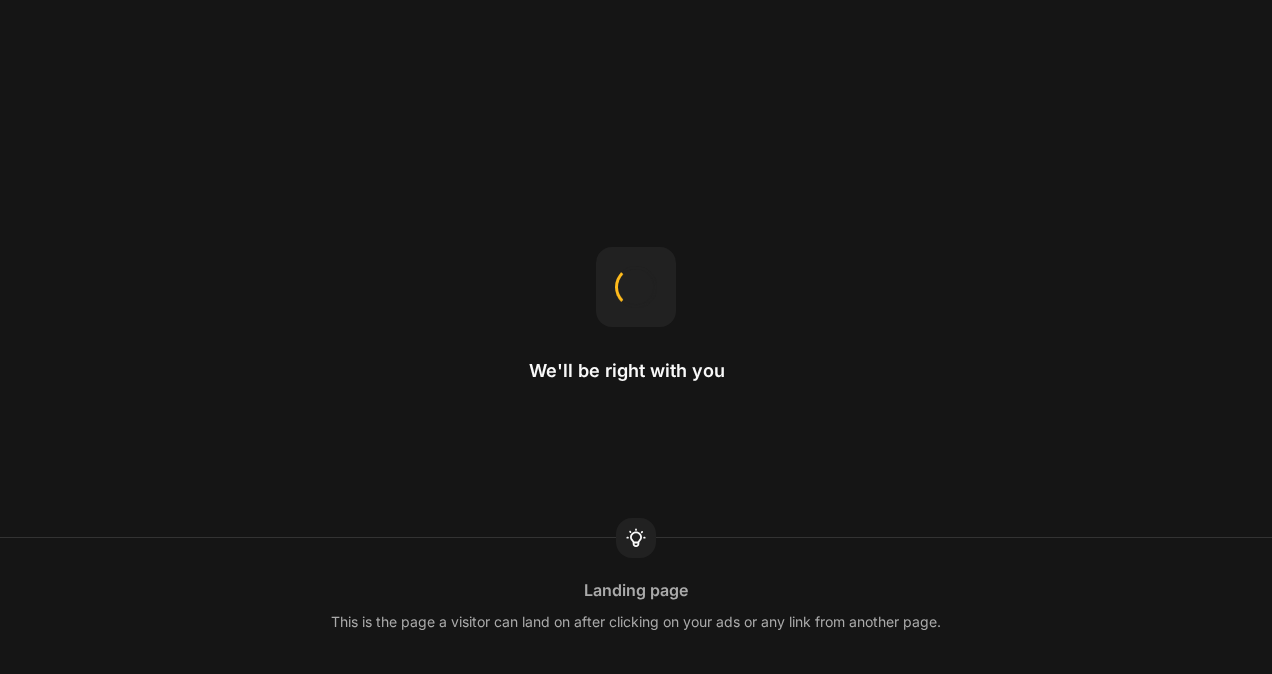 scroll, scrollTop: 0, scrollLeft: 0, axis: both 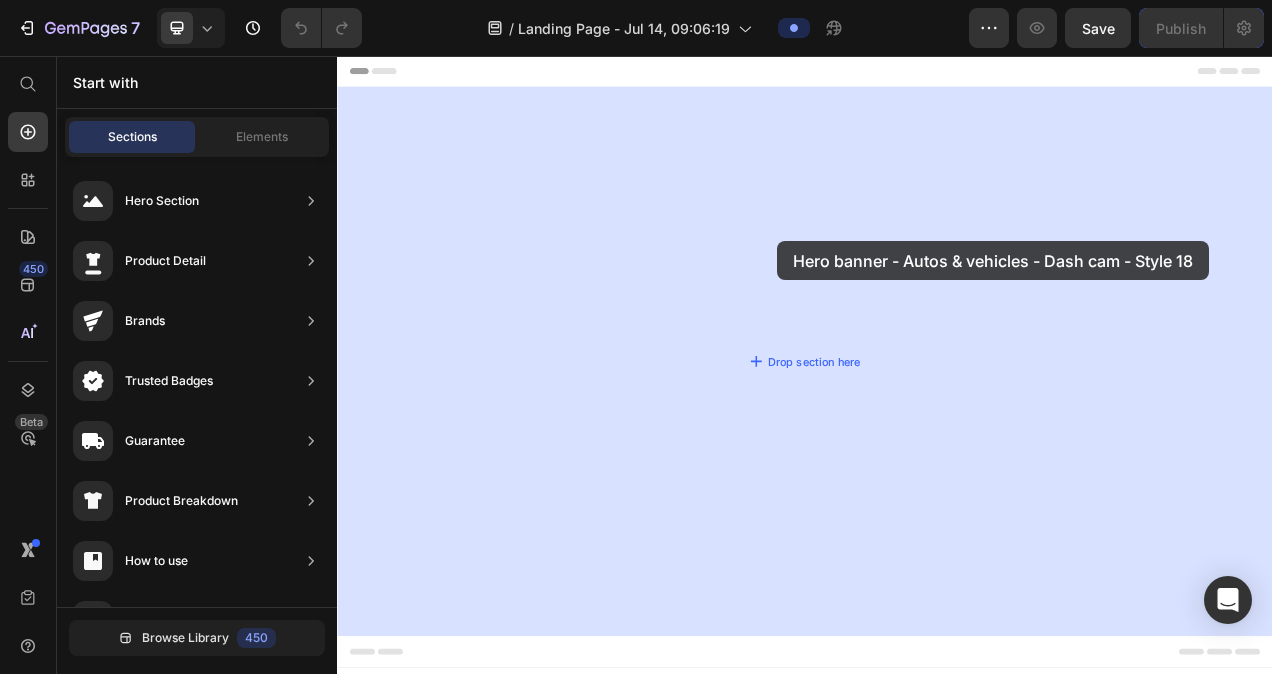 drag, startPoint x: 827, startPoint y: 450, endPoint x: 902, endPoint y: 294, distance: 173.09247 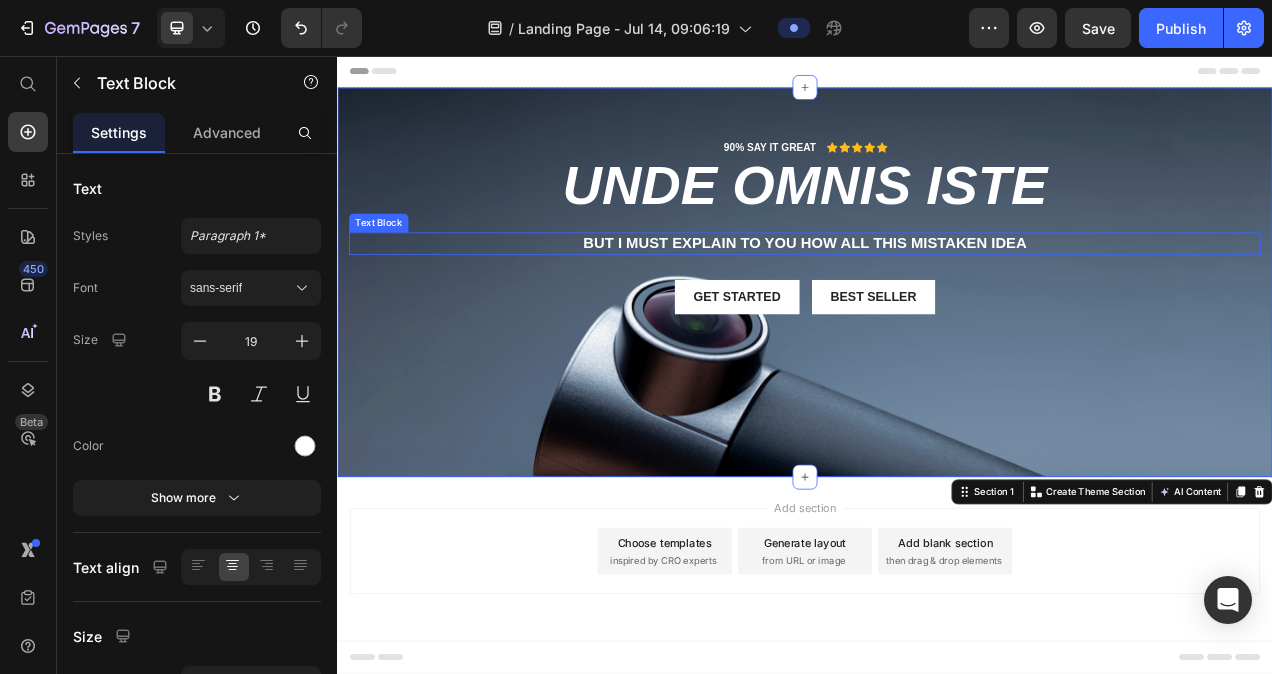 click on "But I must explain to you how all this mistaken idea" at bounding box center [937, 297] 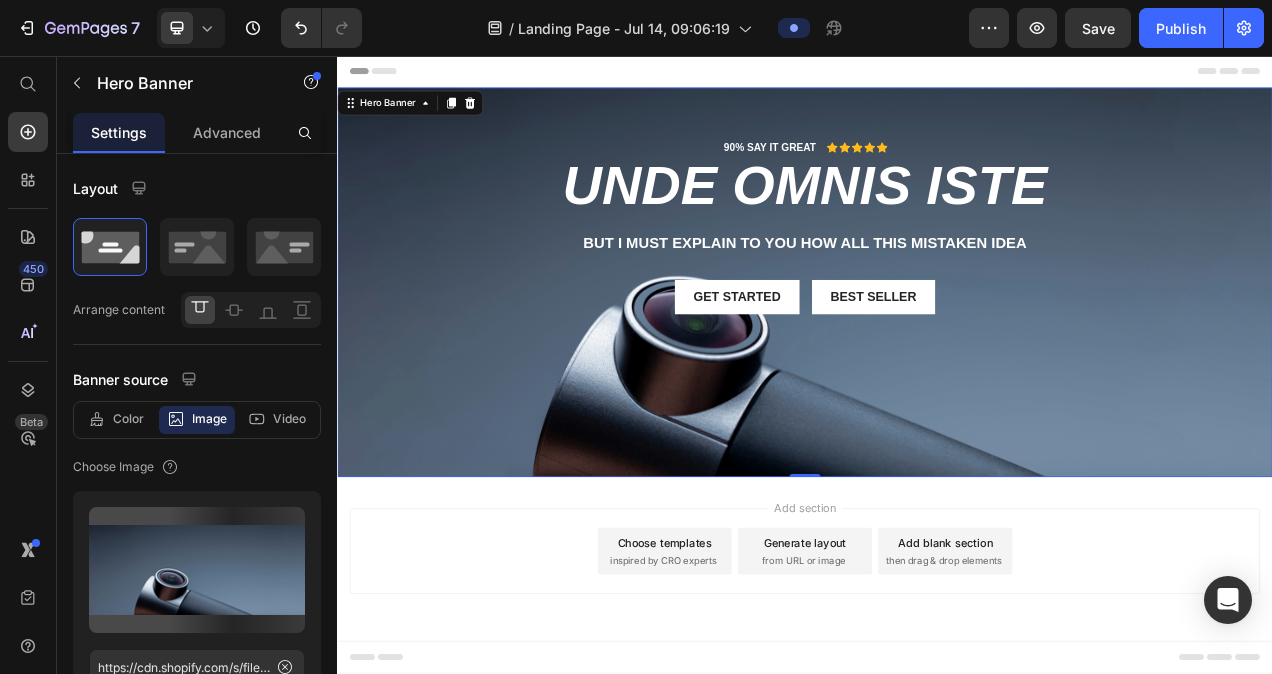 click on "90% SAY IT GREAT Text Block Icon Icon Icon Icon Icon Icon List Row unde omnis iste Heading But I must explain to you how all this mistaken idea Text Block Get started Button Best Seller Button Row" at bounding box center [937, 292] 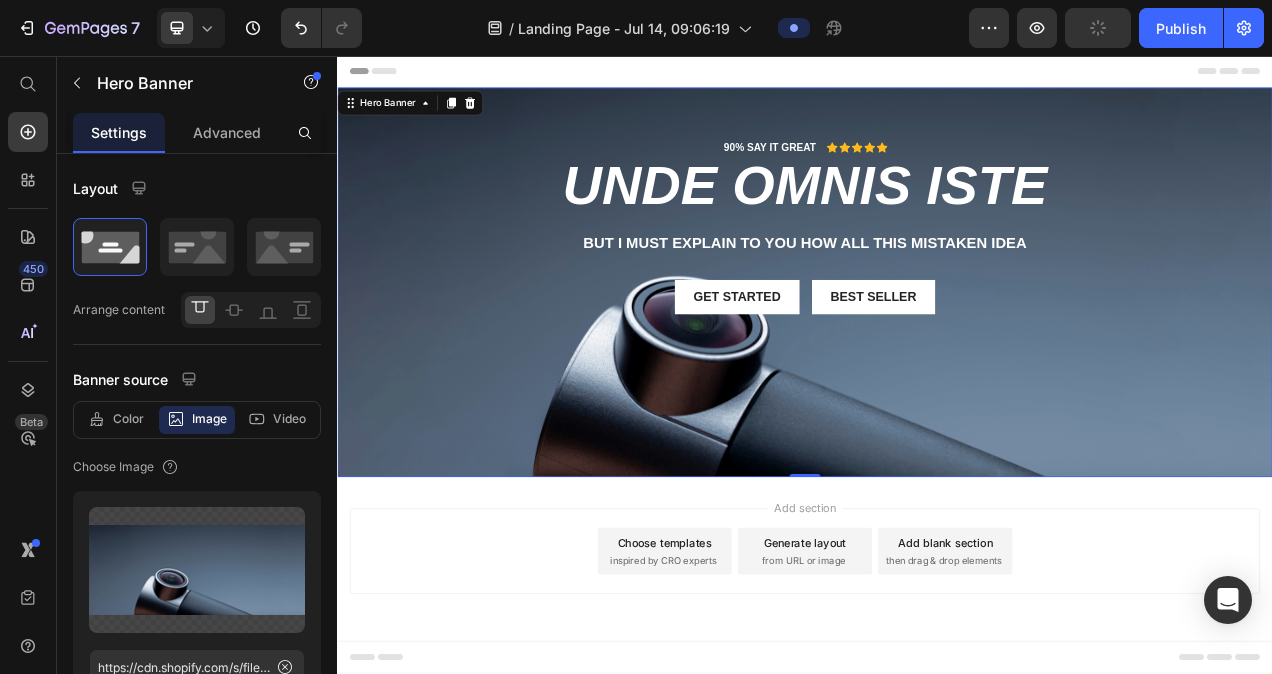 type on "https://cdn.shopify.com/s/files/1/0829/0929/9023/files/gempages_561459601749312293-01336afb-efd1-463a-b280-2e13cbc74636.png" 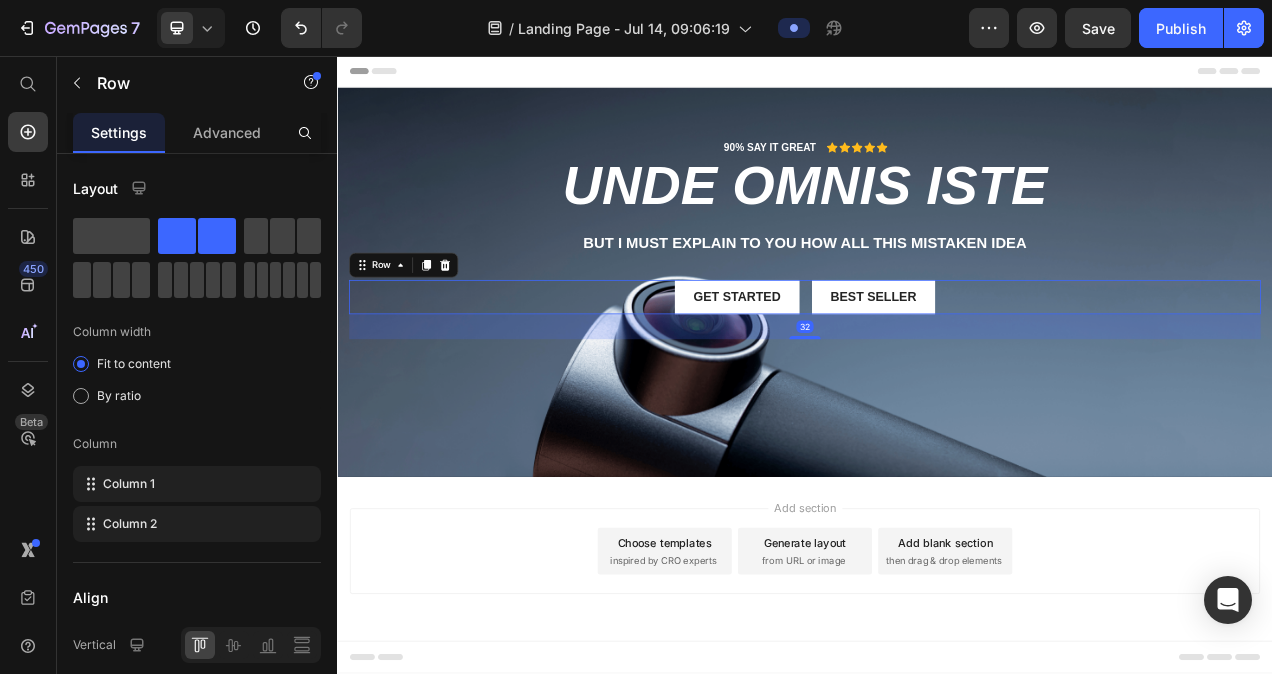 click on "Get started Button Best Seller Button Row   32" at bounding box center (937, 366) 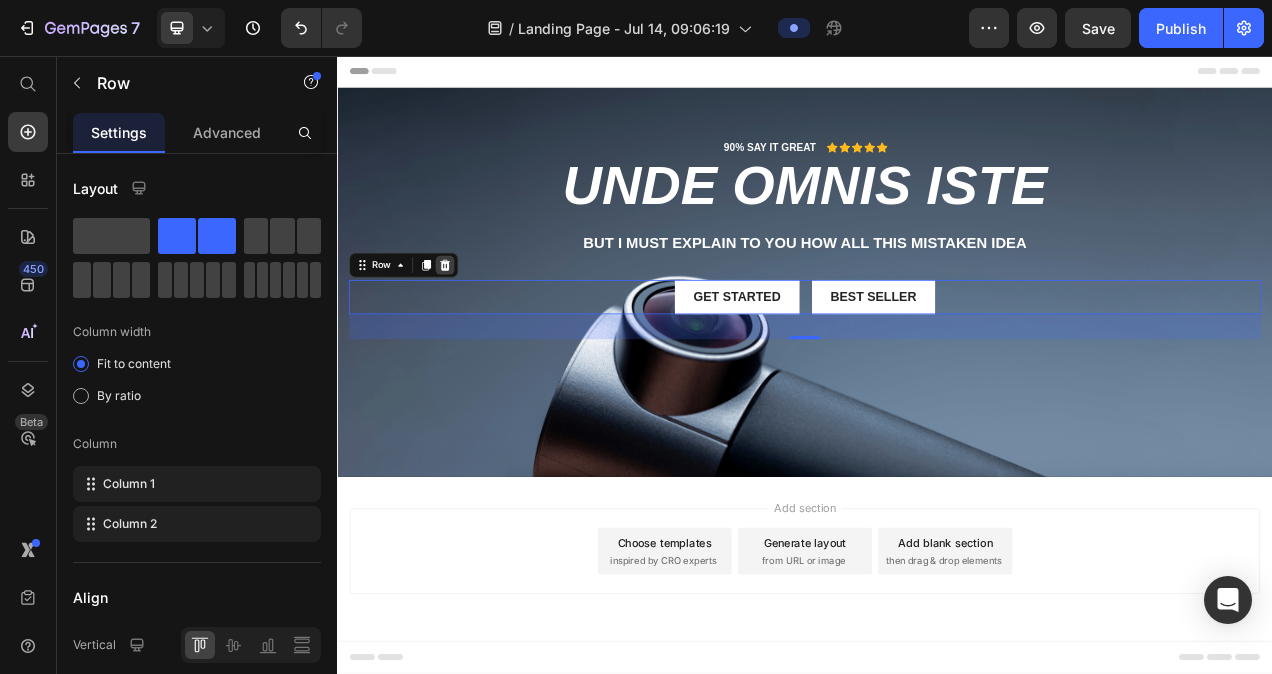 click 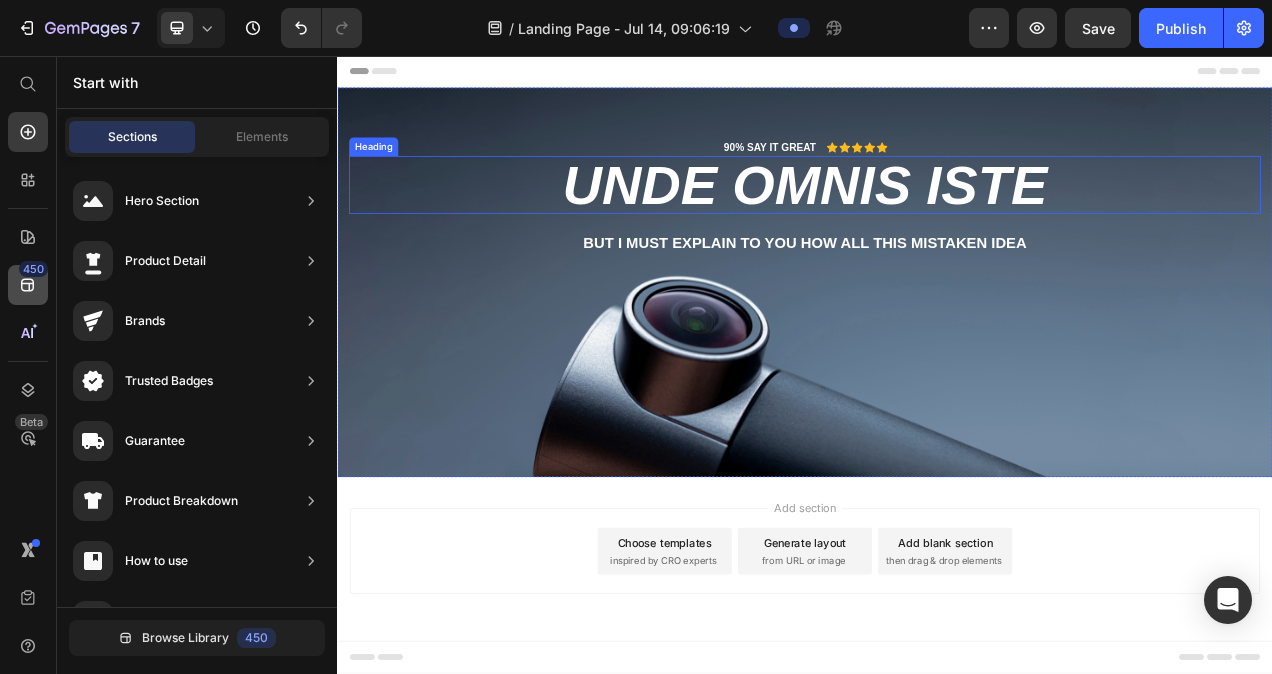 scroll, scrollTop: 0, scrollLeft: 0, axis: both 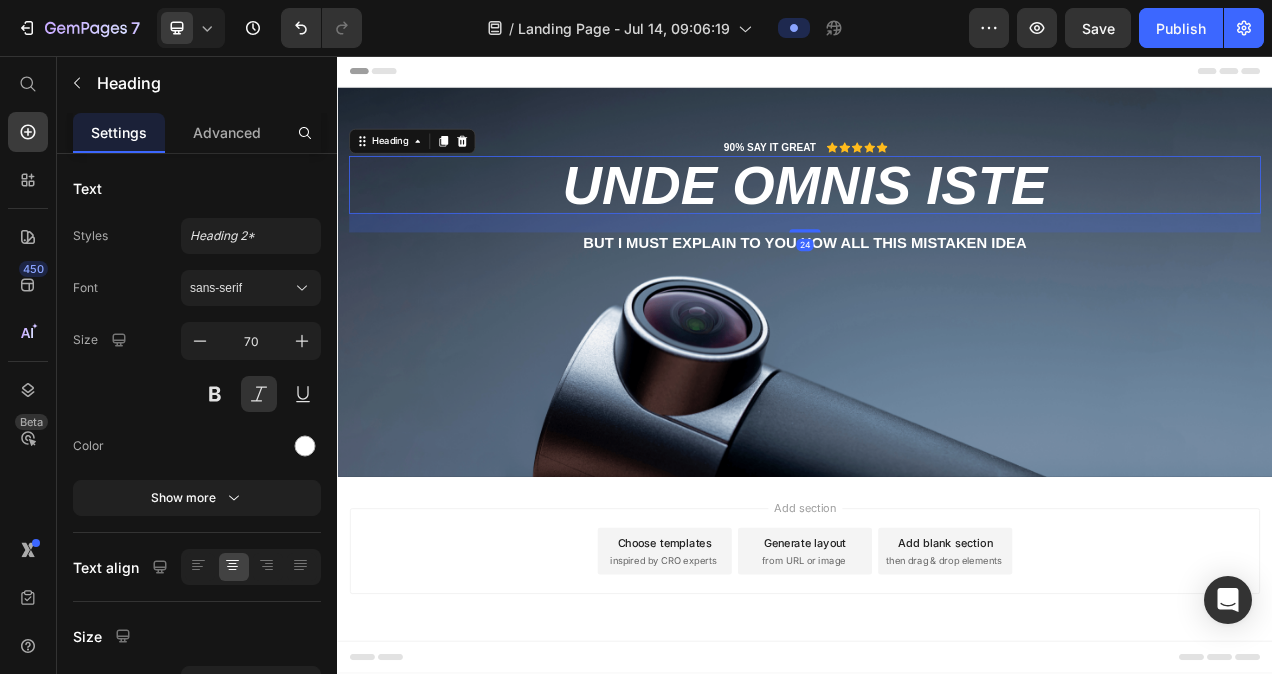 click on "unde omnis iste" at bounding box center (937, 222) 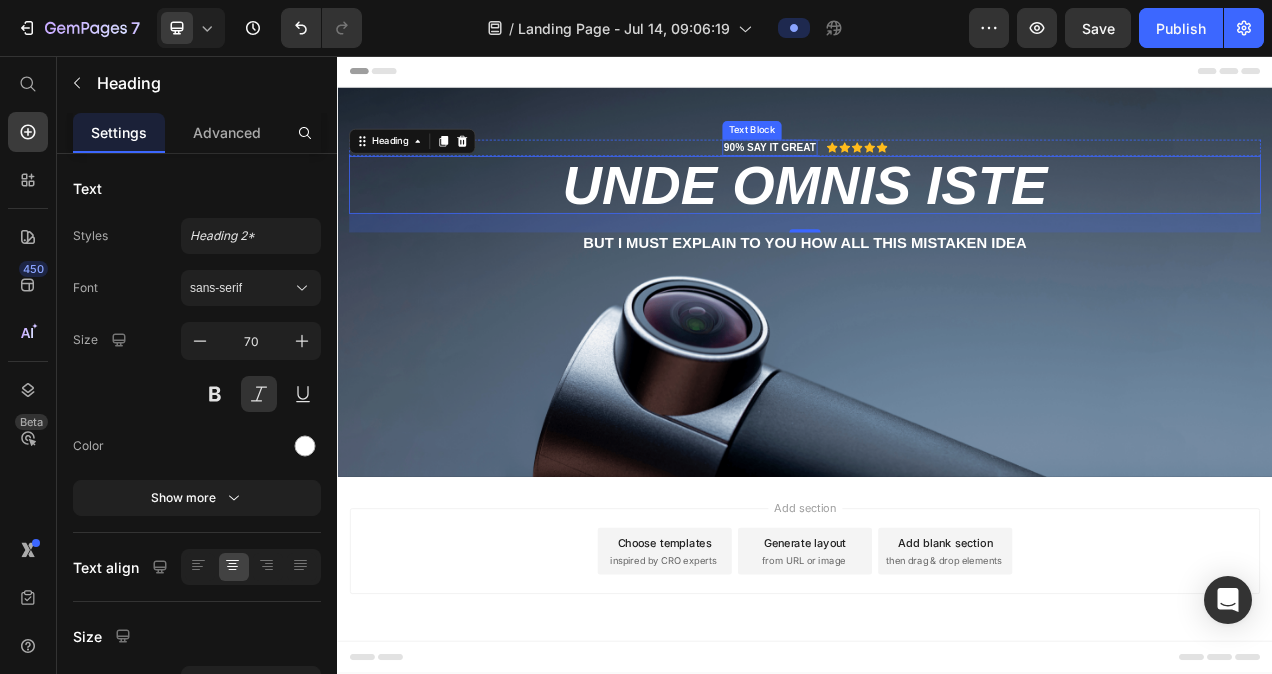click on "90% SAY IT GREAT" at bounding box center (892, 174) 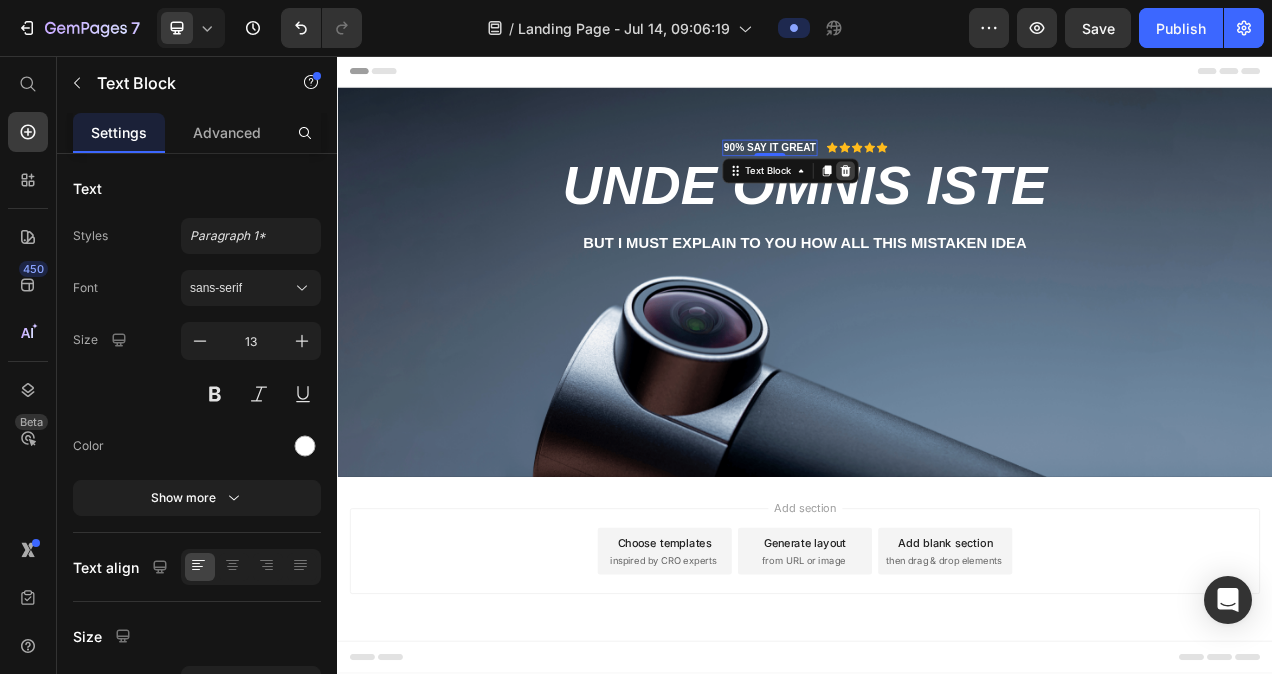 click 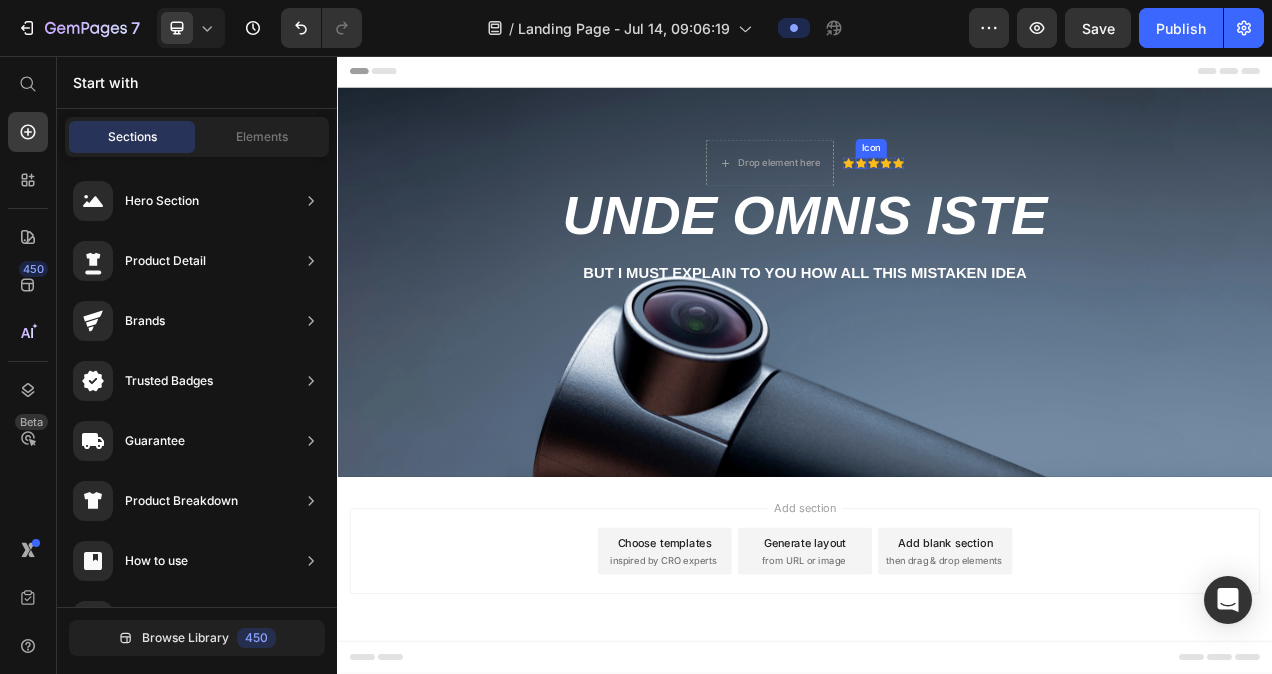 click on "Icon" at bounding box center [1022, 175] 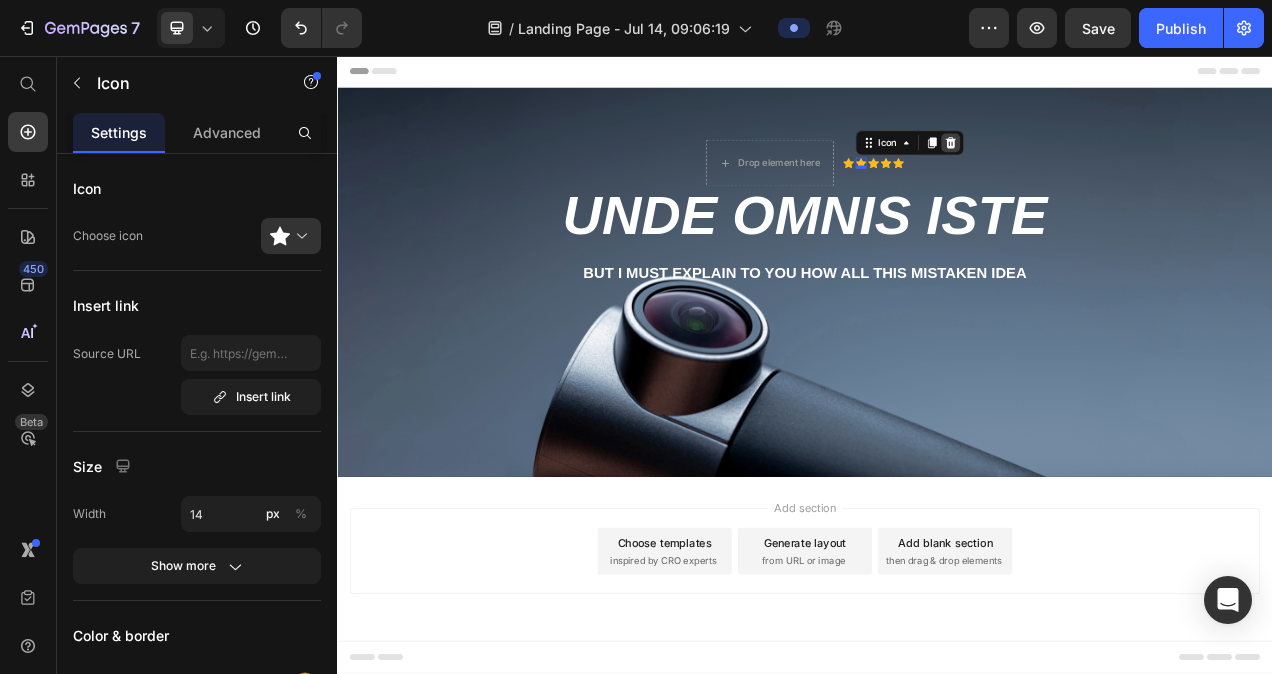 click at bounding box center (1124, 168) 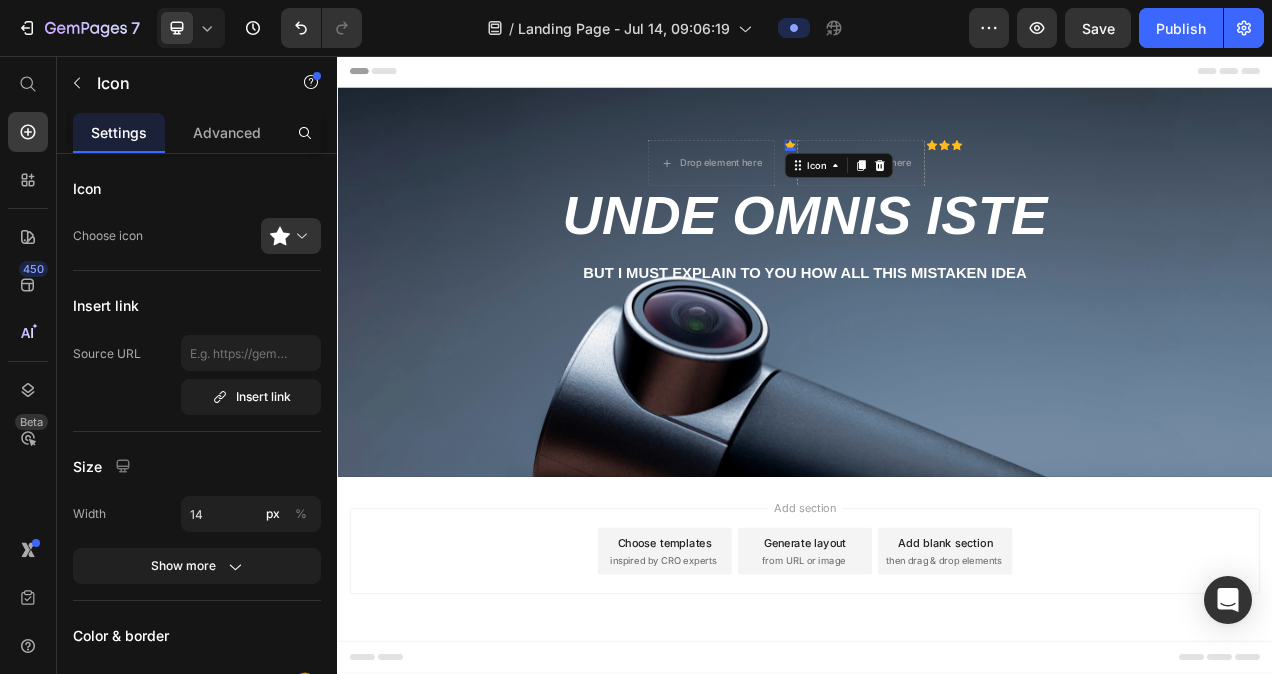 click 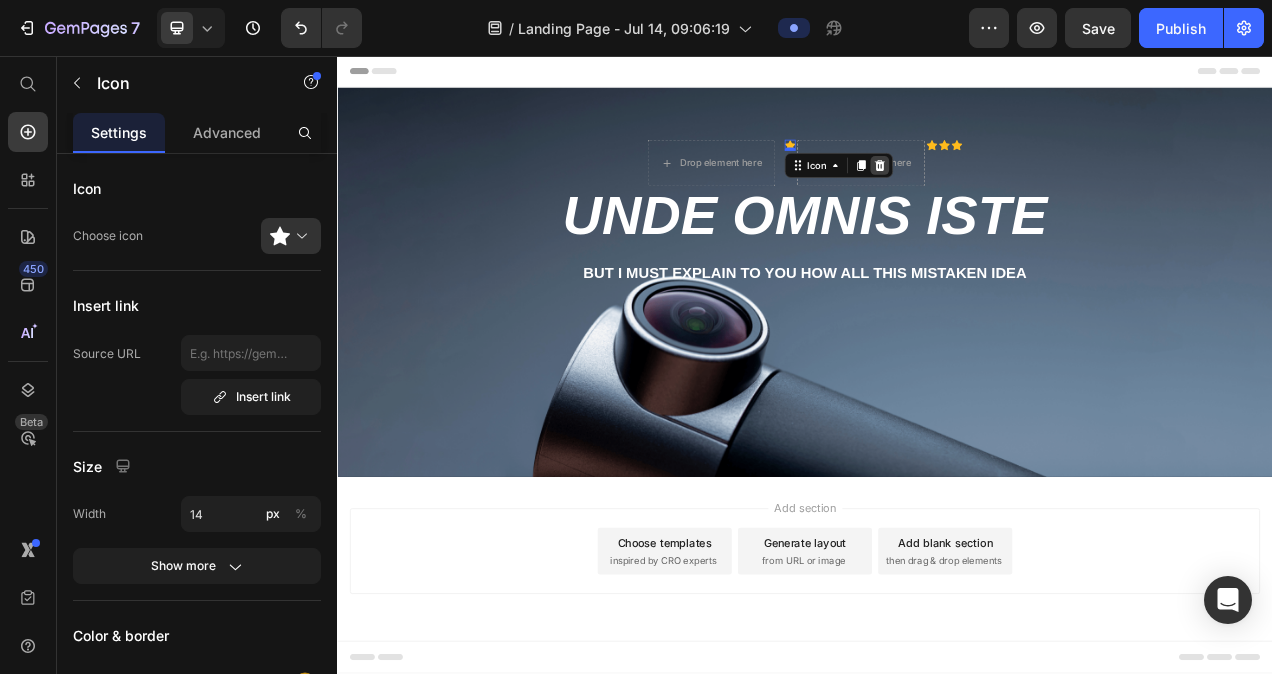 click 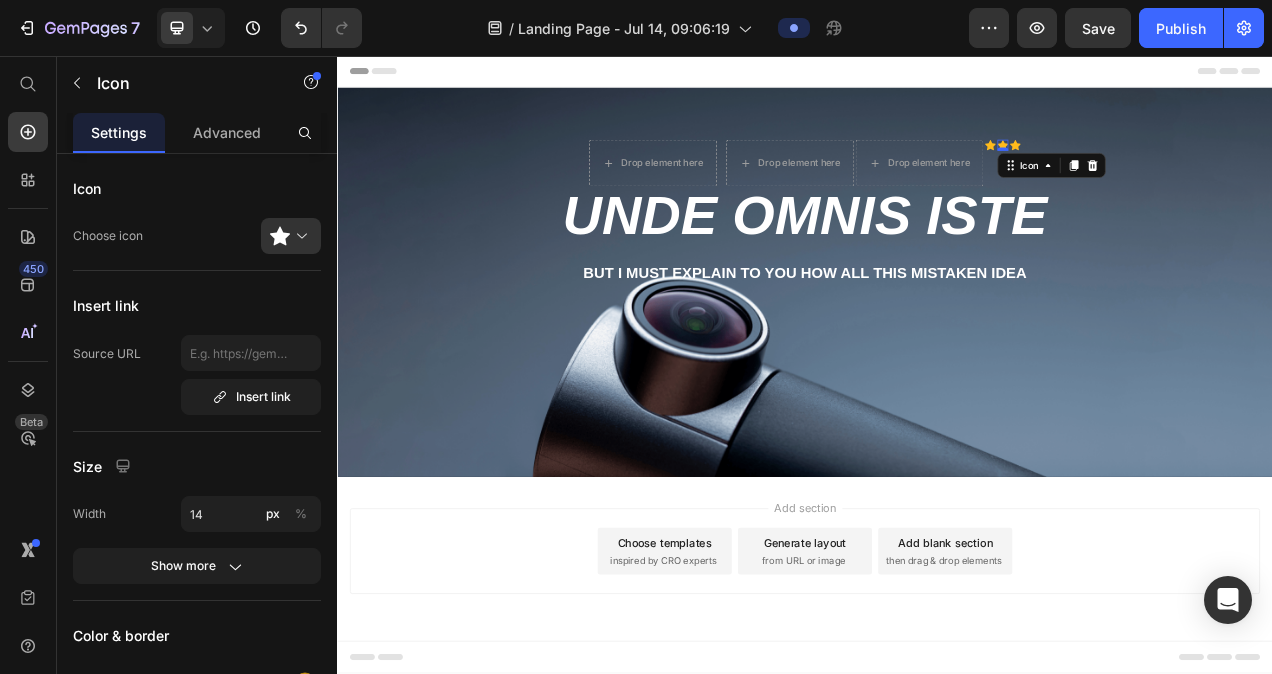 click 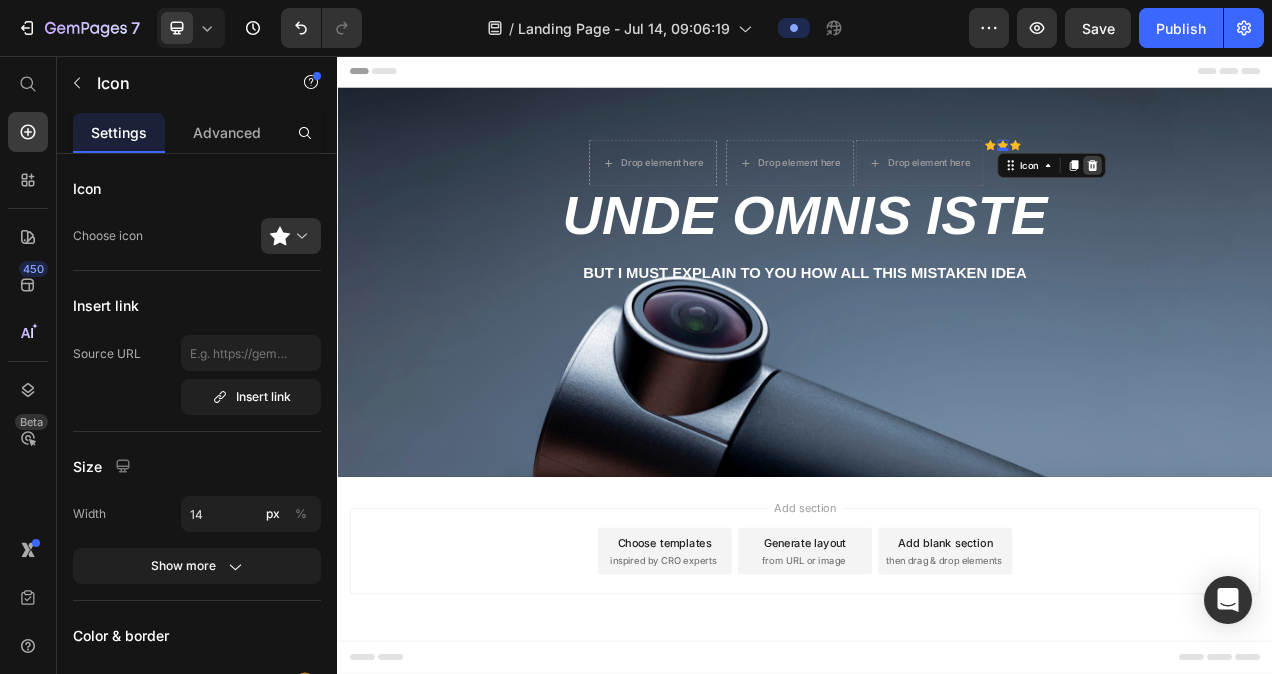 click 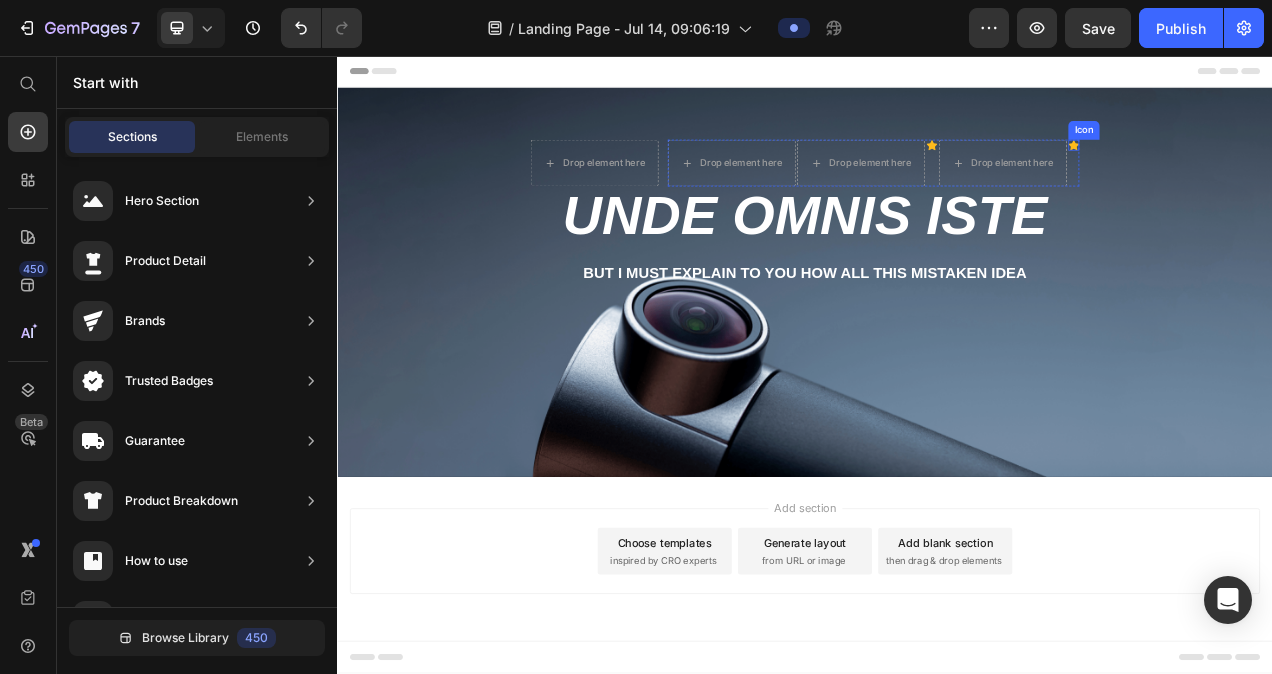 click 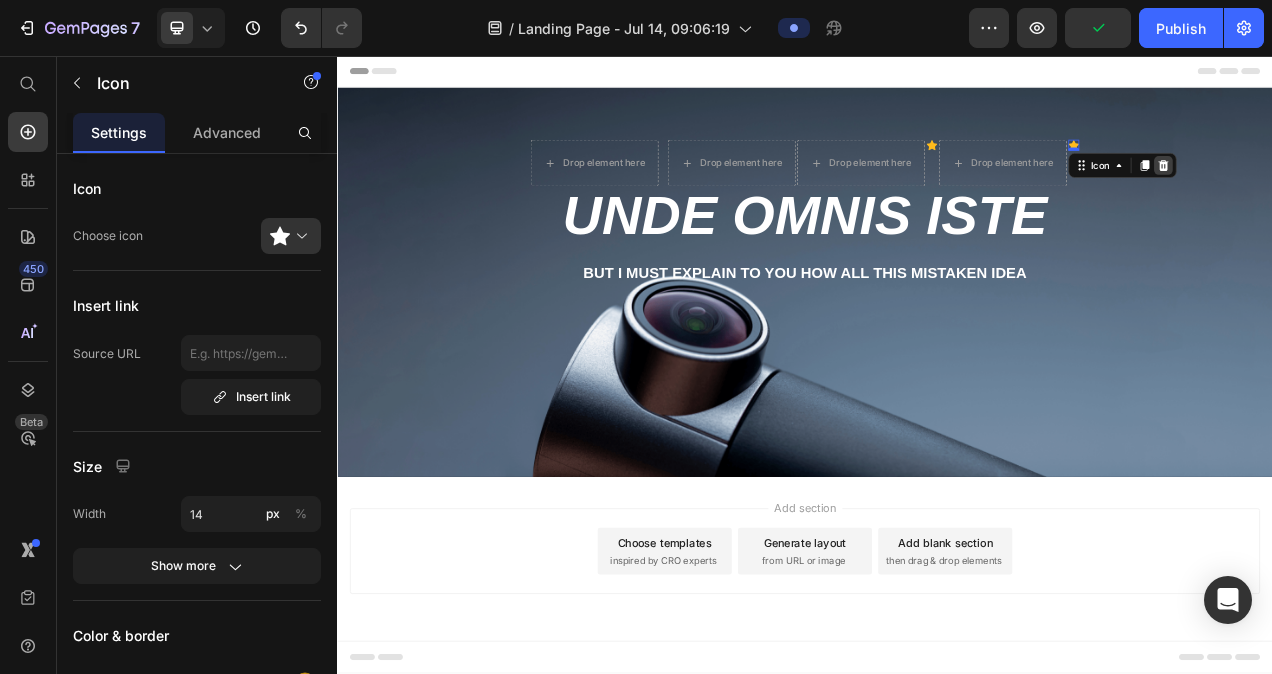 click 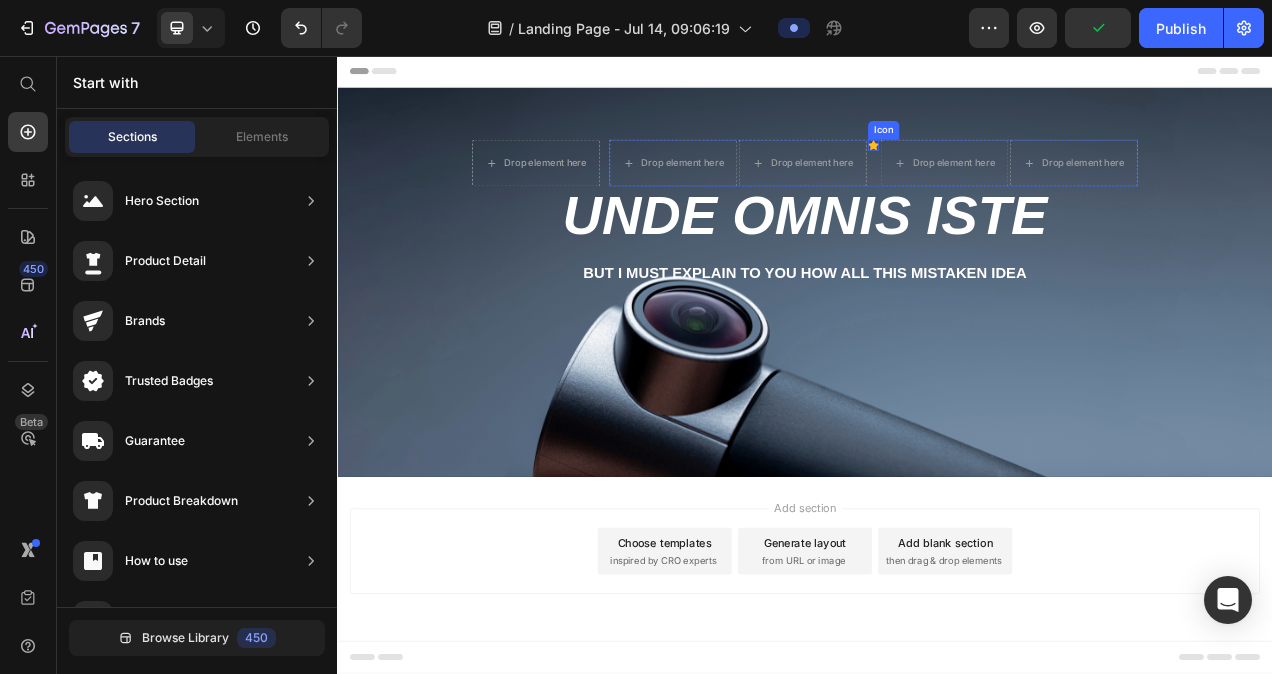click on "Icon" at bounding box center [1025, 171] 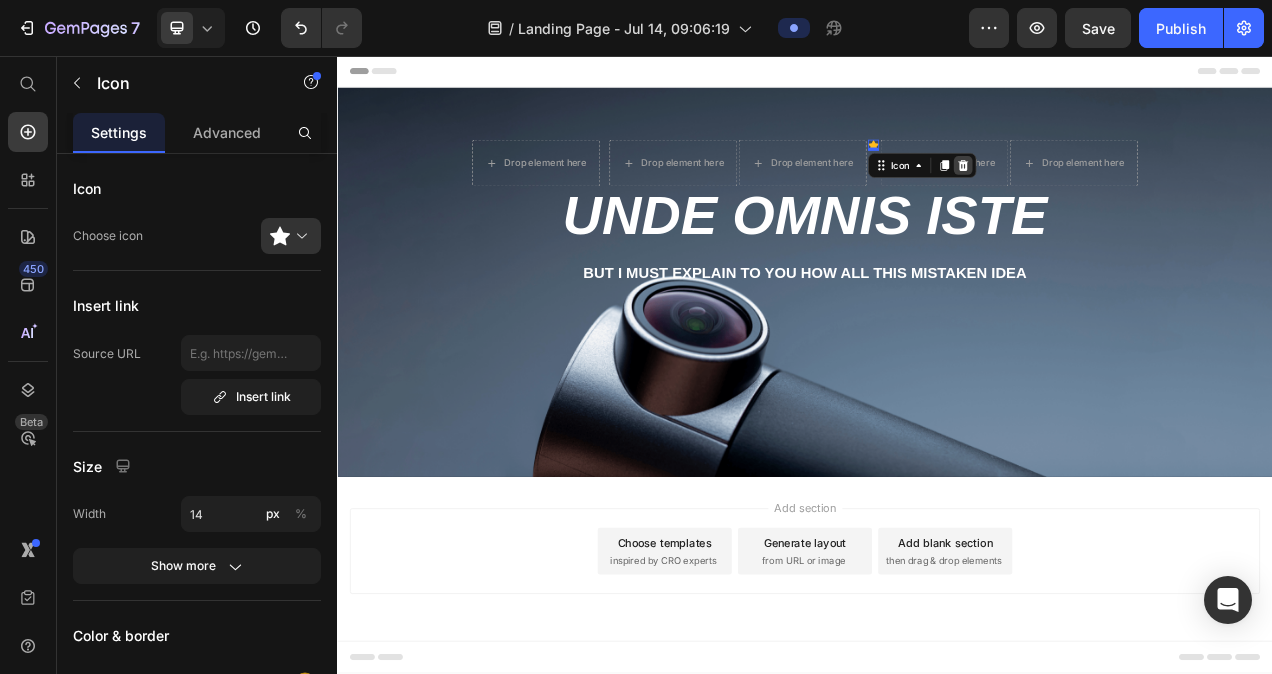 click 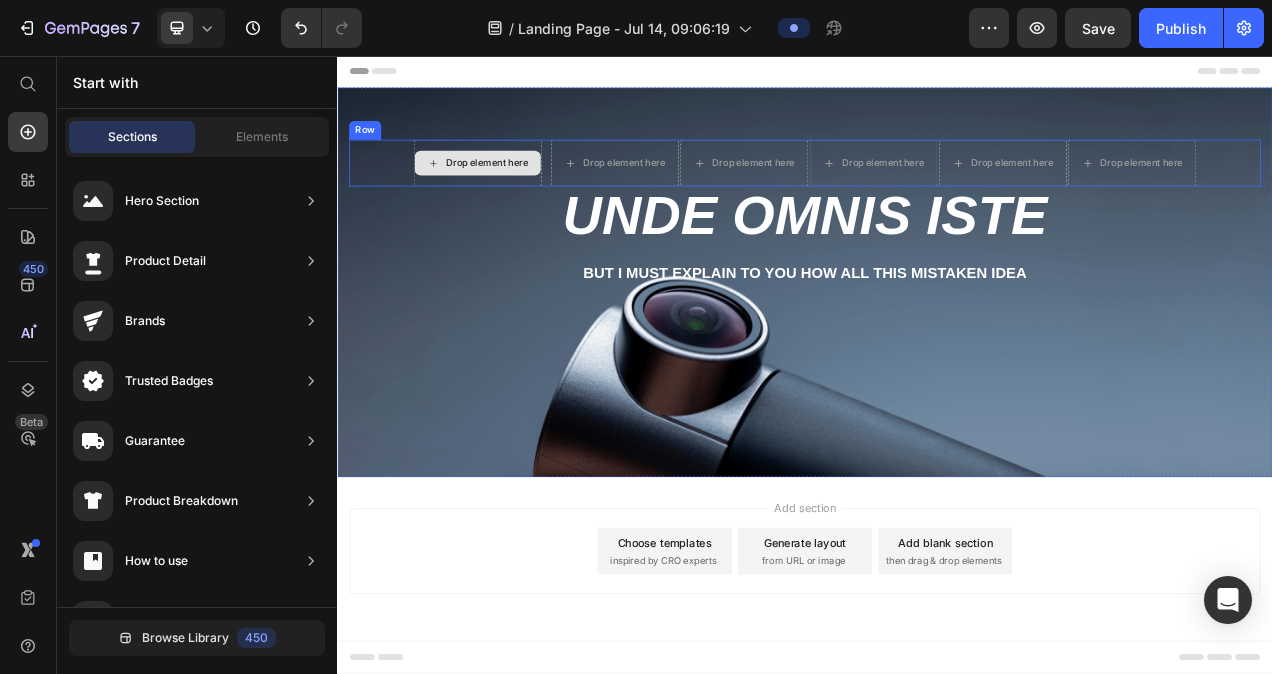 click on "Drop element here" at bounding box center (517, 194) 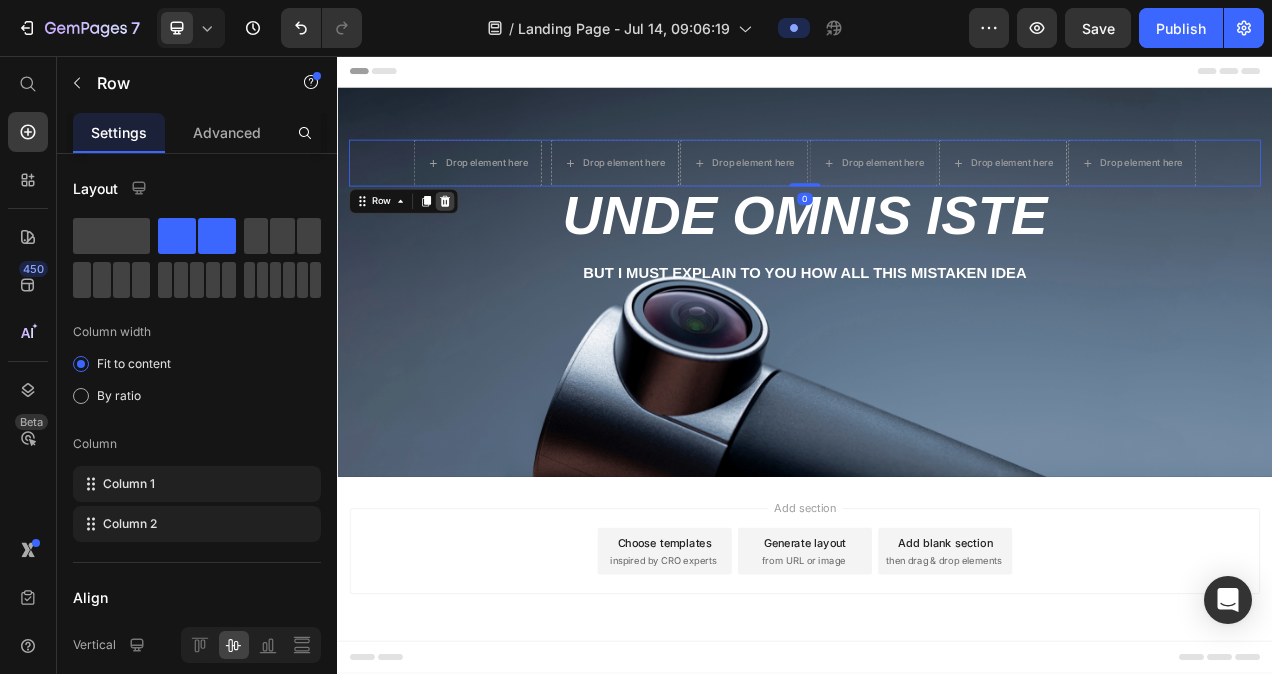 click 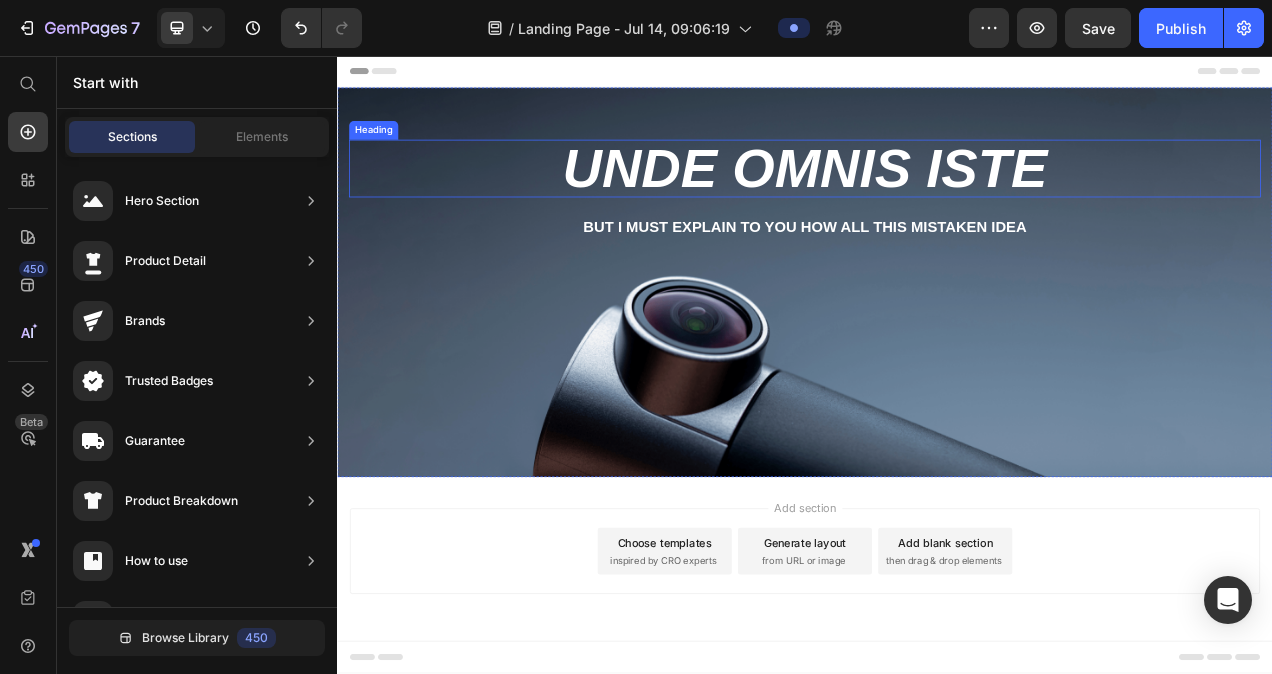click on "unde omnis iste" at bounding box center (937, 201) 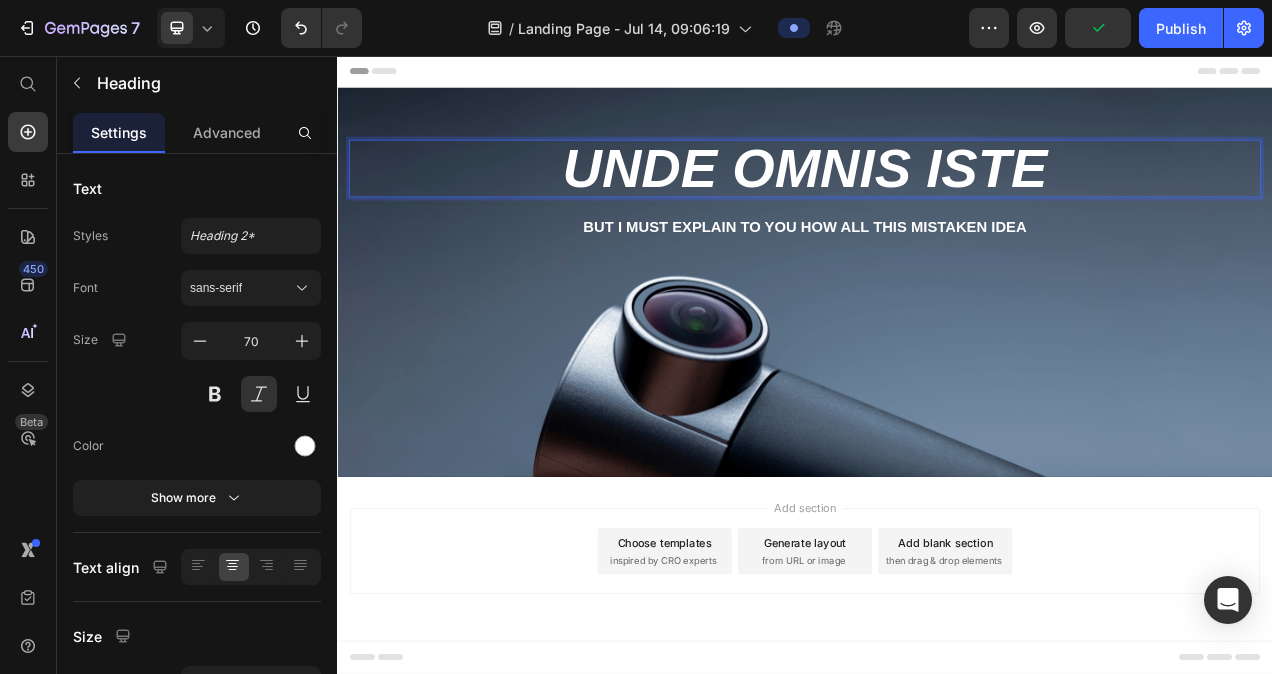 click on "unde omnis iste" at bounding box center (937, 201) 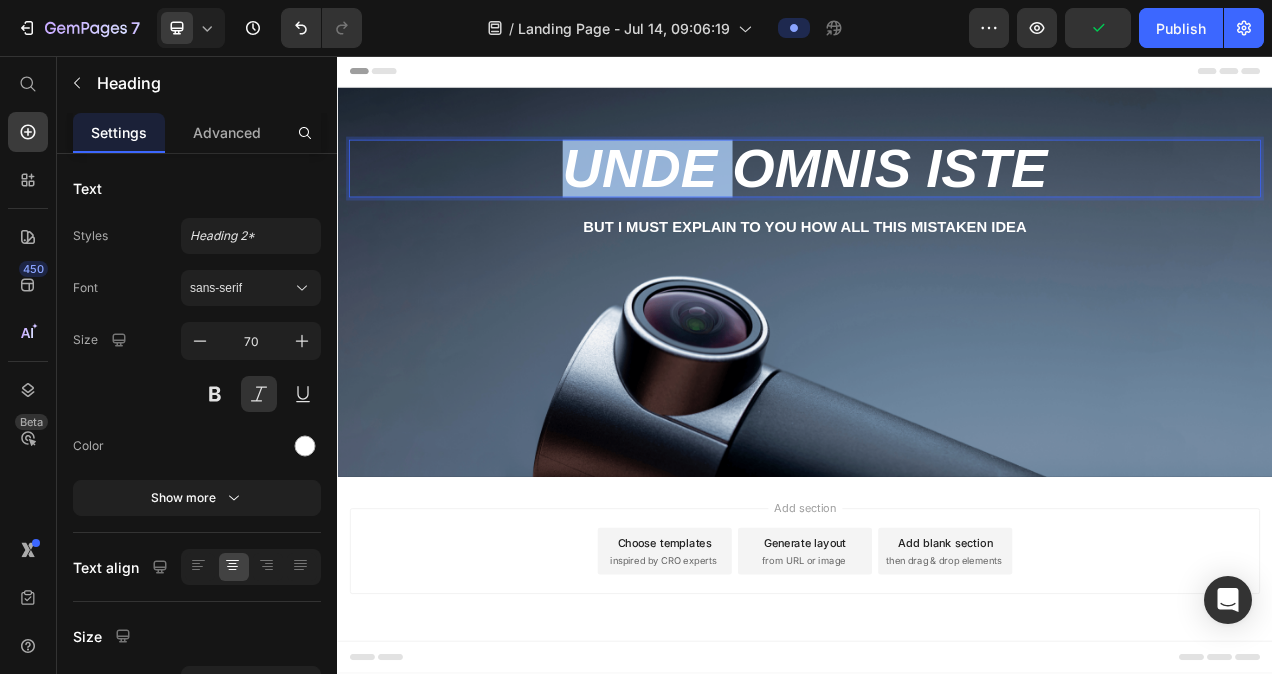 click on "unde omnis iste" at bounding box center [937, 201] 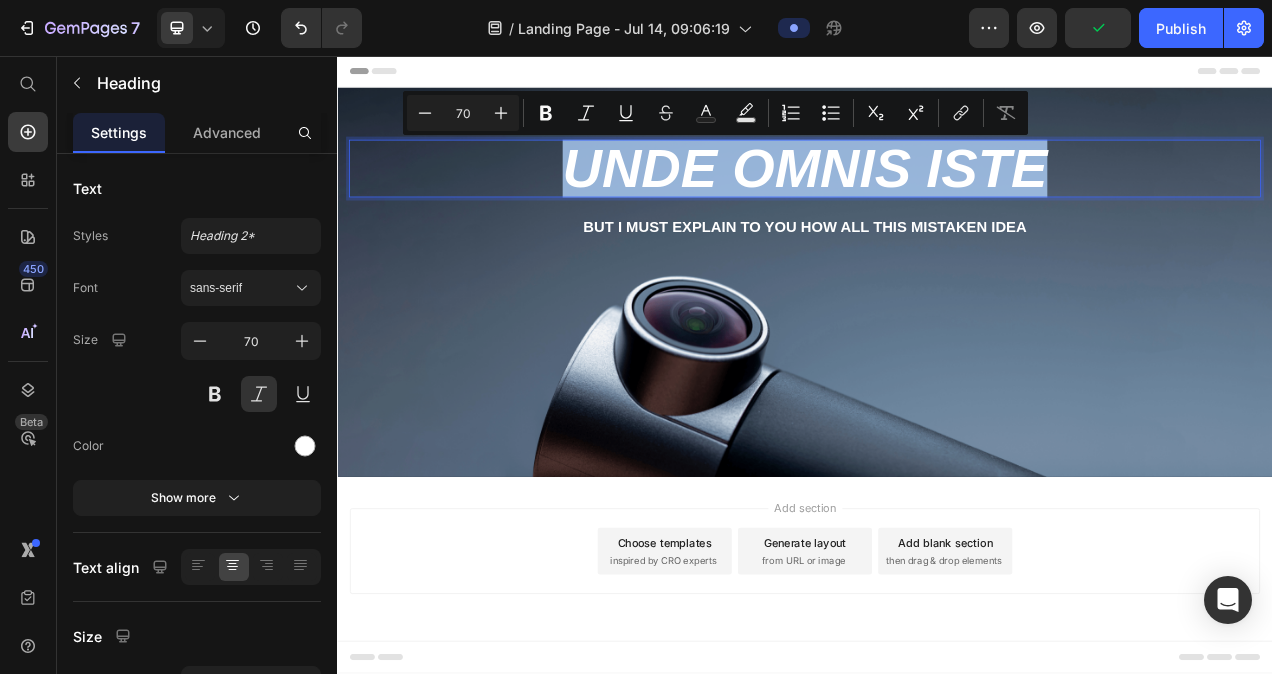 click on "unde omnis iste" at bounding box center (937, 201) 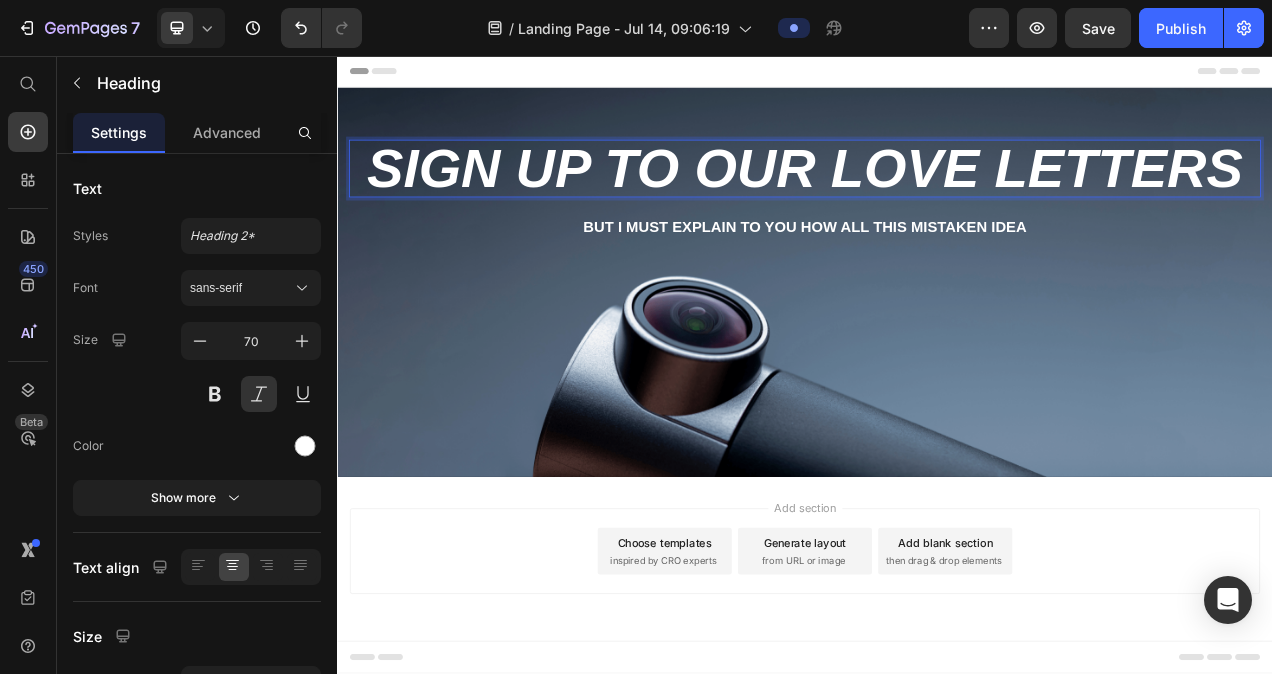 click on "Sign Up To Our Love Letters" at bounding box center [937, 201] 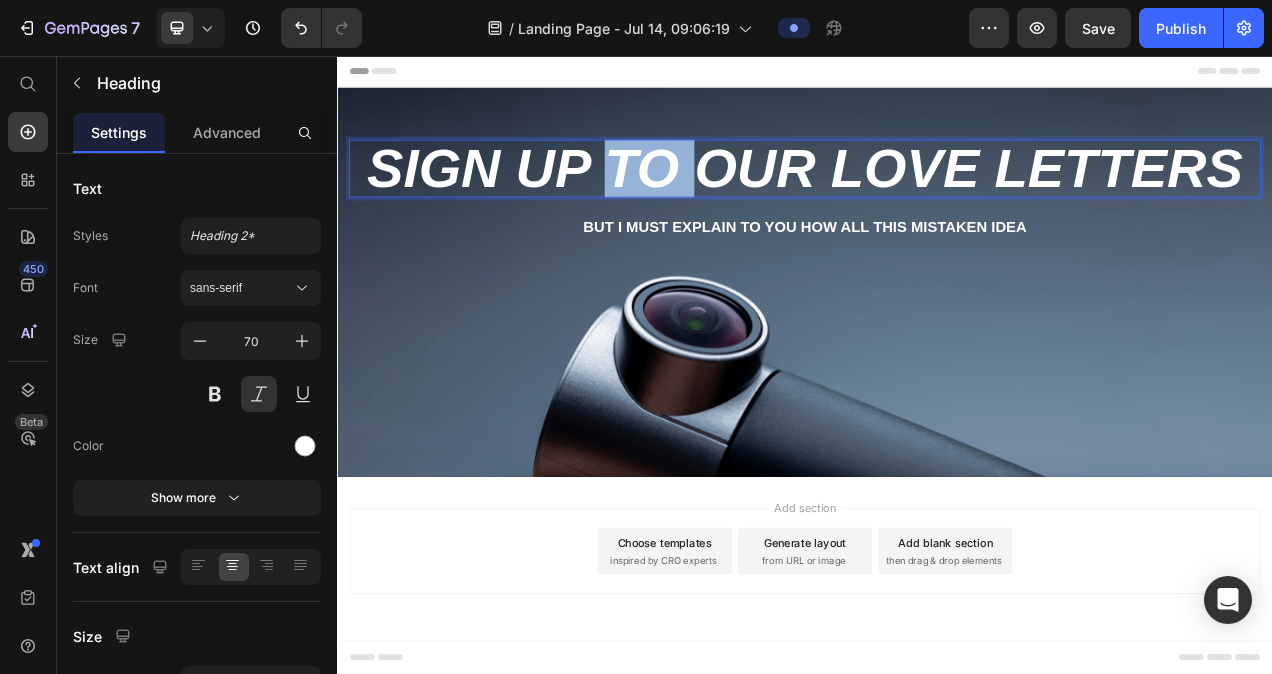 click on "Sign Up To Our Love Letters" at bounding box center [937, 201] 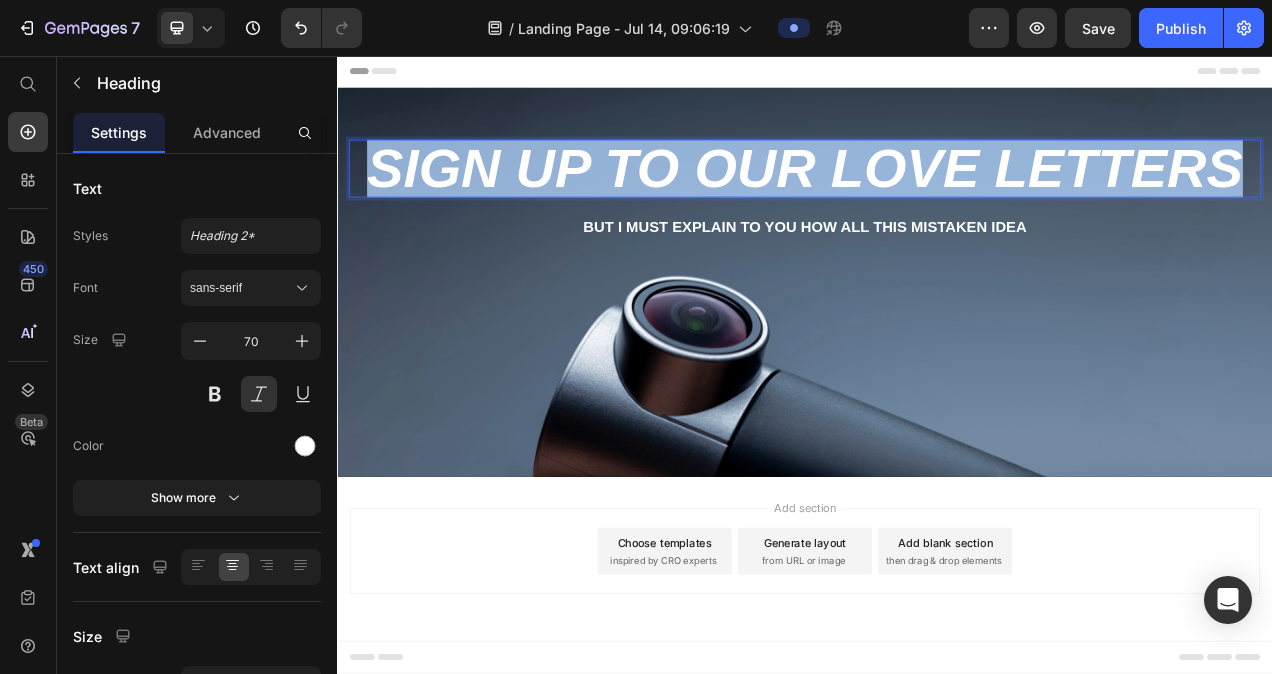 click on "Sign Up To Our Love Letters" at bounding box center (937, 201) 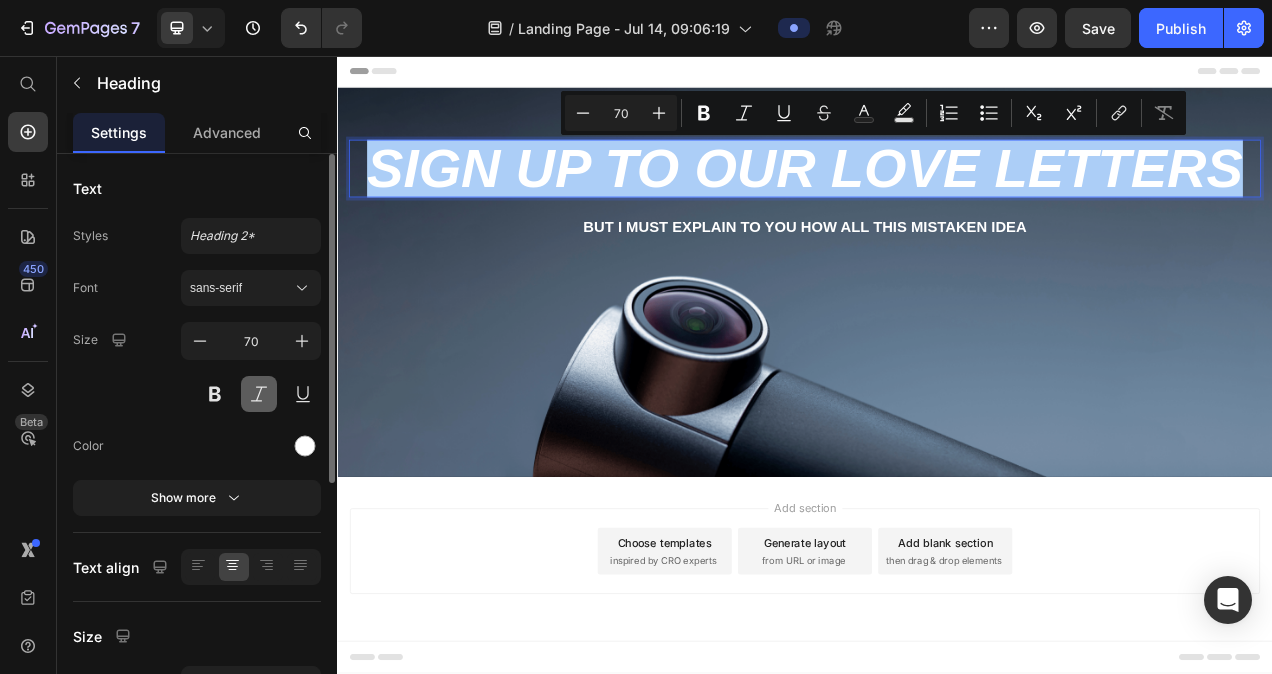 click at bounding box center [259, 394] 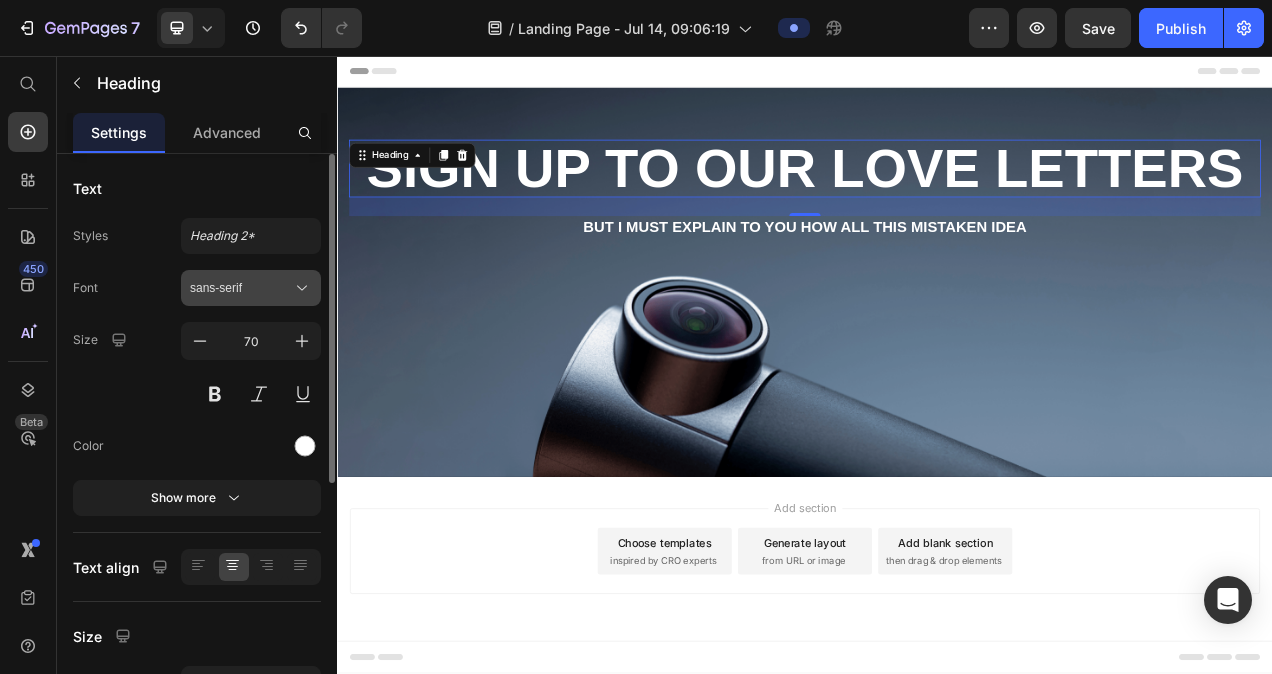 click 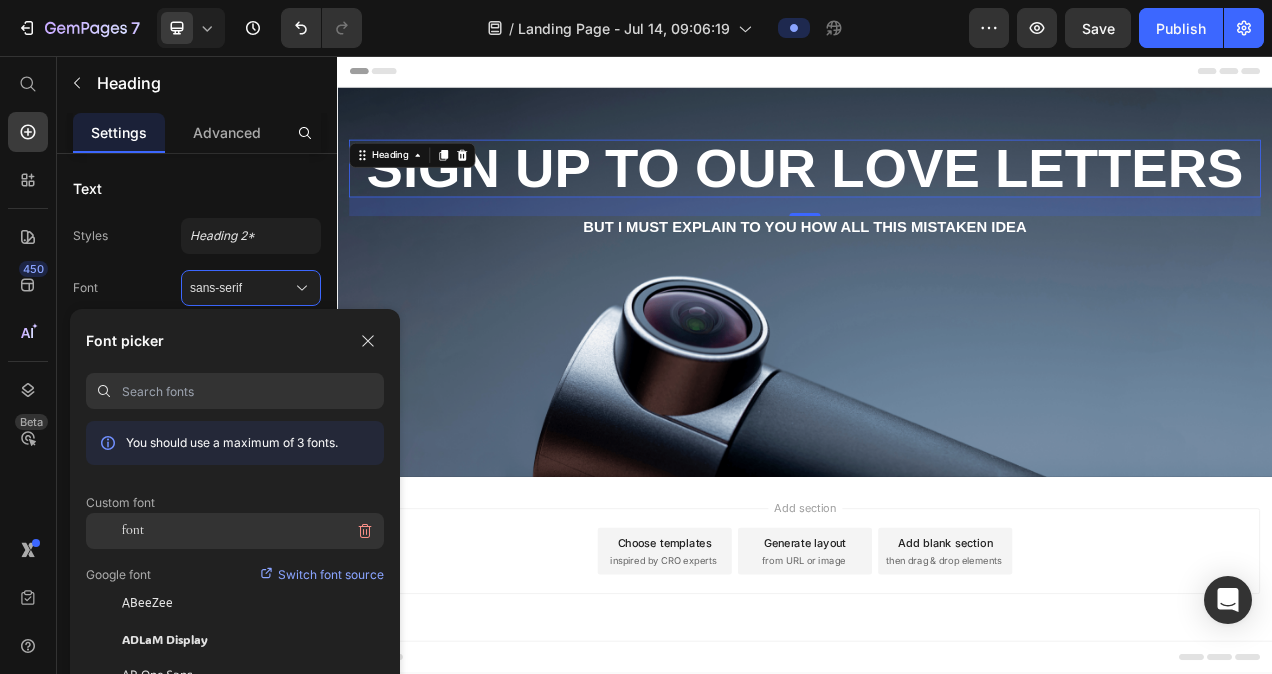 click on "font" at bounding box center [133, 531] 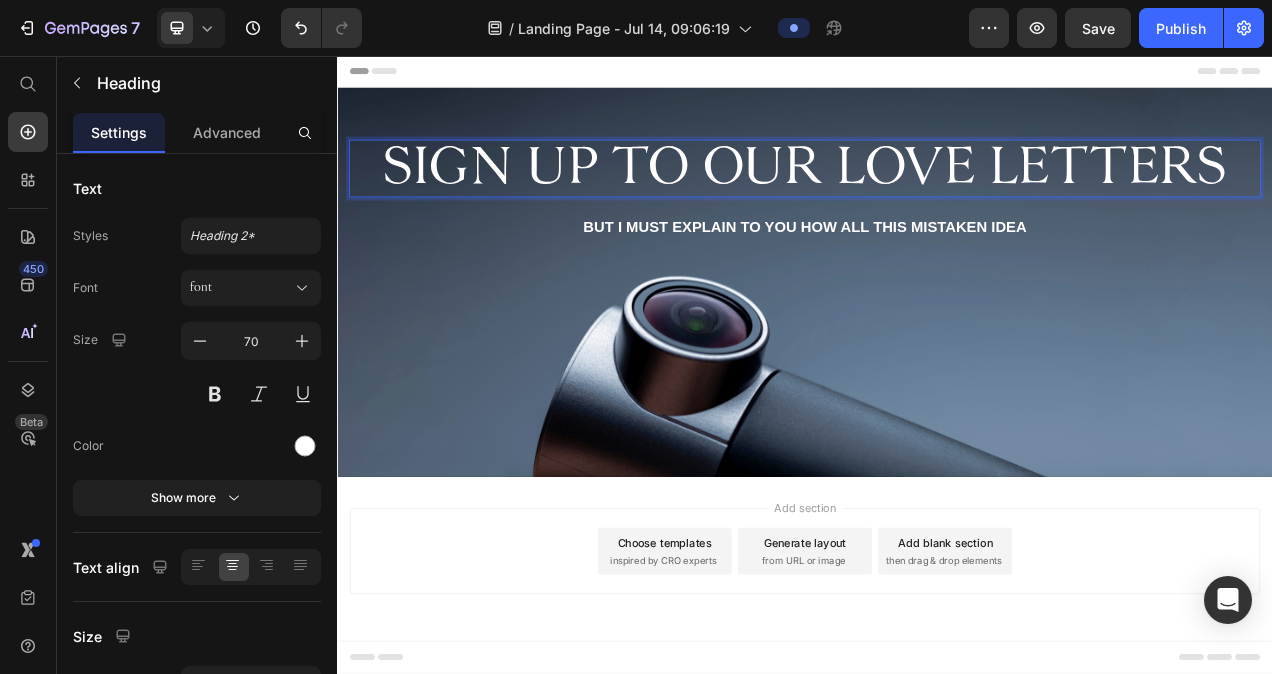 click on "Sign Up To Our Love Letters" at bounding box center (937, 201) 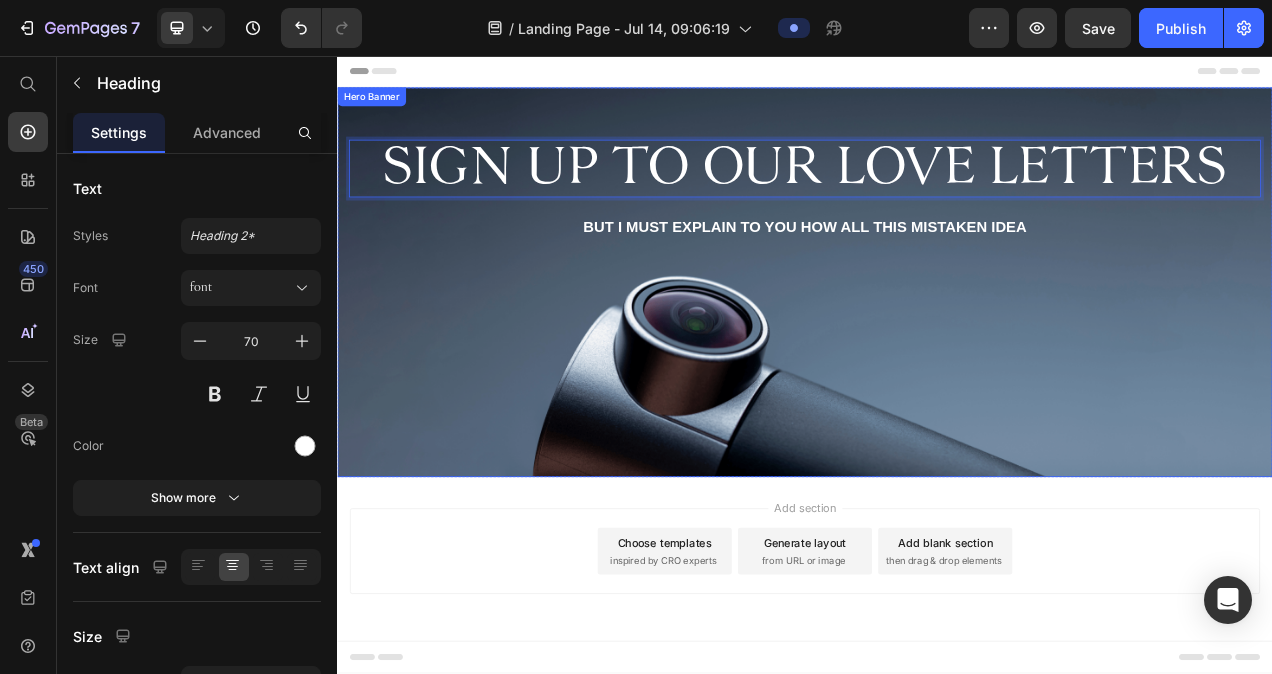 click on "Sign Up To Our Love Letters Heading   24 But I must explain to you how all this mistaken idea Text Block" at bounding box center (937, 243) 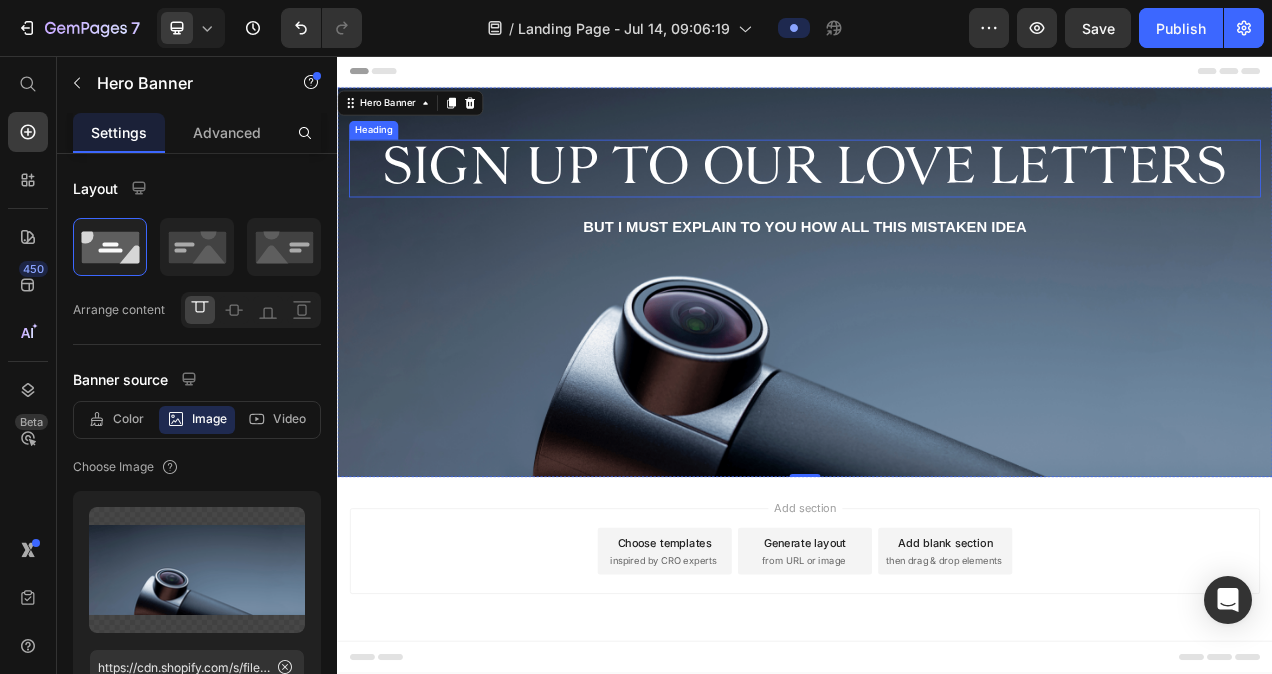 click on "Sign Up To Our Love Letters" at bounding box center [937, 201] 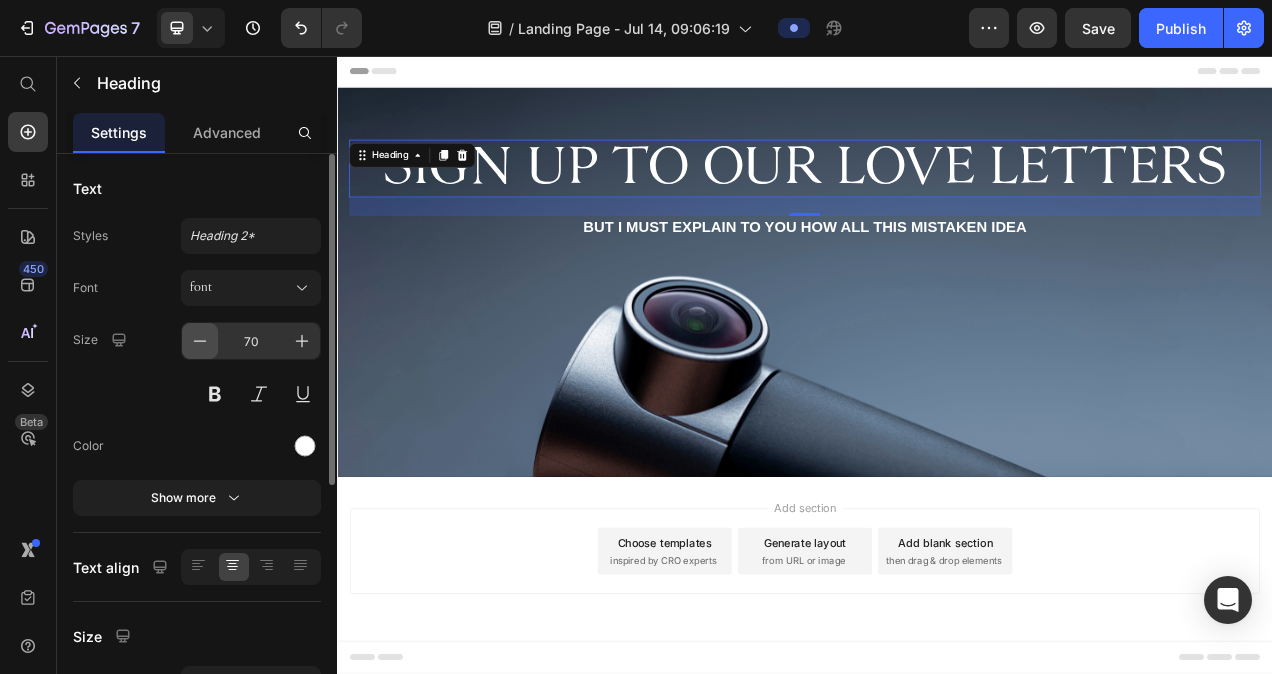 click 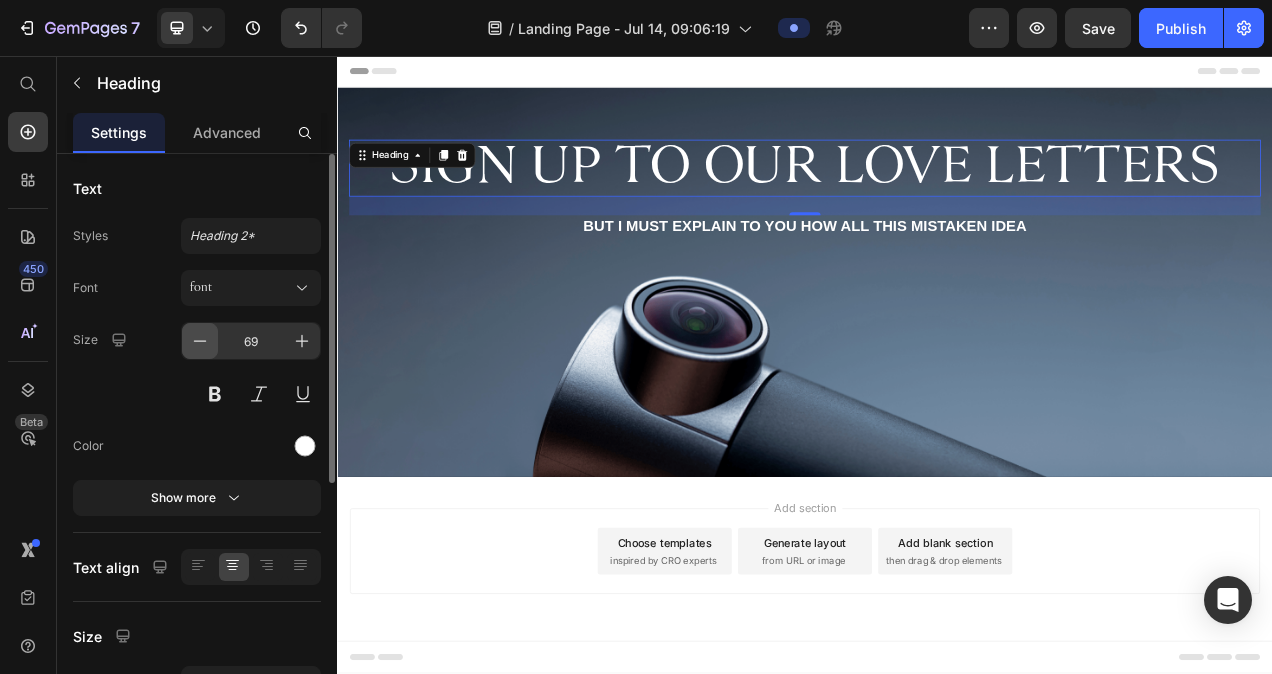 click 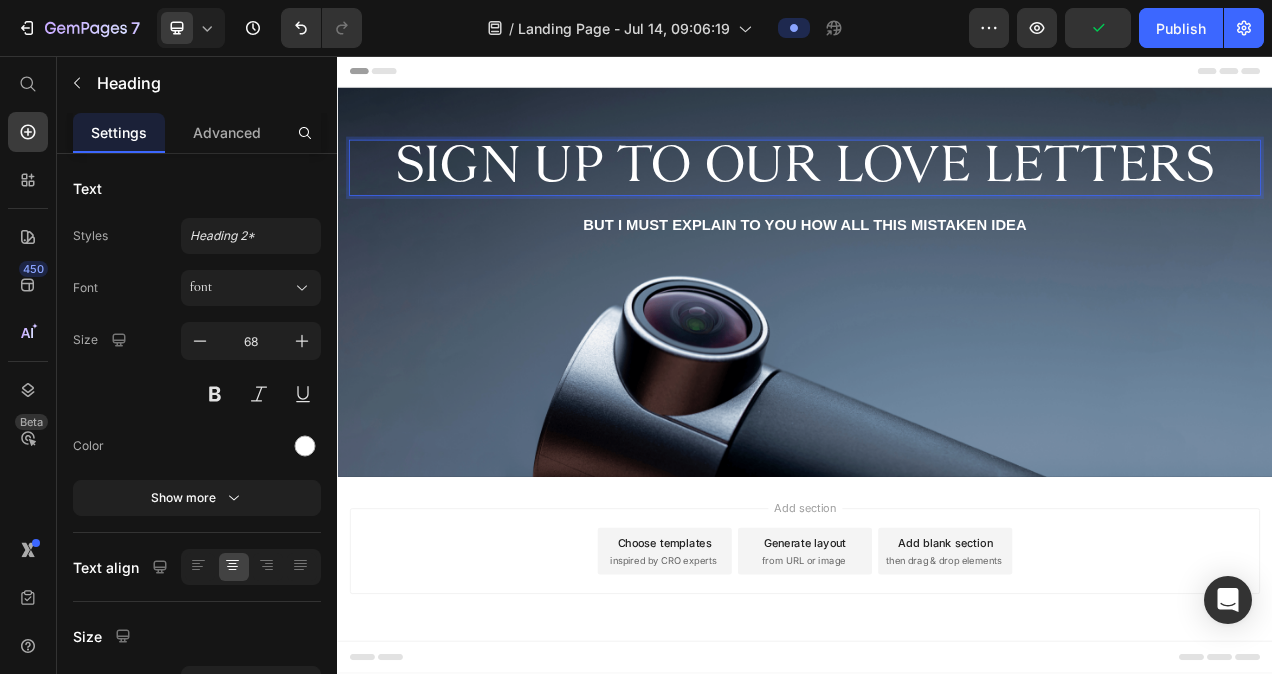 click on "Sign Up To Our Love Letters" at bounding box center [937, 200] 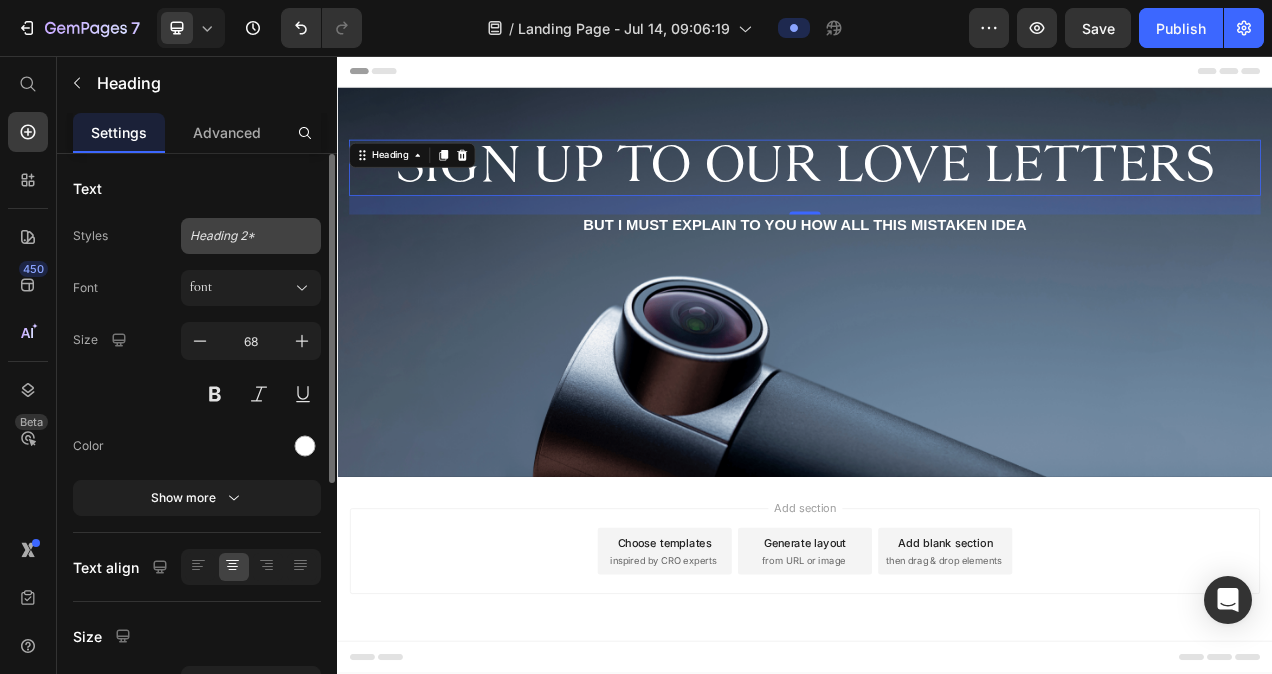 click on "Heading 2*" at bounding box center (251, 236) 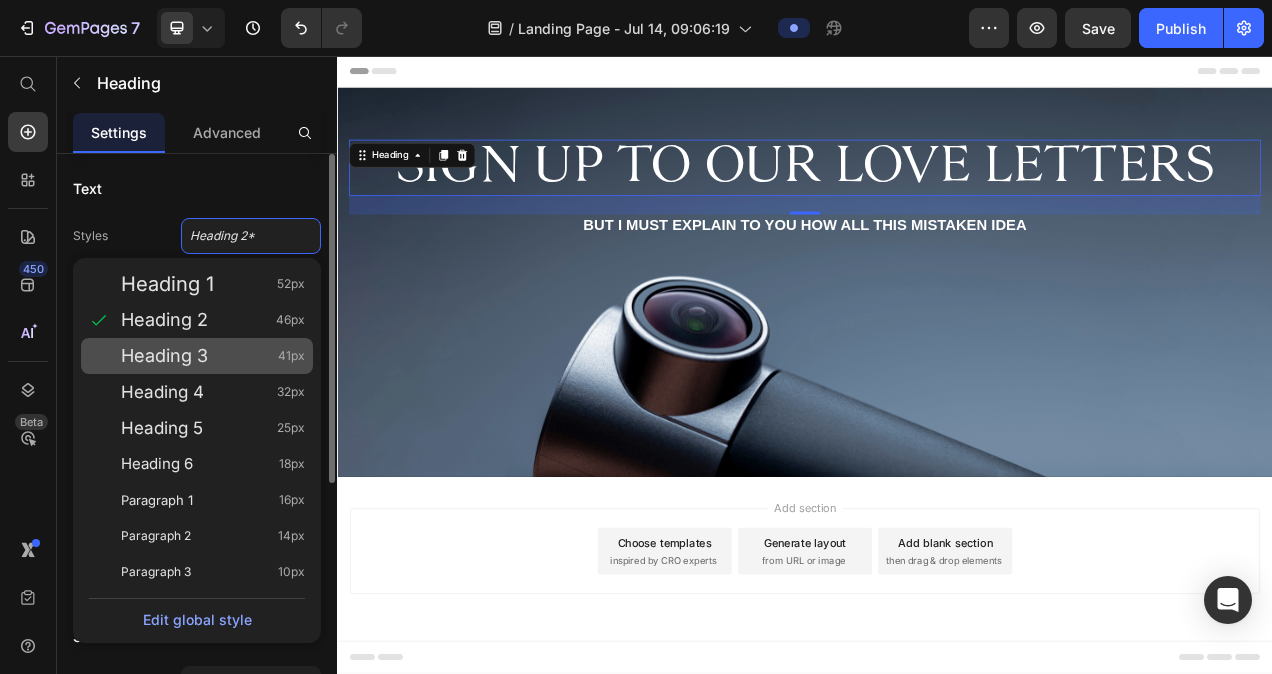 click on "Heading 3" at bounding box center [164, 356] 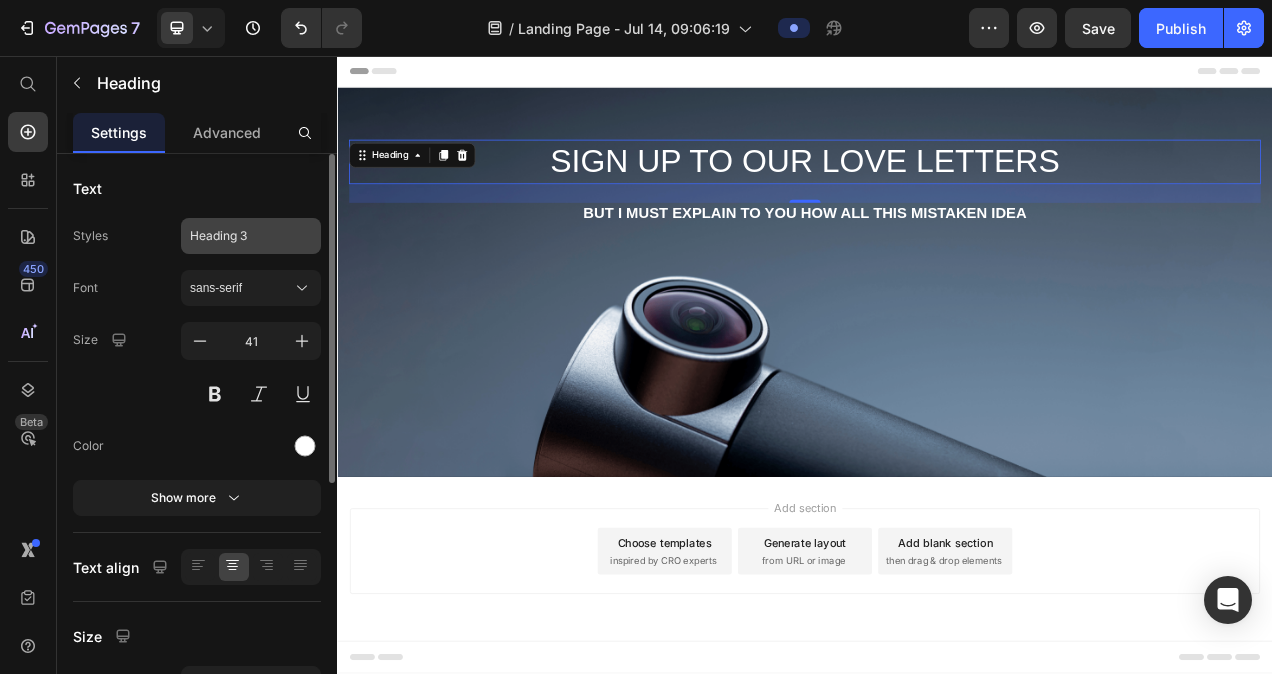 click on "Heading 3" 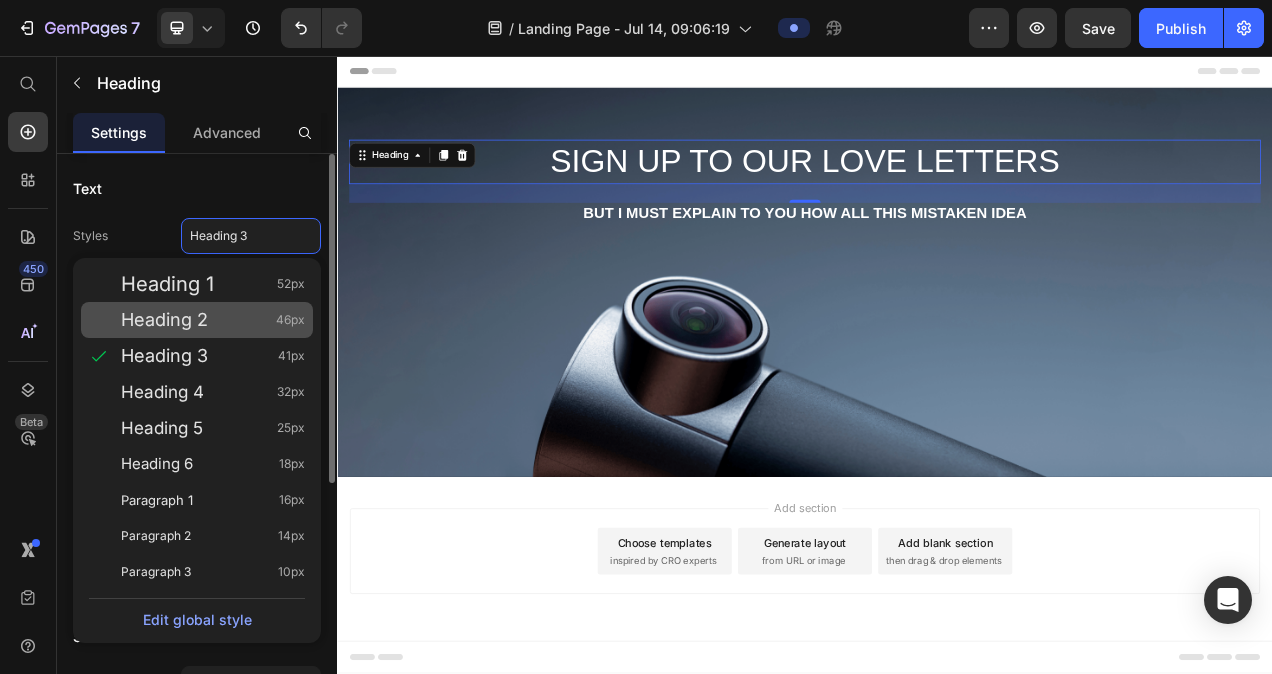 click on "Heading 2" at bounding box center [164, 320] 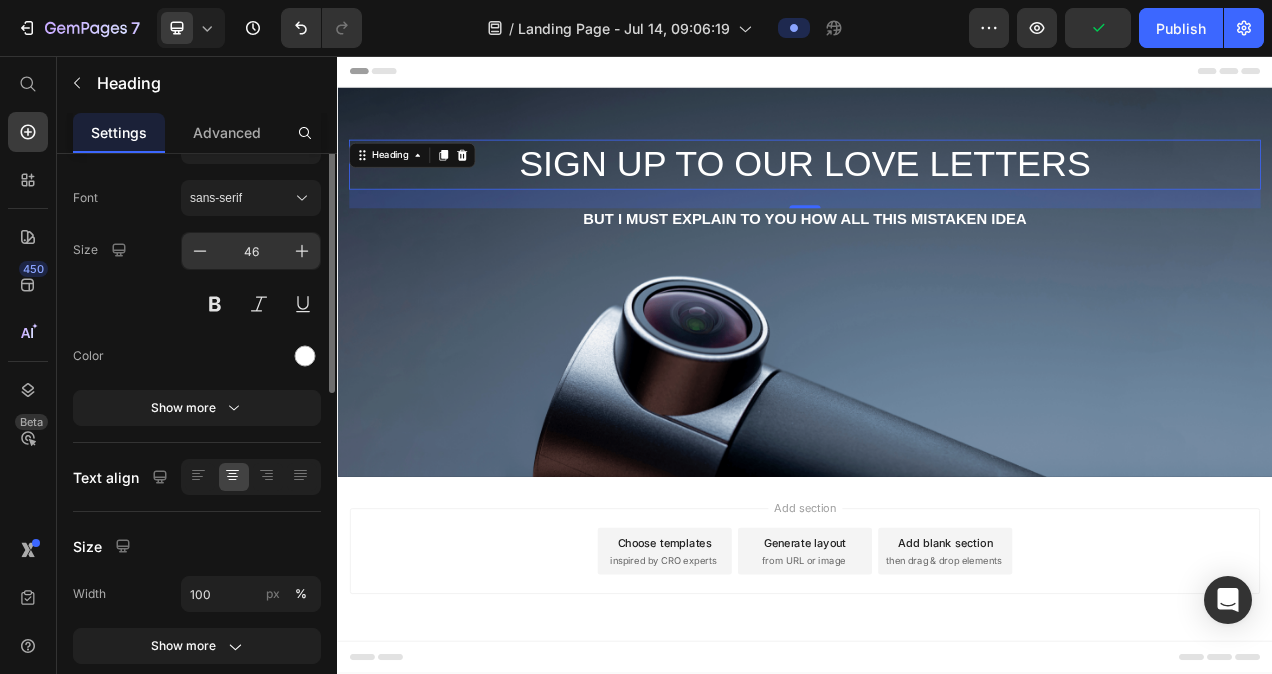 scroll, scrollTop: 0, scrollLeft: 0, axis: both 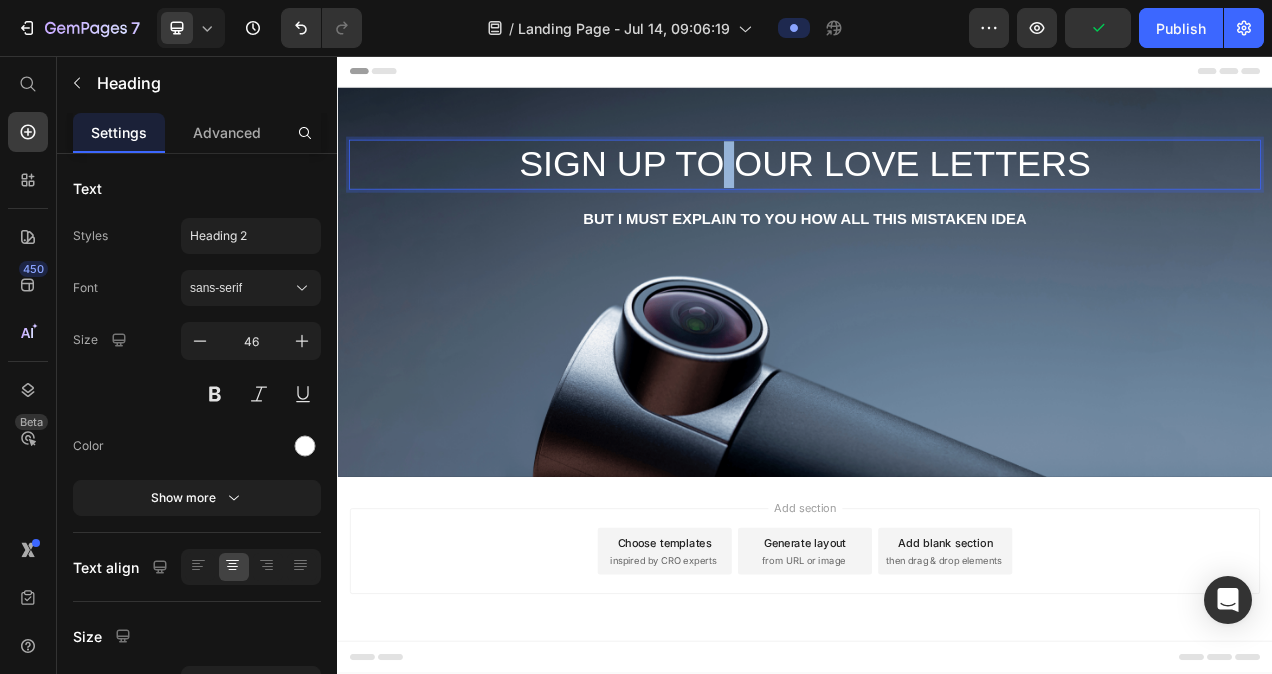 click on "SIGN Up To Our Love Letters" at bounding box center (937, 196) 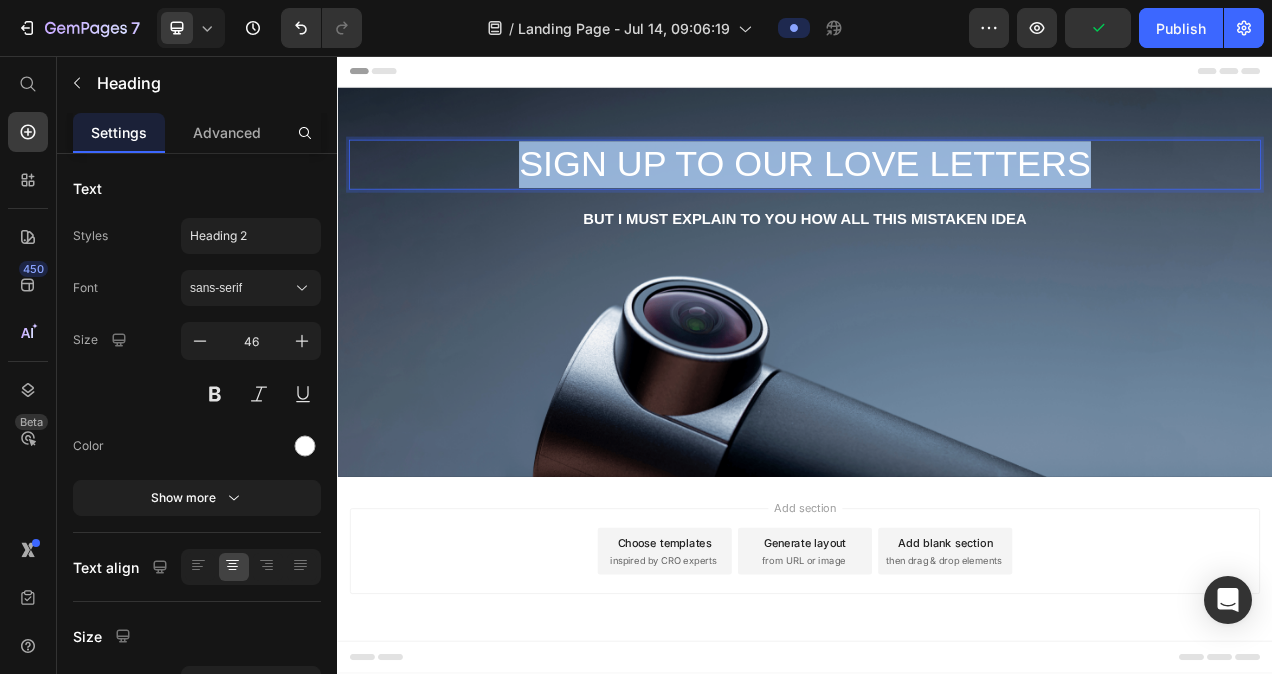 click on "SIGN Up To Our Love Letters" at bounding box center [937, 196] 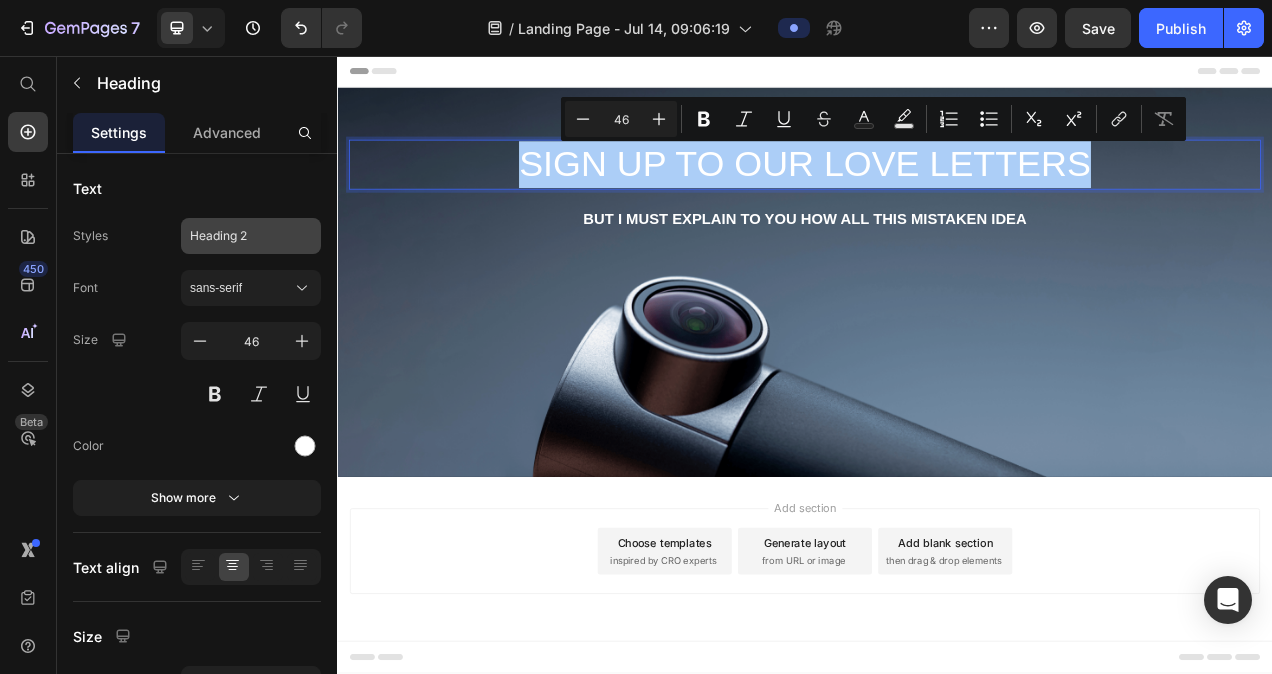 click on "Heading 2" at bounding box center (239, 236) 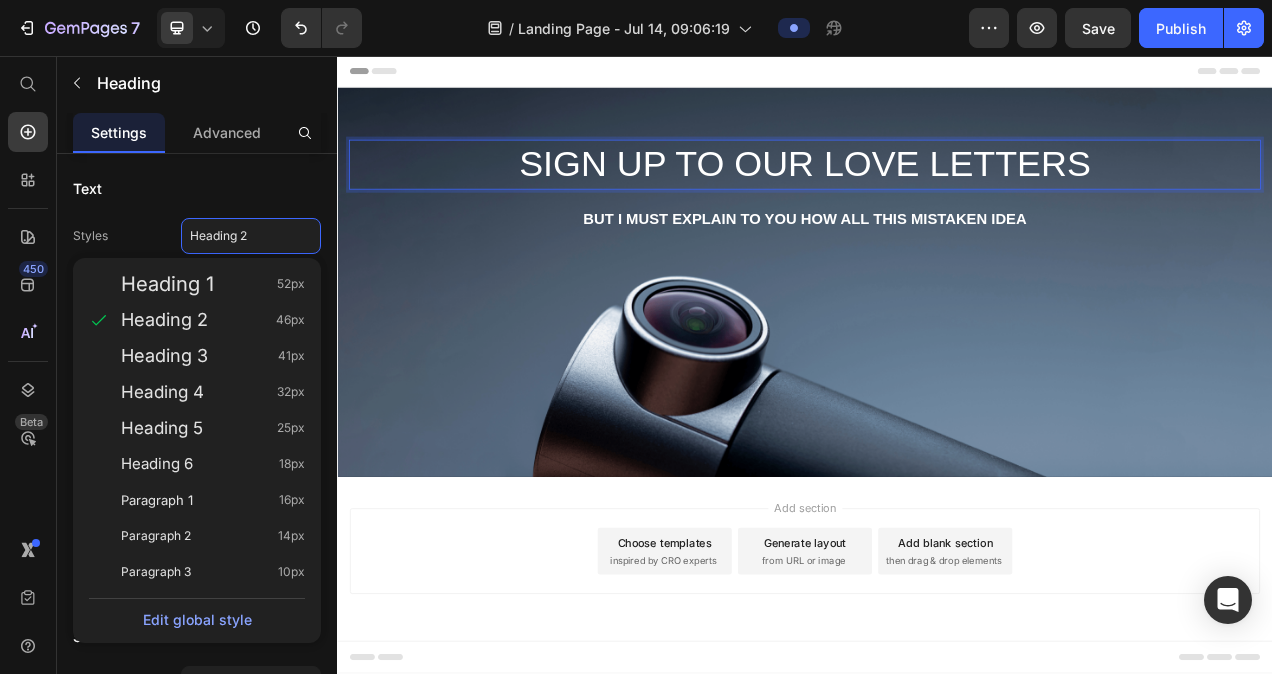 click on "SIGN Up To Our Love Letters" at bounding box center (937, 196) 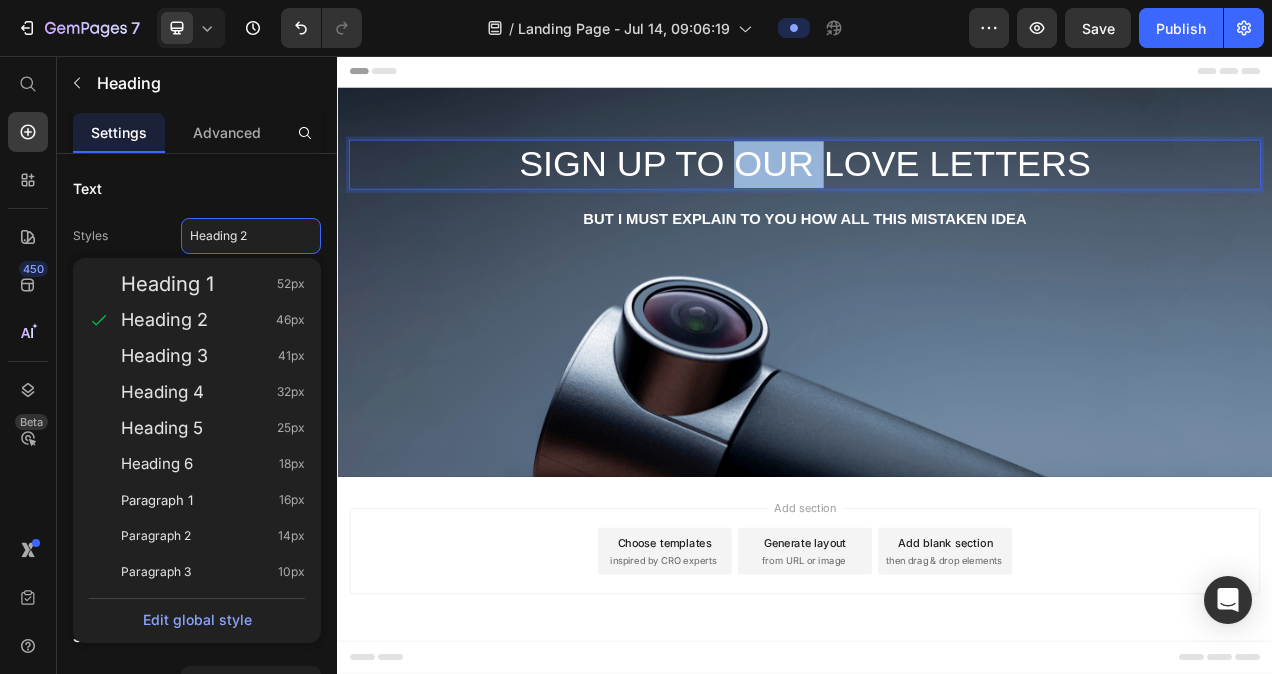 click on "SIGN Up To Our Love Letters" at bounding box center (937, 196) 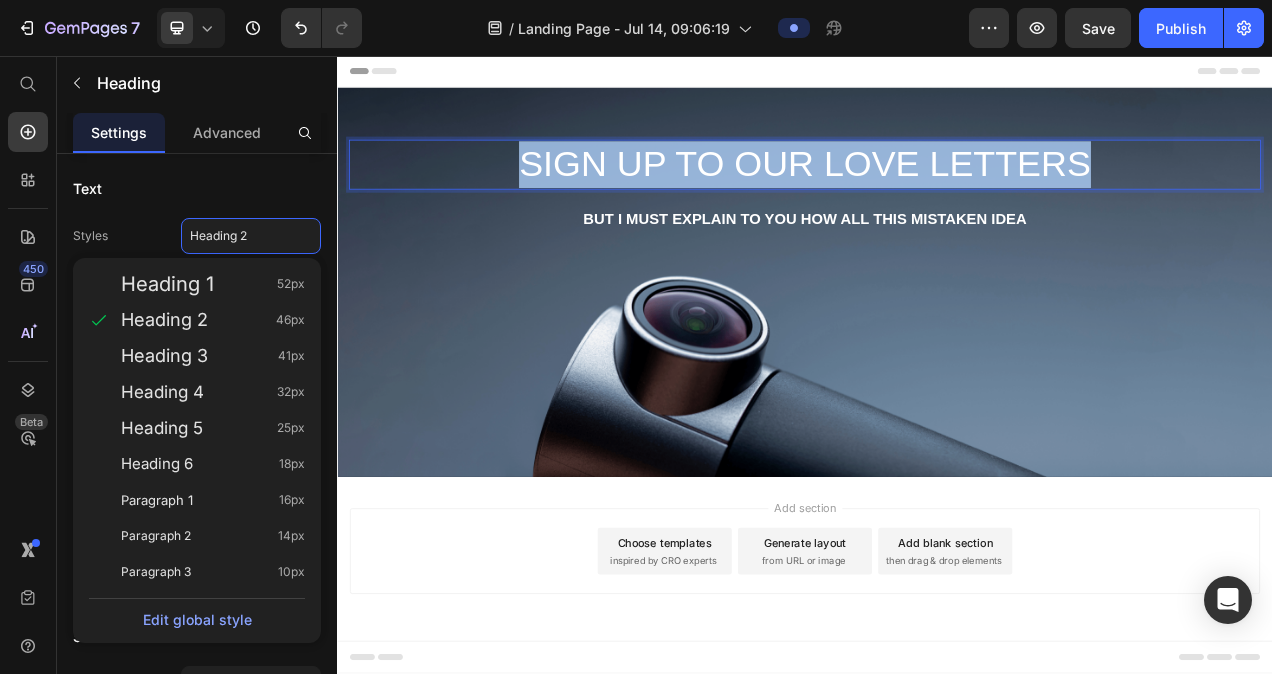 click on "SIGN Up To Our Love Letters" at bounding box center (937, 196) 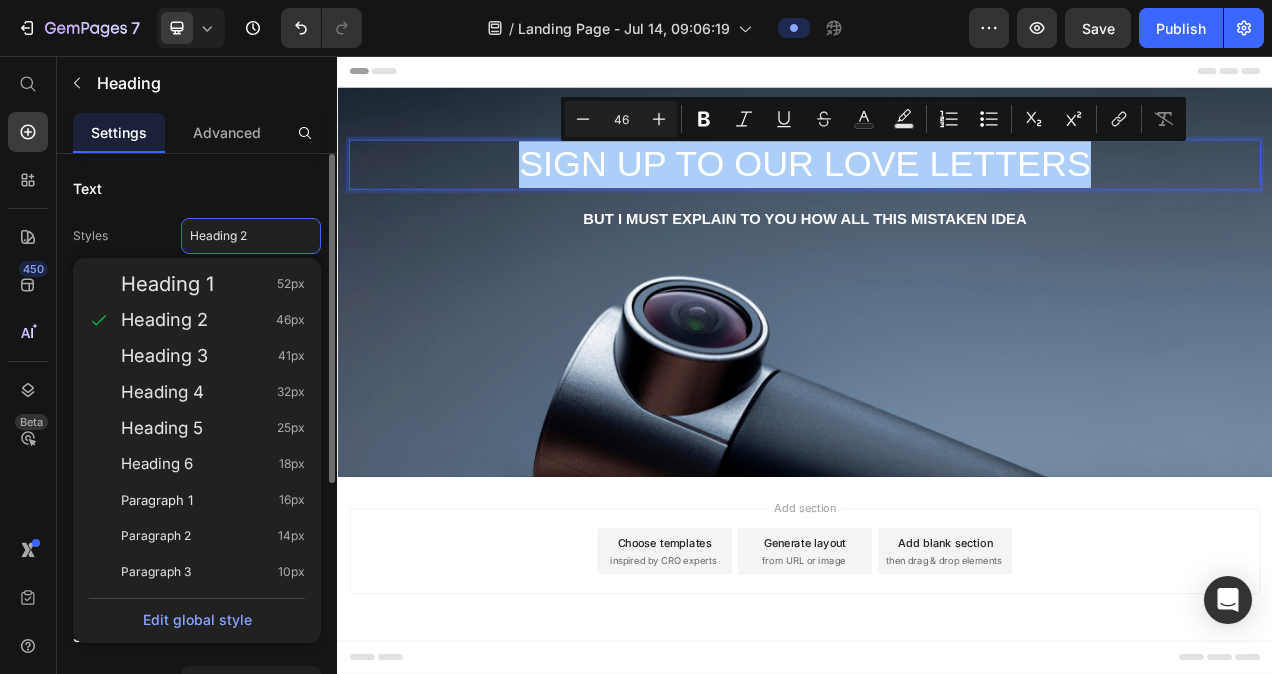click on "Text Styles Heading 2 Heading 1 52px Heading 2 46px Heading 3 41px Heading 4 32px Heading 5 25px Heading 6 18px Paragraph 1 16px Paragraph 2 14px Paragraph 3 10px  Edit global style  Font sans-serif Size 46 Color Show more Text align Size Width 100 px % Show more Background Color Image Video  Color  SEO HTML tag H2  Delete element" at bounding box center [197, 660] 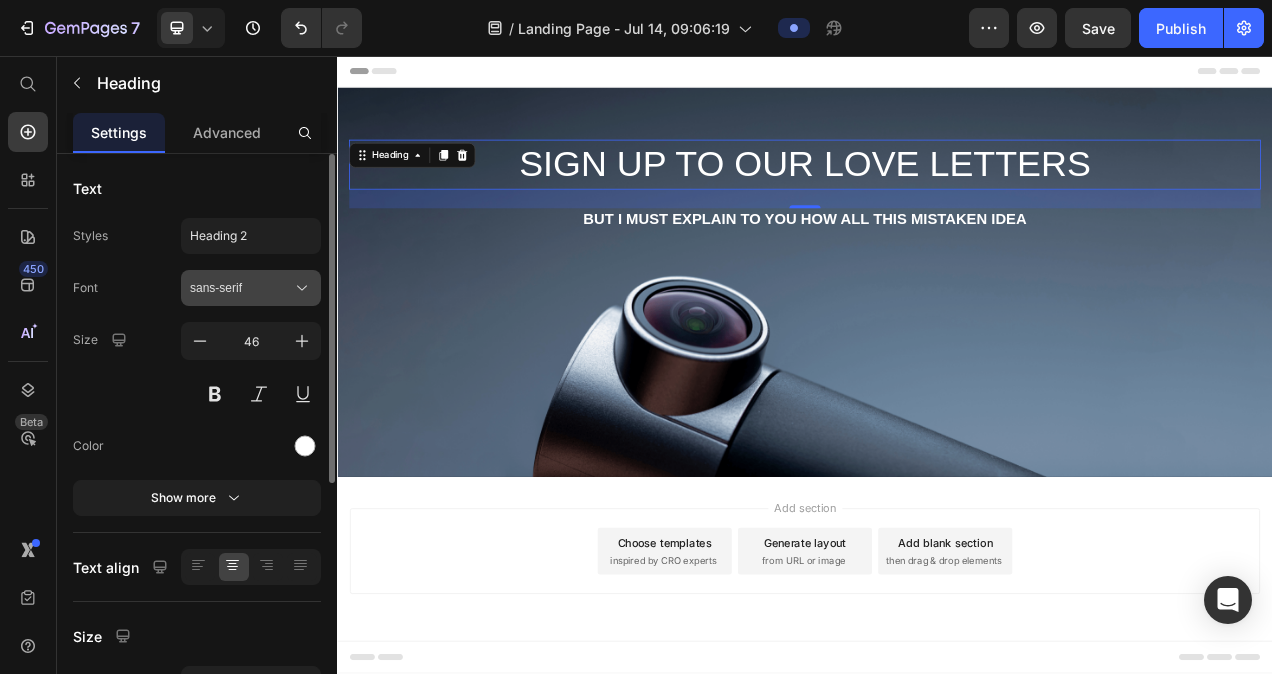 click on "sans-serif" at bounding box center (241, 288) 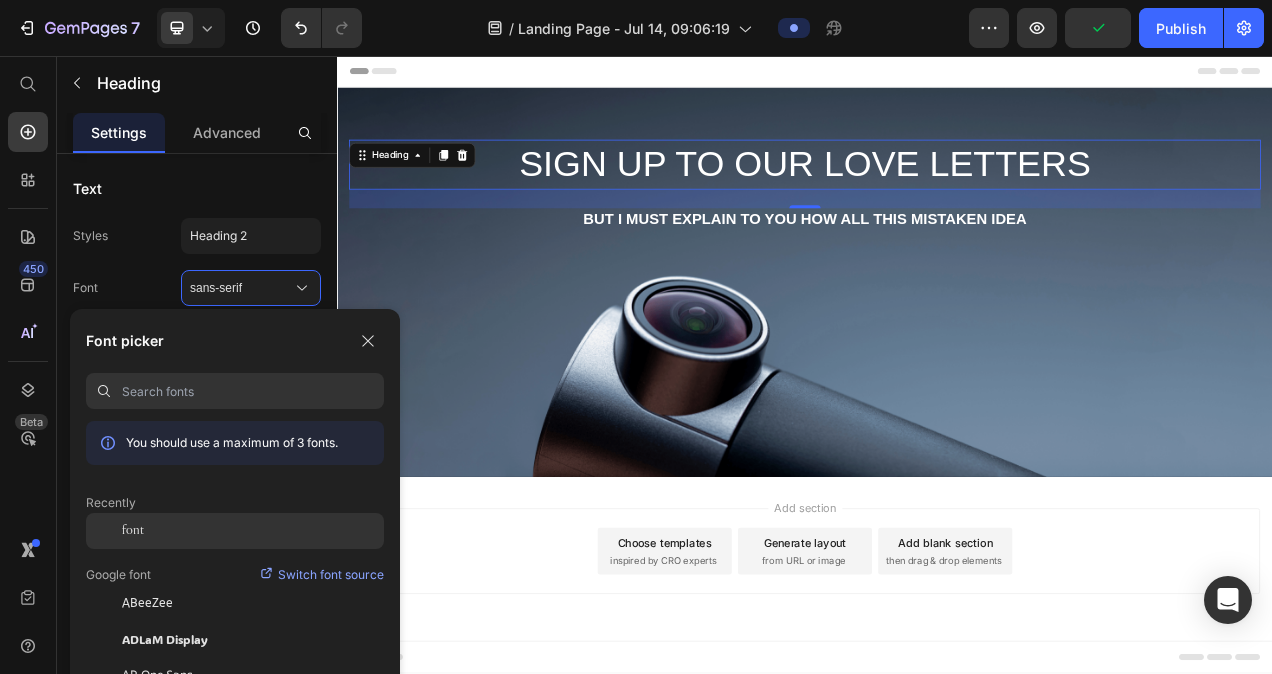 click on "font" 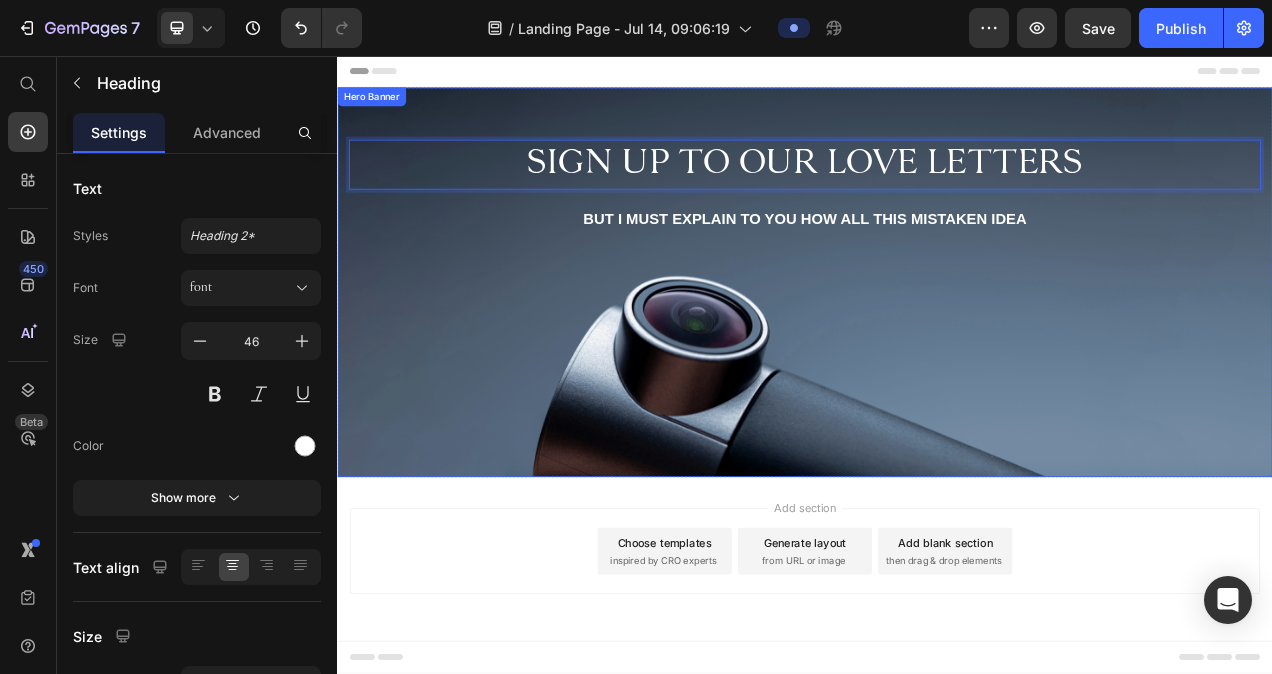 click on "SIGN Up To Our Love Letters Heading   24 But I must explain to you how all this mistaken idea Text Block" at bounding box center (937, 221) 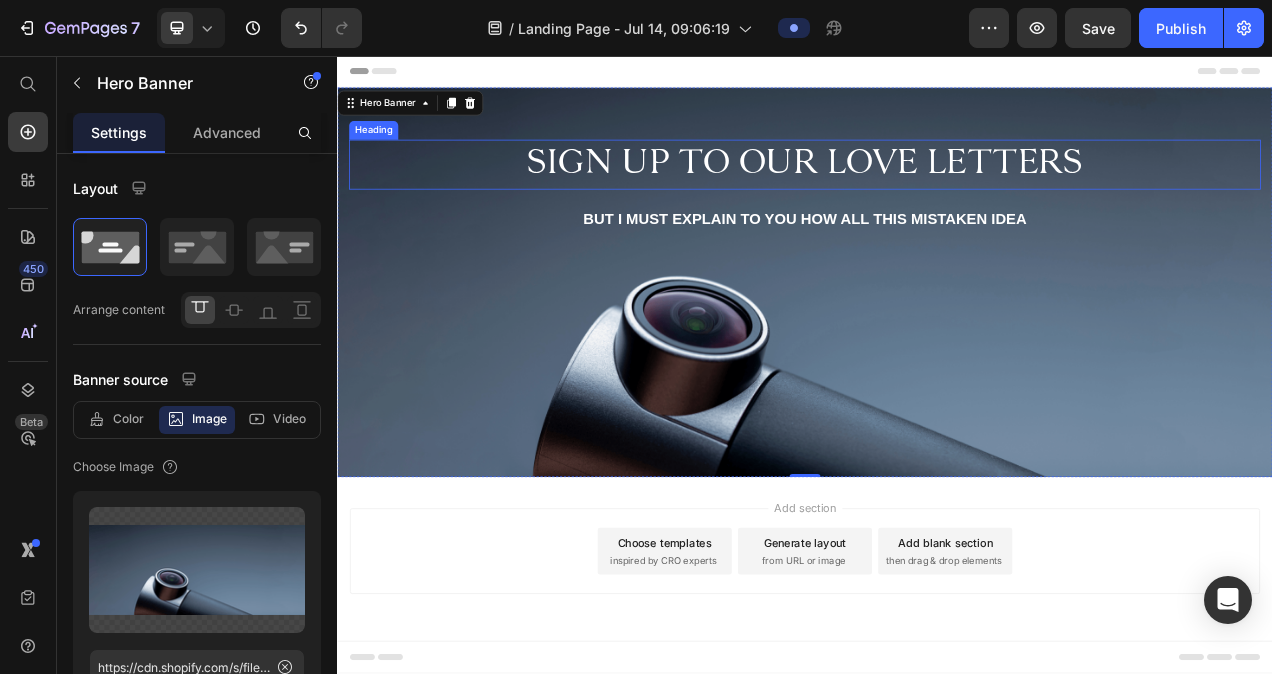 click on "SIGN Up To Our Love Letters" at bounding box center (937, 196) 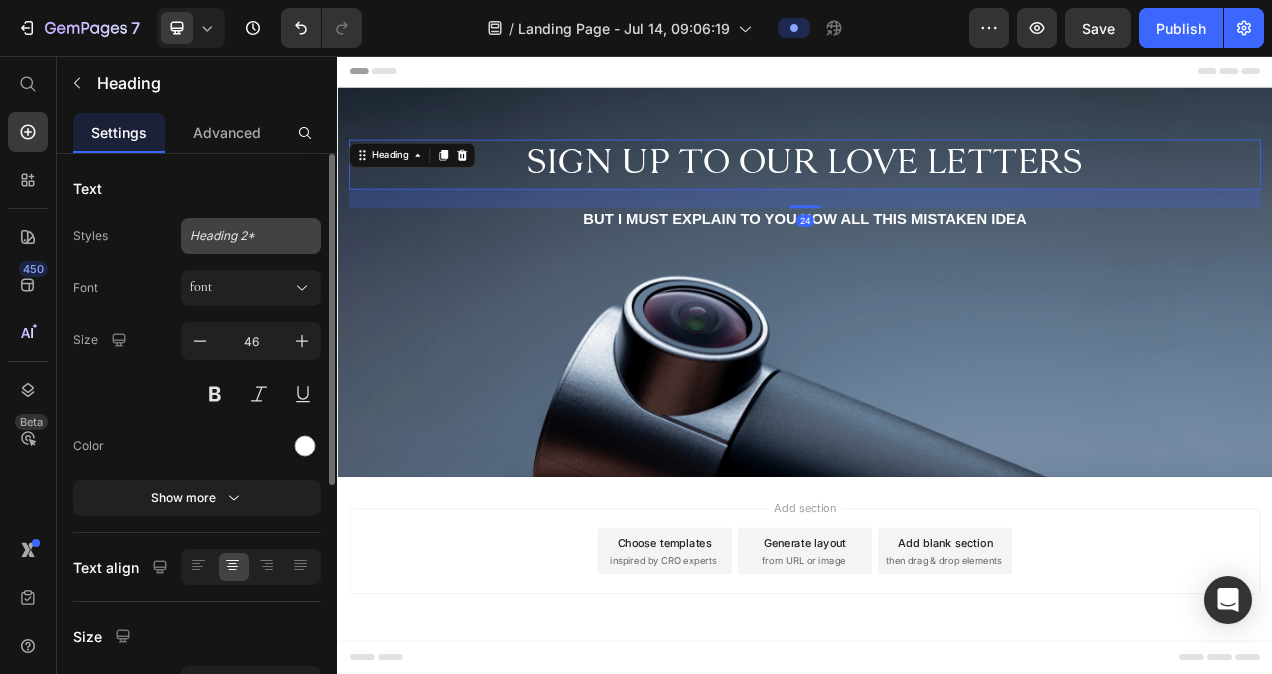 click on "Heading 2*" 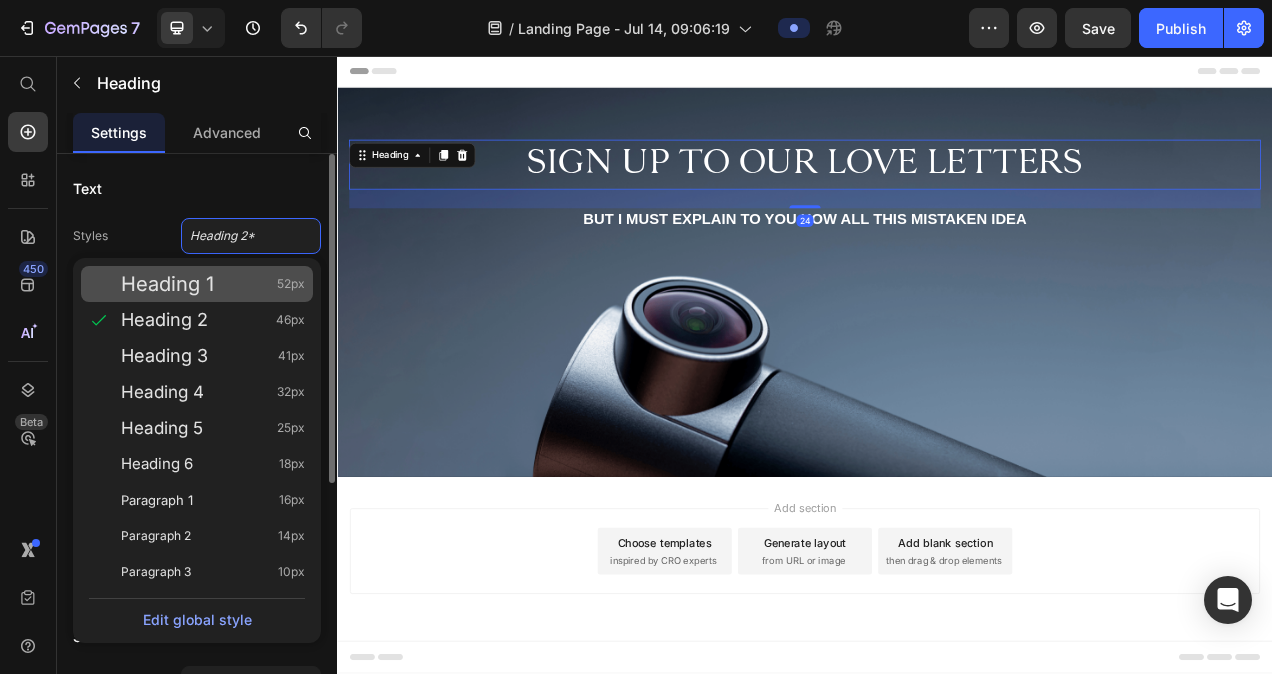 click on "Heading 1" at bounding box center (167, 284) 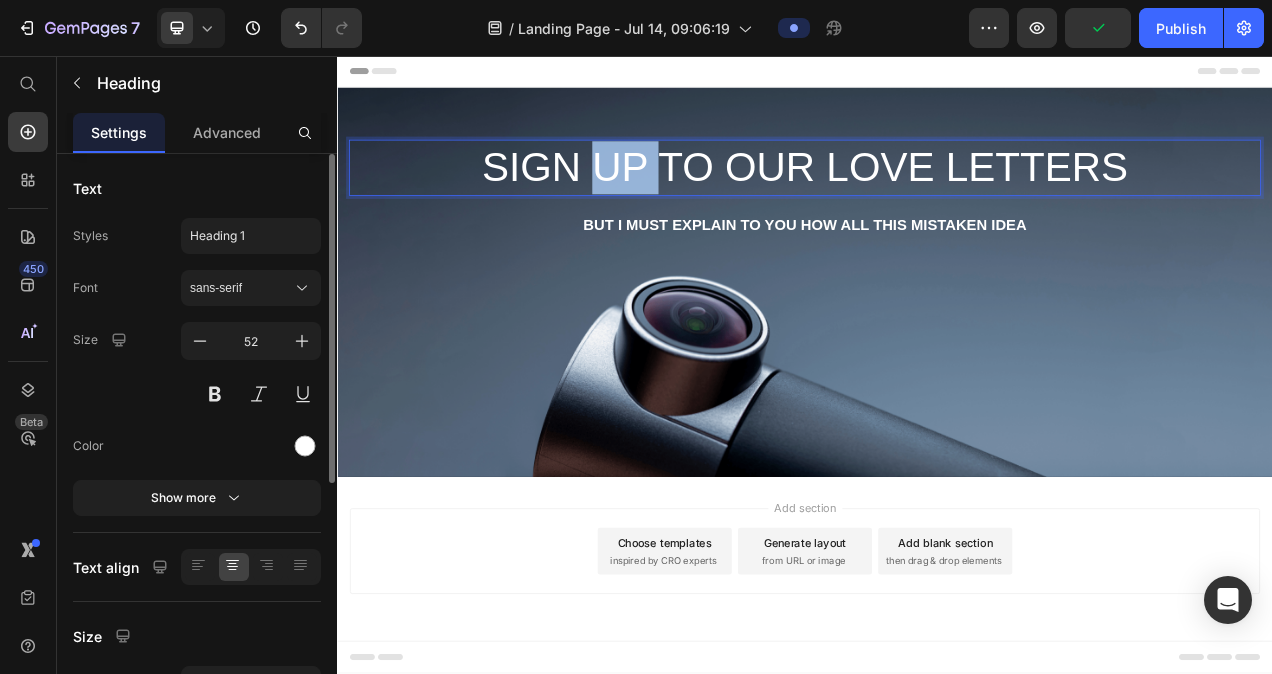 click on "SIGN Up To Our Love Letters" at bounding box center [937, 200] 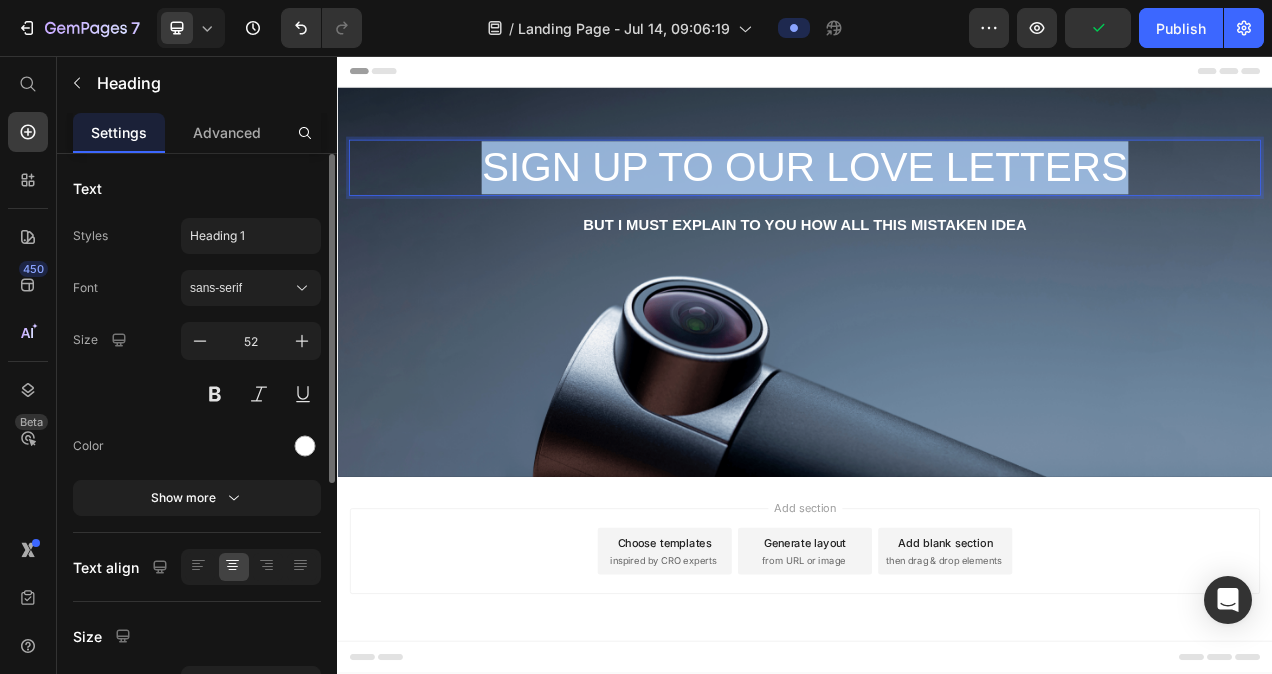 click on "SIGN Up To Our Love Letters" at bounding box center (937, 200) 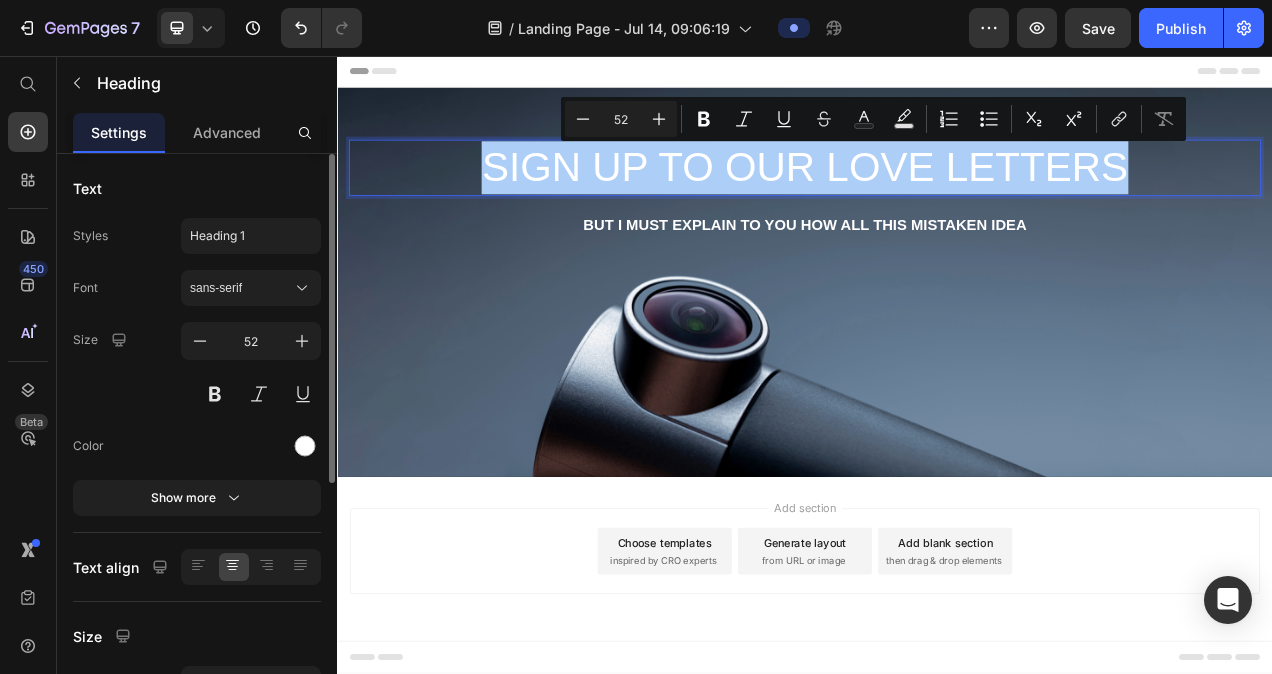 click on "Font sans-serif Size 52 Color Show more" at bounding box center (197, 393) 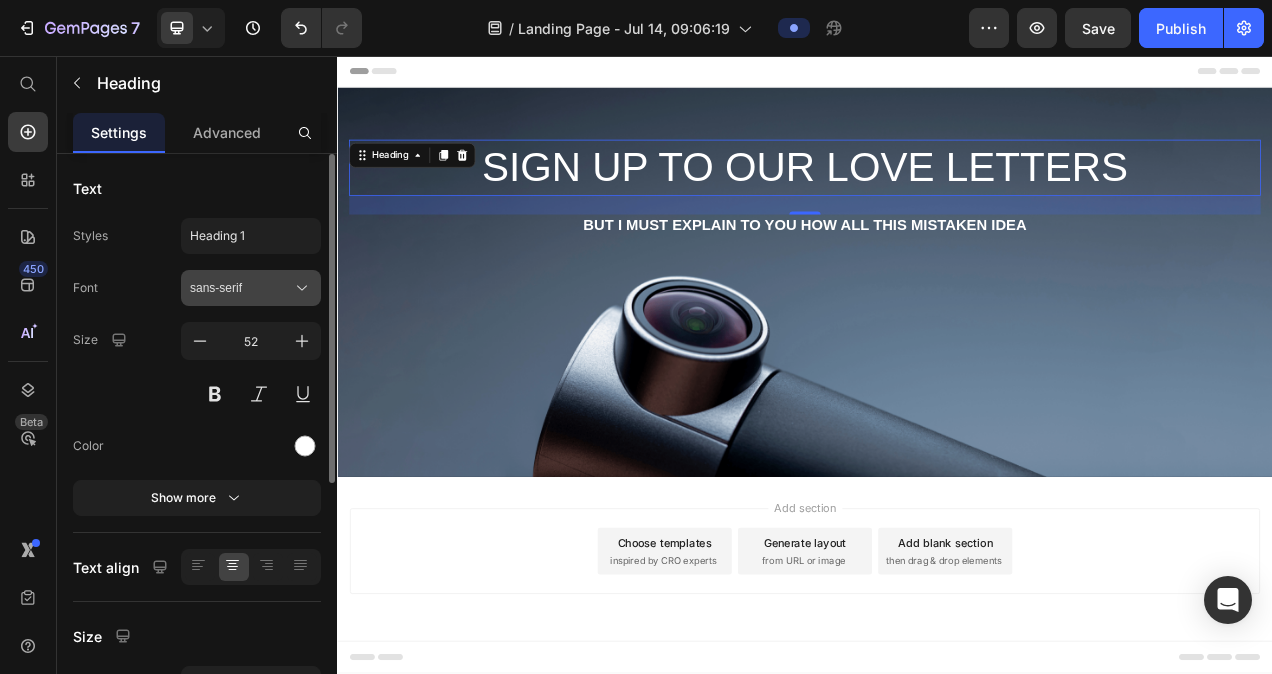 click on "sans-serif" at bounding box center [241, 288] 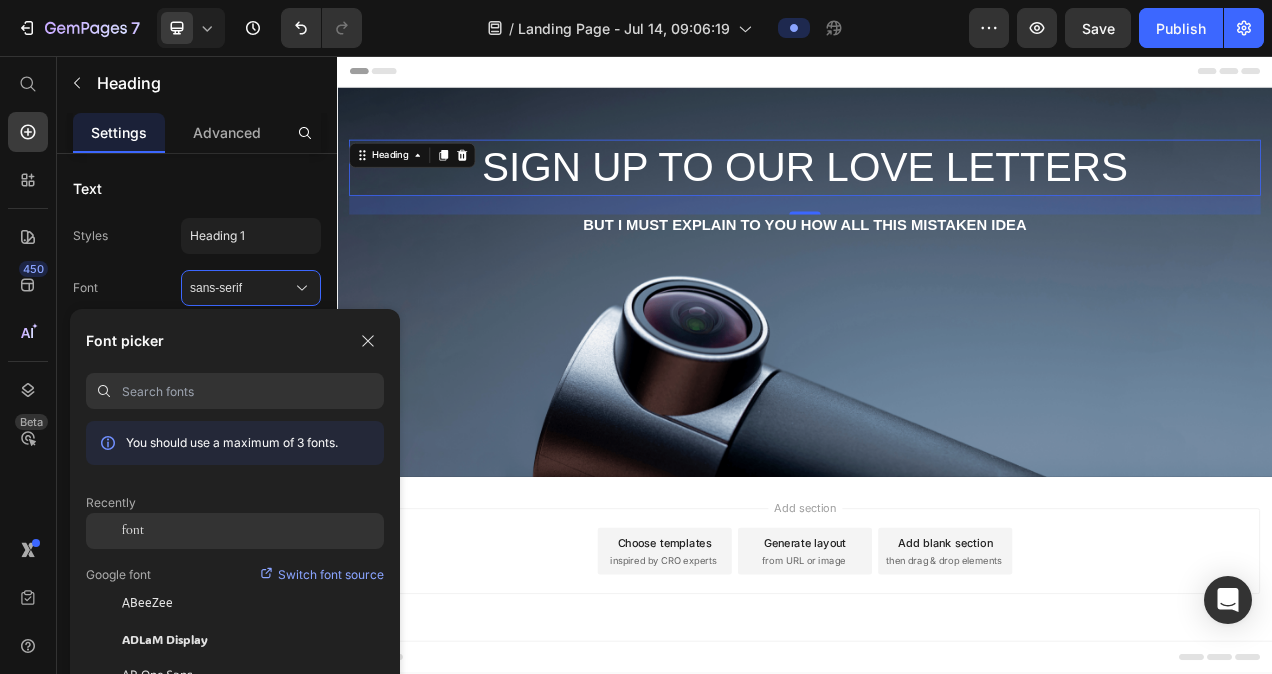 click on "font" 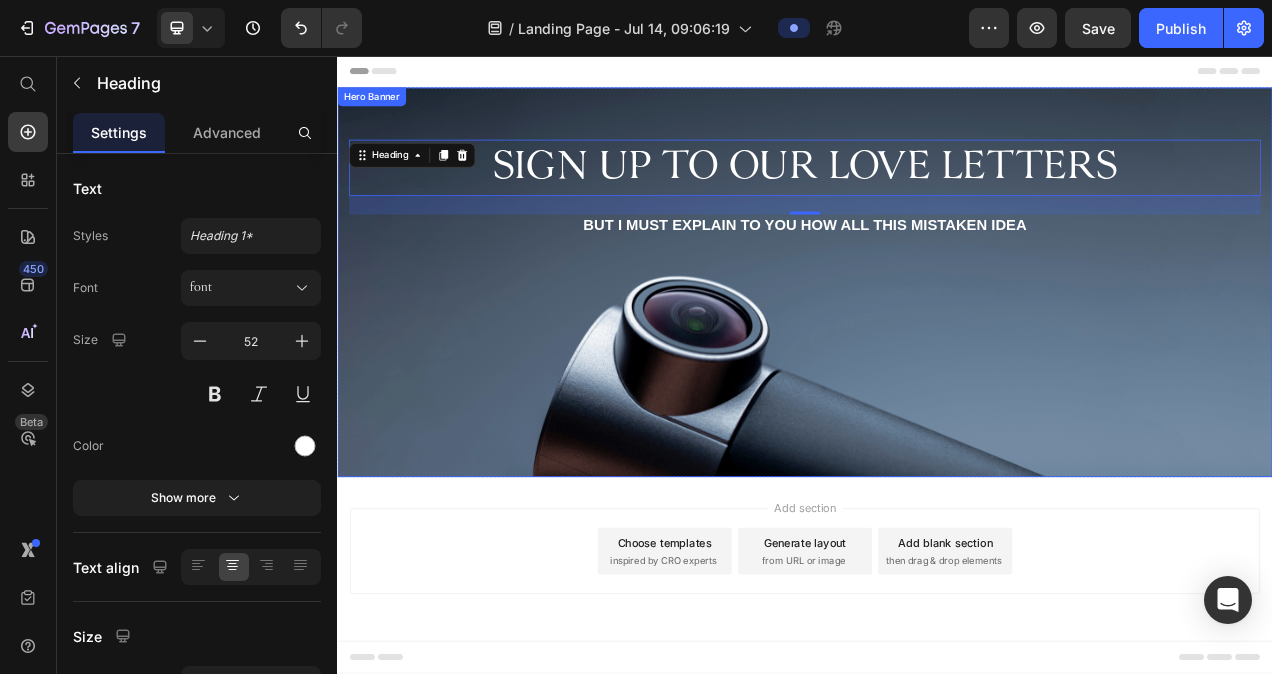 click at bounding box center [937, 347] 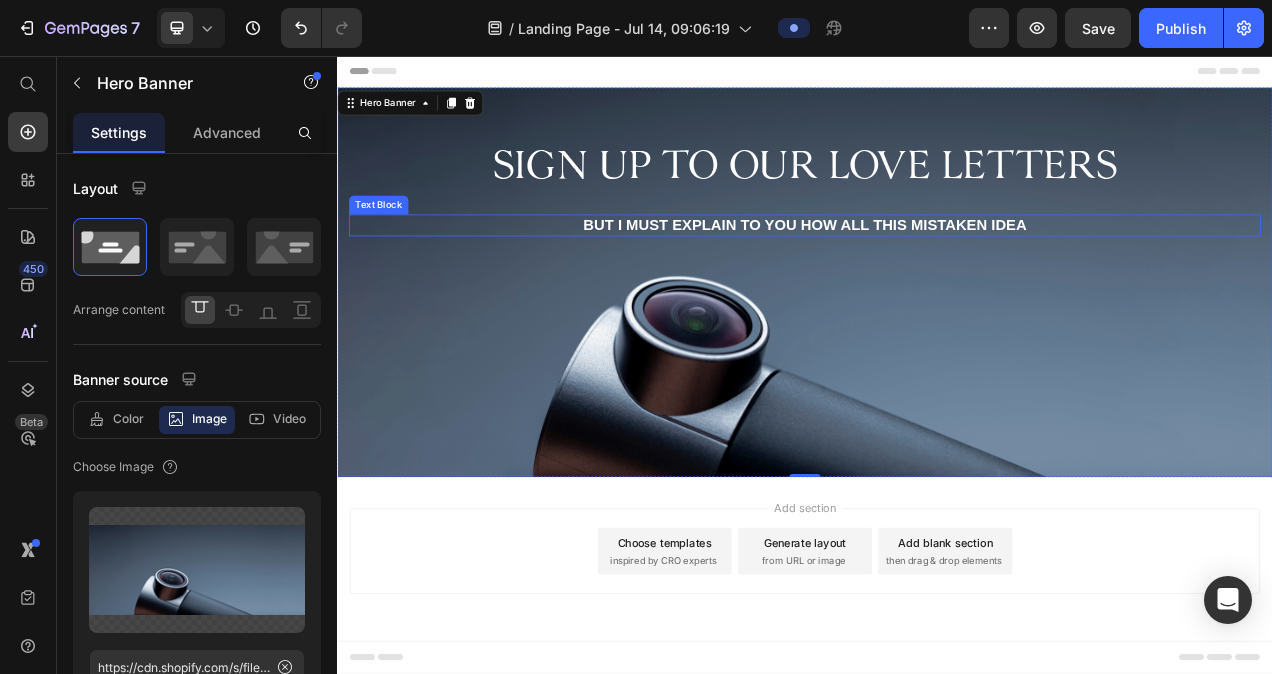 click on "But I must explain to you how all this mistaken idea" at bounding box center [937, 274] 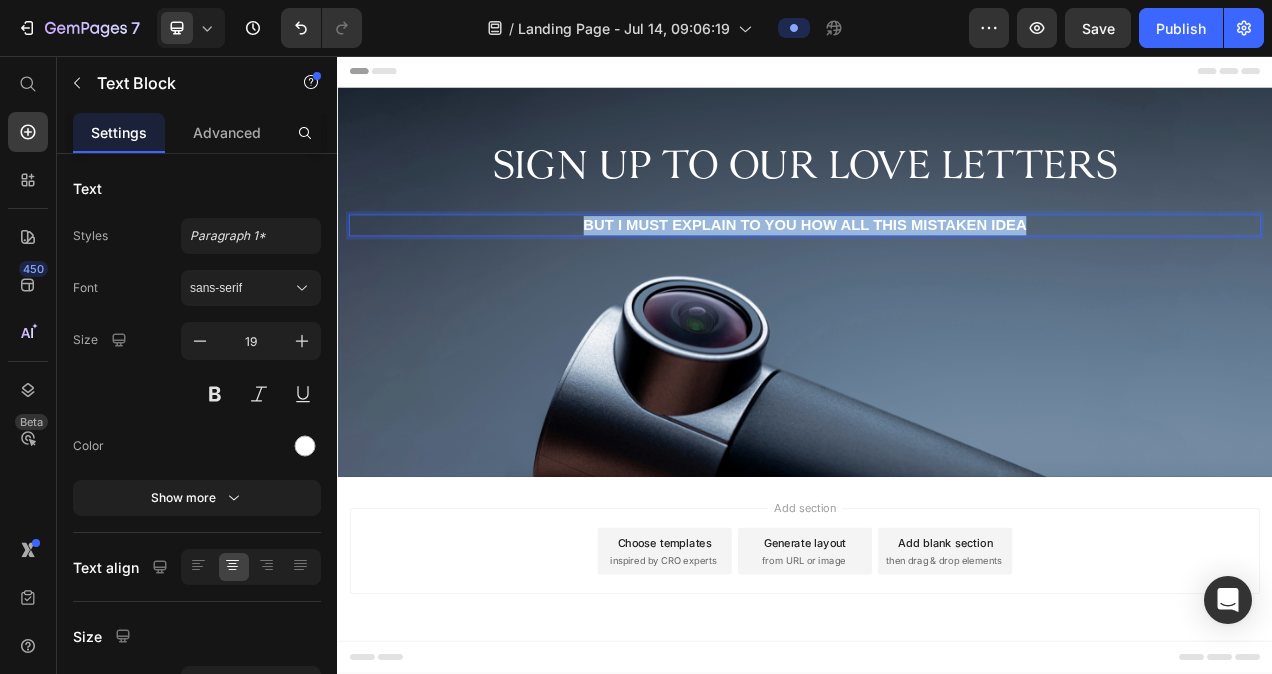 click on "But I must explain to you how all this mistaken idea" at bounding box center [937, 274] 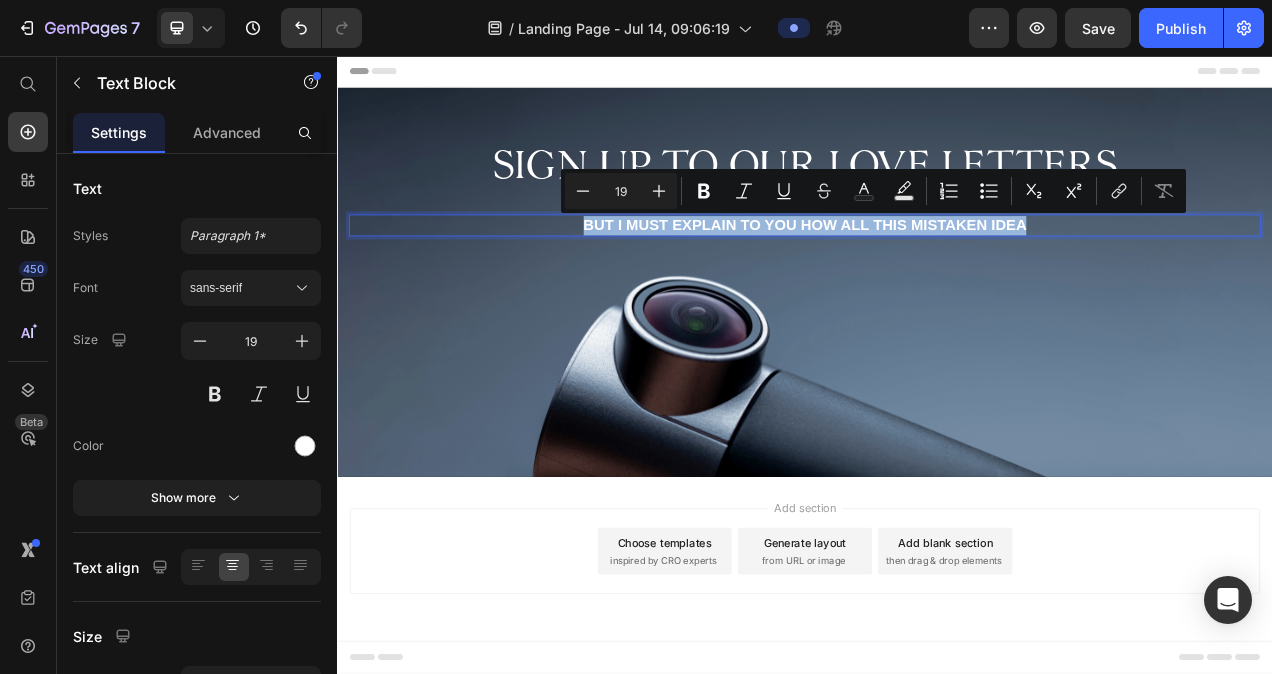 type on "14" 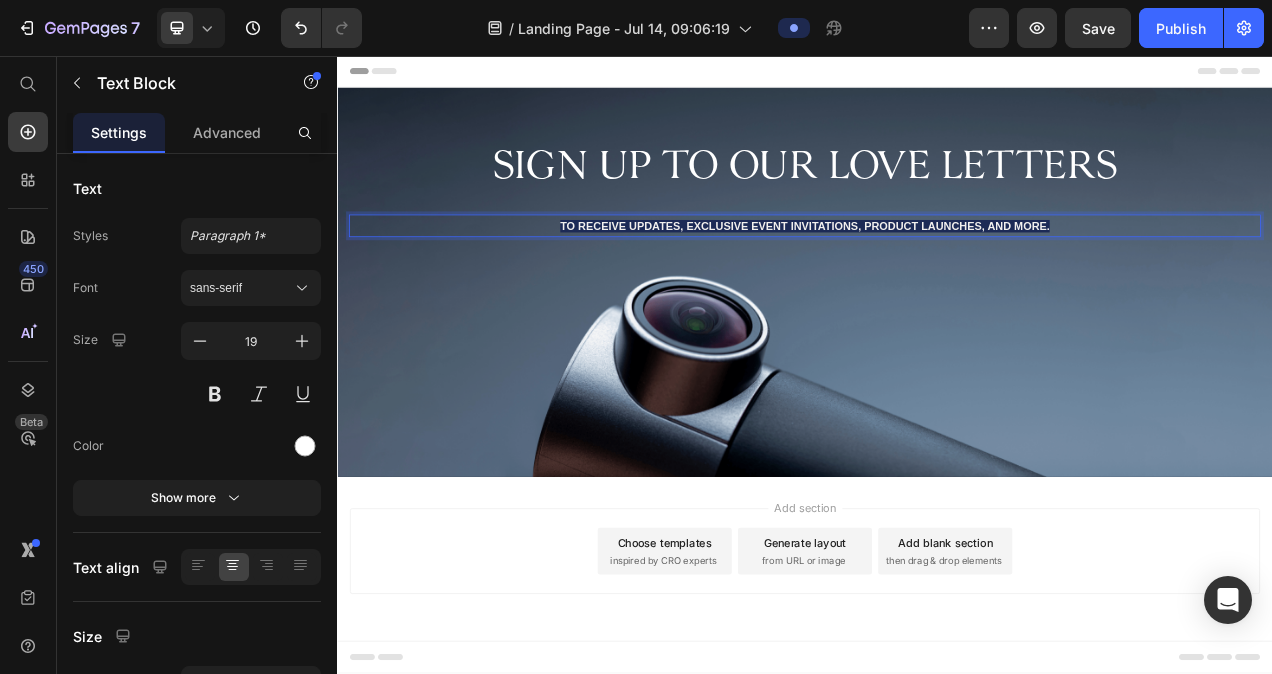 click on "To receive updates, exclusive event invitations, product launches, and more." at bounding box center [937, 275] 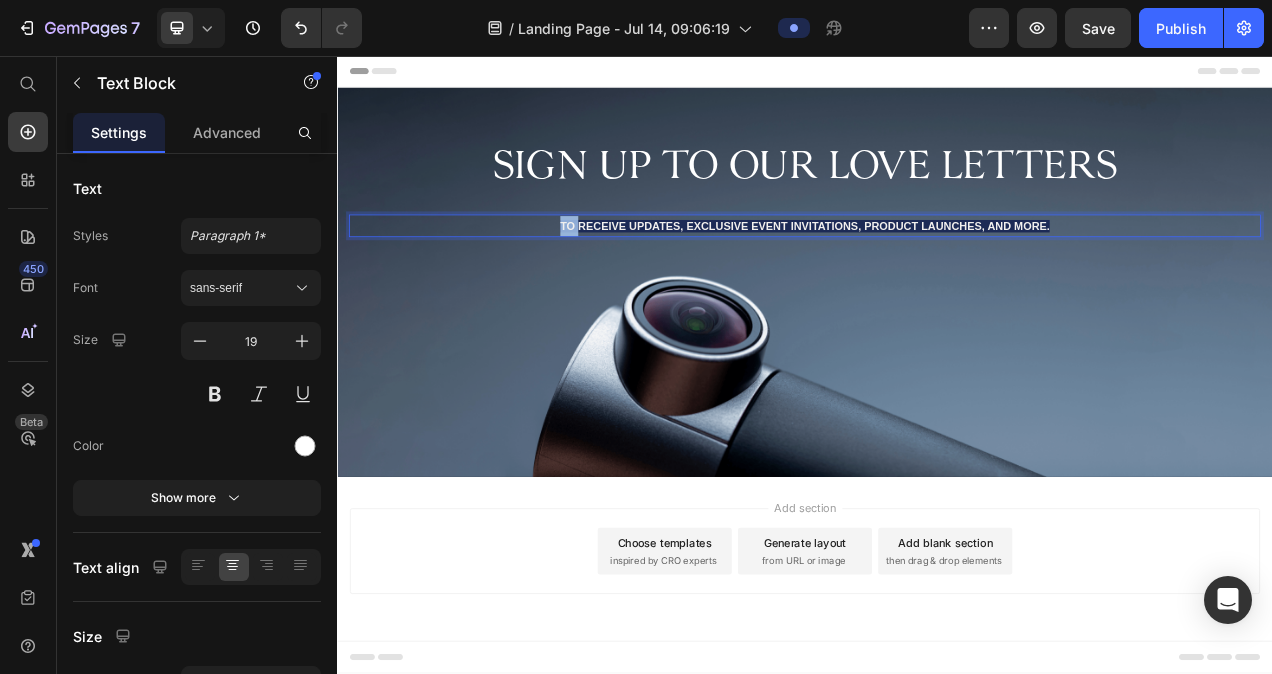 click on "To receive updates, exclusive event invitations, product launches, and more." at bounding box center [937, 275] 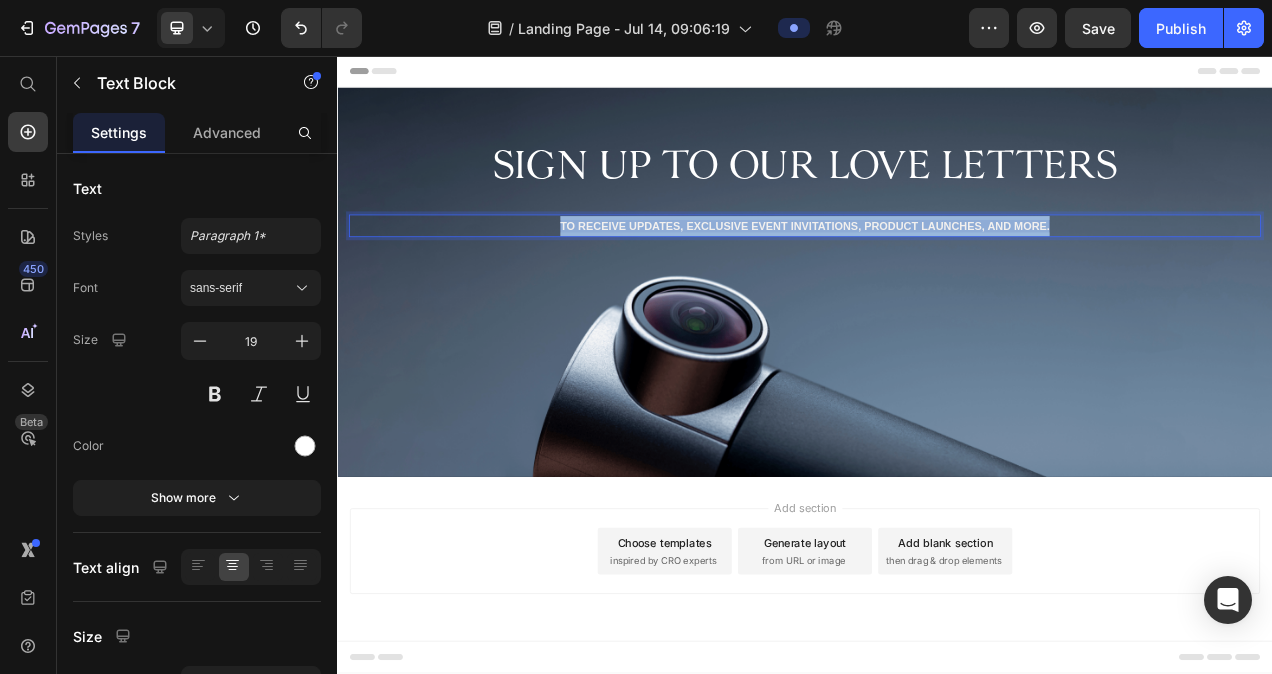 click on "To receive updates, exclusive event invitations, product launches, and more." at bounding box center [937, 275] 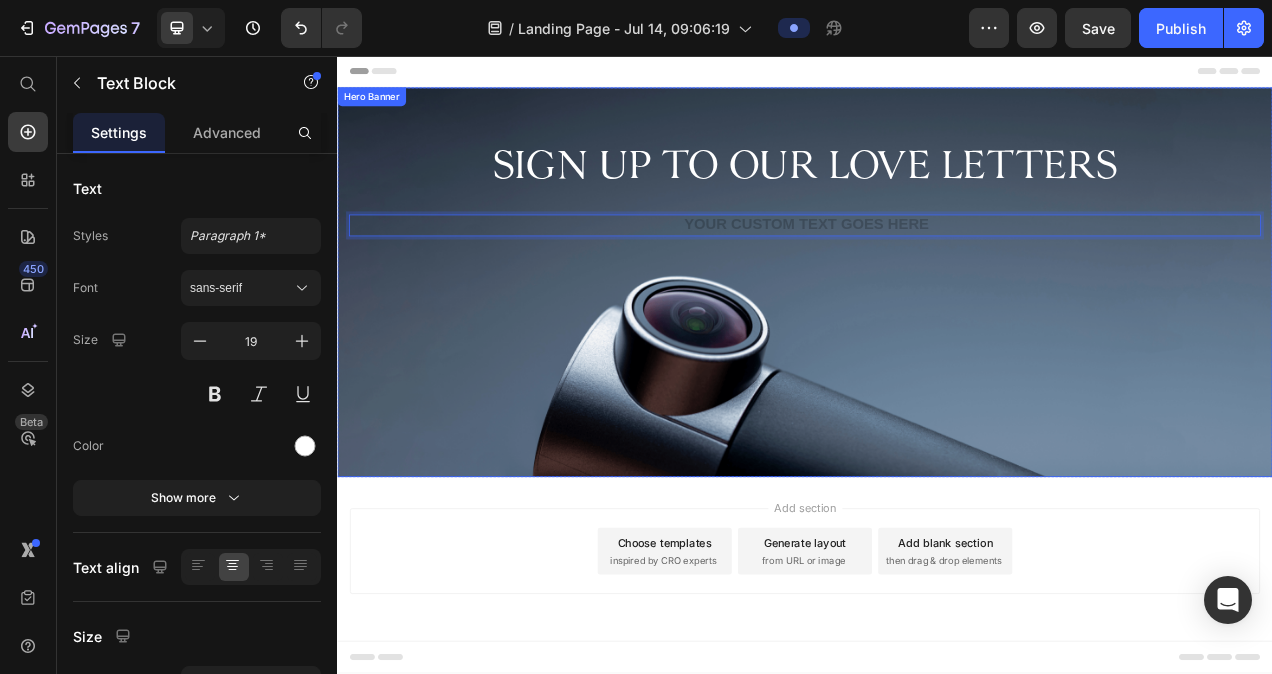 click on "SIGN Up To Our Love Letters Heading Text Block   32" at bounding box center (937, 224) 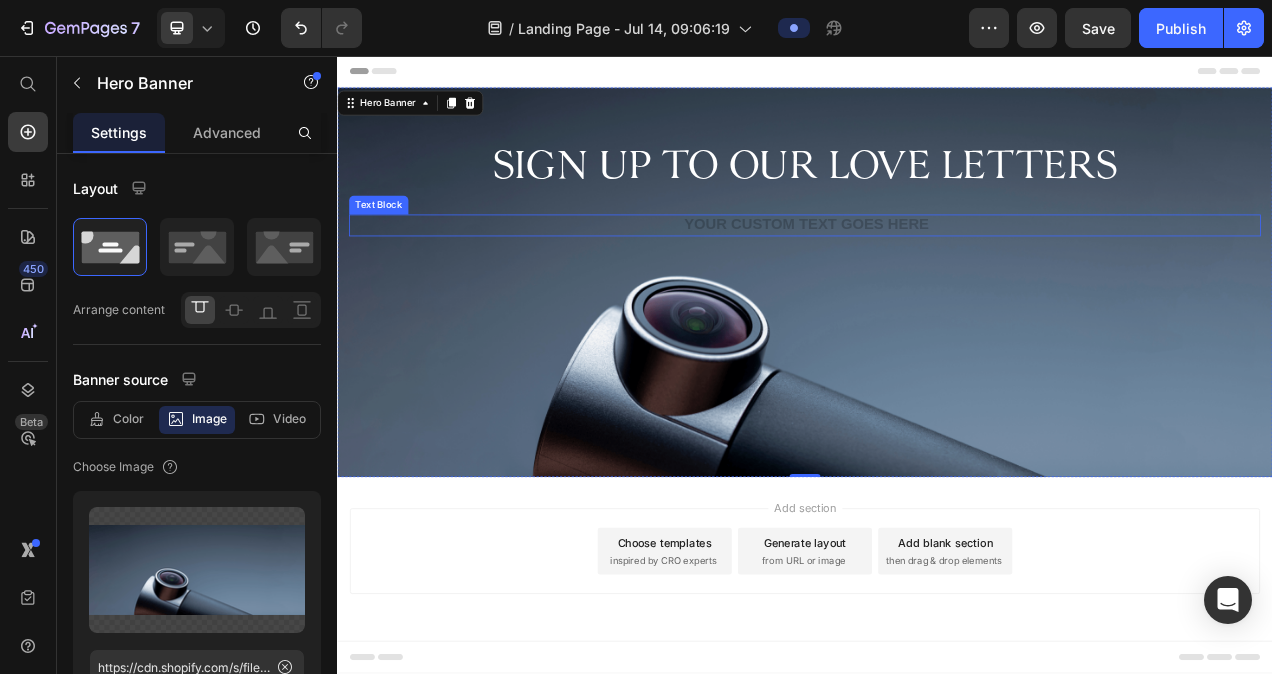click at bounding box center (937, 274) 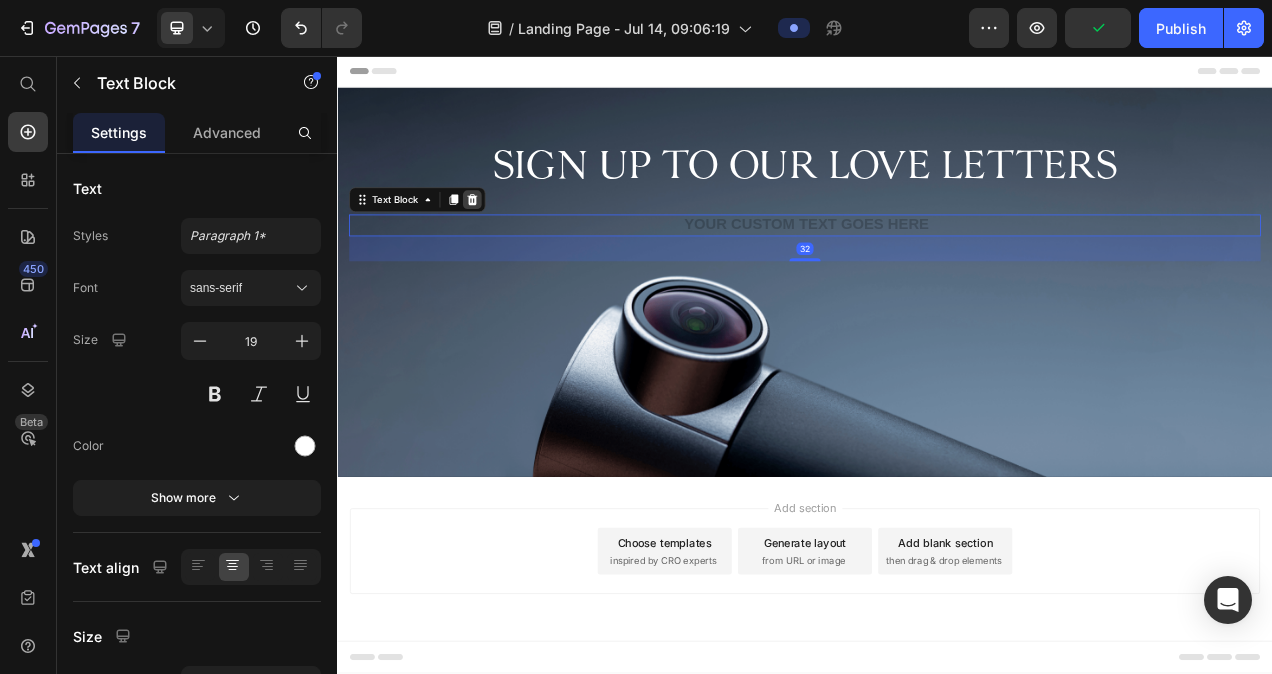click 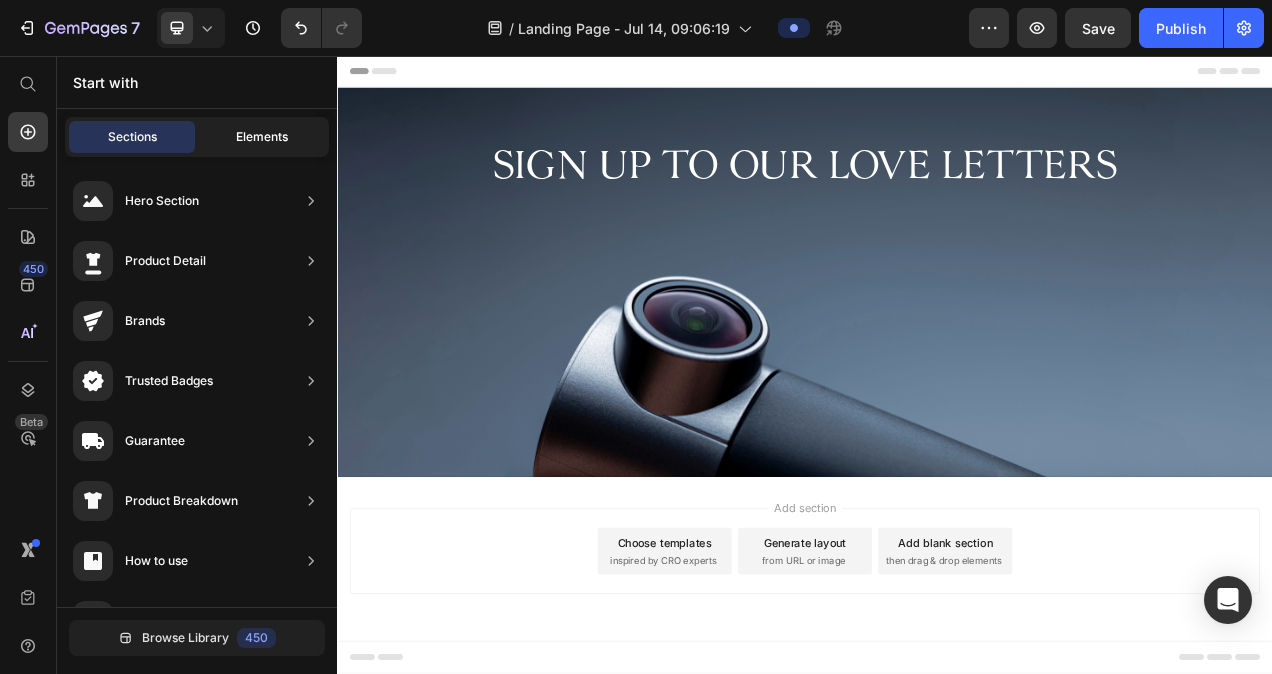 click on "Elements" at bounding box center (262, 137) 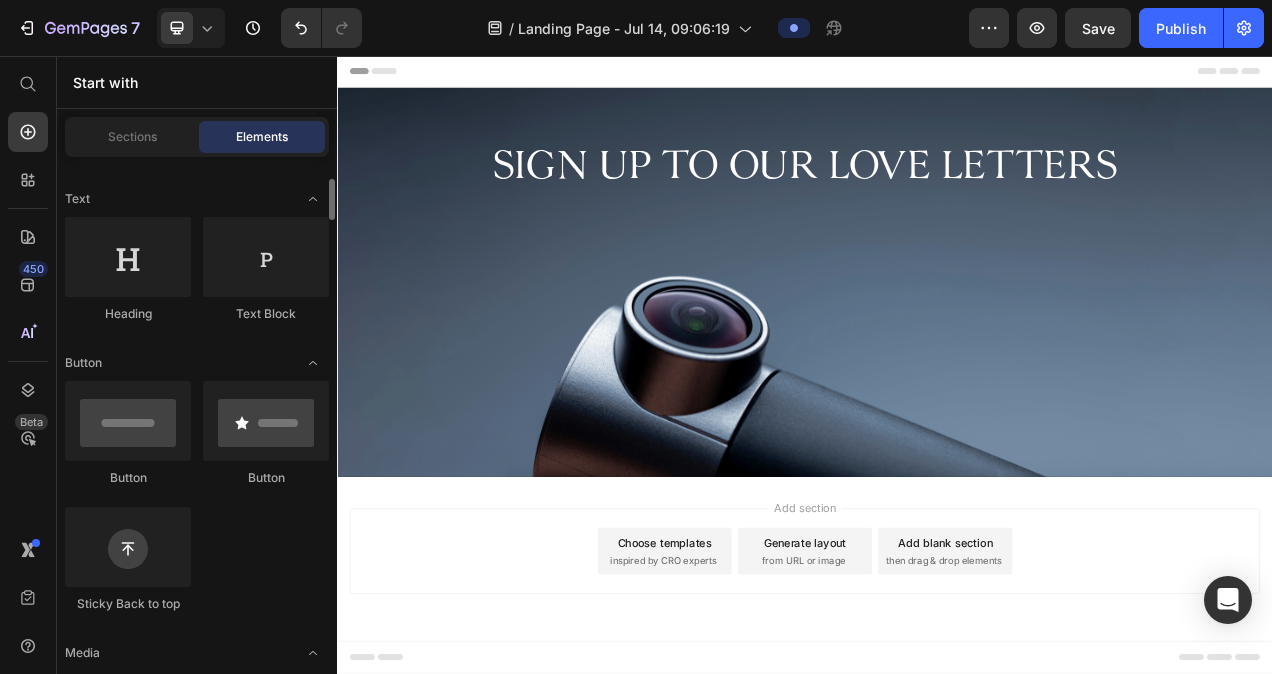 scroll, scrollTop: 274, scrollLeft: 0, axis: vertical 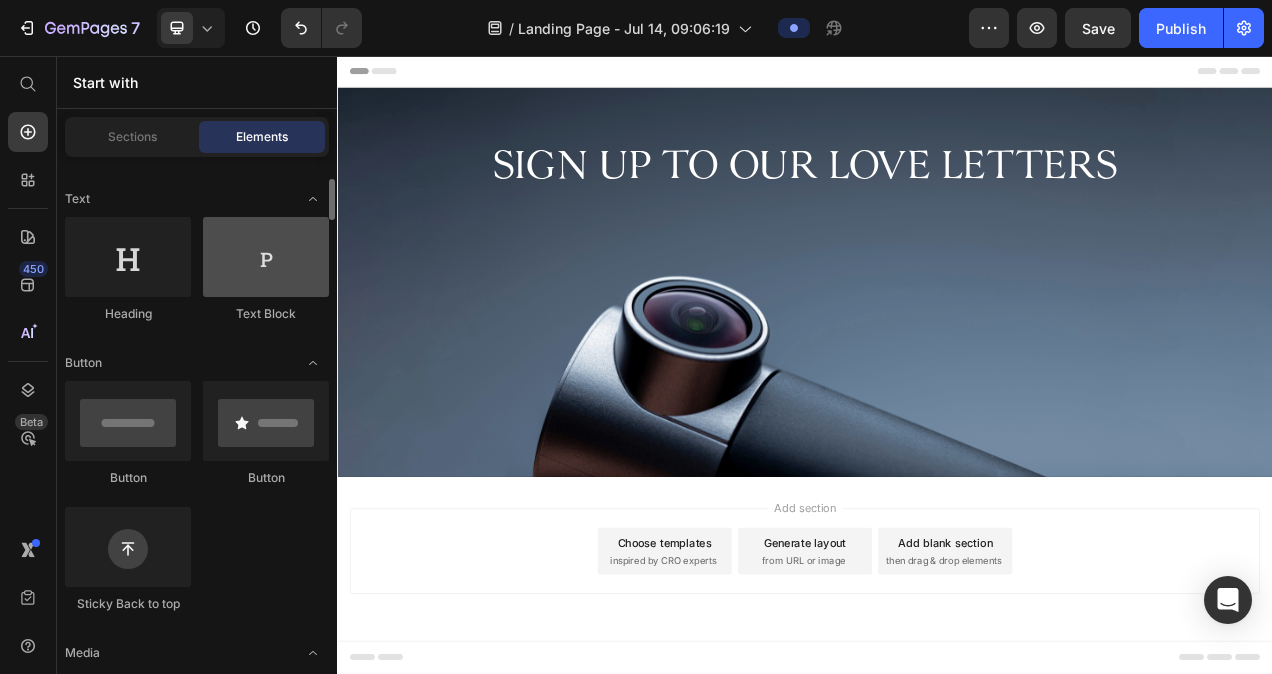 click at bounding box center (266, 257) 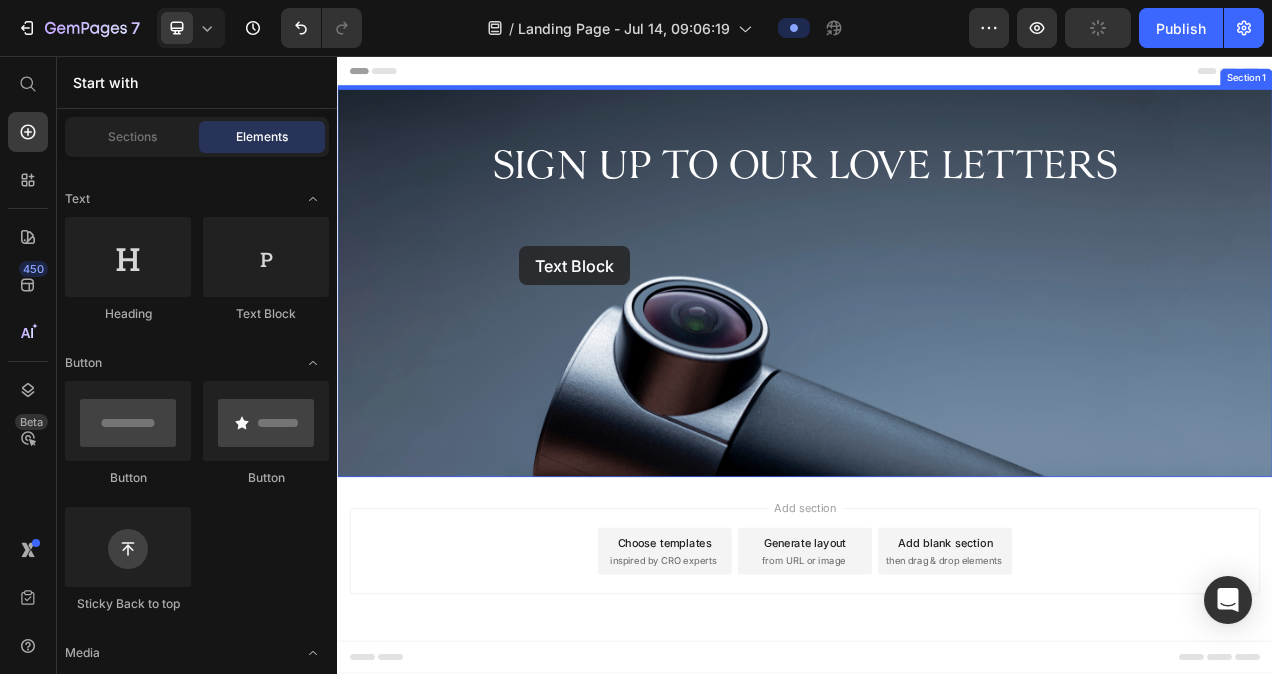 drag, startPoint x: 594, startPoint y: 320, endPoint x: 571, endPoint y: 300, distance: 30.479502 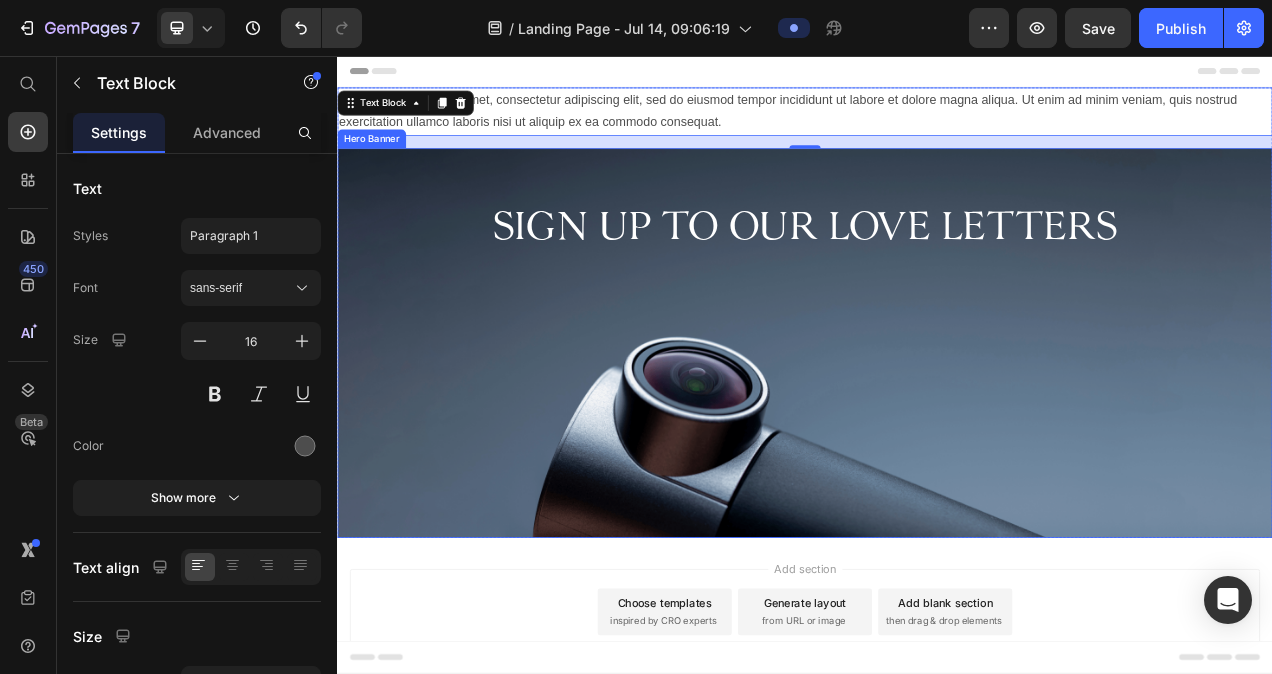click at bounding box center (937, 425) 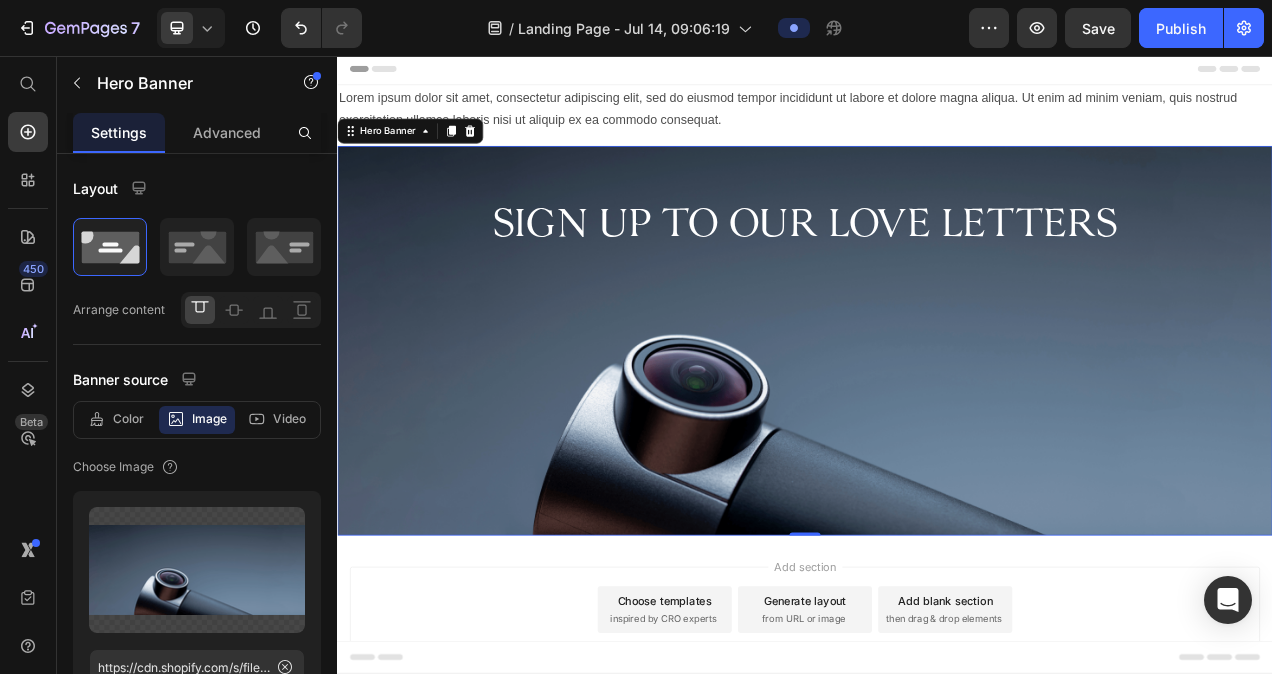 scroll, scrollTop: 0, scrollLeft: 0, axis: both 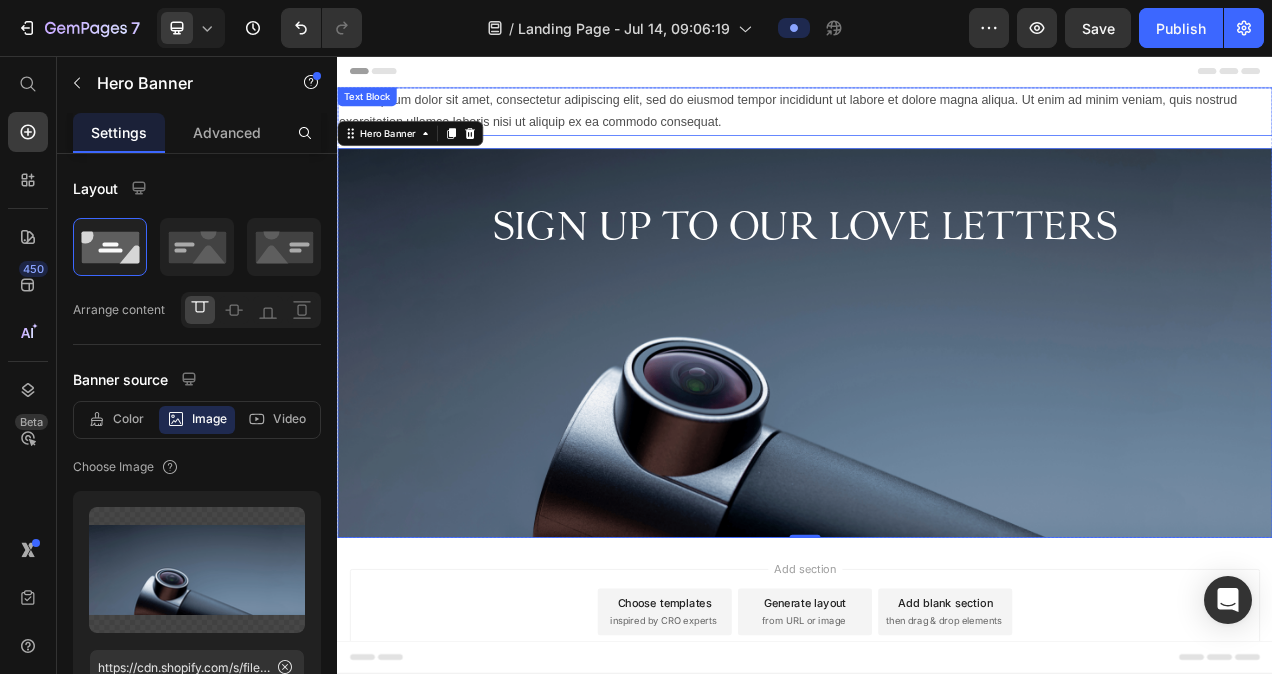 click on "Lorem ipsum dolor sit amet, consectetur adipiscing elit, sed do eiusmod tempor incididunt ut labore et dolore magna aliqua. Ut enim ad minim veniam, quis nostrud exercitation ullamco laboris nisi ut aliquip ex ea commodo consequat." at bounding box center [937, 128] 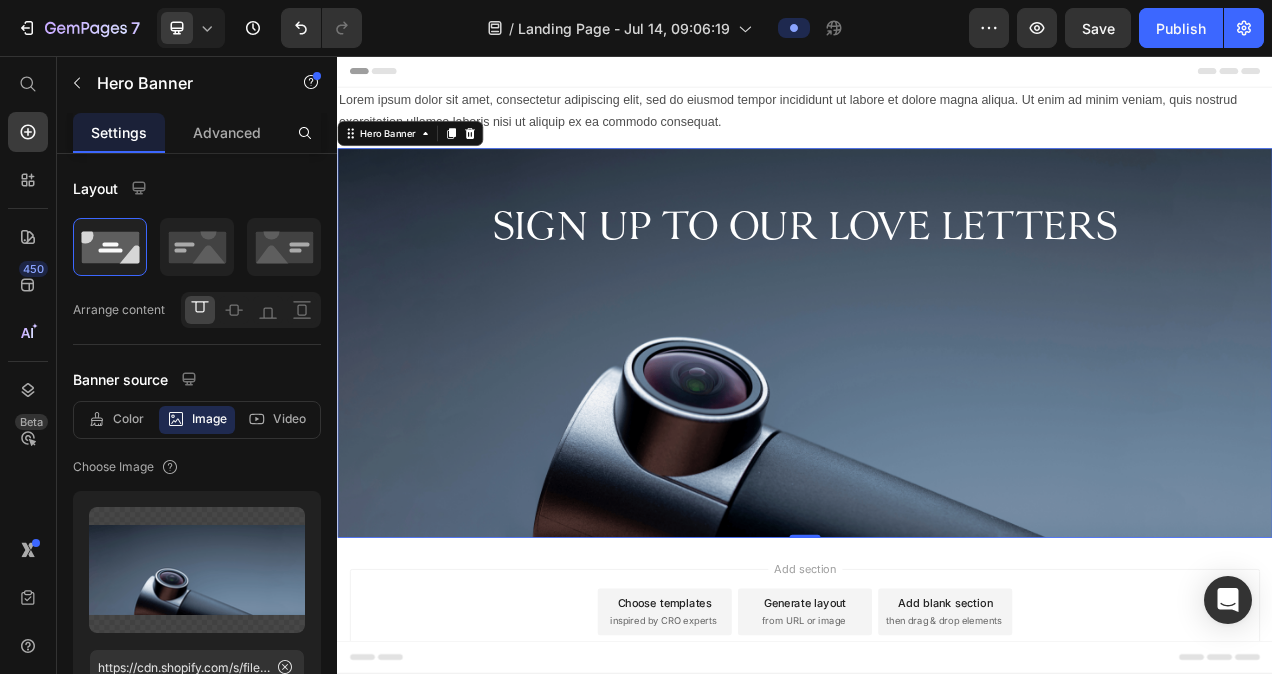 click on "SIGN Up To Our Love Letters Heading" at bounding box center (937, 272) 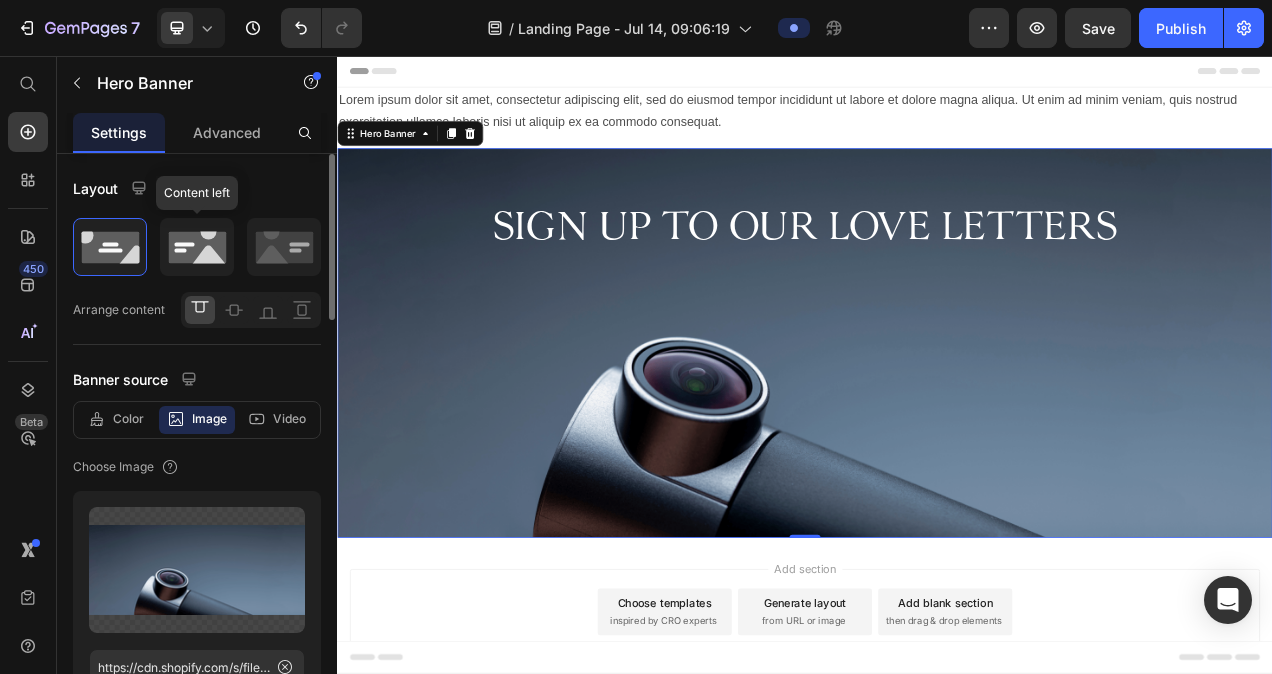 click 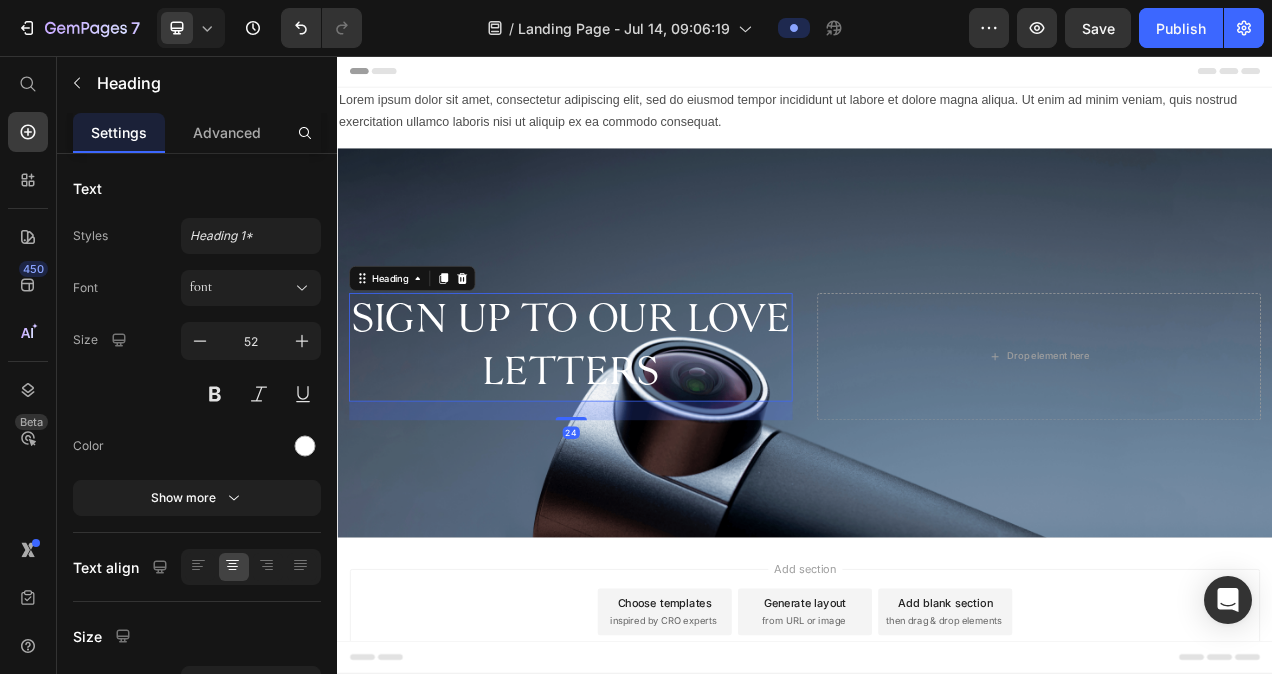 click on "SIGN Up To Our Love Letters" at bounding box center [636, 430] 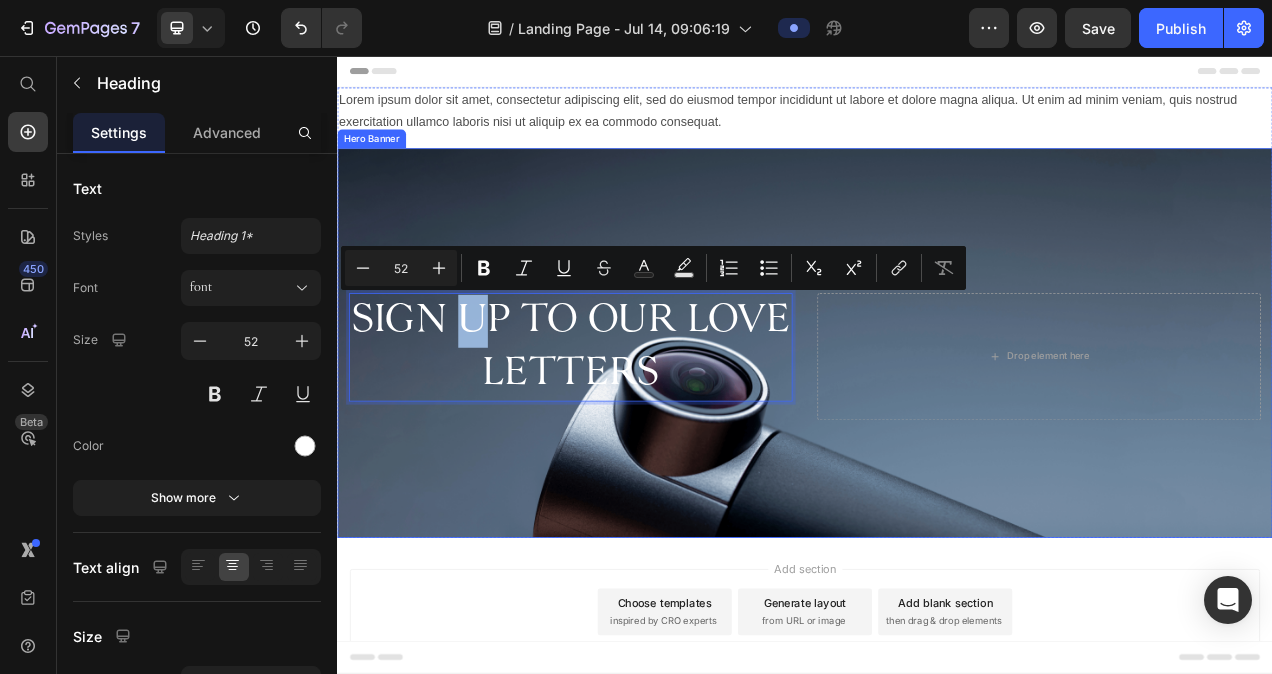 drag, startPoint x: 600, startPoint y: 380, endPoint x: 565, endPoint y: 292, distance: 94.7048 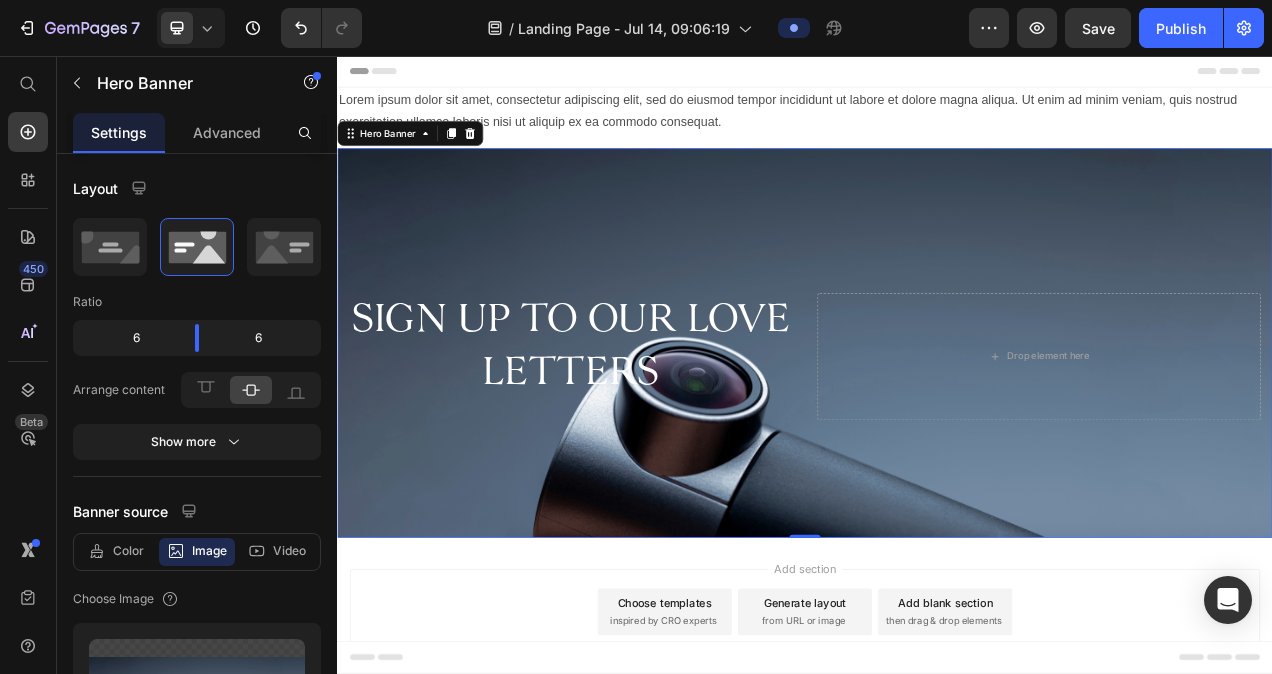 click at bounding box center [937, 425] 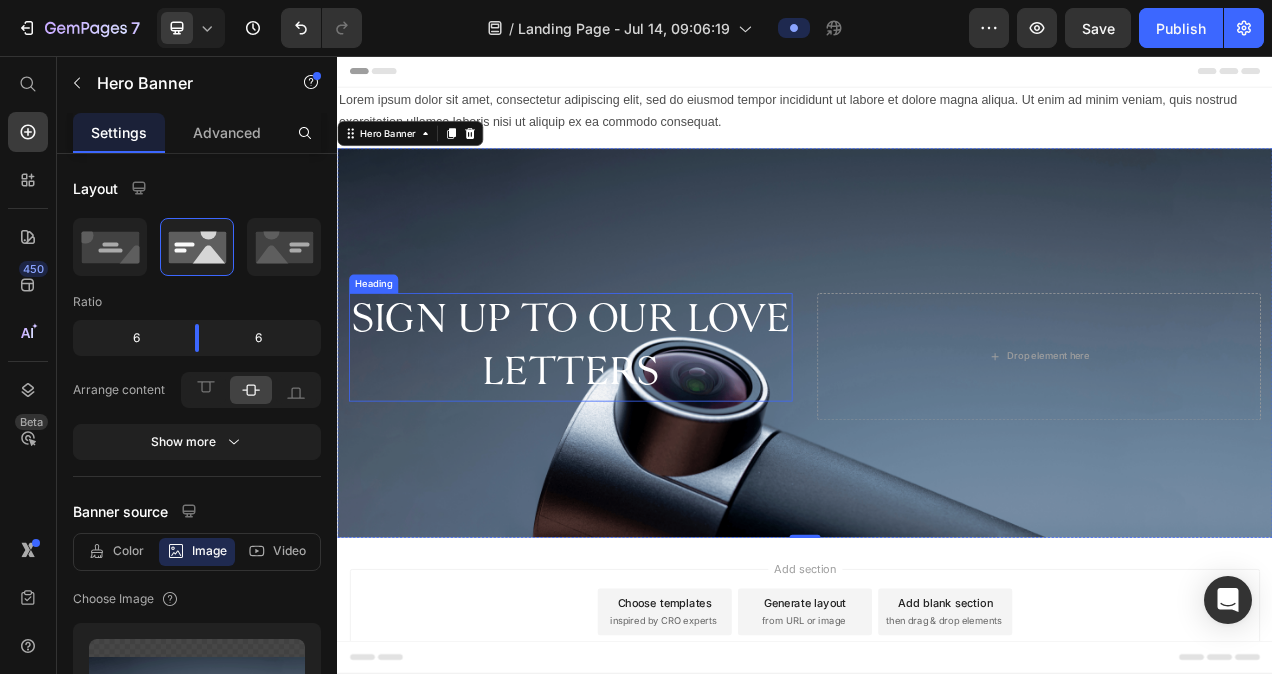 click on "SIGN Up To Our Love Letters" at bounding box center [636, 430] 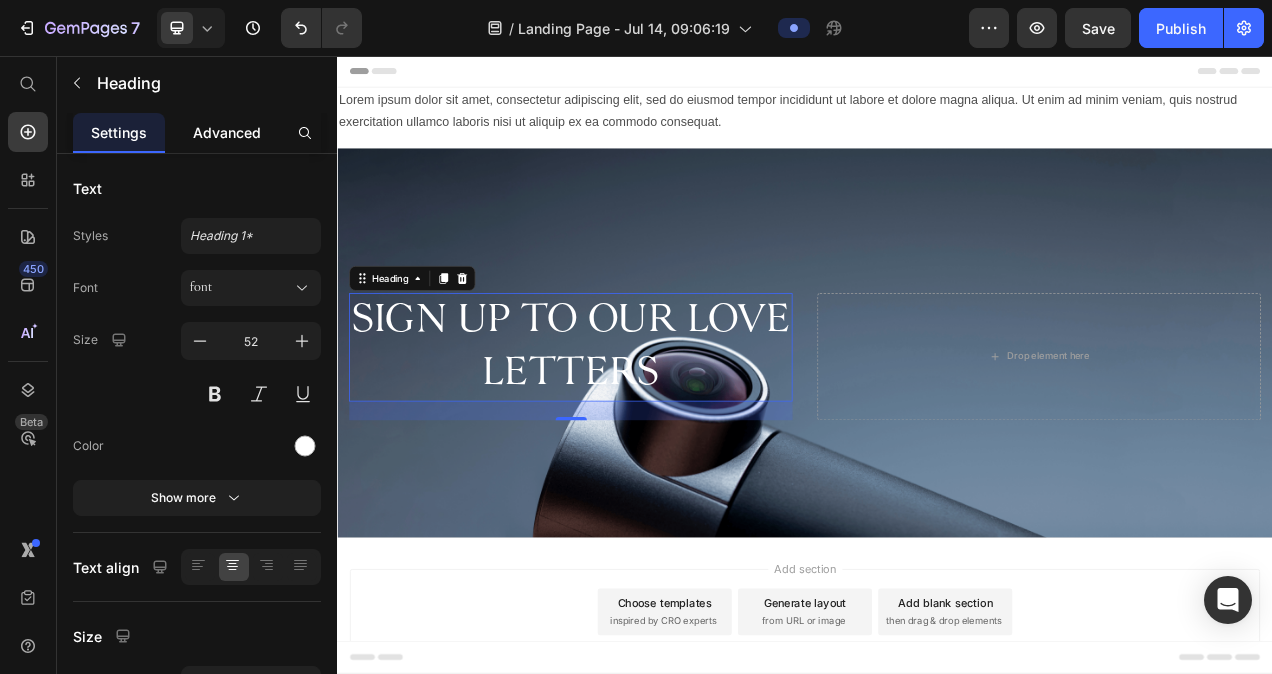 click on "Advanced" at bounding box center (227, 132) 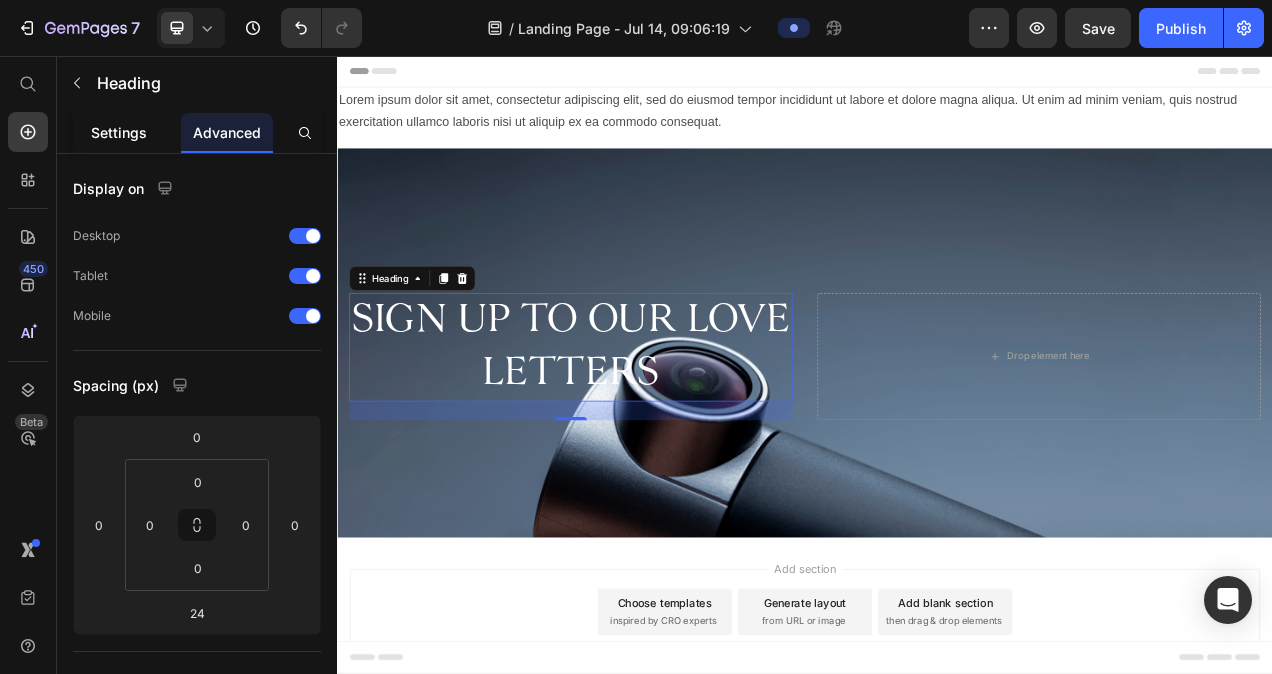 click on "Settings" at bounding box center (119, 132) 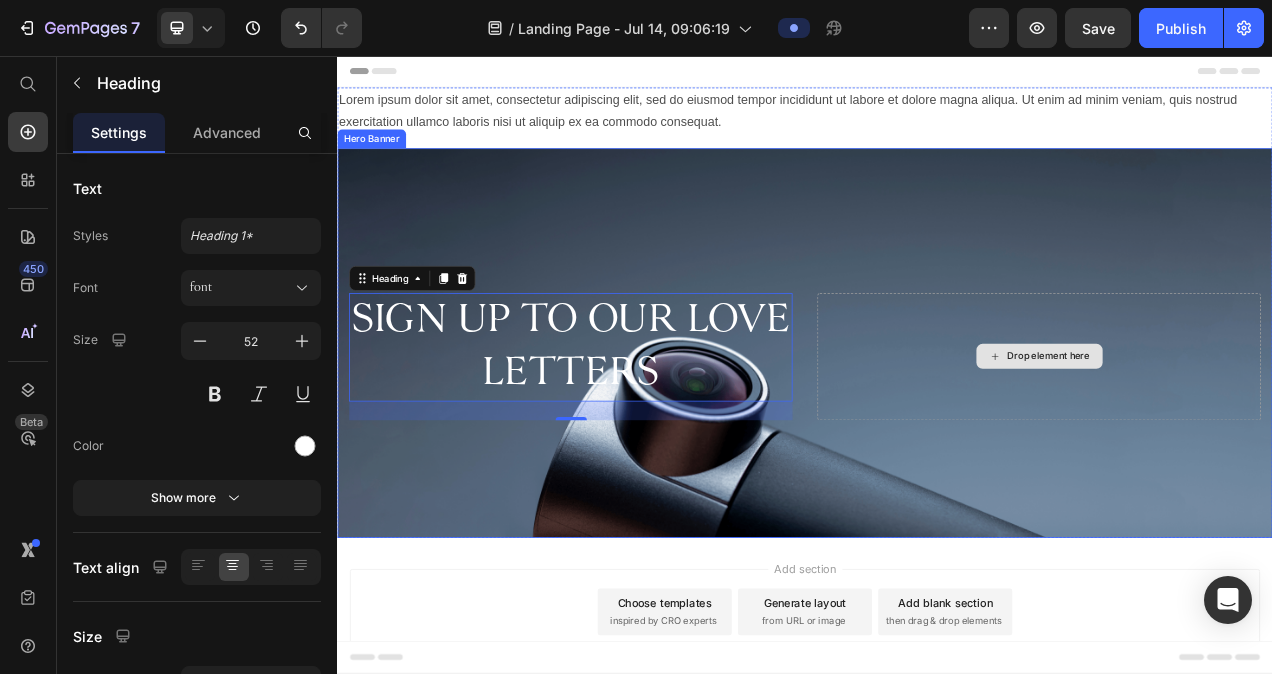 click on "Drop element here" at bounding box center (1237, 442) 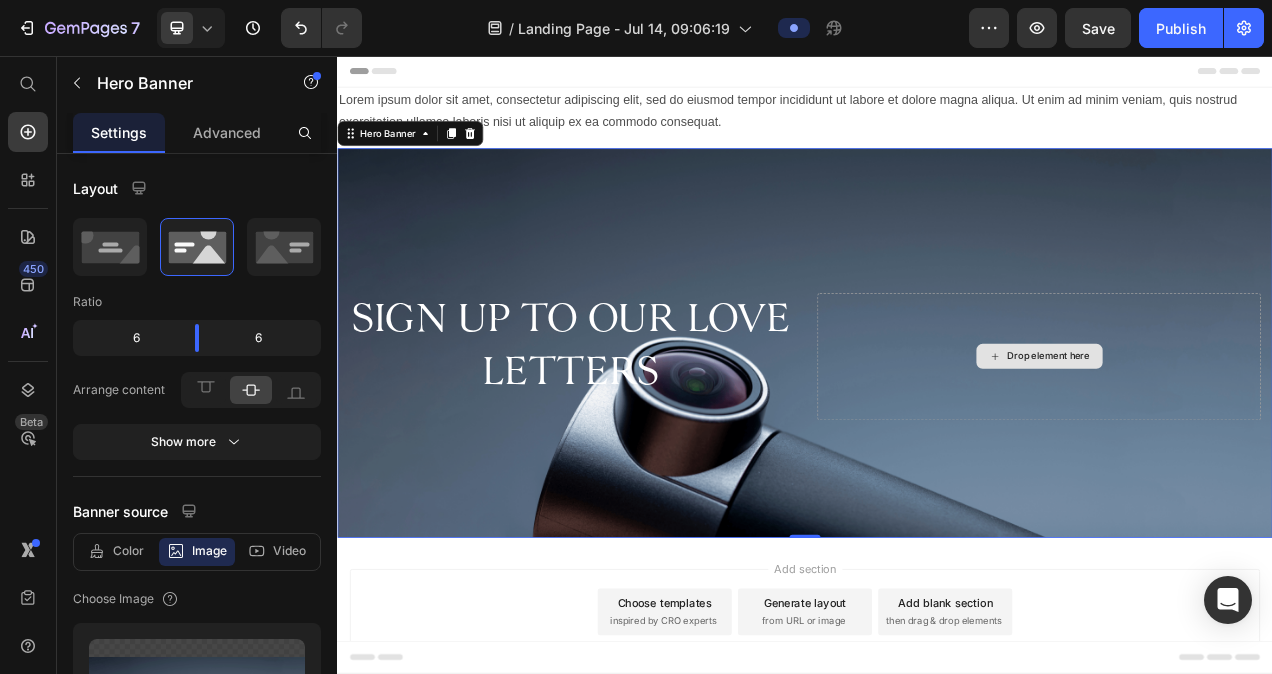 click on "Drop element here" at bounding box center [1237, 442] 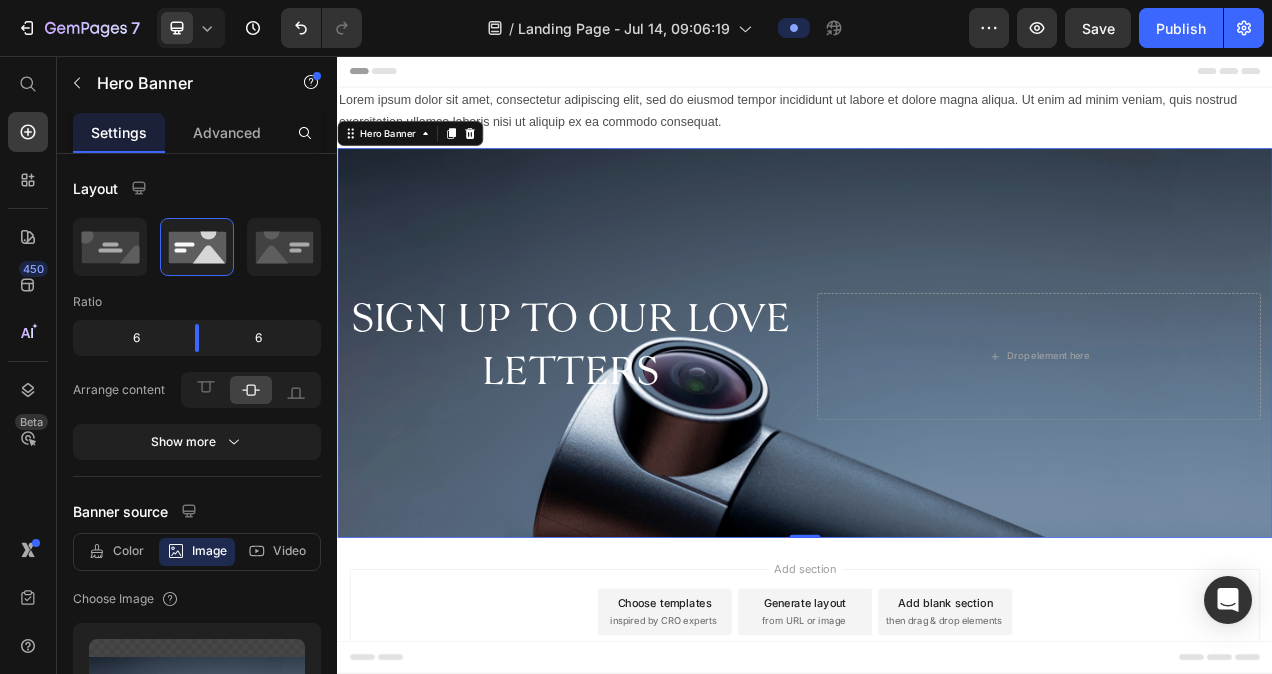 click on "SIGN Up To Our Love Letters Heading
Drop element here" at bounding box center (937, 425) 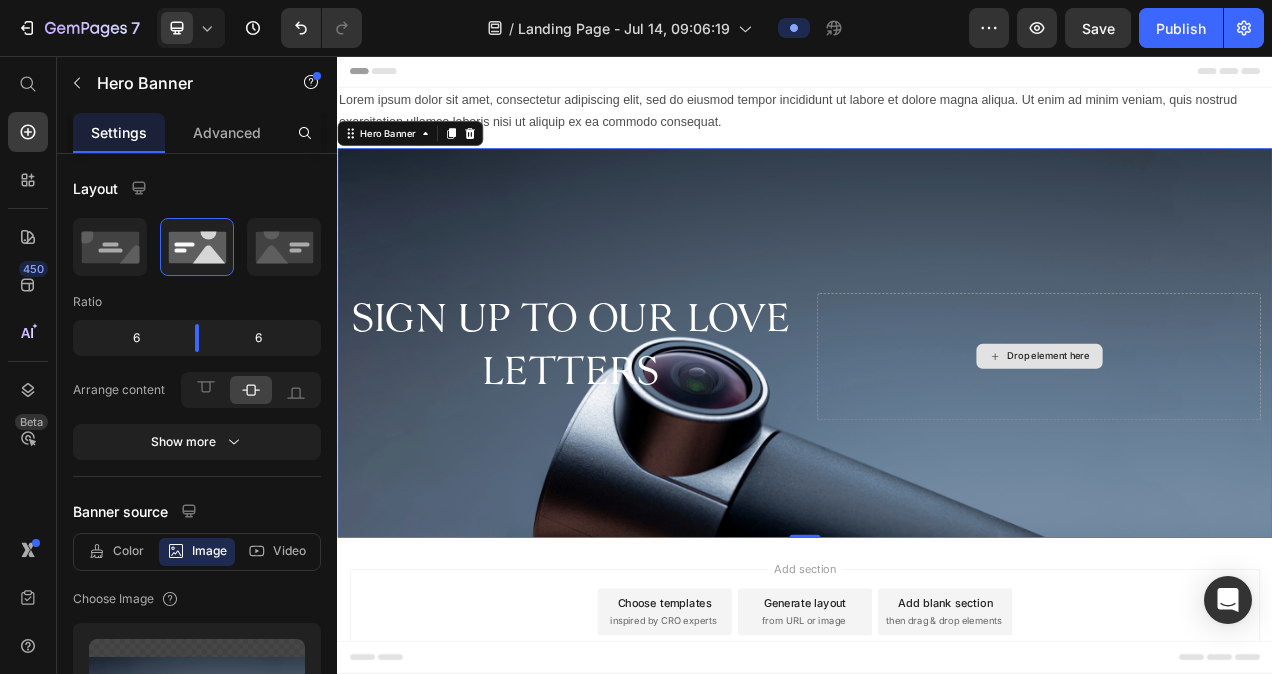 click on "Drop element here" at bounding box center (1237, 442) 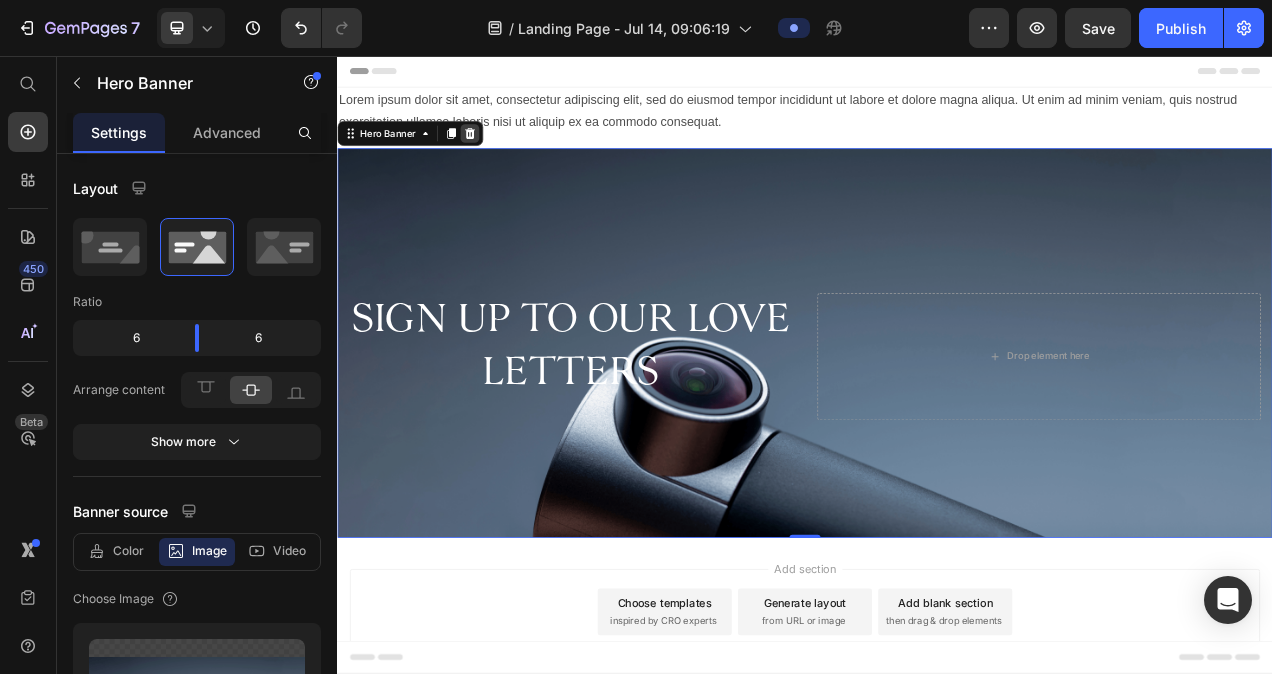 click at bounding box center (507, 156) 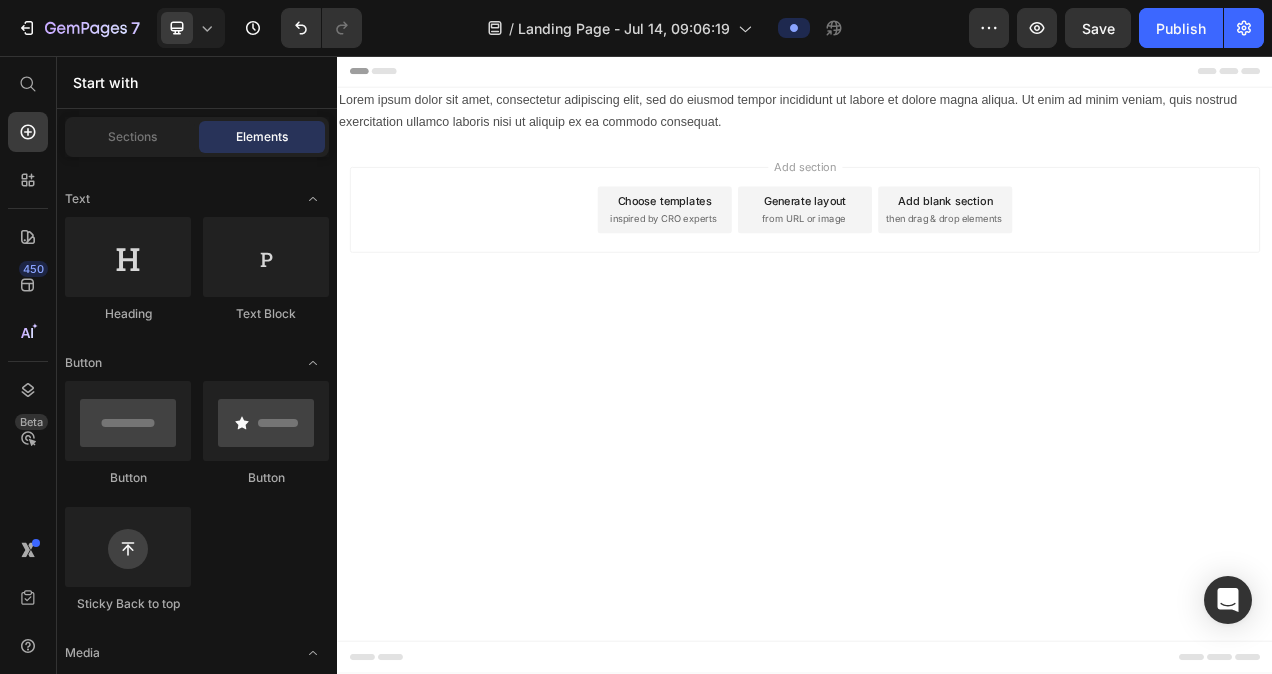 click on "inspired by CRO experts" at bounding box center (755, 266) 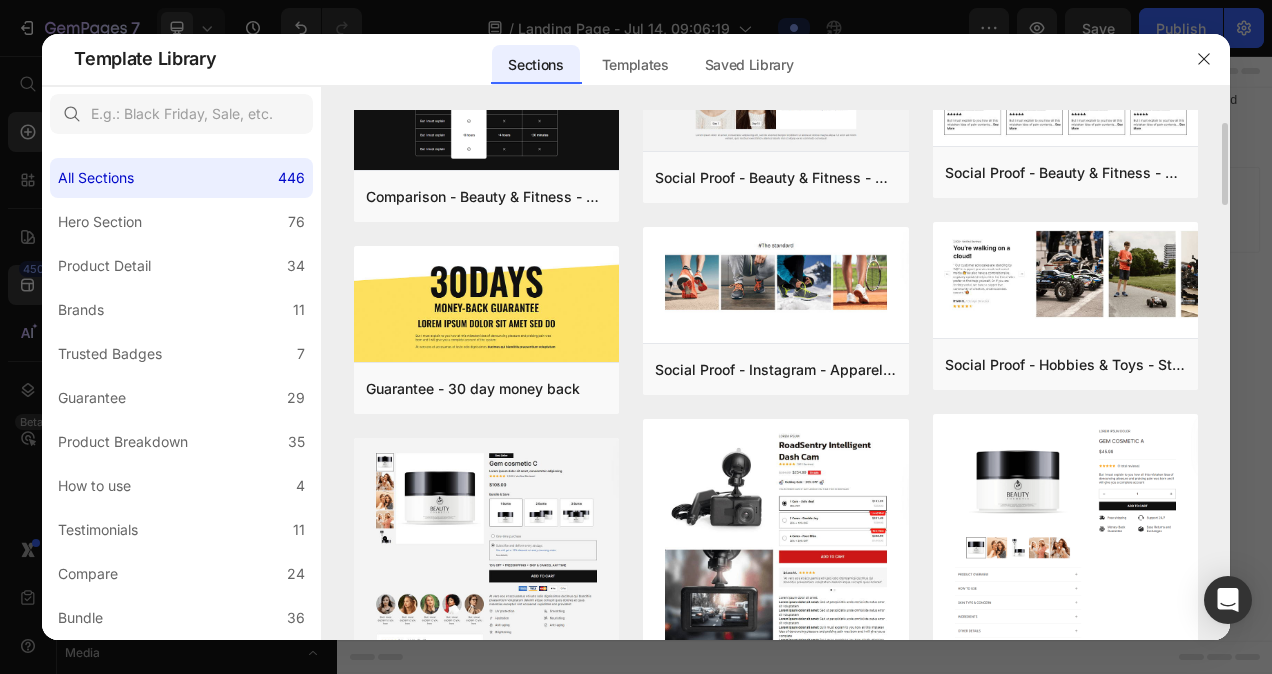 scroll, scrollTop: 0, scrollLeft: 0, axis: both 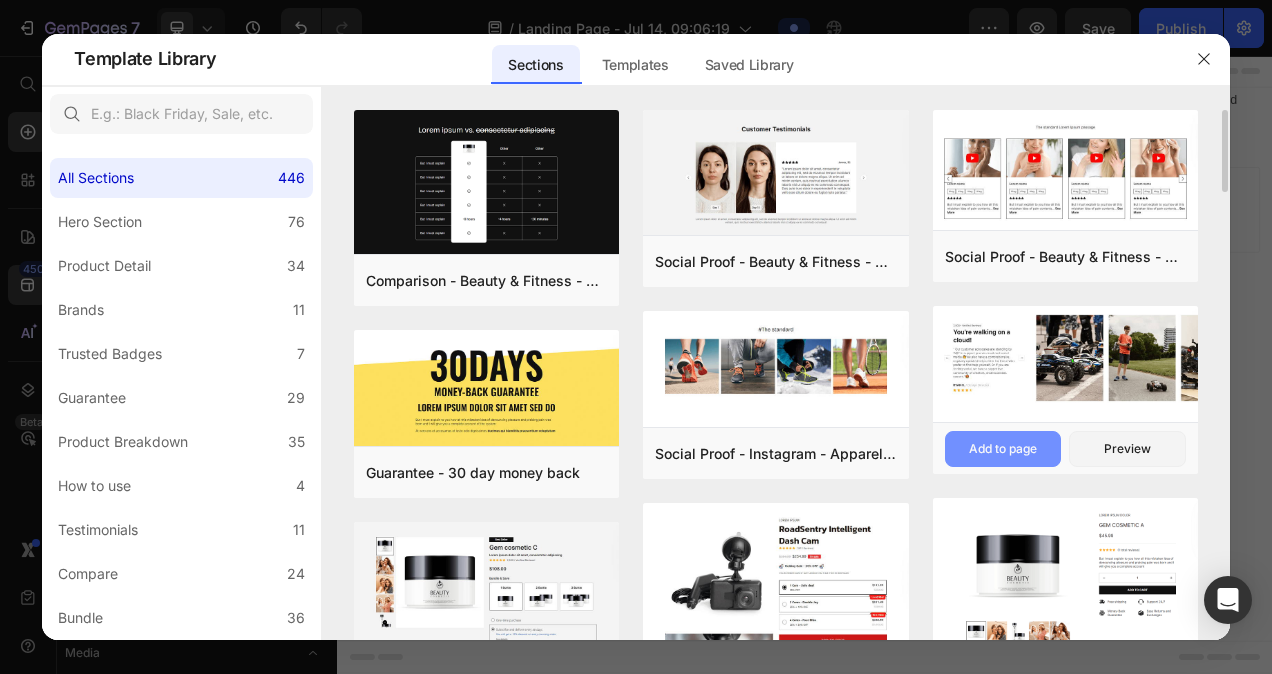 click on "Add to page" at bounding box center [1003, 449] 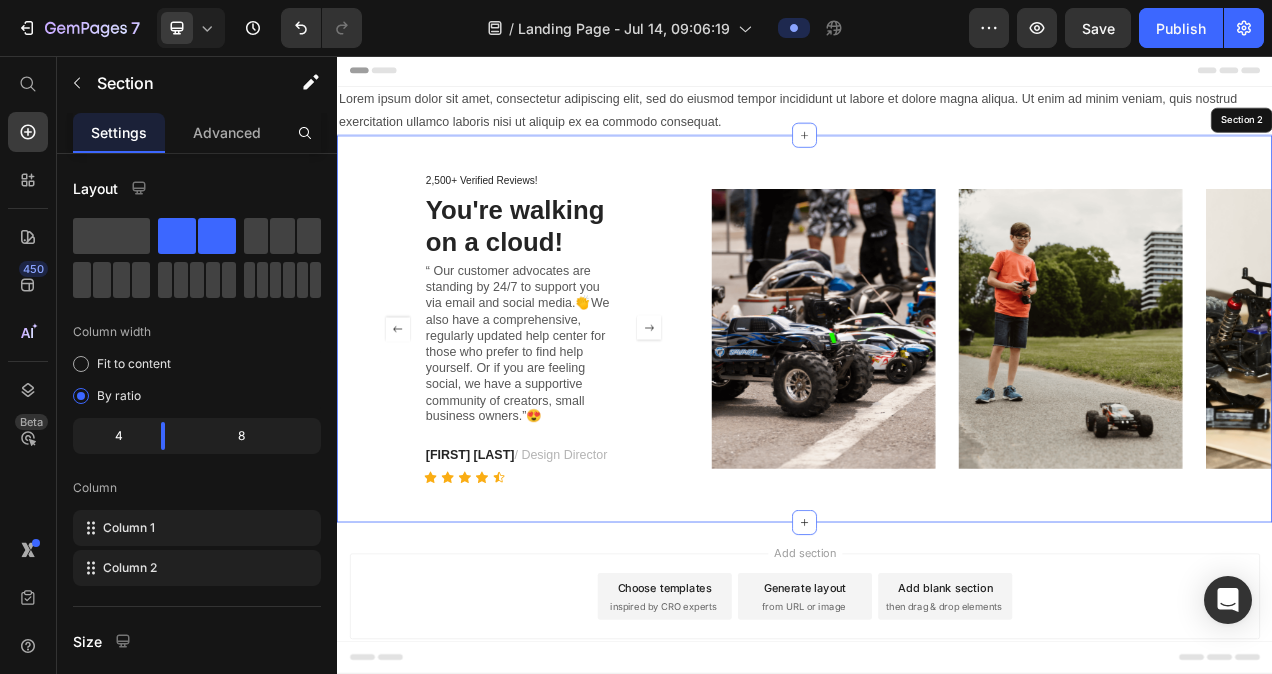 scroll, scrollTop: 0, scrollLeft: 0, axis: both 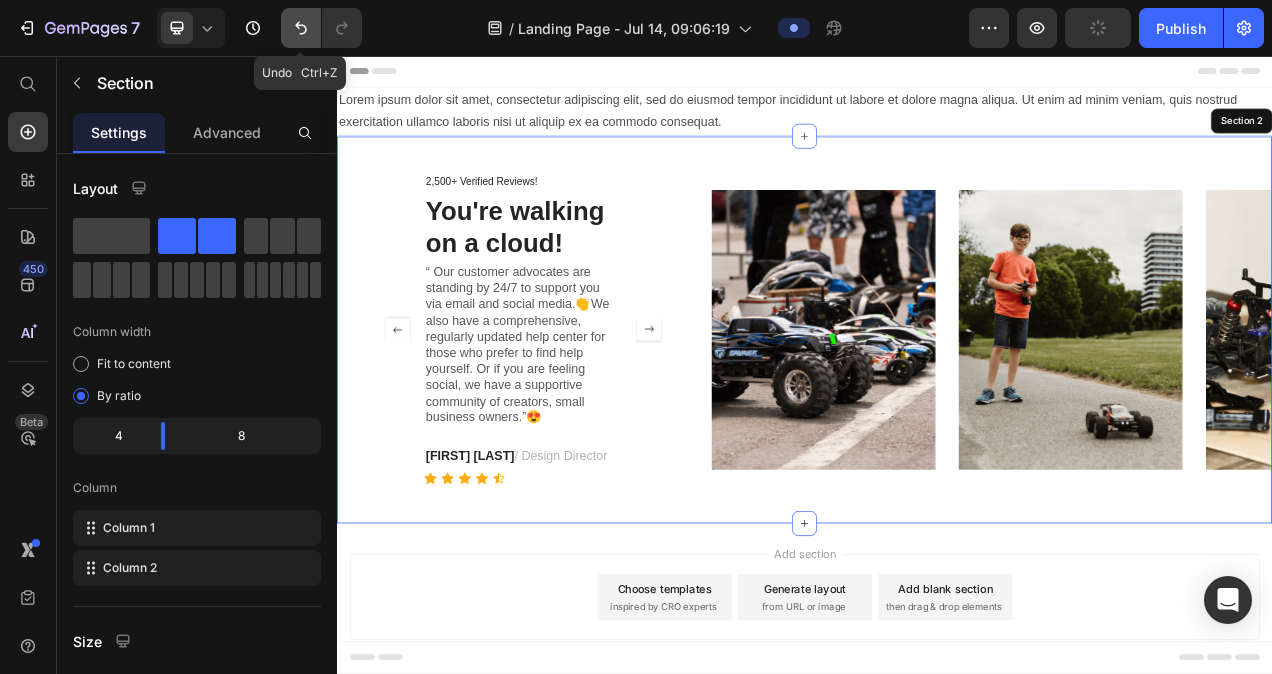 click 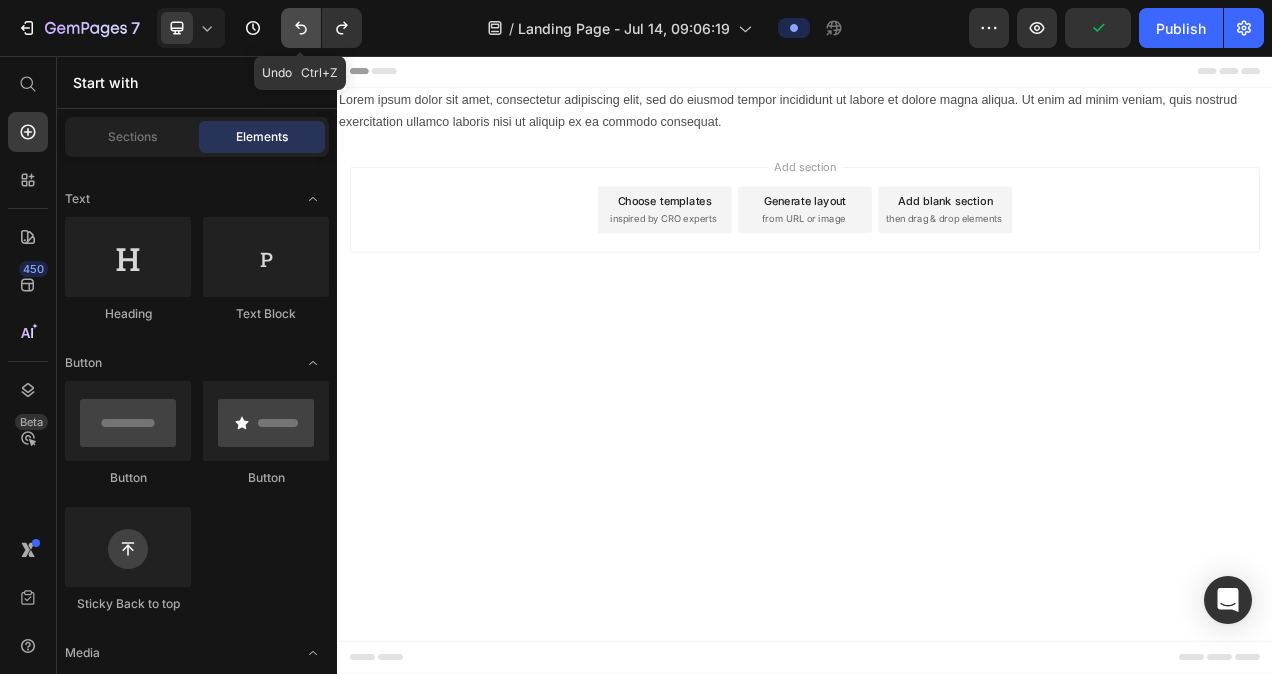 click 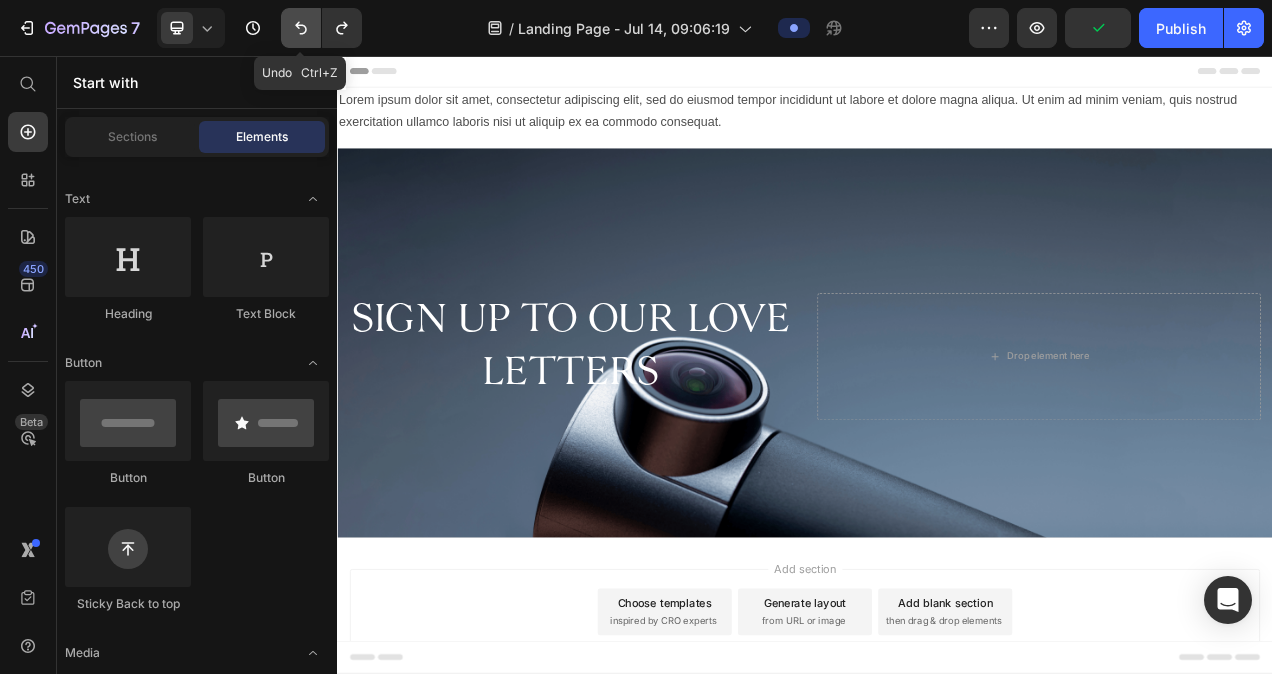 click 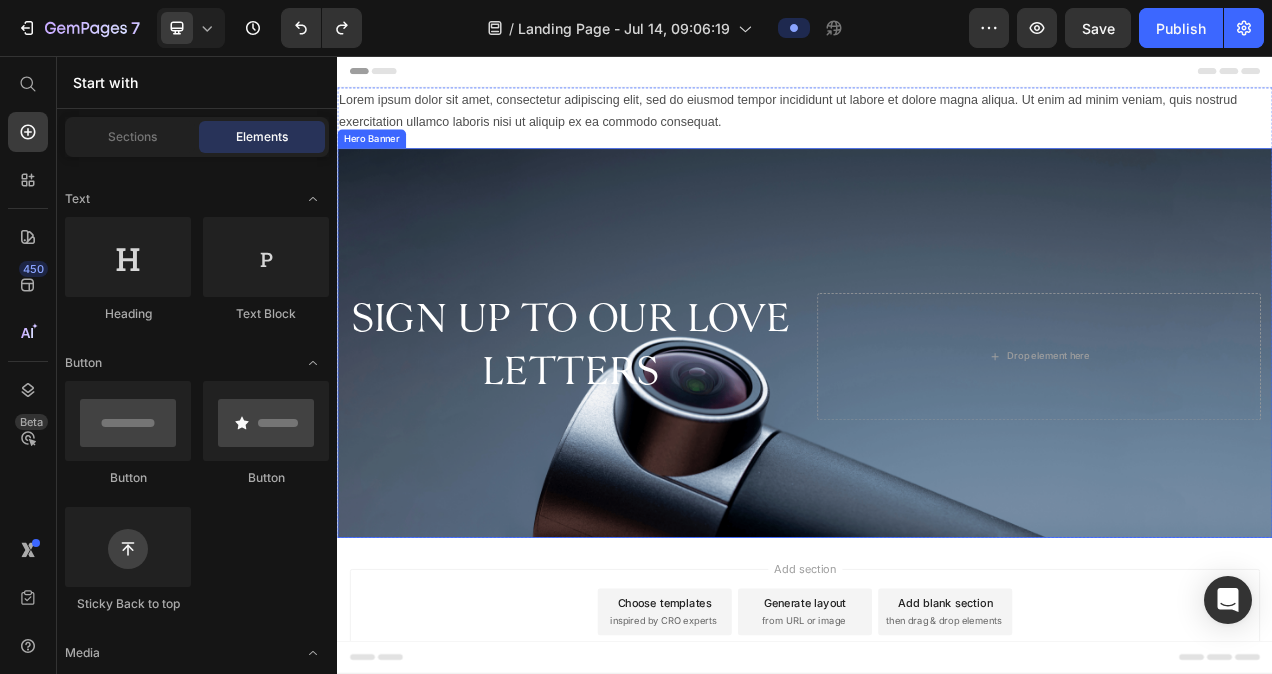 click at bounding box center [937, 425] 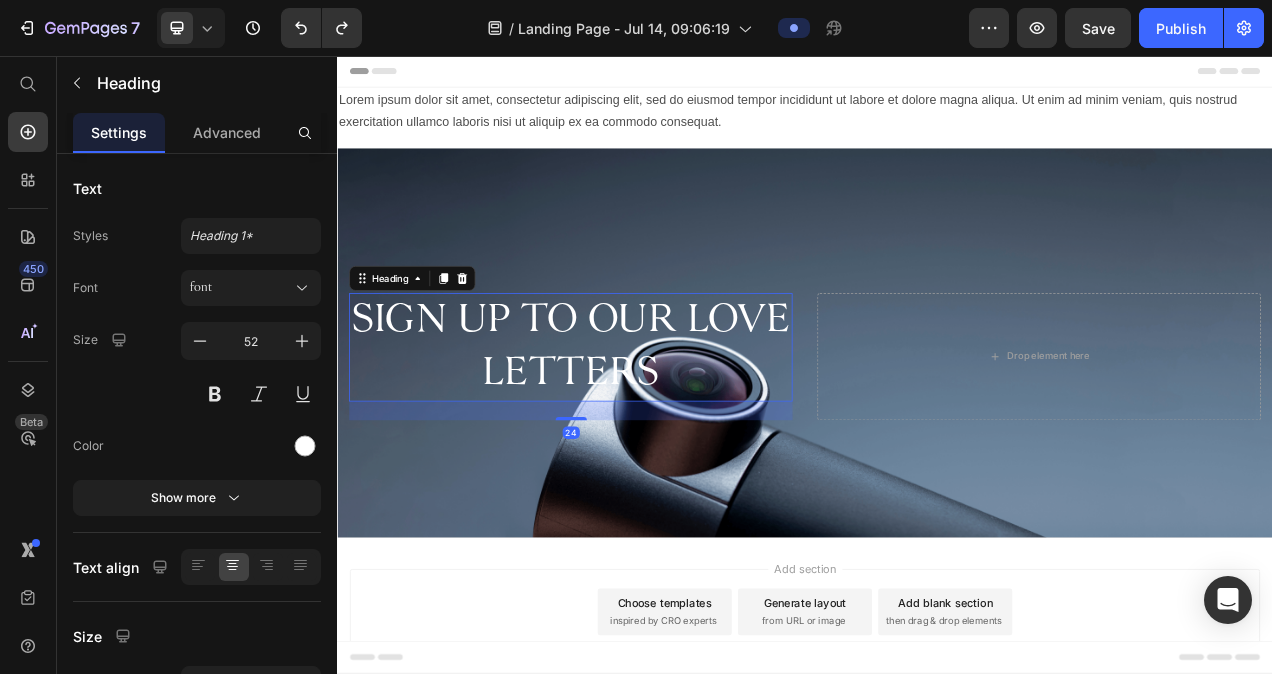 click on "SIGN Up To Our Love Letters" at bounding box center (636, 430) 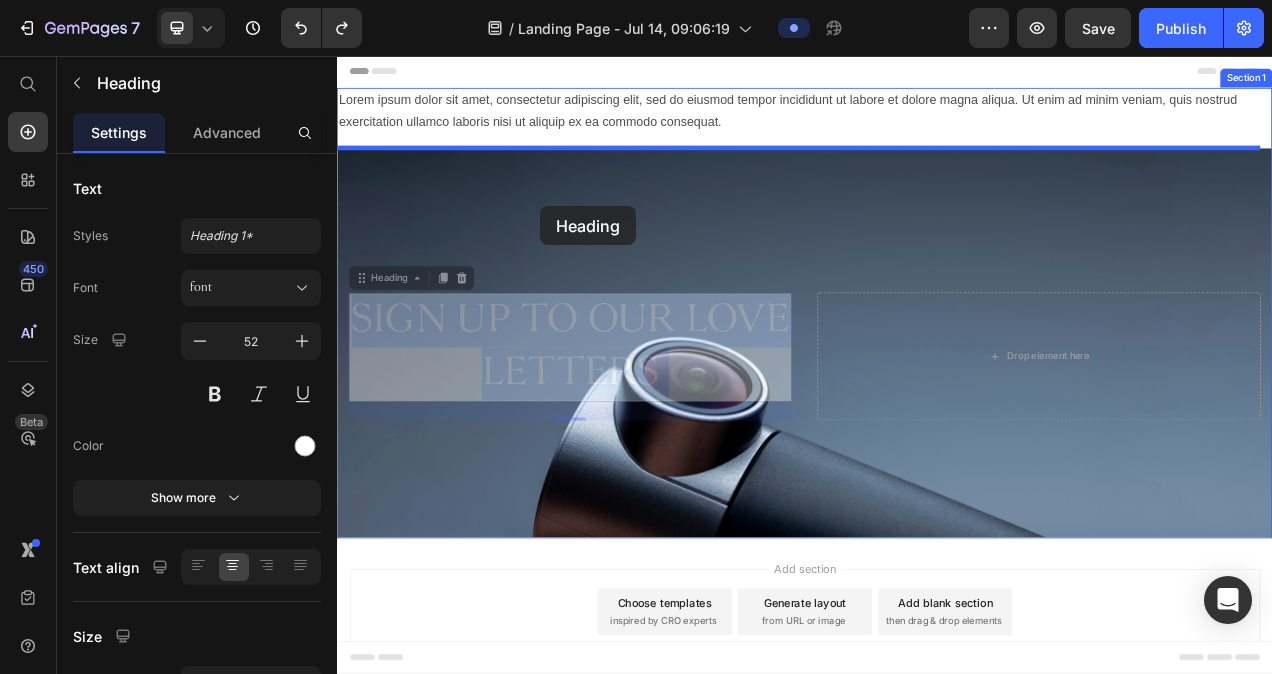 drag, startPoint x: 676, startPoint y: 419, endPoint x: 598, endPoint y: 249, distance: 187.0401 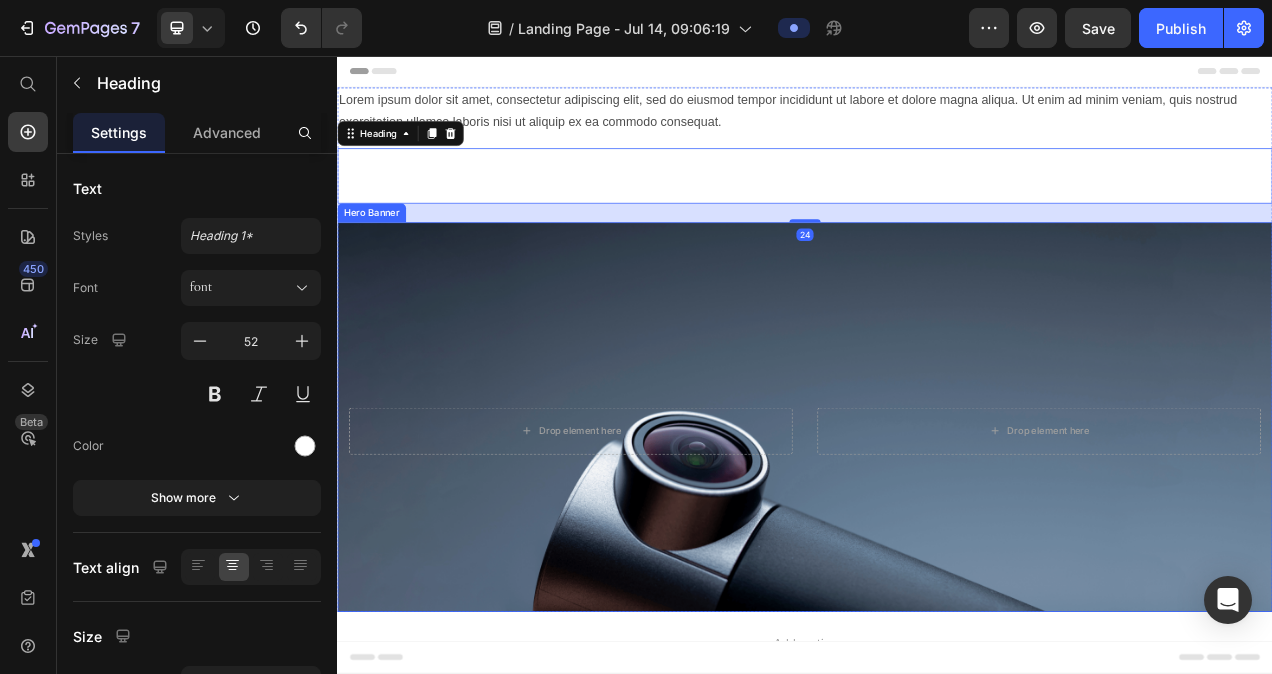 click at bounding box center (937, 520) 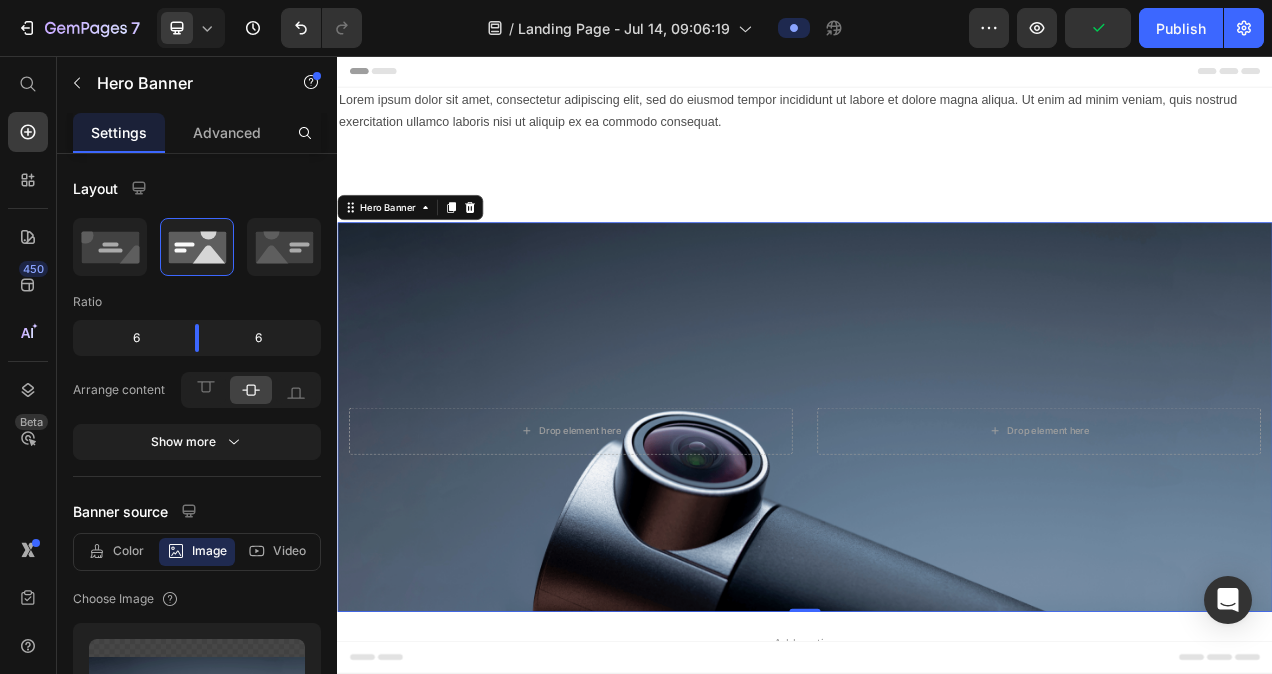 click on "Drop element here
Drop element here" at bounding box center [937, 520] 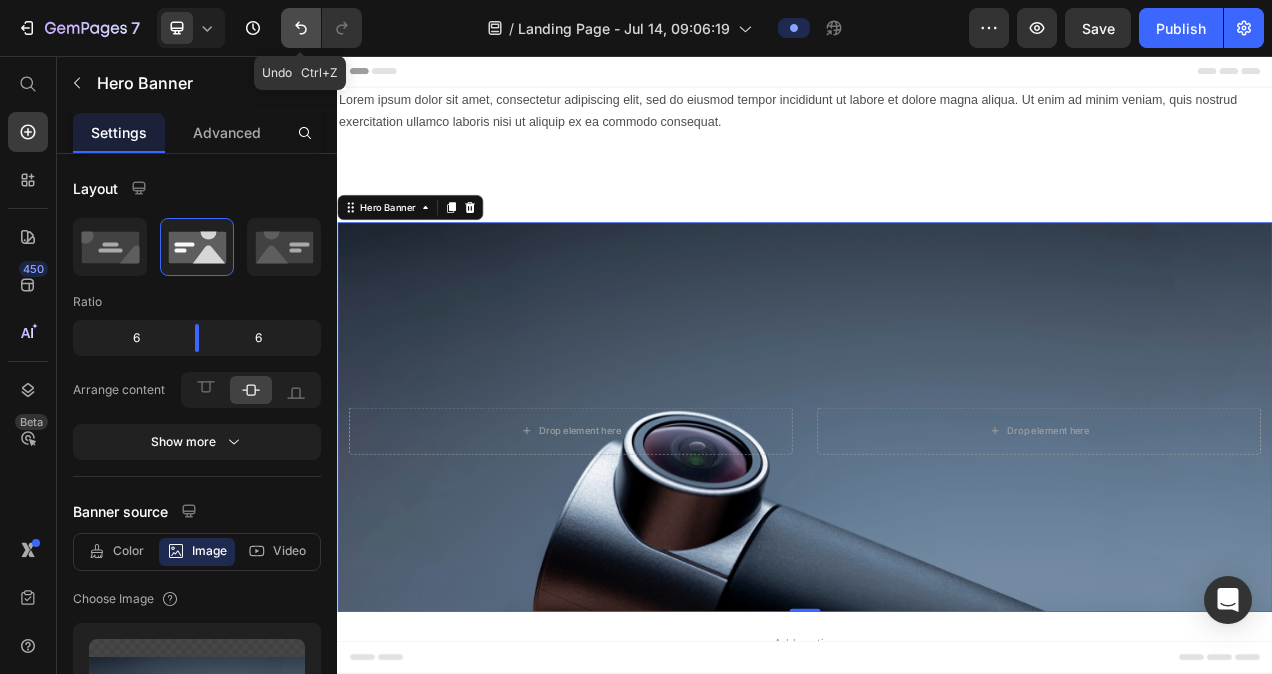click 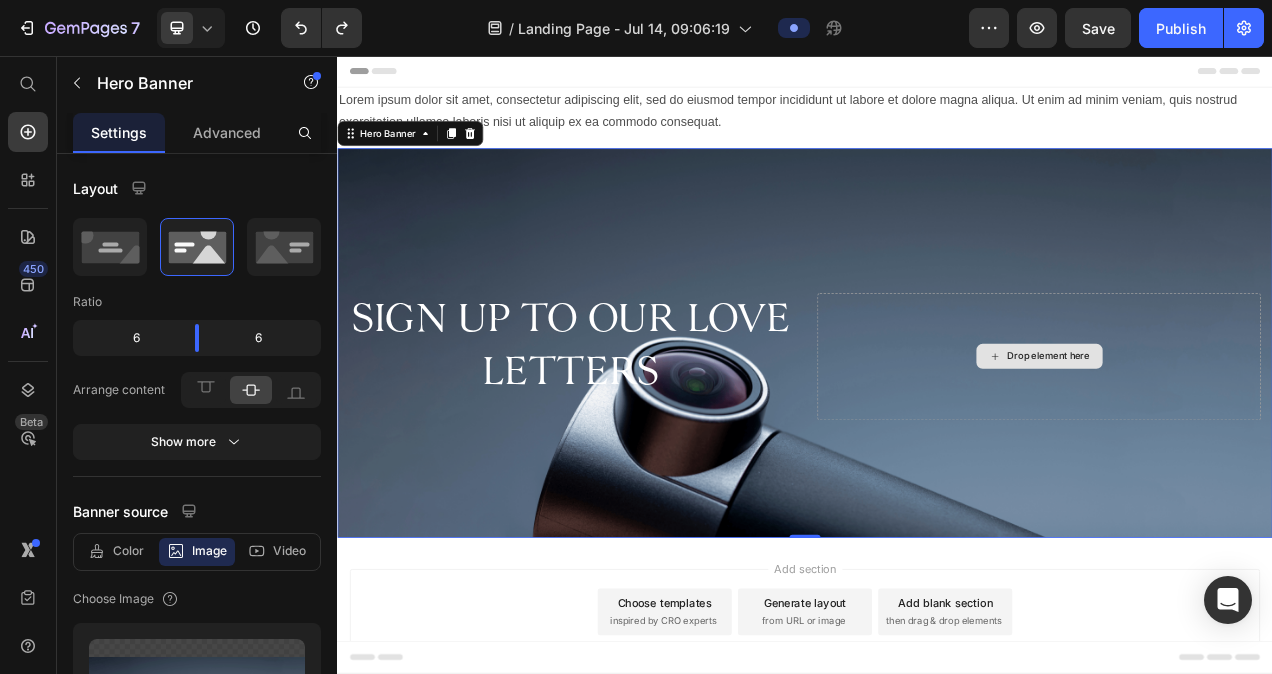 click on "Drop element here" at bounding box center (1237, 442) 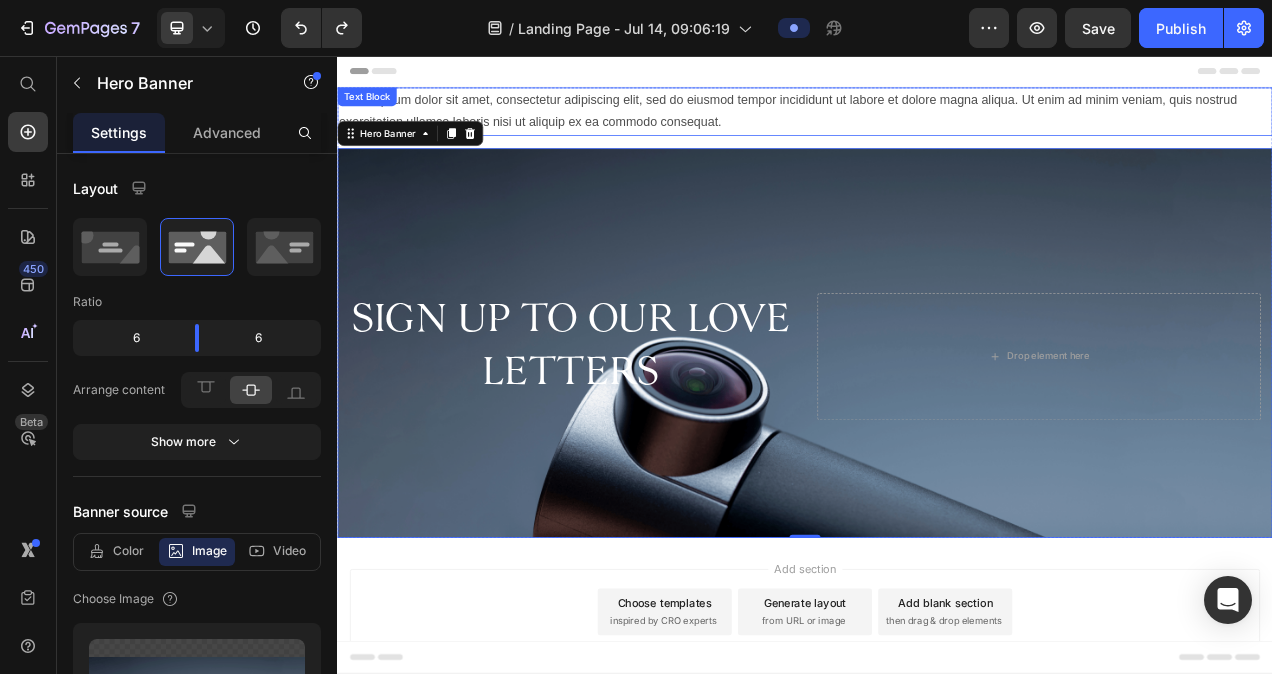 click on "Lorem ipsum dolor sit amet, consectetur adipiscing elit, sed do eiusmod tempor incididunt ut labore et dolore magna aliqua. Ut enim ad minim veniam, quis nostrud exercitation ullamco laboris nisi ut aliquip ex ea commodo consequat." at bounding box center (937, 128) 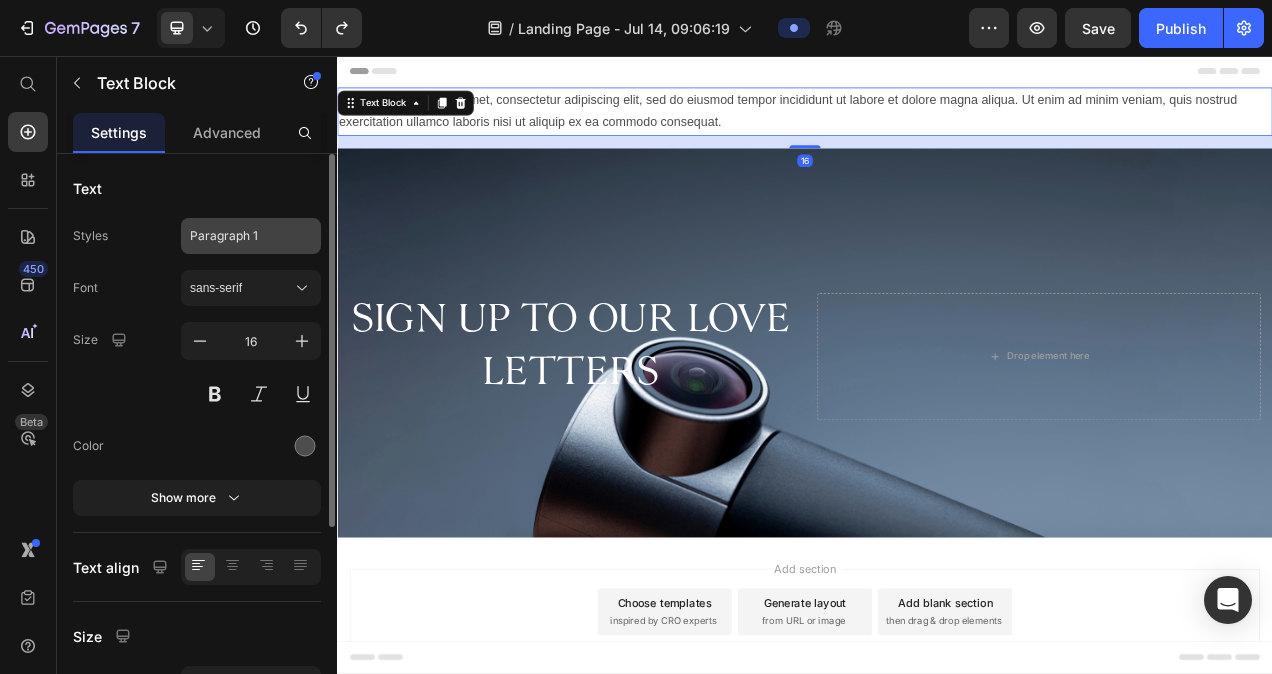 click on "Paragraph 1" 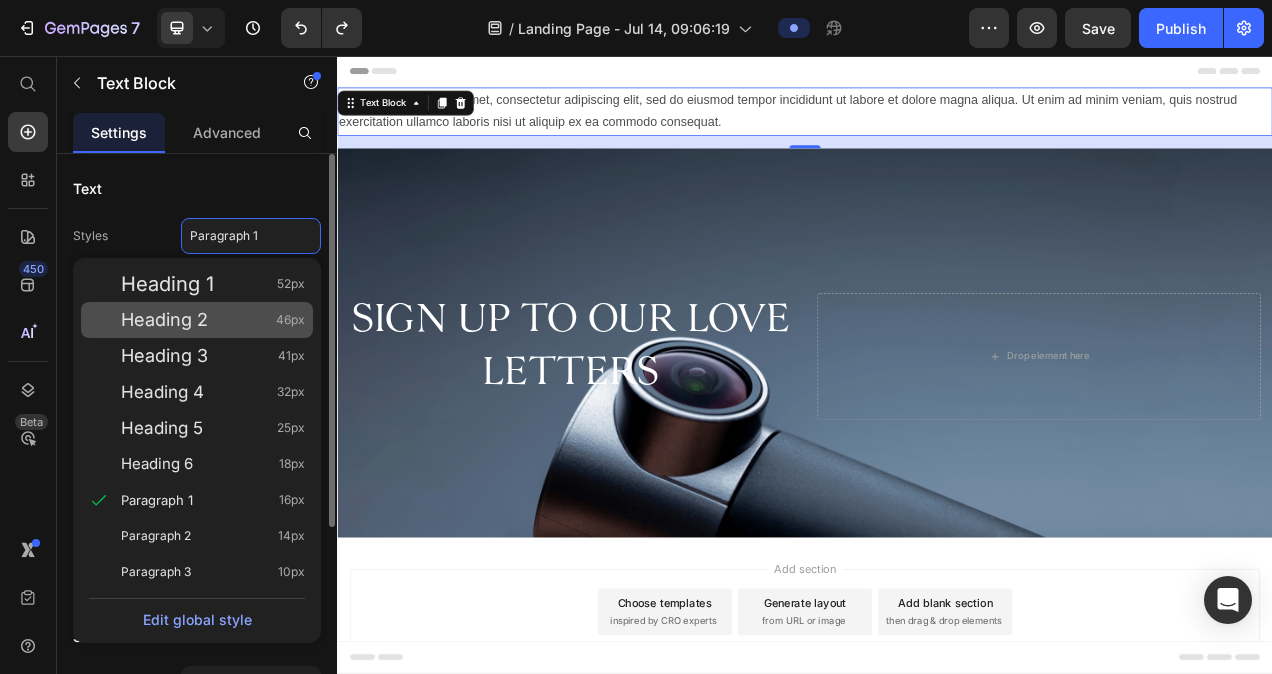 click on "Heading 2" at bounding box center (164, 320) 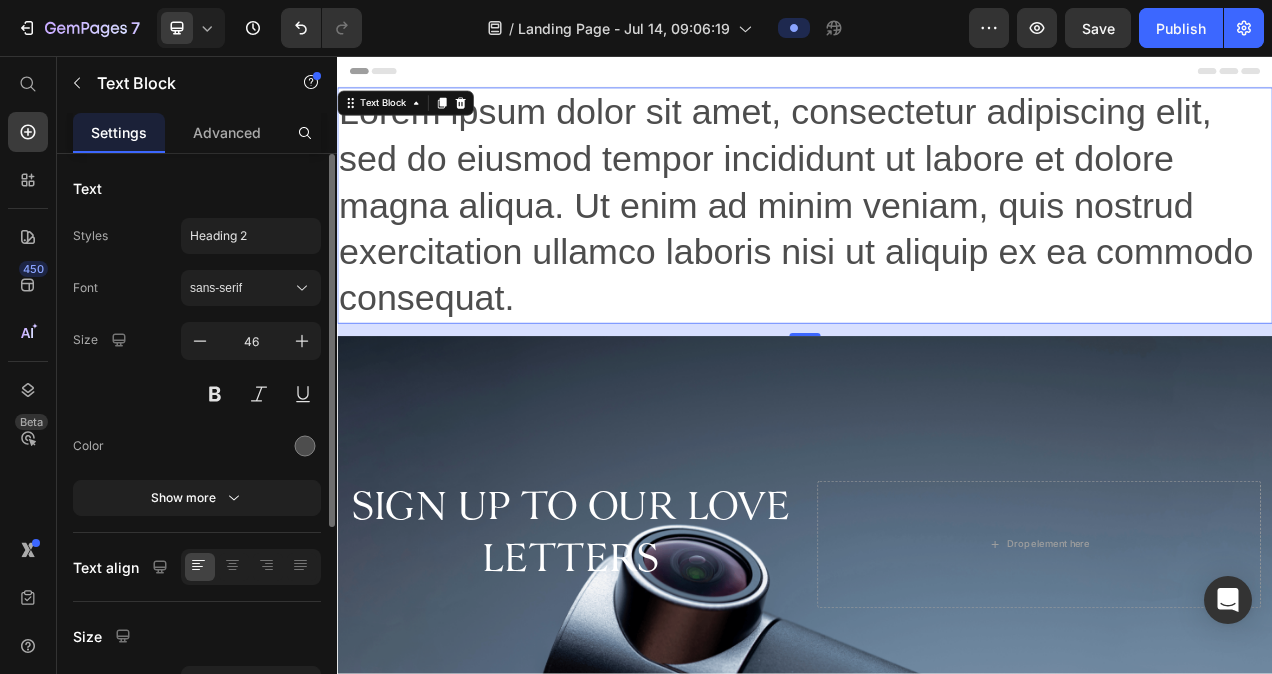 click on "Lorem ipsum dolor sit amet, consectetur adipiscing elit, sed do eiusmod tempor incididunt ut labore et dolore magna aliqua. Ut enim ad minim veniam, quis nostrud exercitation ullamco laboris nisi ut aliquip ex ea commodo consequat." at bounding box center [937, 248] 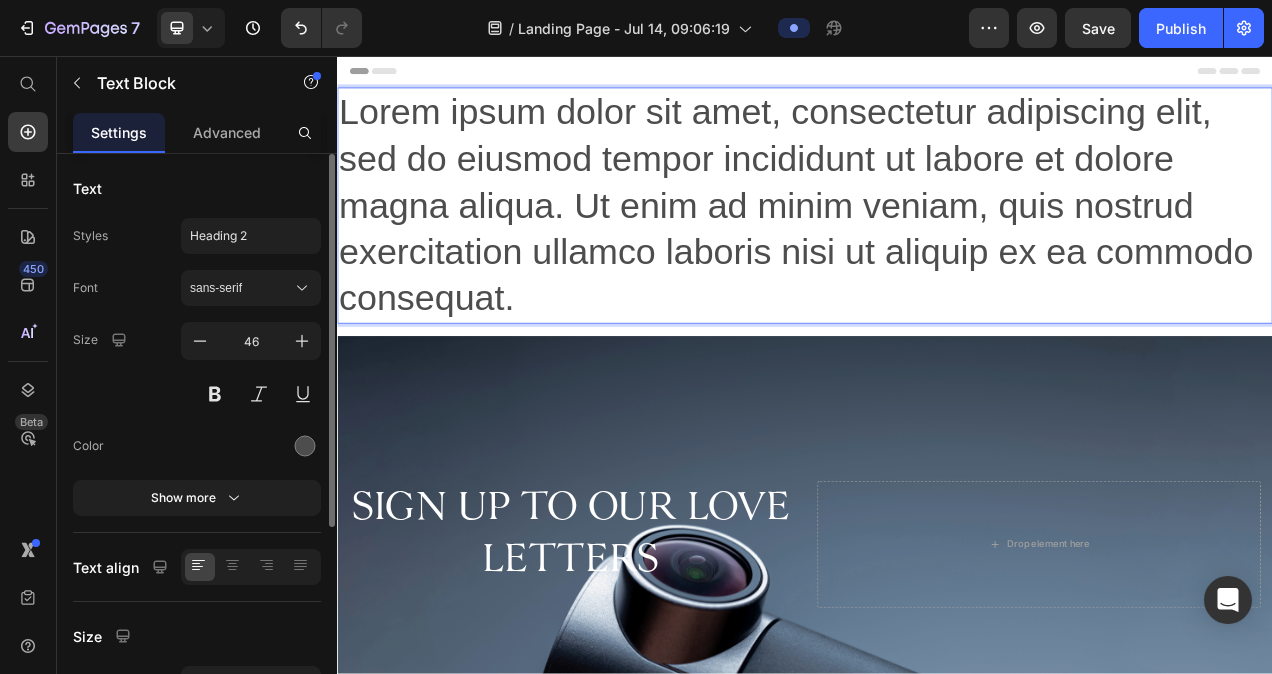 click on "Lorem ipsum dolor sit amet, consectetur adipiscing elit, sed do eiusmod tempor incididunt ut labore et dolore magna aliqua. Ut enim ad minim veniam, quis nostrud exercitation ullamco laboris nisi ut aliquip ex ea commodo consequat." at bounding box center (937, 248) 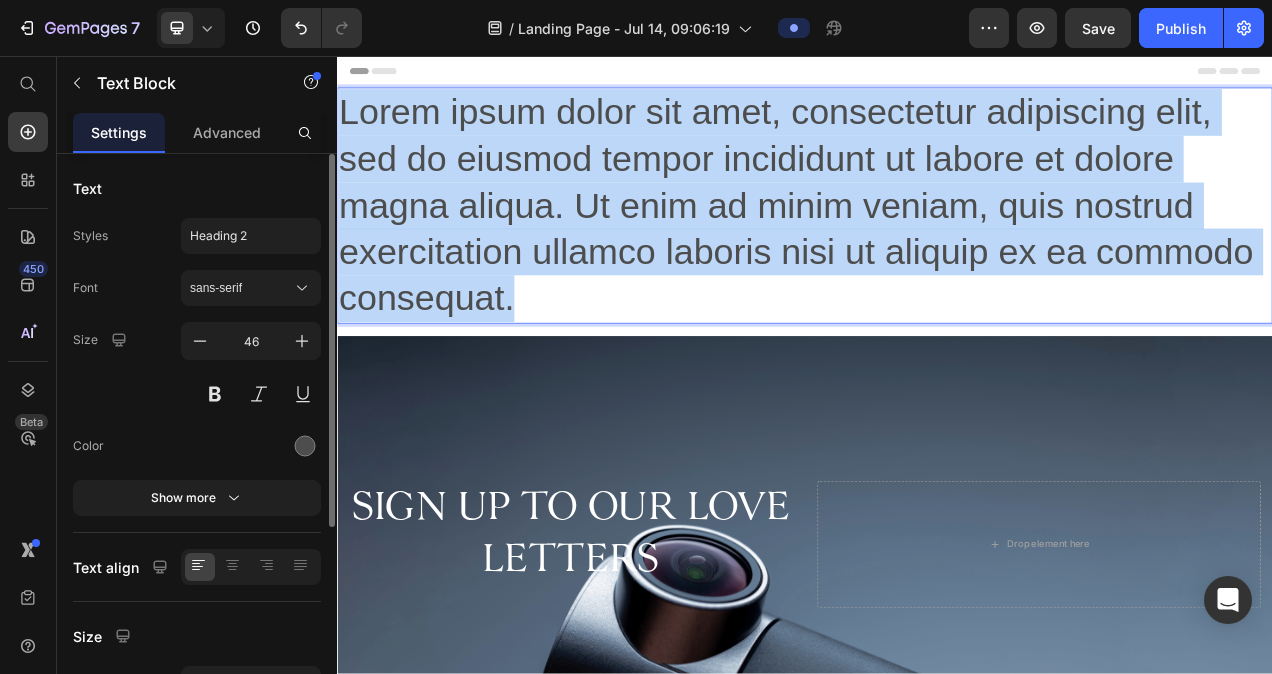 click on "Lorem ipsum dolor sit amet, consectetur adipiscing elit, sed do eiusmod tempor incididunt ut labore et dolore magna aliqua. Ut enim ad minim veniam, quis nostrud exercitation ullamco laboris nisi ut aliquip ex ea commodo consequat." at bounding box center [937, 248] 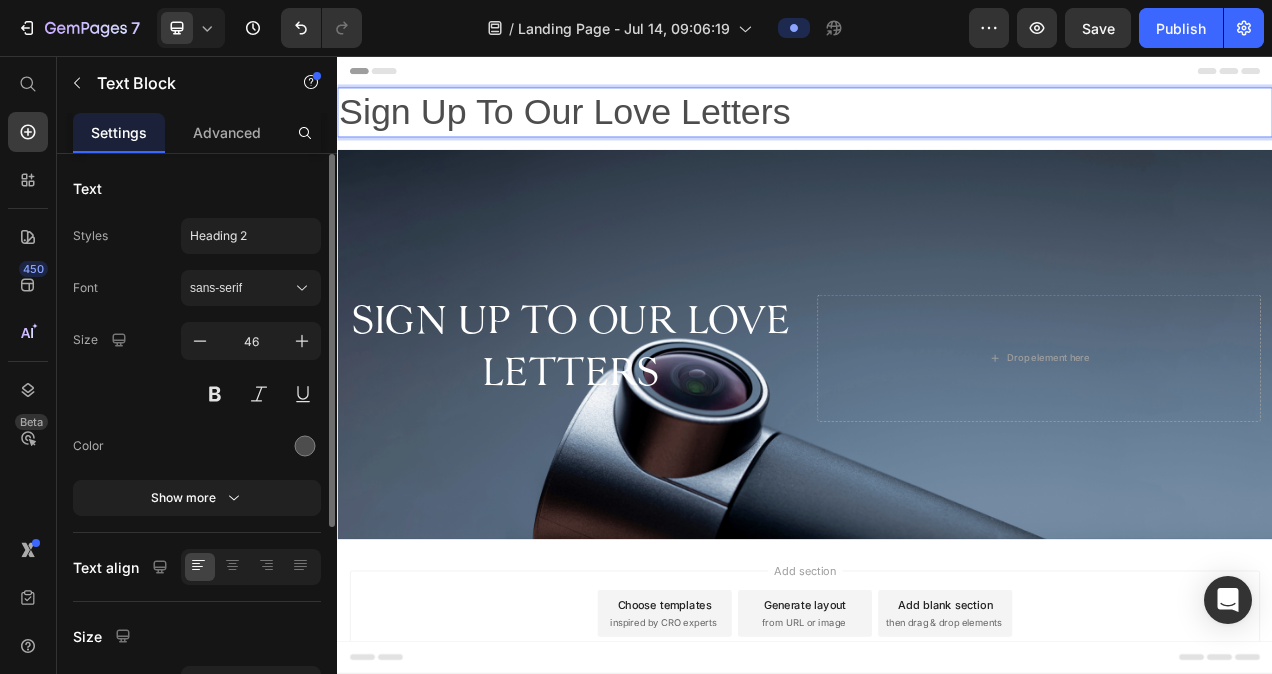 click on "Sign Up To Our Love Letters" at bounding box center [937, 129] 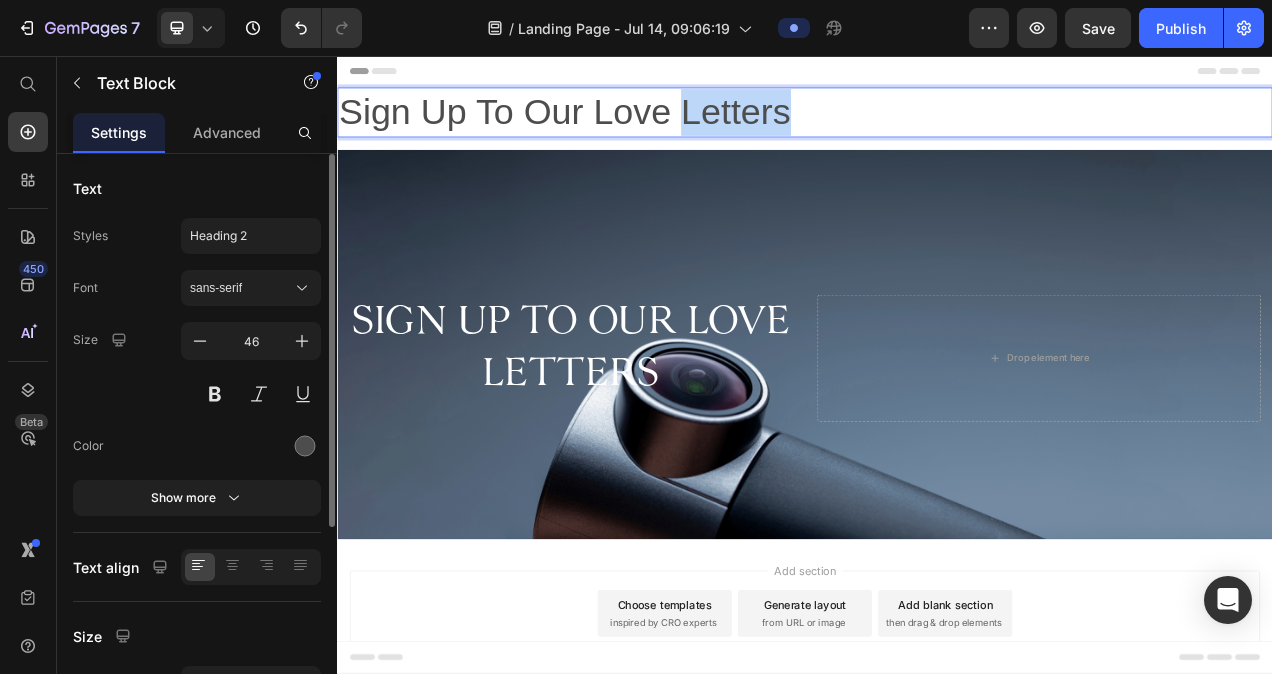 click on "Sign Up To Our Love Letters" at bounding box center [937, 129] 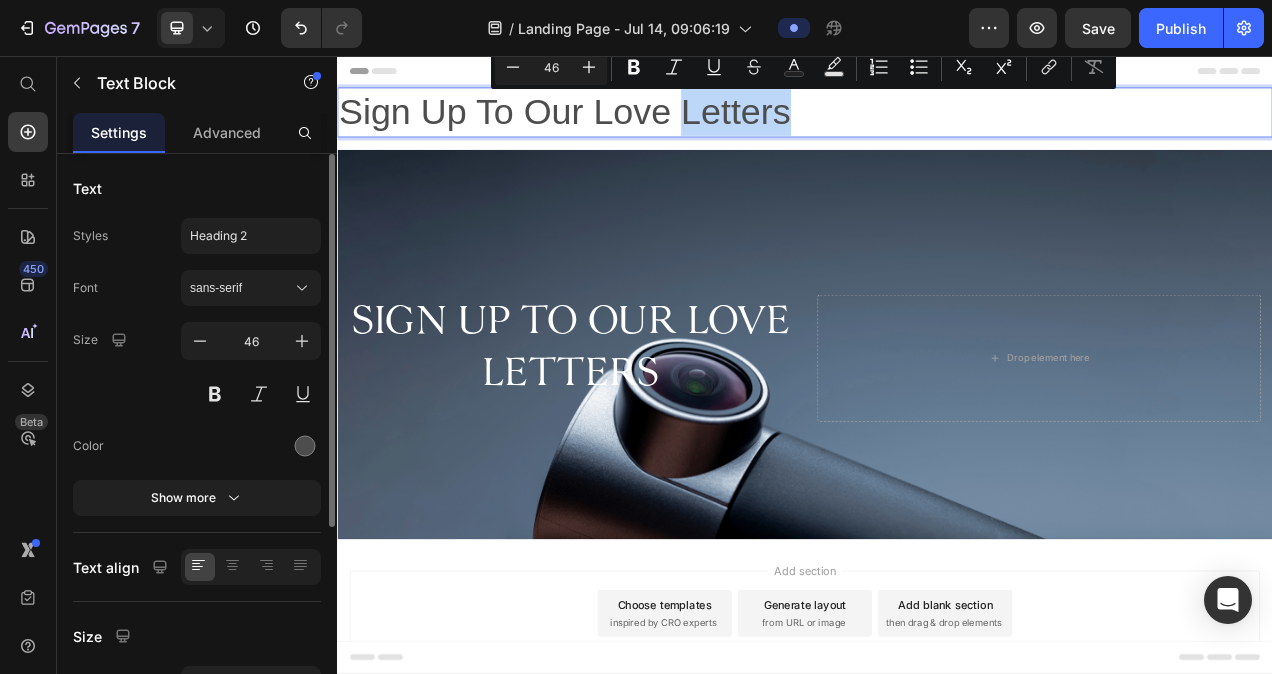 click on "Sign Up To Our Love Letters" at bounding box center (937, 129) 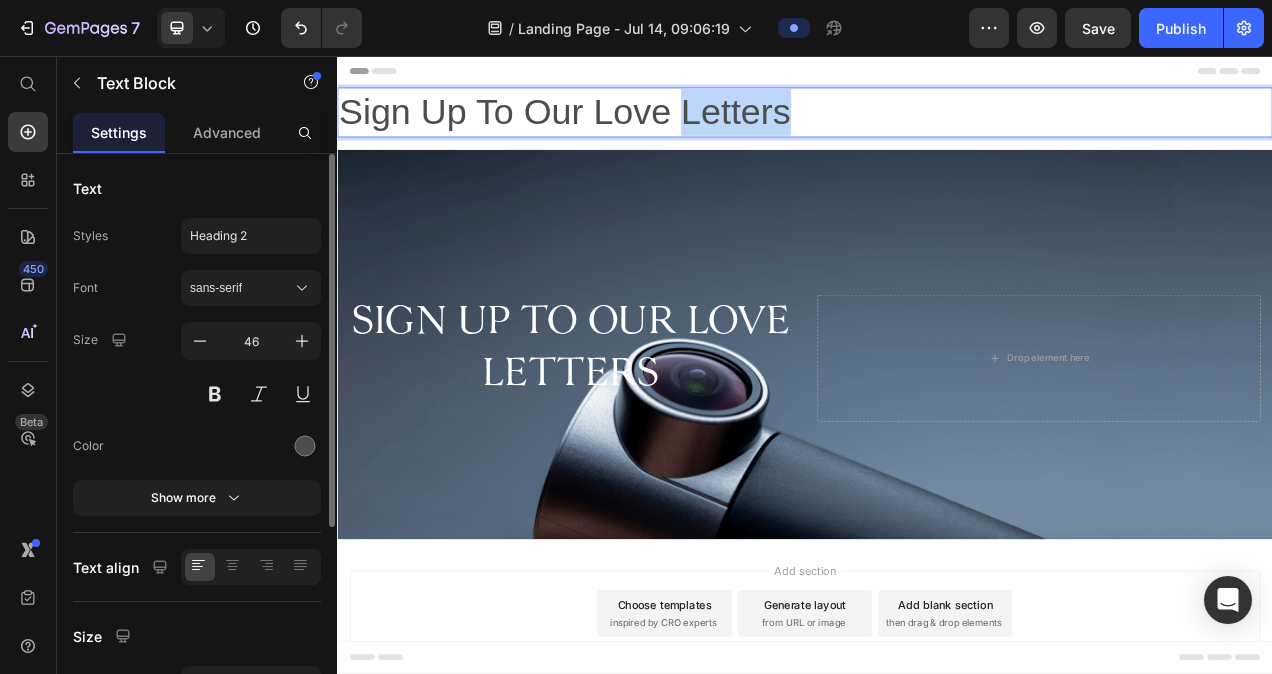 click on "Sign Up To Our Love Letters" at bounding box center [937, 129] 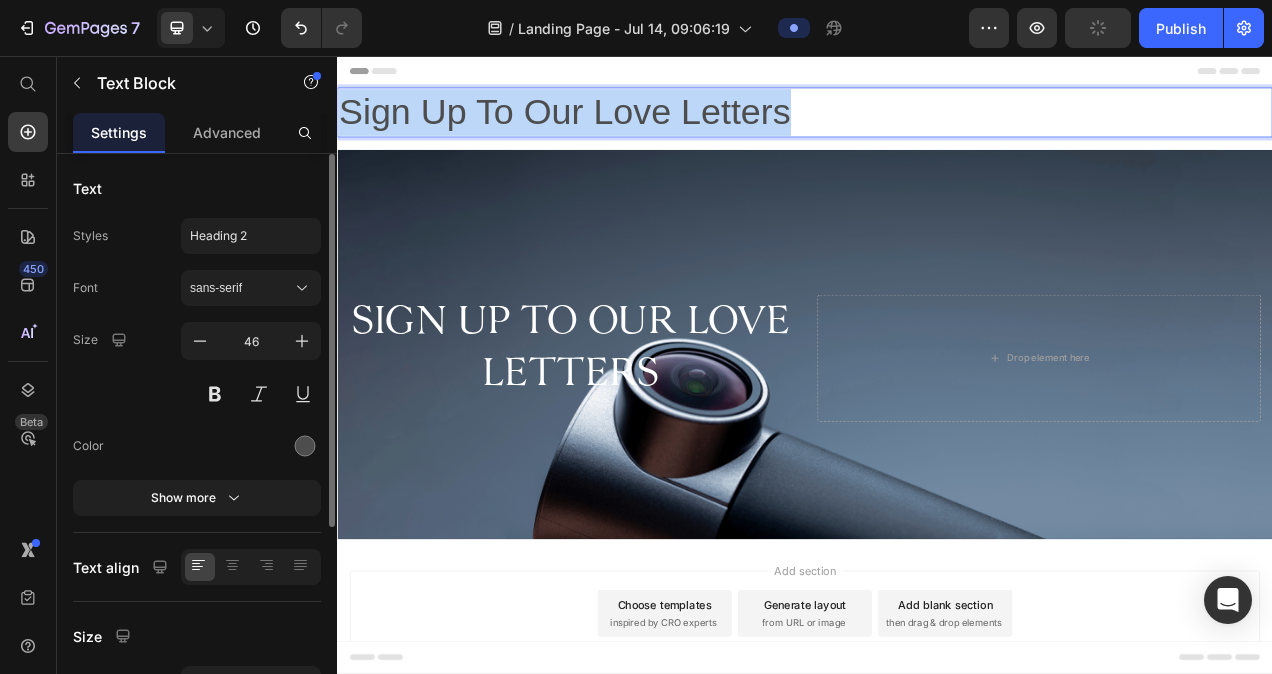 click on "Sign Up To Our Love Letters" at bounding box center (937, 129) 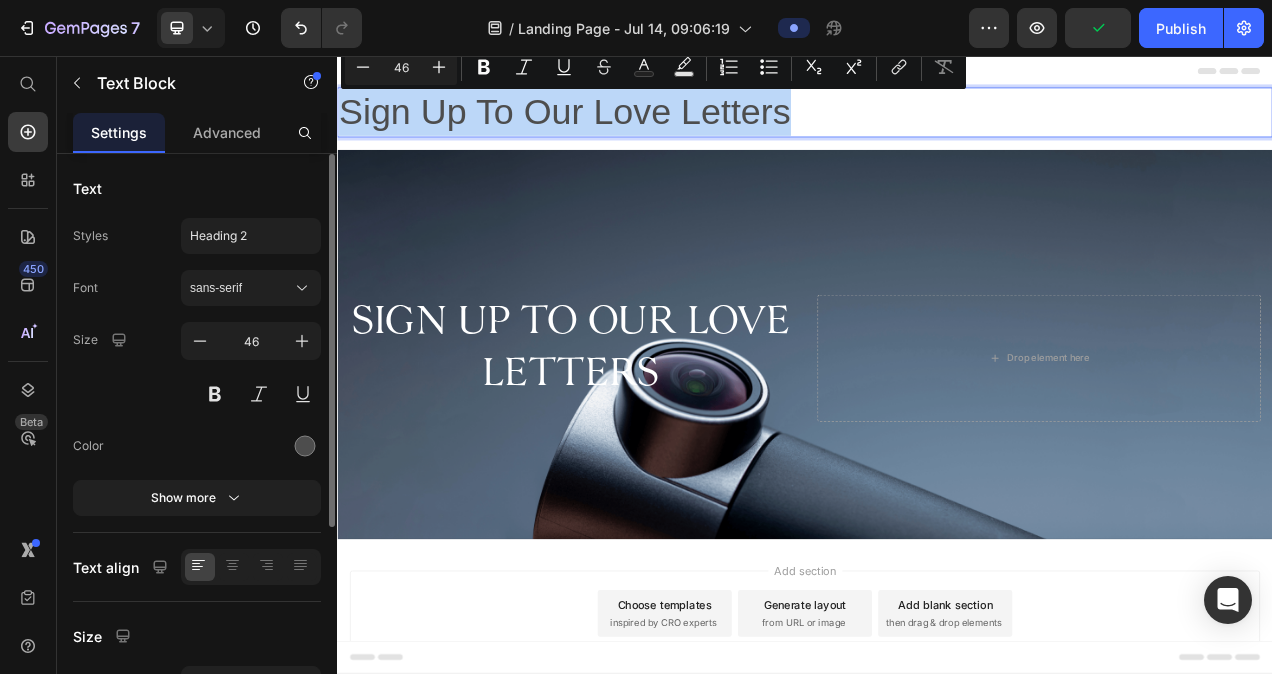 click on "Sign Up To Our Love Letters" at bounding box center [937, 129] 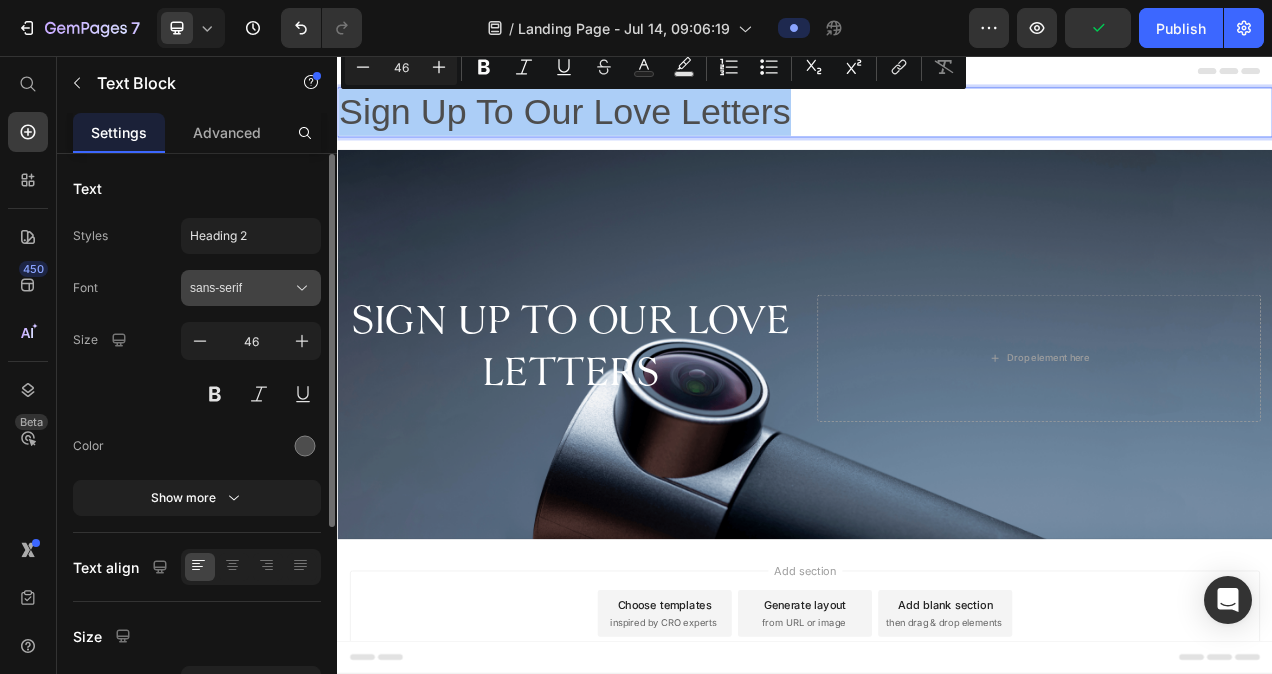 click on "sans-serif" at bounding box center (251, 288) 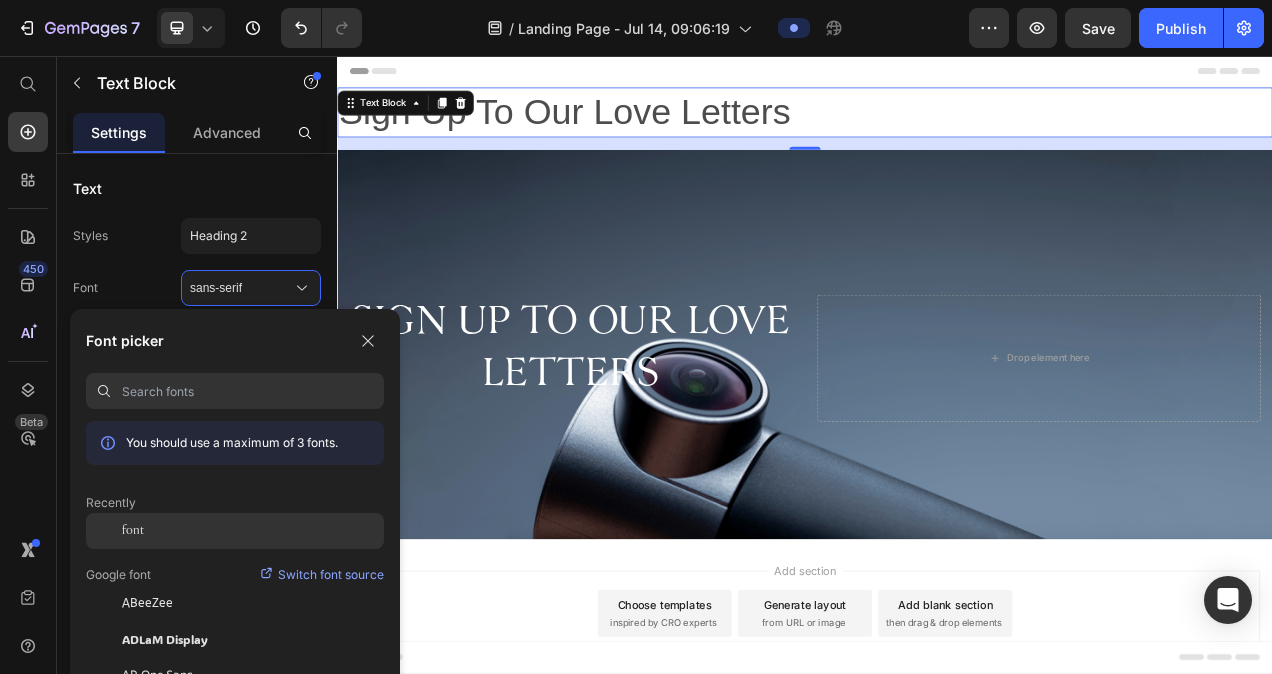 click on "font" 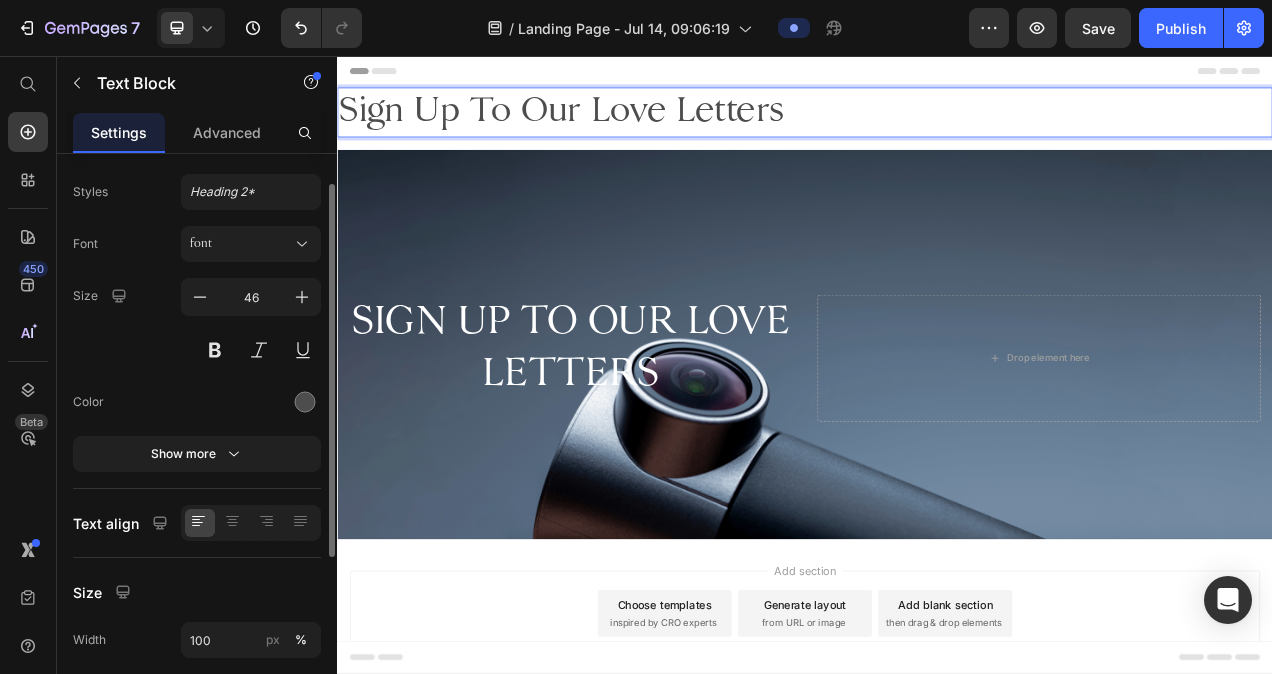 scroll, scrollTop: 45, scrollLeft: 0, axis: vertical 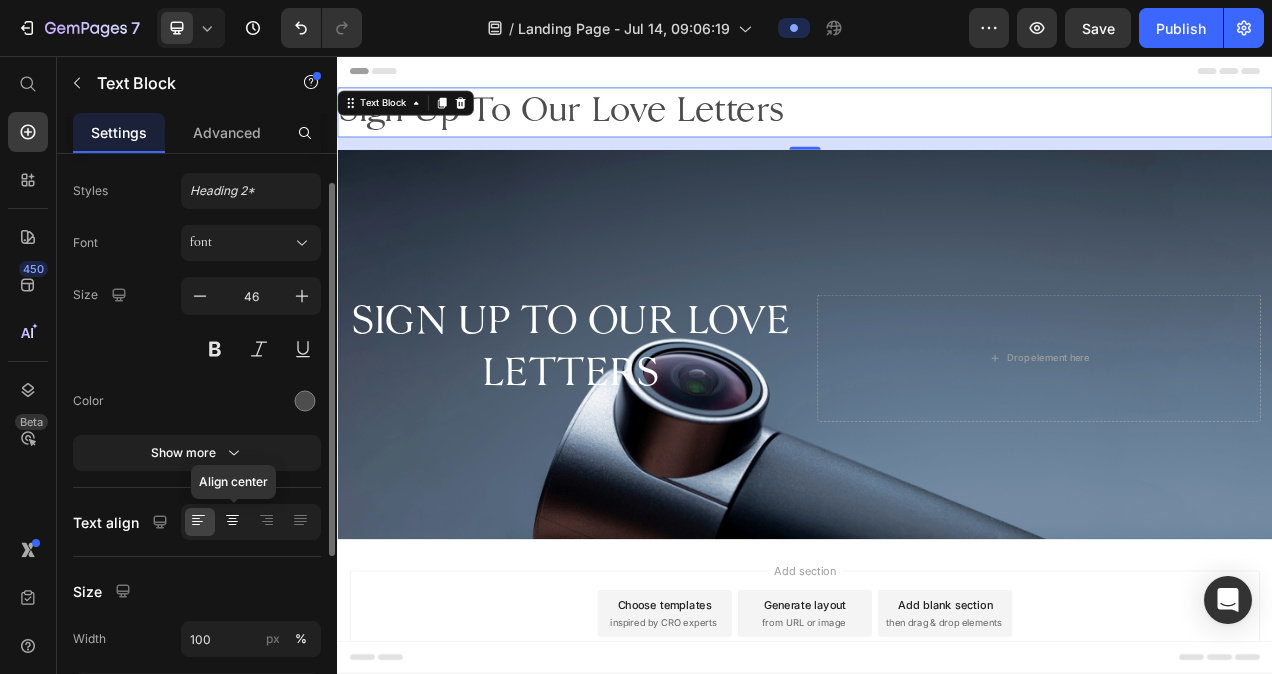click 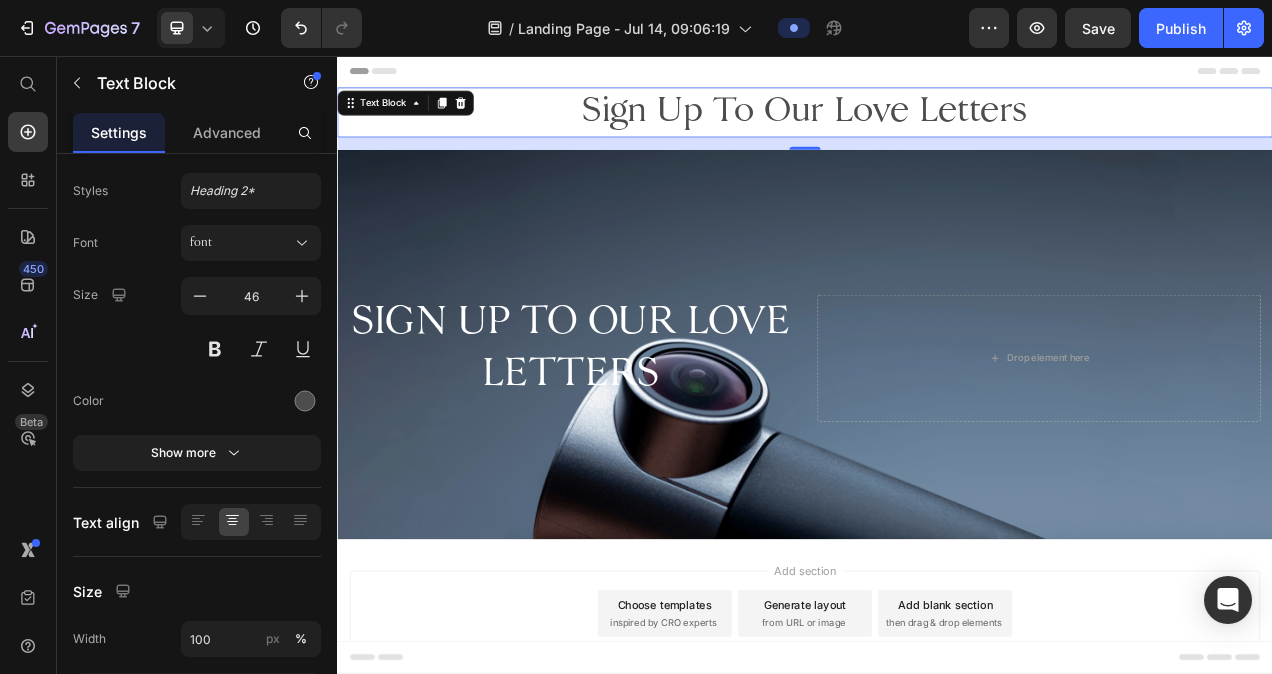 click on "Sign Up To Our Love Letters" at bounding box center [937, 129] 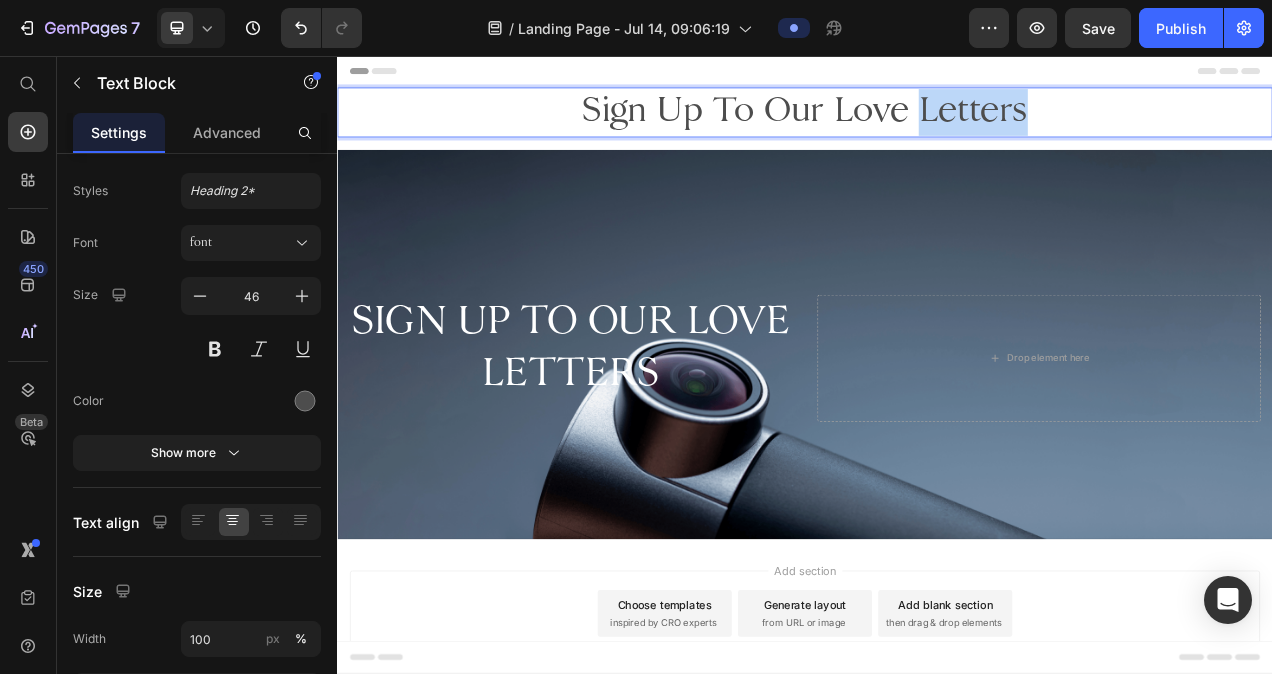 click on "Sign Up To Our Love Letters" at bounding box center [937, 129] 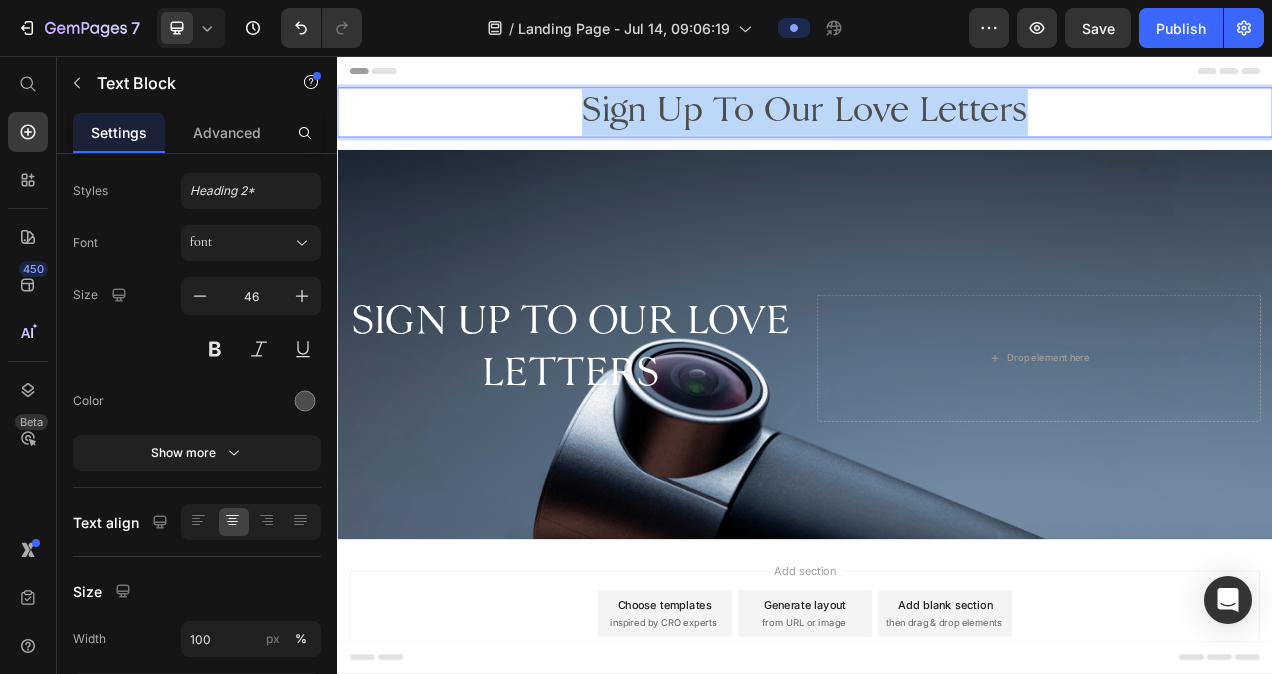 click on "Sign Up To Our Love Letters" at bounding box center [937, 129] 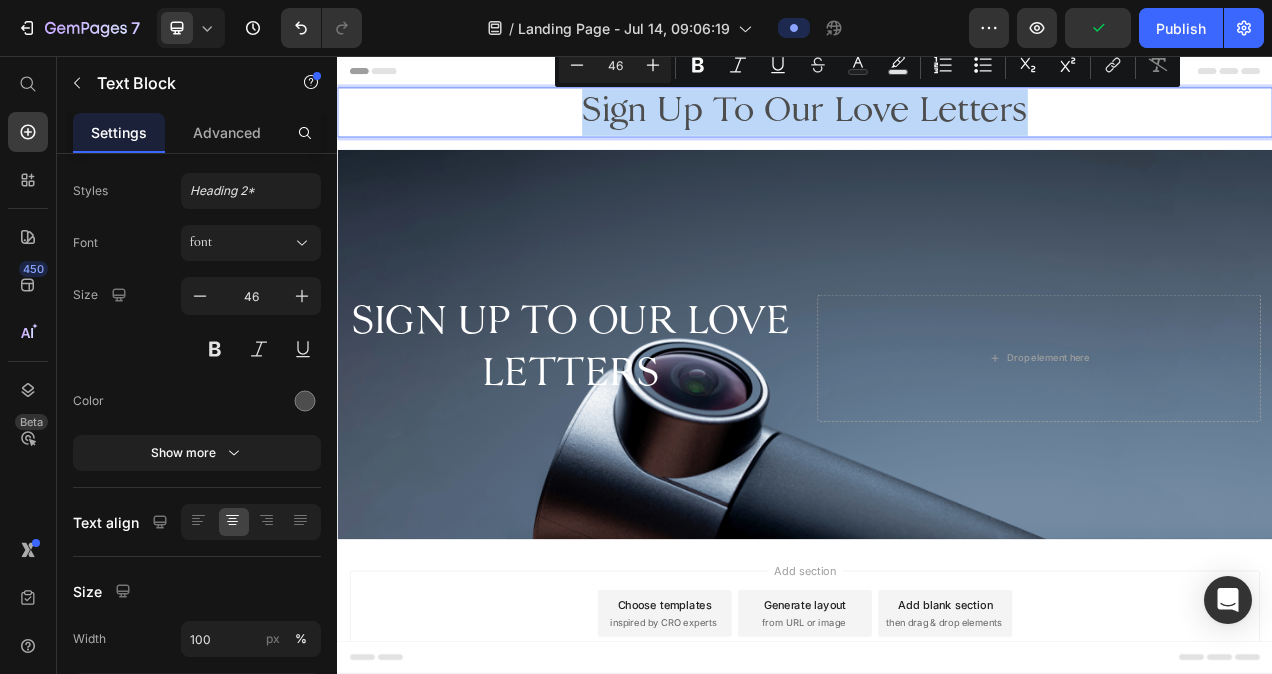 click on "Sign Up To Our Love Letters" at bounding box center (937, 129) 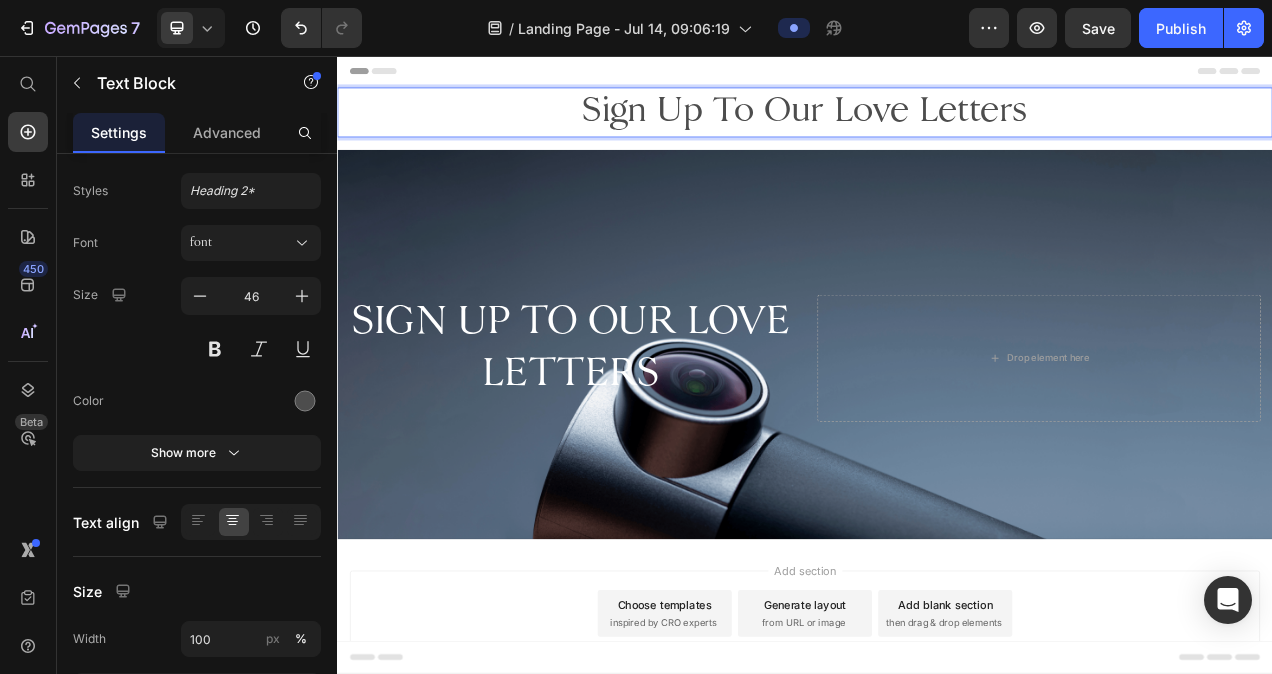 click on "Sign Up To Our Love Letters" at bounding box center [937, 129] 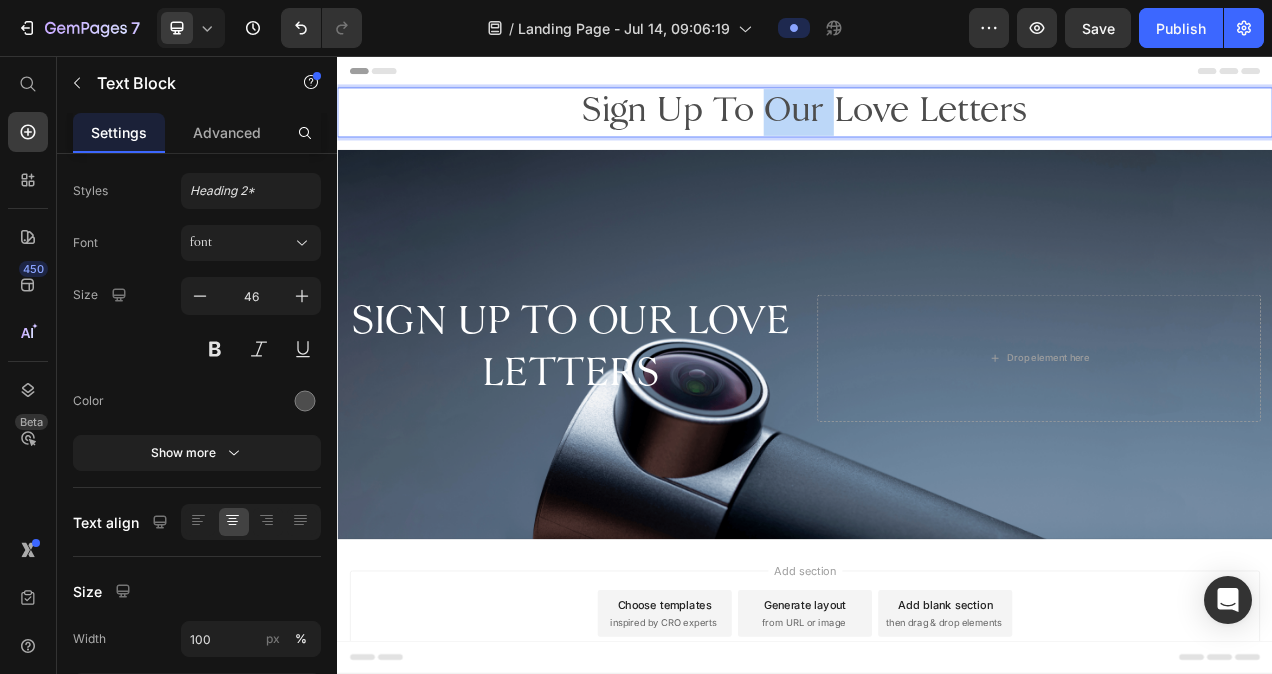 click on "Sign Up To Our Love Letters" at bounding box center (937, 129) 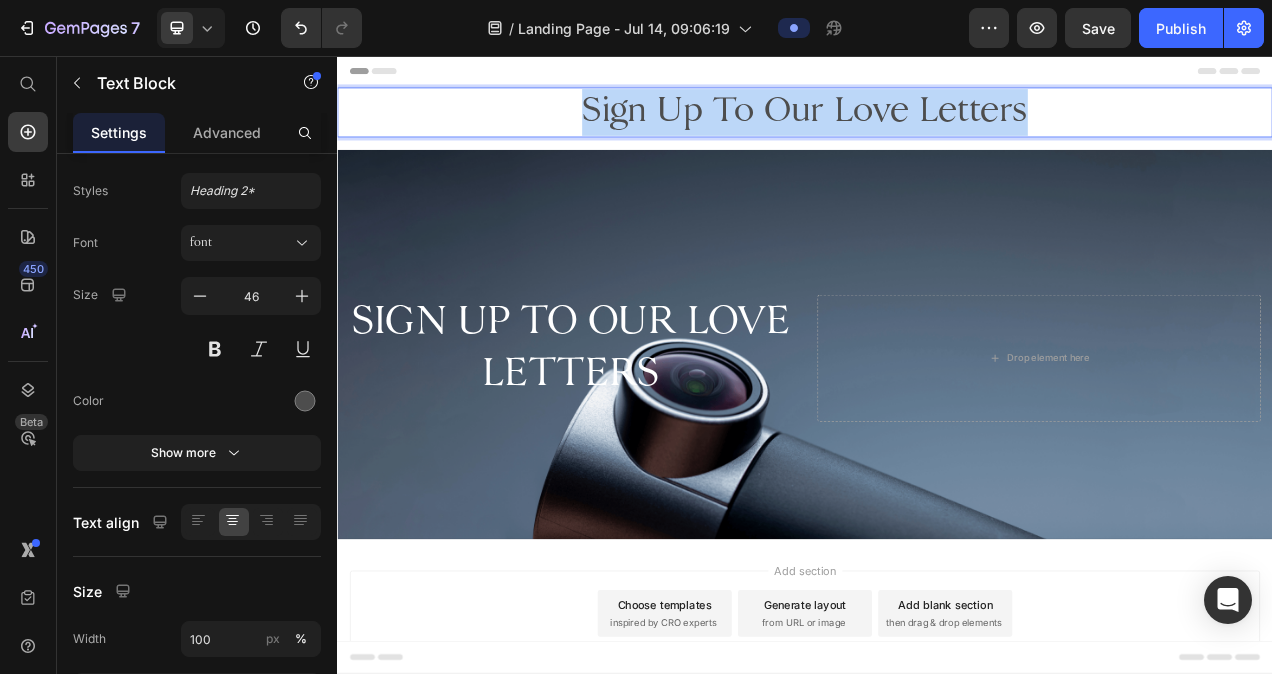 click on "Sign Up To Our Love Letters" at bounding box center (937, 129) 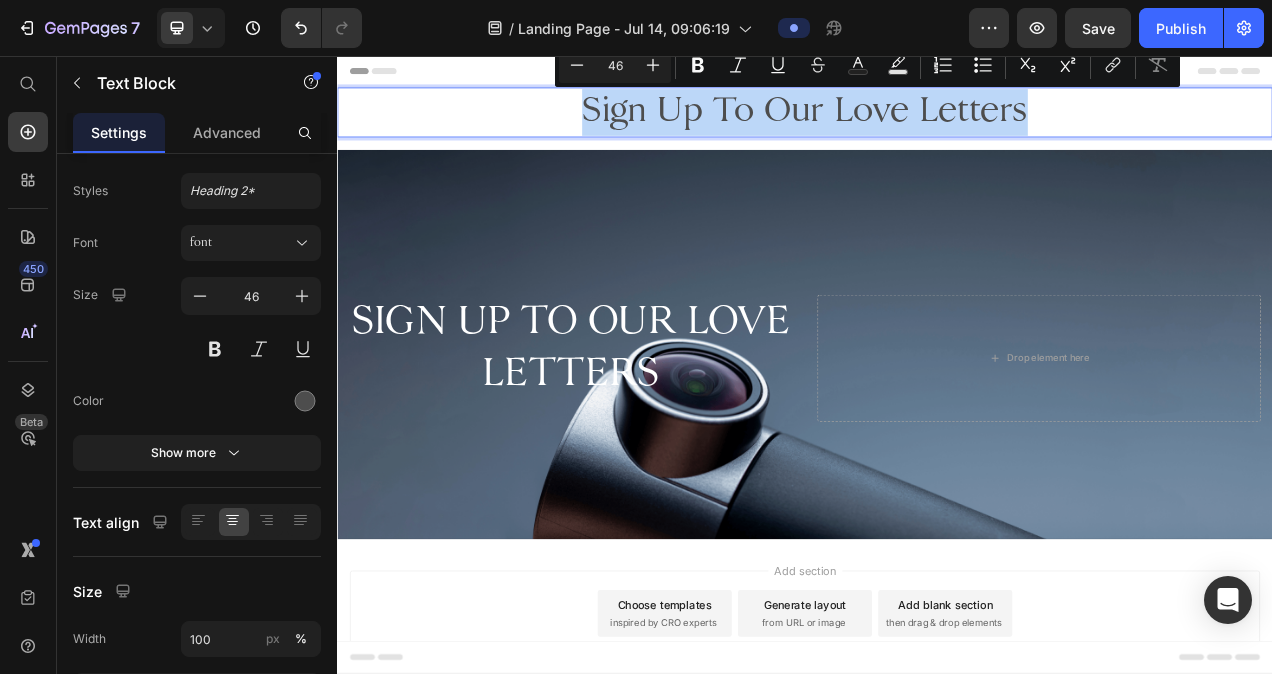 click on "Sign Up To Our Love Letters" at bounding box center [937, 129] 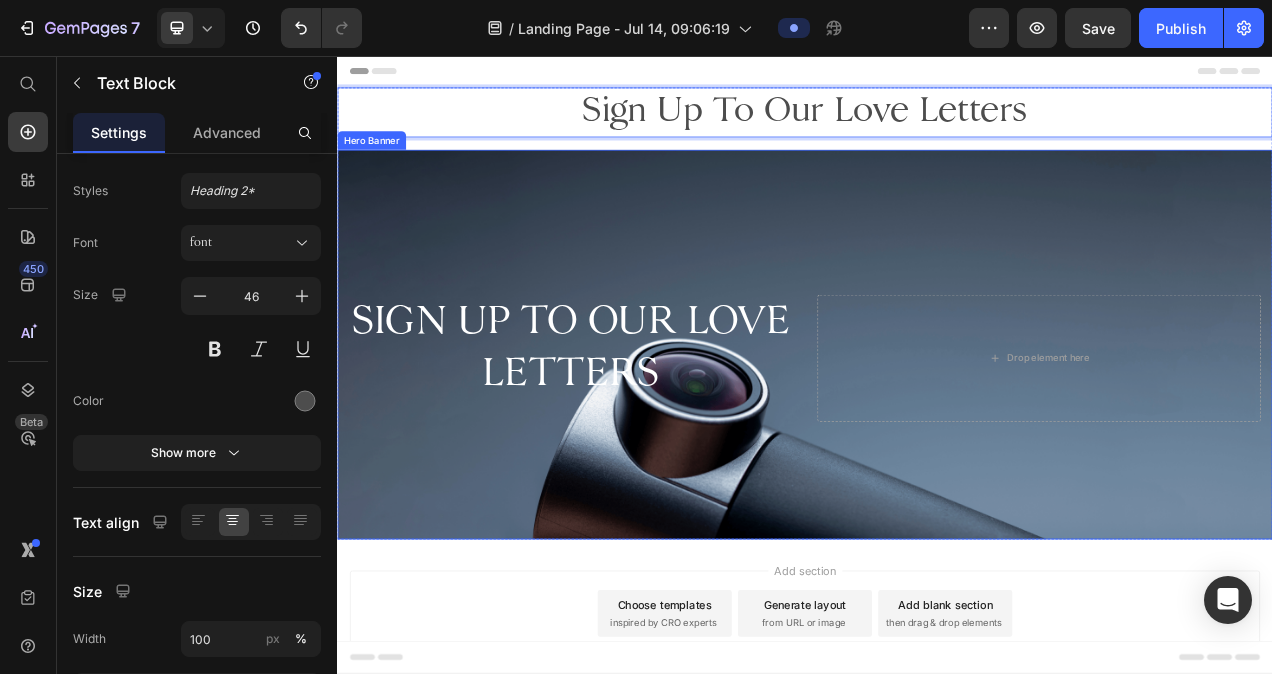 click on "SIGN Up To Our Love Letters Heading
Drop element here" at bounding box center [937, 427] 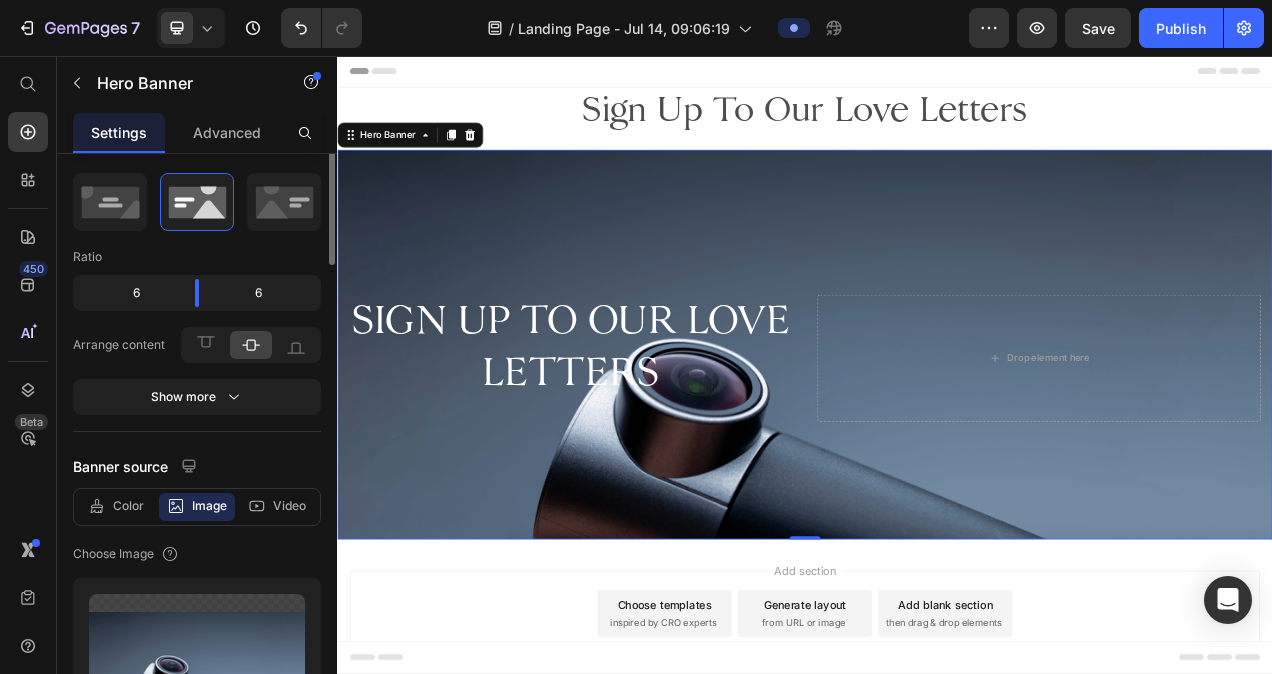 scroll, scrollTop: 0, scrollLeft: 0, axis: both 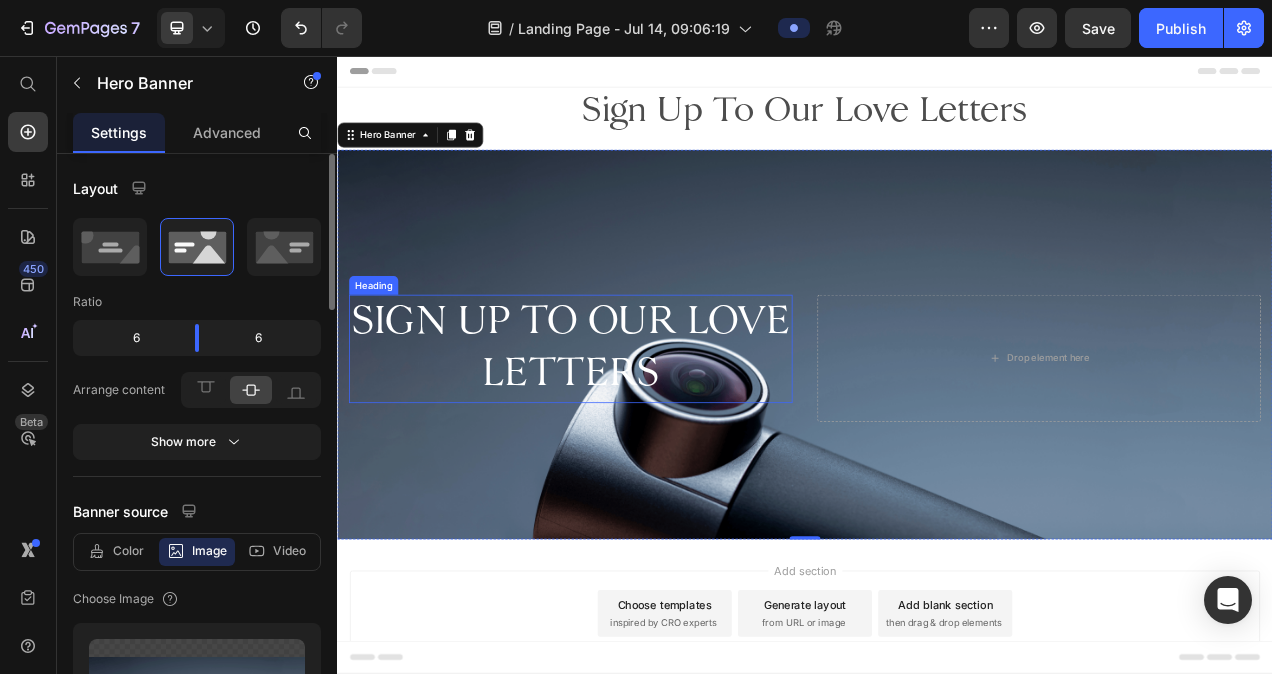 click on "SIGN Up To Our Love Letters" at bounding box center [636, 432] 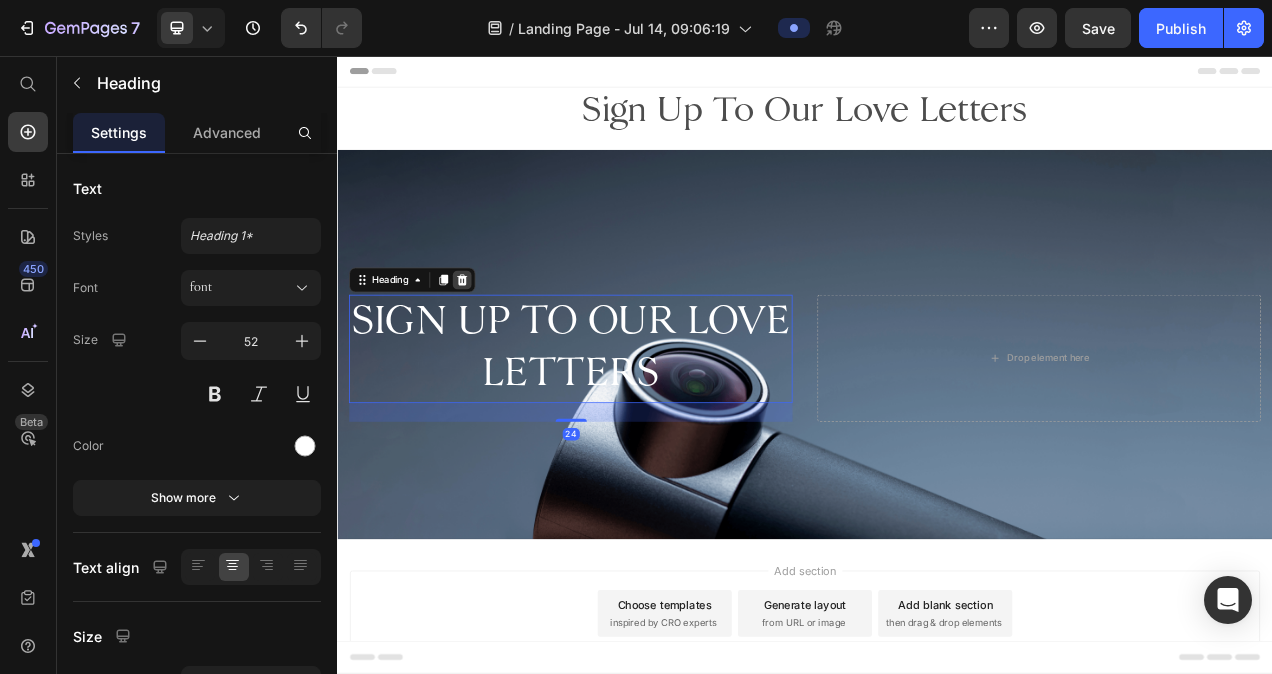 click 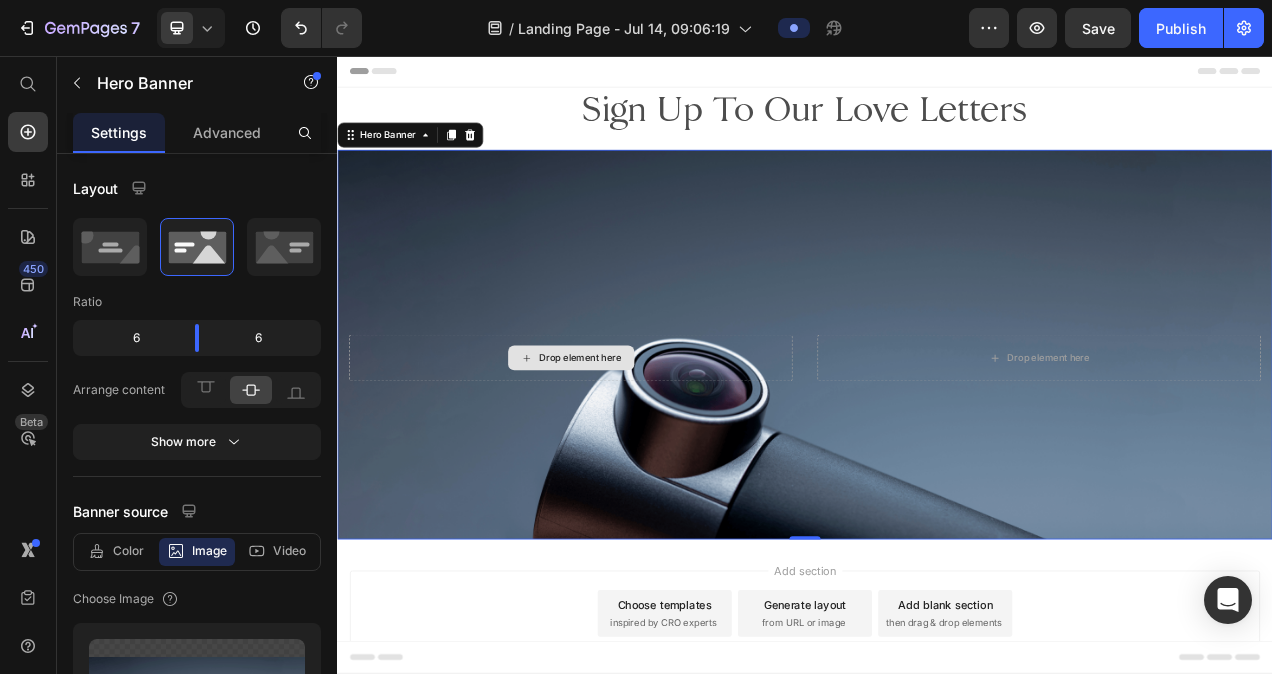 click on "Drop element here" at bounding box center [636, 444] 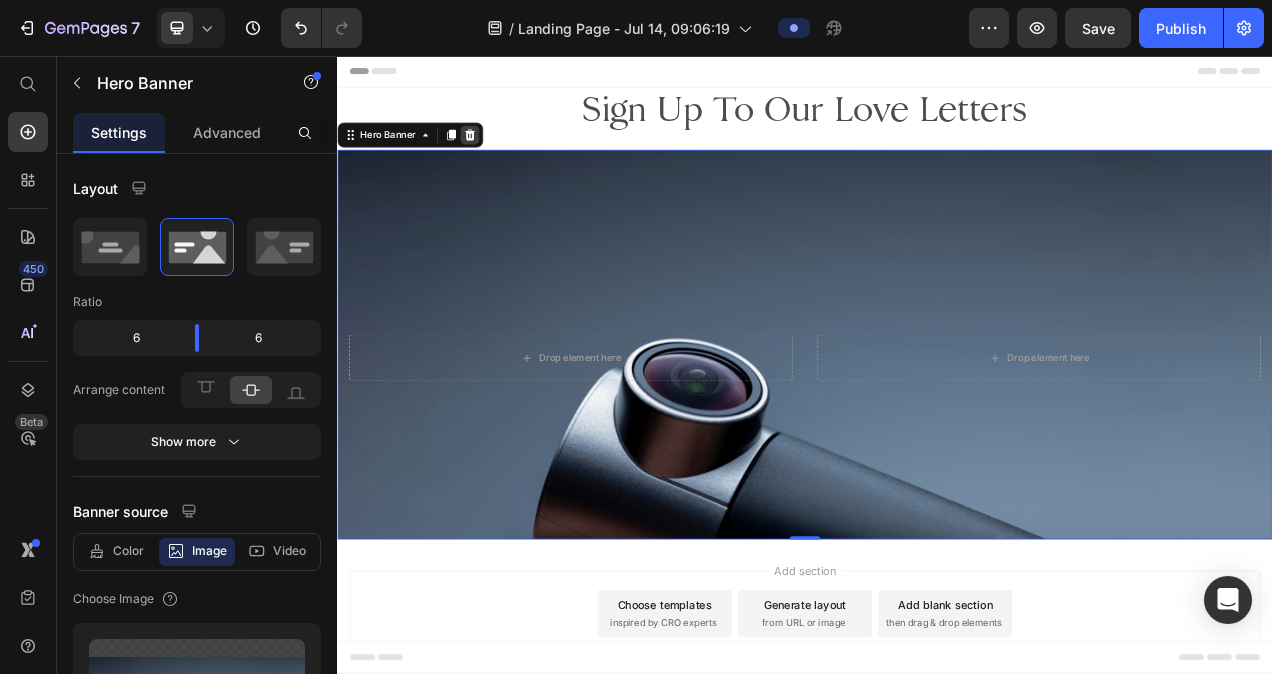 click 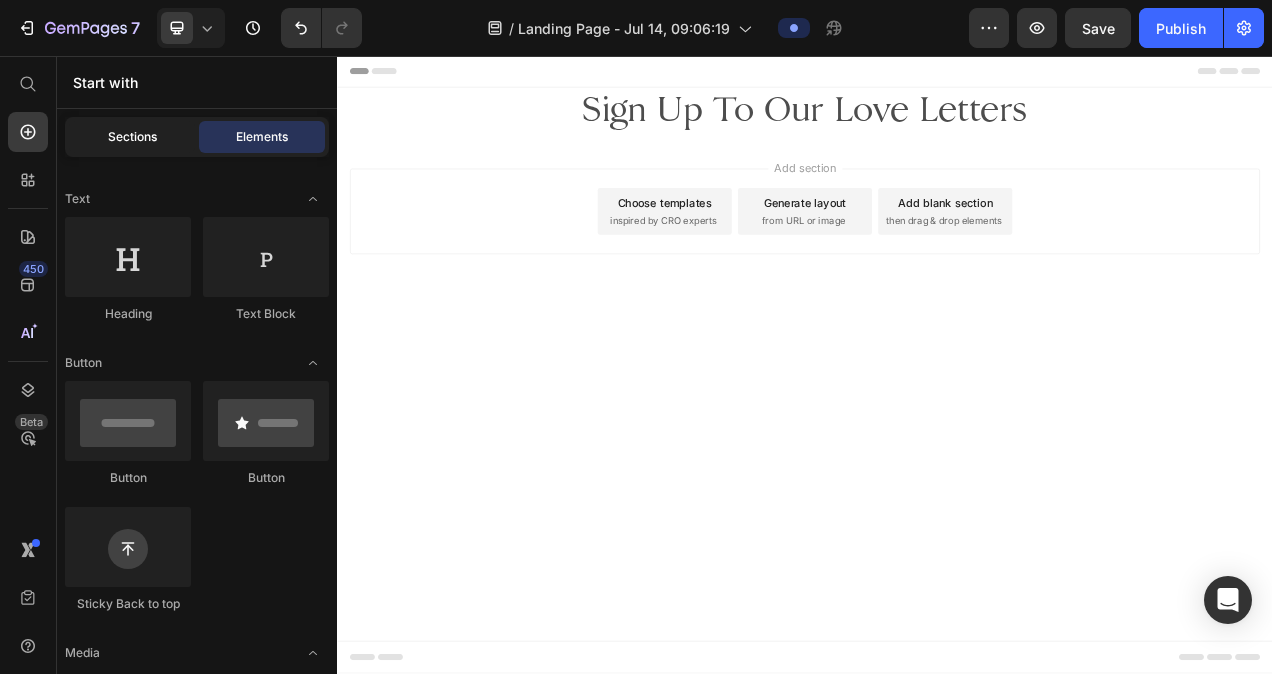 click on "Sections" at bounding box center (132, 137) 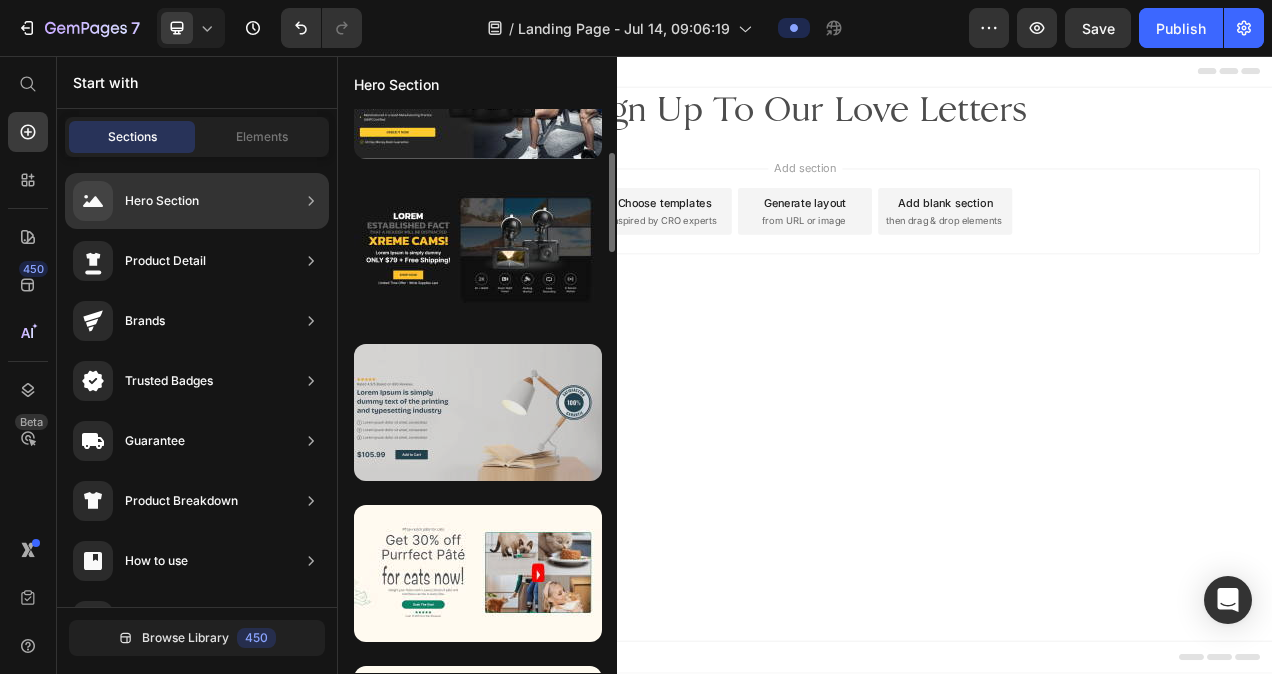 scroll, scrollTop: 253, scrollLeft: 0, axis: vertical 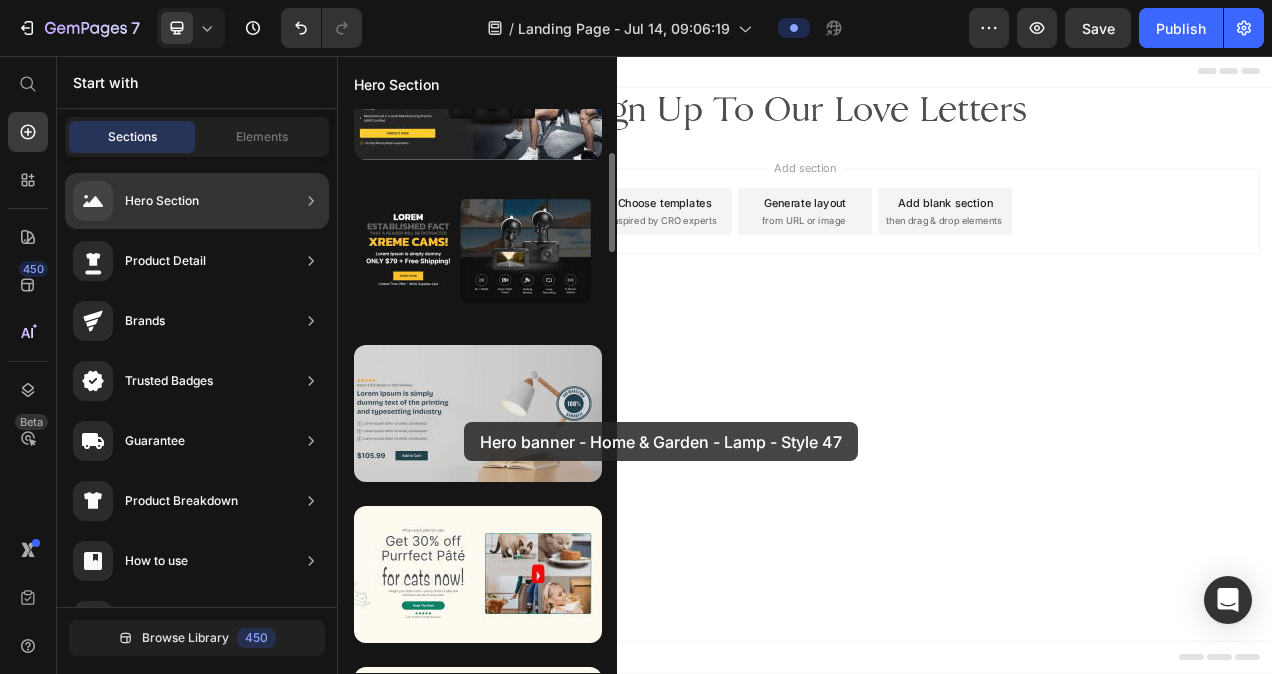 click at bounding box center (478, 413) 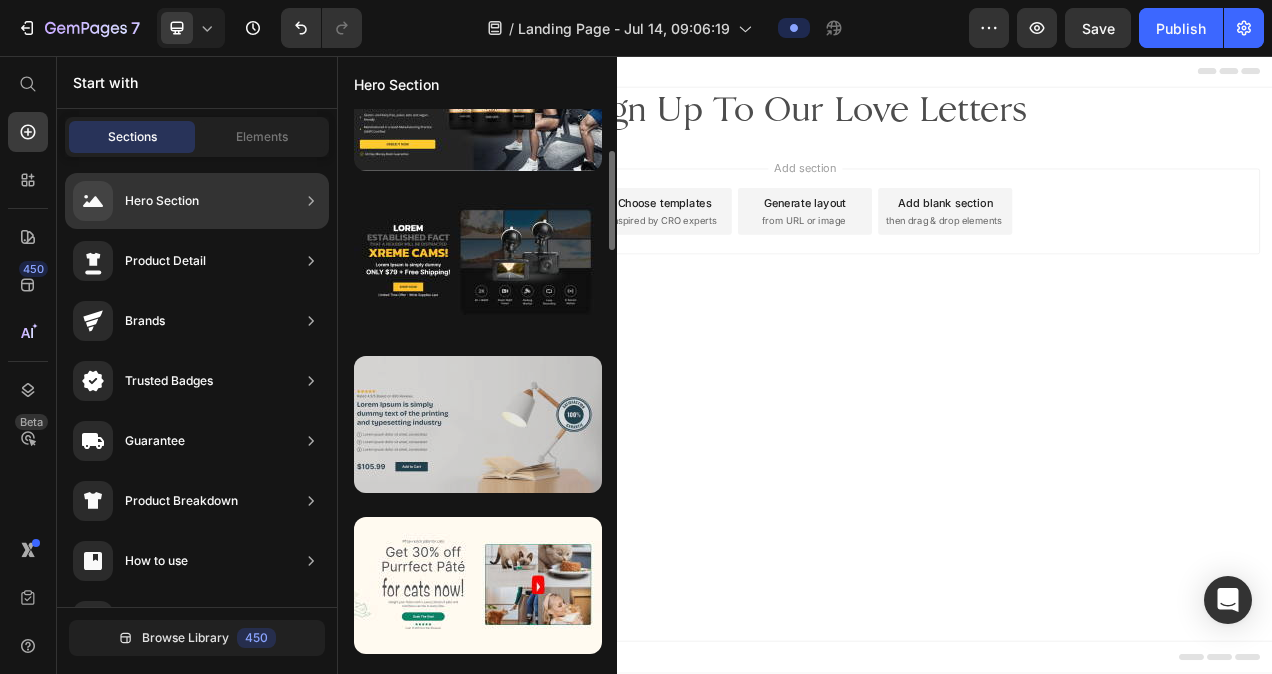scroll, scrollTop: 241, scrollLeft: 0, axis: vertical 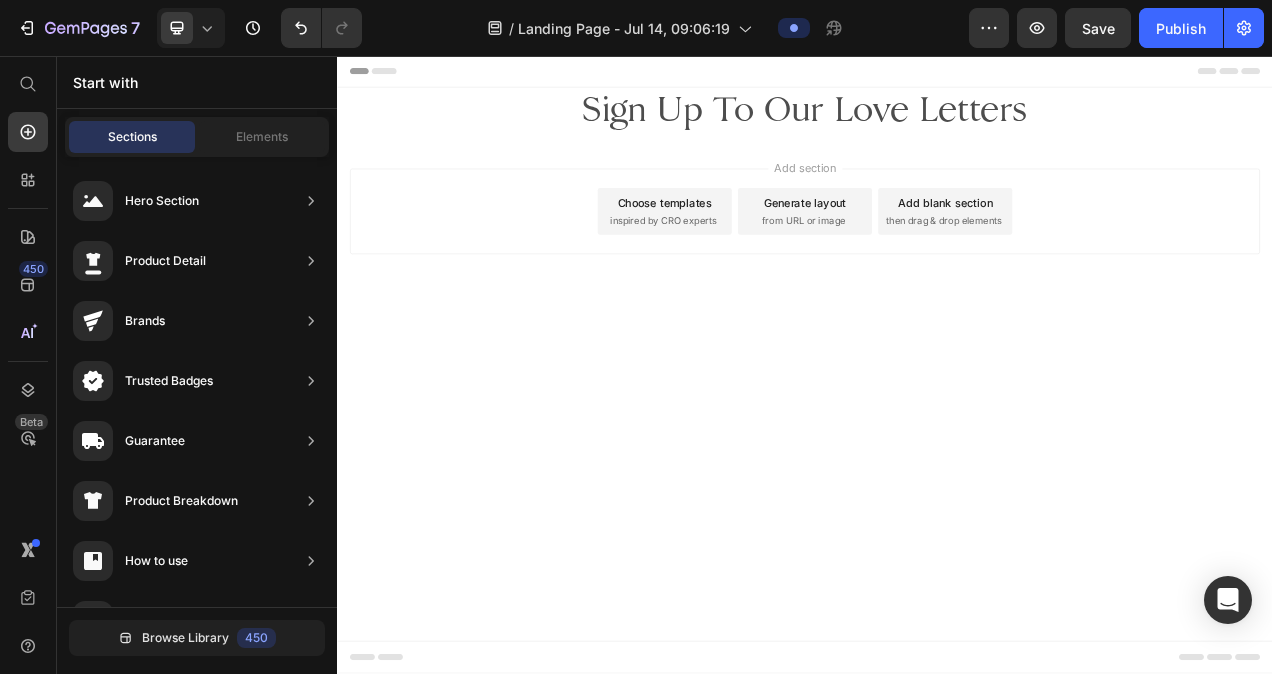 click on "Add blank section" at bounding box center (1117, 244) 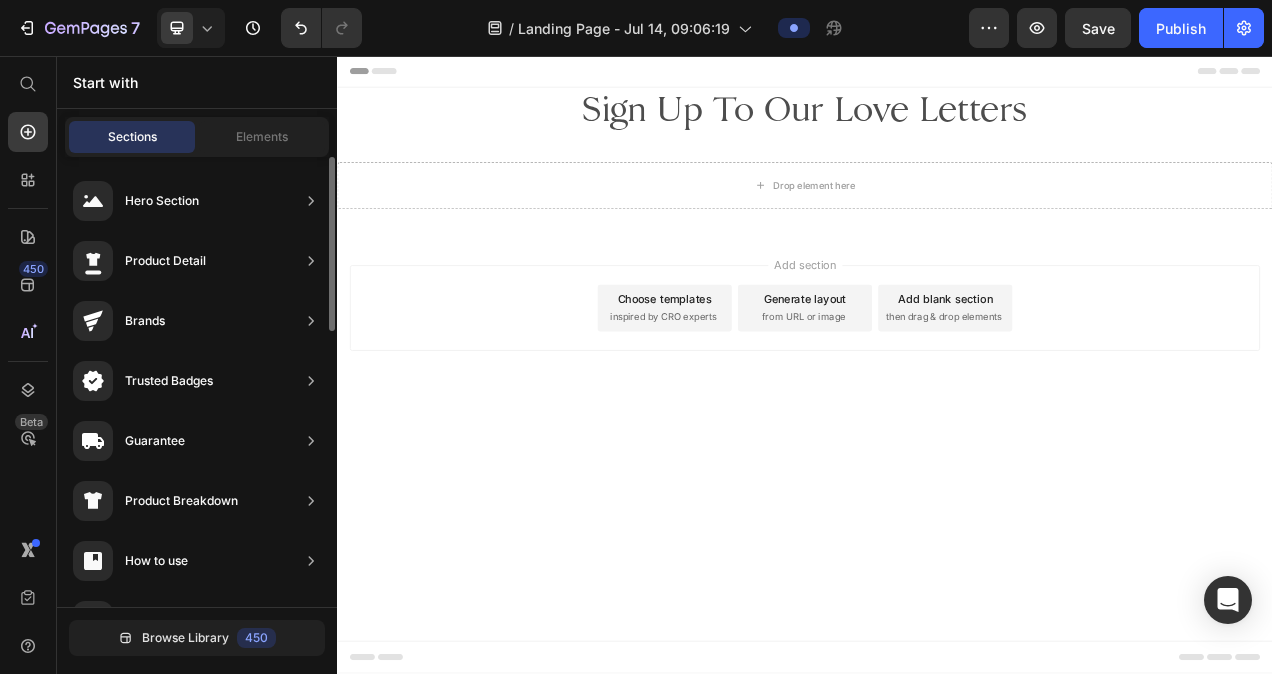 scroll, scrollTop: 229, scrollLeft: 0, axis: vertical 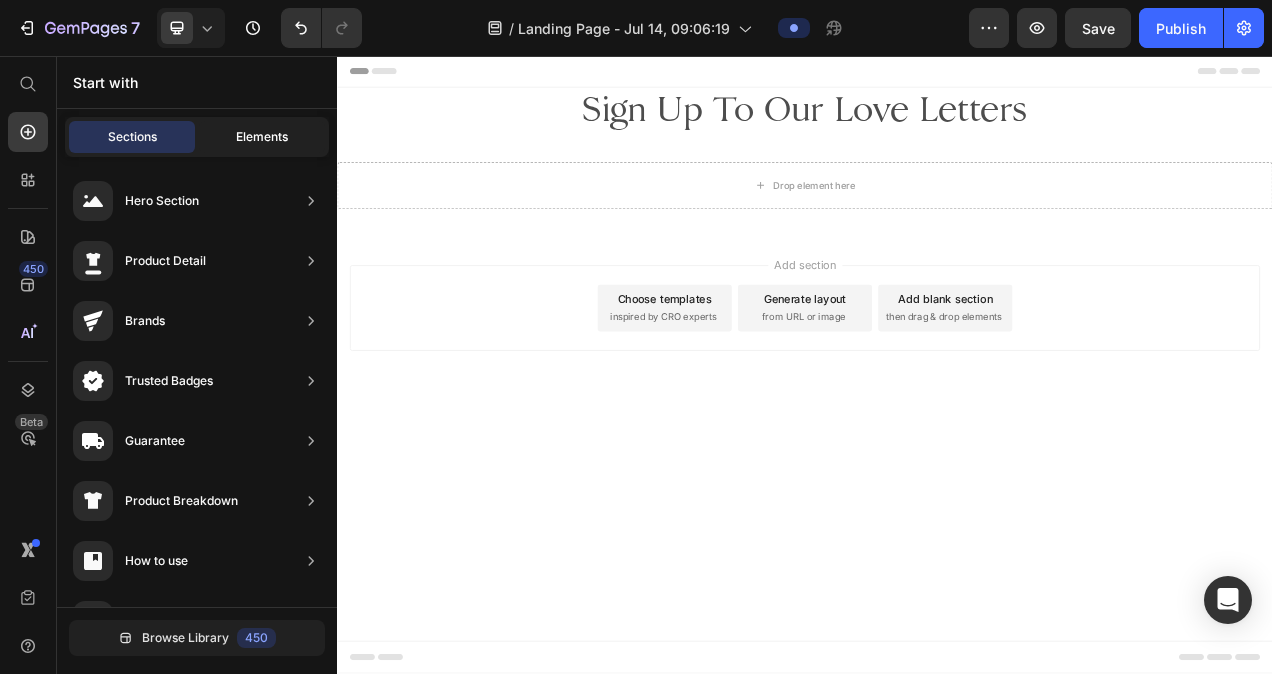 click on "Elements" 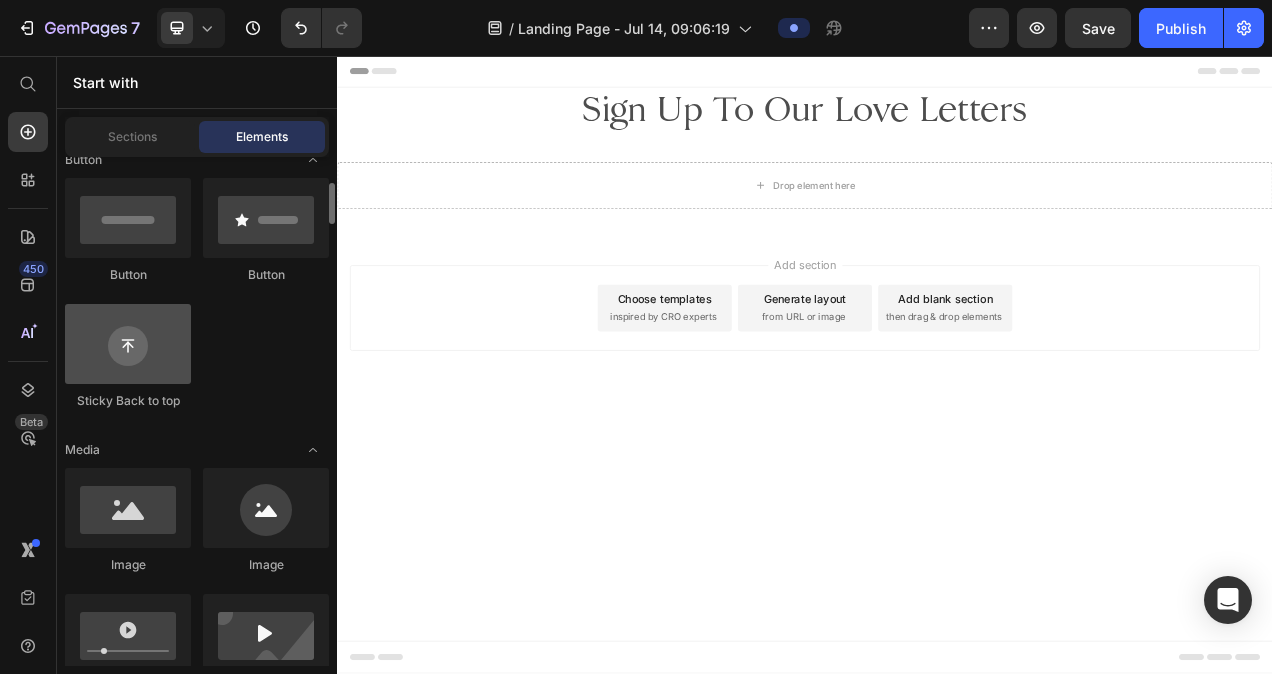 scroll, scrollTop: 478, scrollLeft: 0, axis: vertical 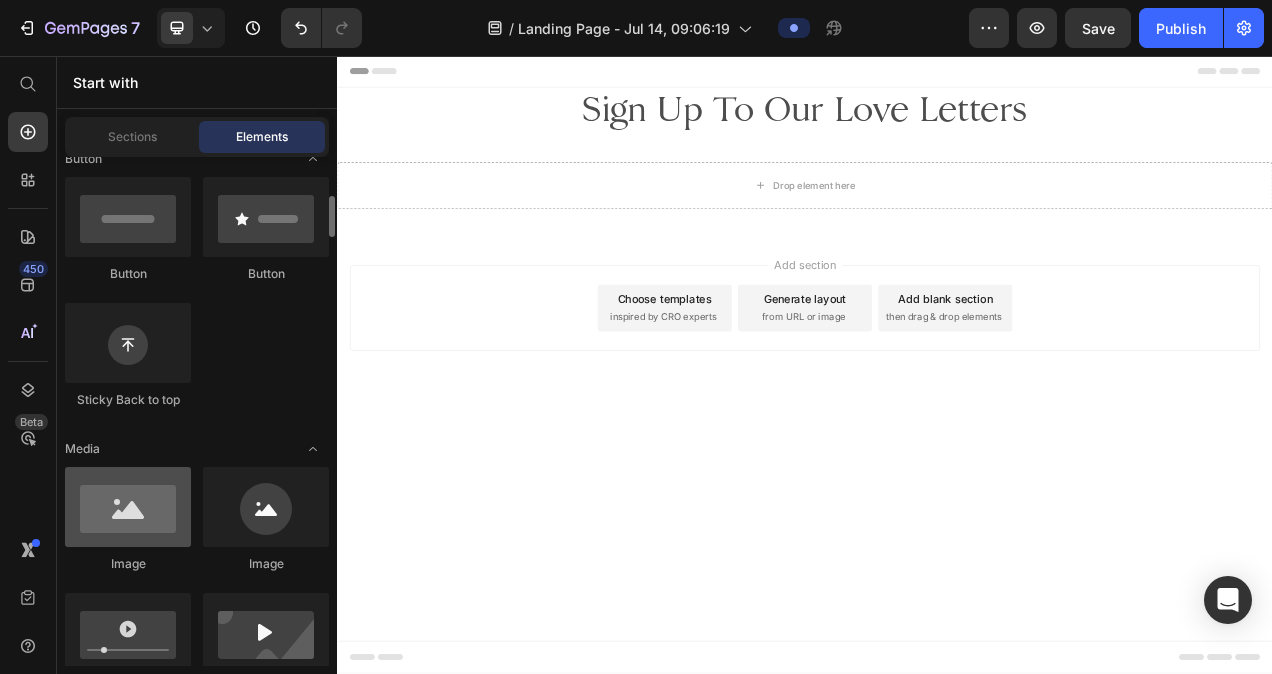 click at bounding box center (128, 507) 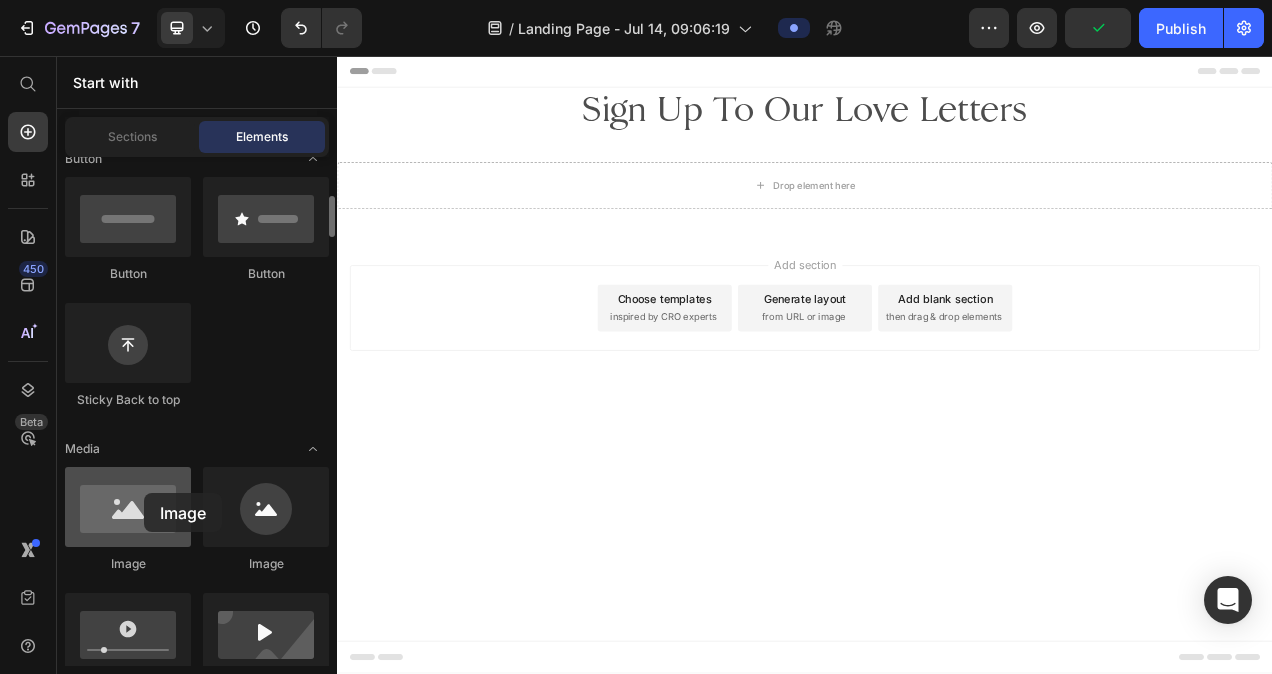 click at bounding box center (128, 507) 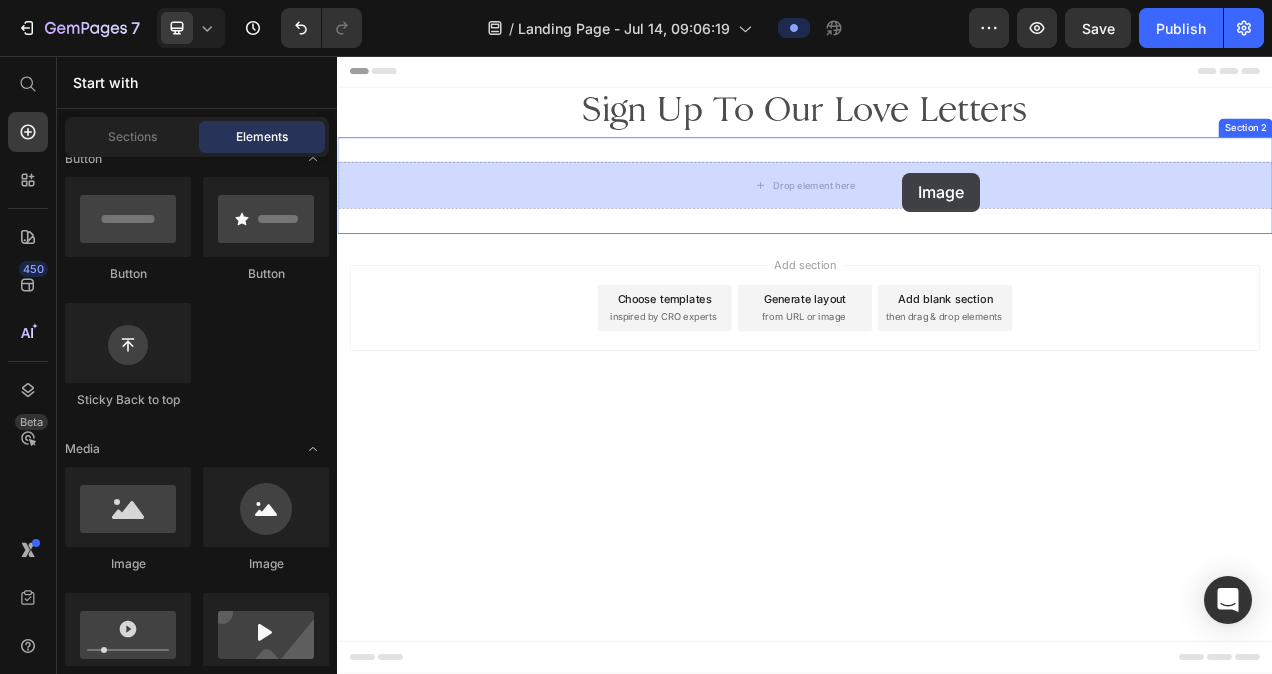 drag, startPoint x: 474, startPoint y: 554, endPoint x: 1059, endPoint y: 209, distance: 679.1539 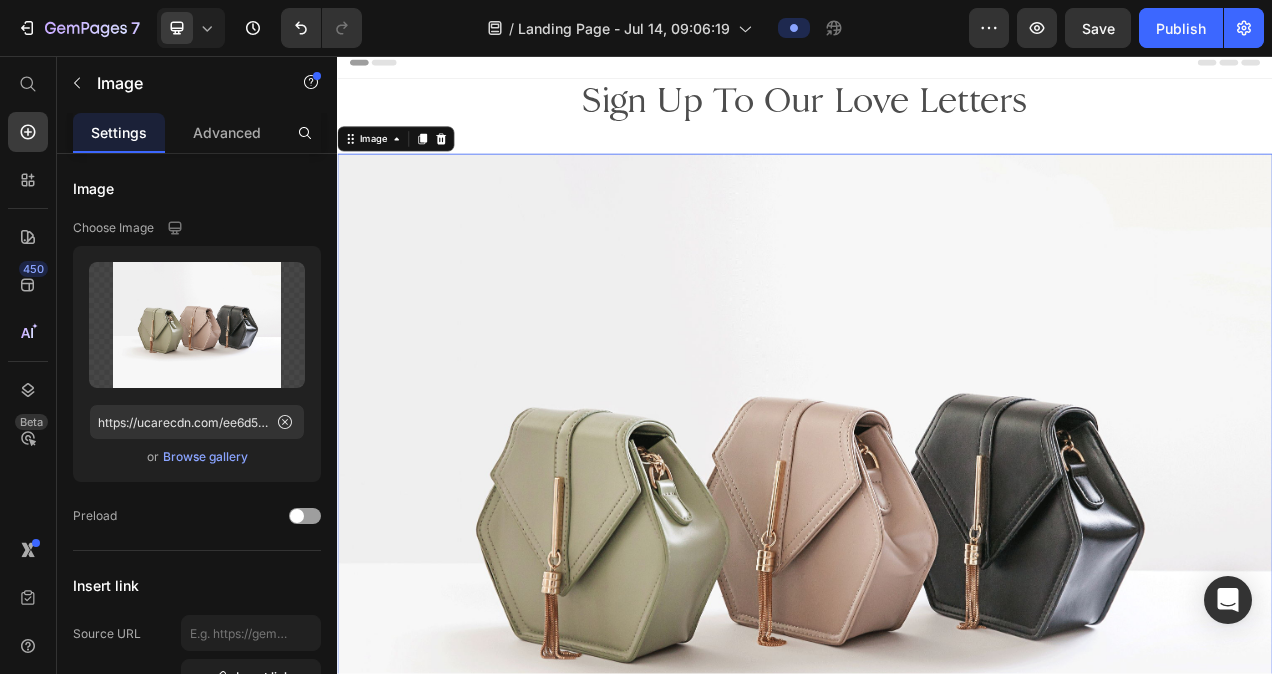 scroll, scrollTop: 12, scrollLeft: 0, axis: vertical 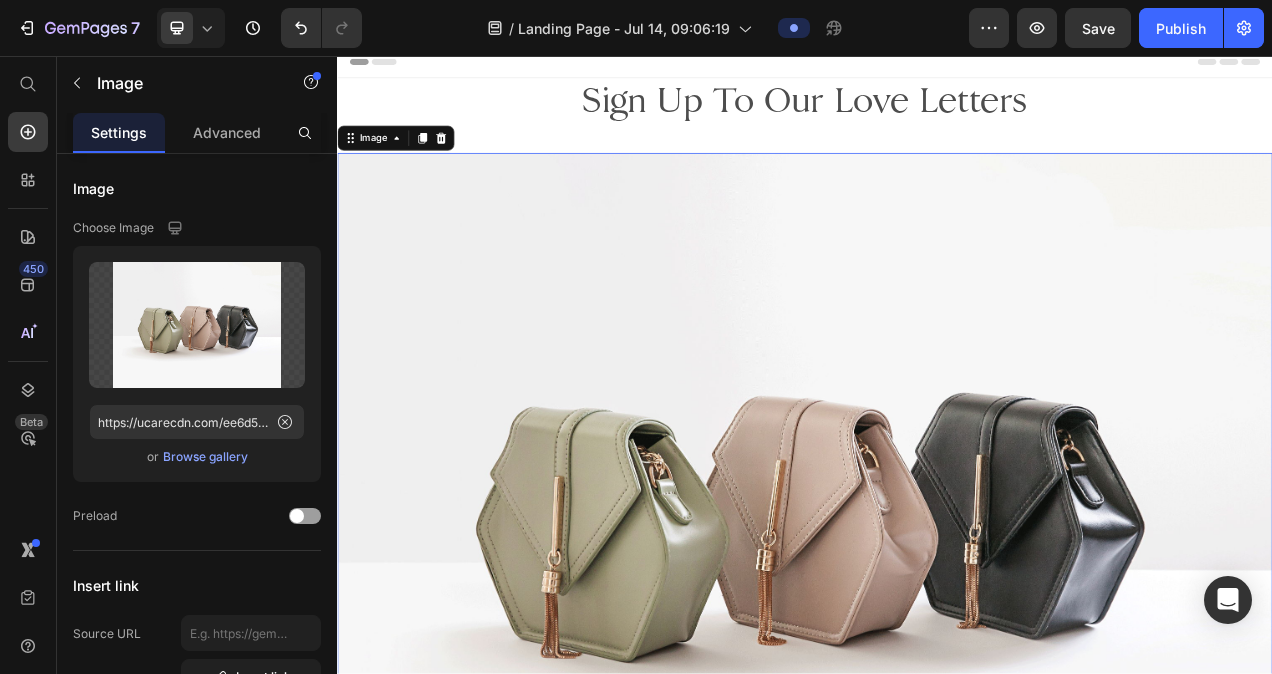 click on "Sign Up To Our Love Letters" at bounding box center [937, 117] 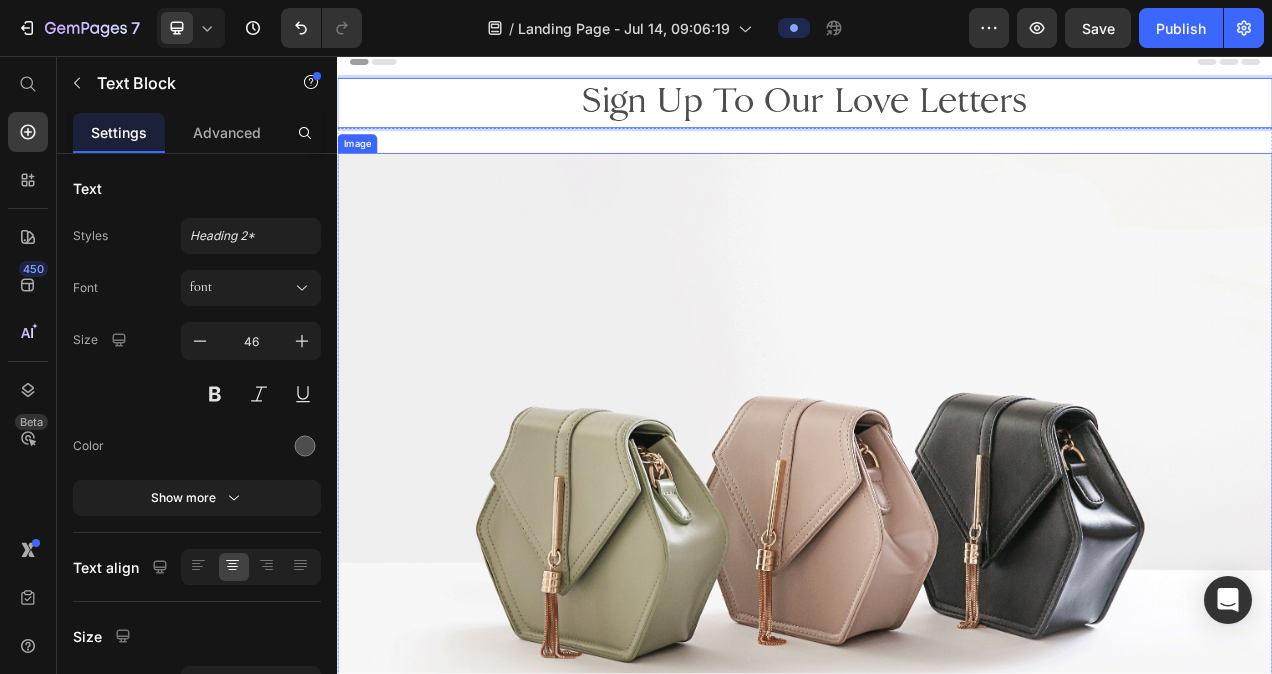drag, startPoint x: 1064, startPoint y: 105, endPoint x: 1062, endPoint y: 210, distance: 105.01904 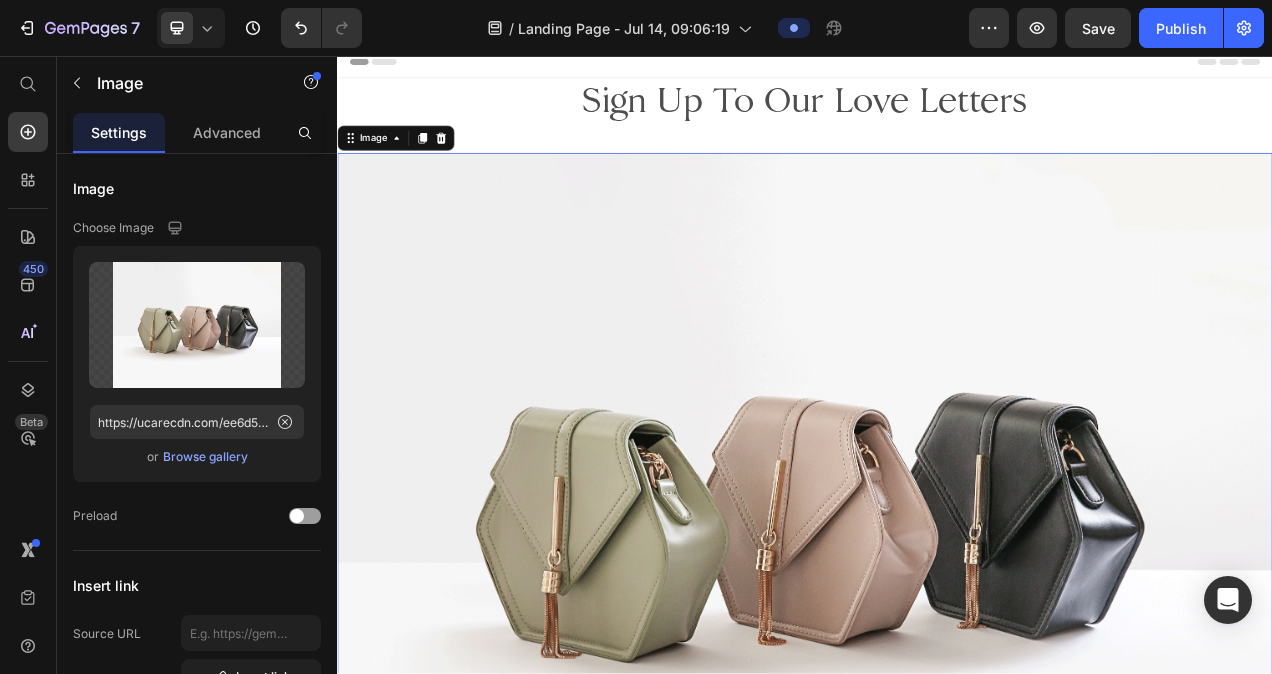 click at bounding box center [937, 631] 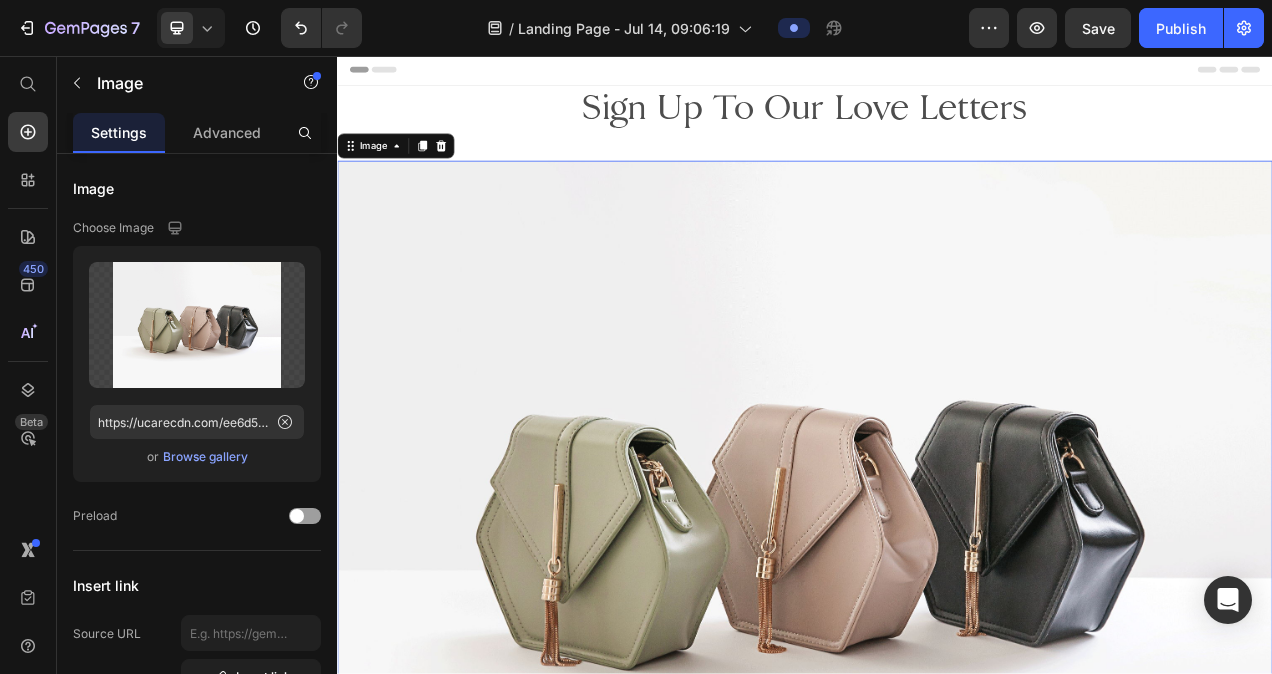 scroll, scrollTop: 4, scrollLeft: 0, axis: vertical 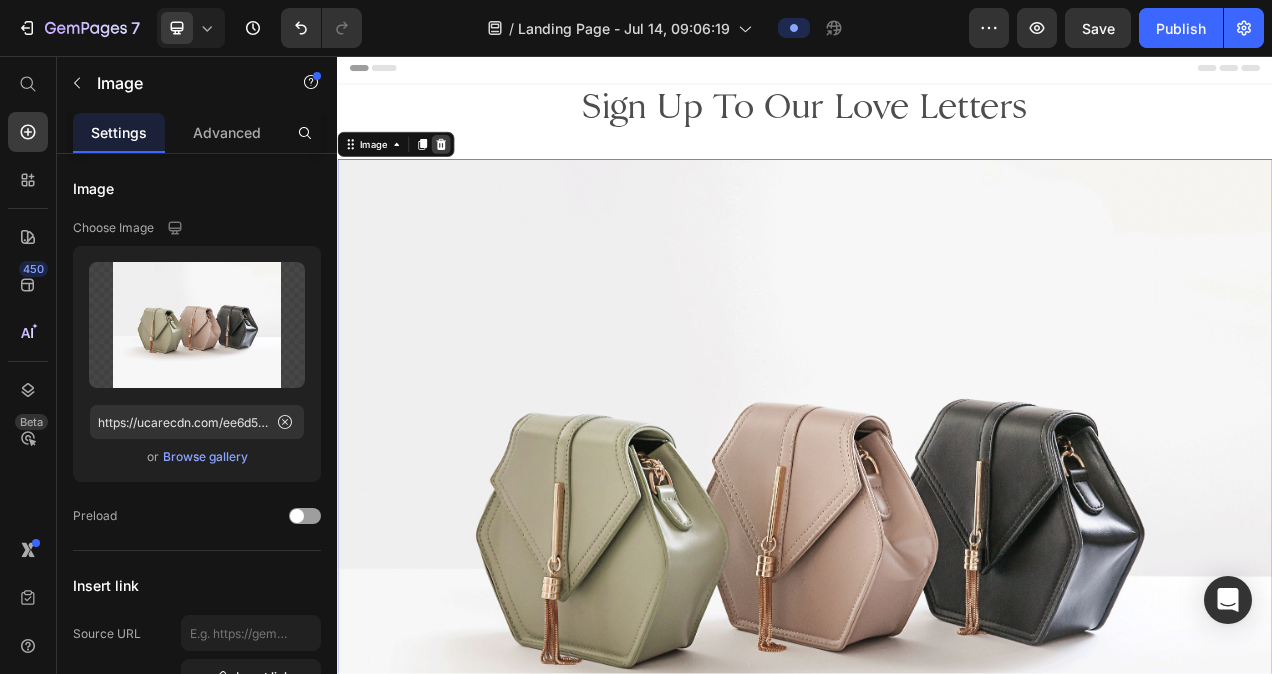 click 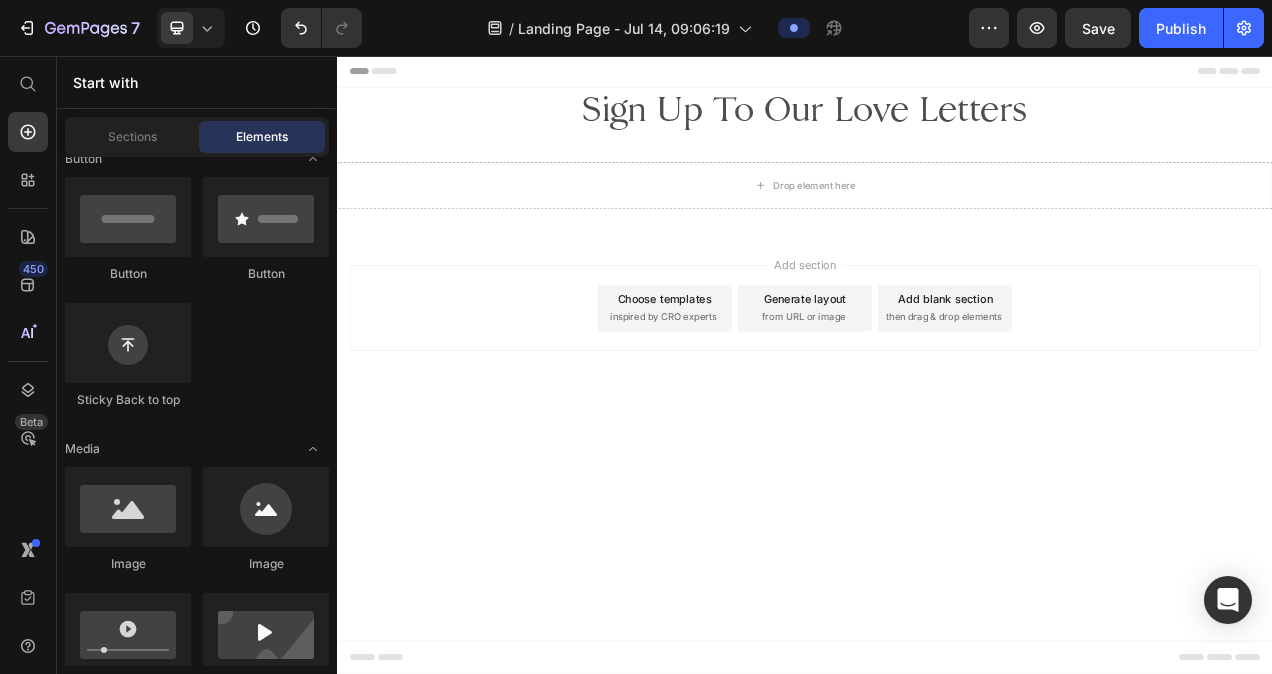 scroll, scrollTop: 0, scrollLeft: 0, axis: both 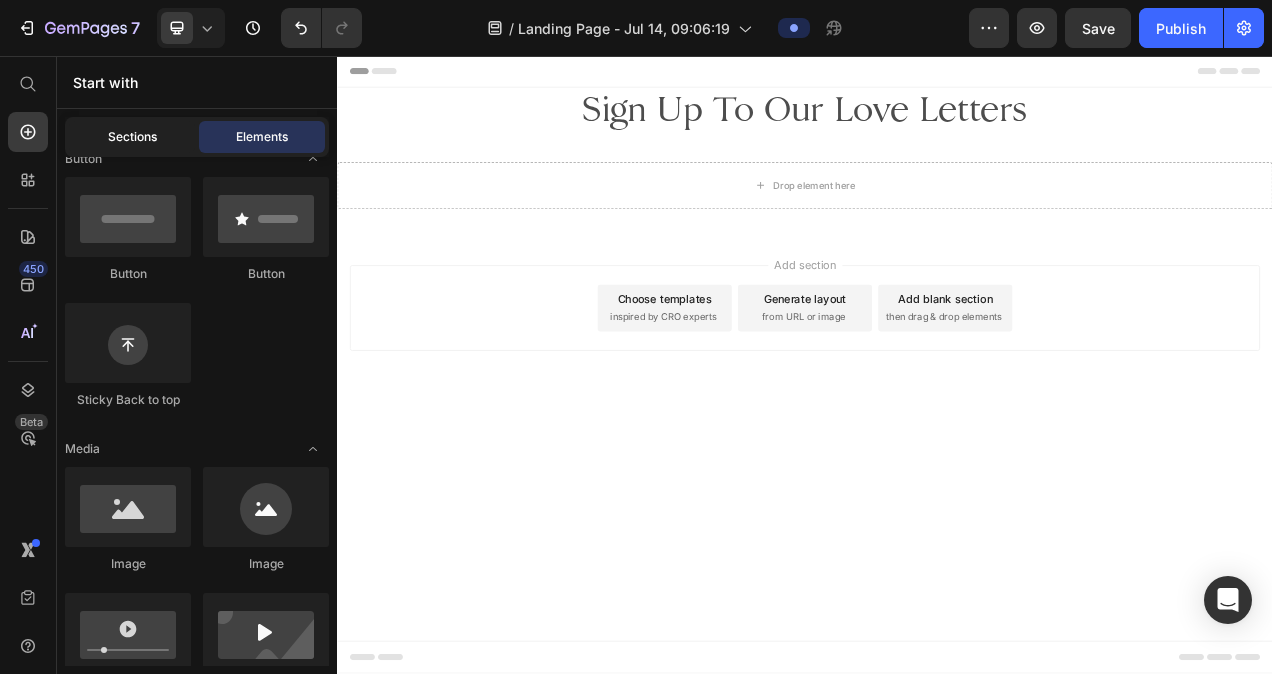 click on "Sections" 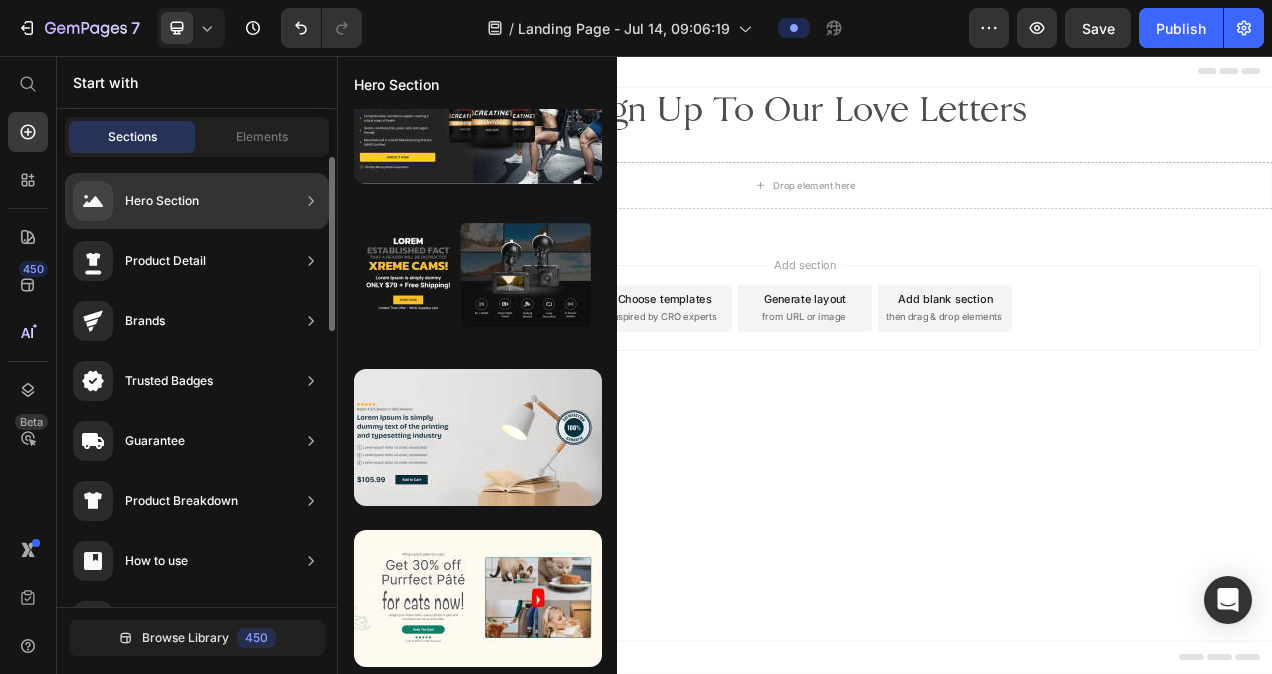 click on "Hero Section" at bounding box center (136, 201) 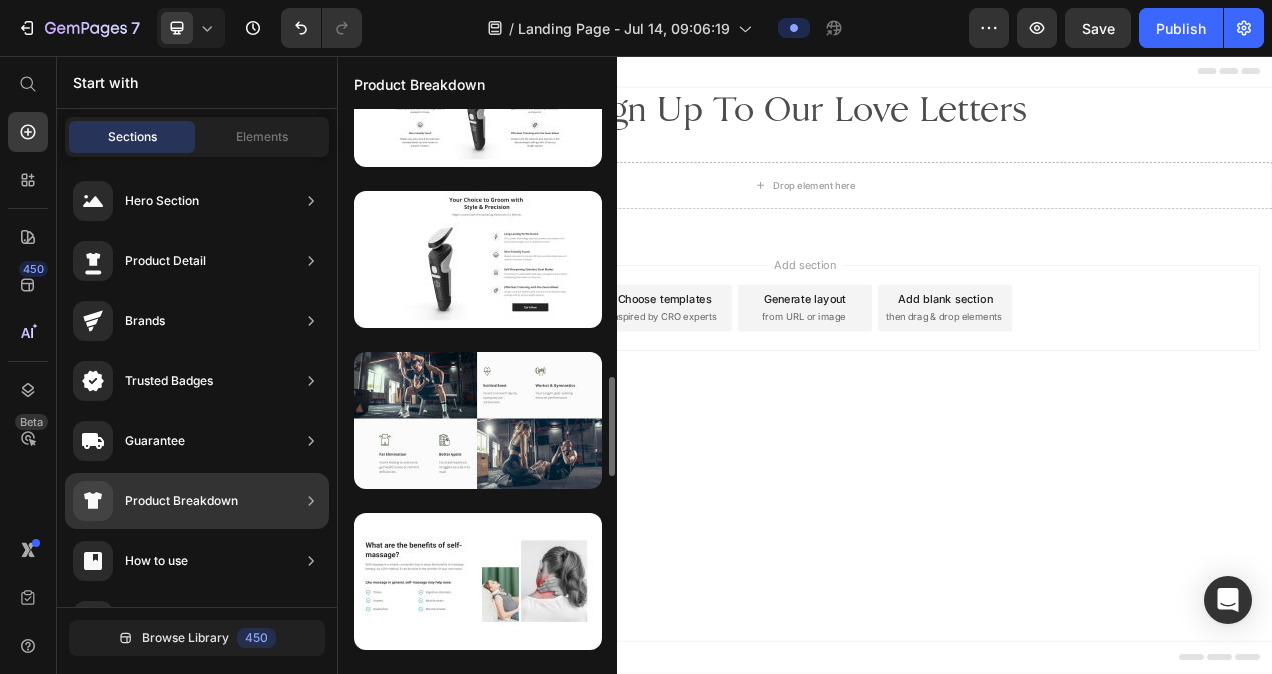 scroll, scrollTop: 1397, scrollLeft: 0, axis: vertical 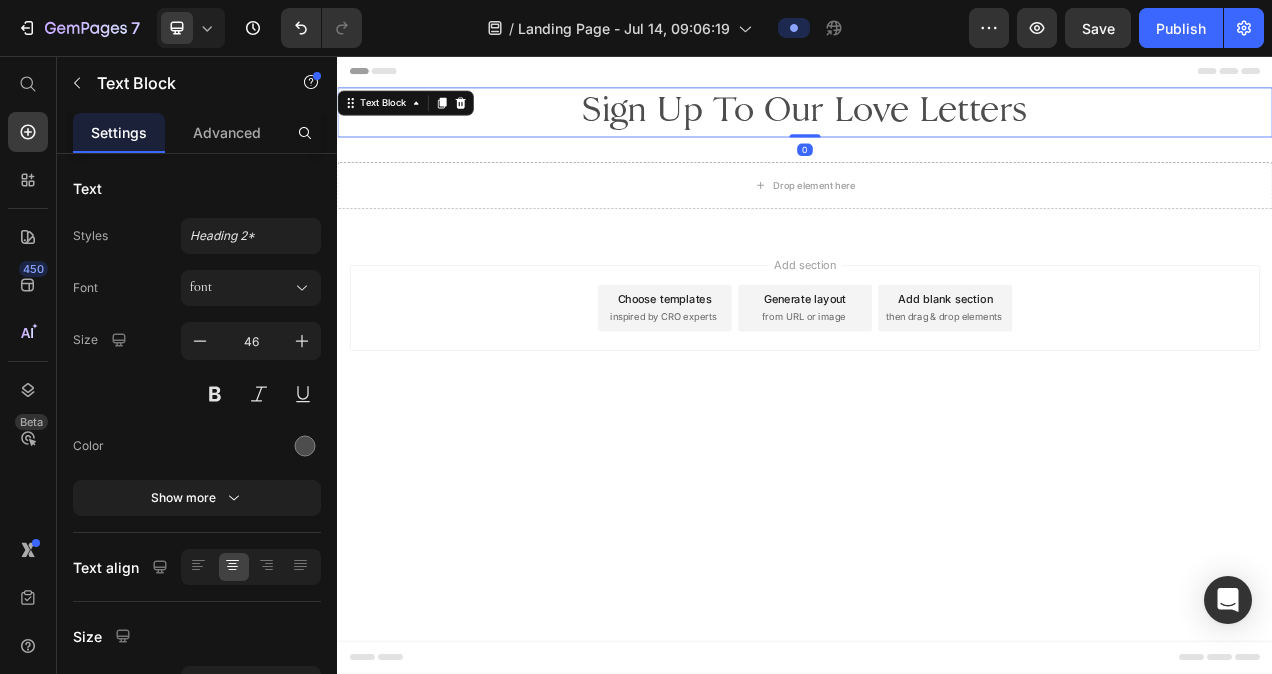 click on "Sign Up To Our Love Letters" at bounding box center (937, 129) 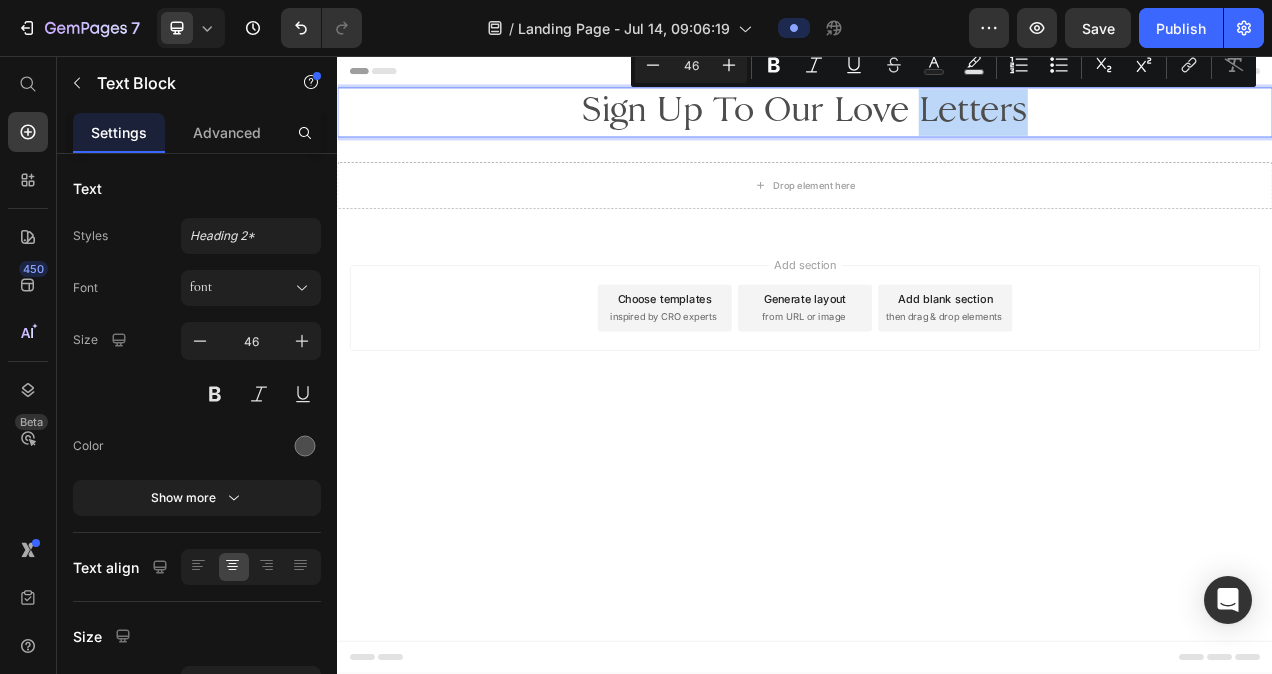 click on "Sign Up To Our Love Letters" at bounding box center [937, 129] 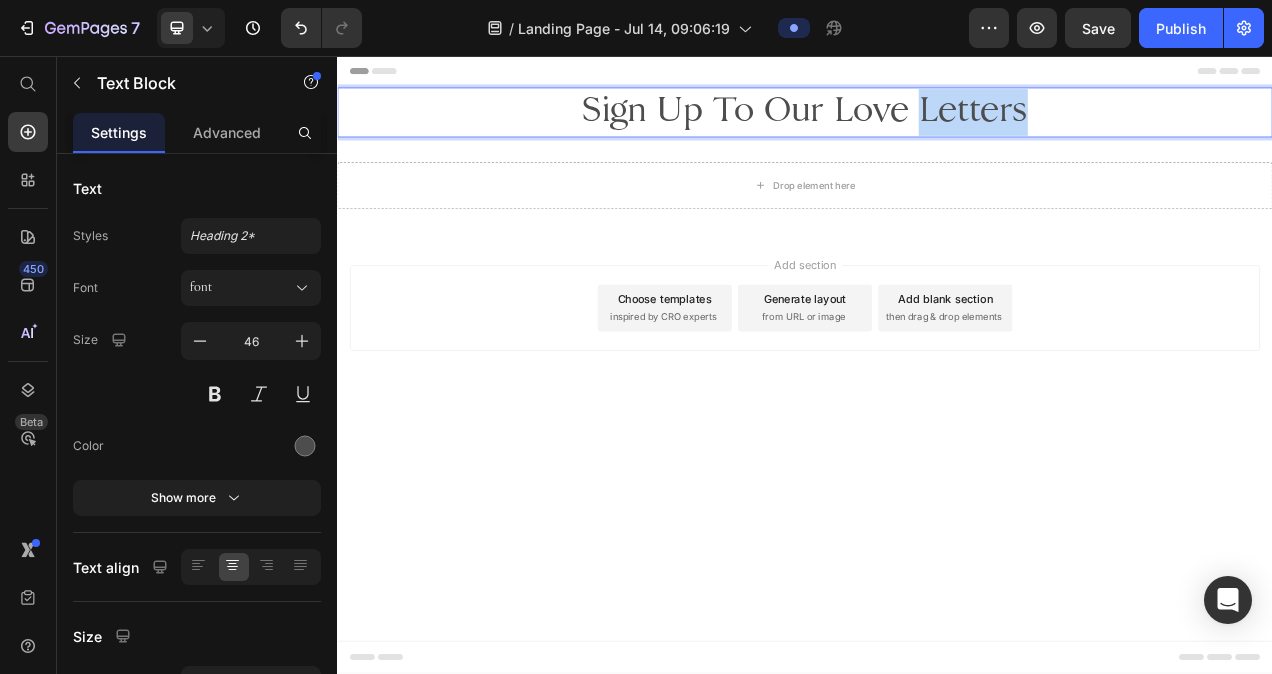 click on "Sign Up To Our Love Letters" at bounding box center [937, 129] 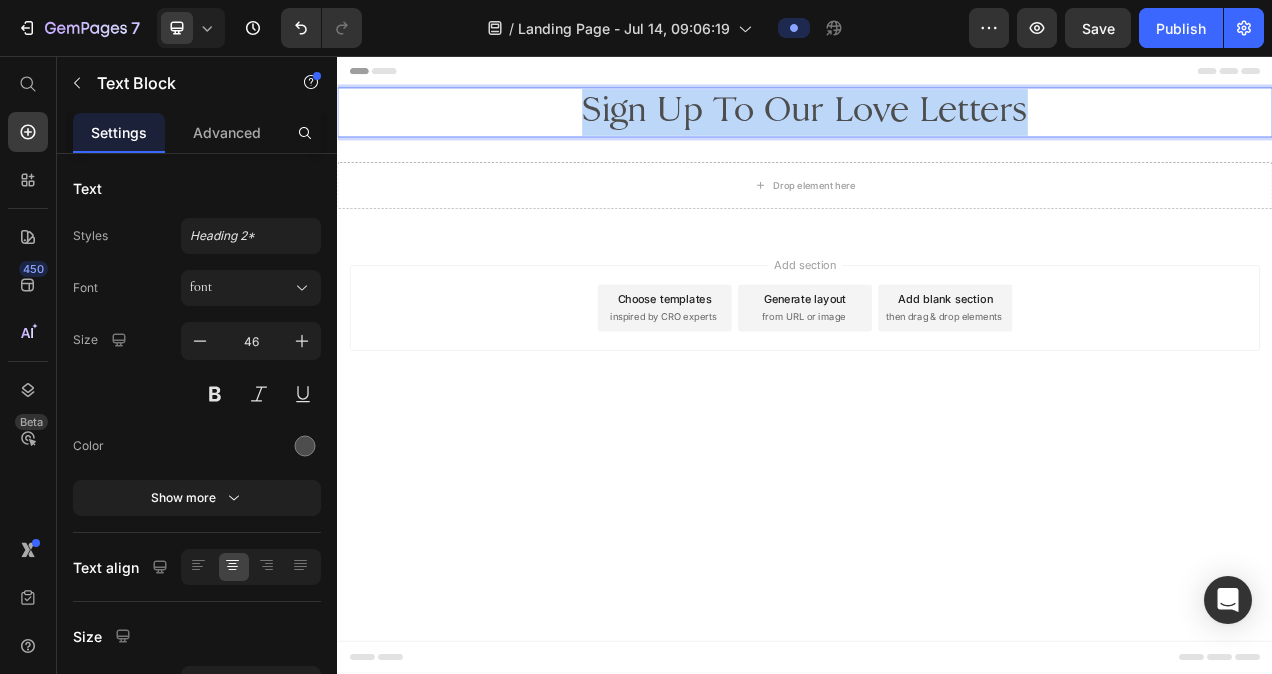 click on "Sign Up To Our Love Letters" at bounding box center [937, 129] 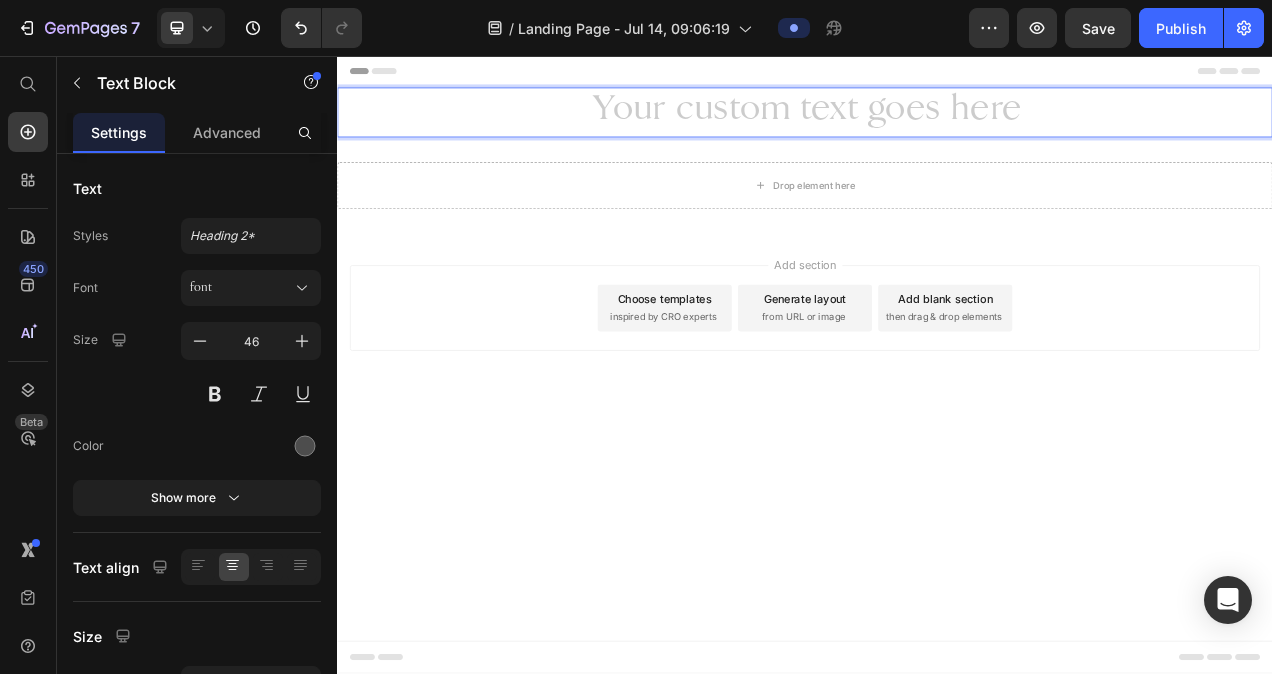 click on "Add section Choose templates inspired by CRO experts Generate layout from URL or image Add blank section then drag & drop elements" at bounding box center [937, 408] 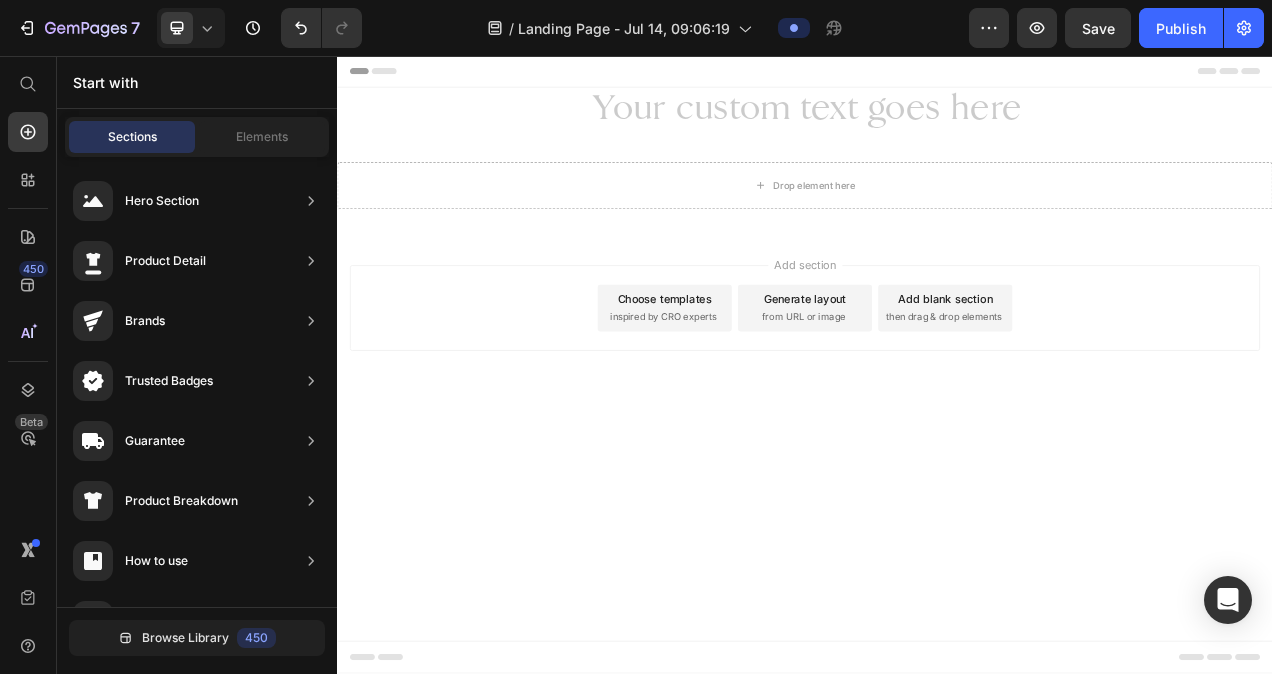click at bounding box center [937, 129] 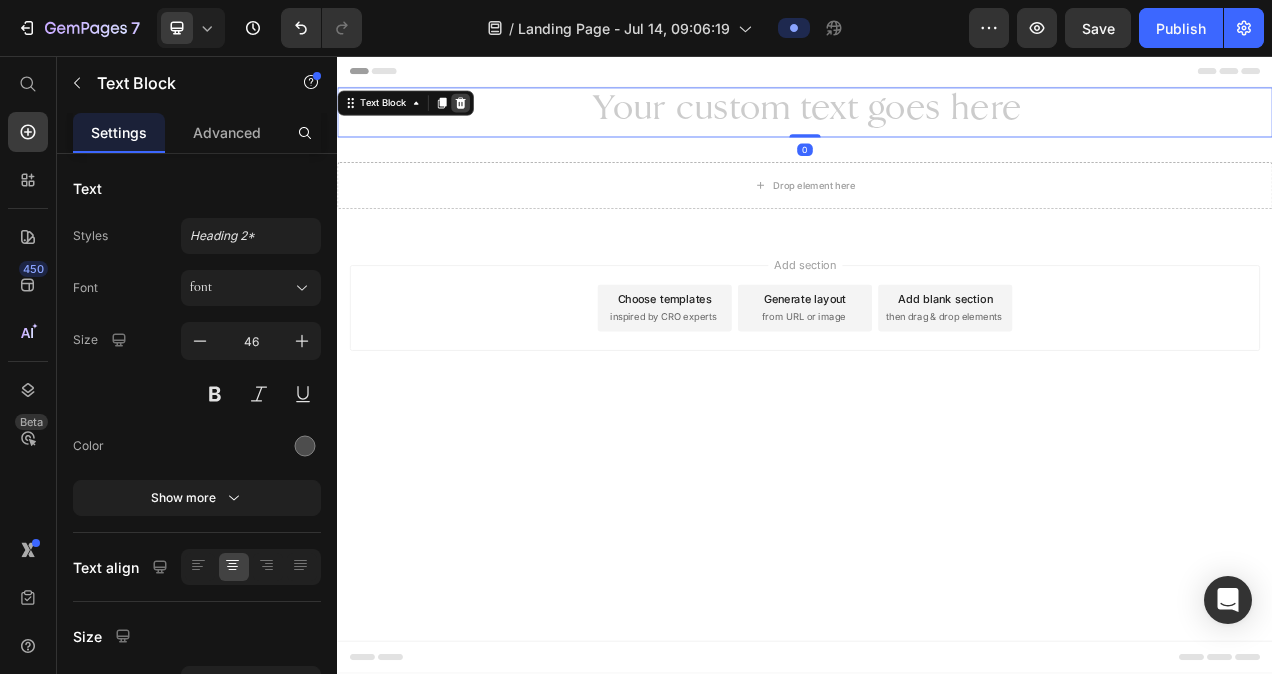 click 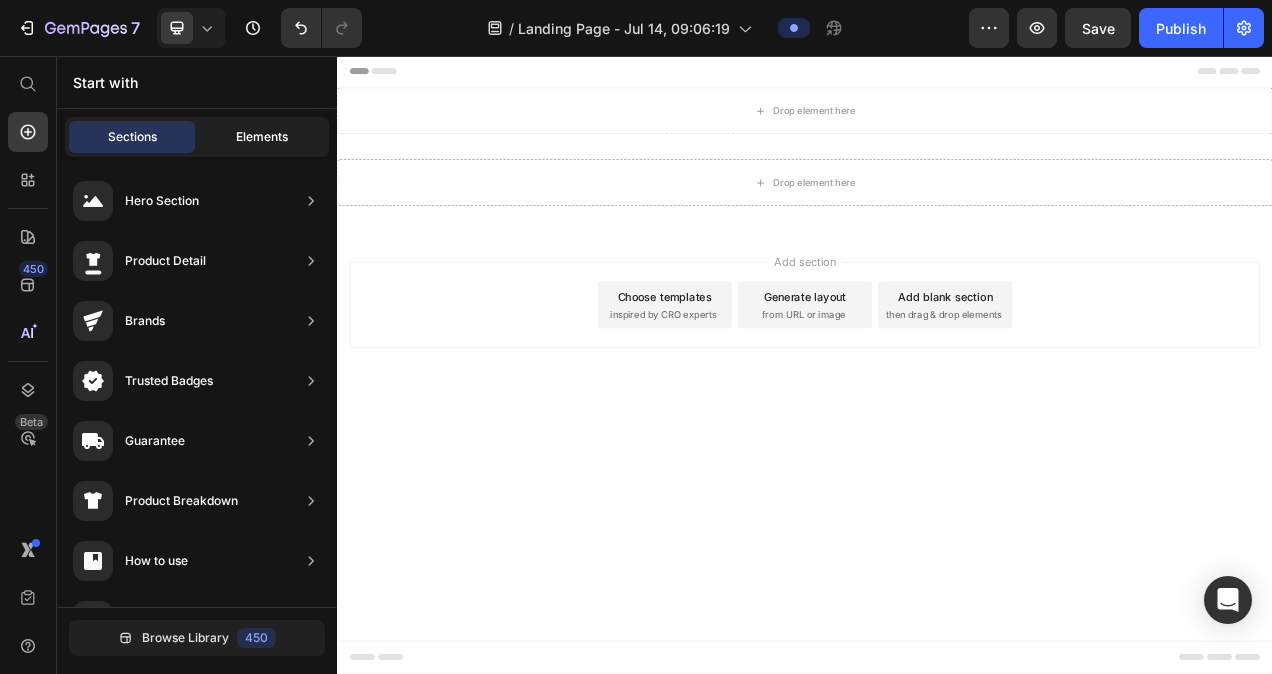 click on "Elements" at bounding box center [262, 137] 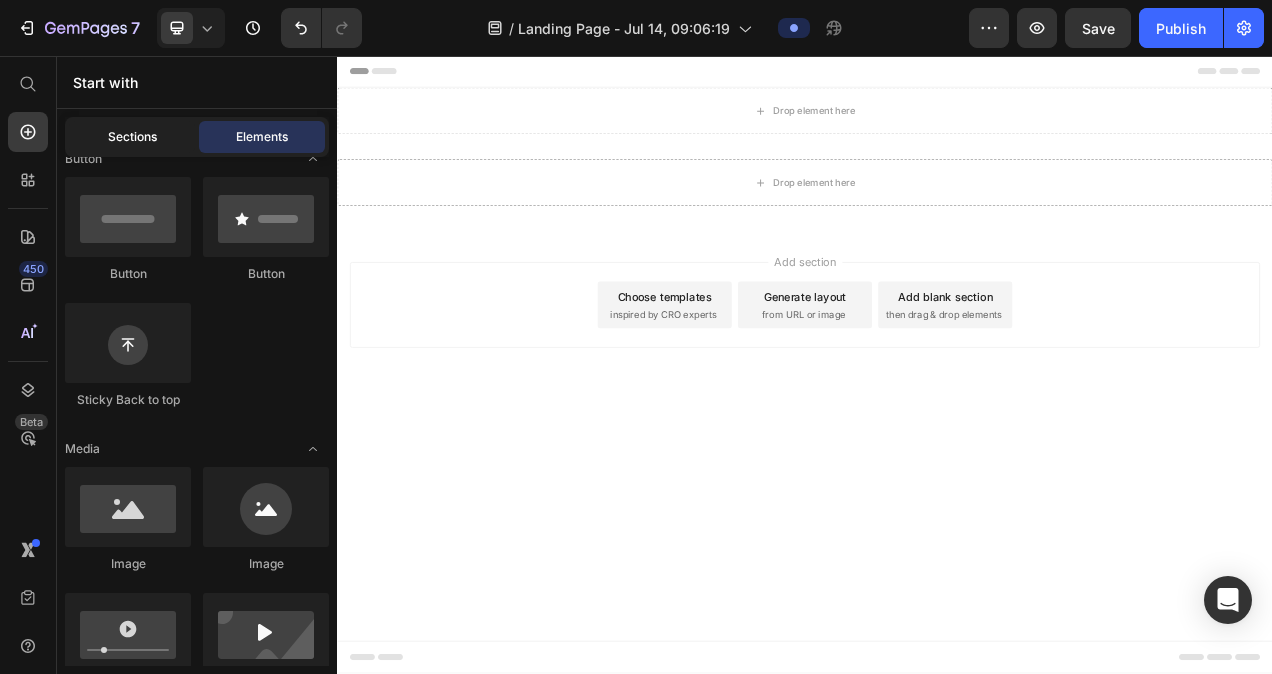 click on "Sections" at bounding box center [132, 137] 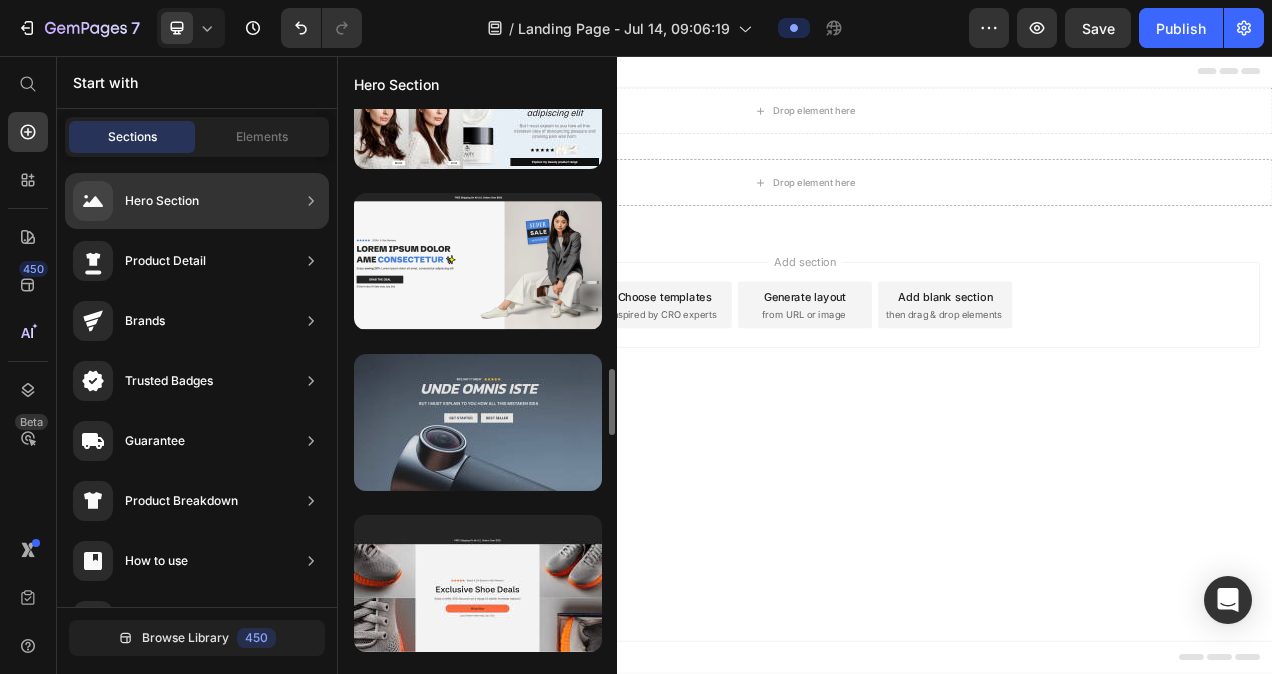 scroll, scrollTop: 2176, scrollLeft: 0, axis: vertical 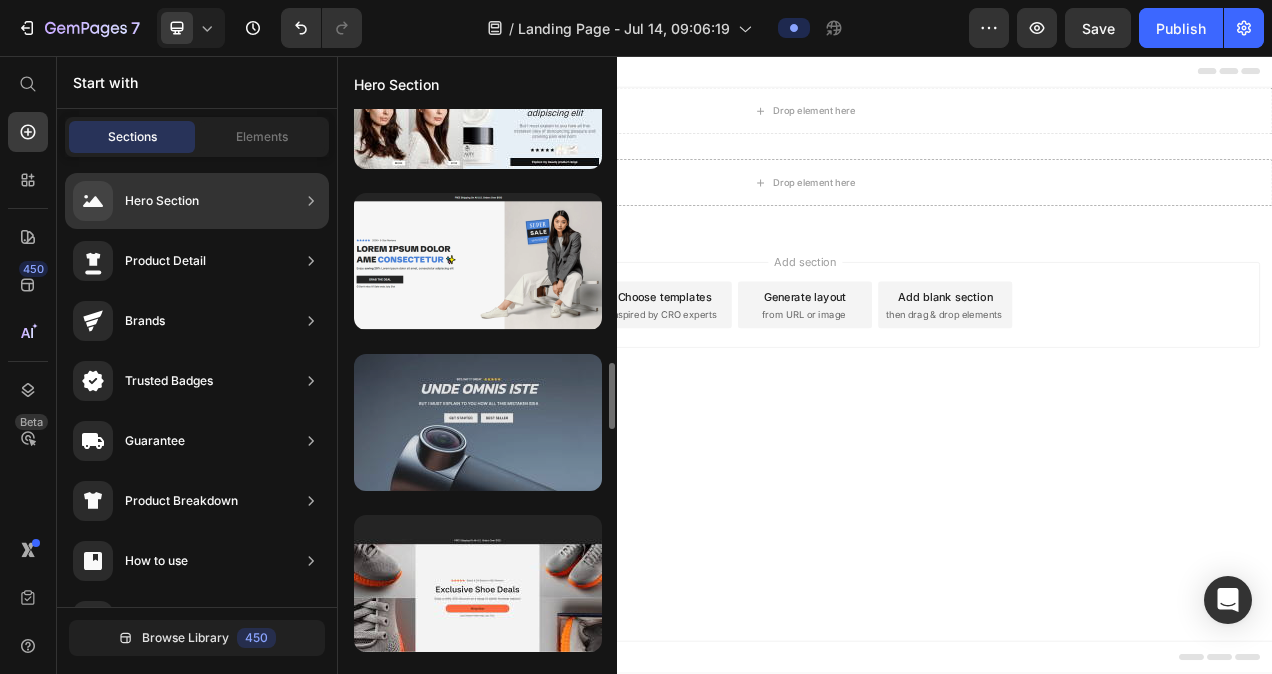 click at bounding box center [478, 422] 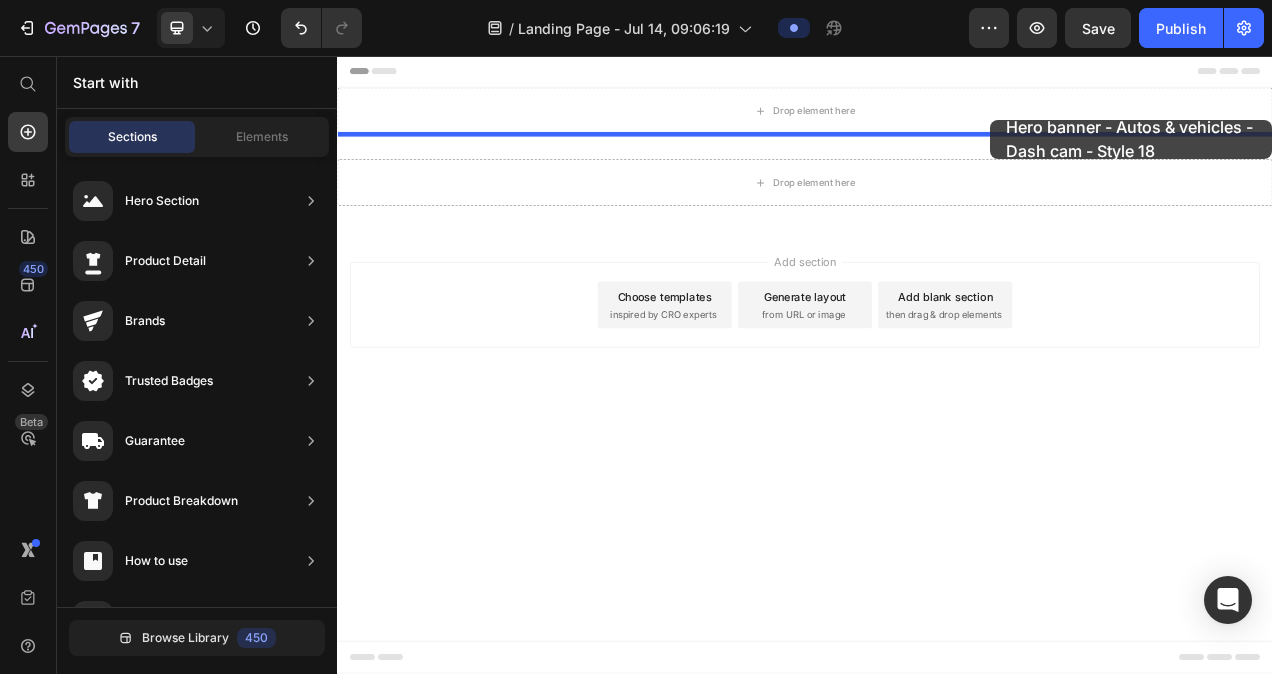 drag, startPoint x: 886, startPoint y: 473, endPoint x: 1175, endPoint y: 138, distance: 442.43192 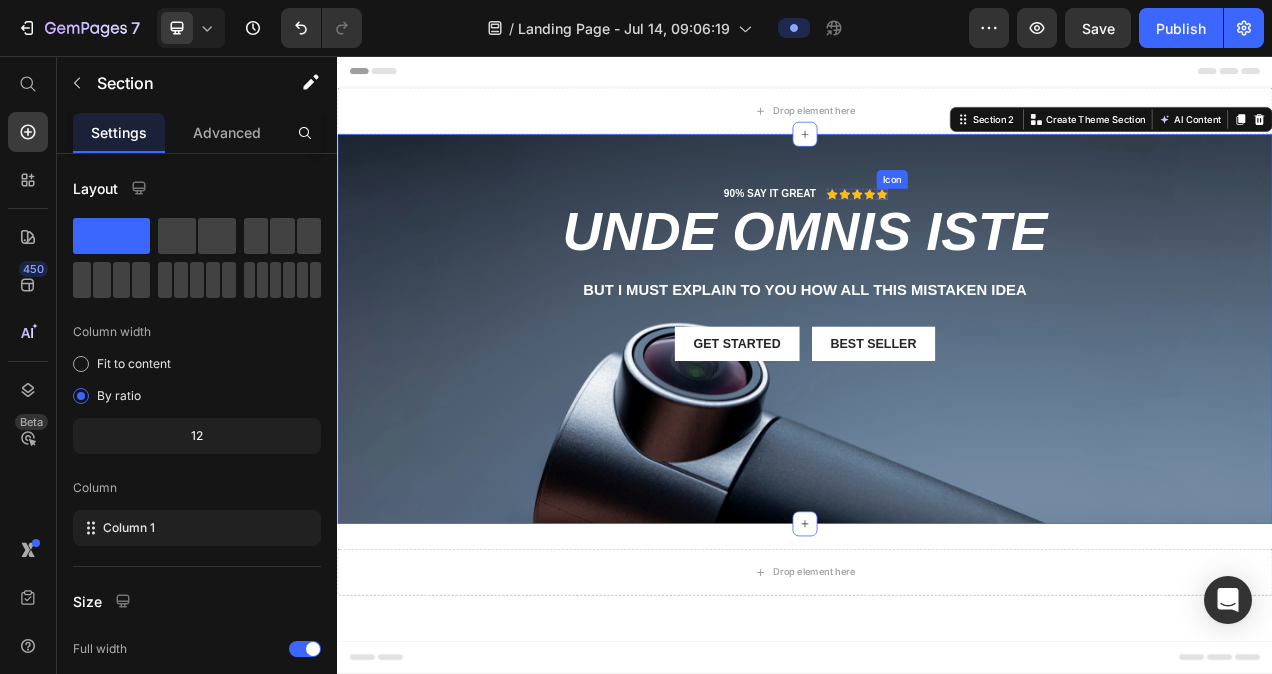 click on "Icon Icon Icon Icon Icon Icon List" at bounding box center [1004, 234] 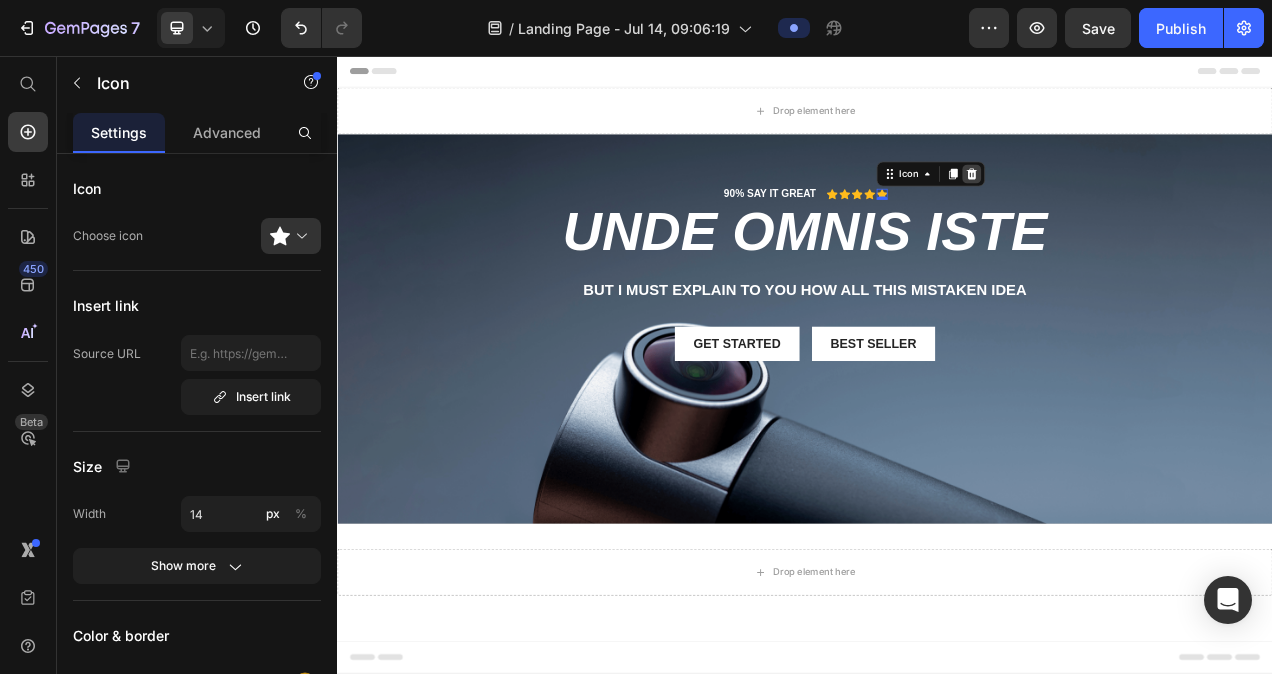 click at bounding box center (1151, 208) 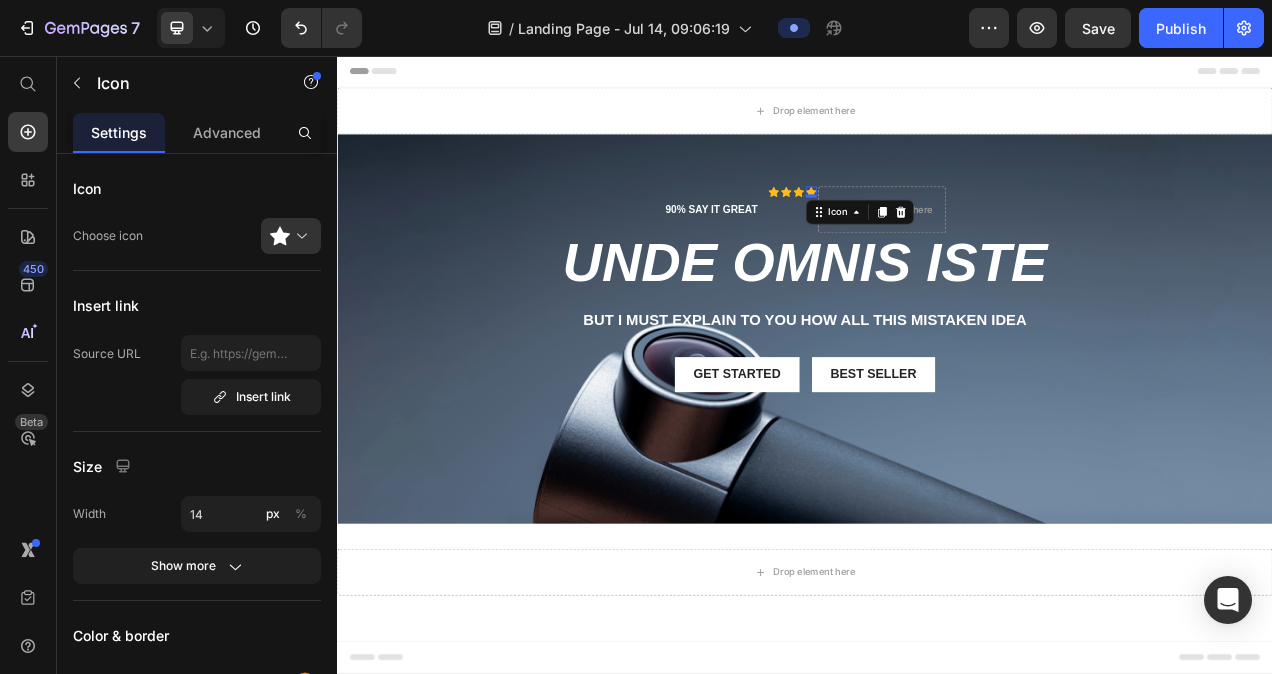 click on "Icon   0" at bounding box center [945, 231] 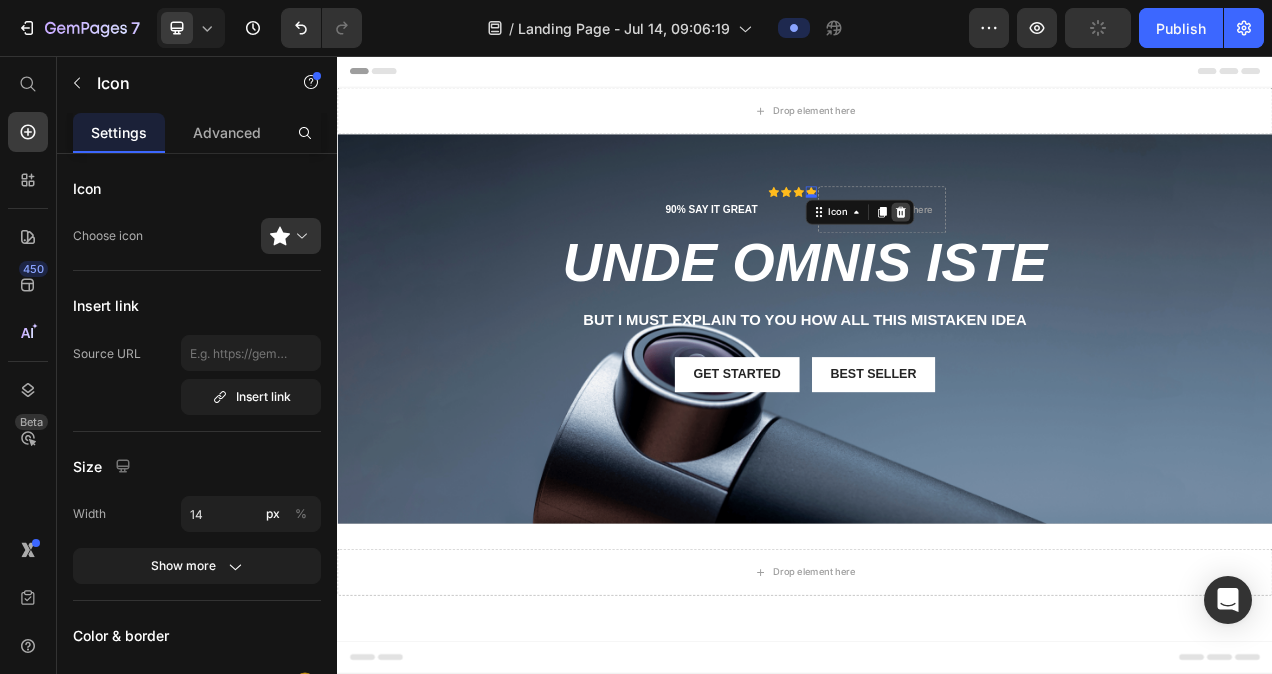 click 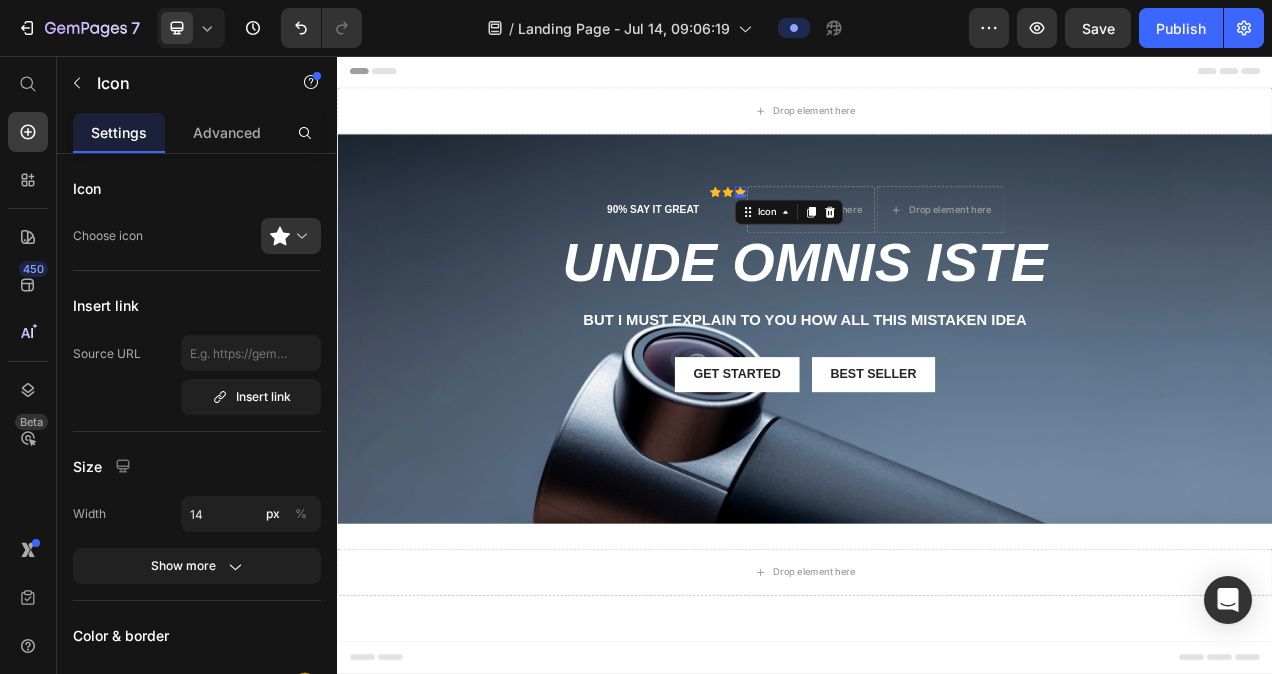 click on "Icon   0" at bounding box center [854, 231] 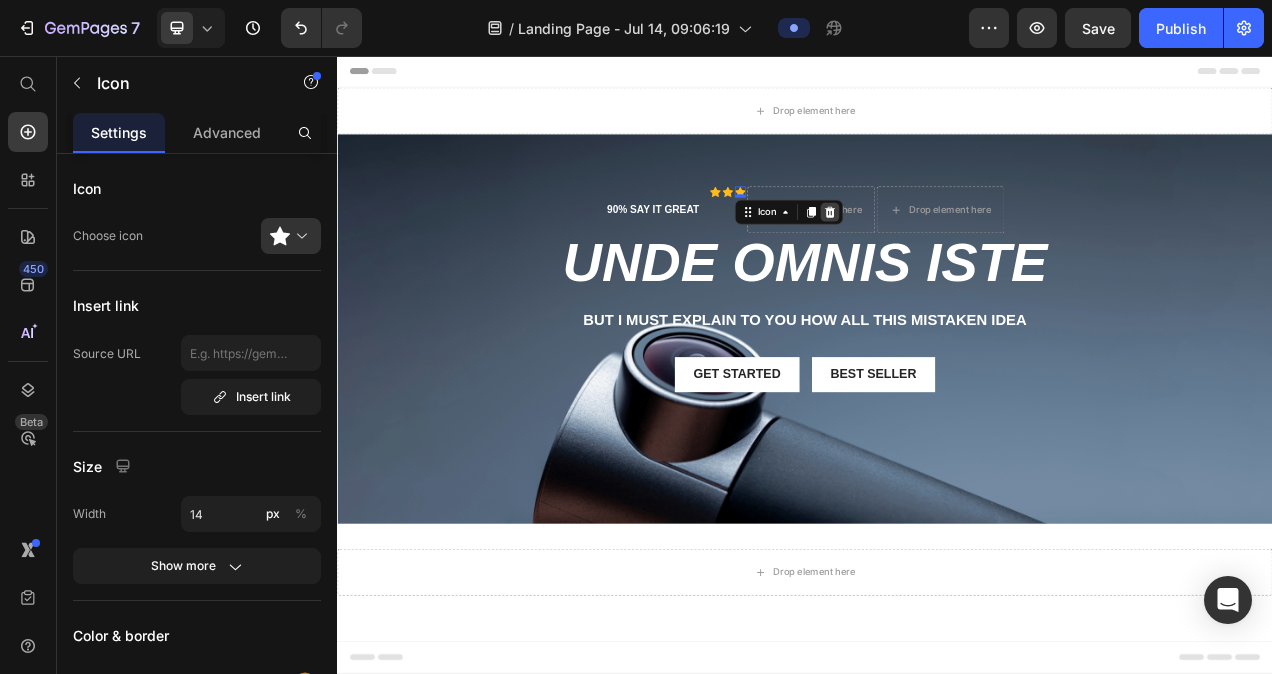 click 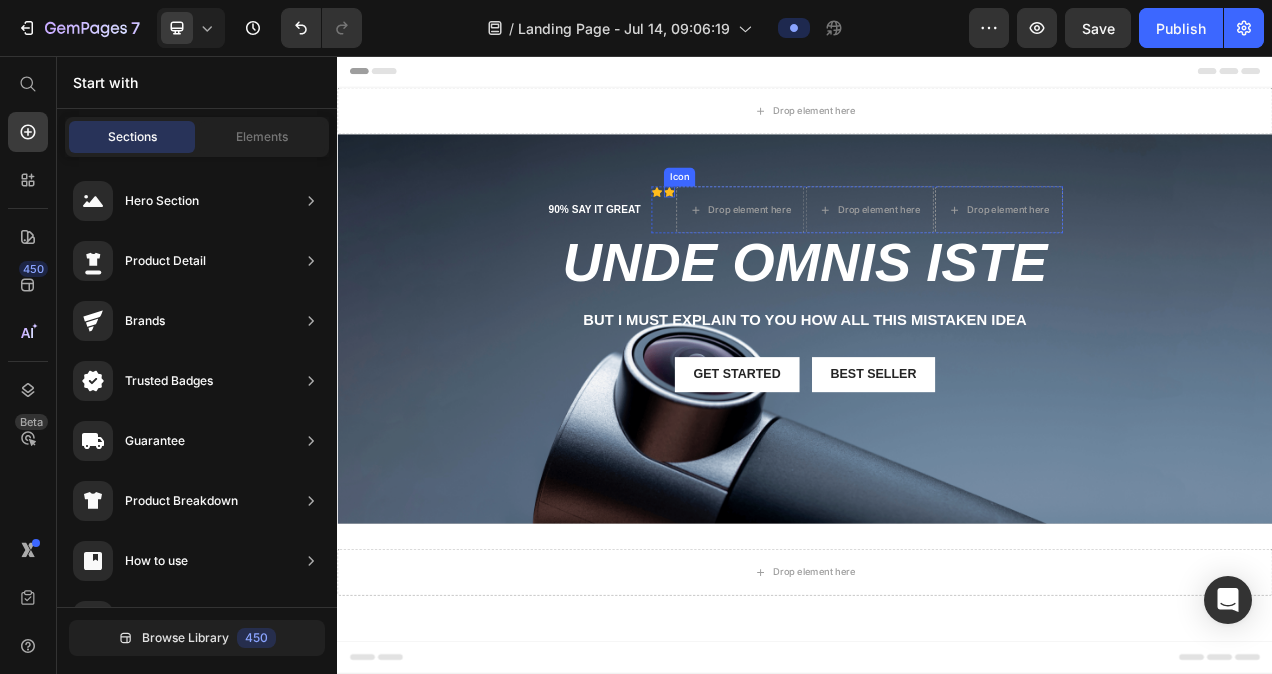 click on "Icon" at bounding box center (763, 231) 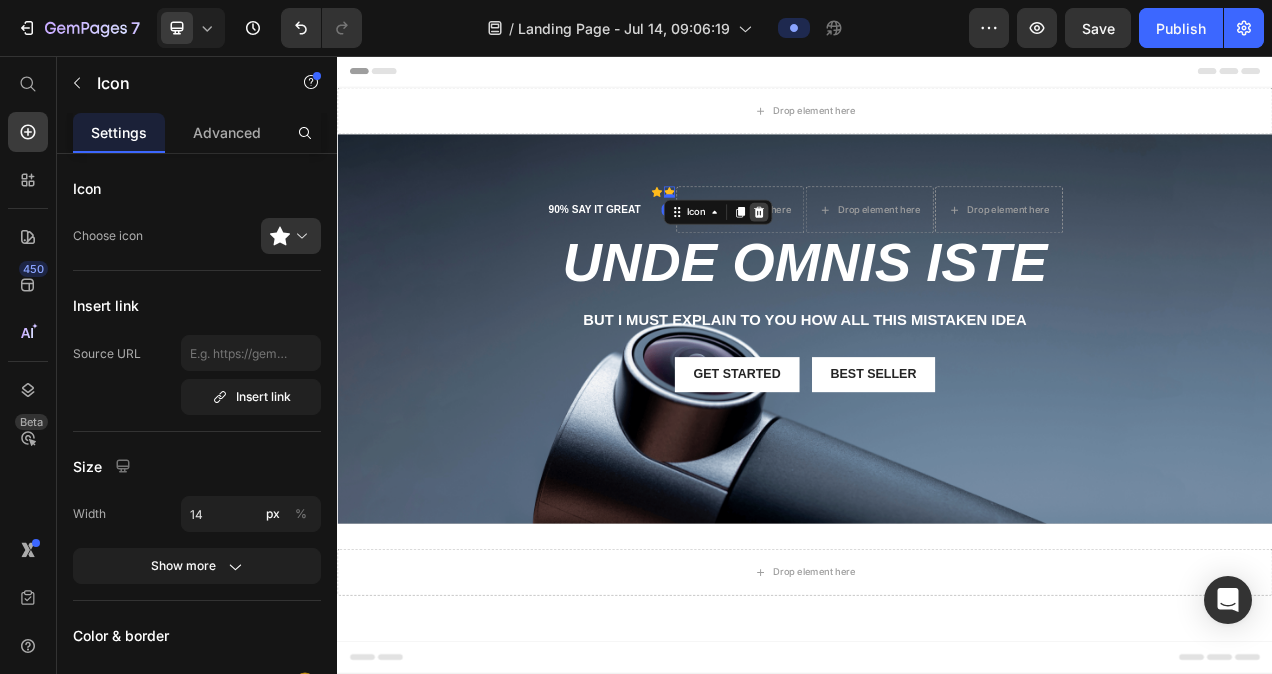 click 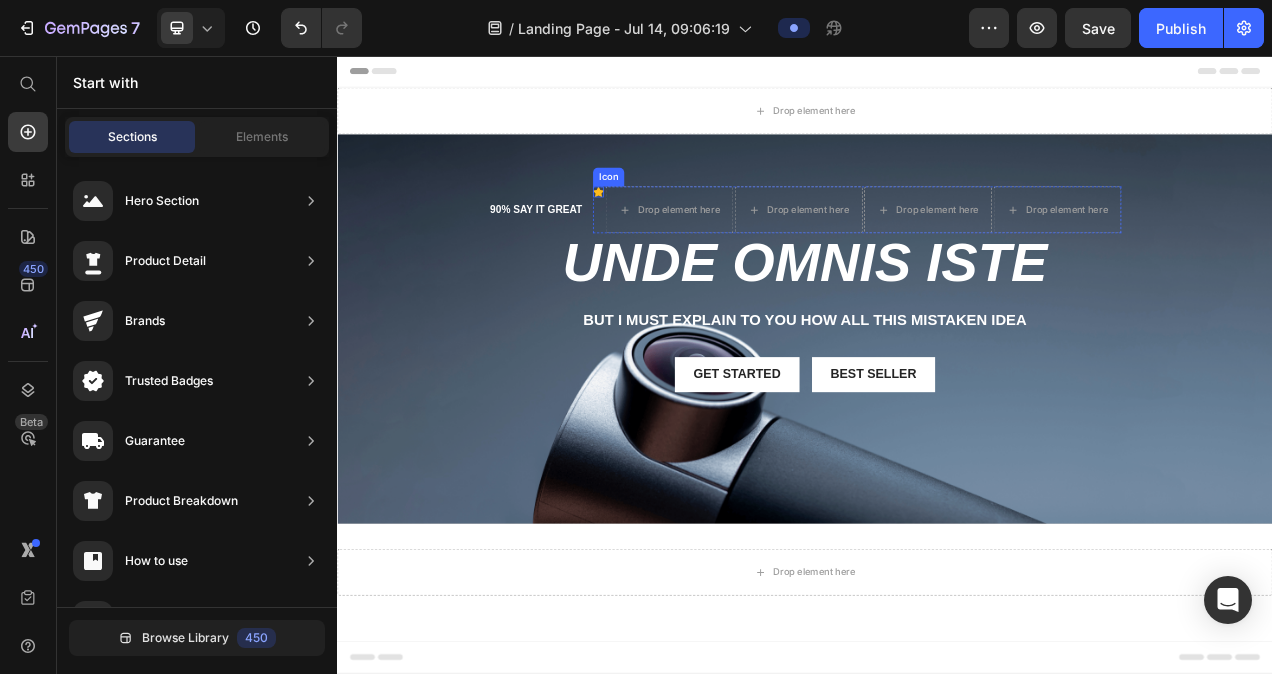 click 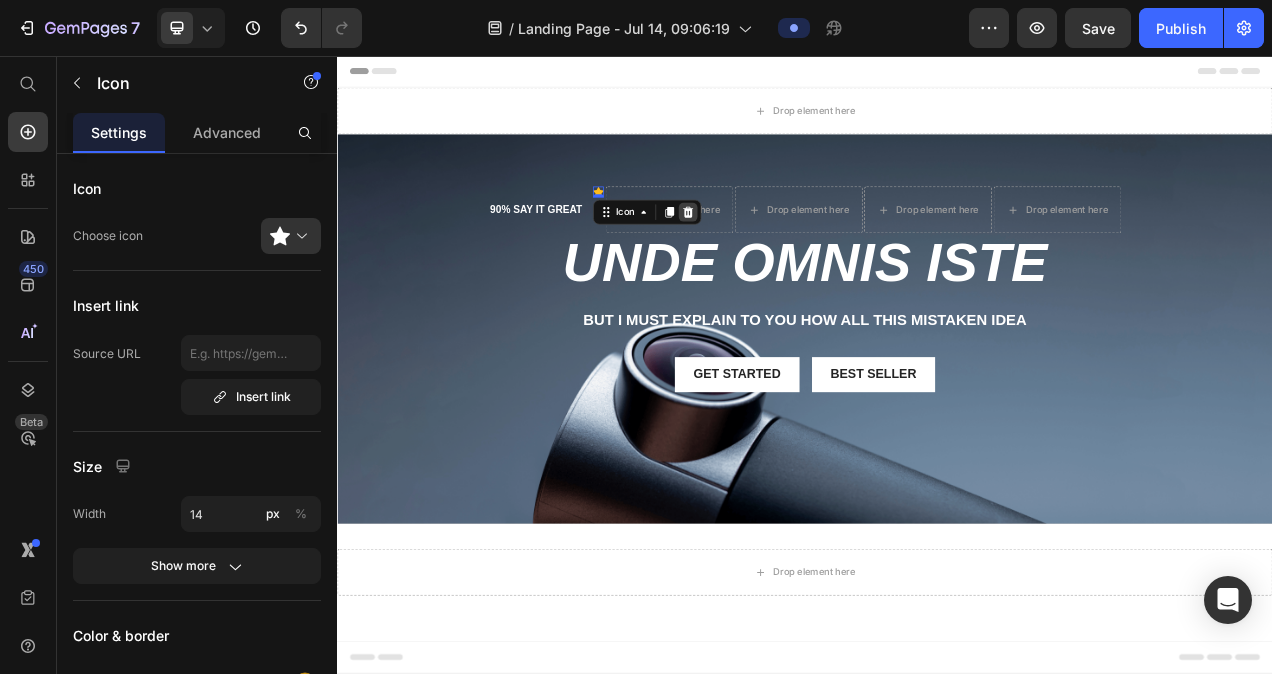 click 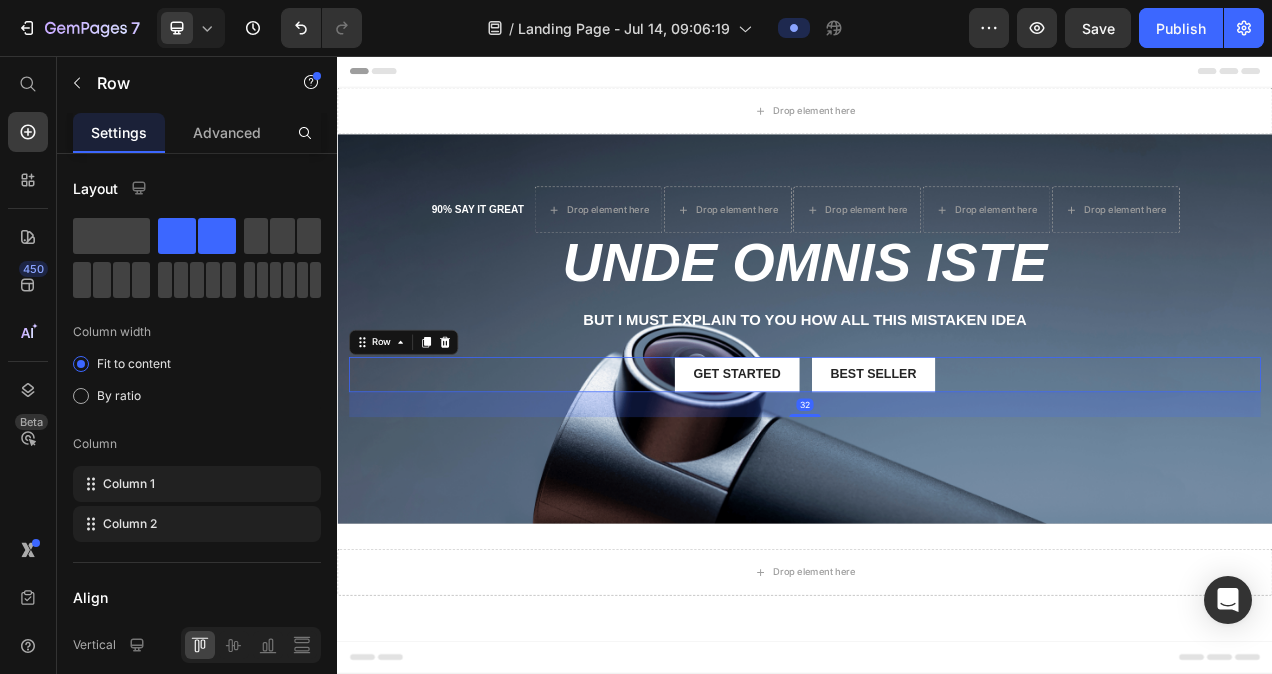 click on "Get started Button Best Seller Button Row   32" at bounding box center (937, 465) 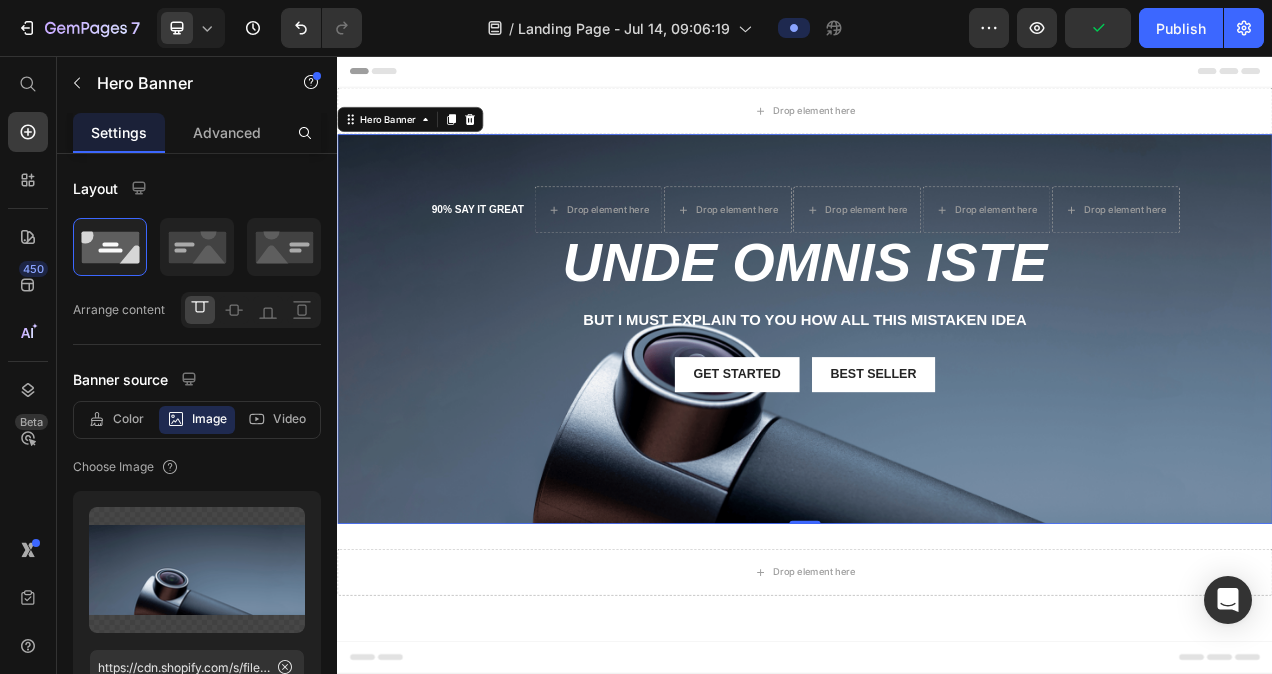 click on "90% SAY IT GREAT Text Block
Drop element here
Drop element here
Drop element here
Drop element here
Drop element here Icon List Row unde omnis iste Heading But I must explain to you how all this mistaken idea Text Block Get started Button Best Seller Button Row" at bounding box center [937, 372] 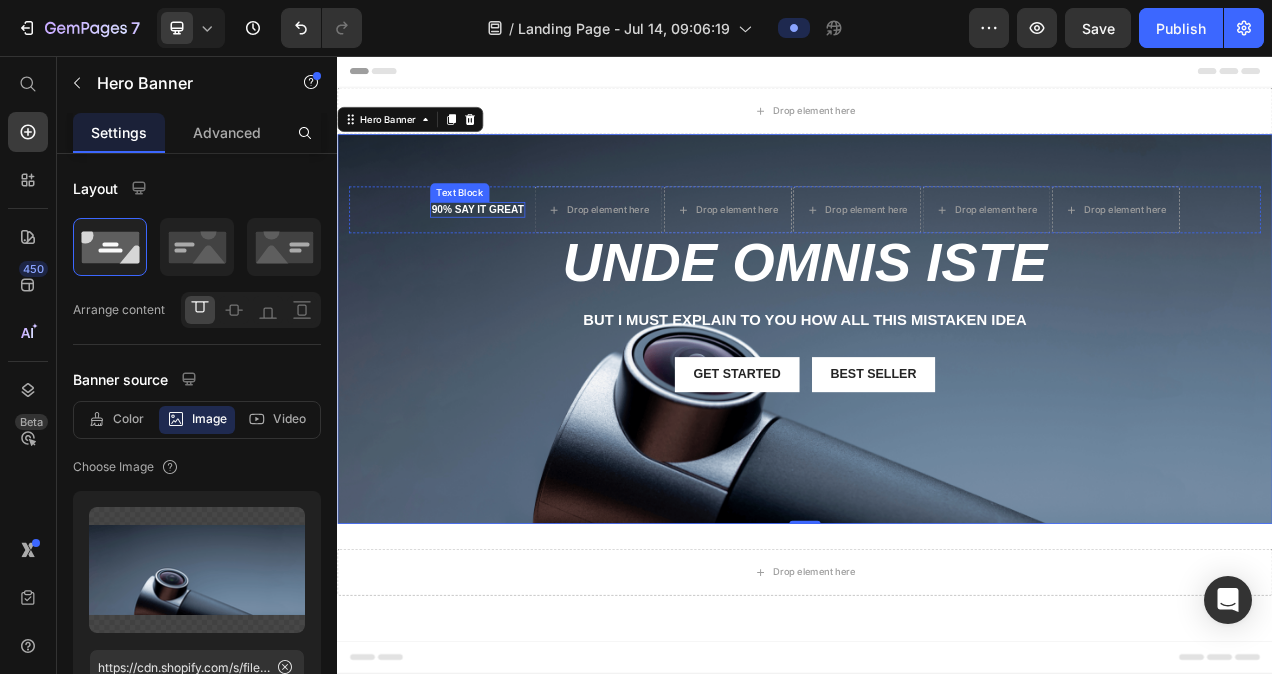click on "90% SAY IT GREAT" at bounding box center [517, 254] 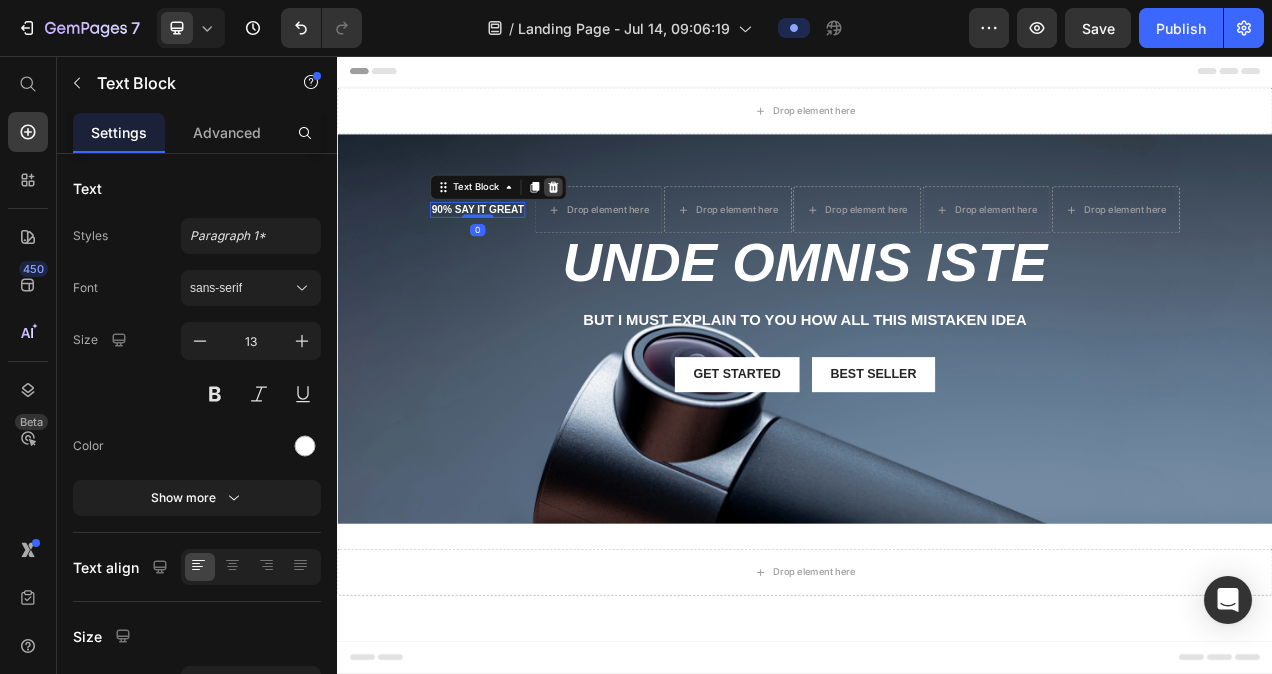 click 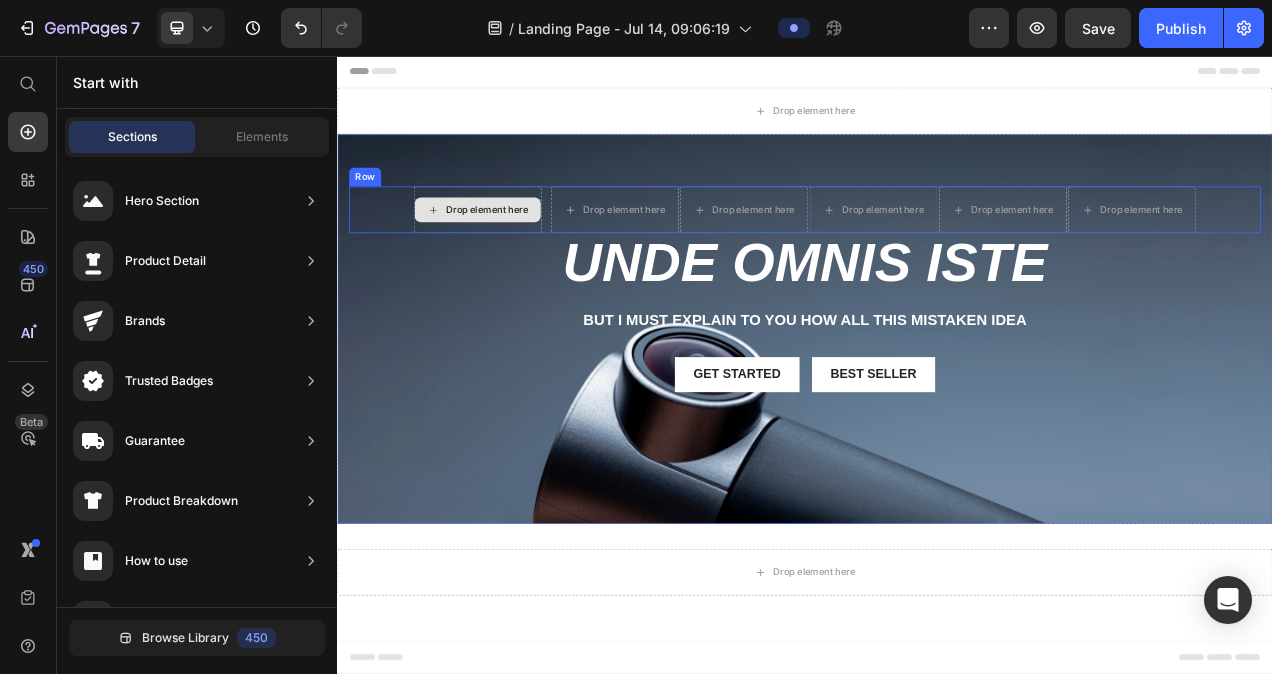click on "Drop element here" at bounding box center (517, 254) 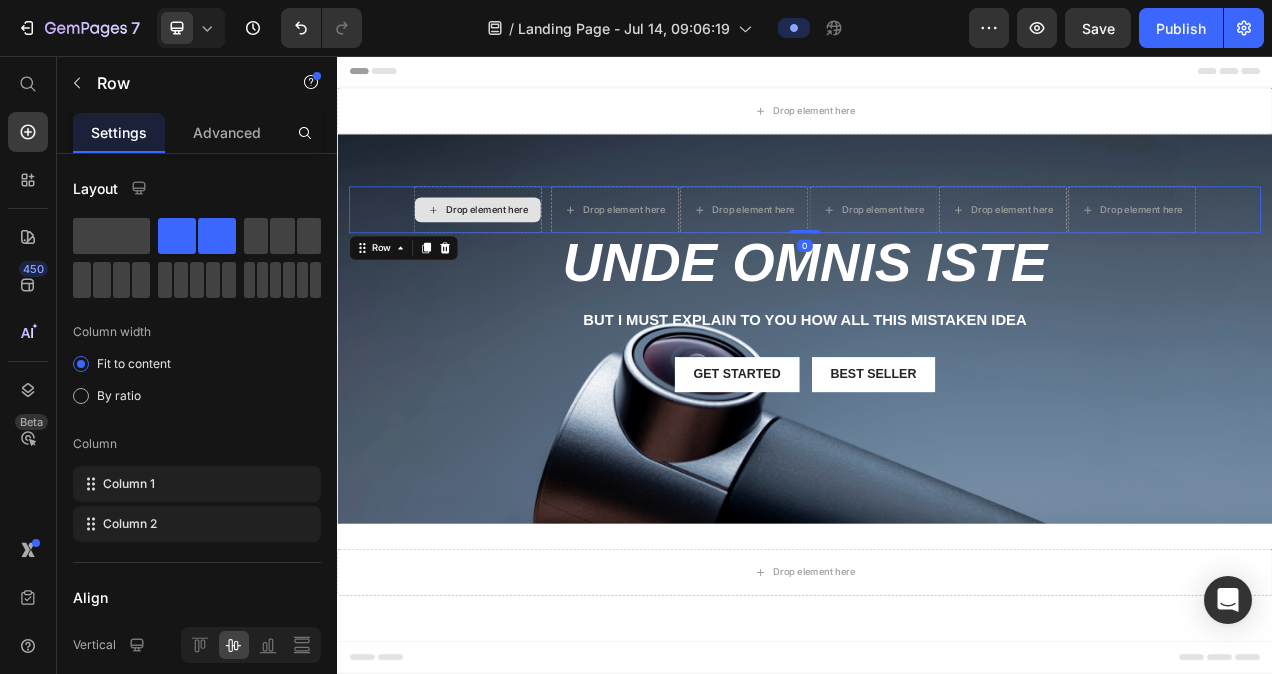 click on "Drop element here" at bounding box center (517, 254) 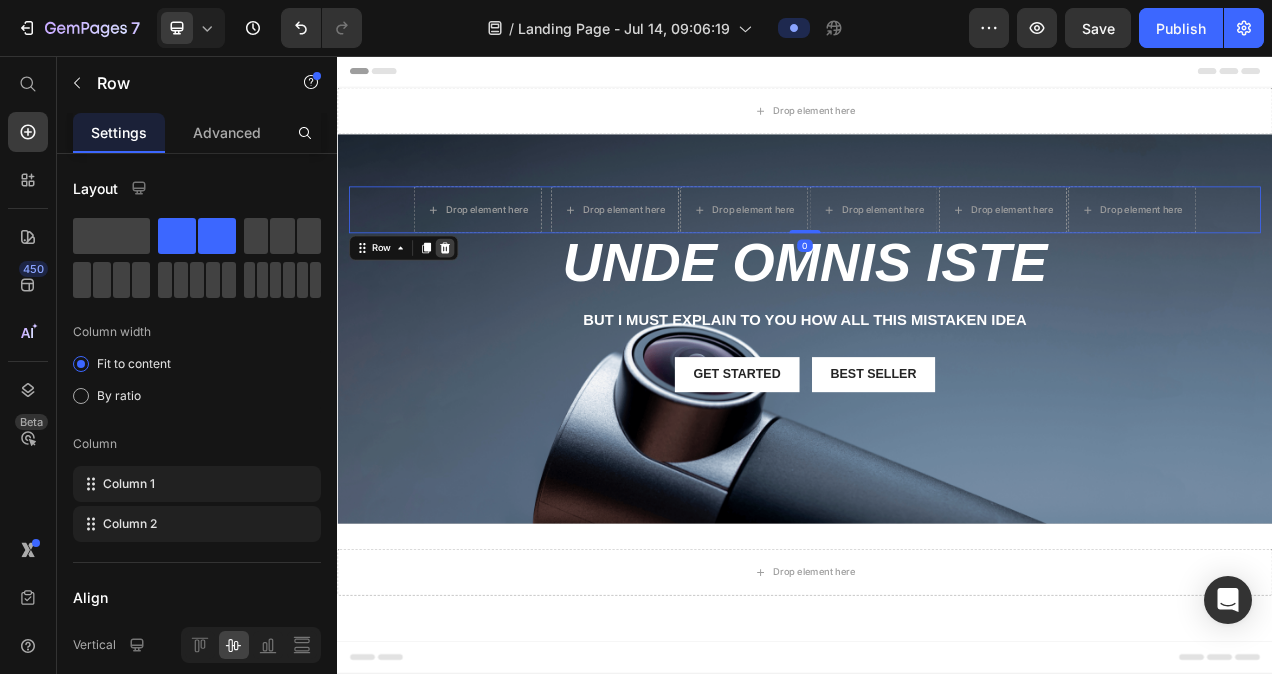 click 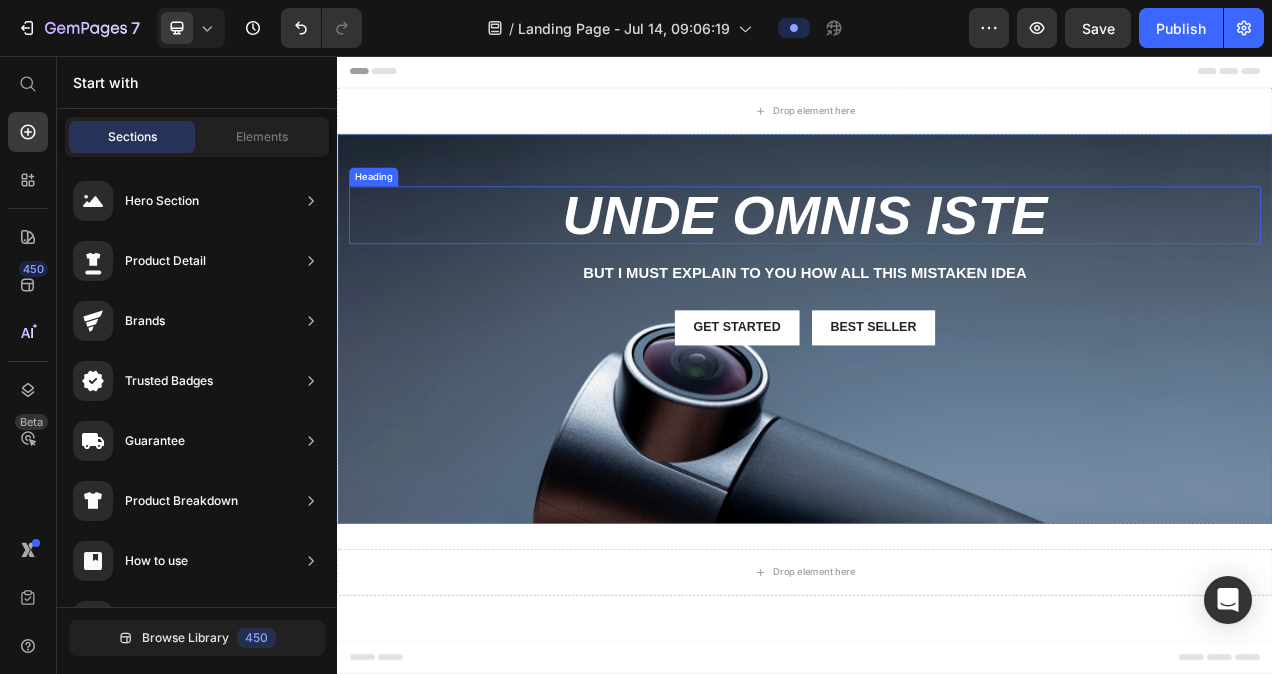 click on "unde omnis iste" at bounding box center (937, 261) 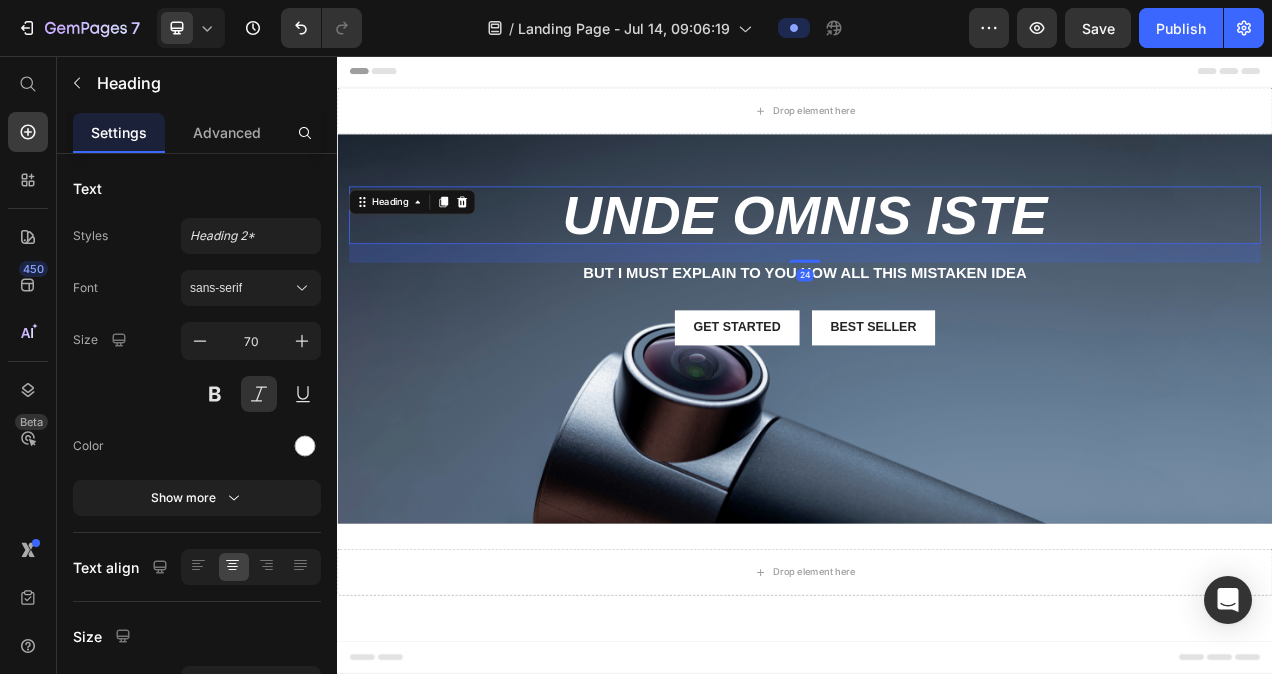 click on "unde omnis iste" at bounding box center (937, 261) 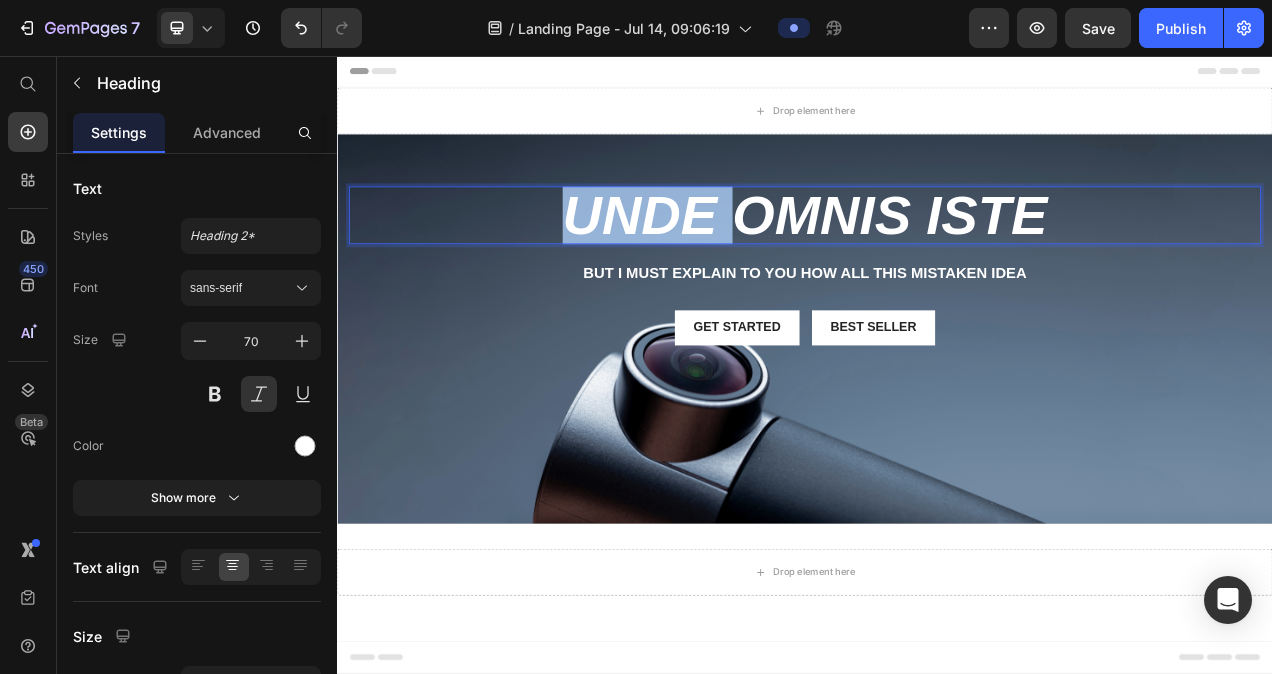 click on "unde omnis iste" at bounding box center [937, 261] 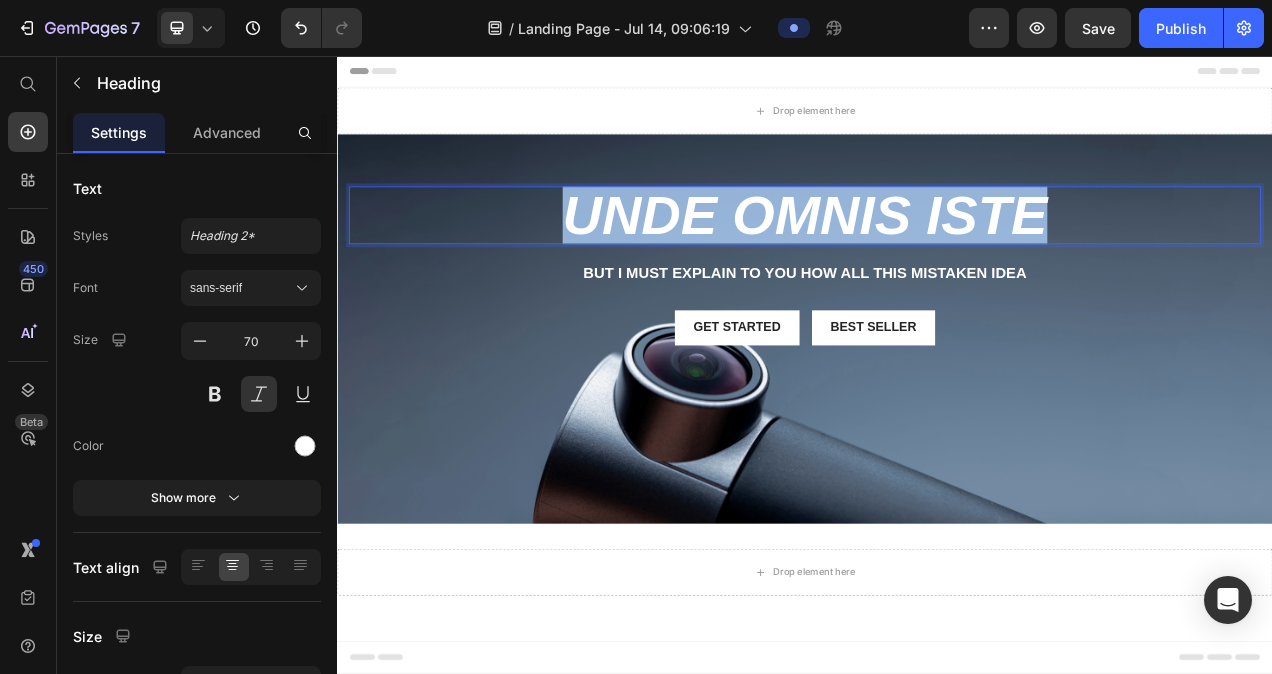 click on "unde omnis iste" at bounding box center (937, 261) 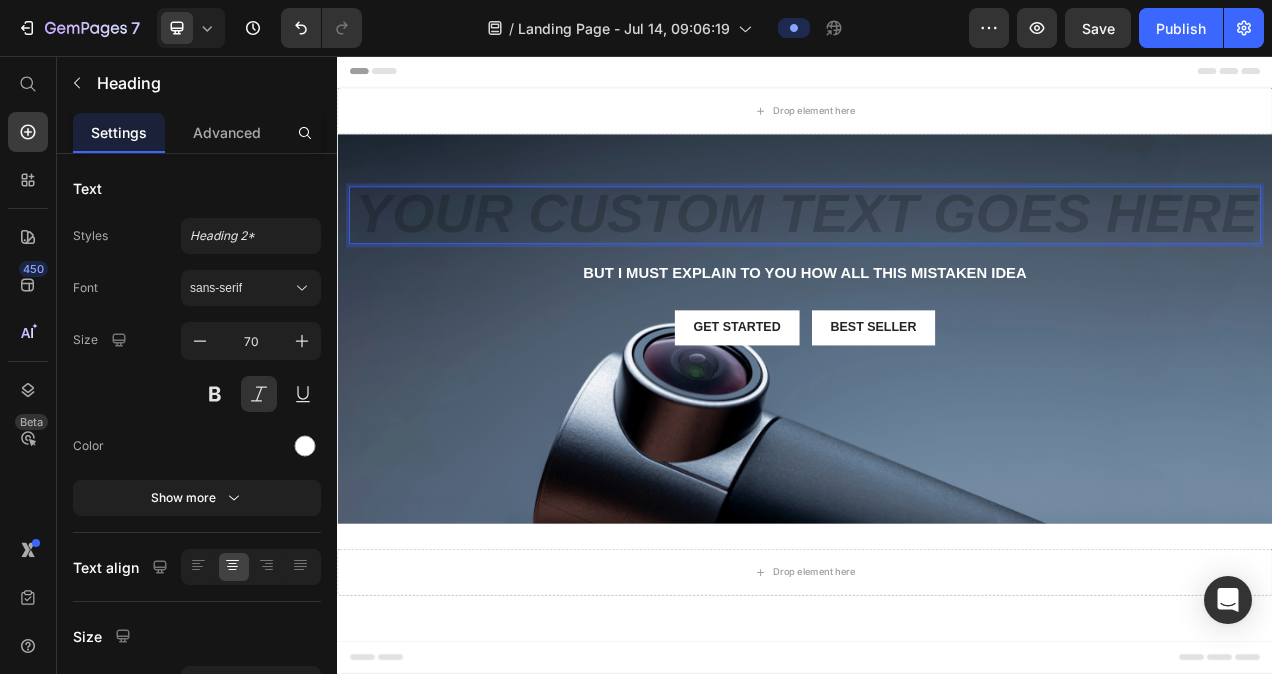 click at bounding box center (937, 261) 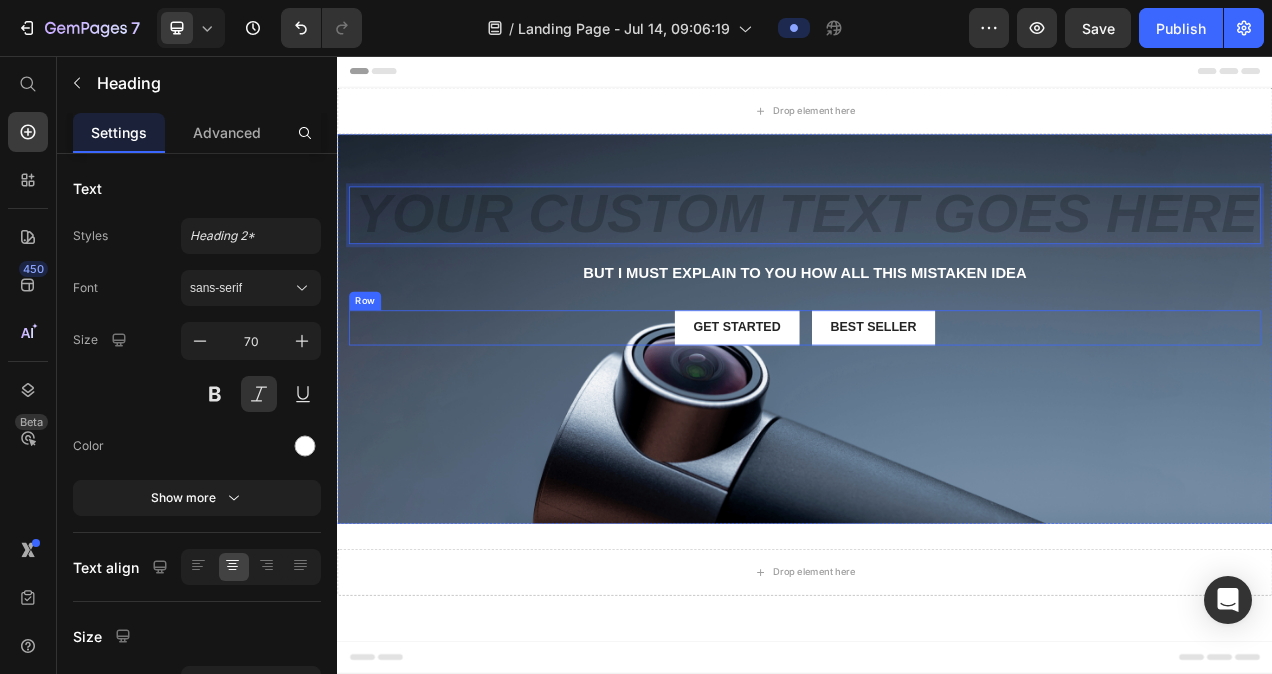 click on "Heading   24 But I must explain to you how all this mistaken idea Text Block Get started Button Best Seller Button Row" at bounding box center (937, 324) 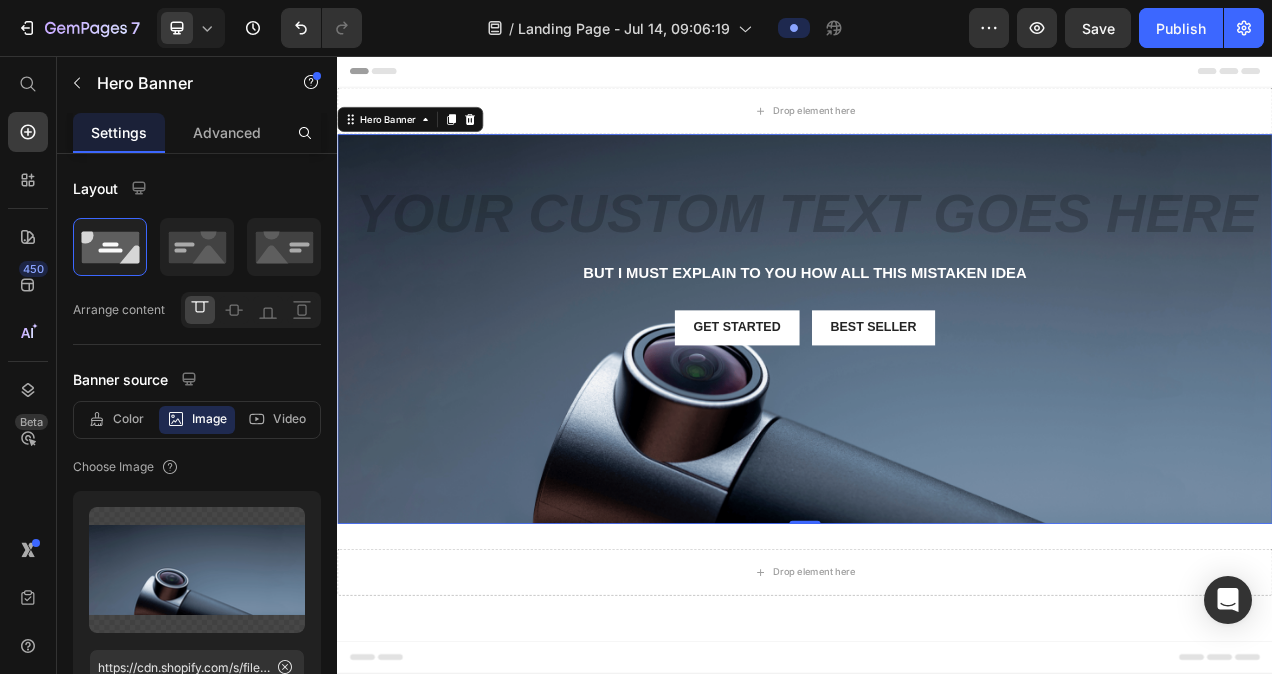 click at bounding box center [937, 261] 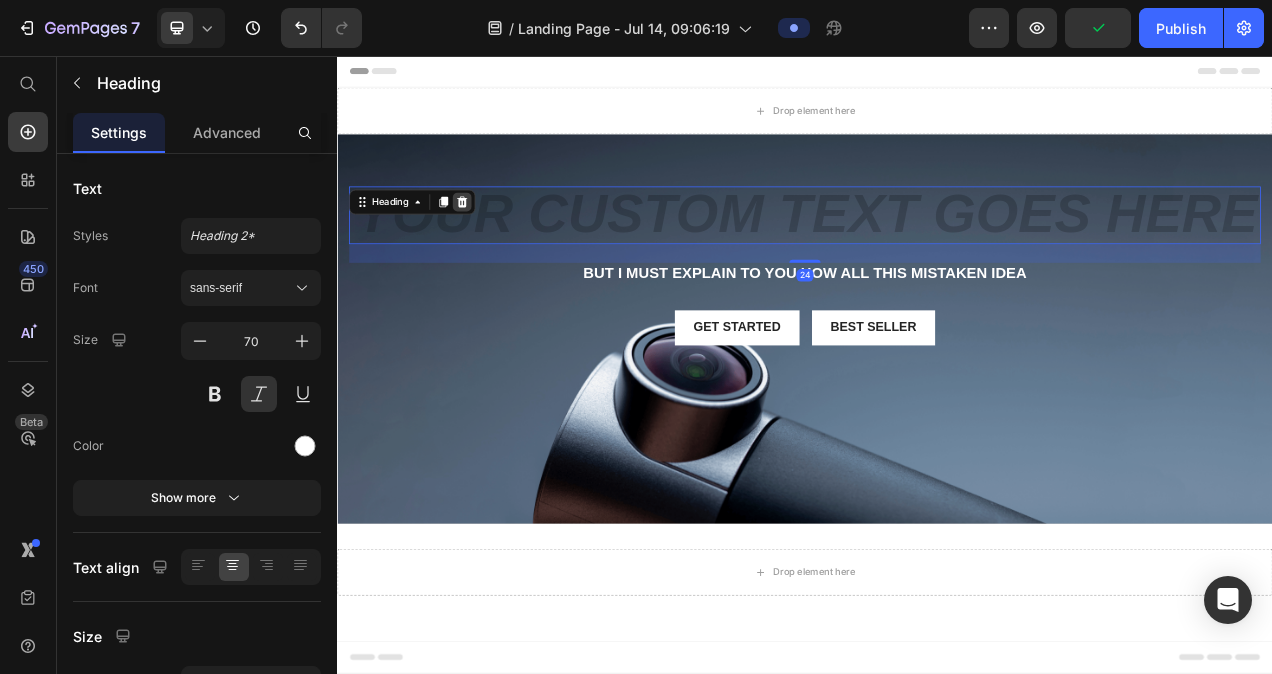 click 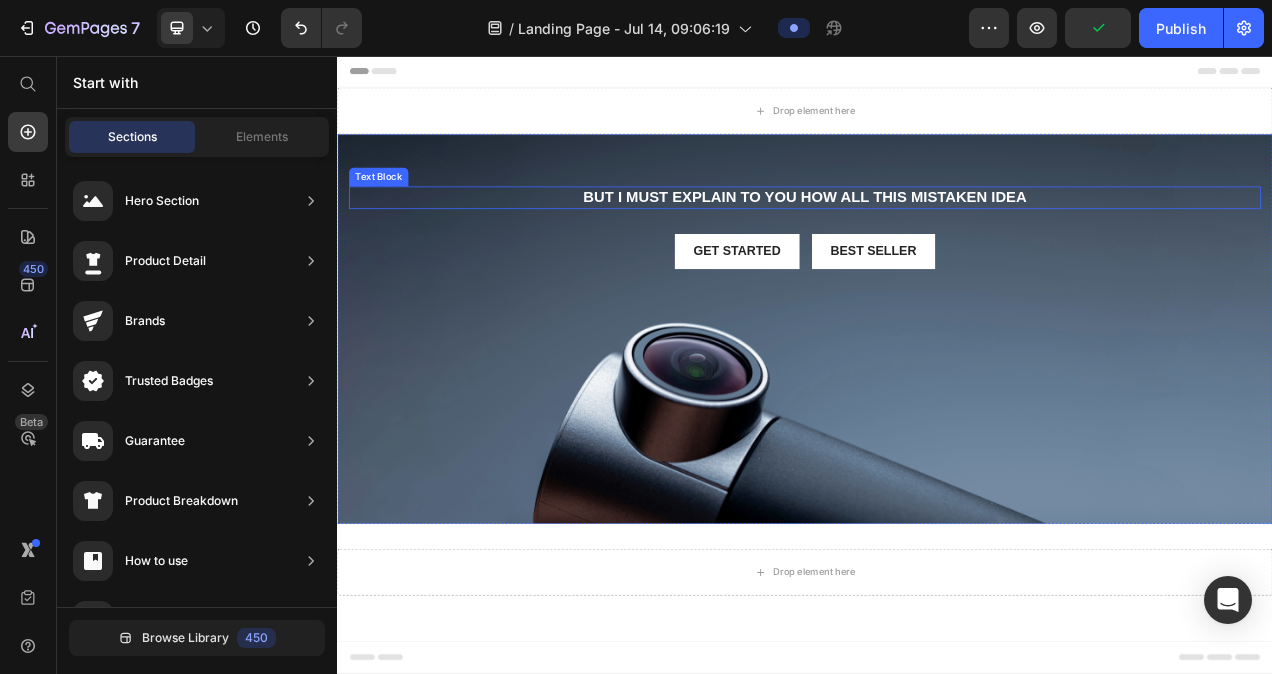 click on "But I must explain to you how all this mistaken idea" at bounding box center [937, 238] 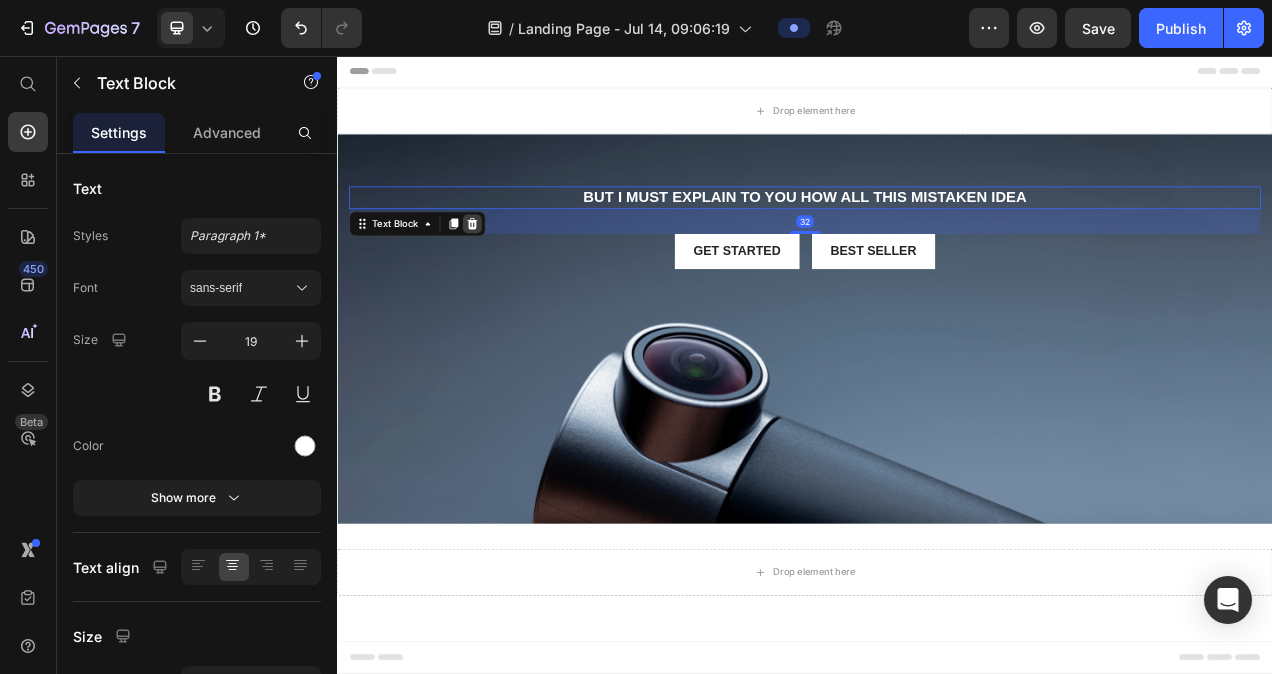 click 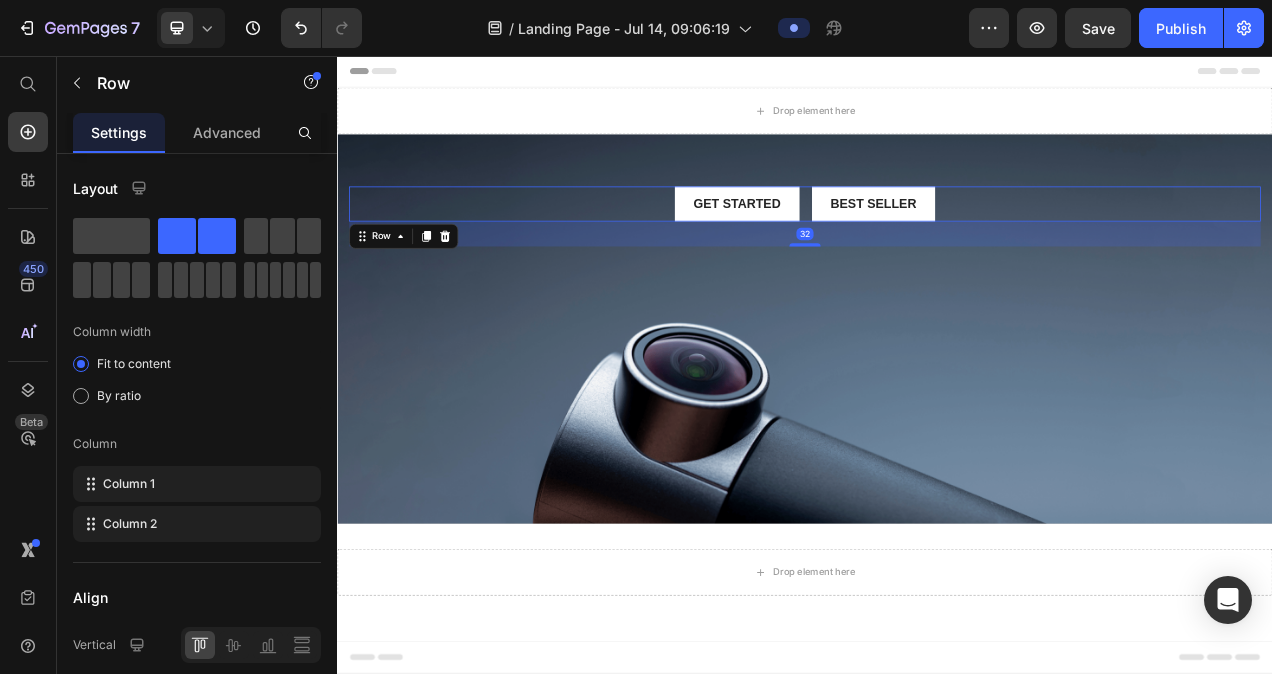 click on "Get started Button Best Seller Button Row   32" at bounding box center [937, 246] 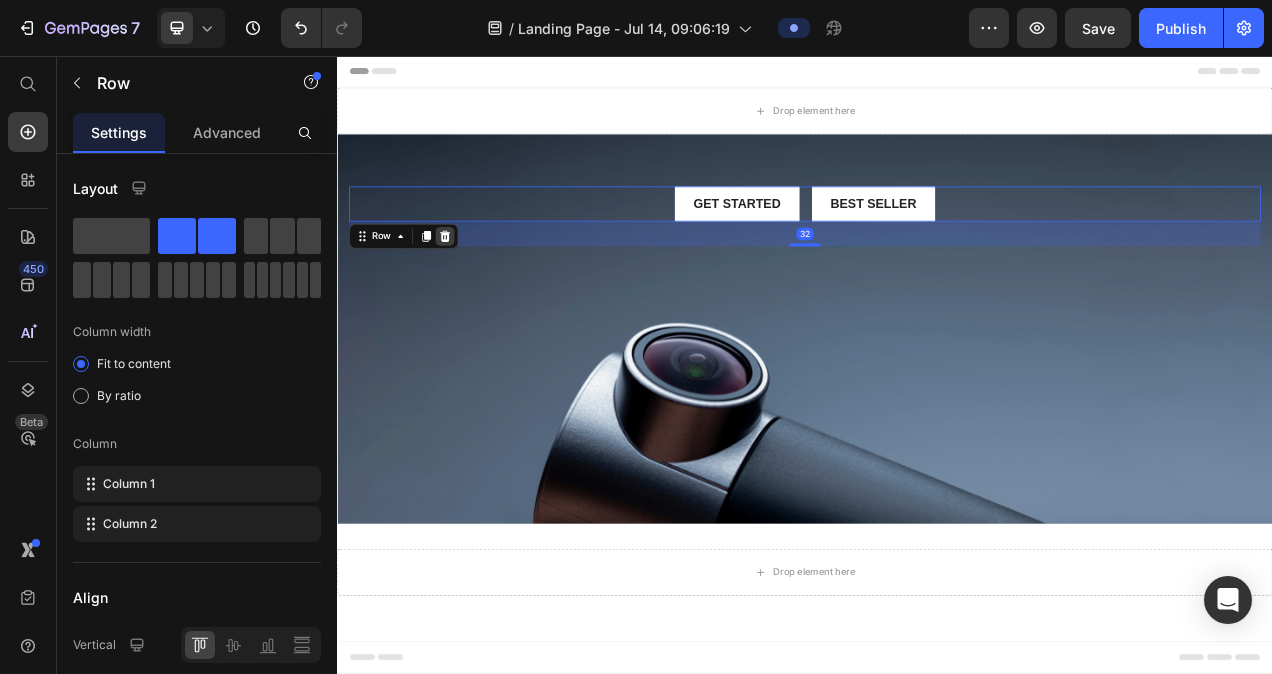 click 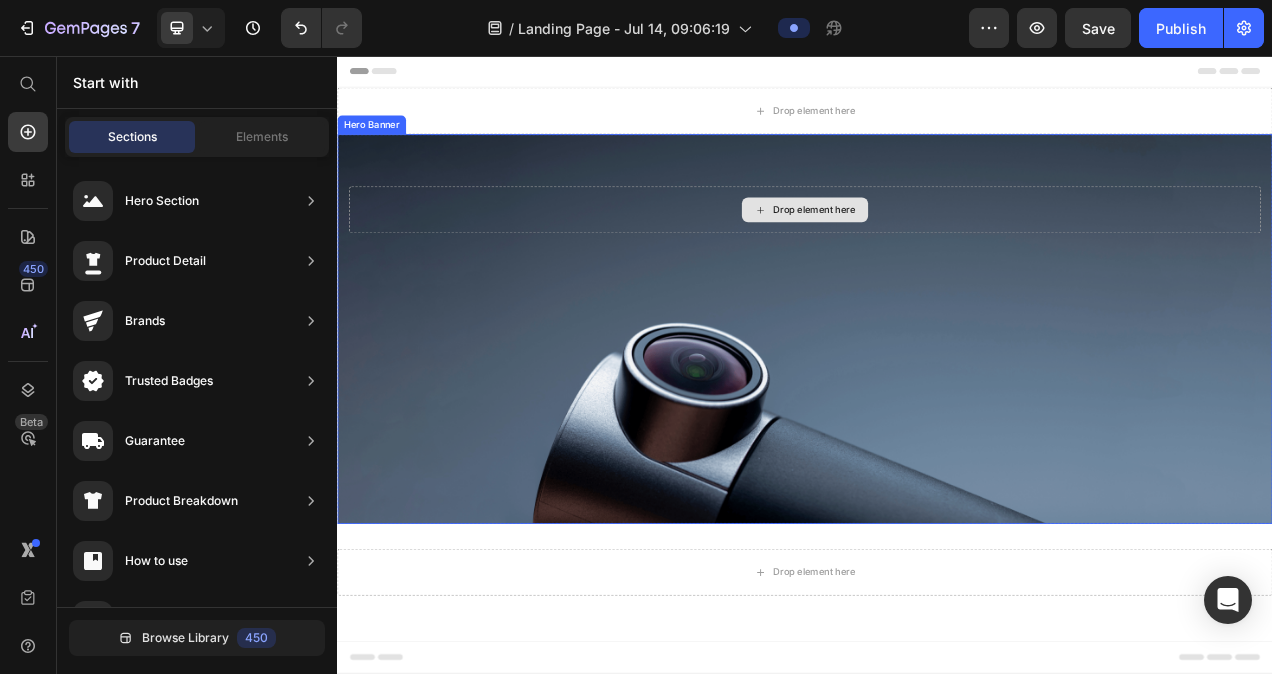 click 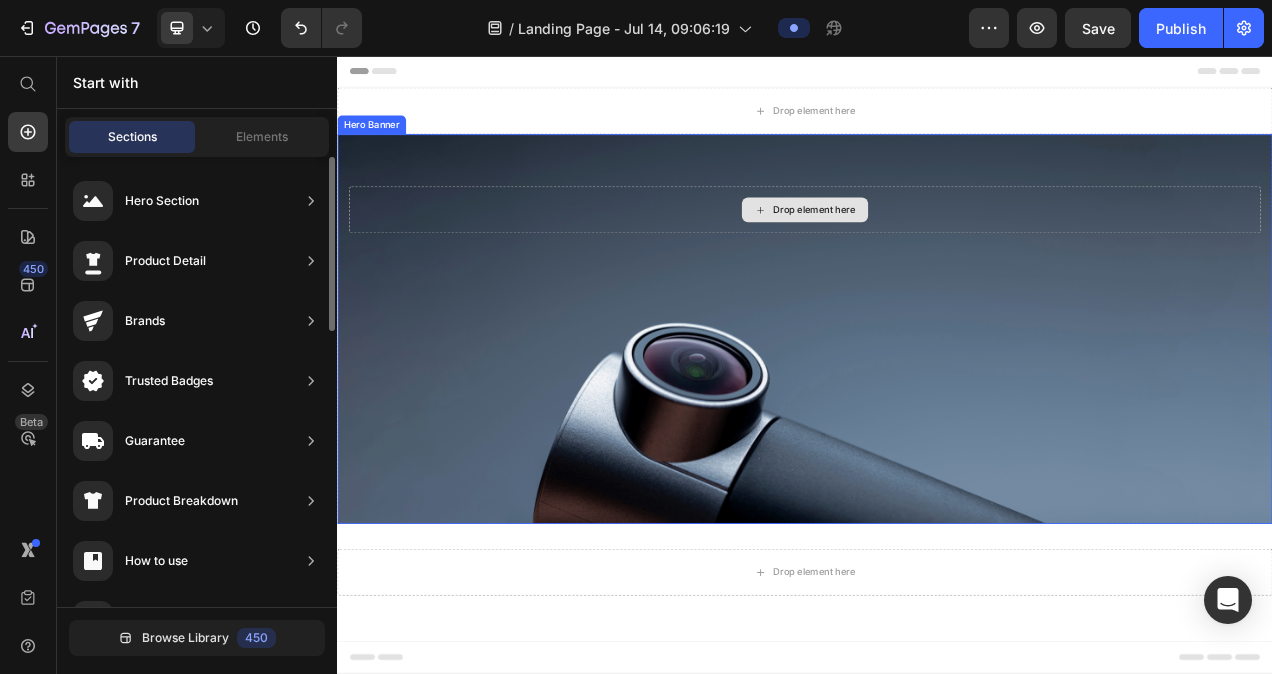 scroll, scrollTop: 1034, scrollLeft: 0, axis: vertical 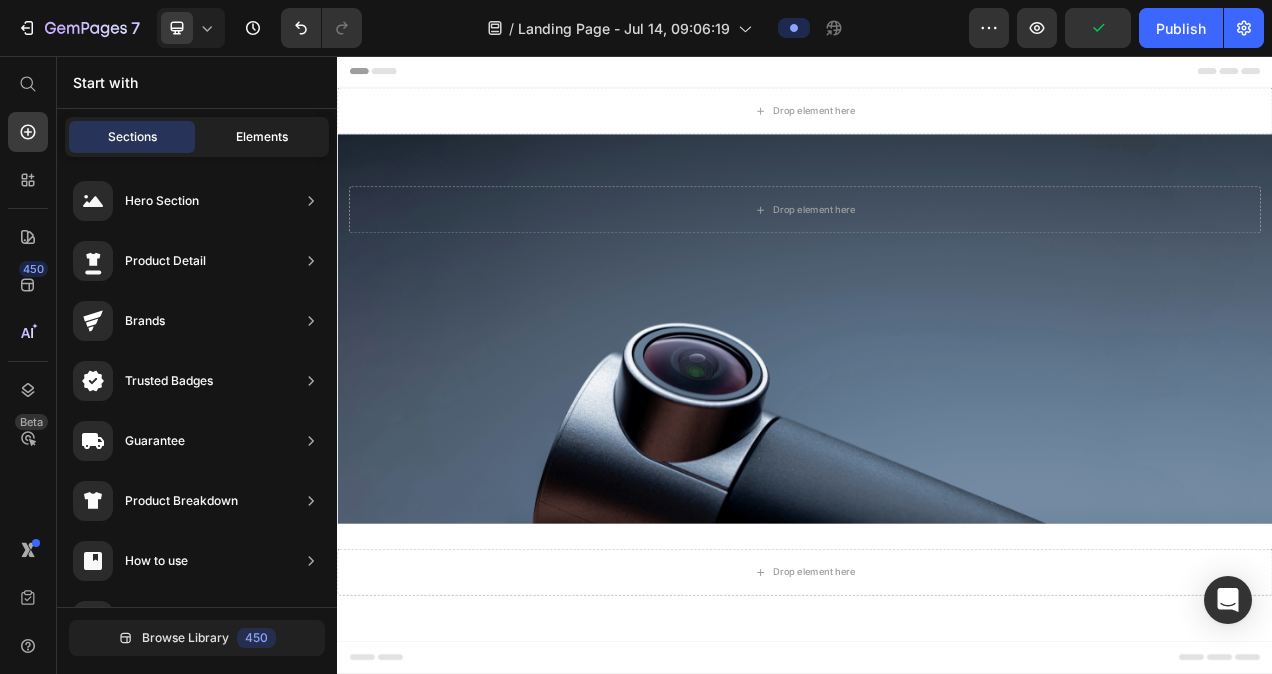 click on "Elements" at bounding box center [262, 137] 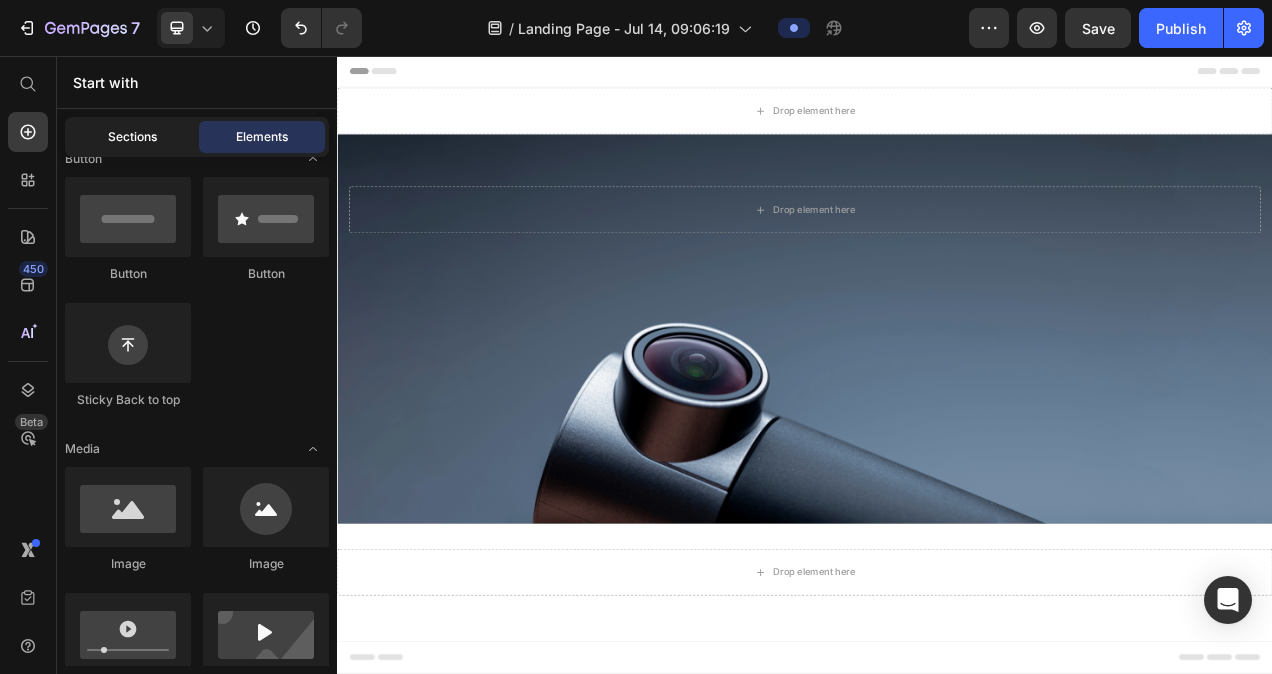 click on "Sections" at bounding box center [132, 137] 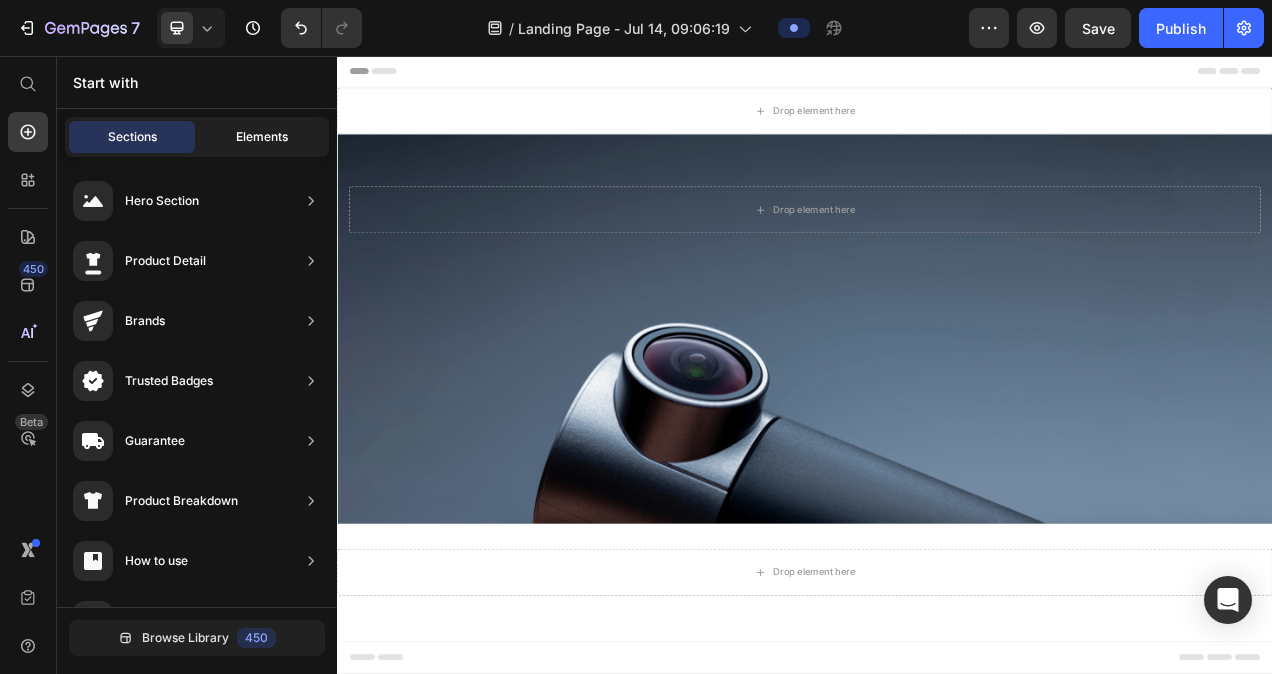 click on "Elements" at bounding box center (262, 137) 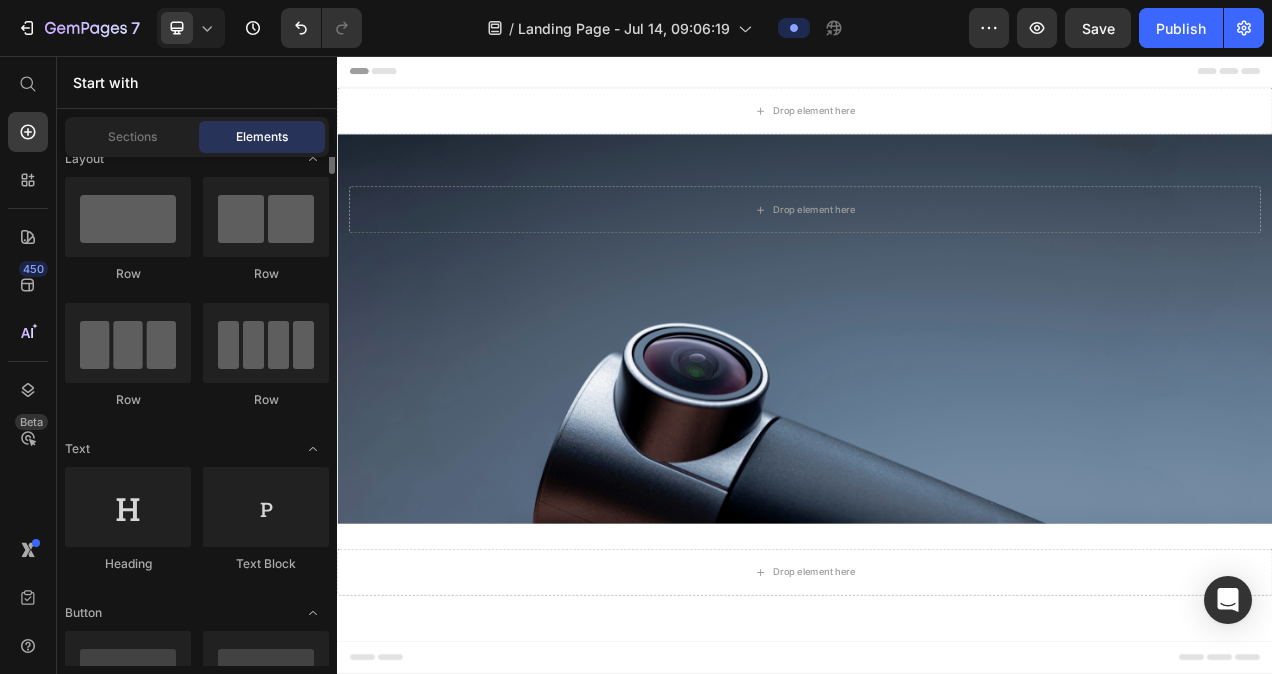 scroll, scrollTop: 0, scrollLeft: 0, axis: both 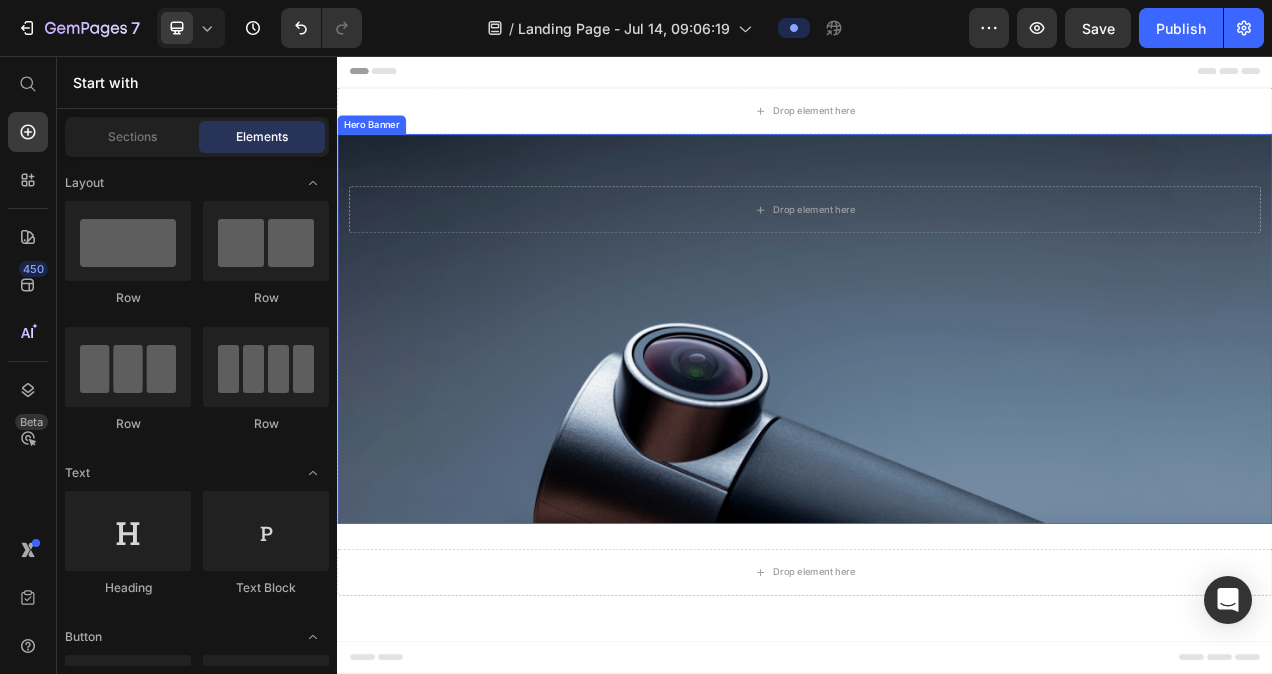 click at bounding box center (937, 407) 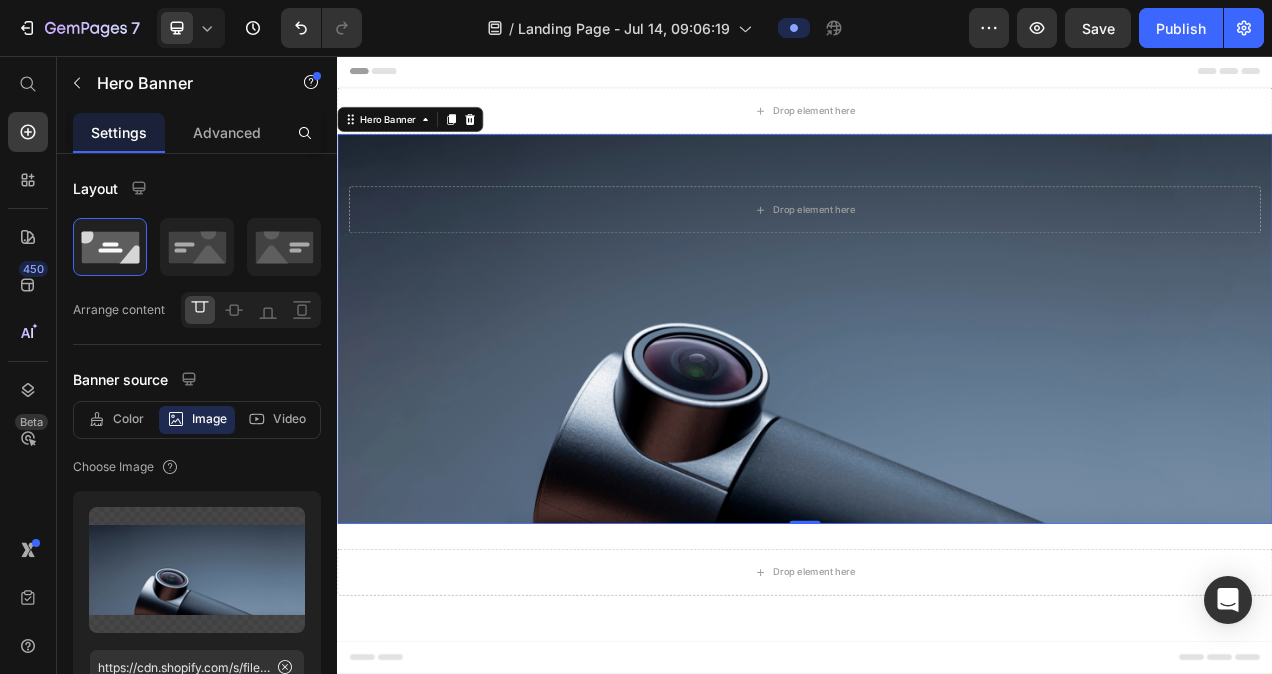 drag, startPoint x: 923, startPoint y: 645, endPoint x: 923, endPoint y: 576, distance: 69 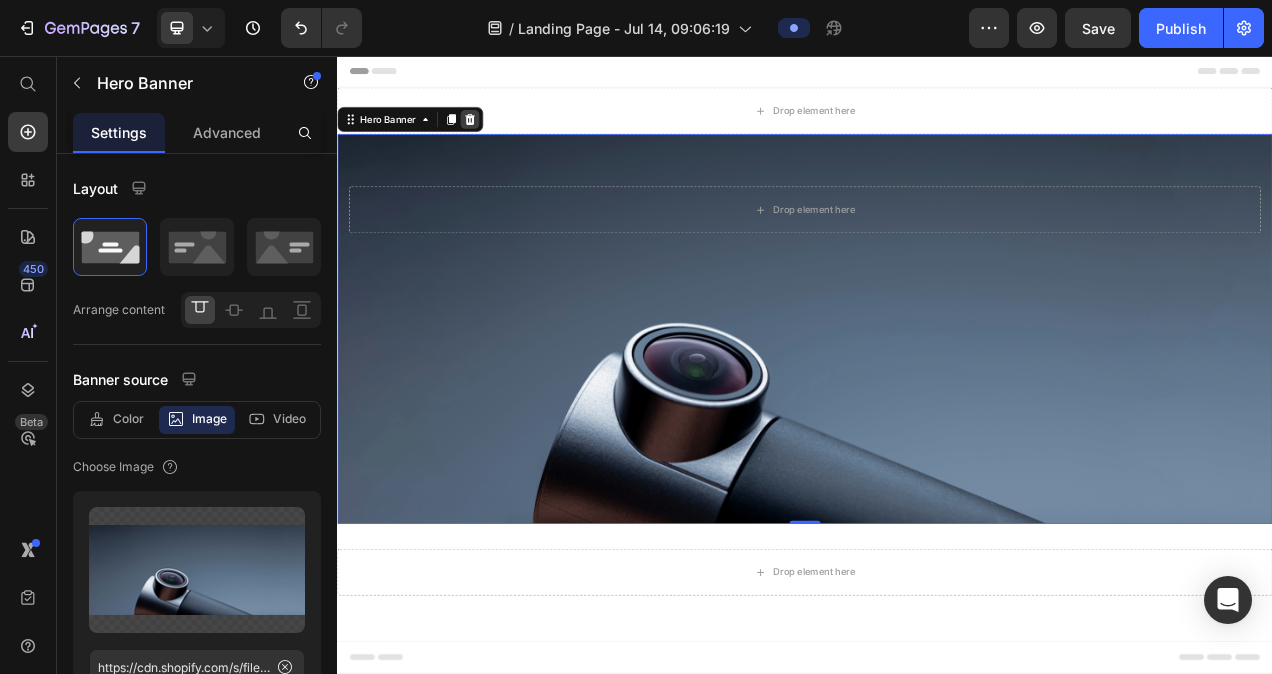 click 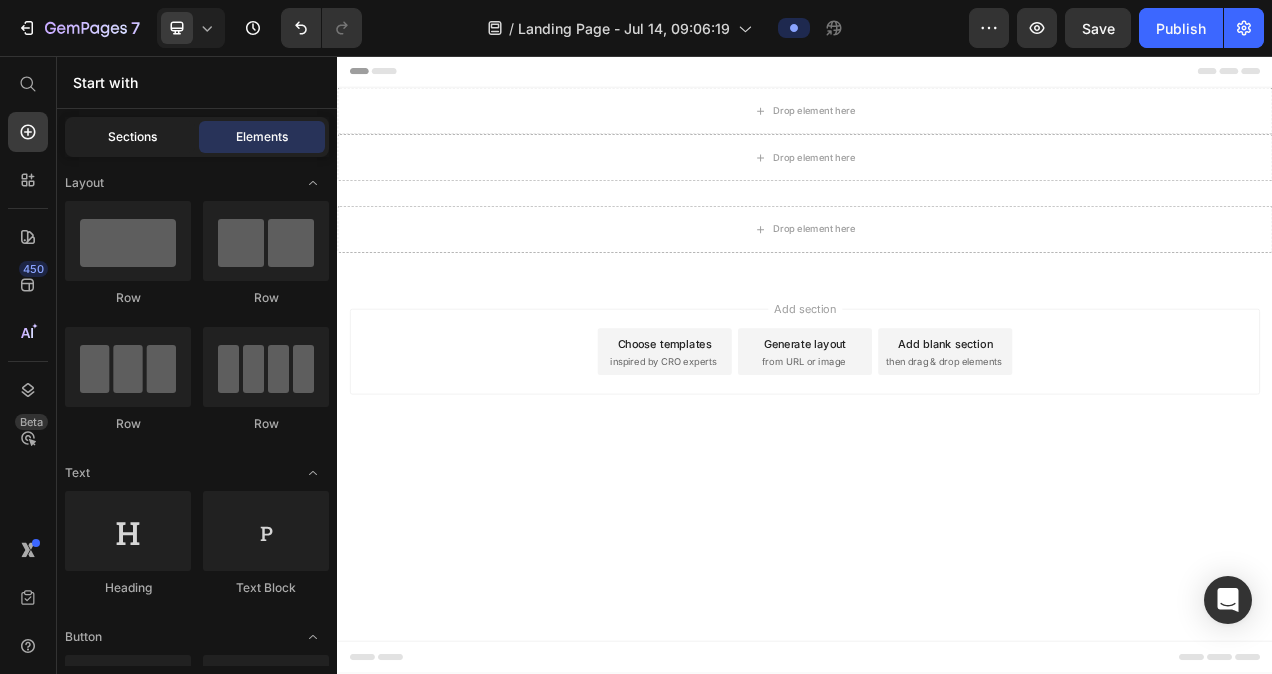 click on "Sections" at bounding box center (132, 137) 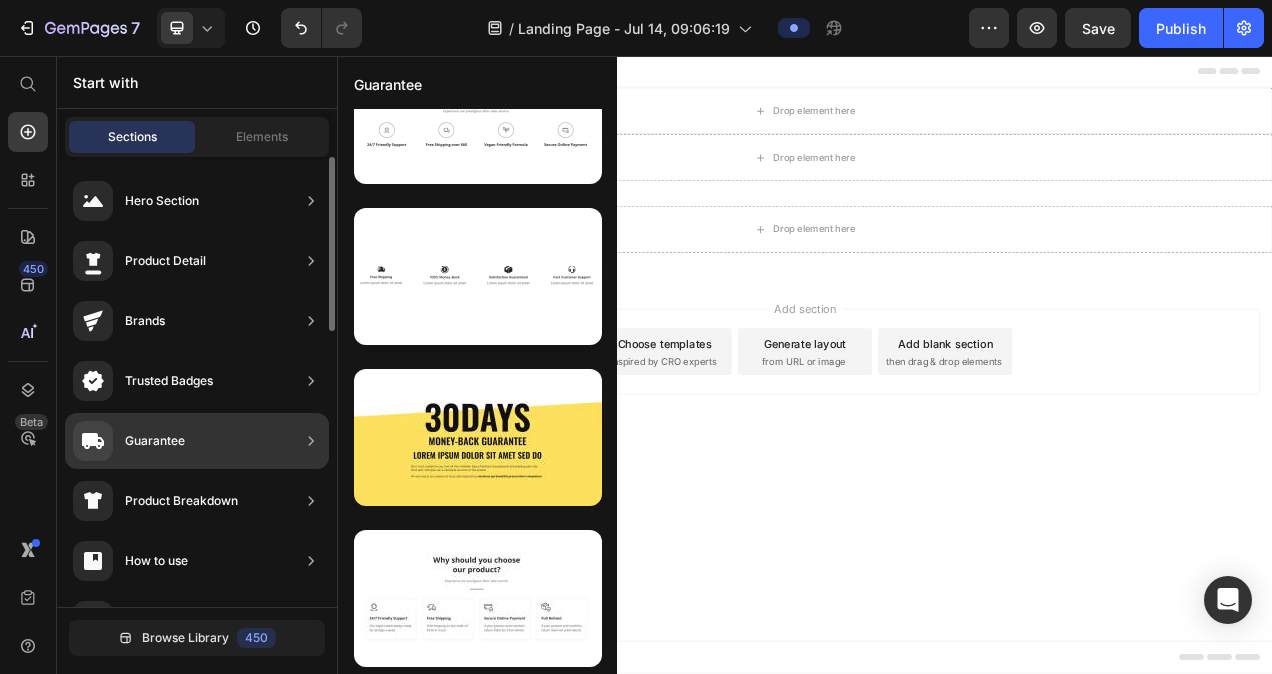 scroll, scrollTop: 229, scrollLeft: 0, axis: vertical 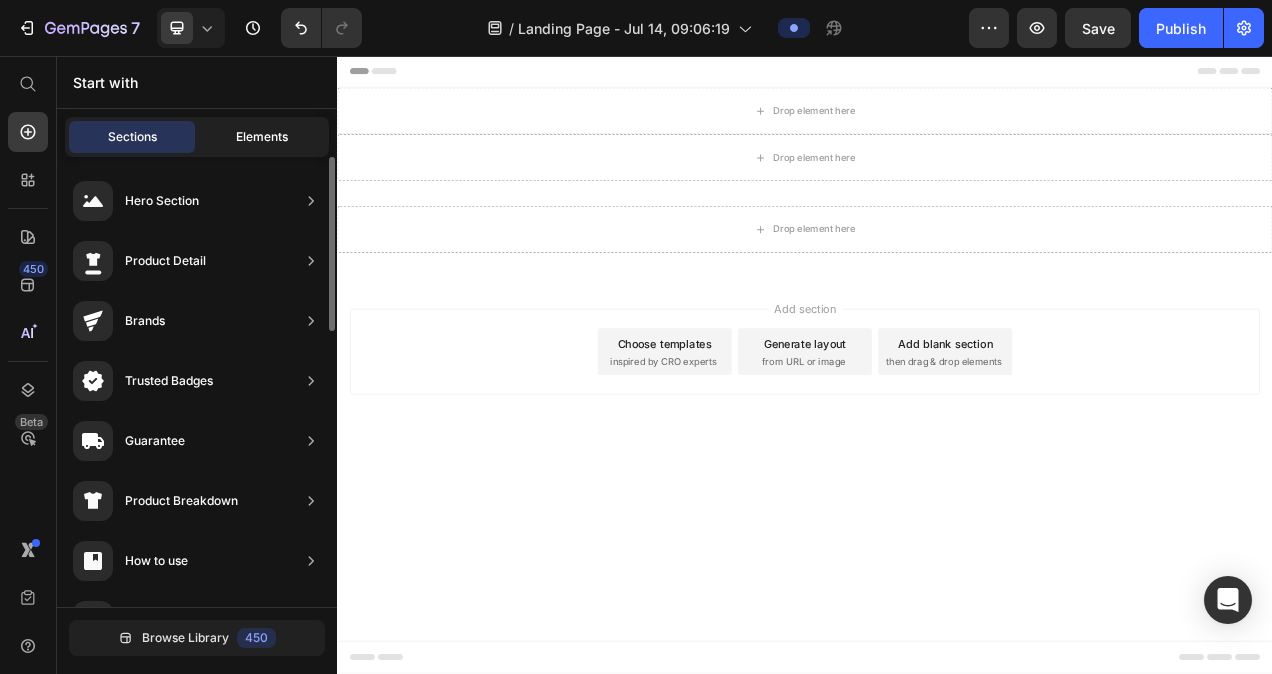 click on "Elements" 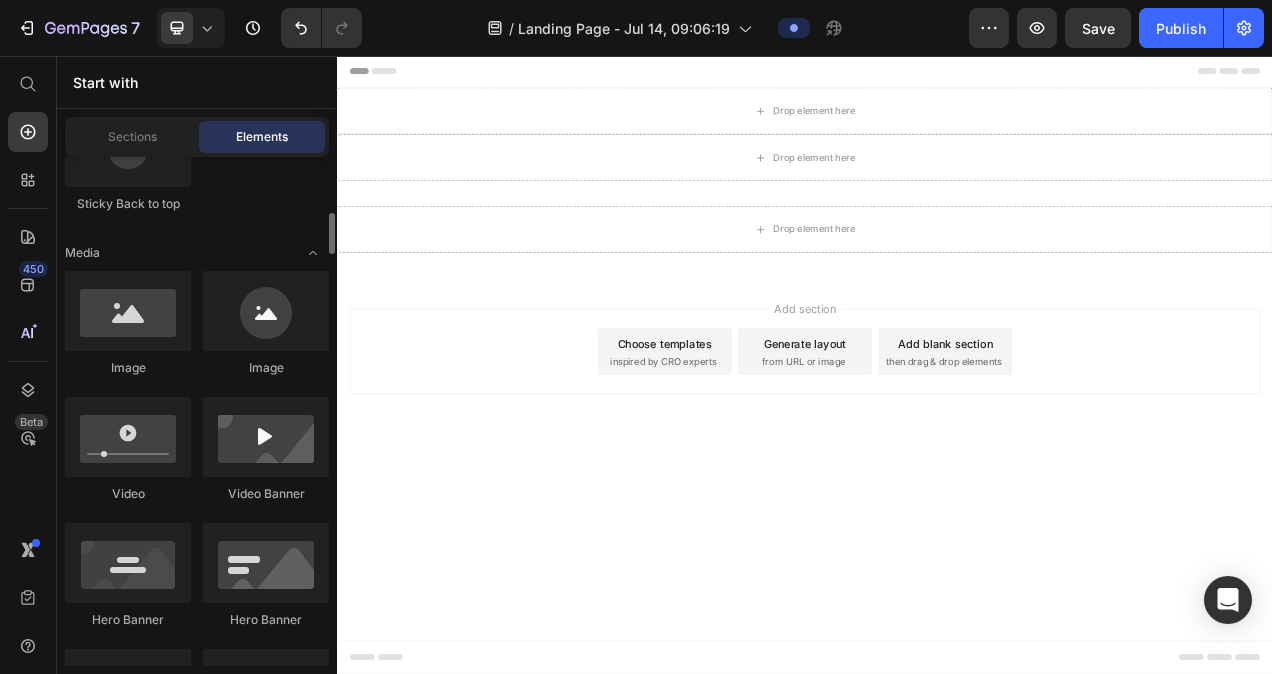 scroll, scrollTop: 675, scrollLeft: 0, axis: vertical 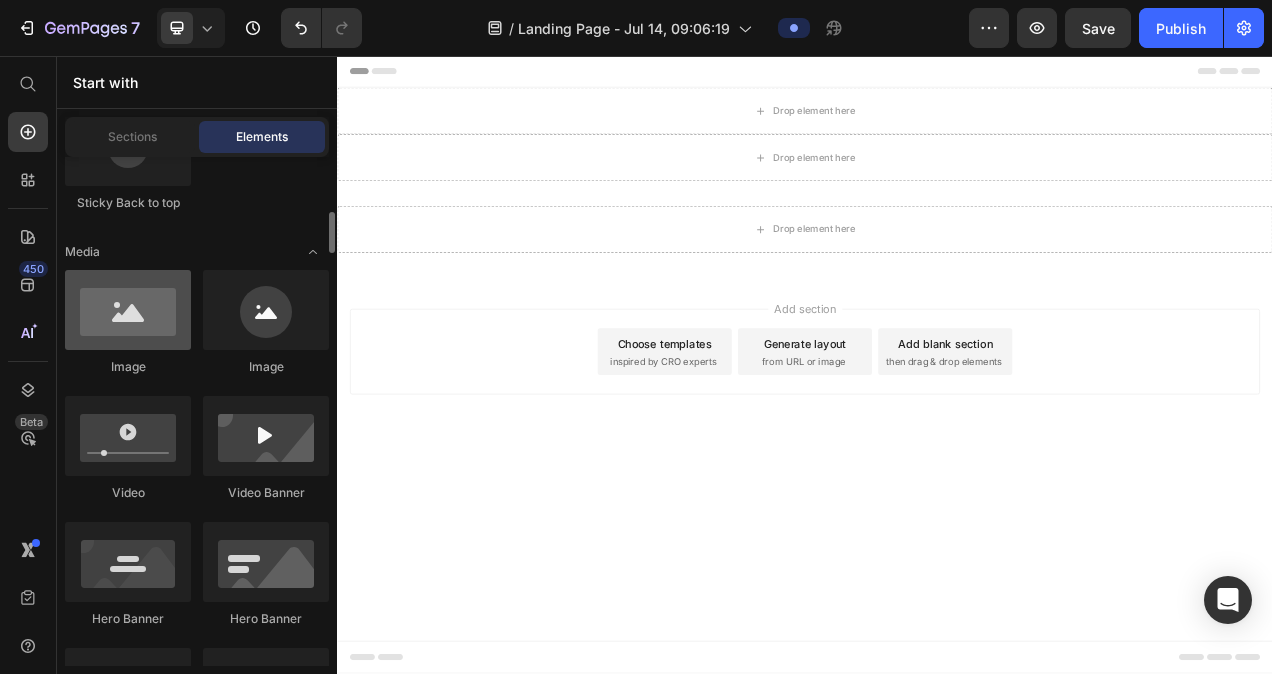 click at bounding box center [128, 310] 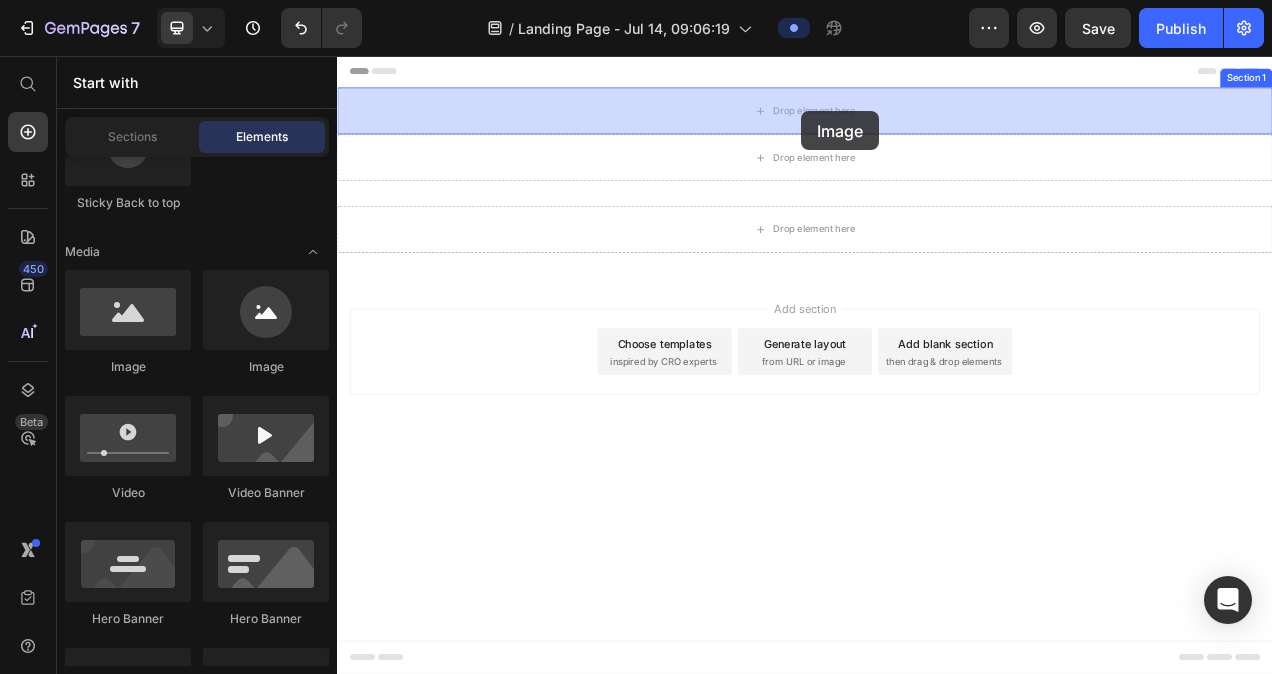 drag, startPoint x: 479, startPoint y: 384, endPoint x: 932, endPoint y: 124, distance: 522.3112 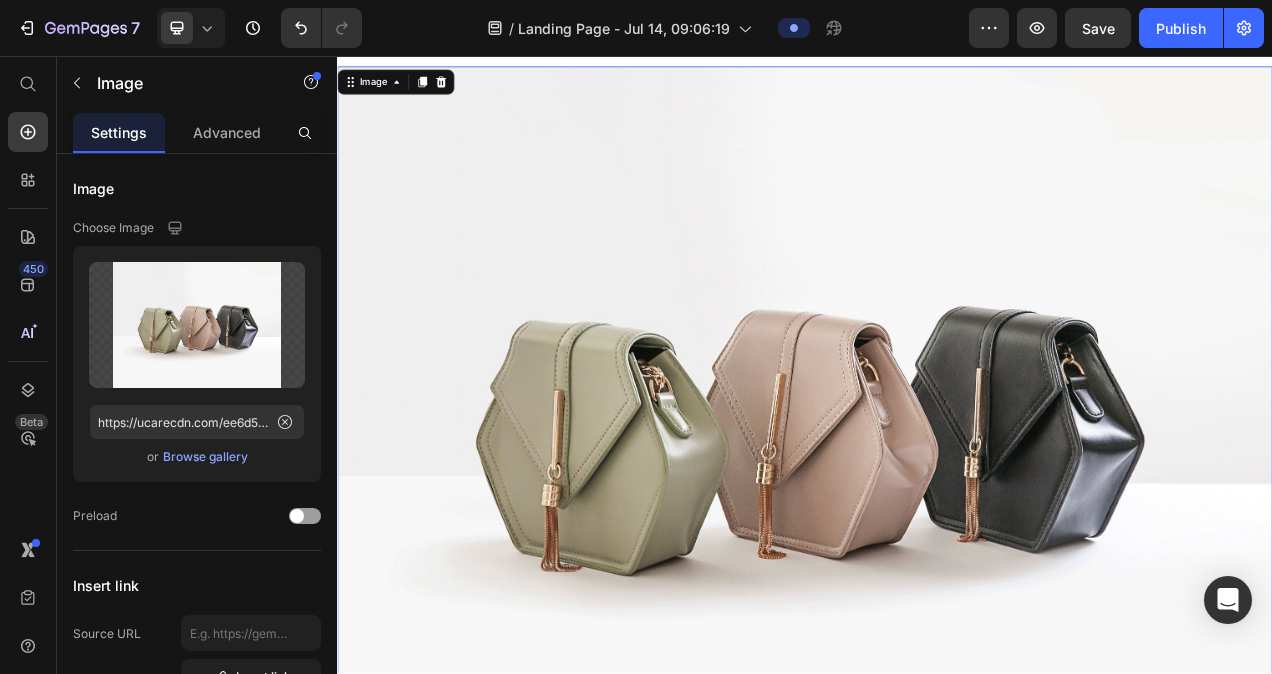 scroll, scrollTop: 22, scrollLeft: 0, axis: vertical 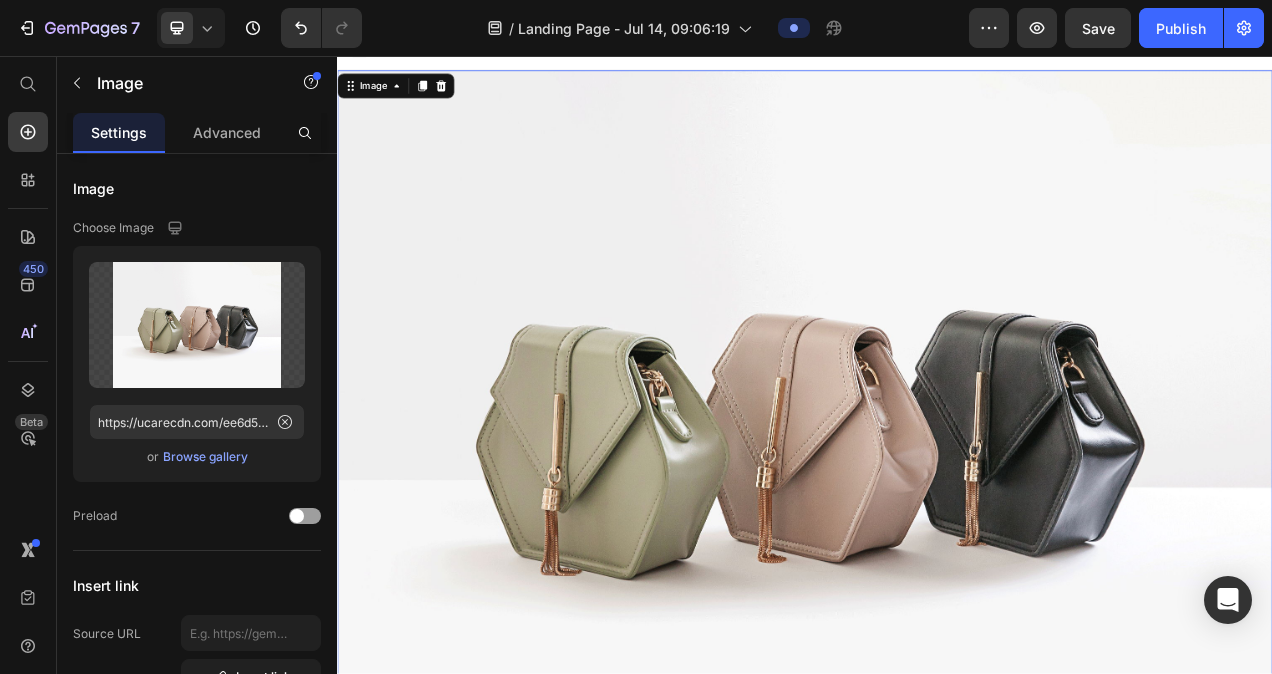 click on "Image" at bounding box center [412, 95] 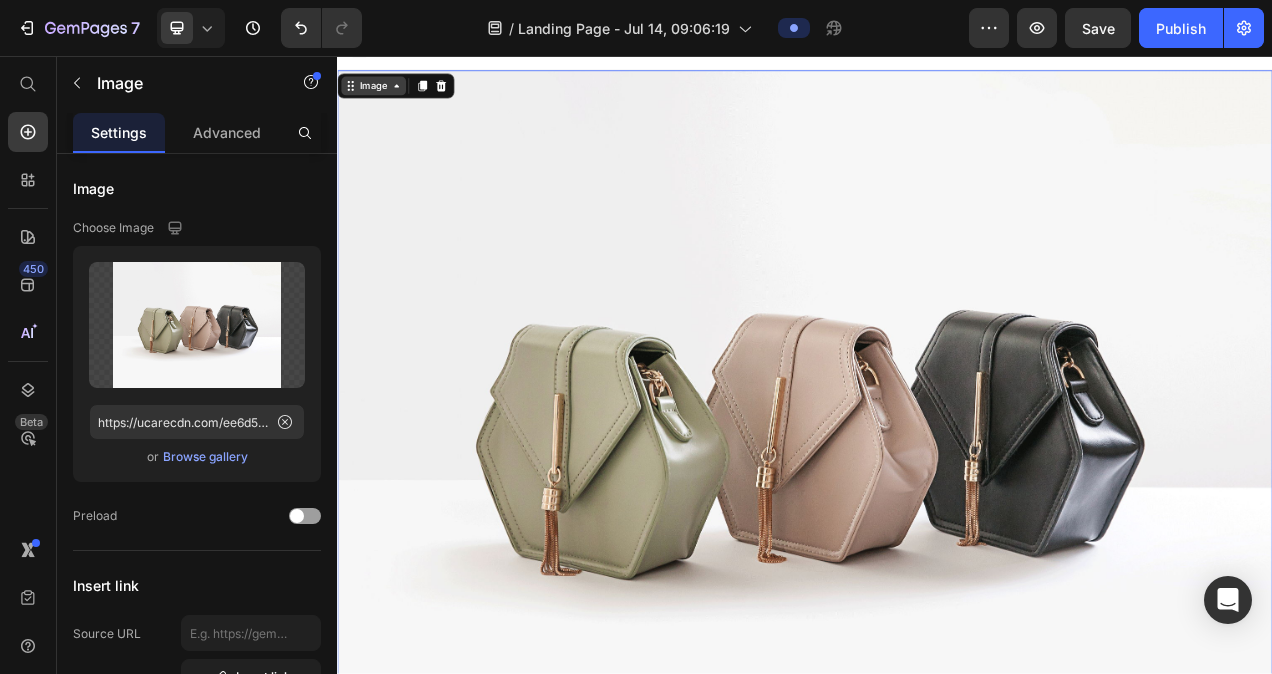 click 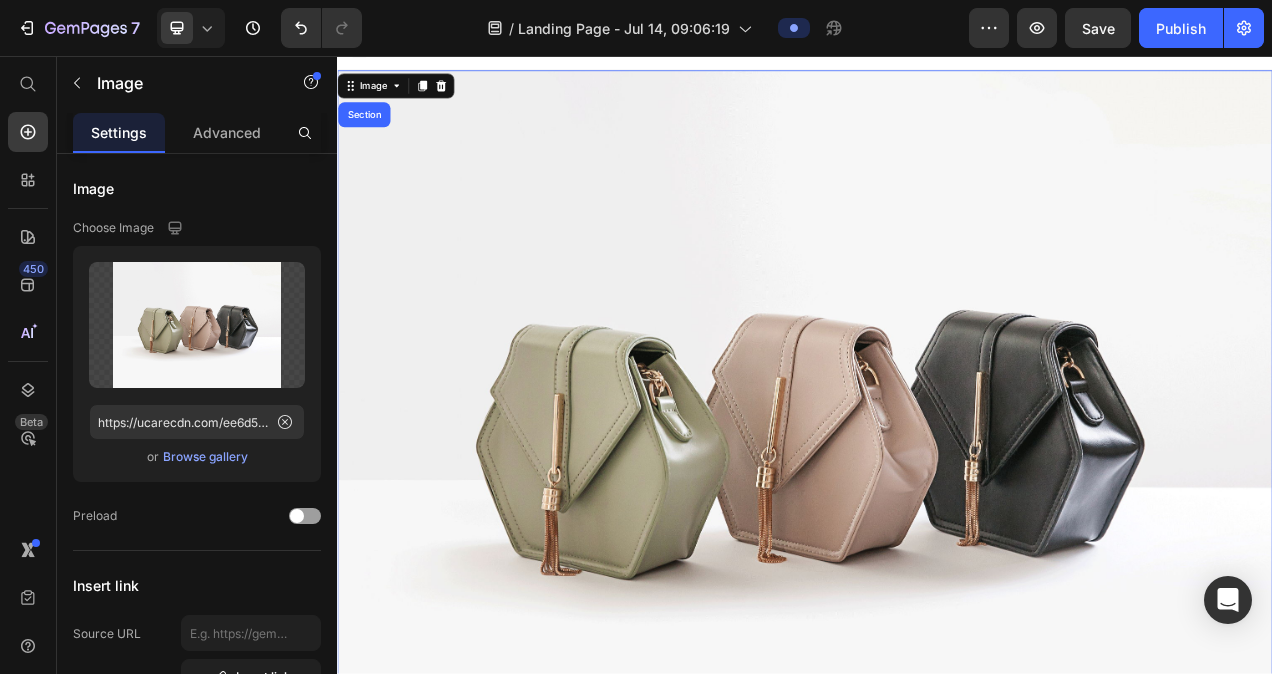 click on "Image Section" at bounding box center [412, 95] 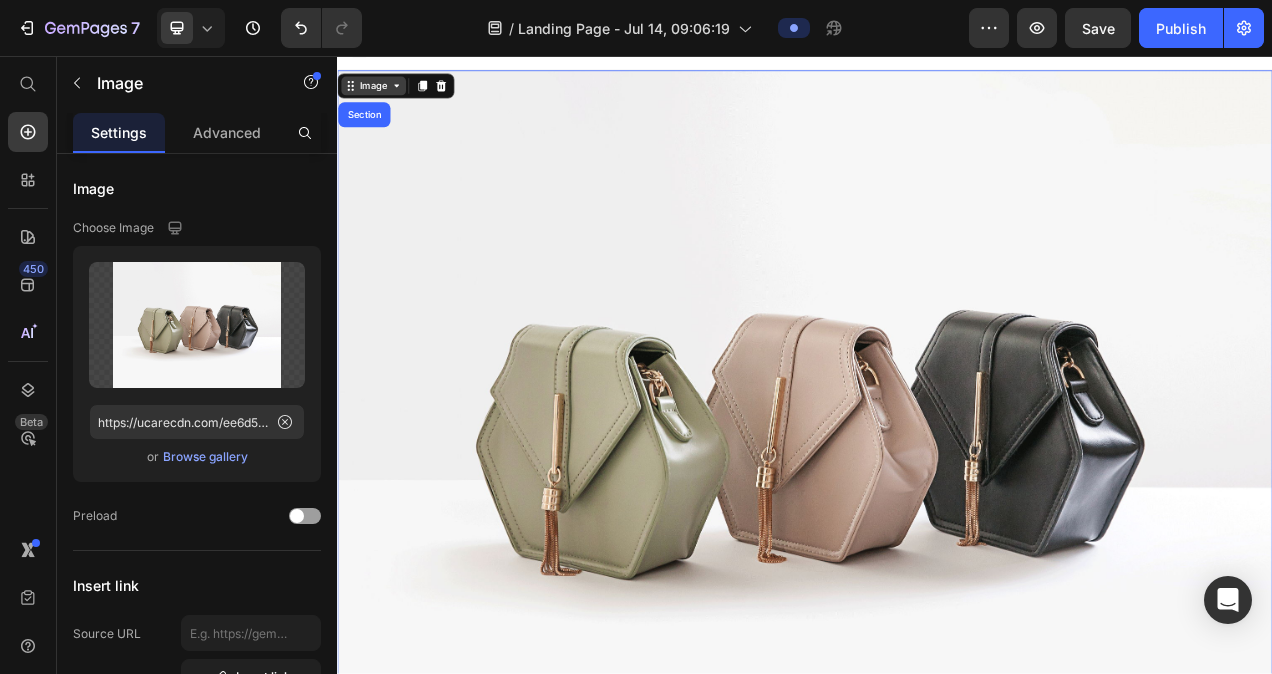 click 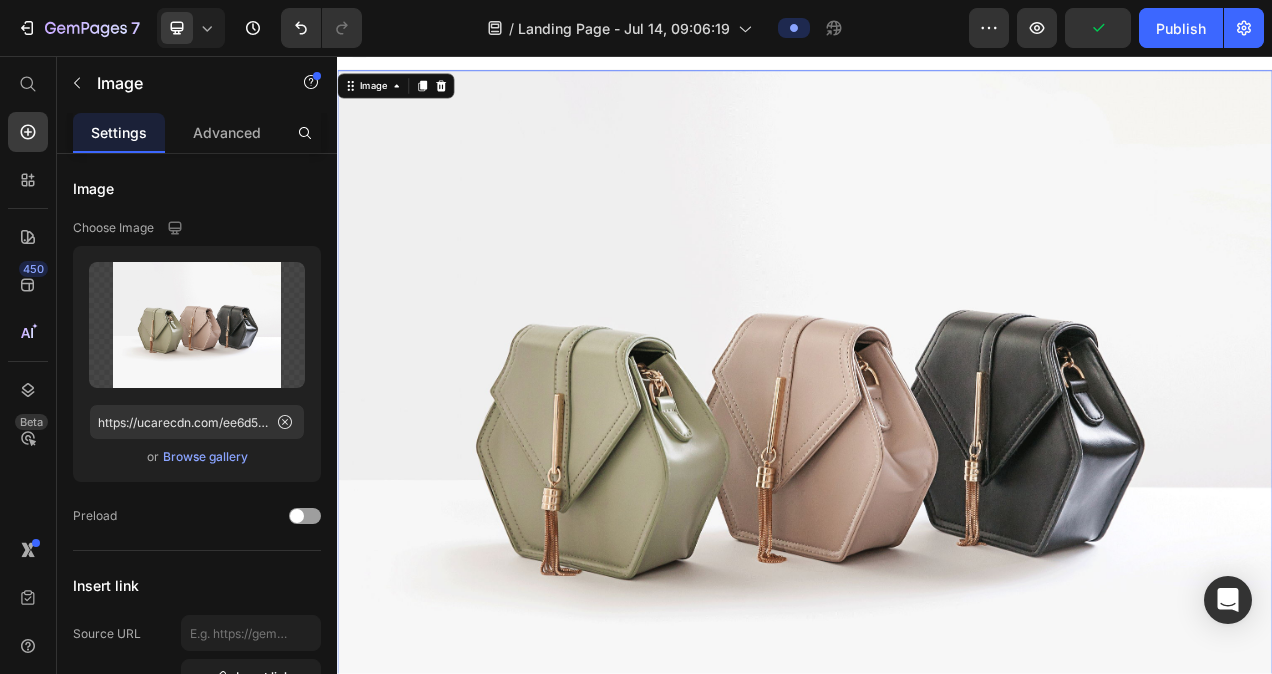 click at bounding box center (937, 525) 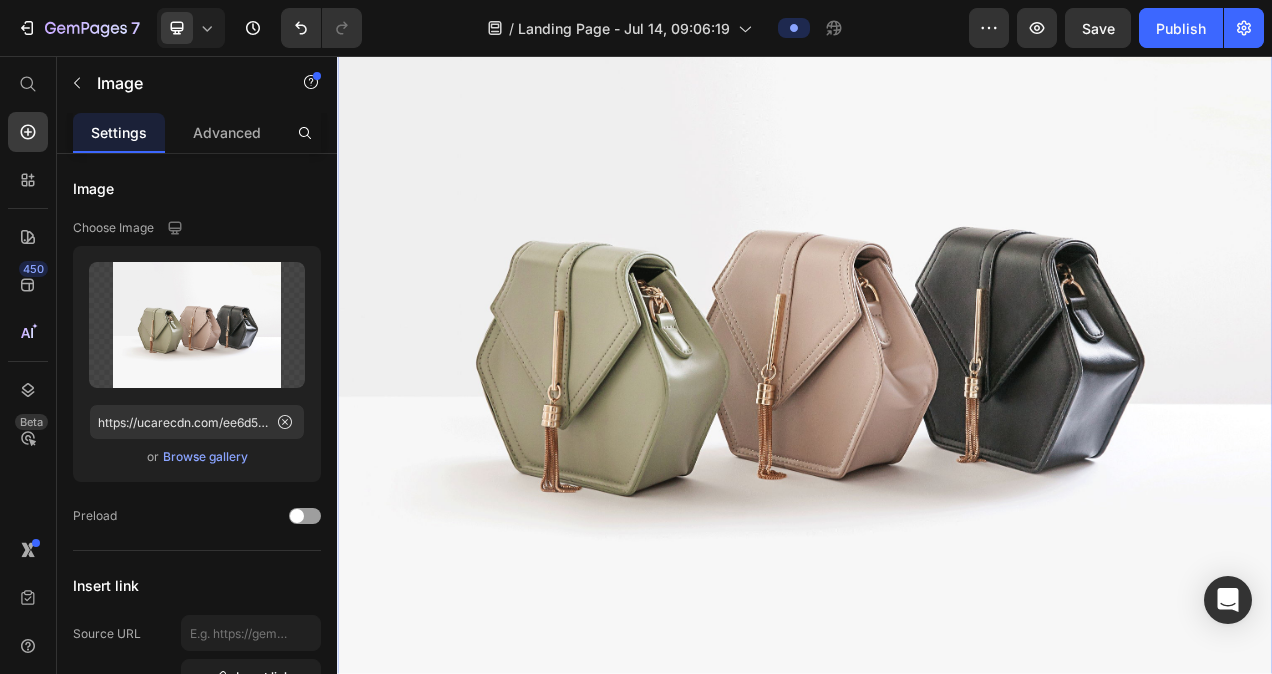 scroll, scrollTop: 0, scrollLeft: 0, axis: both 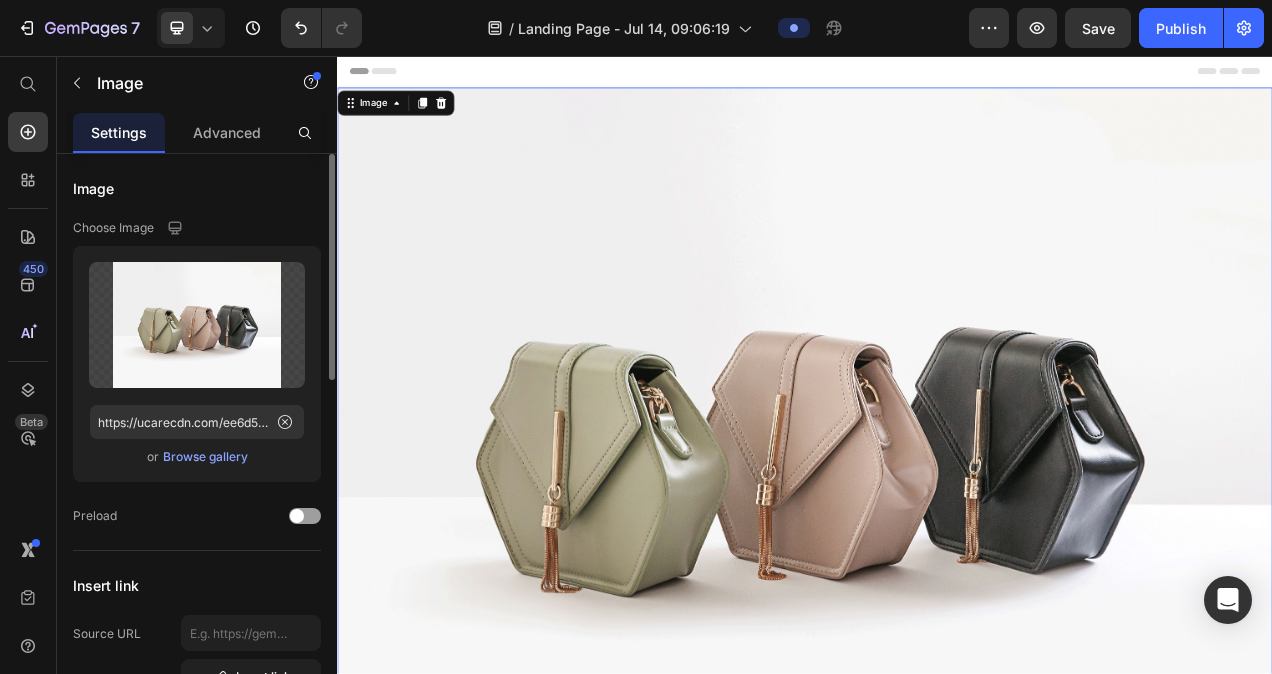 click on "Browse gallery" at bounding box center (205, 457) 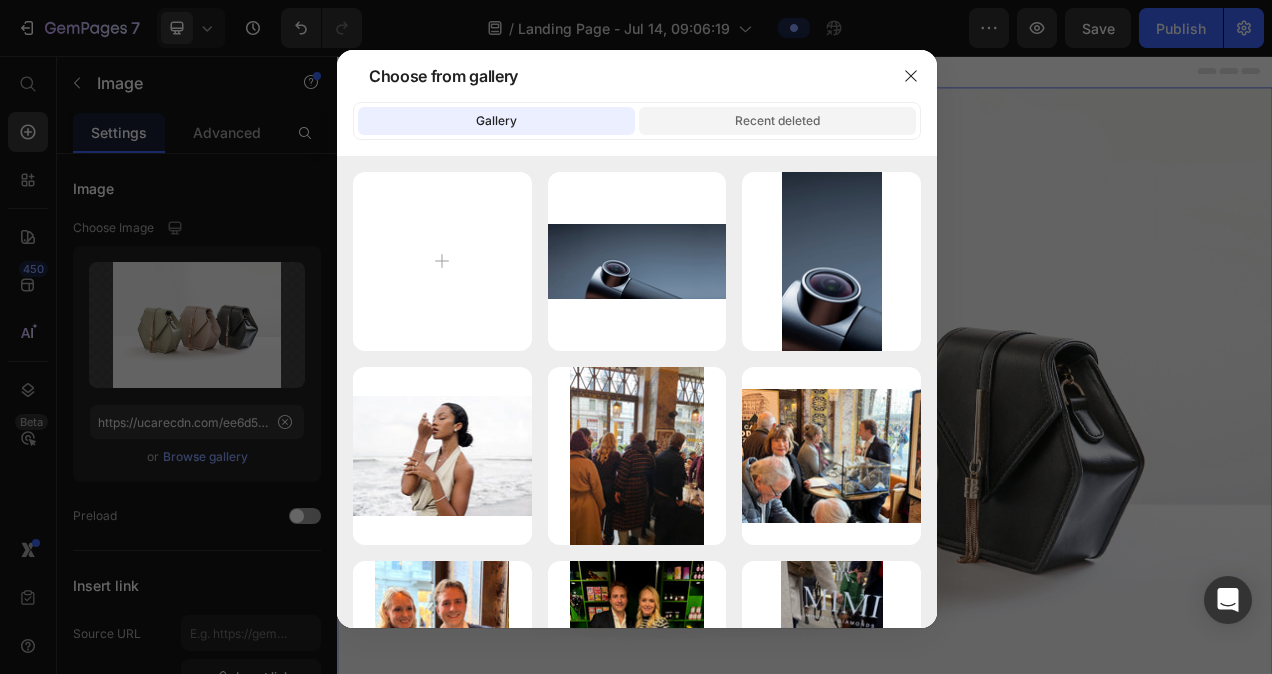 click on "Recent deleted" 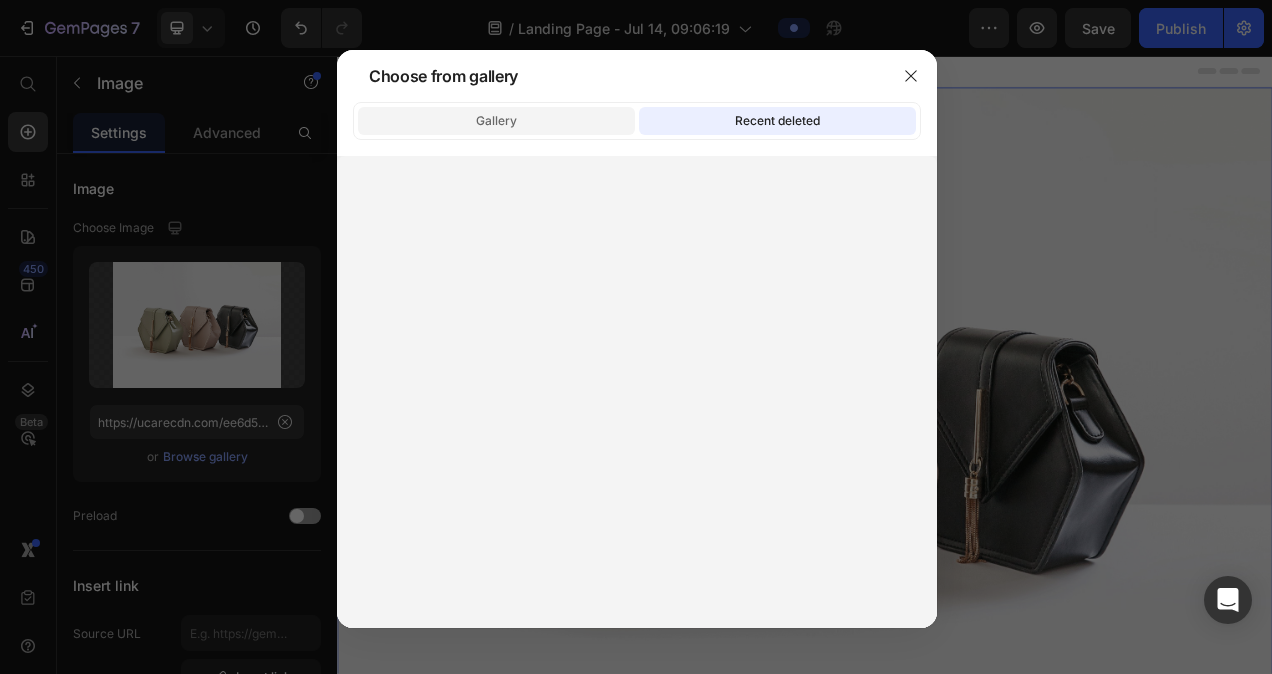 click on "Gallery" 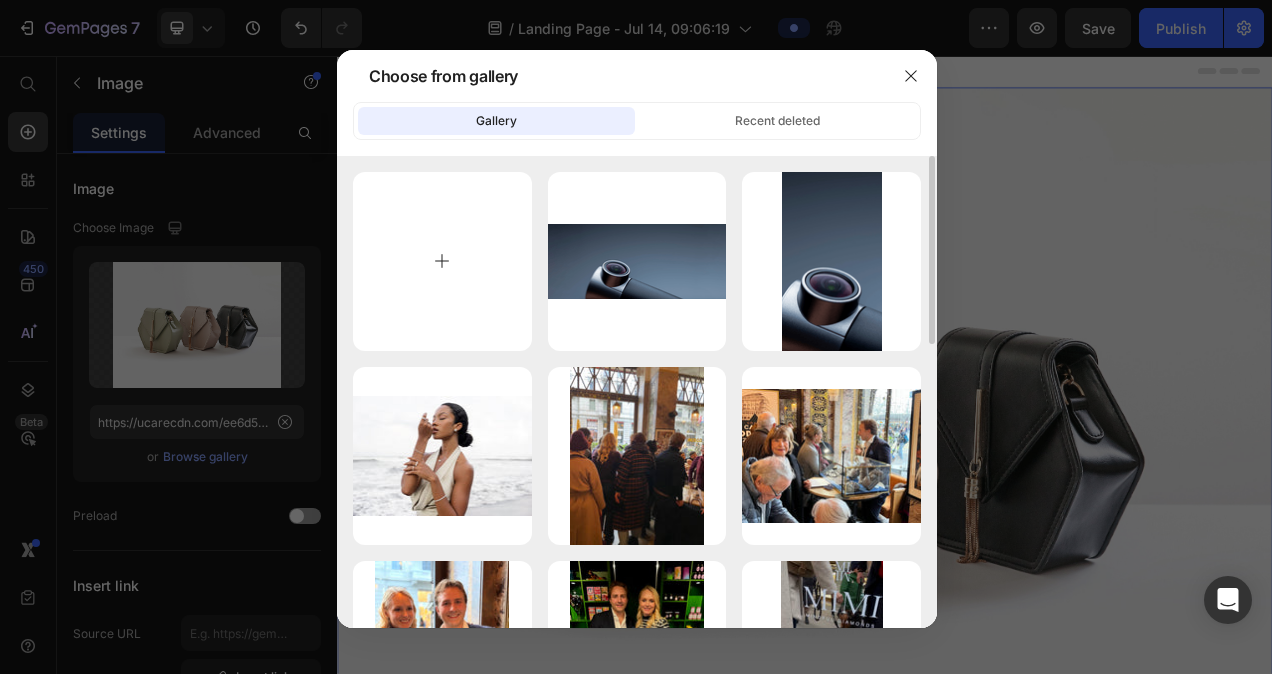 click at bounding box center (442, 261) 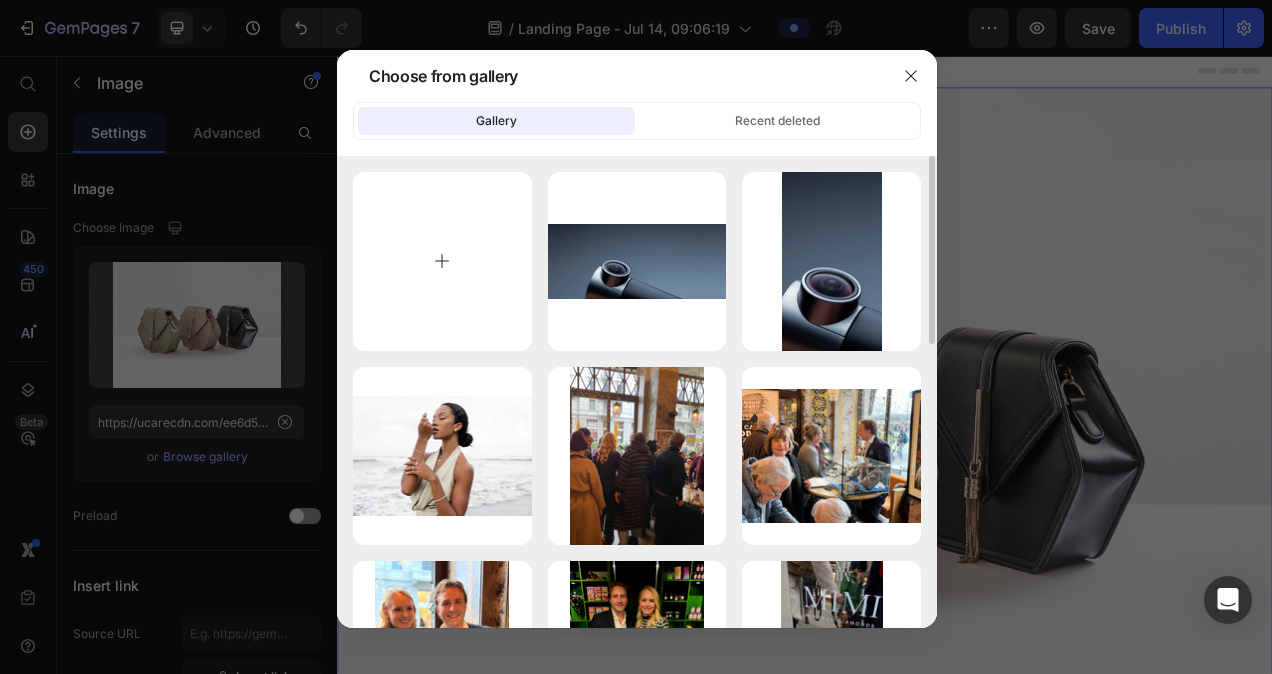 type on "C:\fakepath\mimisdiamonds_8426 .jpg" 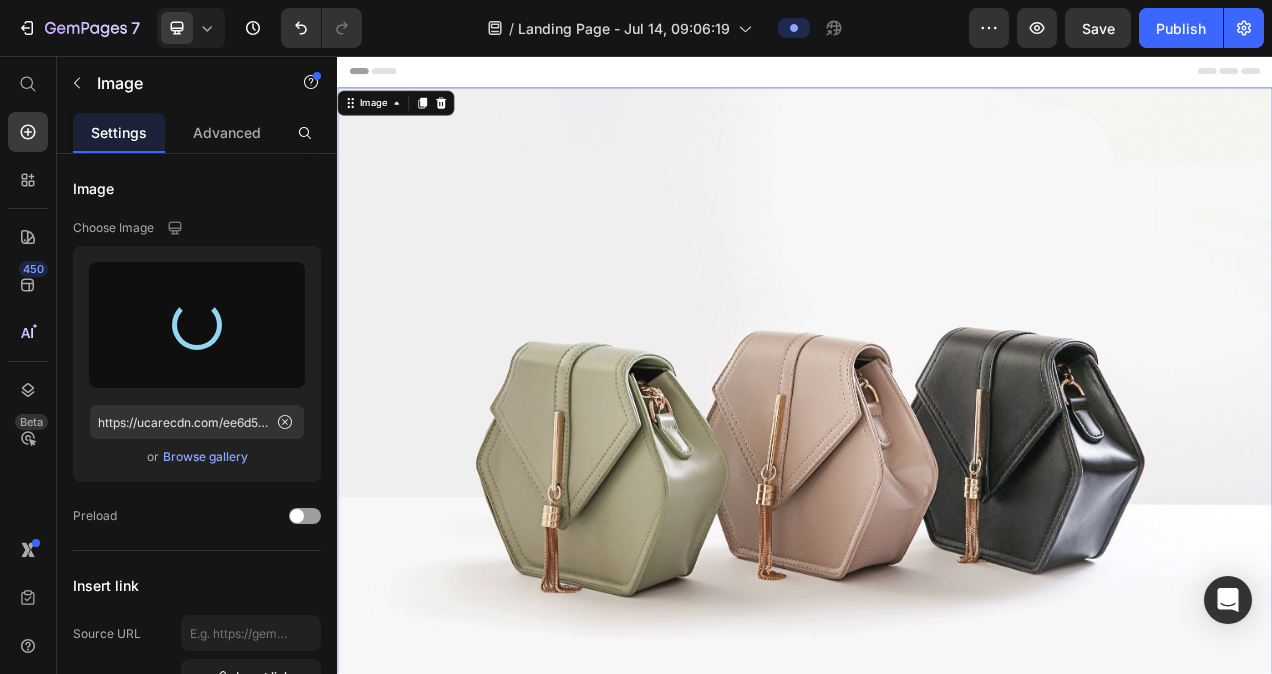 type on "https://cdn.shopify.com/s/files/1/0829/0929/9023/files/gempages_561459601749312293-c0d230ab-f6f2-47b9-9a2d-a473e44e8941.jpg" 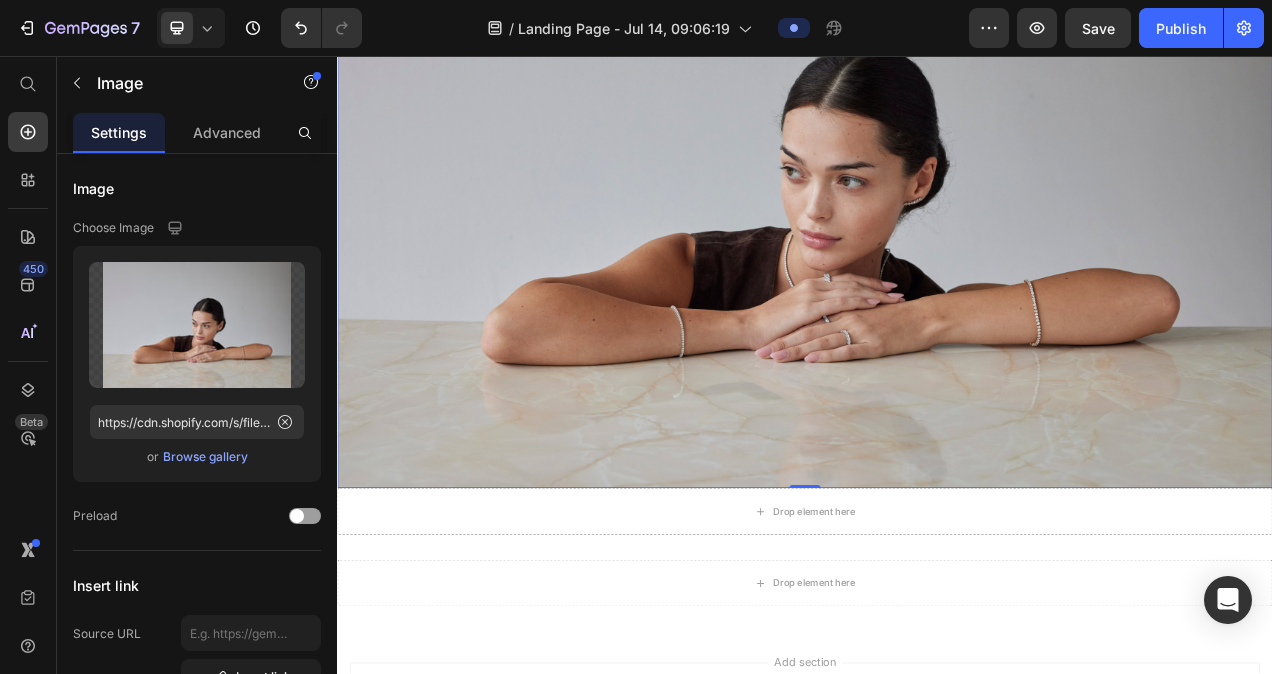 scroll, scrollTop: 287, scrollLeft: 0, axis: vertical 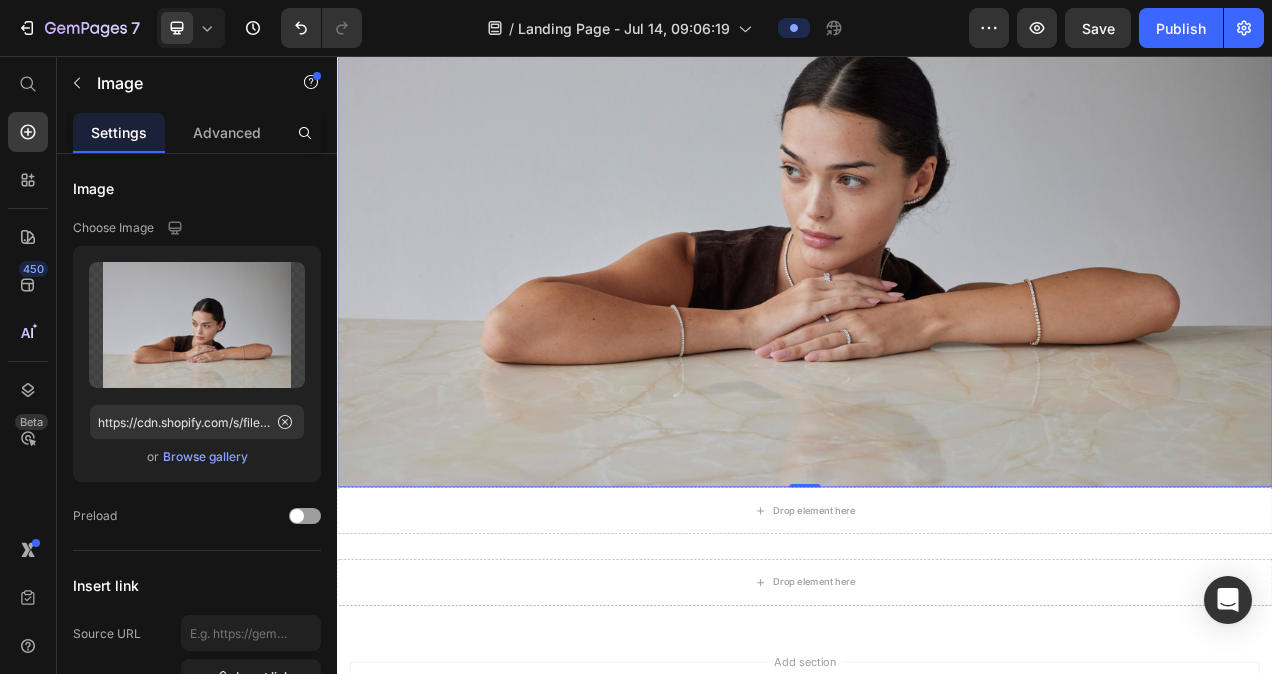 click at bounding box center (937, 210) 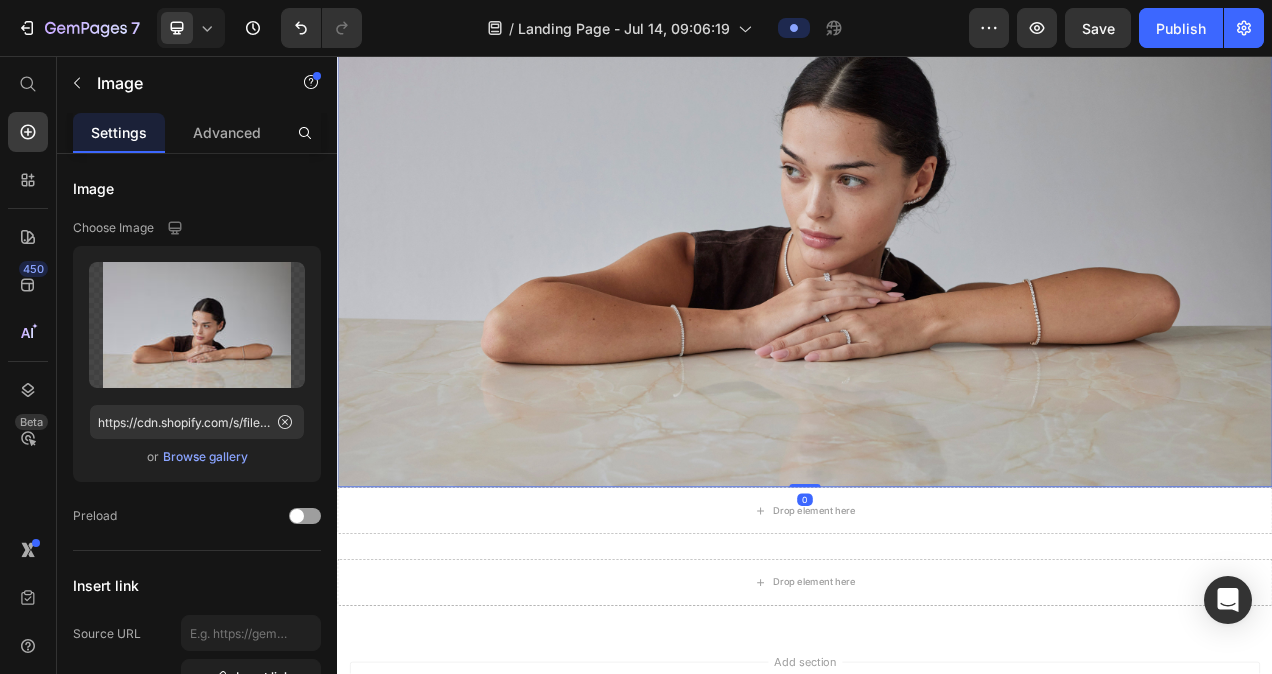 drag, startPoint x: 929, startPoint y: 596, endPoint x: 923, endPoint y: 505, distance: 91.197586 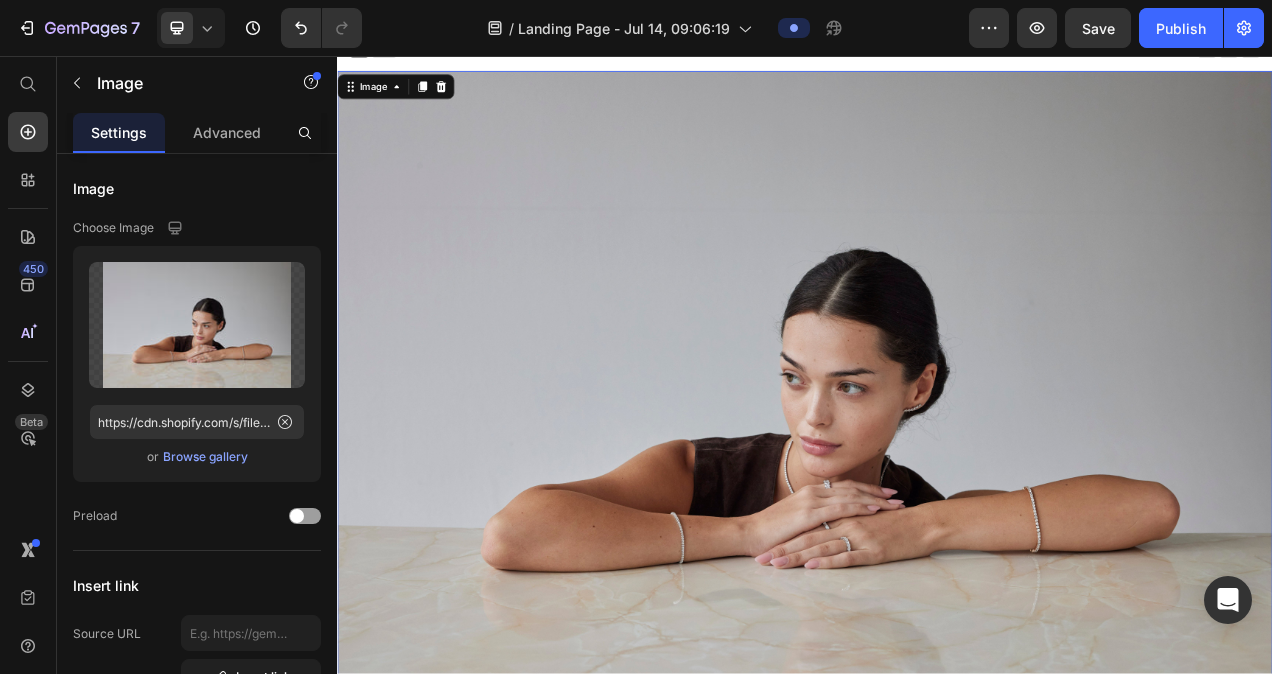 scroll, scrollTop: 0, scrollLeft: 0, axis: both 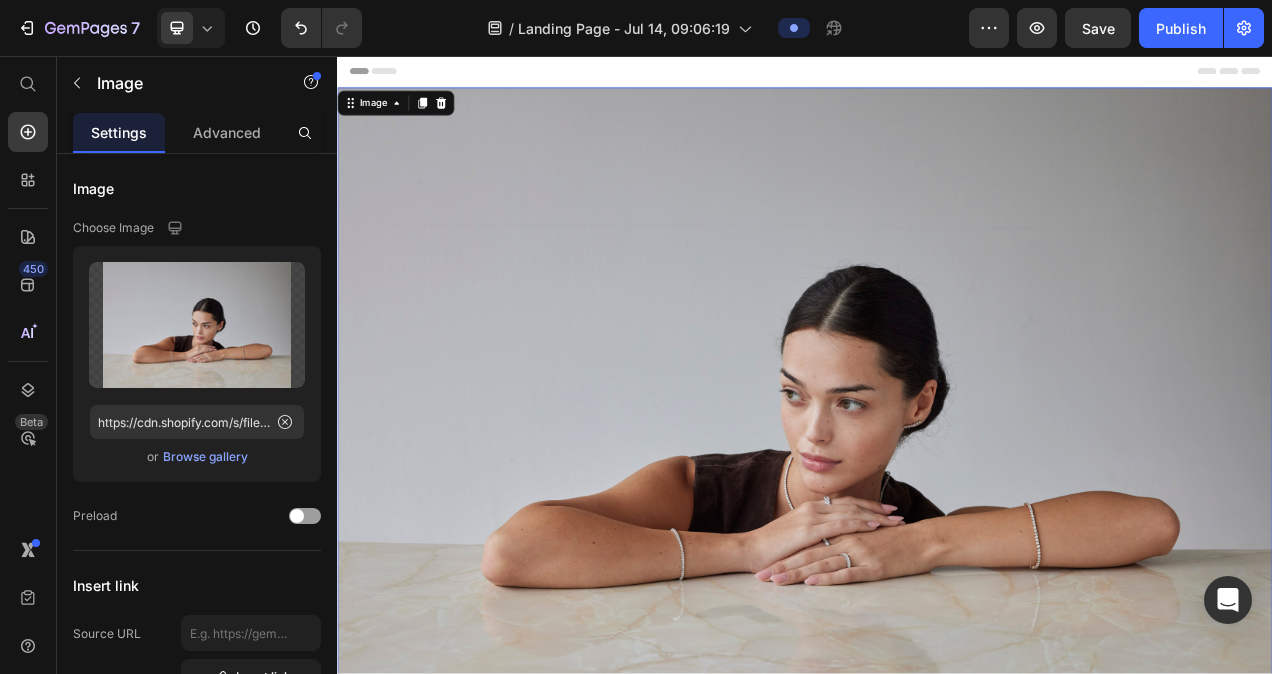 click at bounding box center [937, 497] 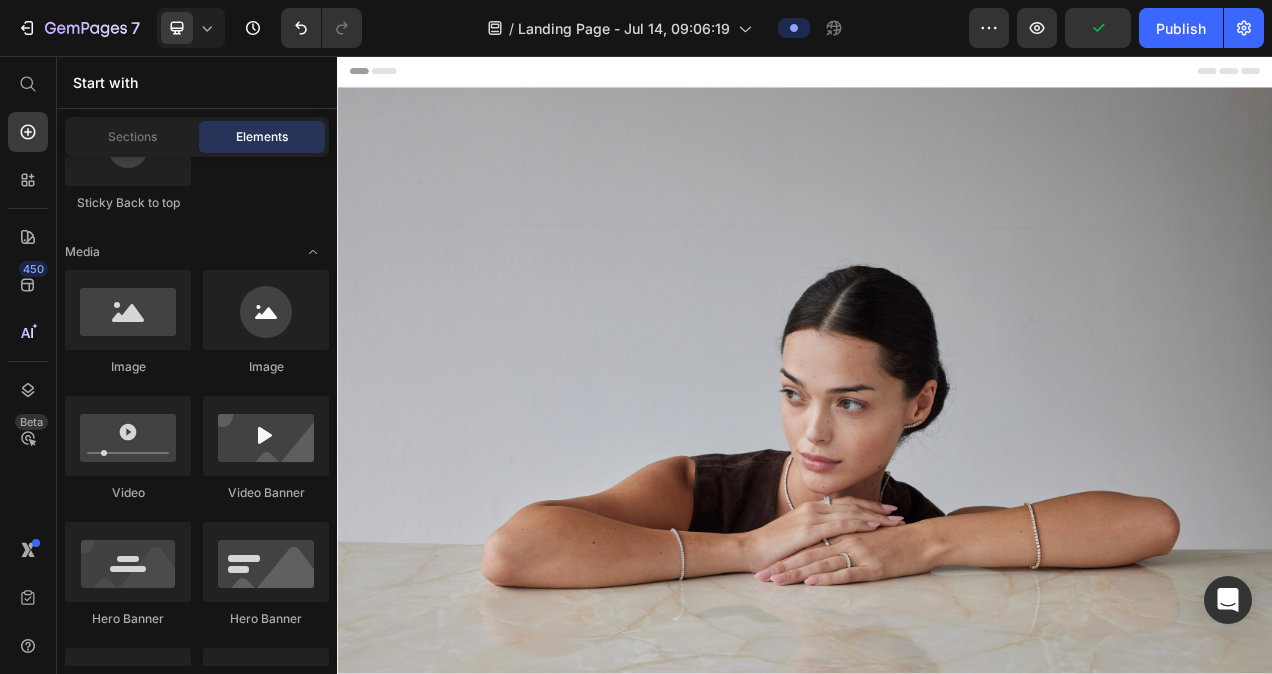 click on "Header" at bounding box center (937, 76) 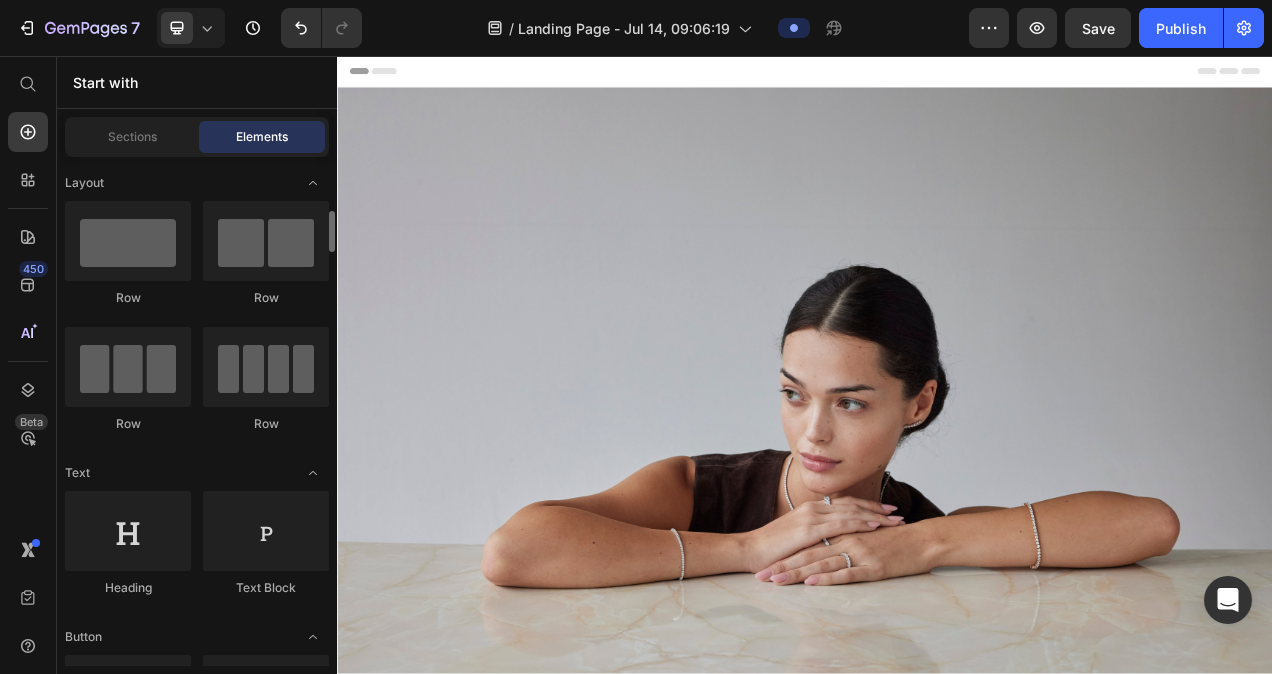 scroll, scrollTop: 148, scrollLeft: 0, axis: vertical 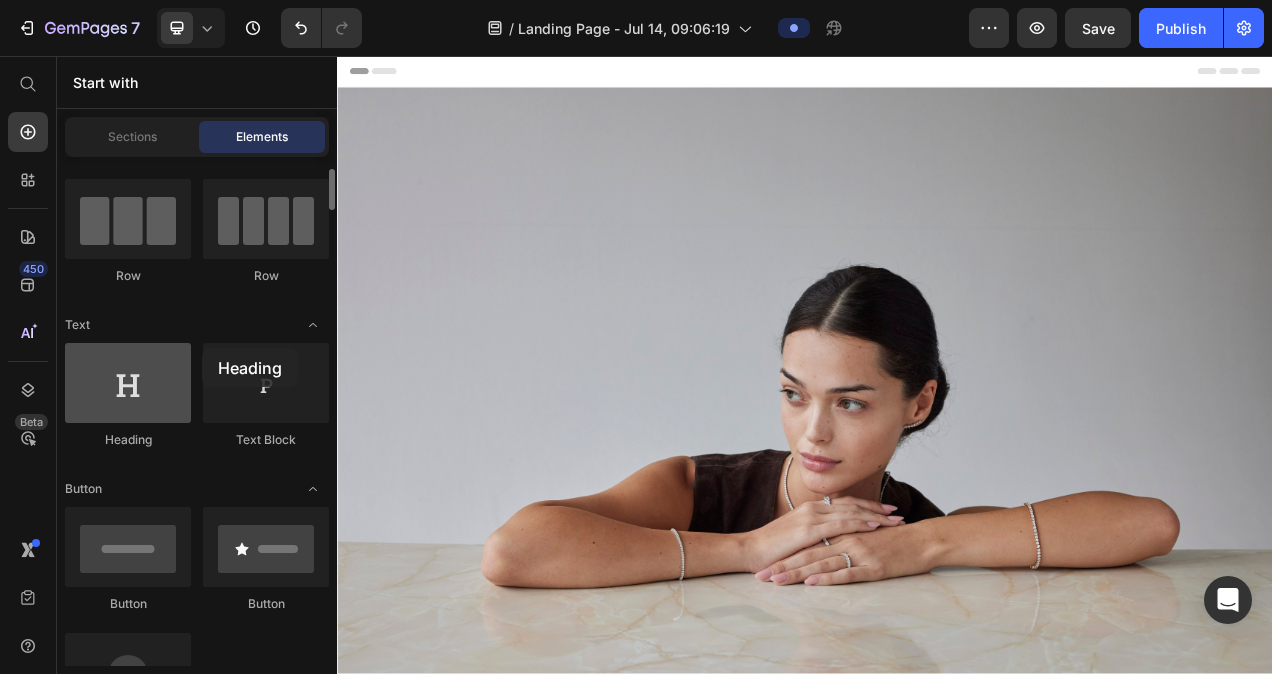 drag, startPoint x: 108, startPoint y: 364, endPoint x: 100, endPoint y: 379, distance: 17 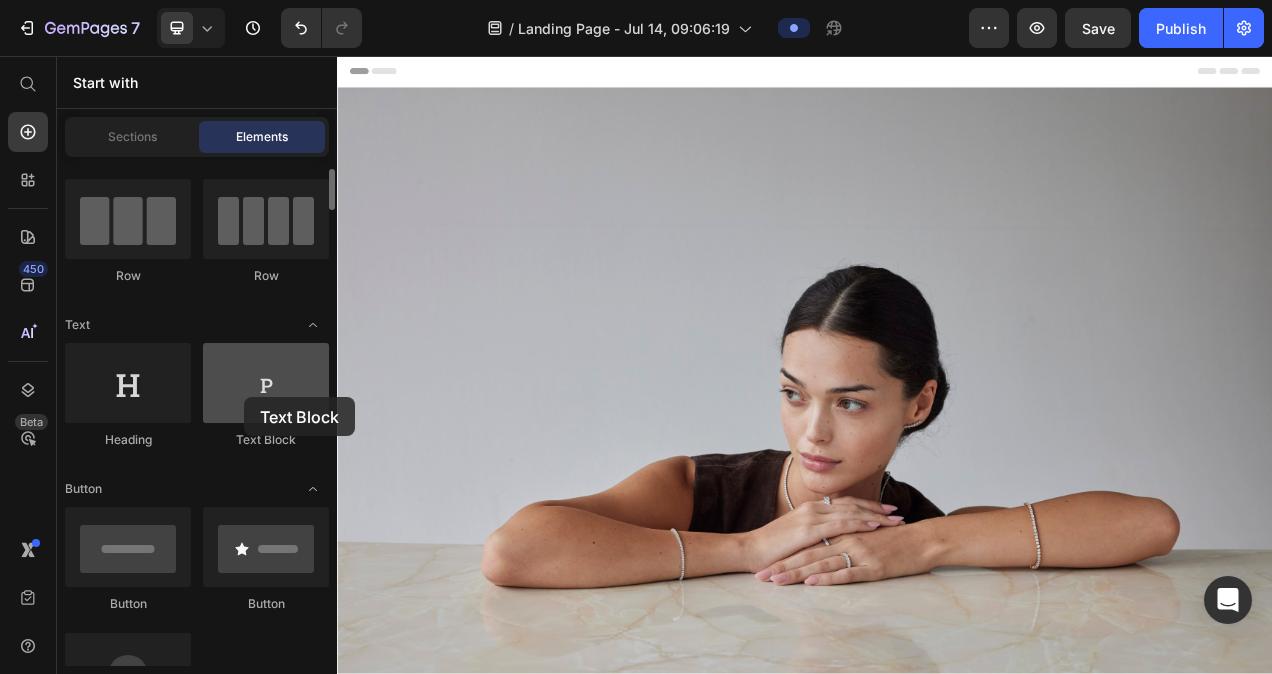 click at bounding box center [266, 383] 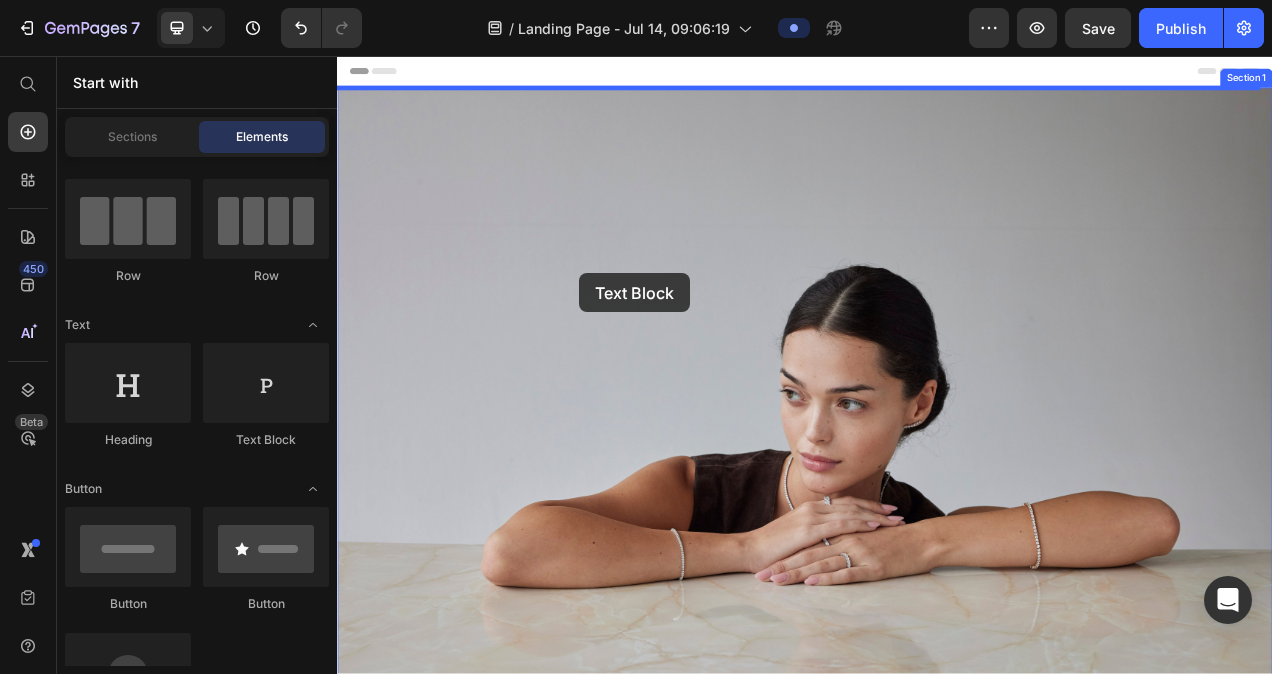 drag, startPoint x: 591, startPoint y: 445, endPoint x: 651, endPoint y: 331, distance: 128.82547 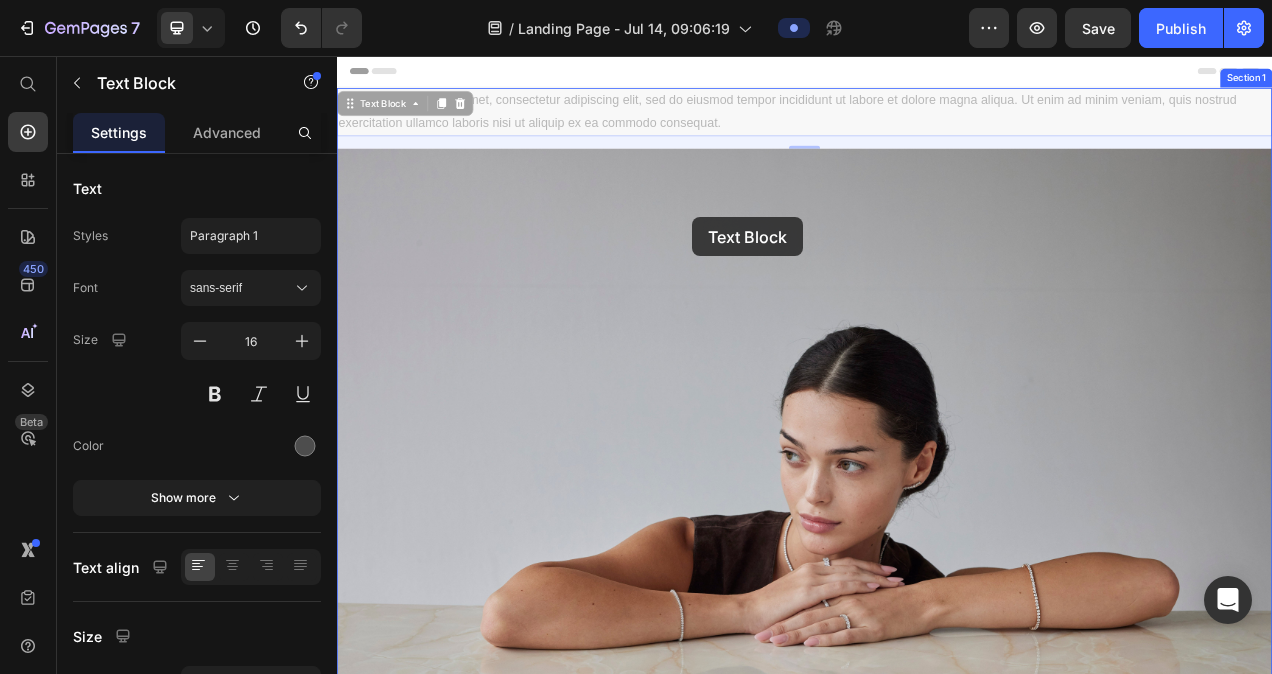 drag, startPoint x: 778, startPoint y: 111, endPoint x: 793, endPoint y: 263, distance: 152.73834 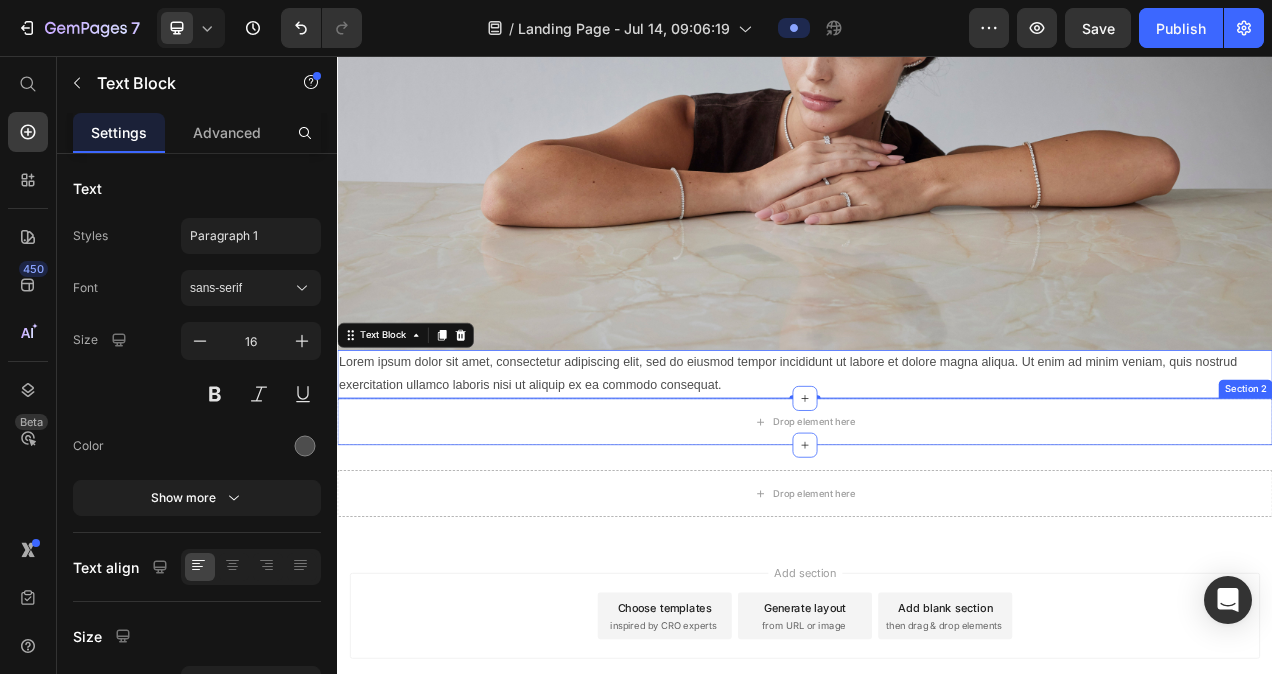 scroll, scrollTop: 464, scrollLeft: 0, axis: vertical 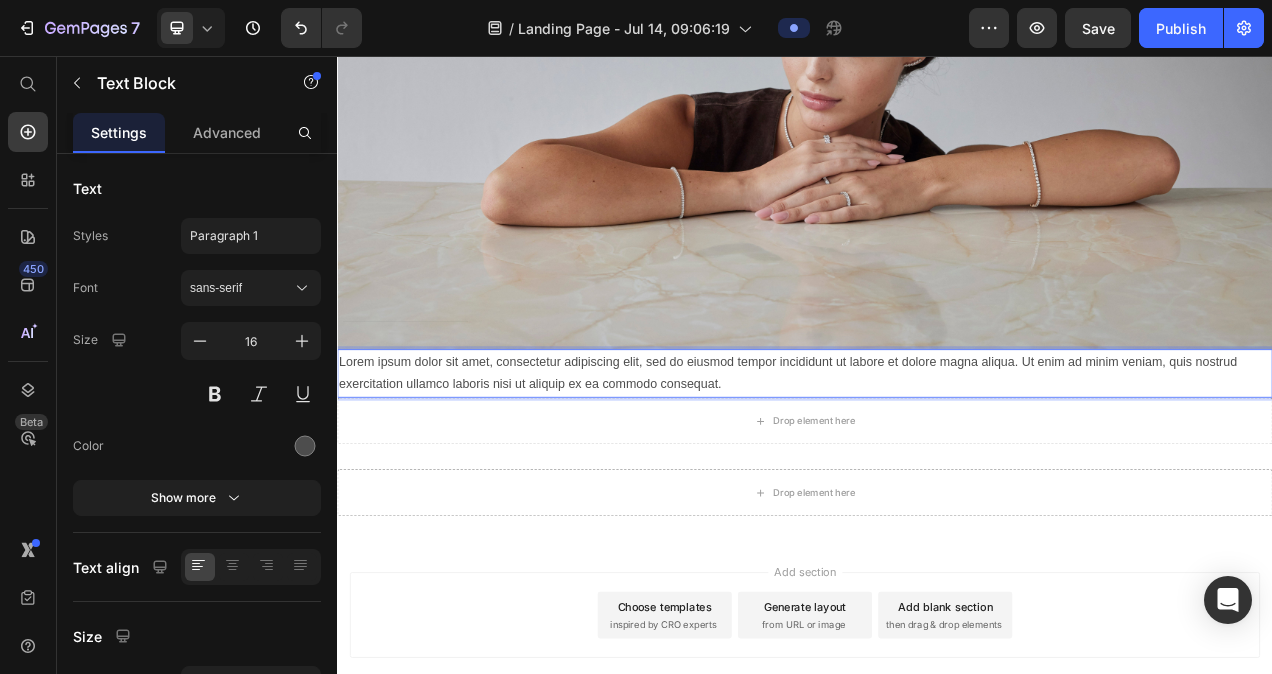 click on "Lorem ipsum dolor sit amet, consectetur adipiscing elit, sed do eiusmod tempor incididunt ut labore et dolore magna aliqua. Ut enim ad minim veniam, quis nostrud exercitation ullamco laboris nisi ut aliquip ex ea commodo consequat." at bounding box center (937, 464) 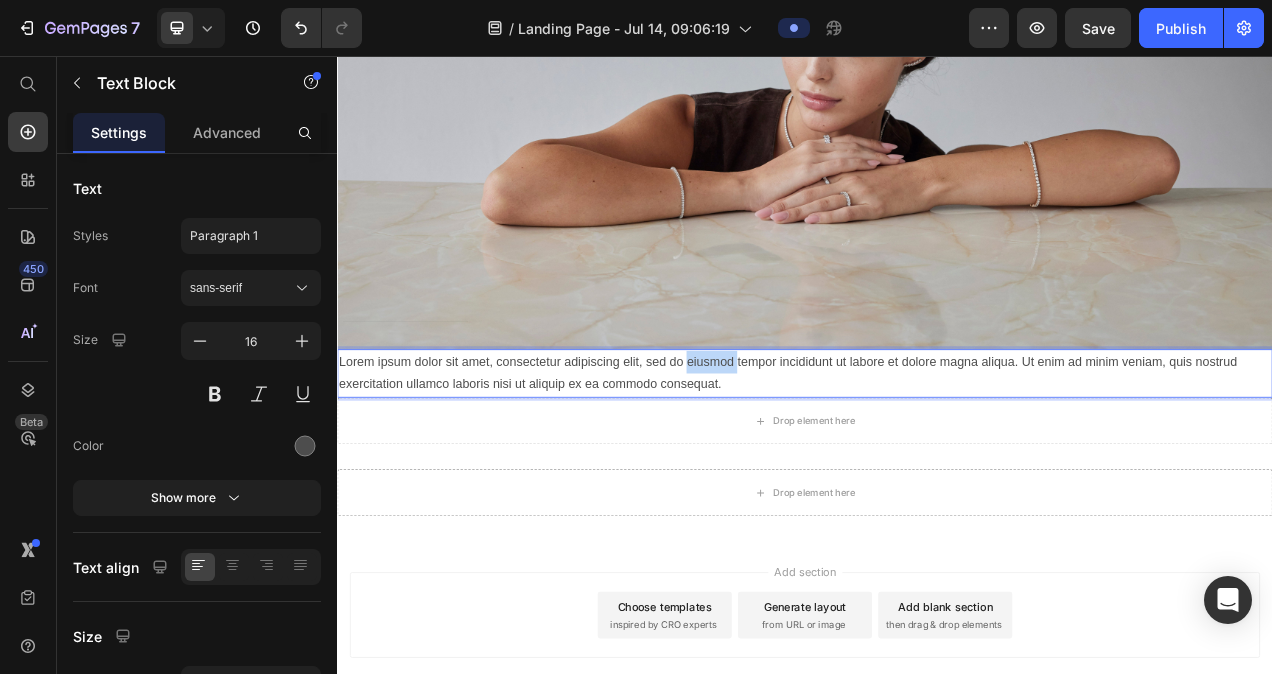 click on "Lorem ipsum dolor sit amet, consectetur adipiscing elit, sed do eiusmod tempor incididunt ut labore et dolore magna aliqua. Ut enim ad minim veniam, quis nostrud exercitation ullamco laboris nisi ut aliquip ex ea commodo consequat." at bounding box center [937, 464] 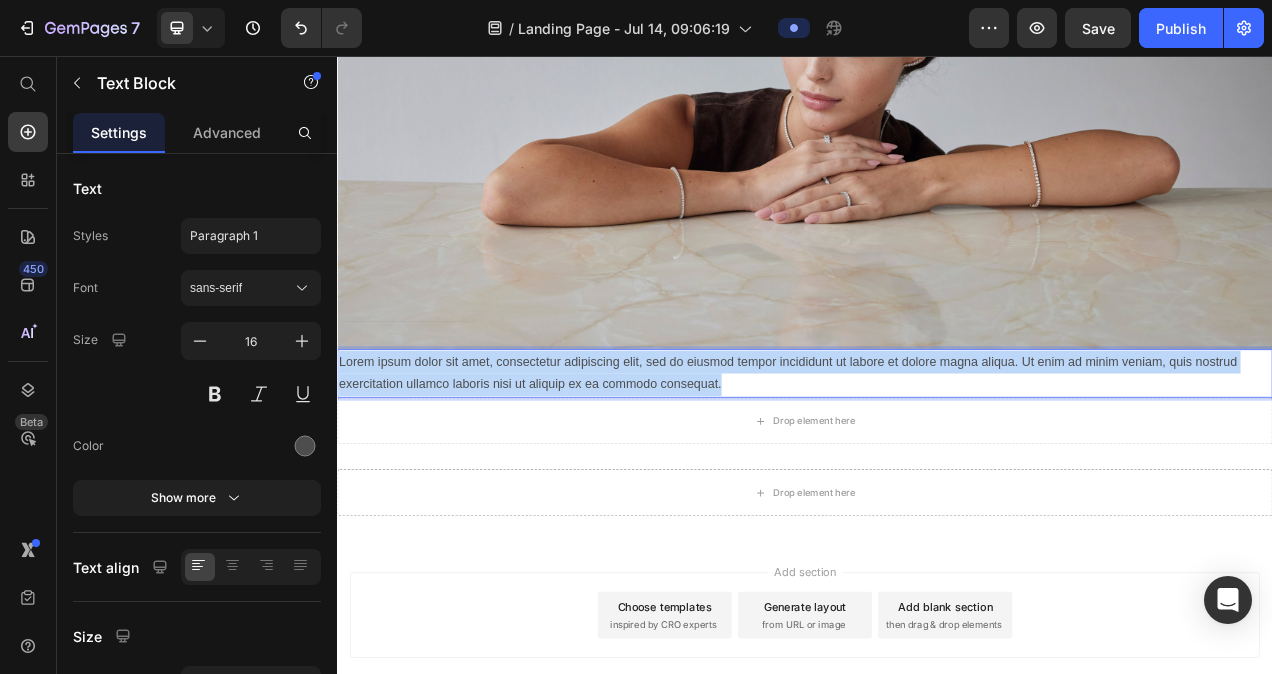 click on "Lorem ipsum dolor sit amet, consectetur adipiscing elit, sed do eiusmod tempor incididunt ut labore et dolore magna aliqua. Ut enim ad minim veniam, quis nostrud exercitation ullamco laboris nisi ut aliquip ex ea commodo consequat." at bounding box center (937, 464) 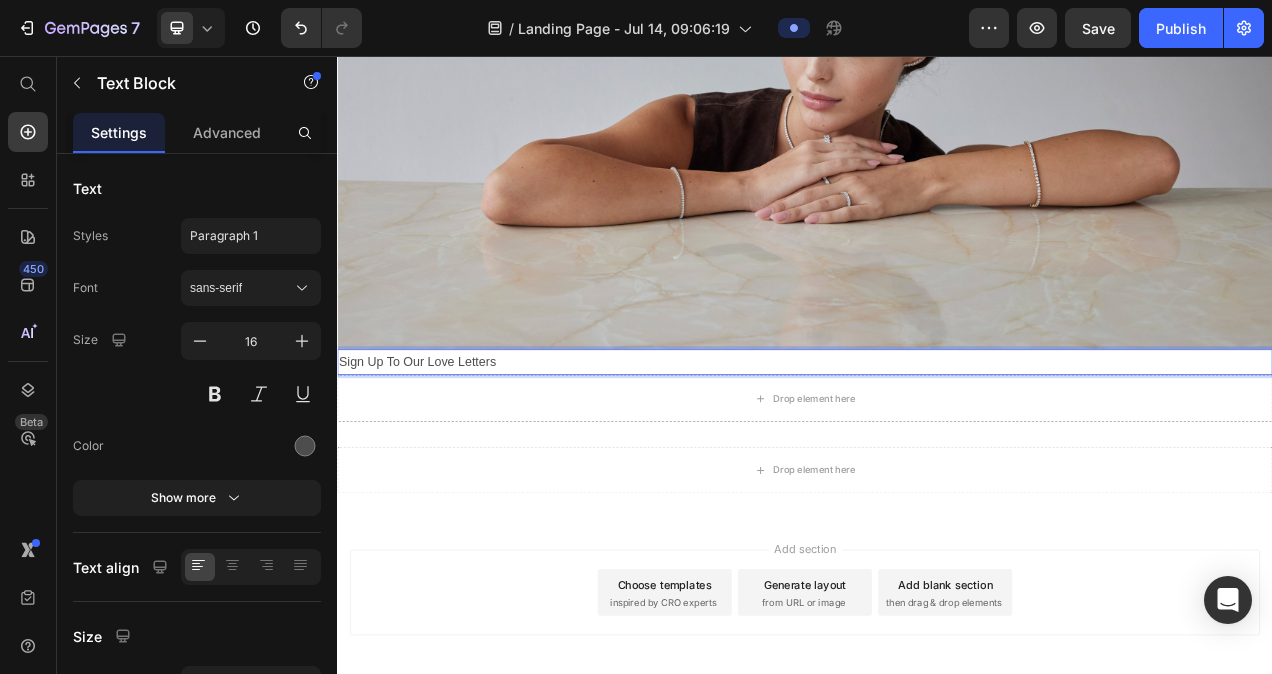 click on "Sign Up To Our Love Letters" at bounding box center (937, 449) 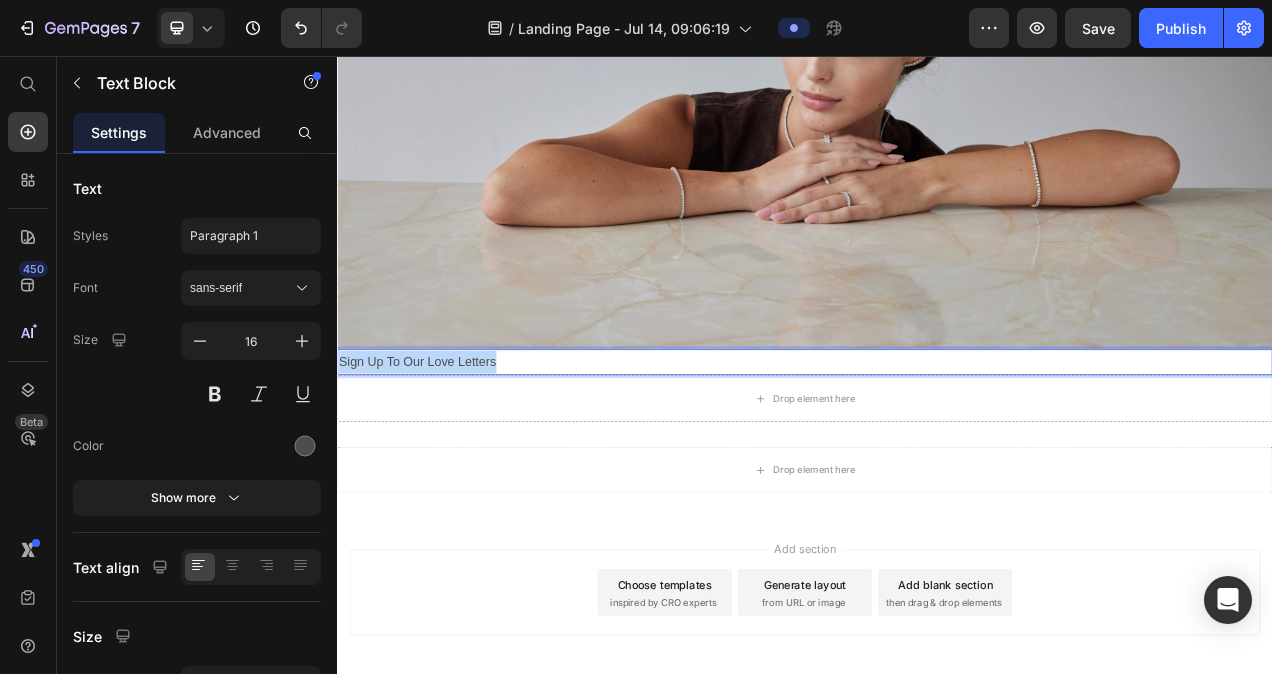 click on "Sign Up To Our Love Letters" at bounding box center [937, 449] 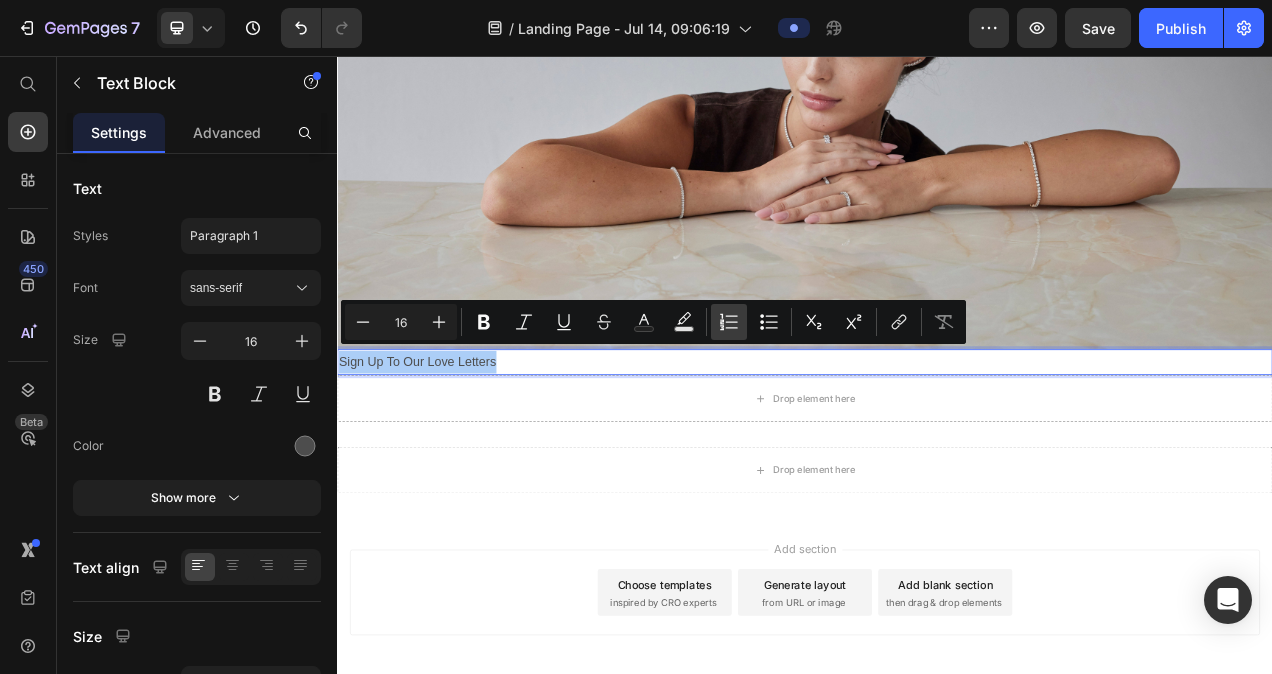click 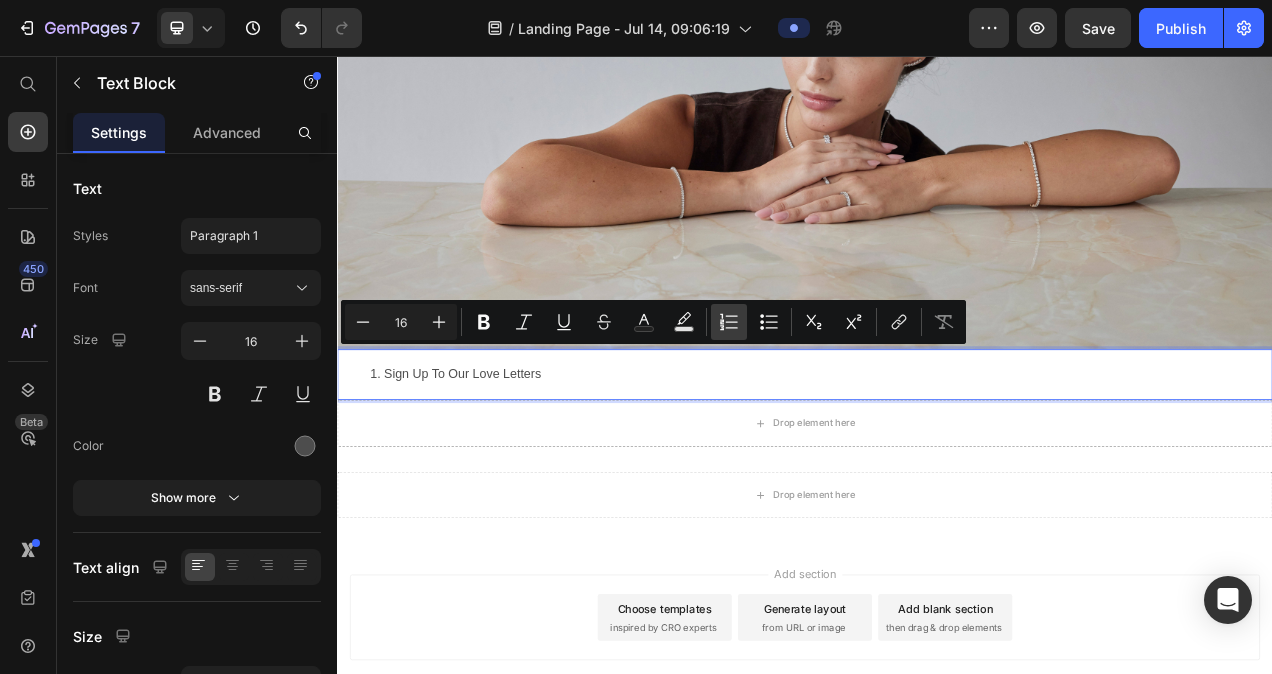 click 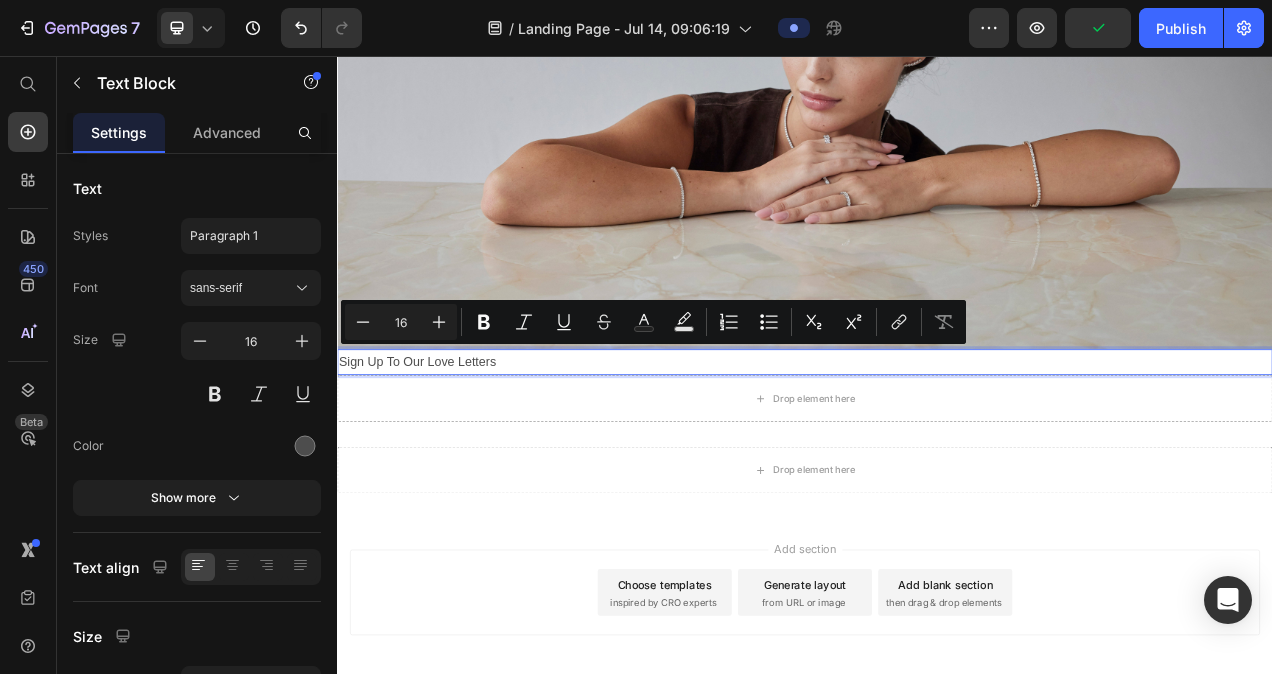 click on "Sign Up To Our Love Letters" at bounding box center [937, 449] 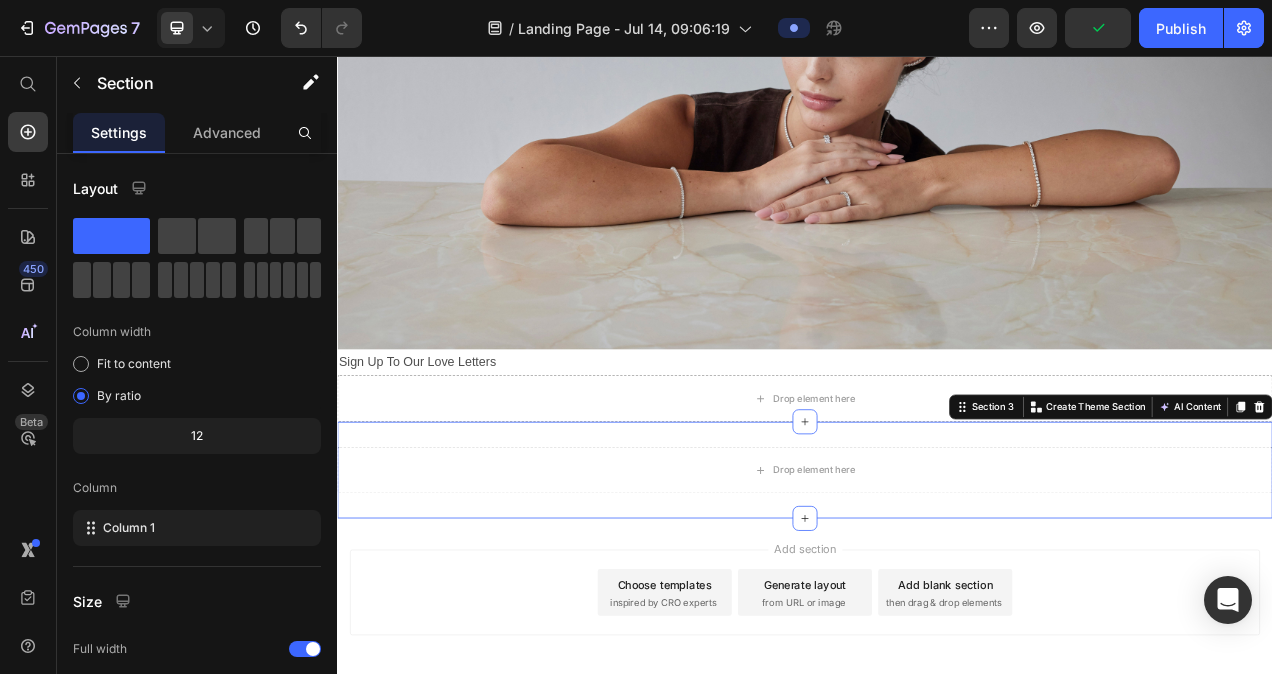 click on "Drop element here Section 3   You can create reusable sections Create Theme Section AI Content Write with GemAI What would you like to describe here? Tone and Voice Persuasive Product Show more Generate" at bounding box center (937, 588) 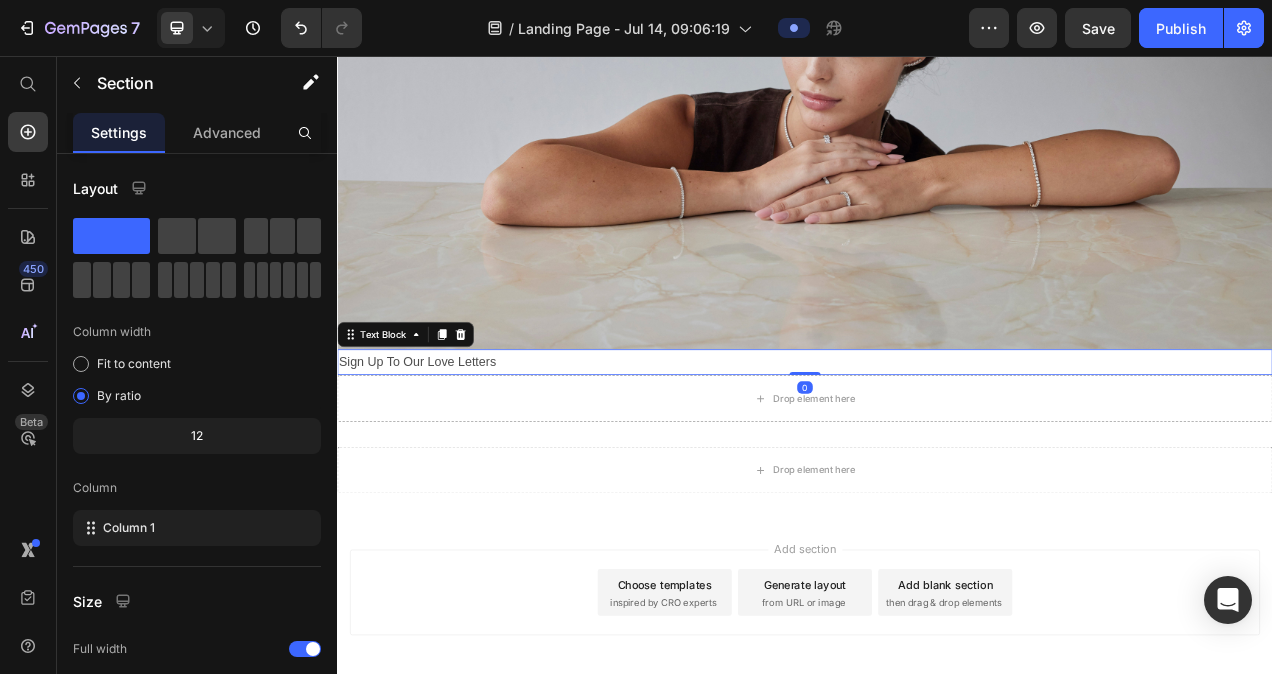 click on "Sign Up To Our Love Letters" at bounding box center [937, 449] 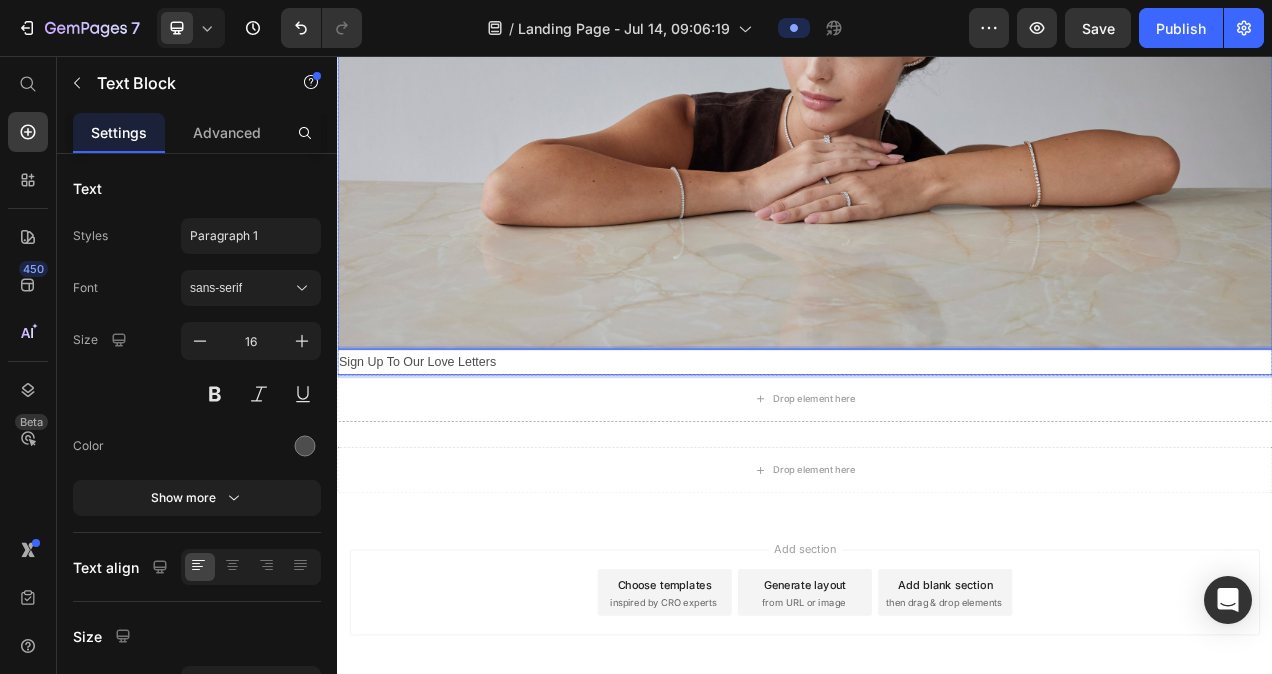 drag, startPoint x: 548, startPoint y: 440, endPoint x: 565, endPoint y: 300, distance: 141.02837 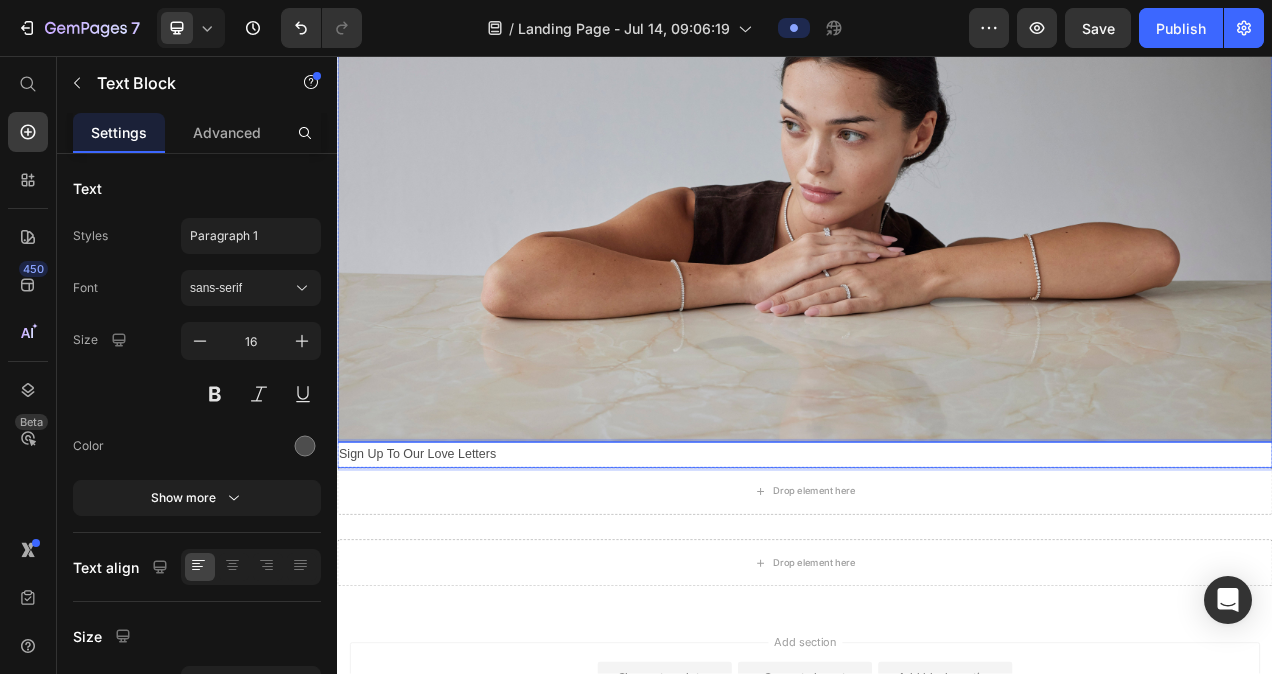 scroll, scrollTop: 382, scrollLeft: 0, axis: vertical 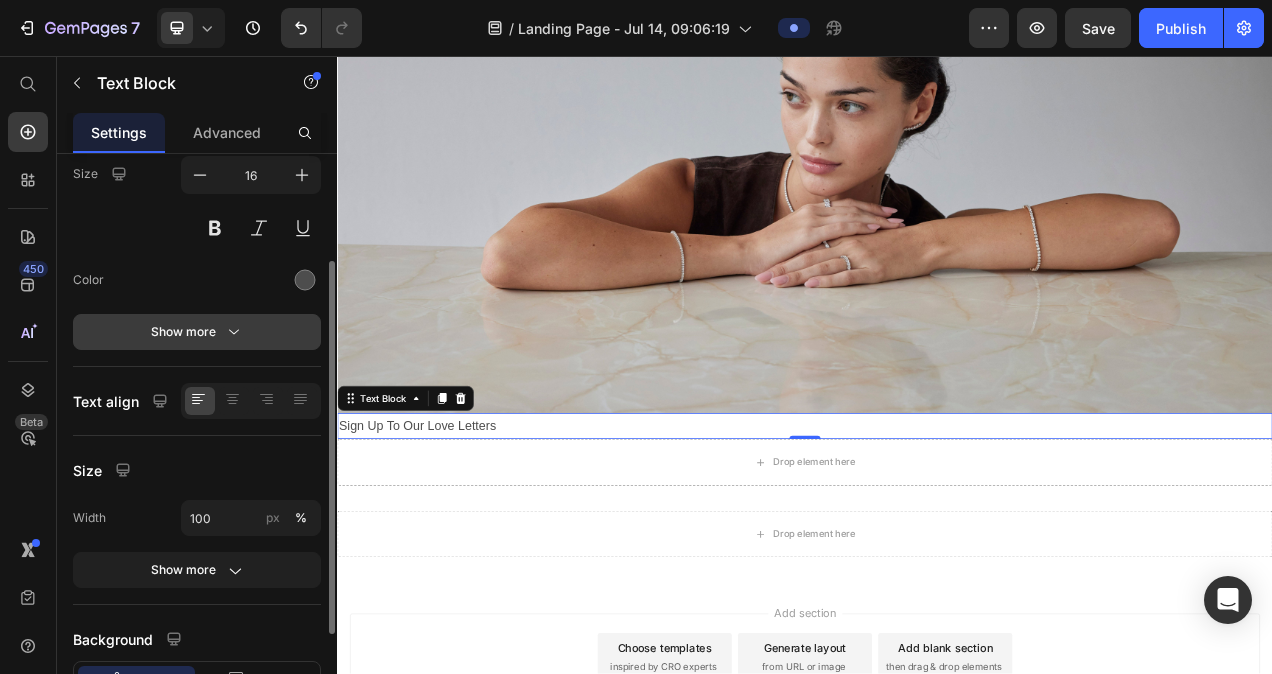 click on "Show more" at bounding box center [197, 332] 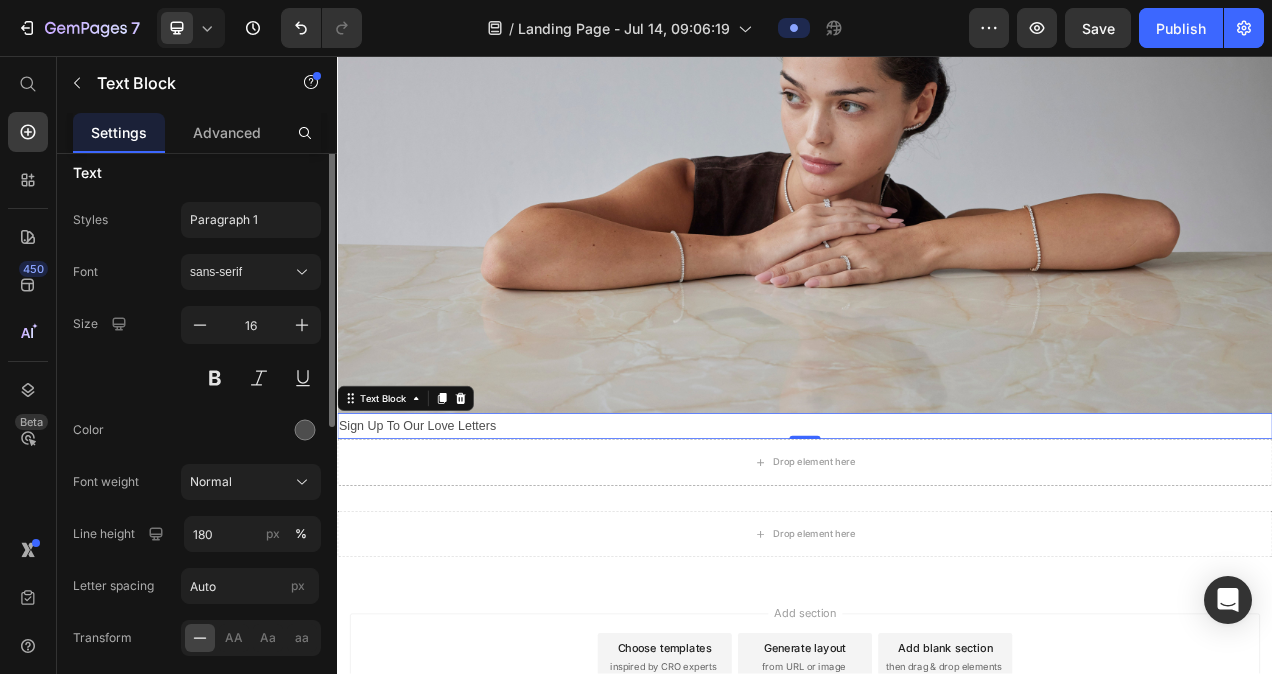 scroll, scrollTop: 0, scrollLeft: 0, axis: both 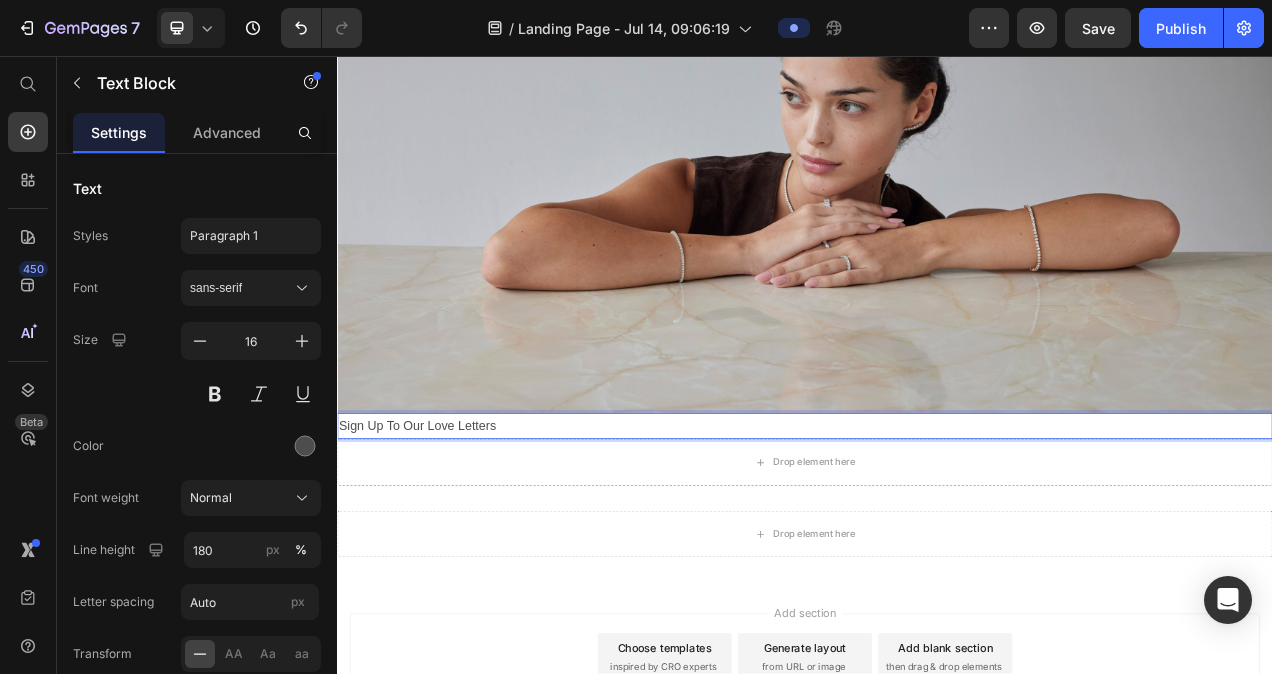 click on "Sign Up To Our Love Letters" at bounding box center (937, 531) 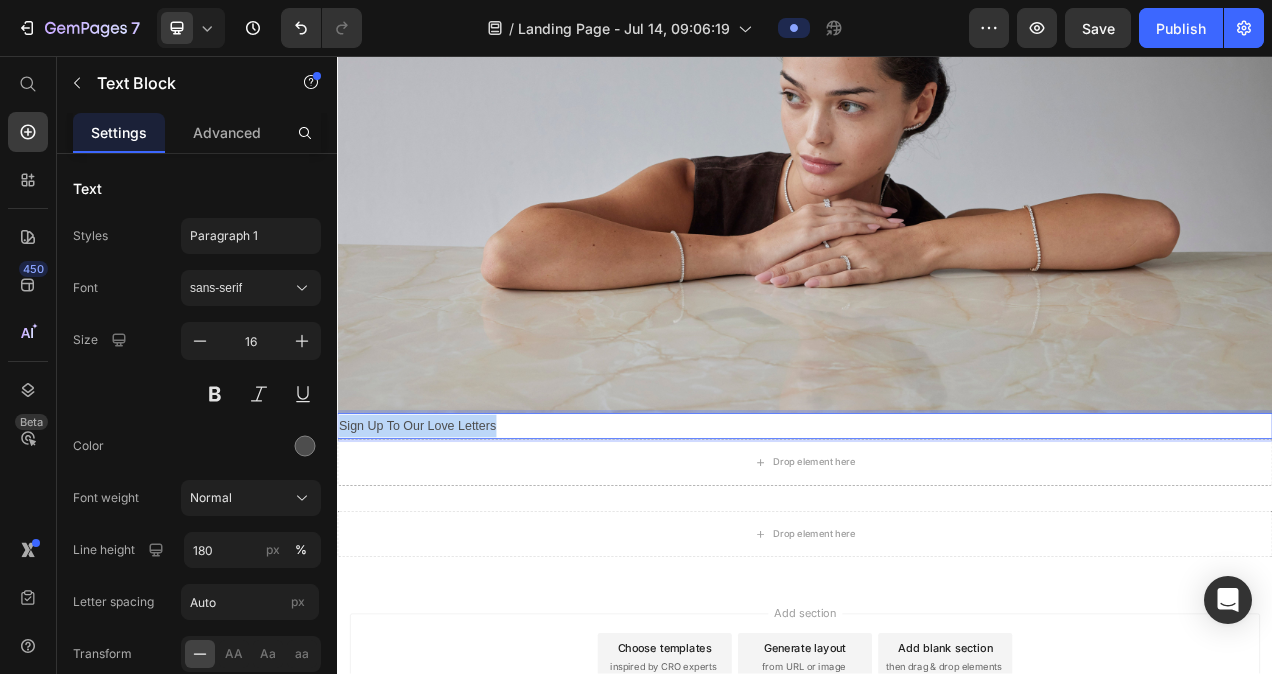 click on "Sign Up To Our Love Letters" at bounding box center [937, 531] 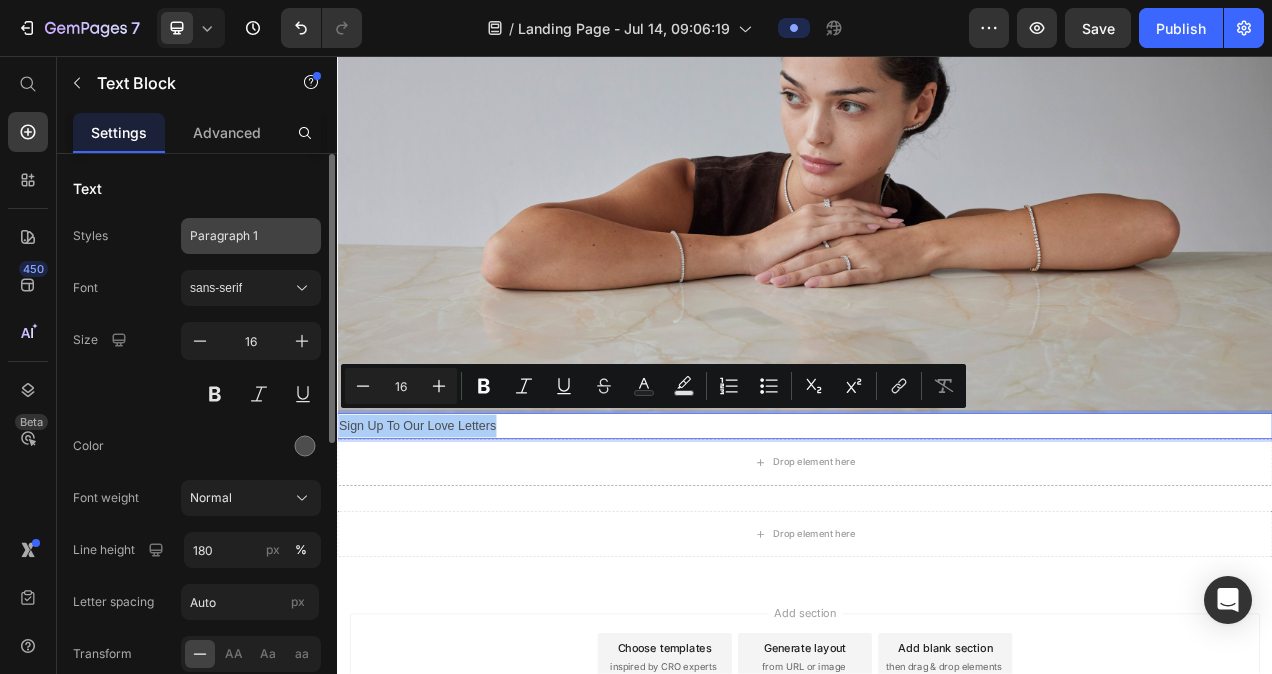 click on "Paragraph 1" at bounding box center (251, 236) 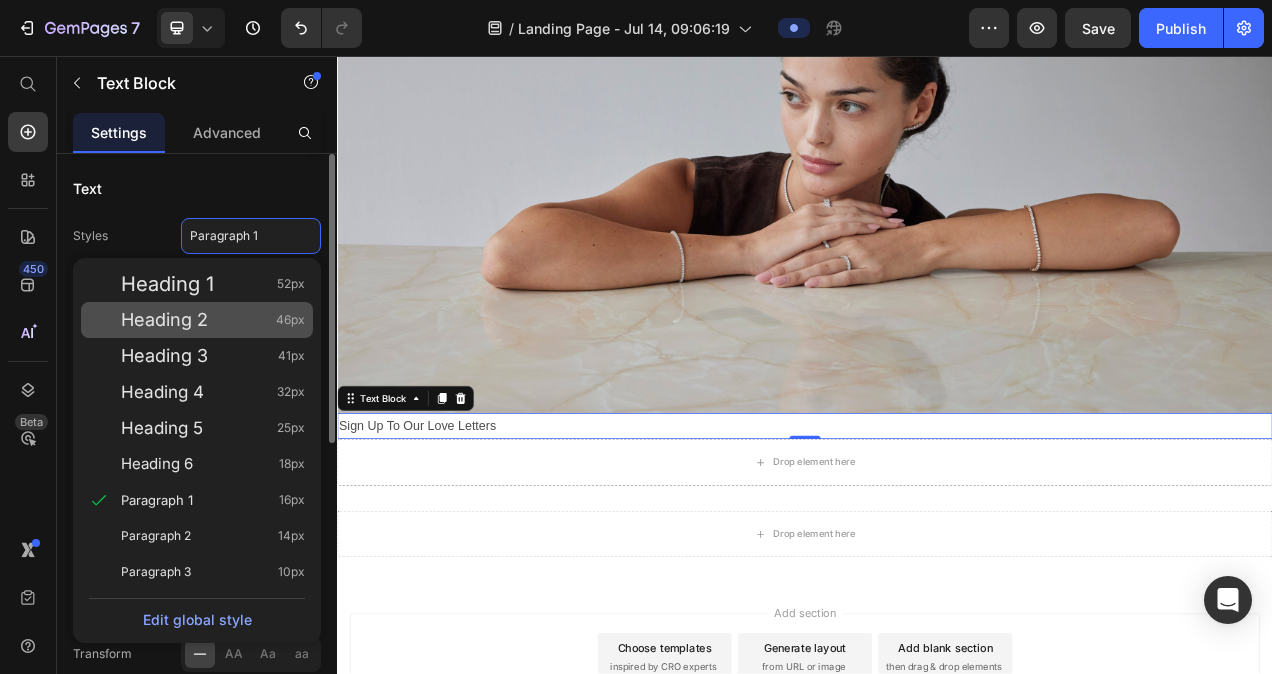 click on "Heading 2 46px" at bounding box center (213, 320) 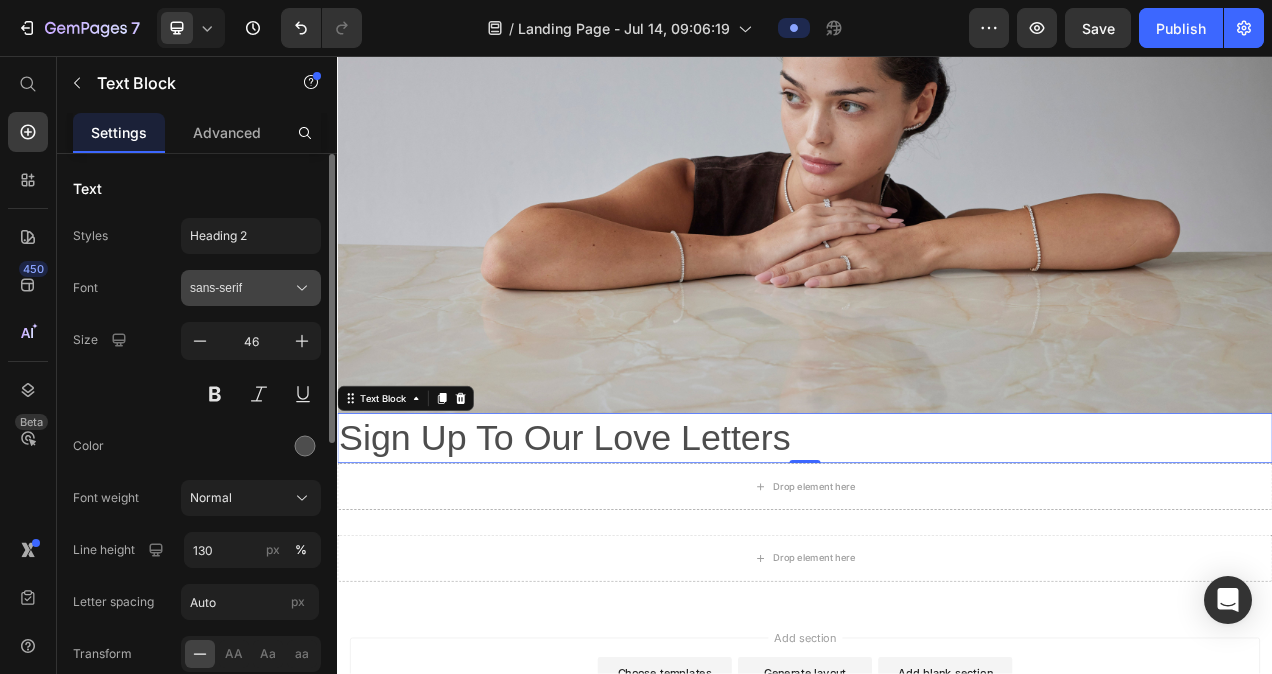 click on "sans-serif" at bounding box center (241, 288) 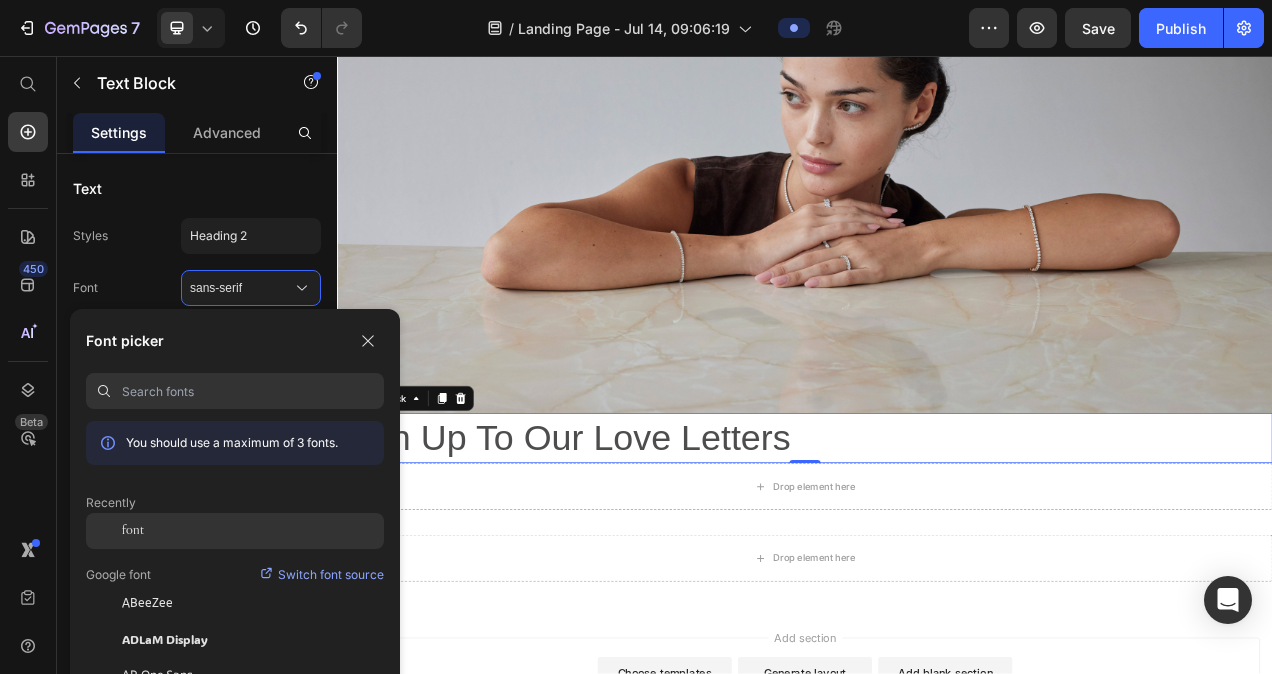 click on "font" 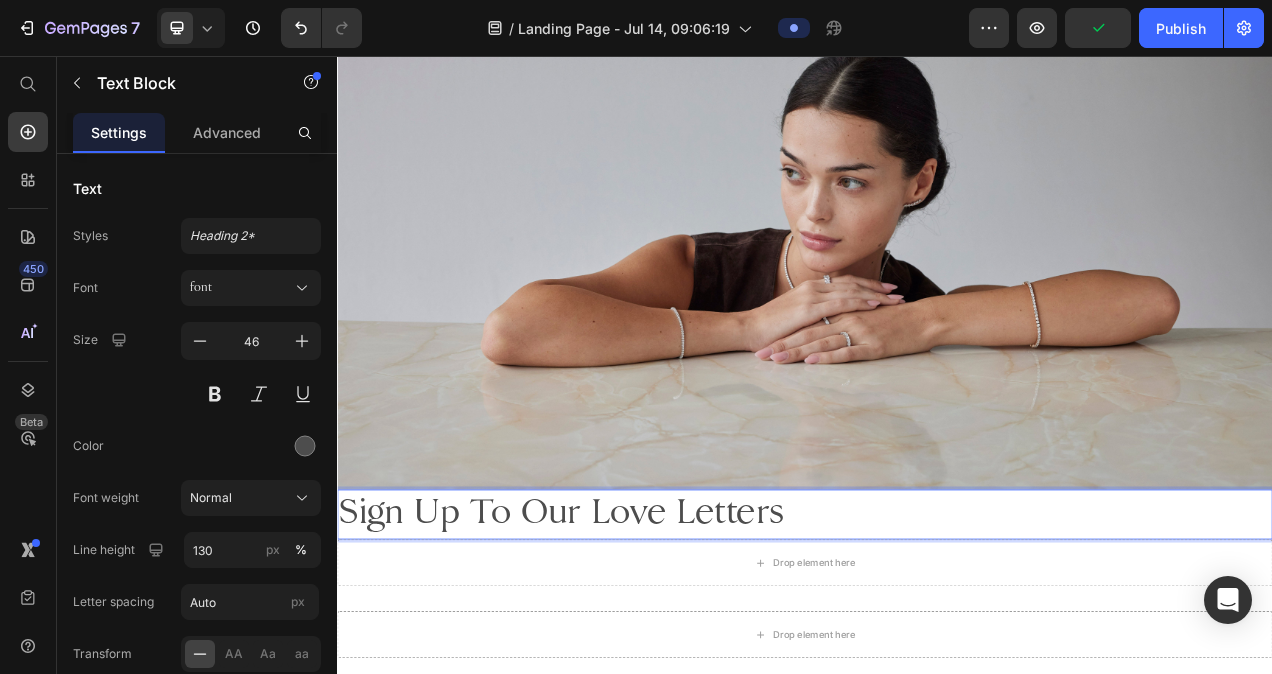 scroll, scrollTop: 281, scrollLeft: 0, axis: vertical 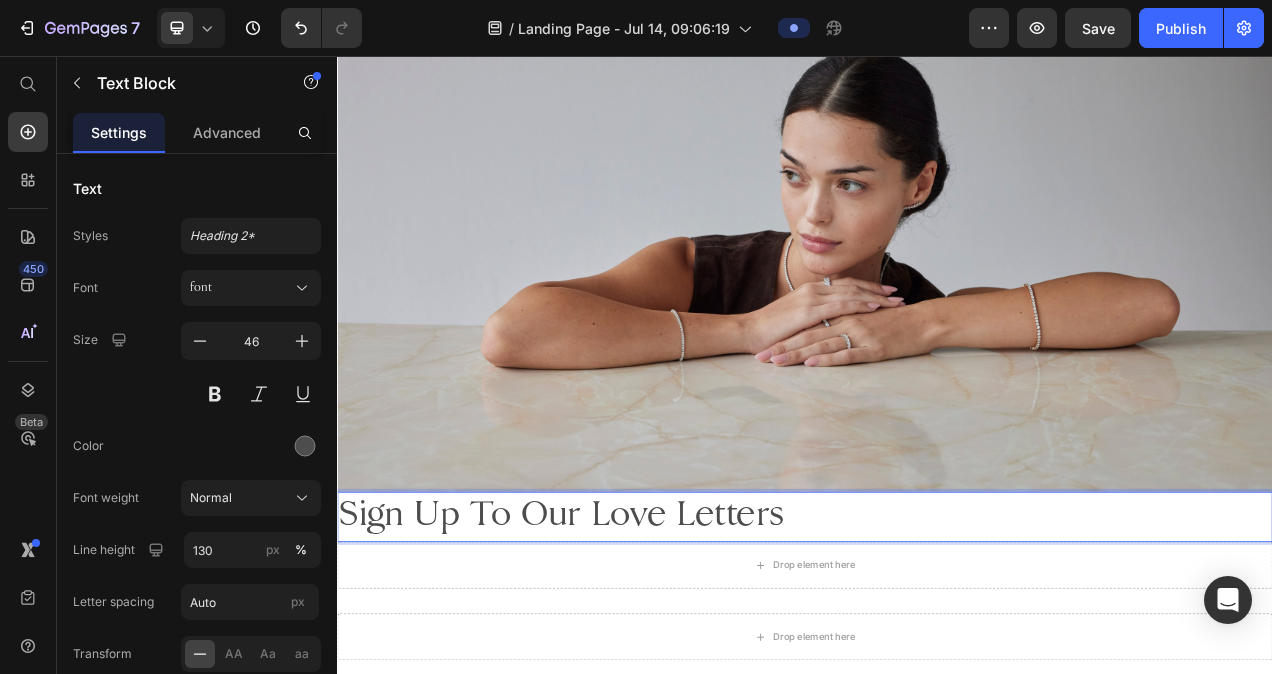 click on "Sign Up To Our Love Letters" at bounding box center (937, 648) 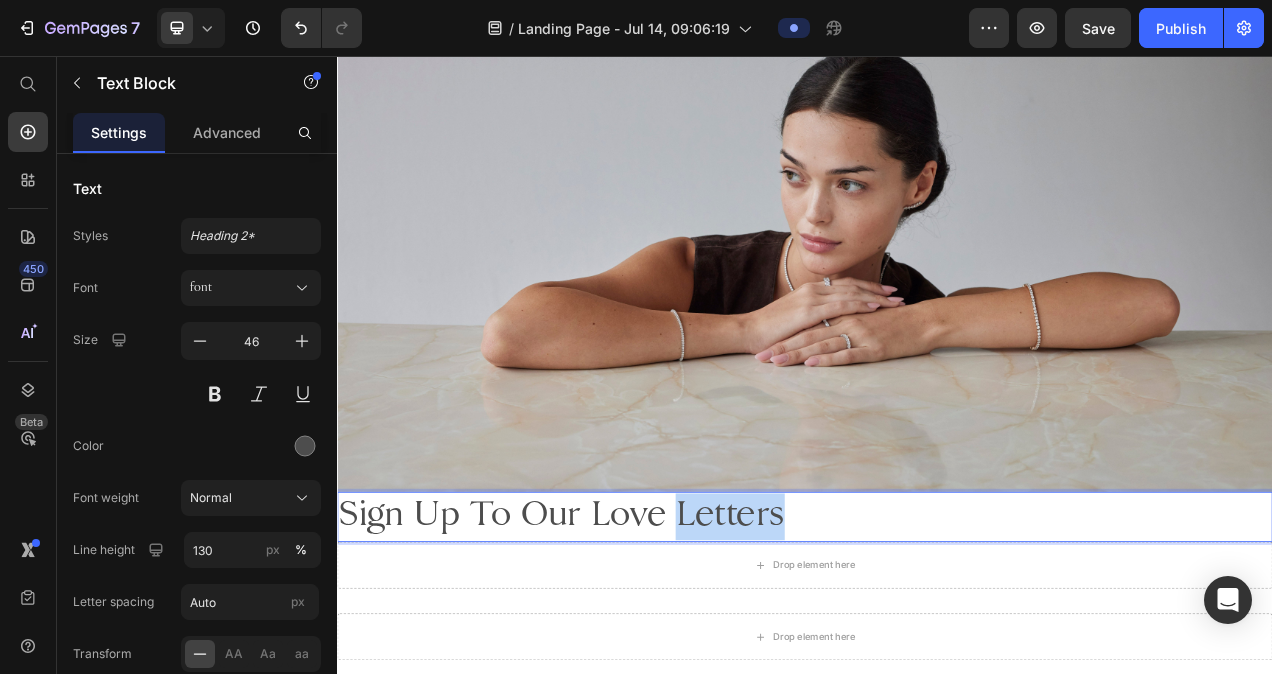 click on "Sign Up To Our Love Letters" at bounding box center (937, 648) 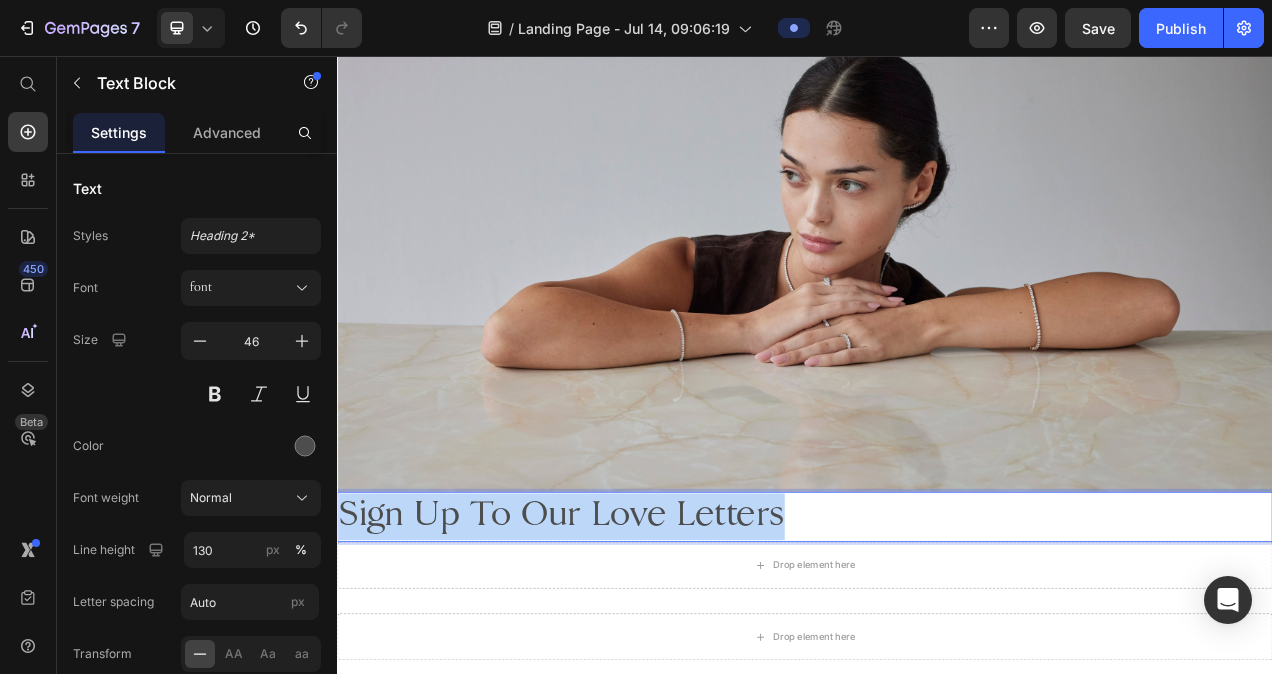 click on "Sign Up To Our Love Letters" at bounding box center [937, 648] 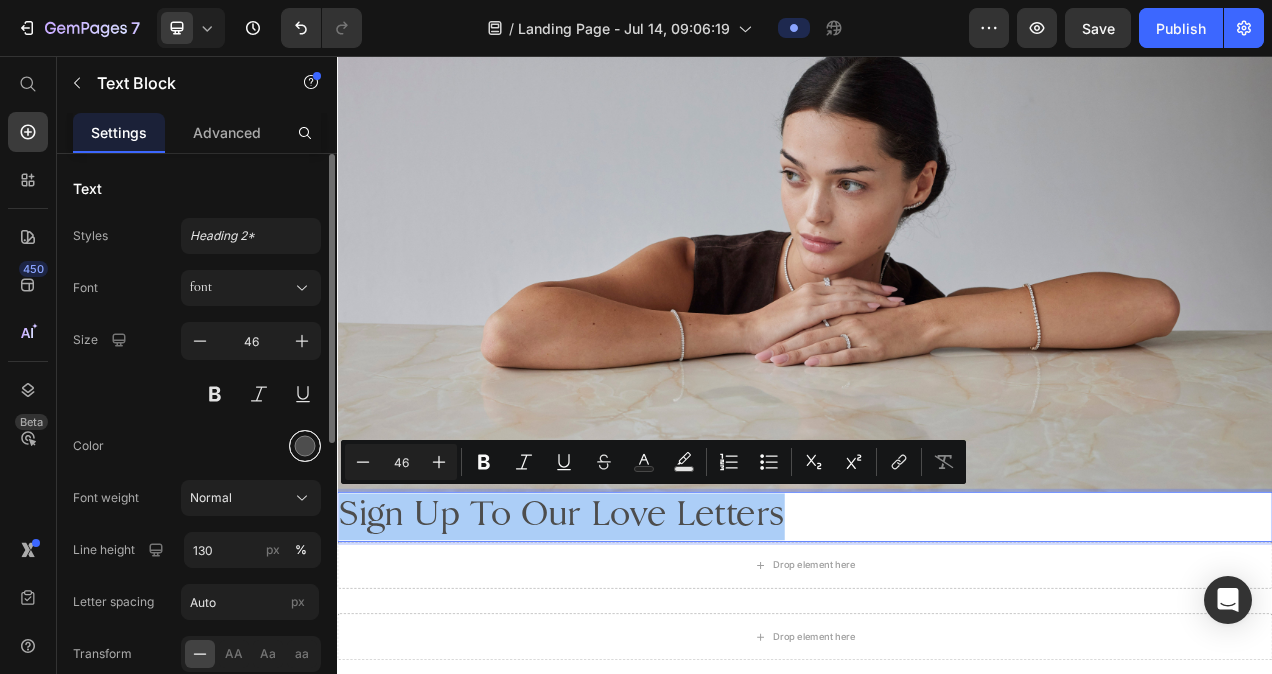 click at bounding box center [305, 446] 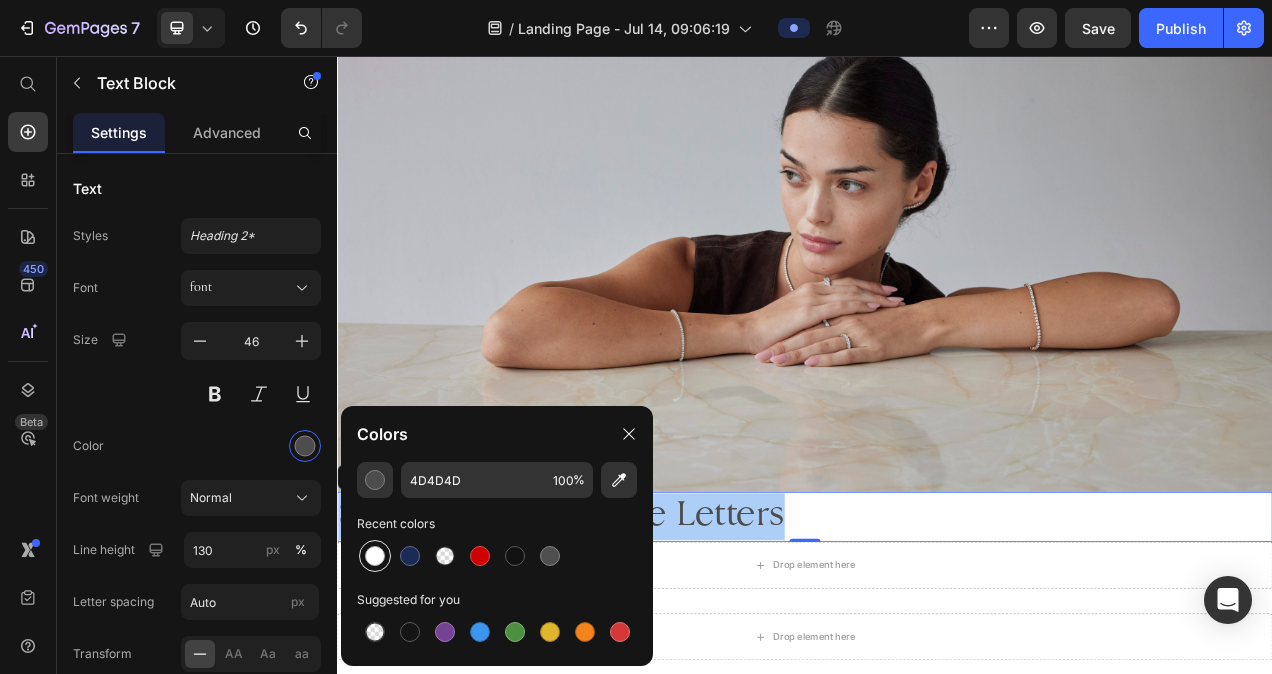 click at bounding box center (375, 556) 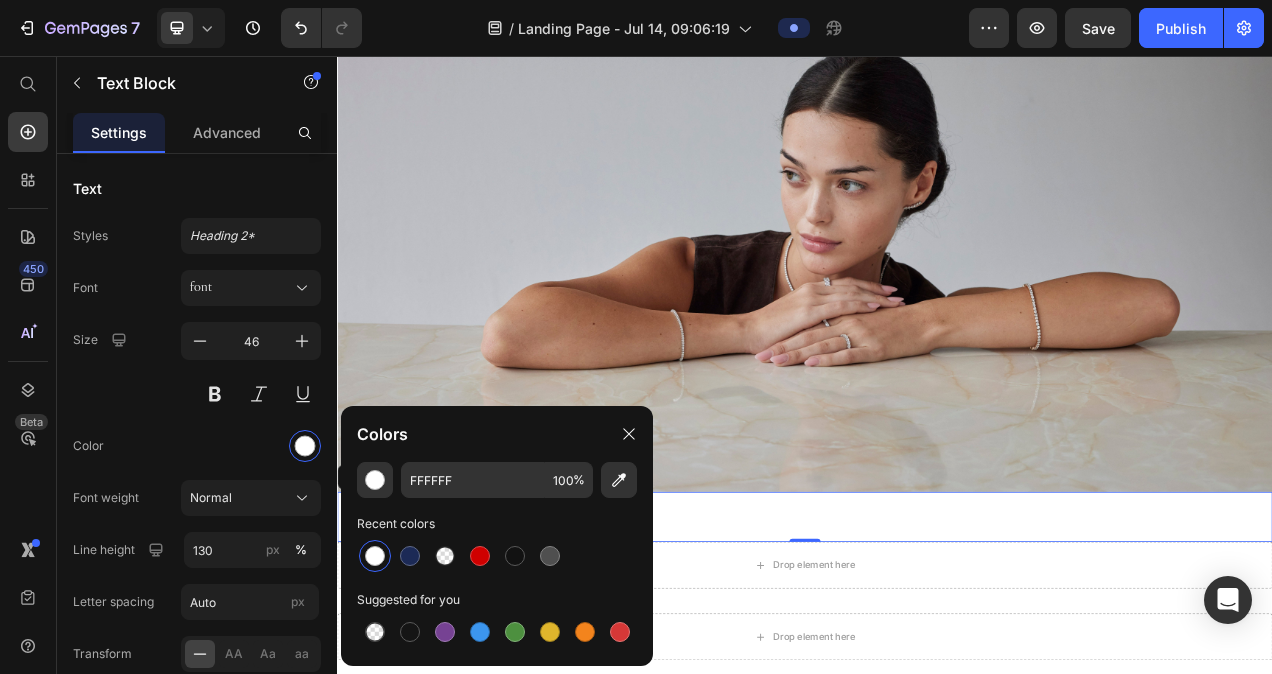 click on "Sign Up To Our Love Letters" at bounding box center [937, 648] 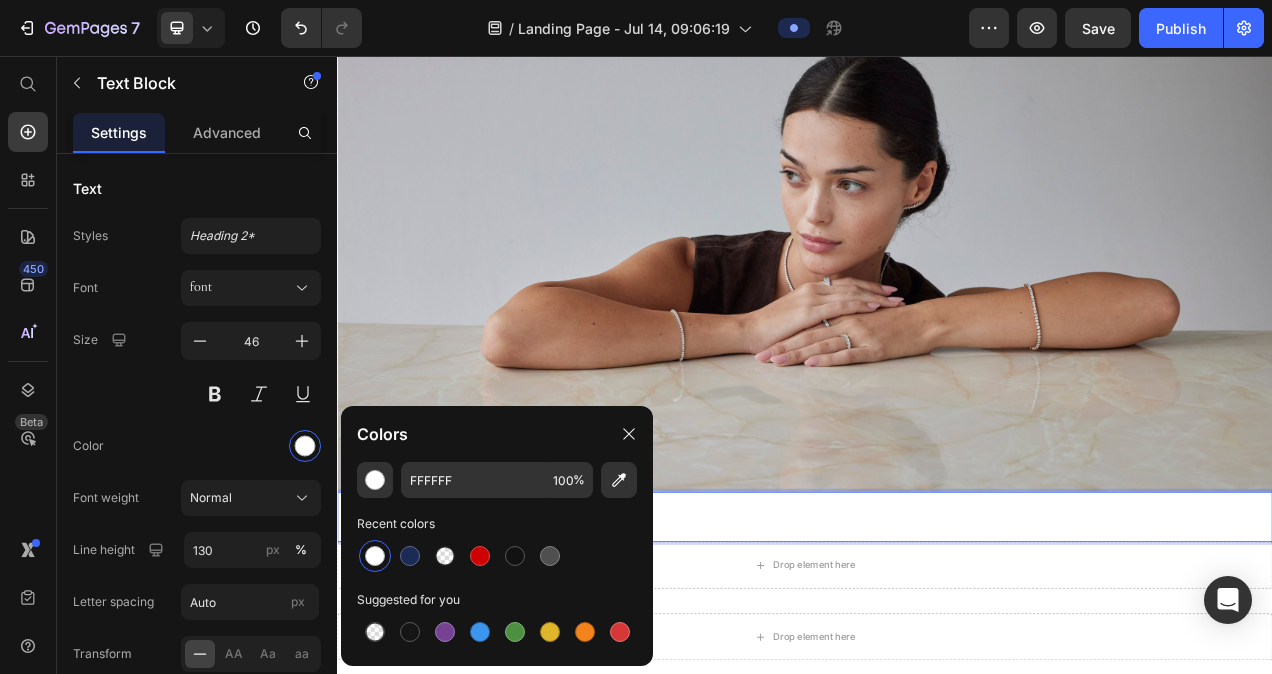 click on "Sign Up To Our Love Letters" at bounding box center [937, 648] 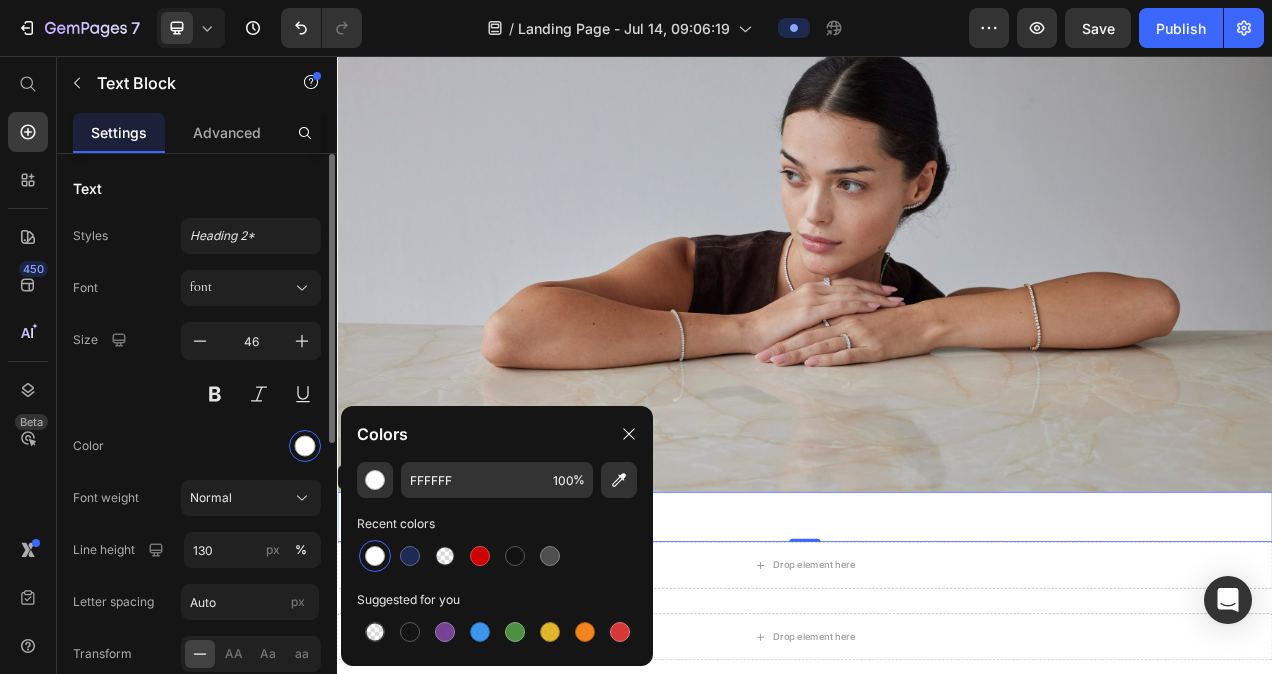 click on "Size 46" at bounding box center (197, 367) 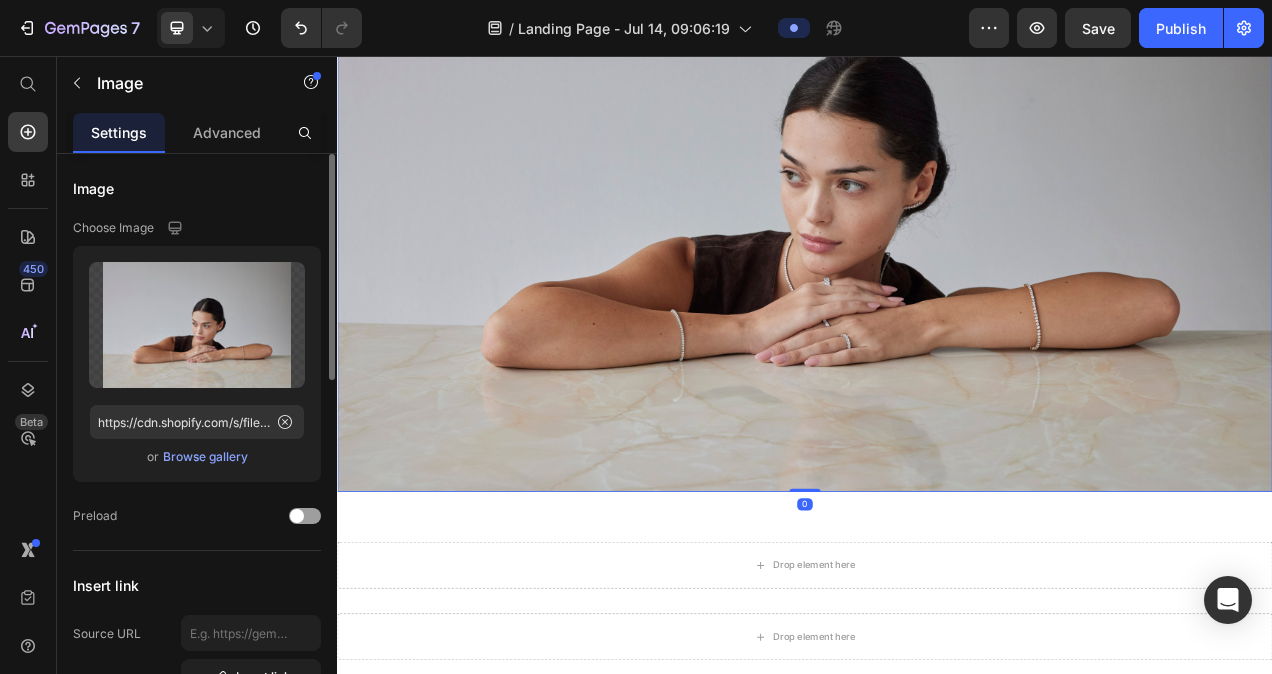 click at bounding box center [937, 216] 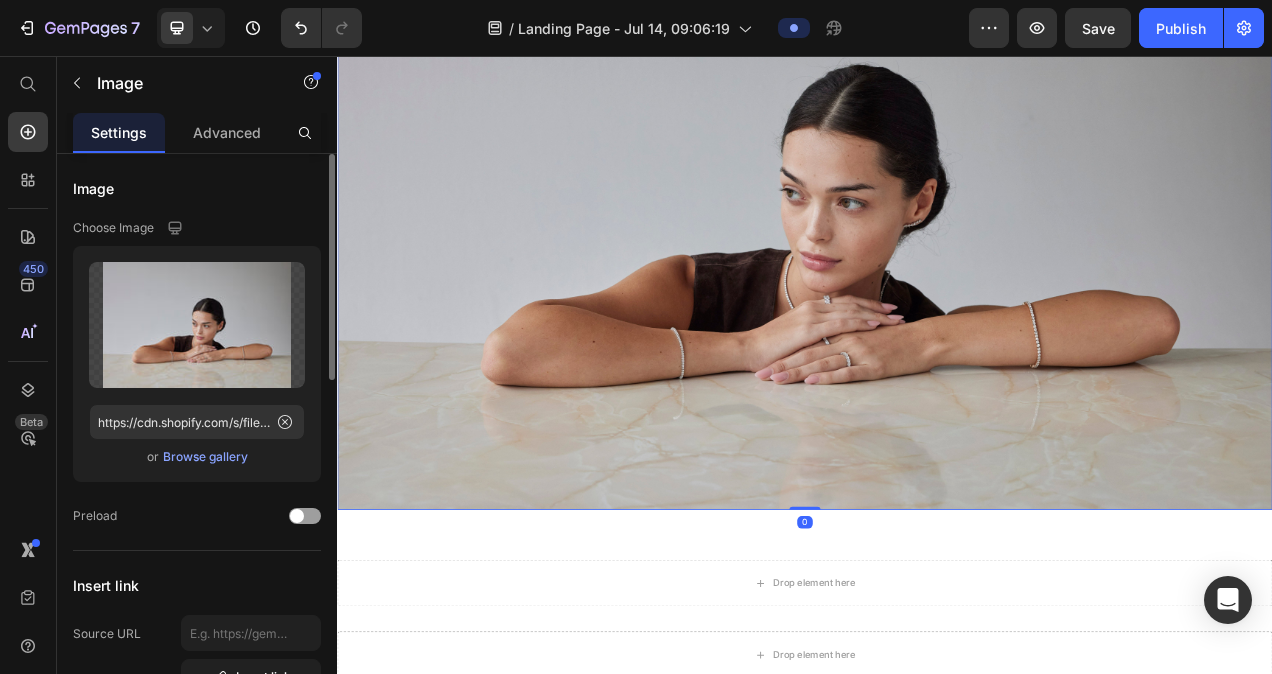scroll, scrollTop: 233, scrollLeft: 0, axis: vertical 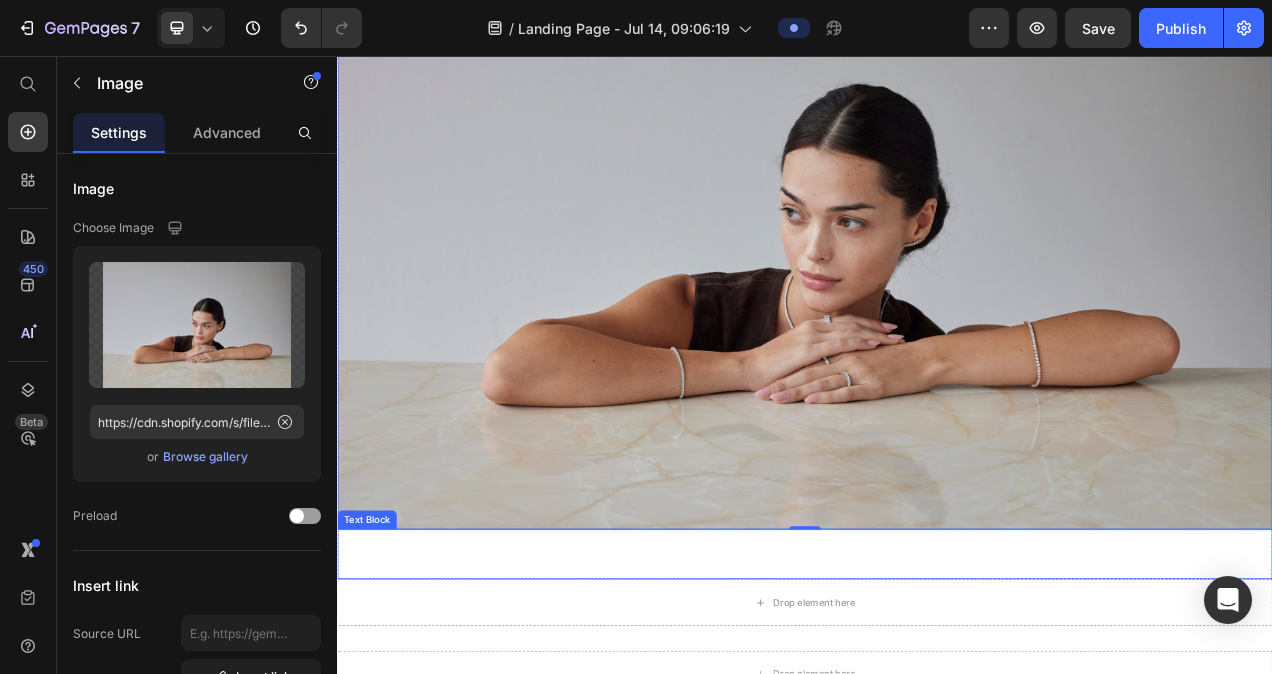 click on "Sign Up To Our Love Letters" at bounding box center [937, 696] 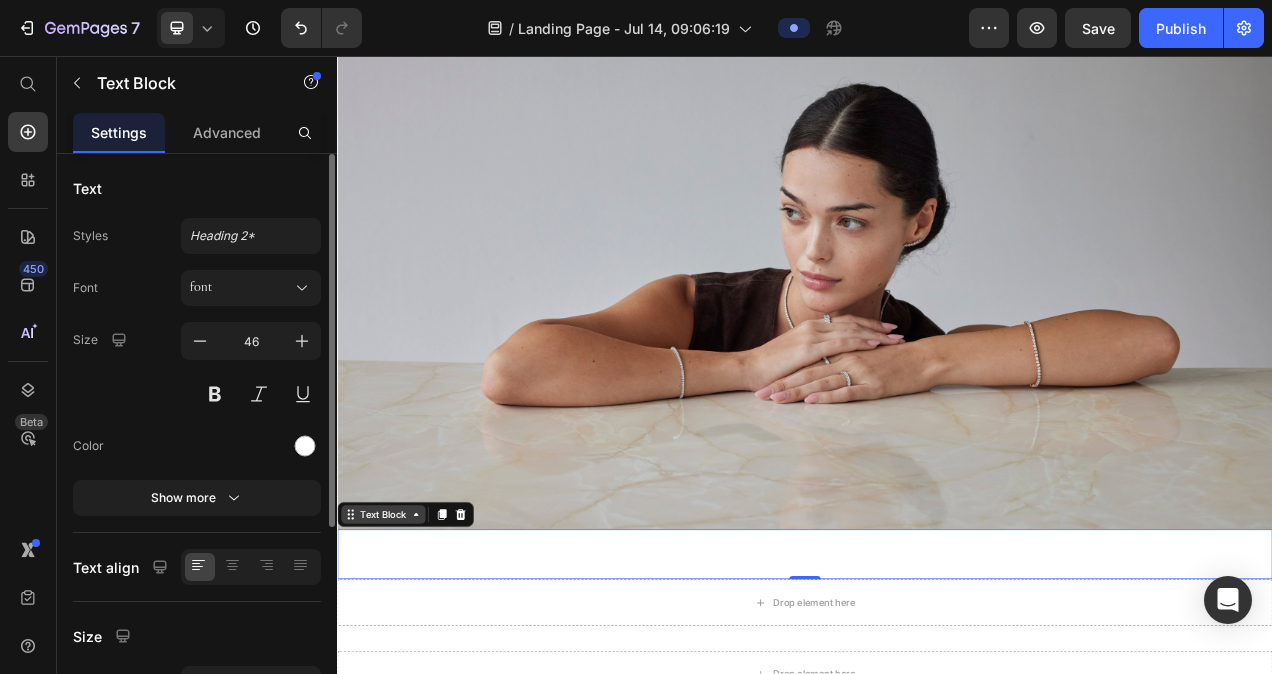click 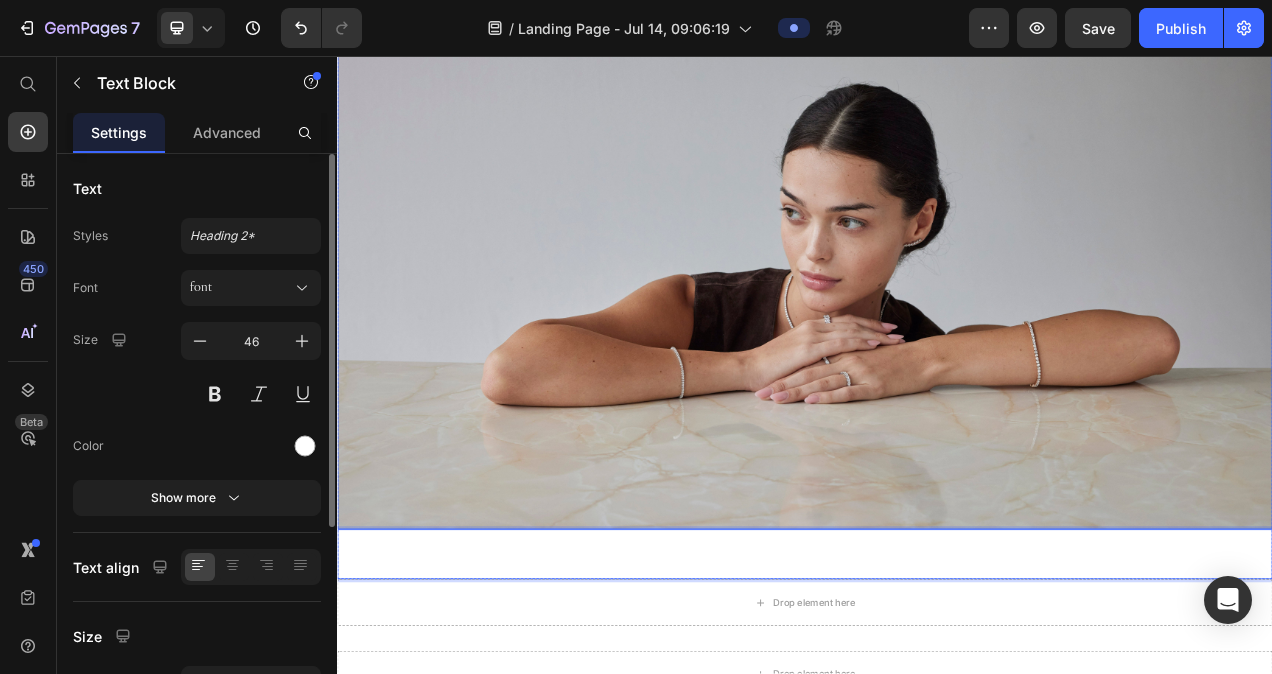 drag, startPoint x: 641, startPoint y: 689, endPoint x: 582, endPoint y: 276, distance: 417.193 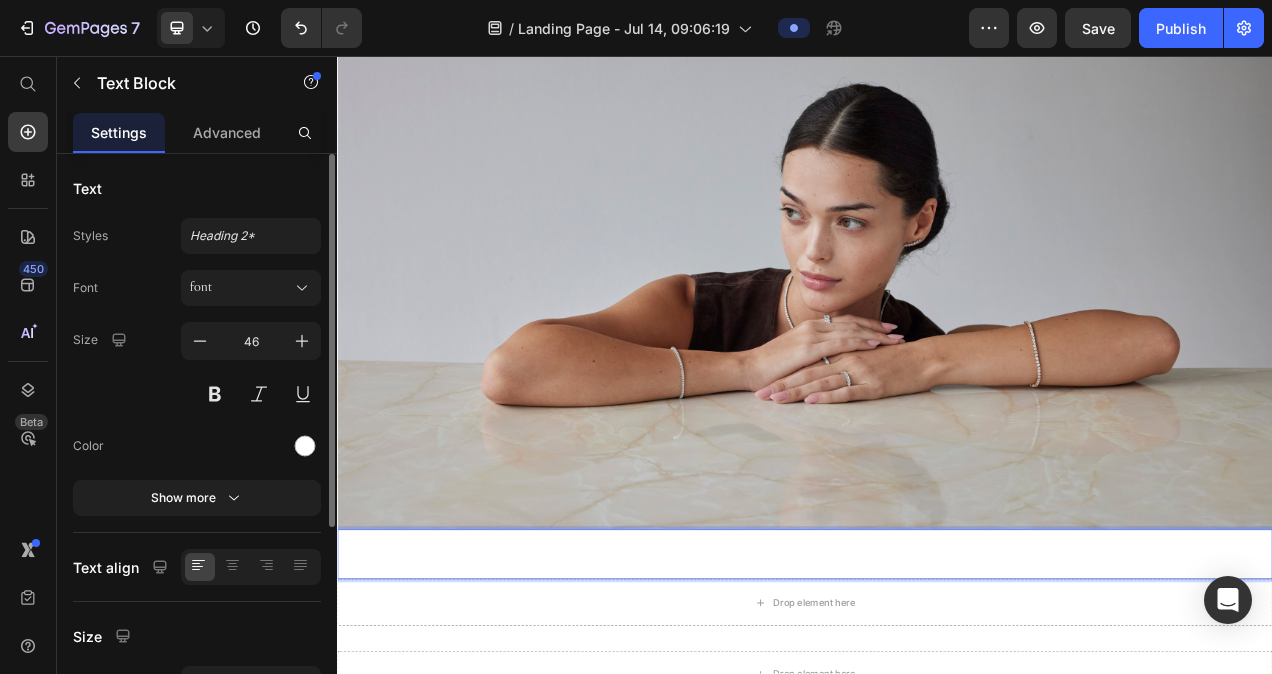 click on "Sign Up To Our Love Letters" at bounding box center (937, 696) 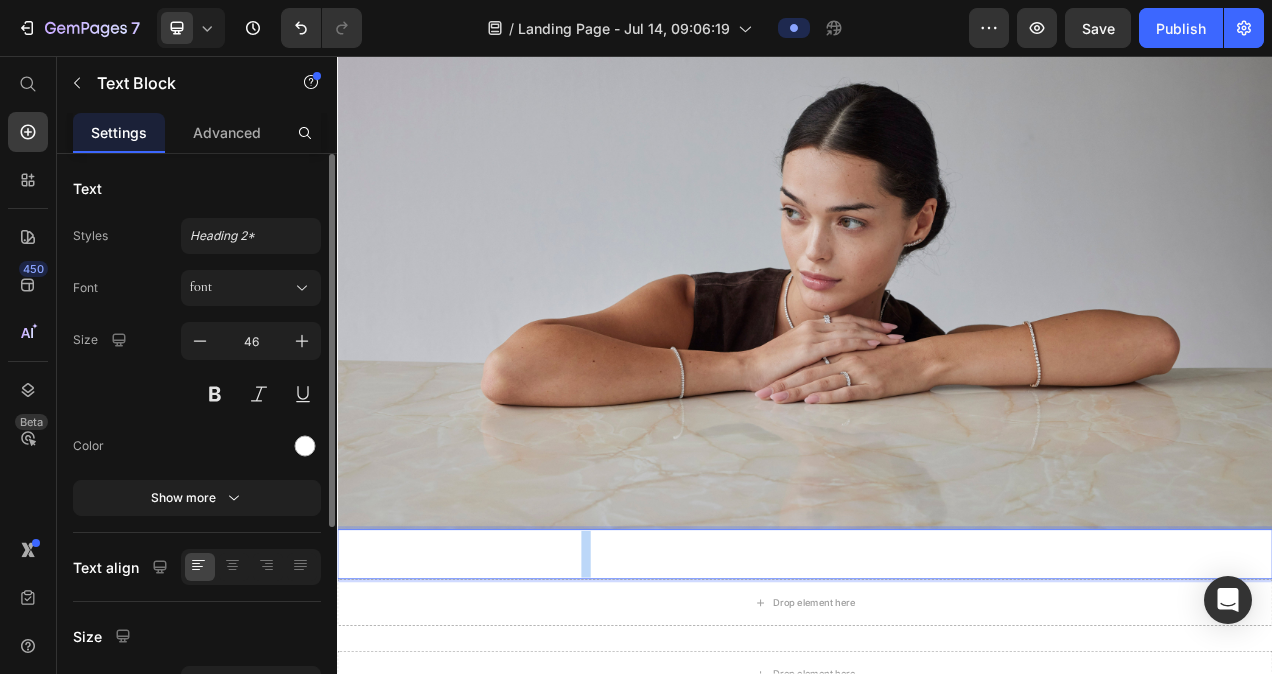click on "Sign Up To Our Love Letters" at bounding box center (937, 696) 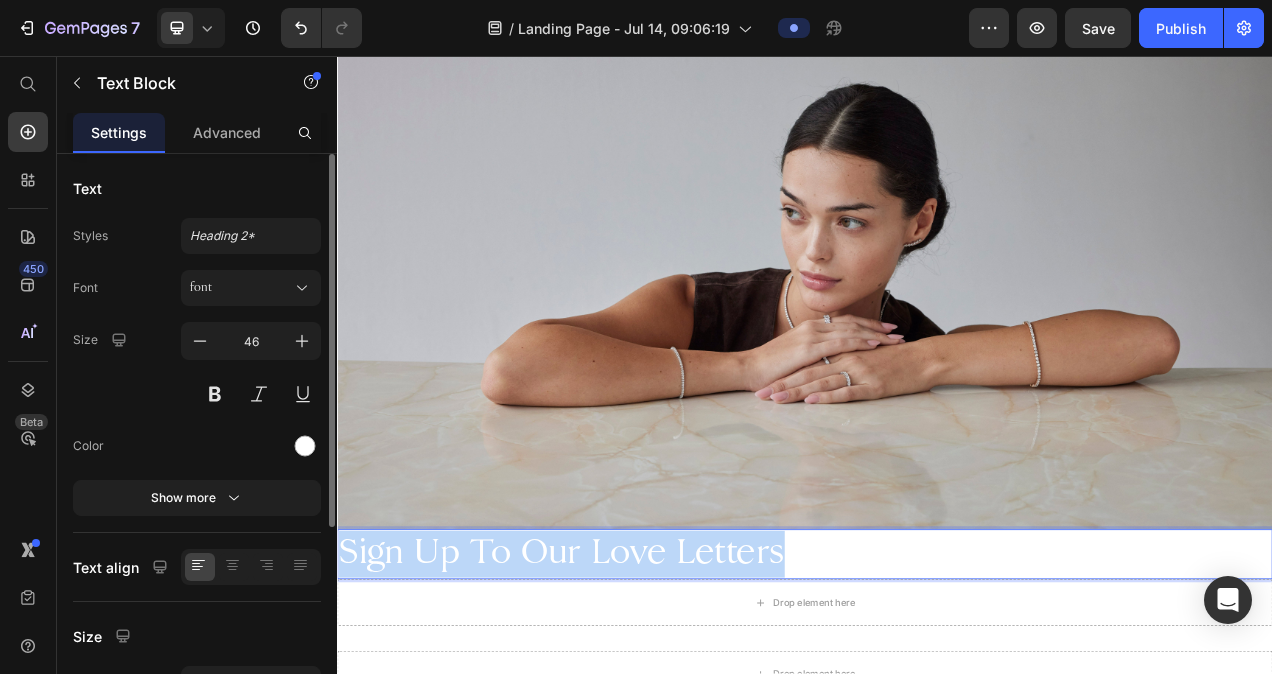 click on "Sign Up To Our Love Letters" at bounding box center (937, 696) 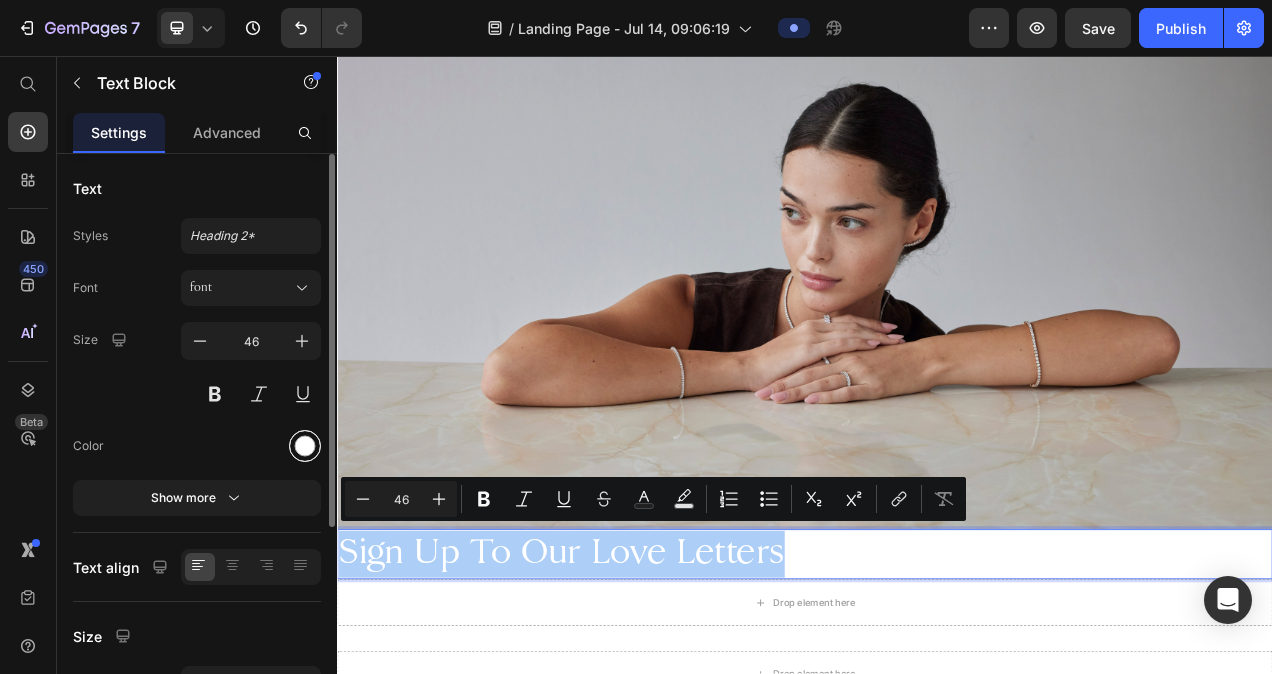 click at bounding box center (305, 446) 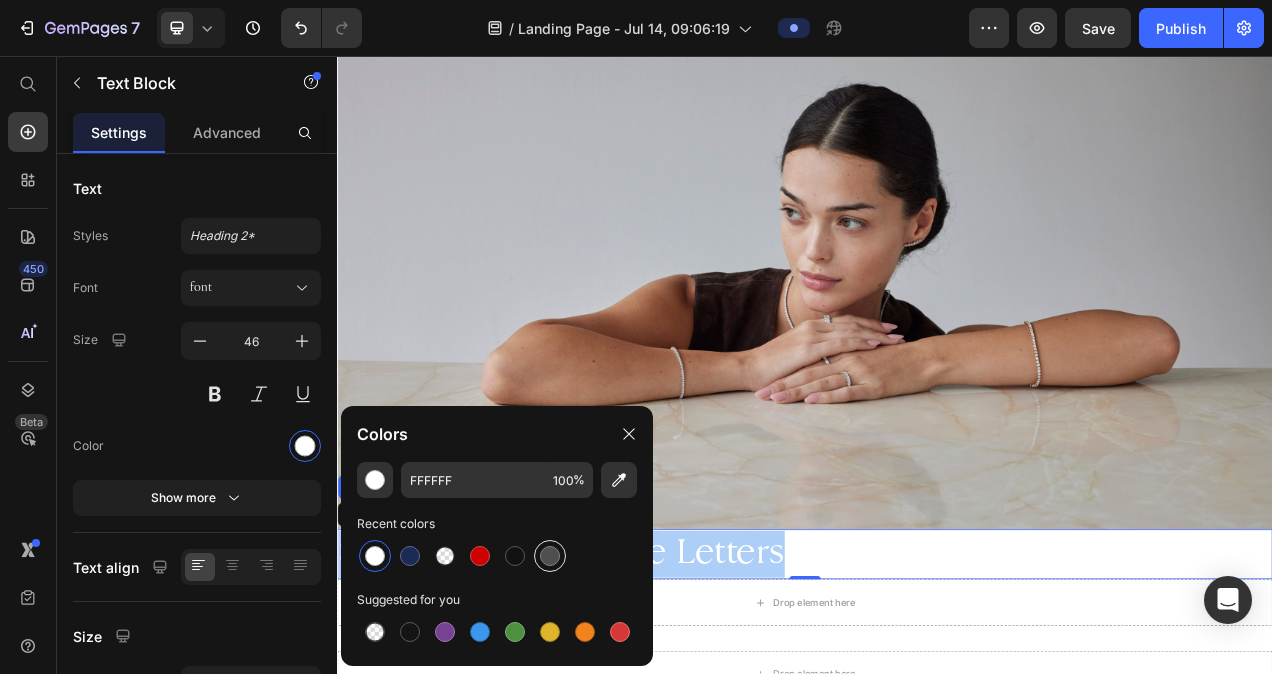 click at bounding box center (550, 556) 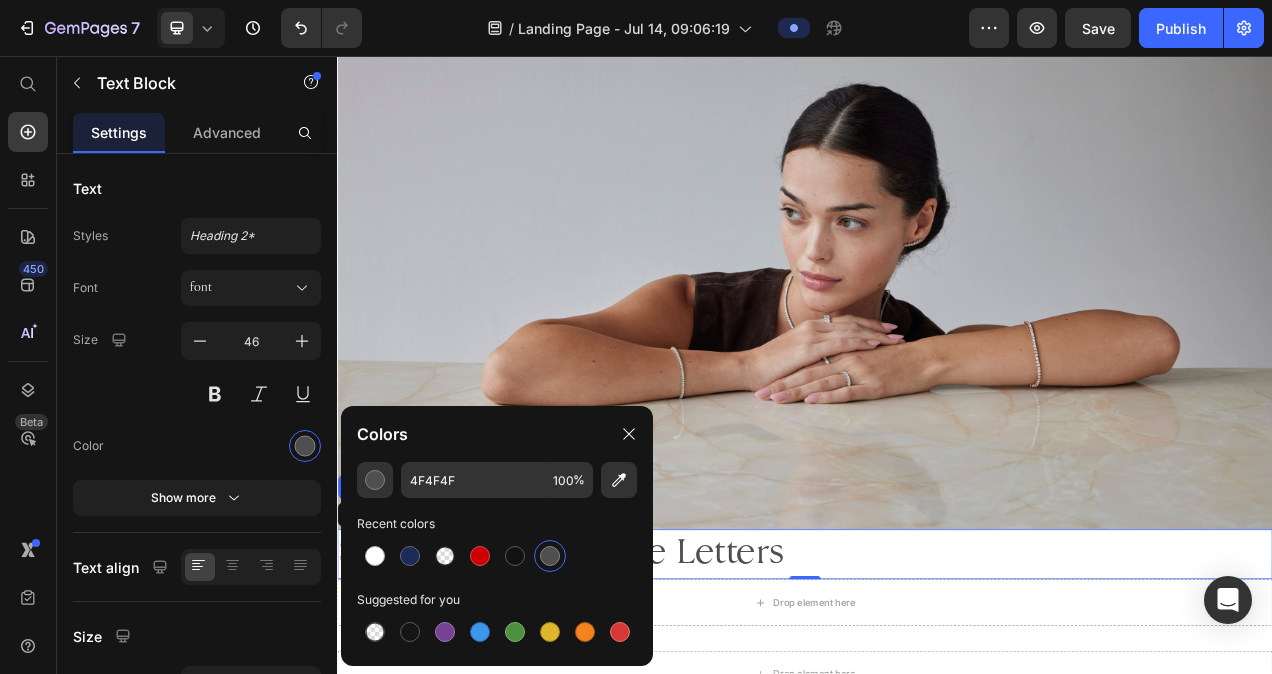 click on "Sign Up To Our Love Letters" at bounding box center [937, 696] 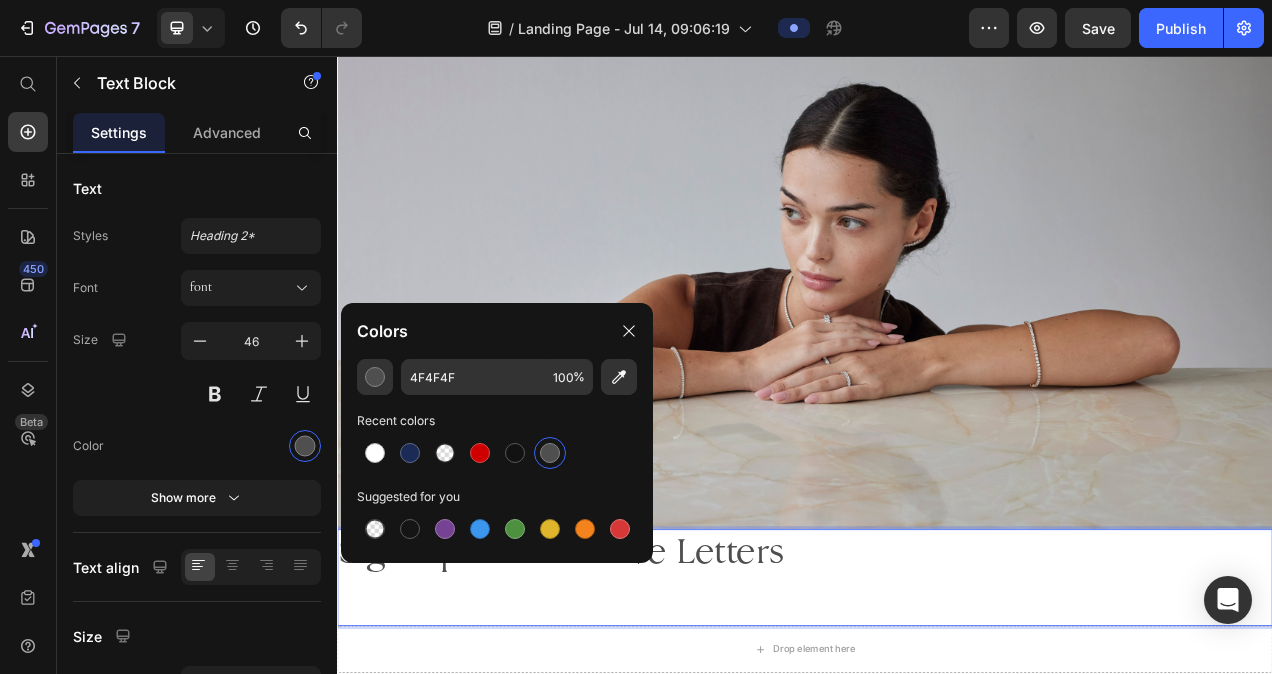 scroll, scrollTop: 162, scrollLeft: 0, axis: vertical 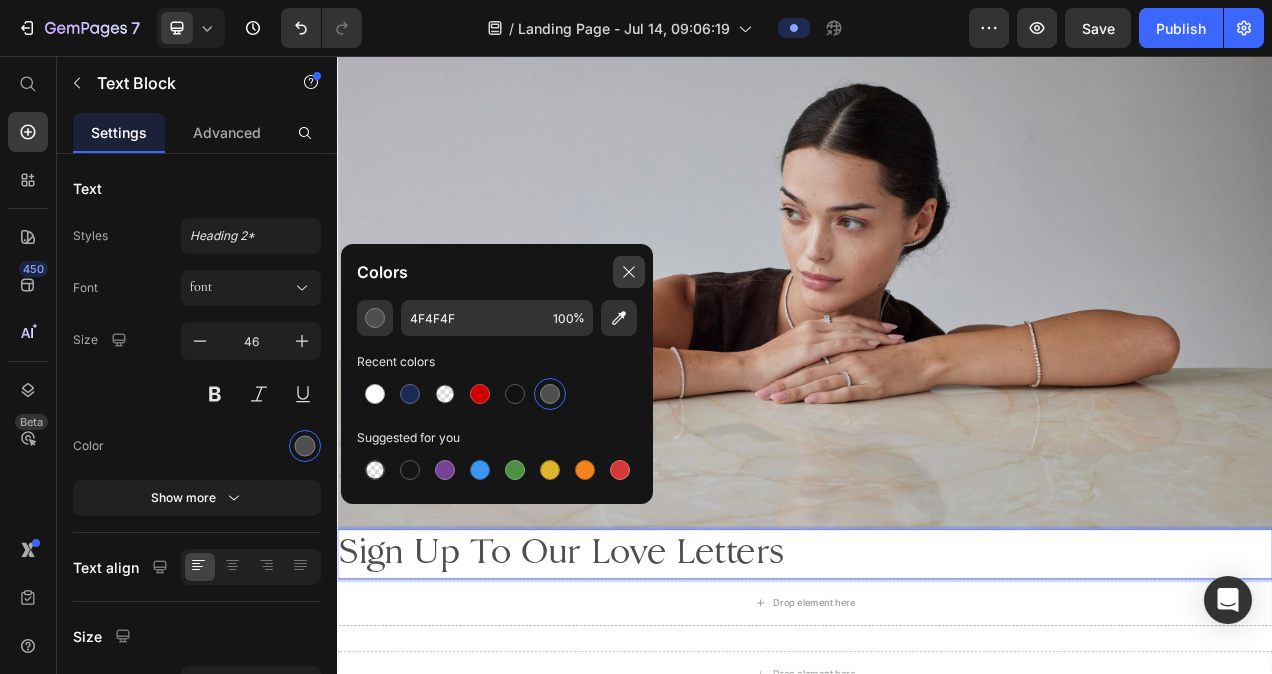 click 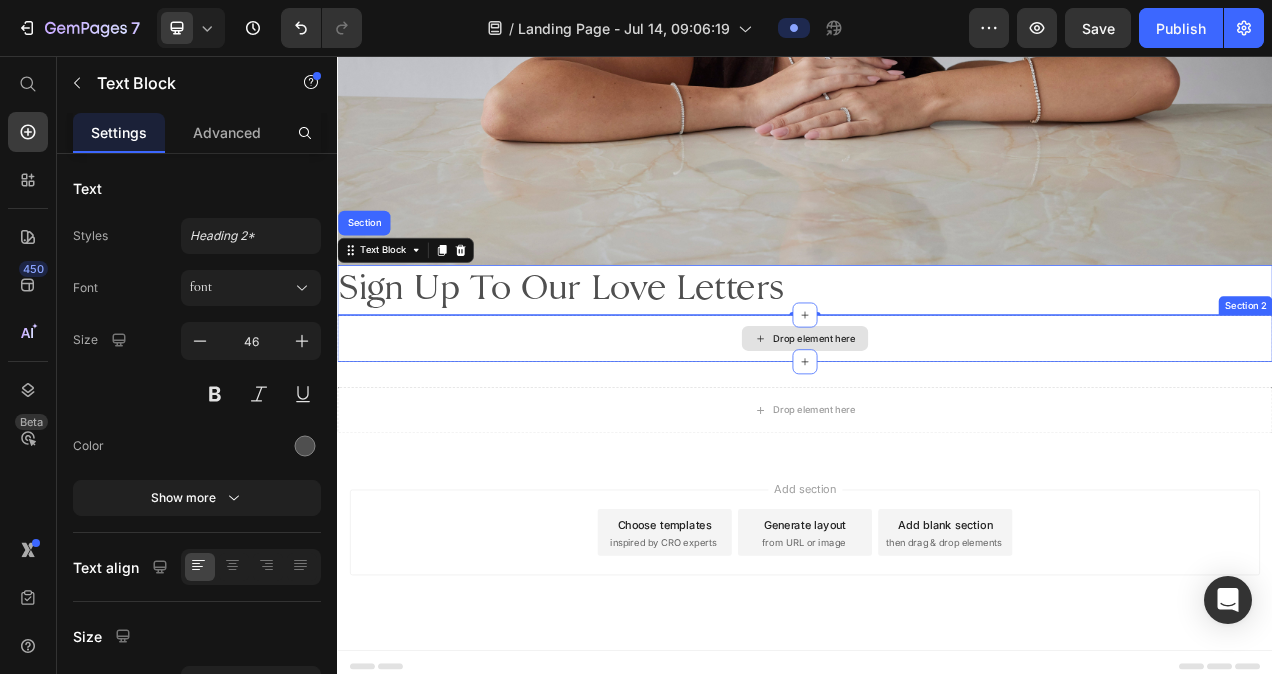 scroll, scrollTop: 571, scrollLeft: 0, axis: vertical 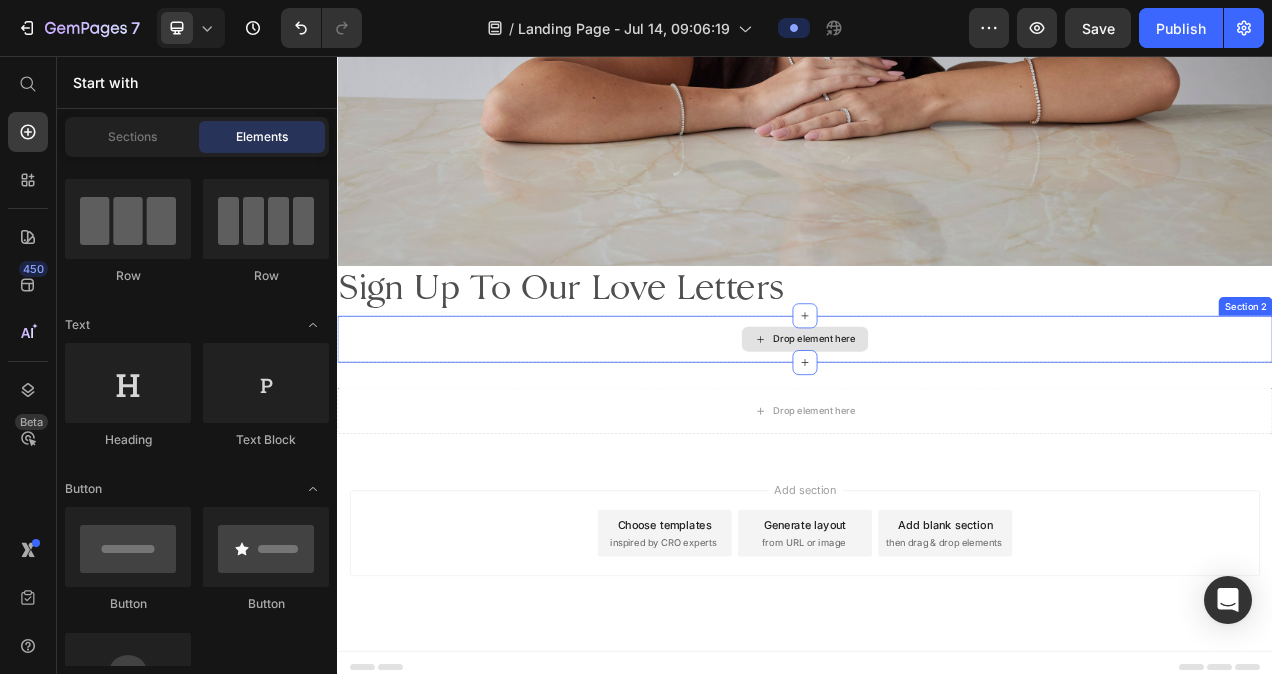 click on "Drop element here" at bounding box center [937, 420] 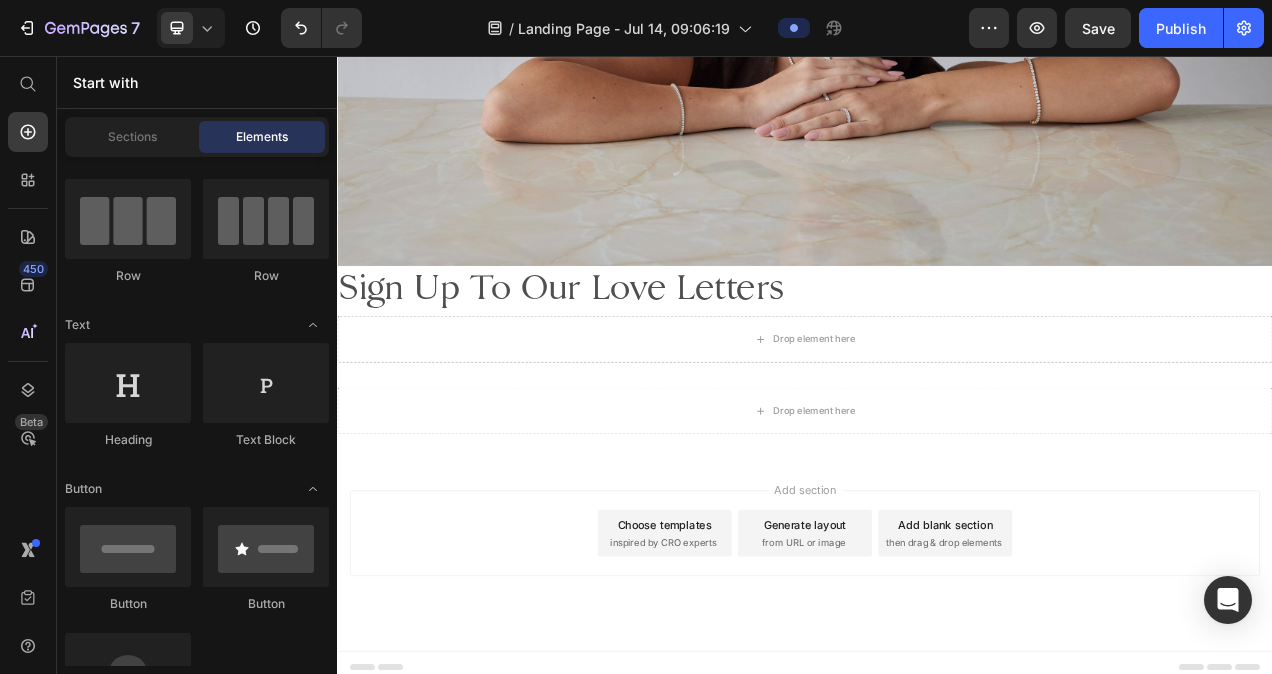 click on "Add section Choose templates inspired by CRO experts Generate layout from URL or image Add blank section then drag & drop elements" at bounding box center [937, 669] 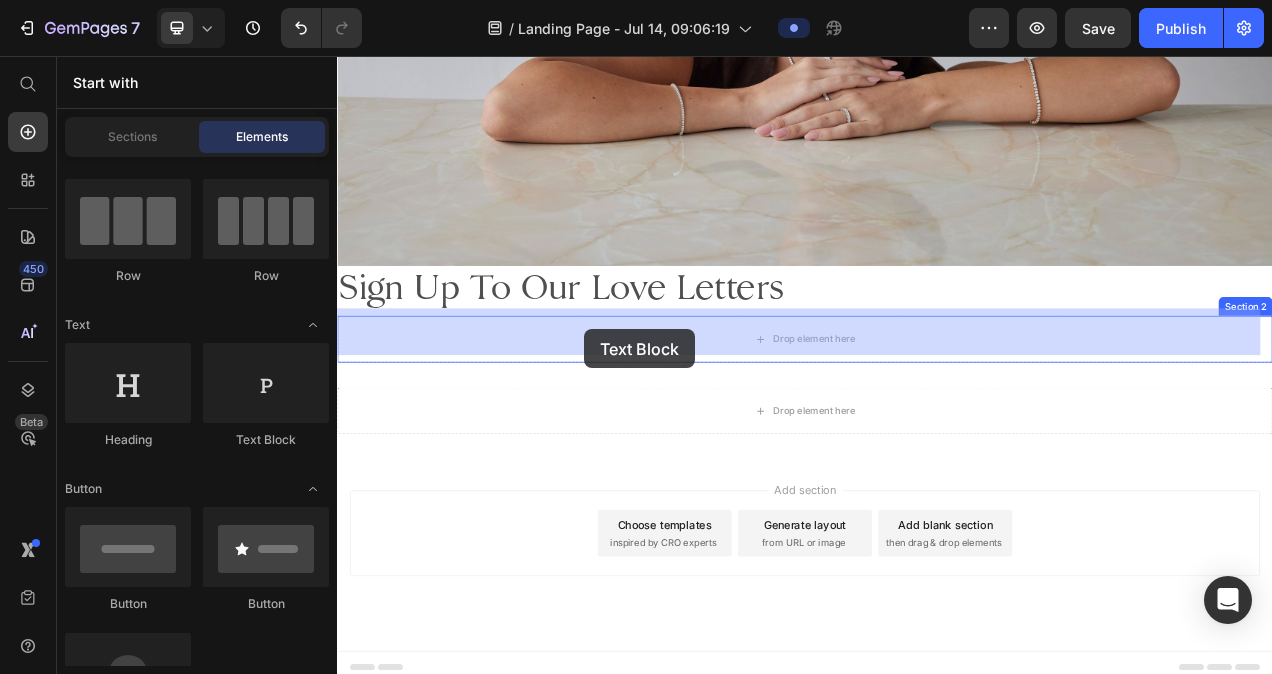 drag, startPoint x: 567, startPoint y: 419, endPoint x: 654, endPoint y: 406, distance: 87.965904 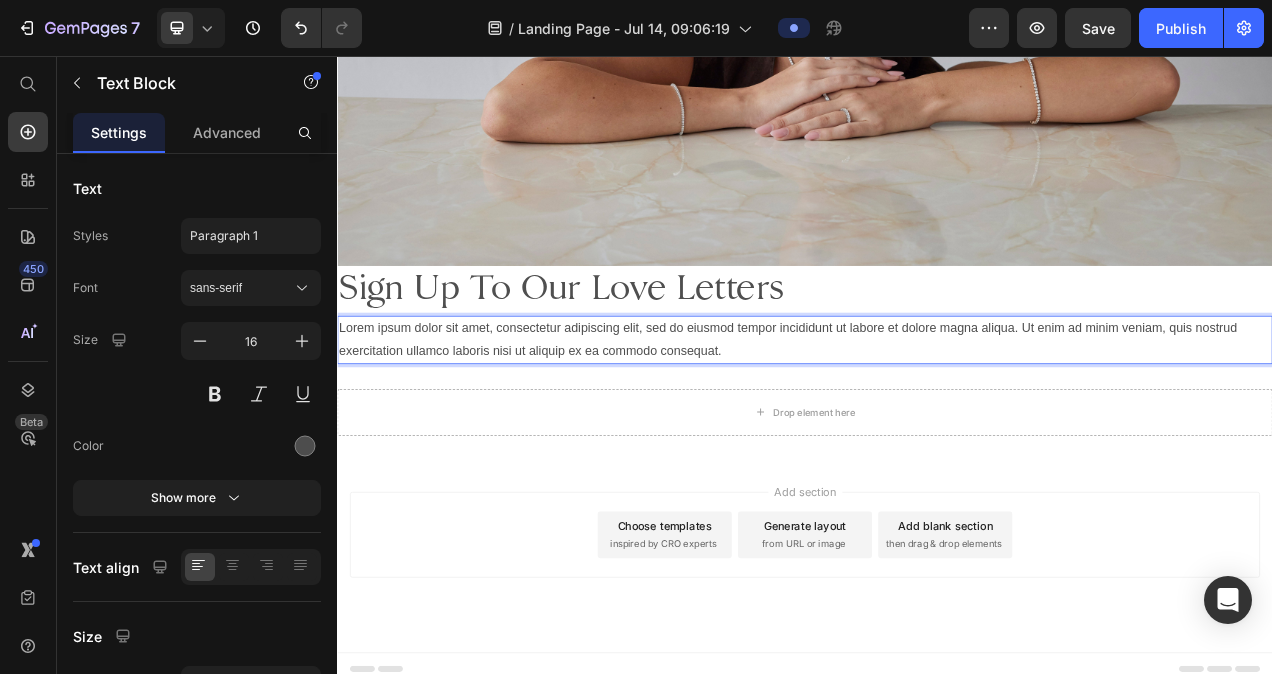 click on "Lorem ipsum dolor sit amet, consectetur adipiscing elit, sed do eiusmod tempor incididunt ut labore et dolore magna aliqua. Ut enim ad minim veniam, quis nostrud exercitation ullamco laboris nisi ut aliquip ex ea commodo consequat." at bounding box center [937, 421] 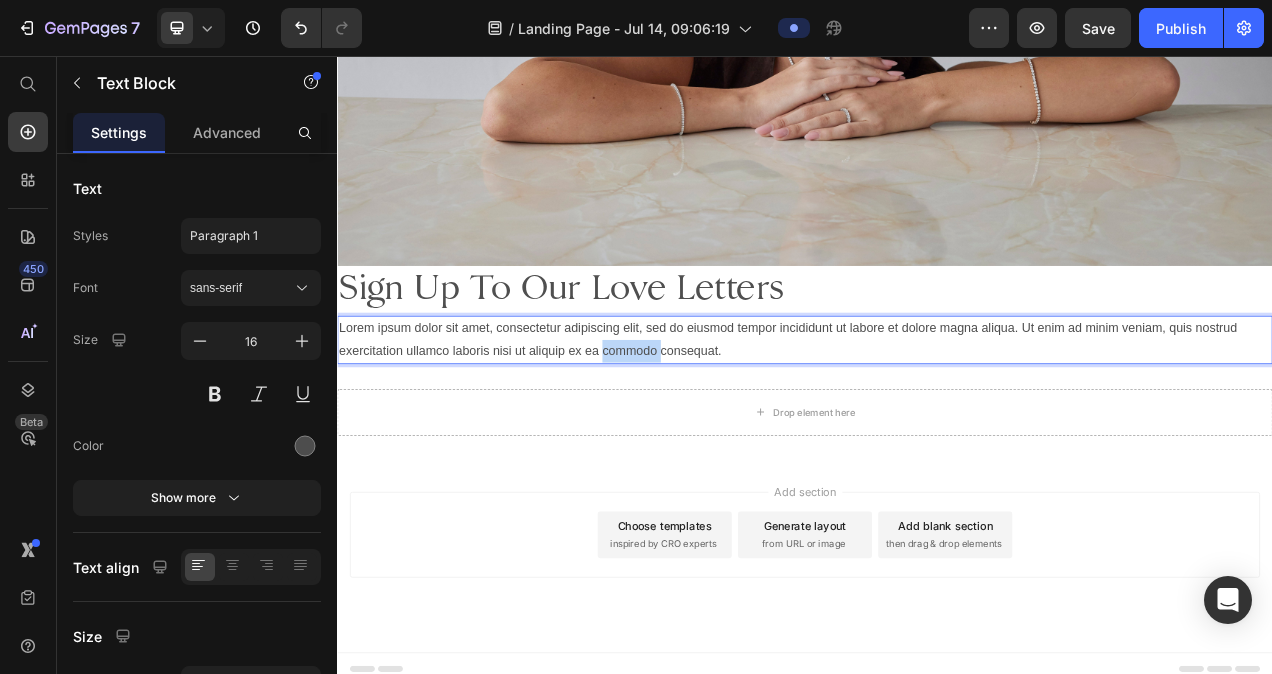 click on "Lorem ipsum dolor sit amet, consectetur adipiscing elit, sed do eiusmod tempor incididunt ut labore et dolore magna aliqua. Ut enim ad minim veniam, quis nostrud exercitation ullamco laboris nisi ut aliquip ex ea commodo consequat." at bounding box center (937, 421) 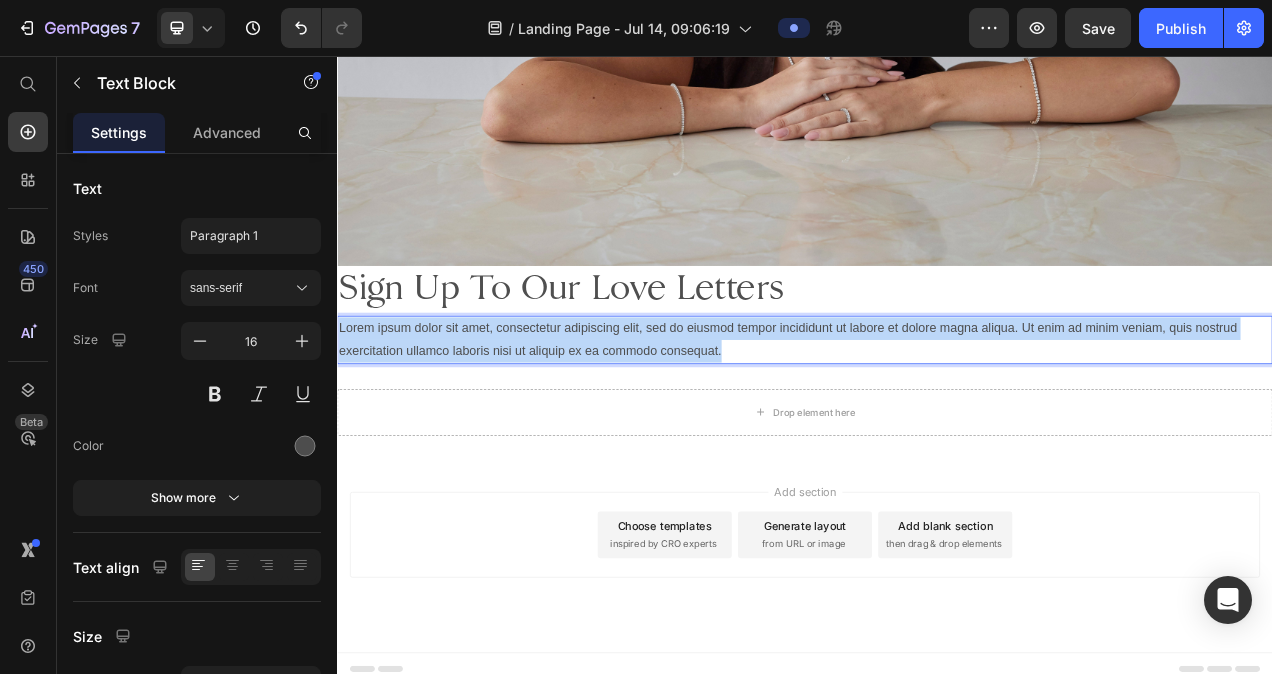click on "Lorem ipsum dolor sit amet, consectetur adipiscing elit, sed do eiusmod tempor incididunt ut labore et dolore magna aliqua. Ut enim ad minim veniam, quis nostrud exercitation ullamco laboris nisi ut aliquip ex ea commodo consequat." at bounding box center [937, 421] 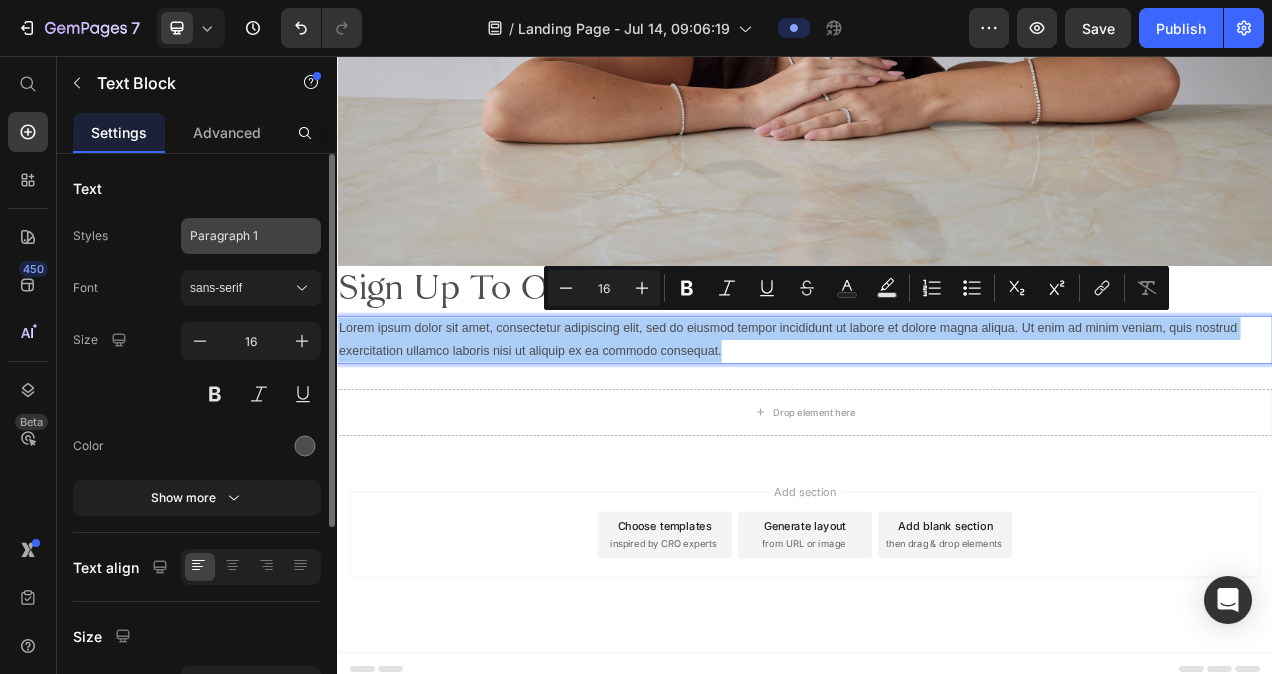 click on "Paragraph 1" 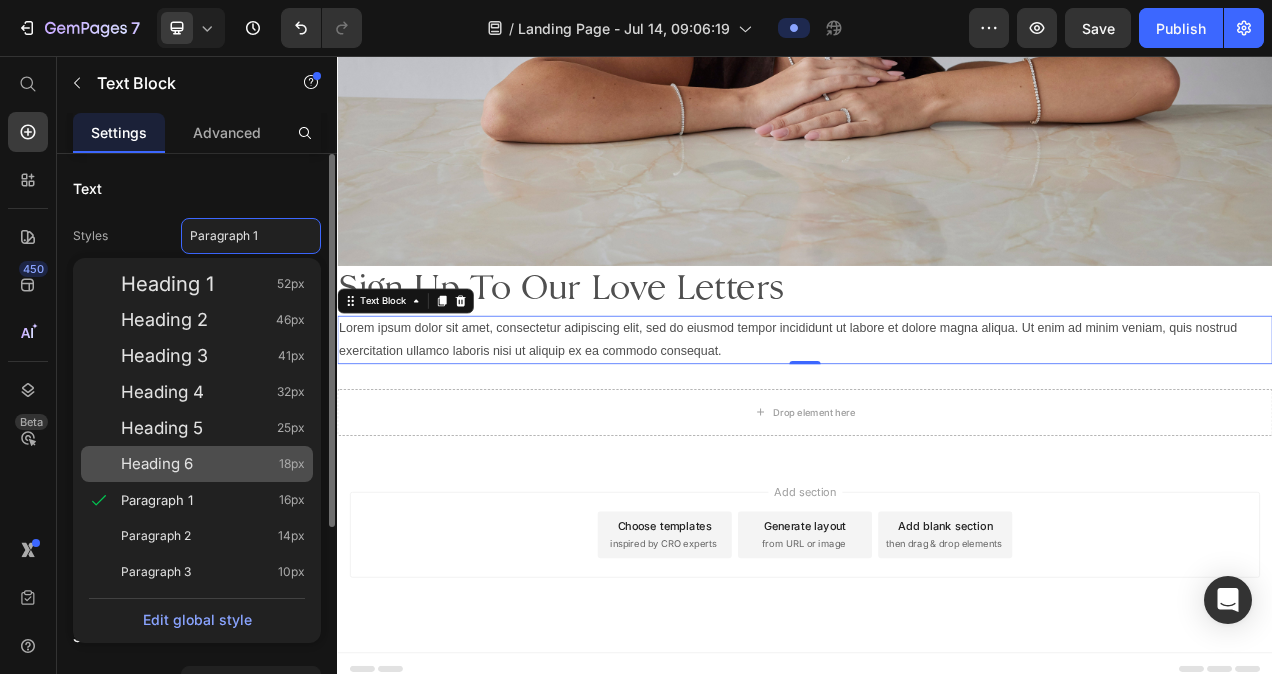 click on "Heading 6 18px" at bounding box center [213, 464] 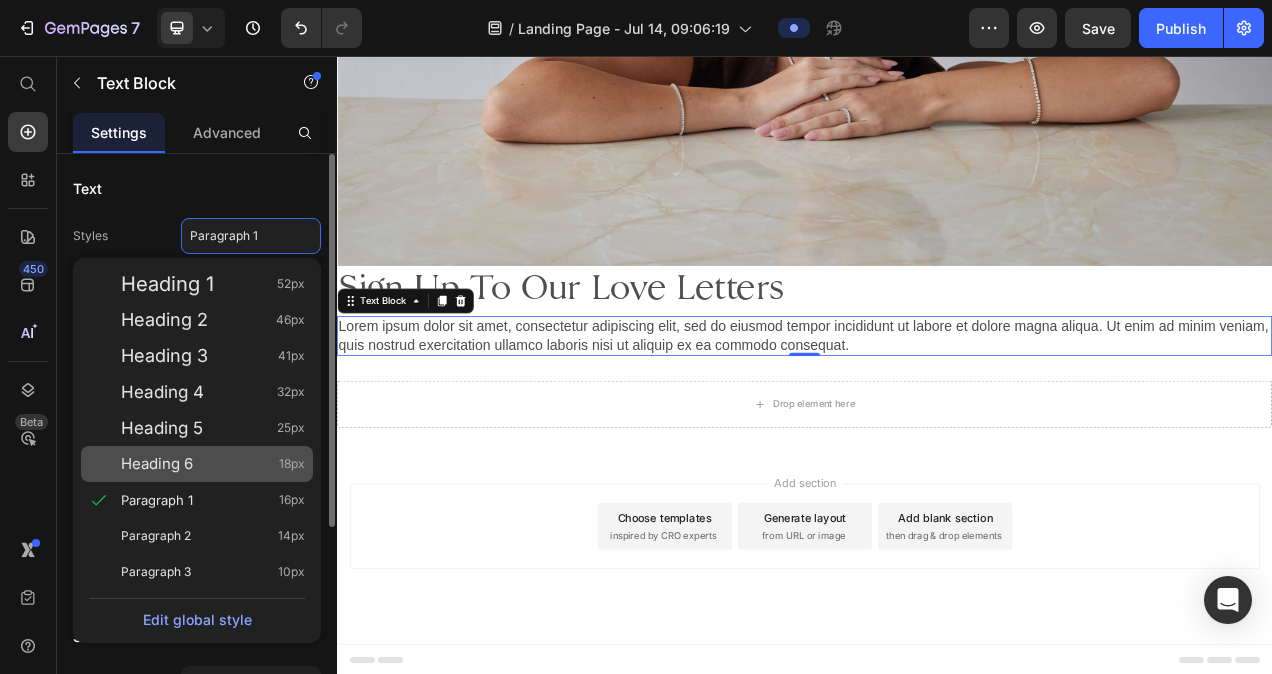 scroll, scrollTop: 562, scrollLeft: 0, axis: vertical 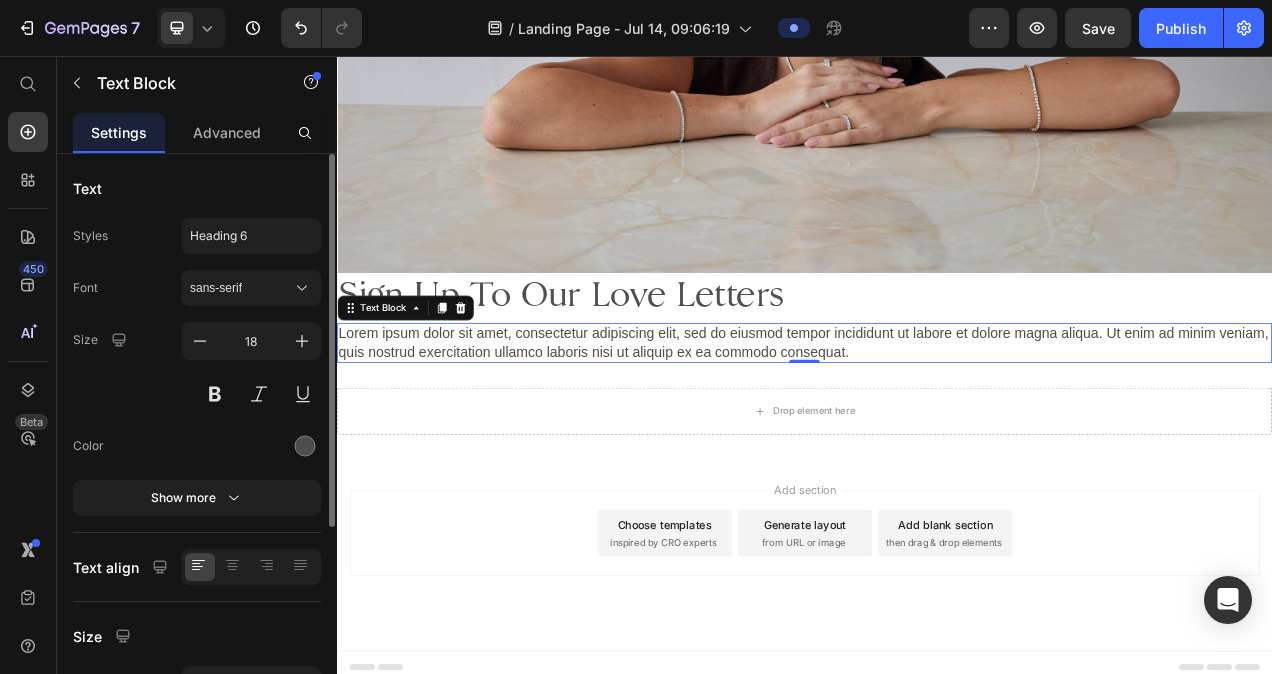 click on "Styles Heading 6 Font sans-serif Size 18 Color Show more" 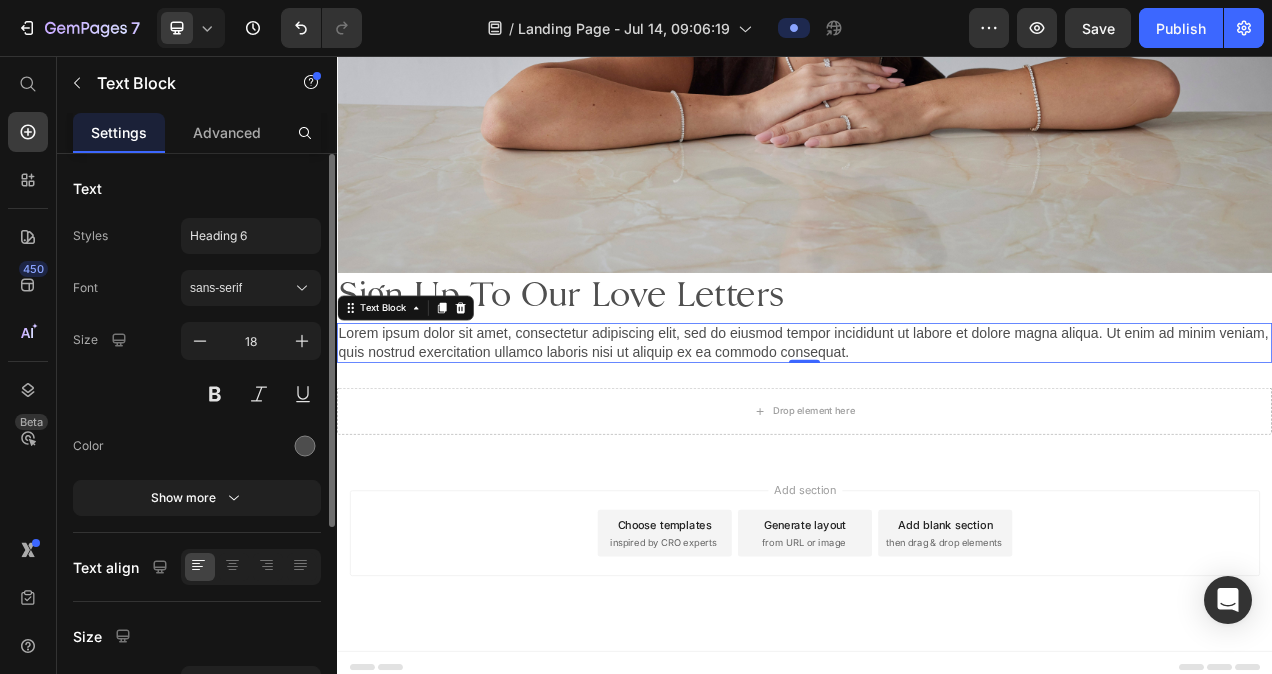 click on "Text Styles Heading 6 Font sans-serif Size 18 Color Show more" 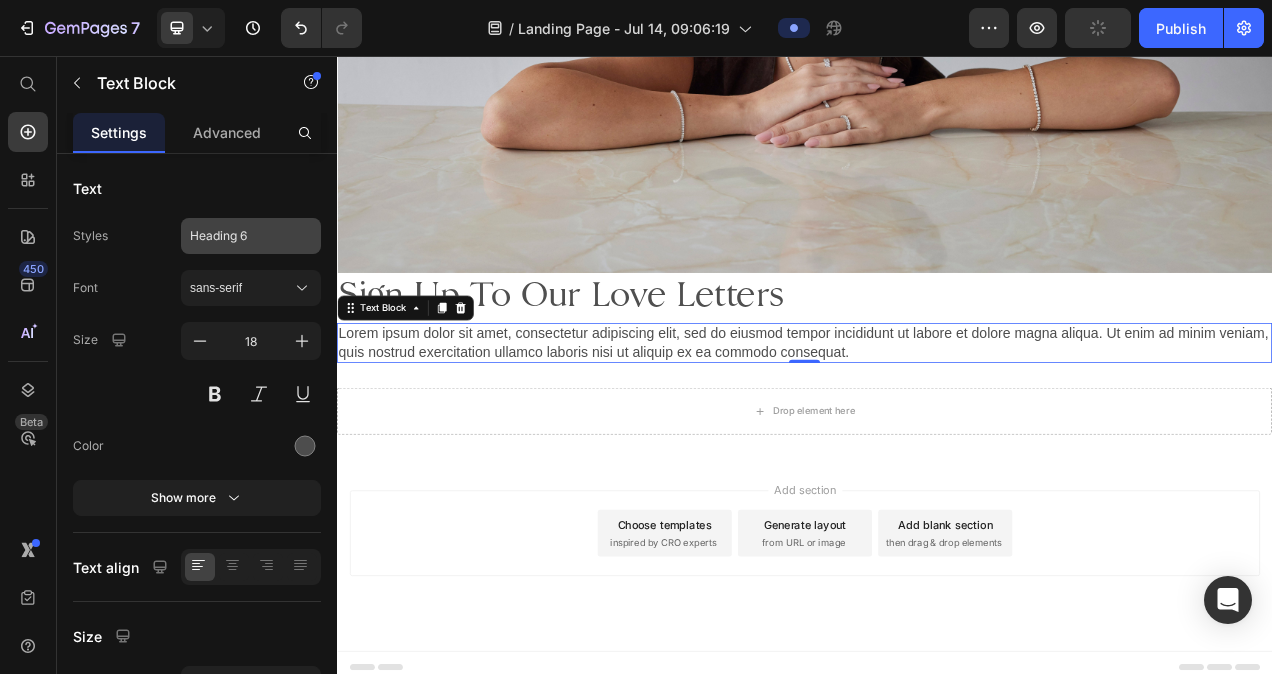 click on "Heading 6" at bounding box center (239, 236) 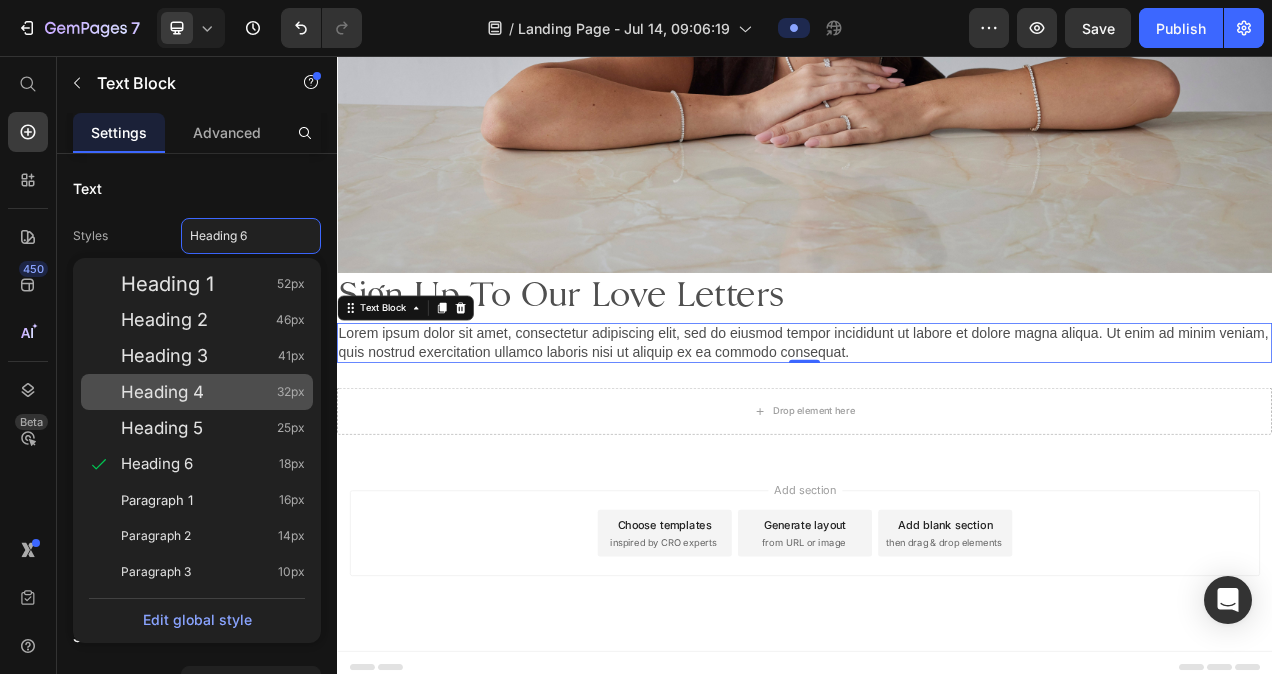 click on "Heading 4 32px" at bounding box center (213, 392) 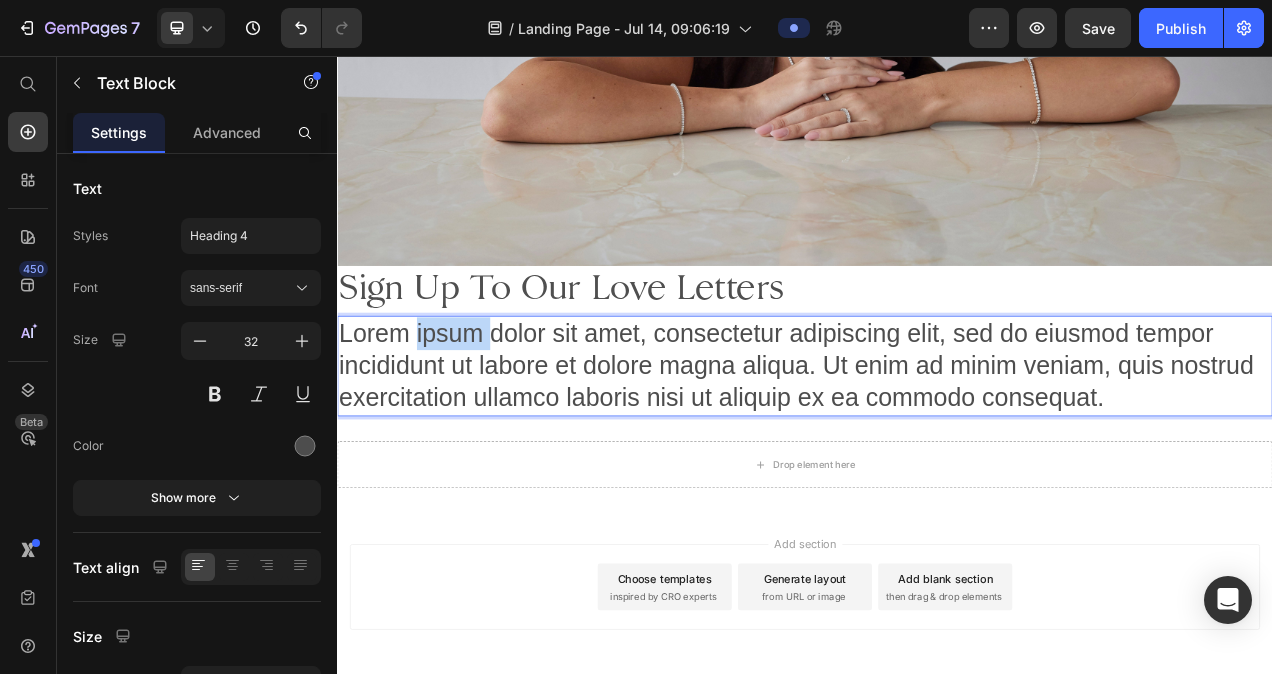 click on "Lorem ipsum dolor sit amet, consectetur adipiscing elit, sed do eiusmod tempor incididunt ut labore et dolore magna aliqua. Ut enim ad minim veniam, quis nostrud exercitation ullamco laboris nisi ut aliquip ex ea commodo consequat." at bounding box center [937, 454] 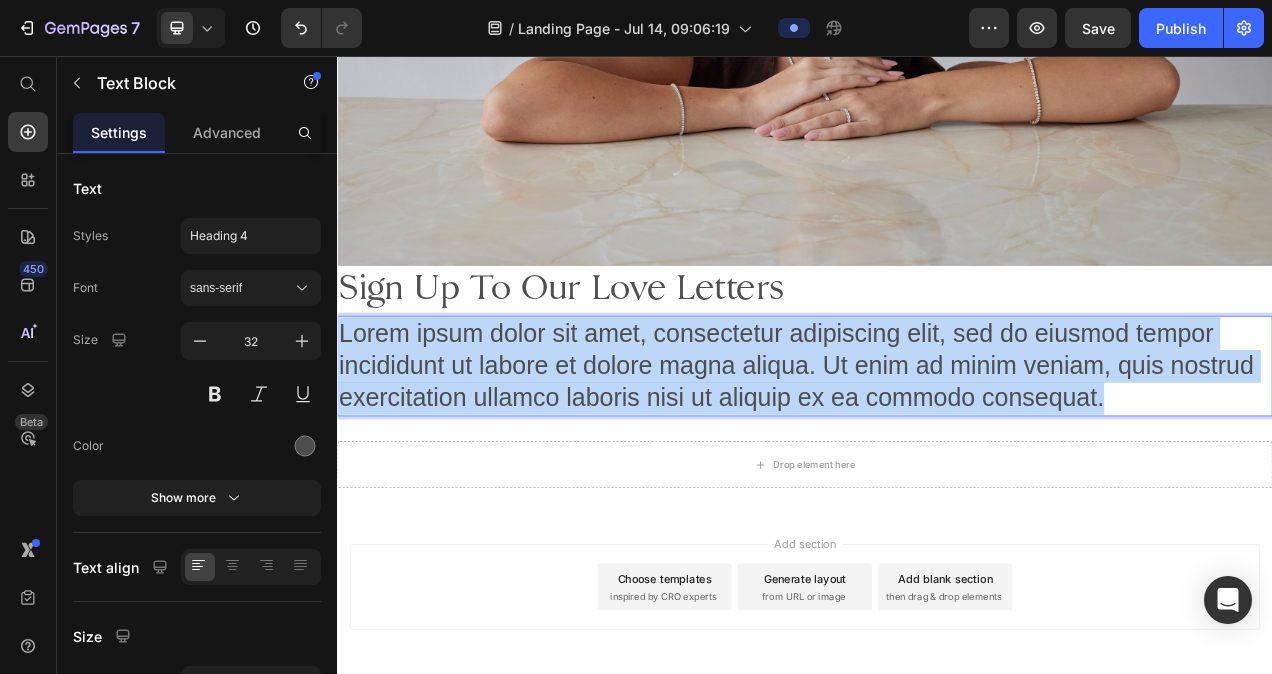 click on "Lorem ipsum dolor sit amet, consectetur adipiscing elit, sed do eiusmod tempor incididunt ut labore et dolore magna aliqua. Ut enim ad minim veniam, quis nostrud exercitation ullamco laboris nisi ut aliquip ex ea commodo consequat." at bounding box center (937, 454) 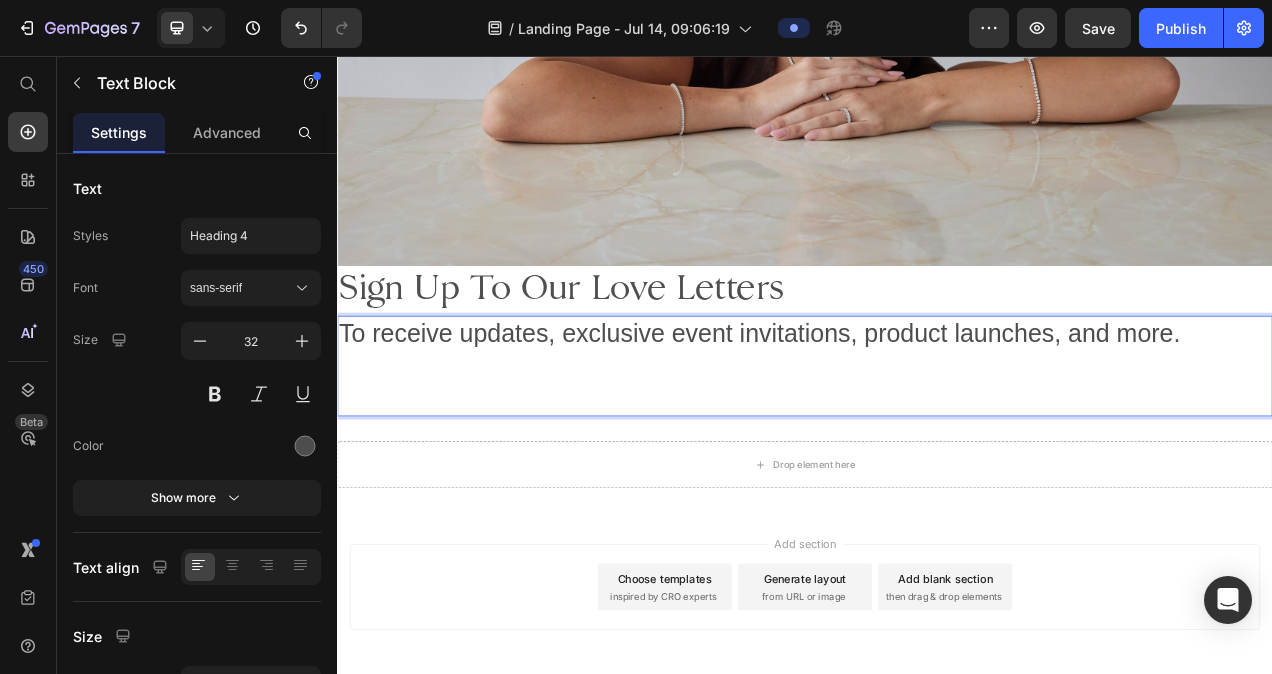 click on "To receive updates, exclusive event invitations, product launches, and more." at bounding box center (937, 413) 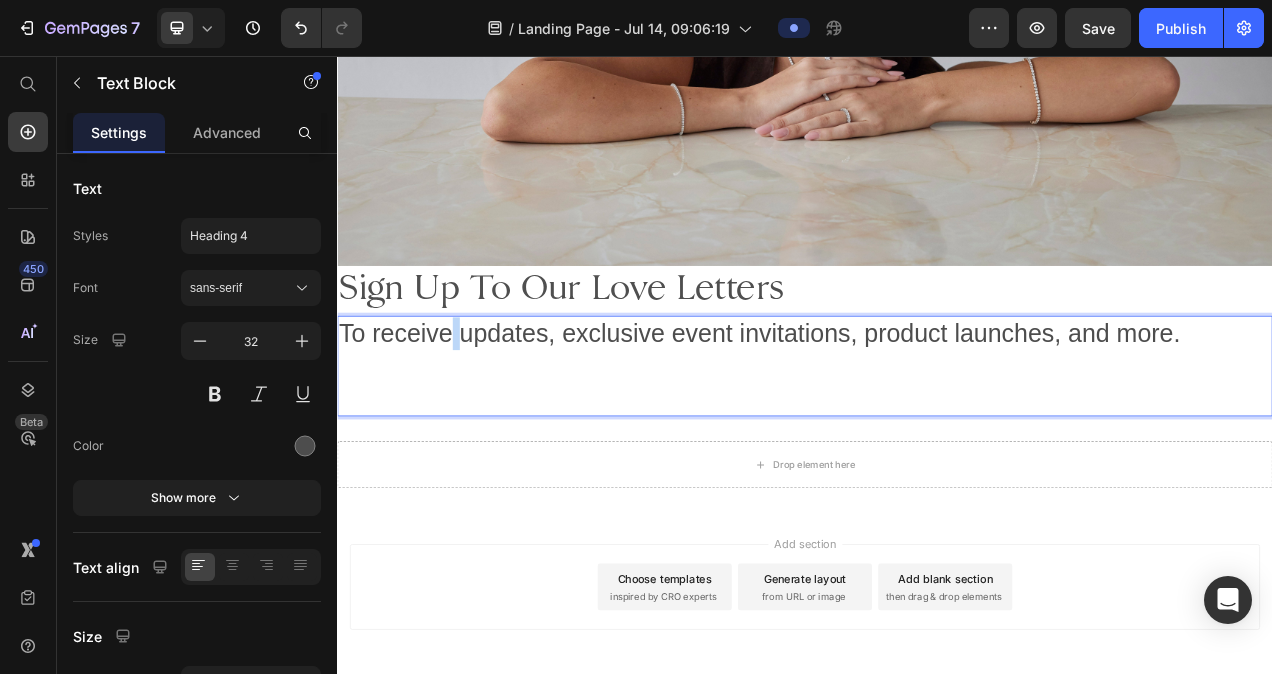 click on "To receive updates, exclusive event invitations, product launches, and more." at bounding box center (937, 413) 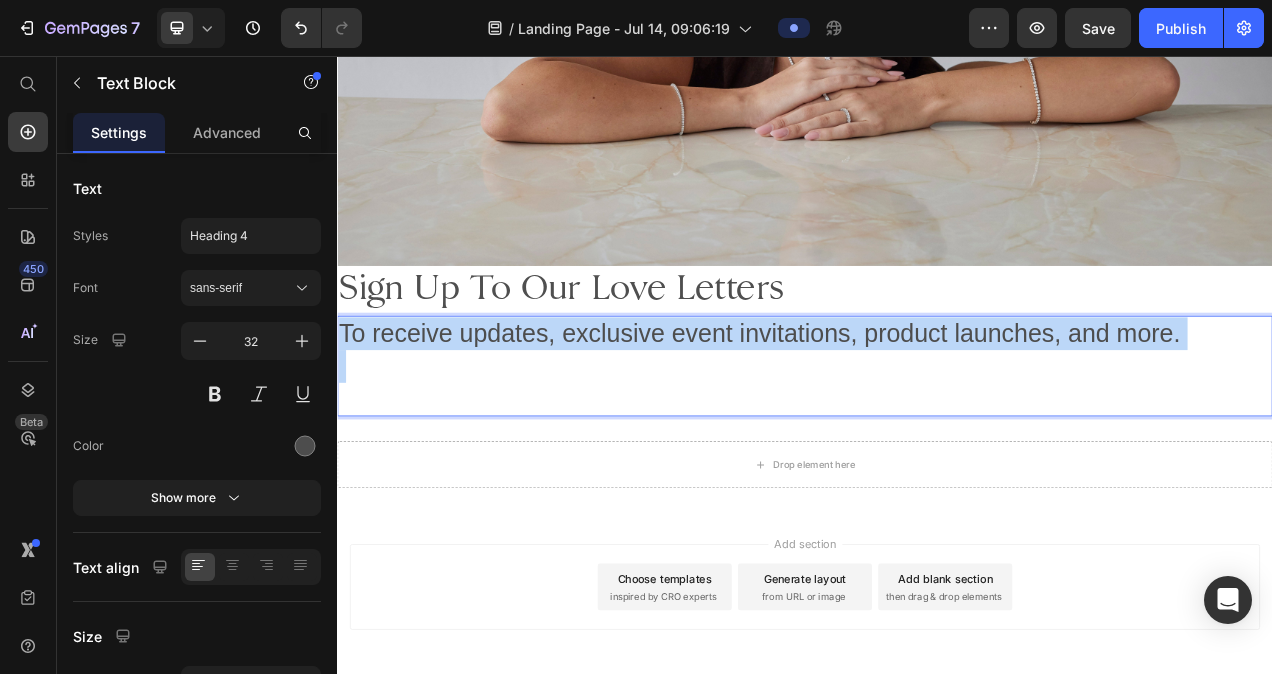 click on "To receive updates, exclusive event invitations, product launches, and more." at bounding box center [937, 413] 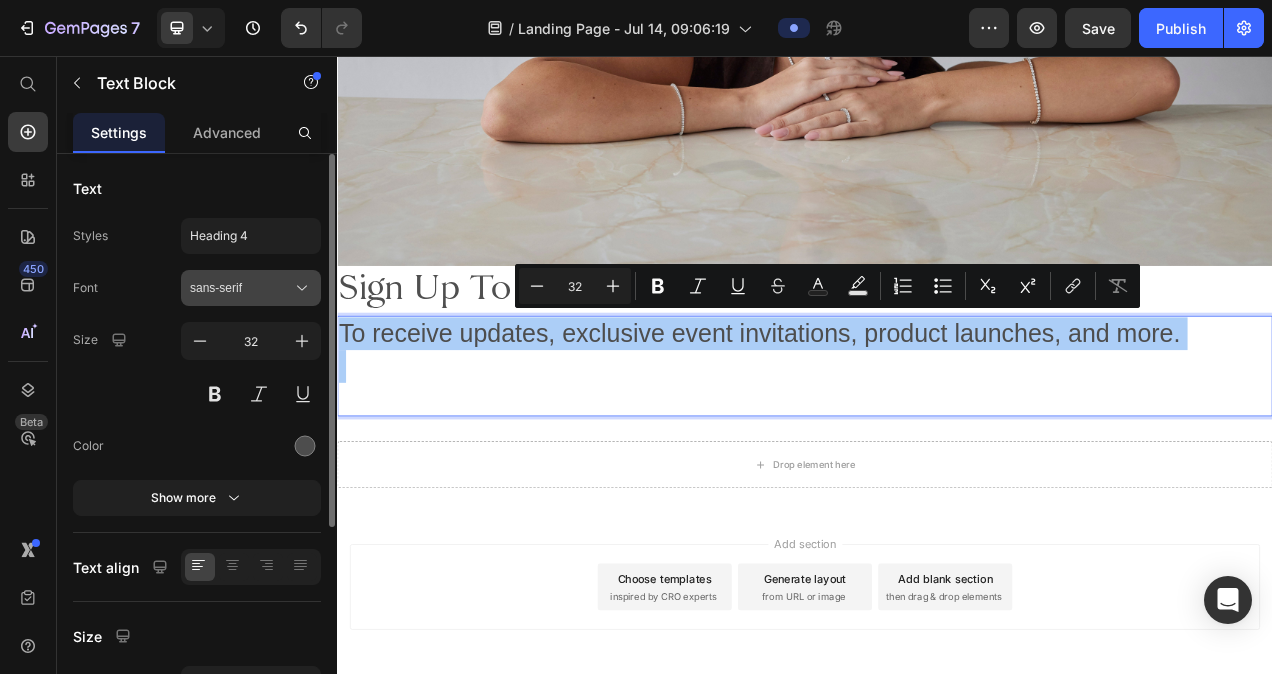 click on "sans-serif" at bounding box center (241, 288) 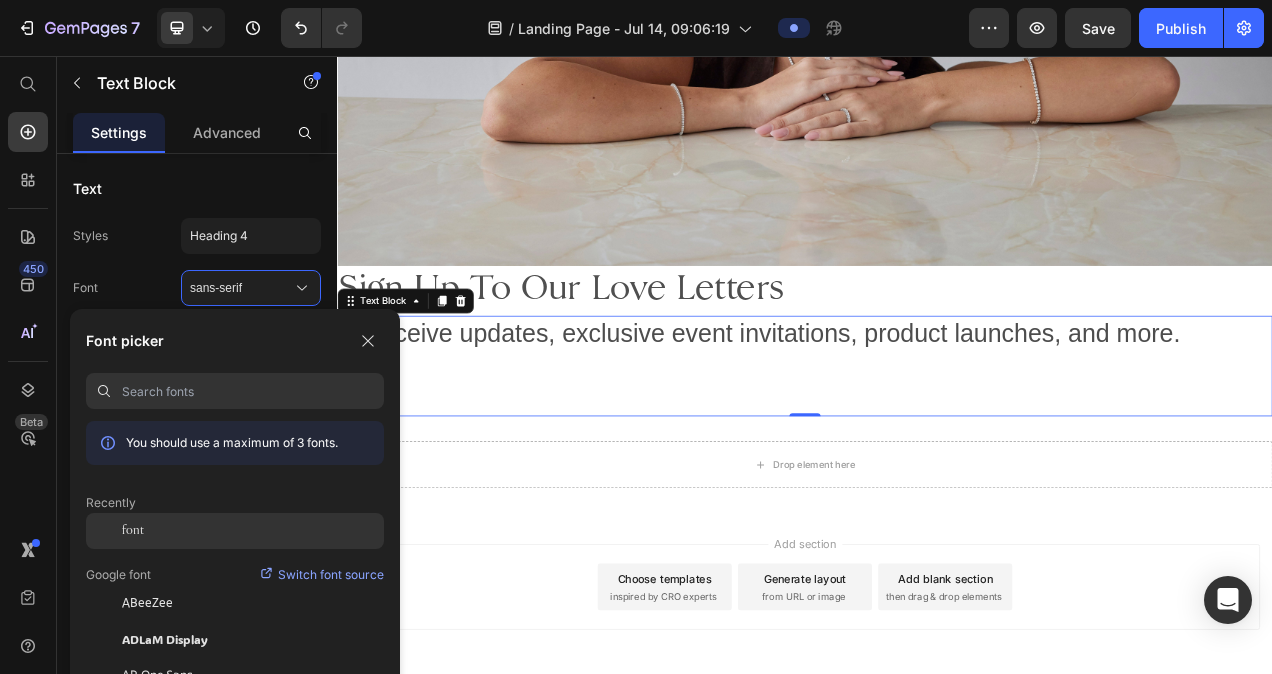 click on "font" 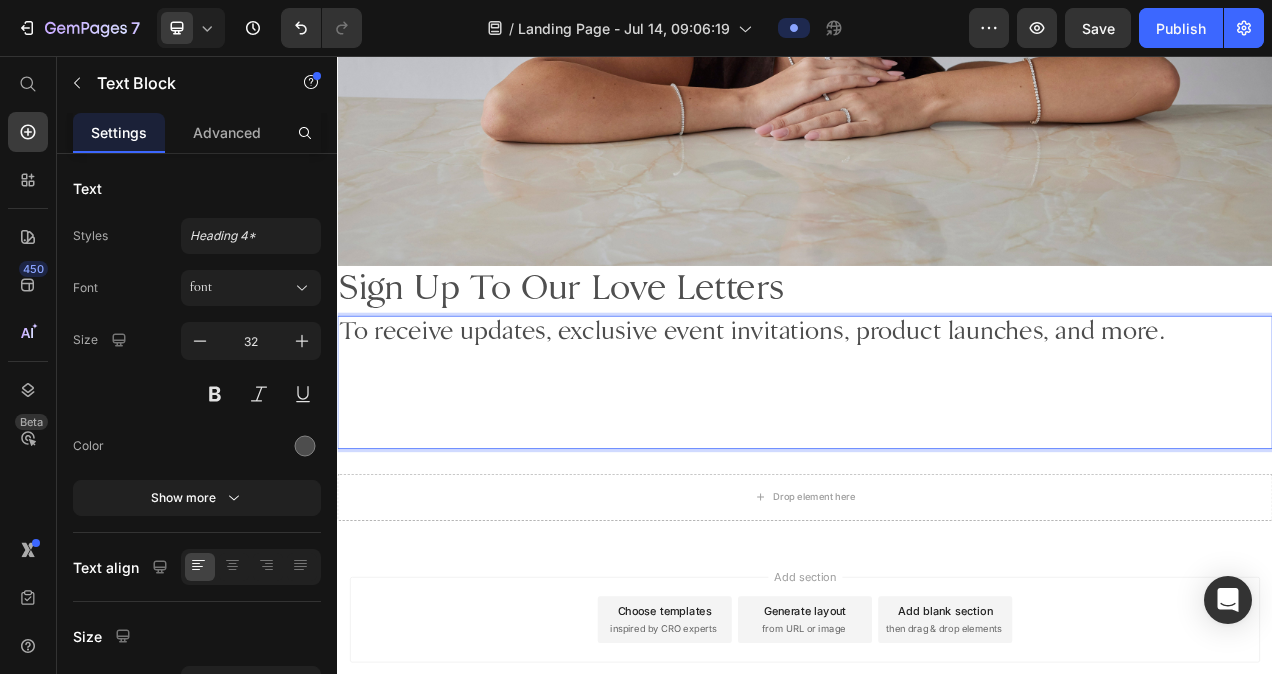 drag, startPoint x: 938, startPoint y: 503, endPoint x: 944, endPoint y: 431, distance: 72.249565 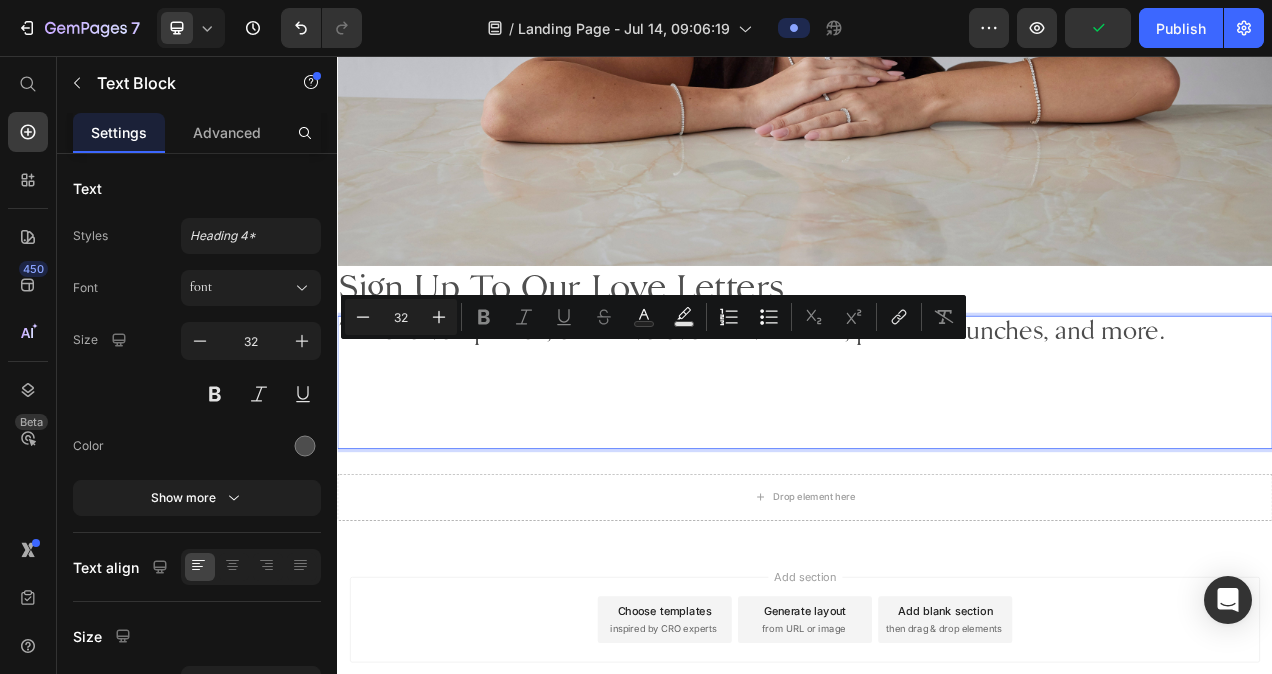 click at bounding box center [937, 496] 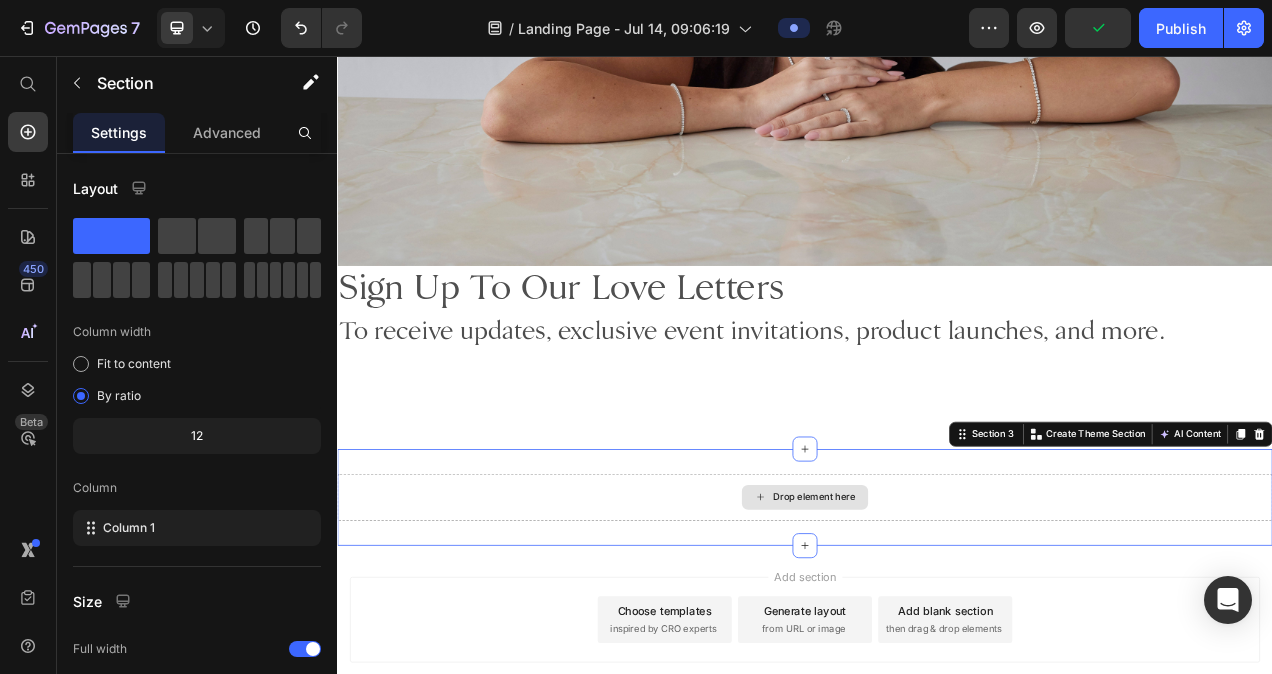 click on "Drop element here" at bounding box center (937, 623) 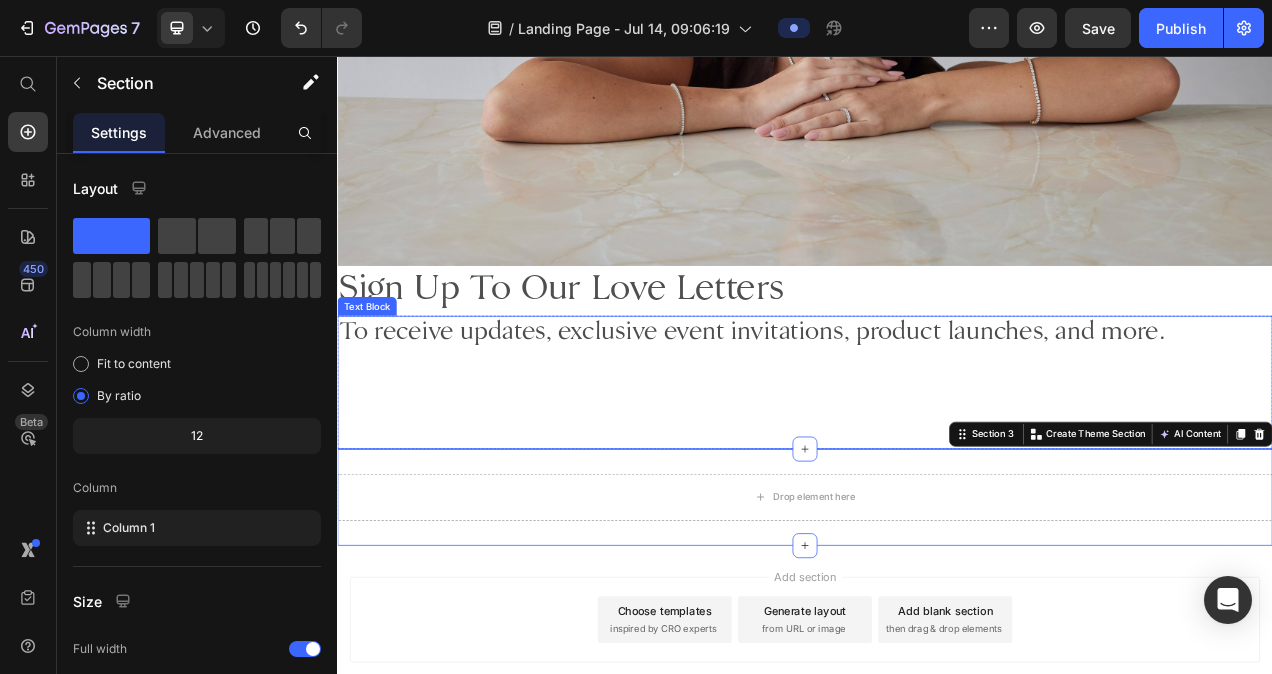 click on "⁠⁠⁠⁠⁠⁠⁠" at bounding box center (937, 496) 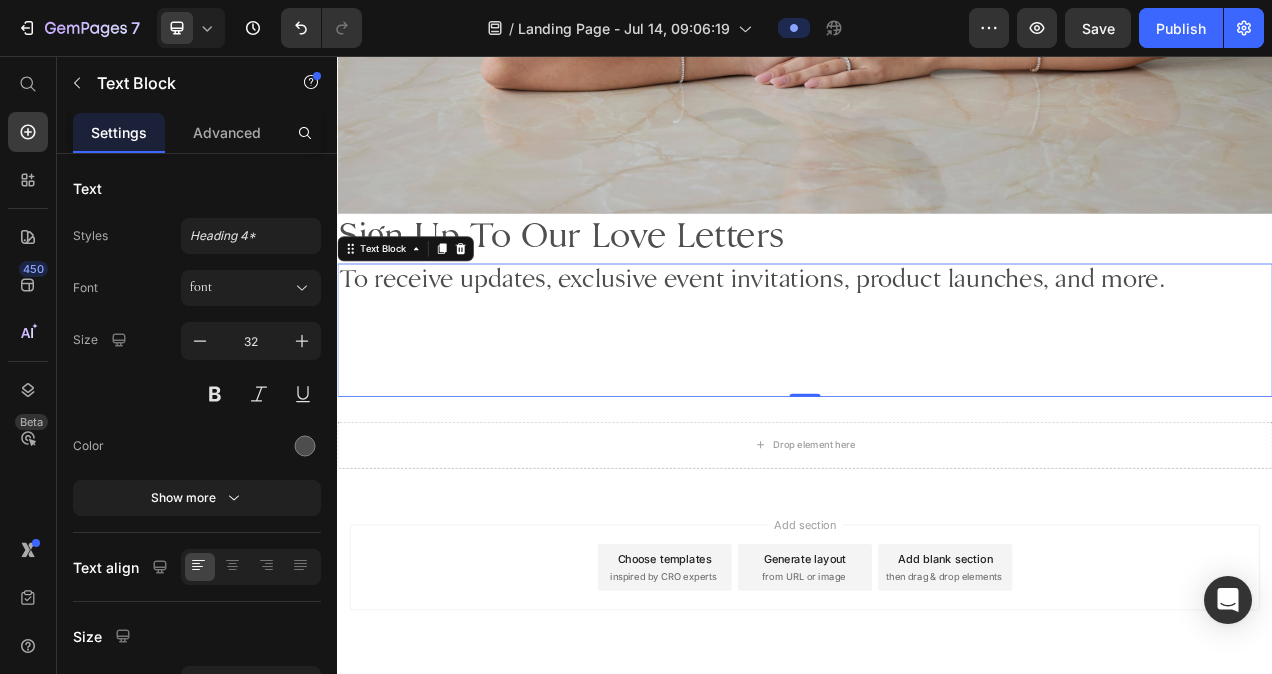scroll, scrollTop: 682, scrollLeft: 0, axis: vertical 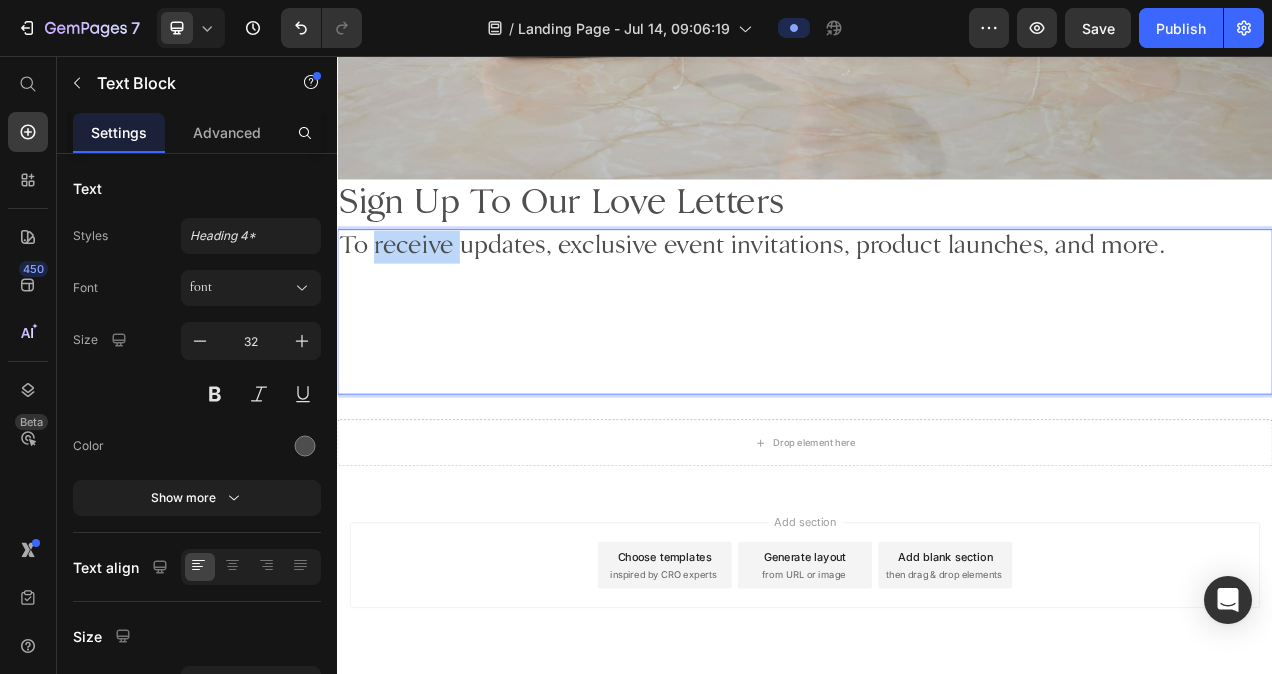 click on "To receive updates, exclusive event invitations, product launches, and more." at bounding box center (937, 302) 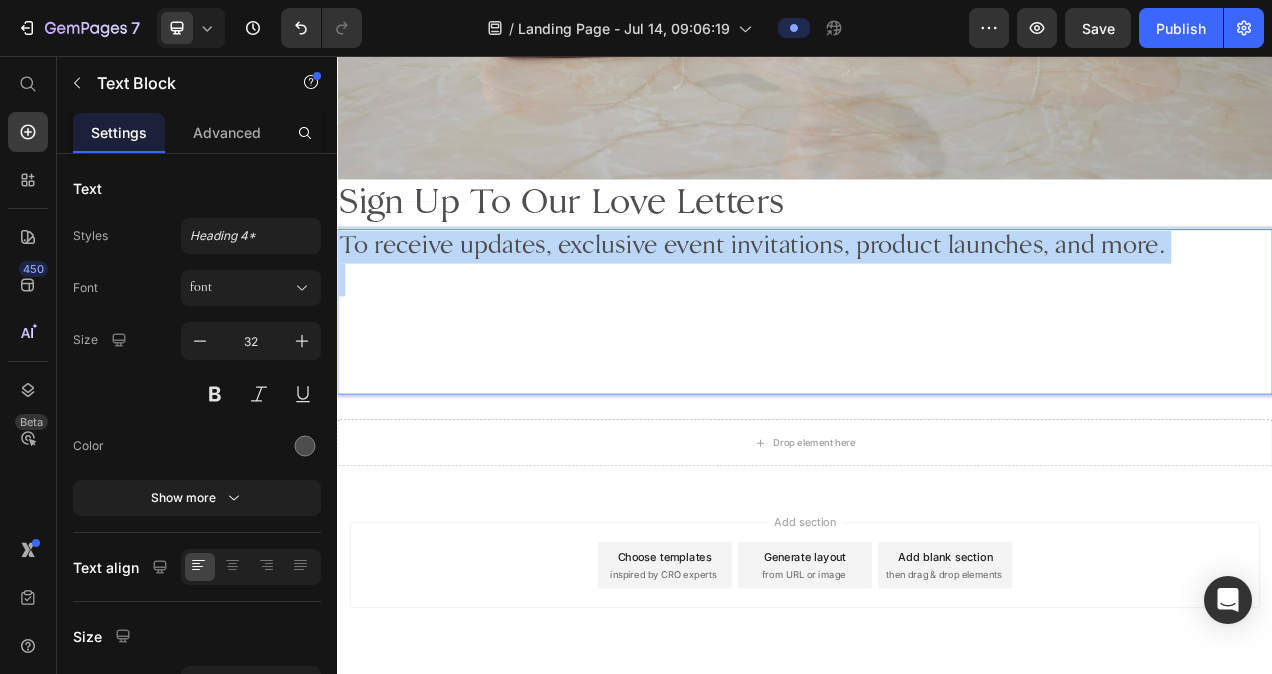 click on "To receive updates, exclusive event invitations, product launches, and more." at bounding box center [937, 302] 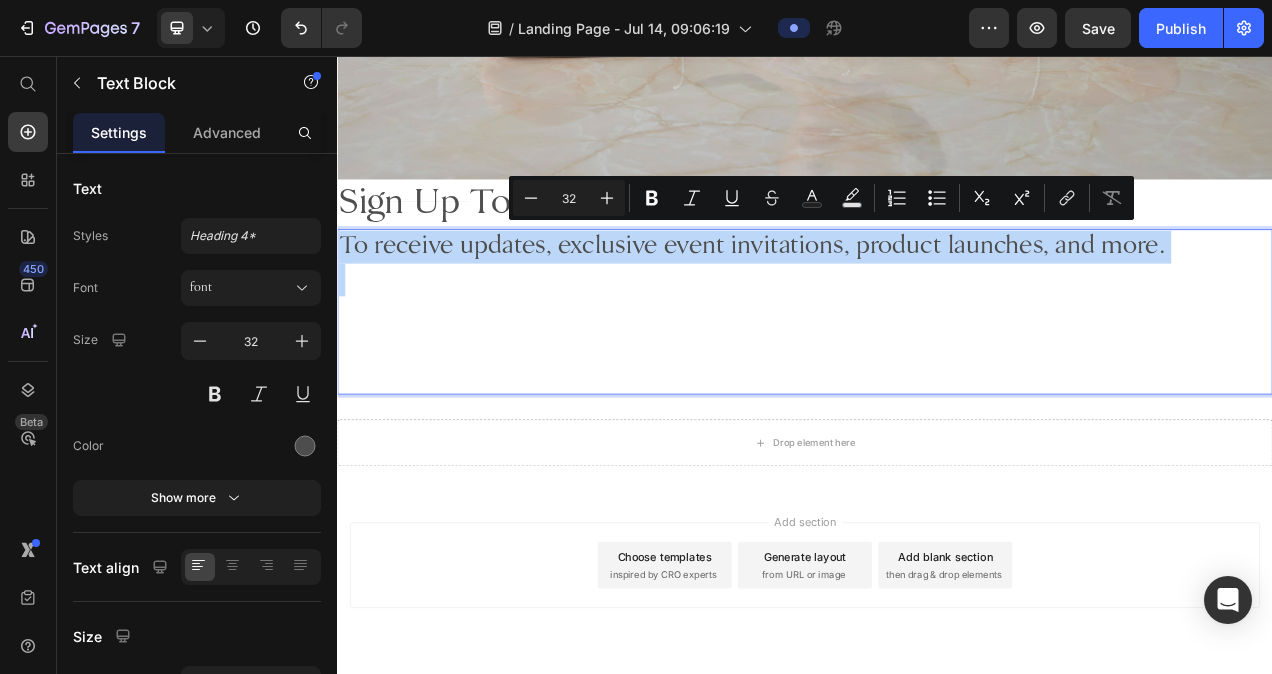 click on "To receive updates, exclusive event invitations, product launches, and more." at bounding box center [937, 302] 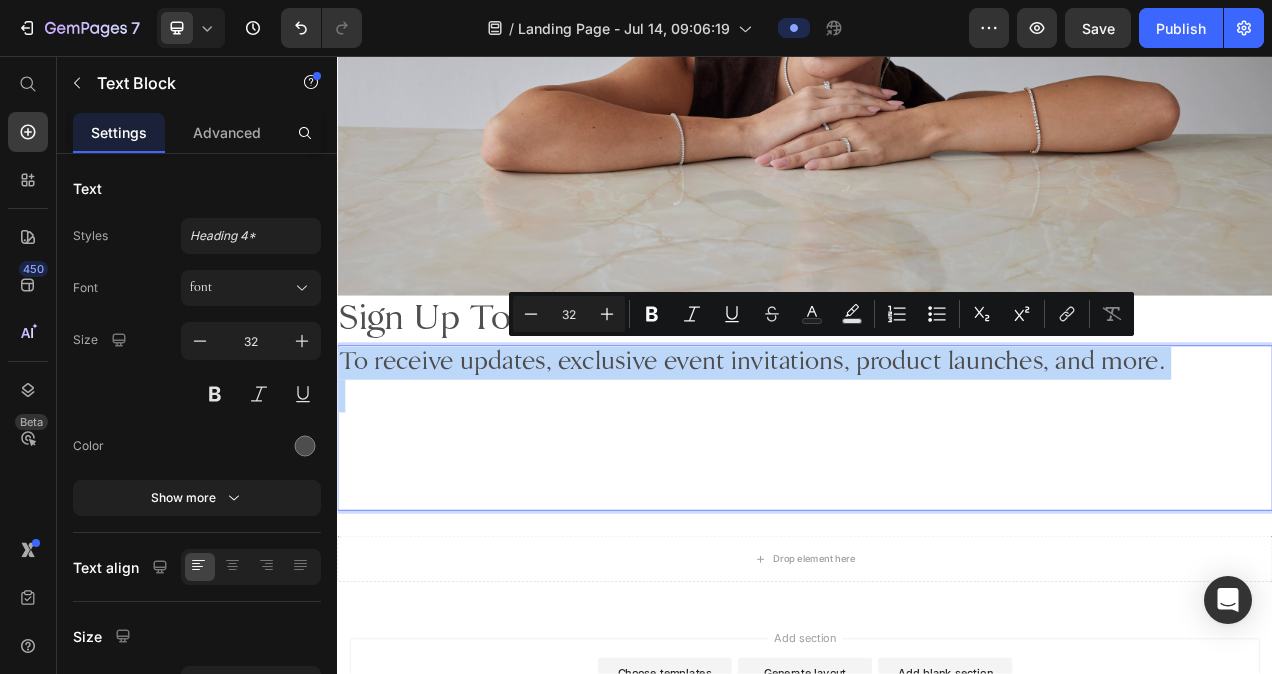 scroll, scrollTop: 534, scrollLeft: 0, axis: vertical 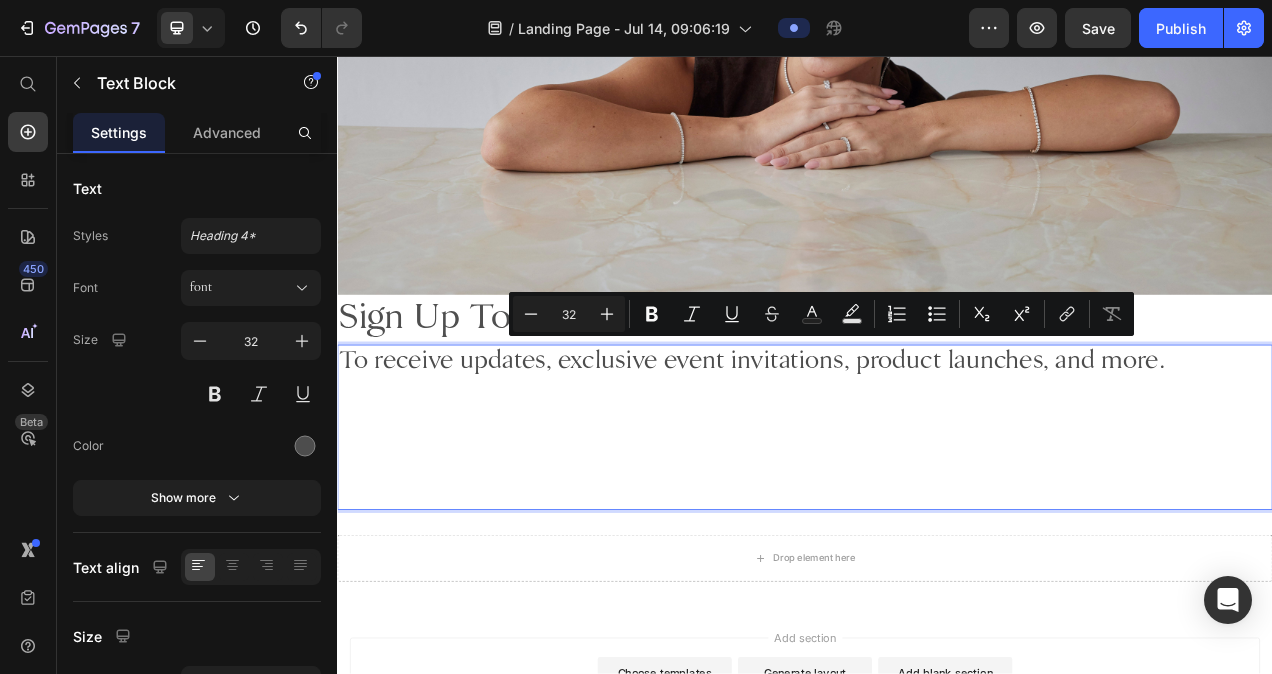 click at bounding box center (937, 554) 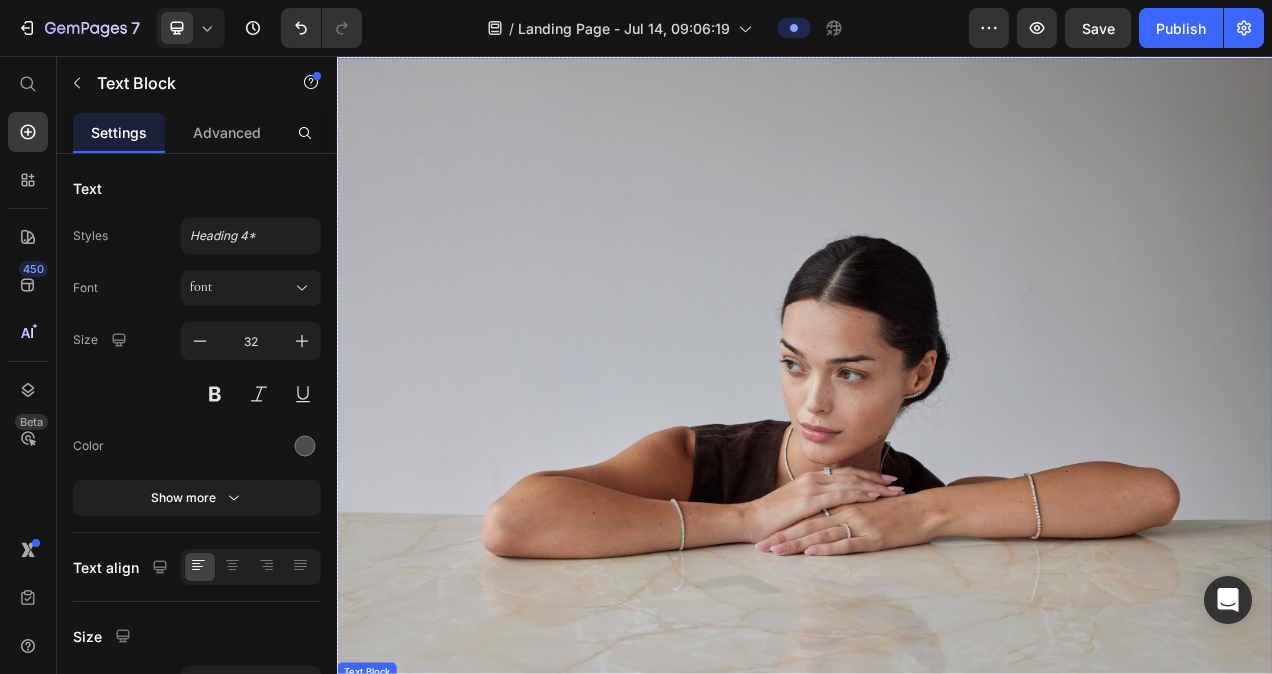scroll, scrollTop: 0, scrollLeft: 0, axis: both 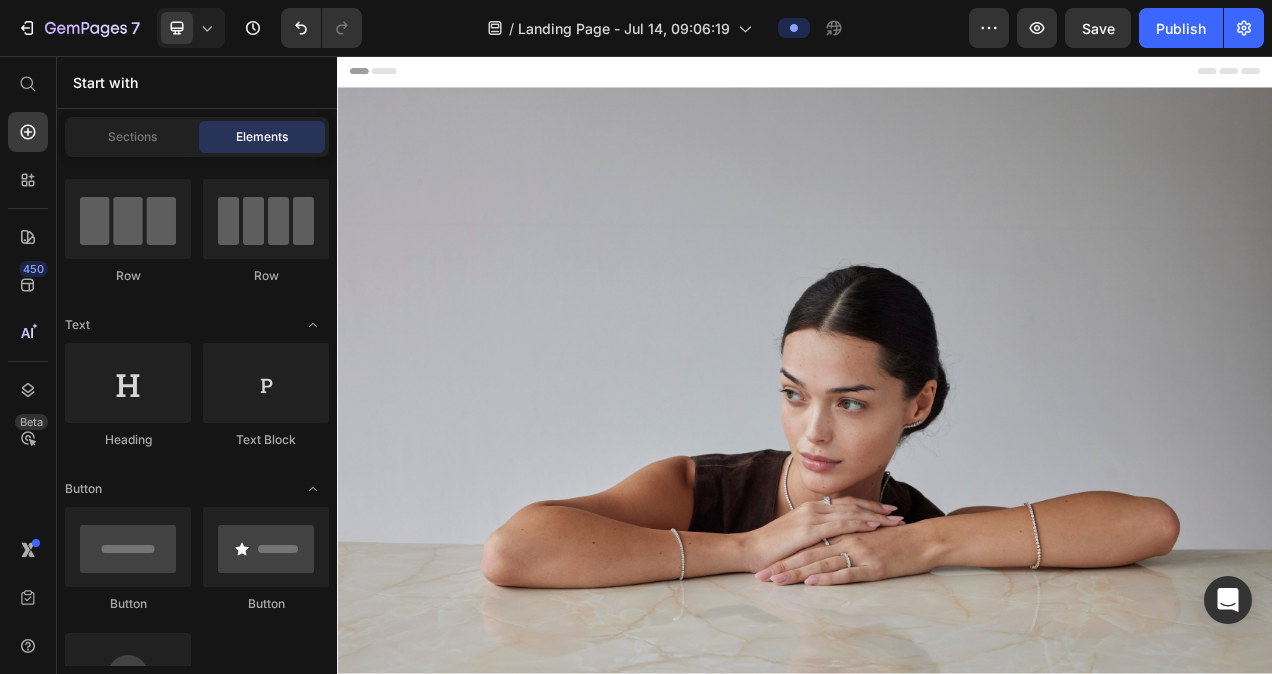 click on "Header" at bounding box center (394, 76) 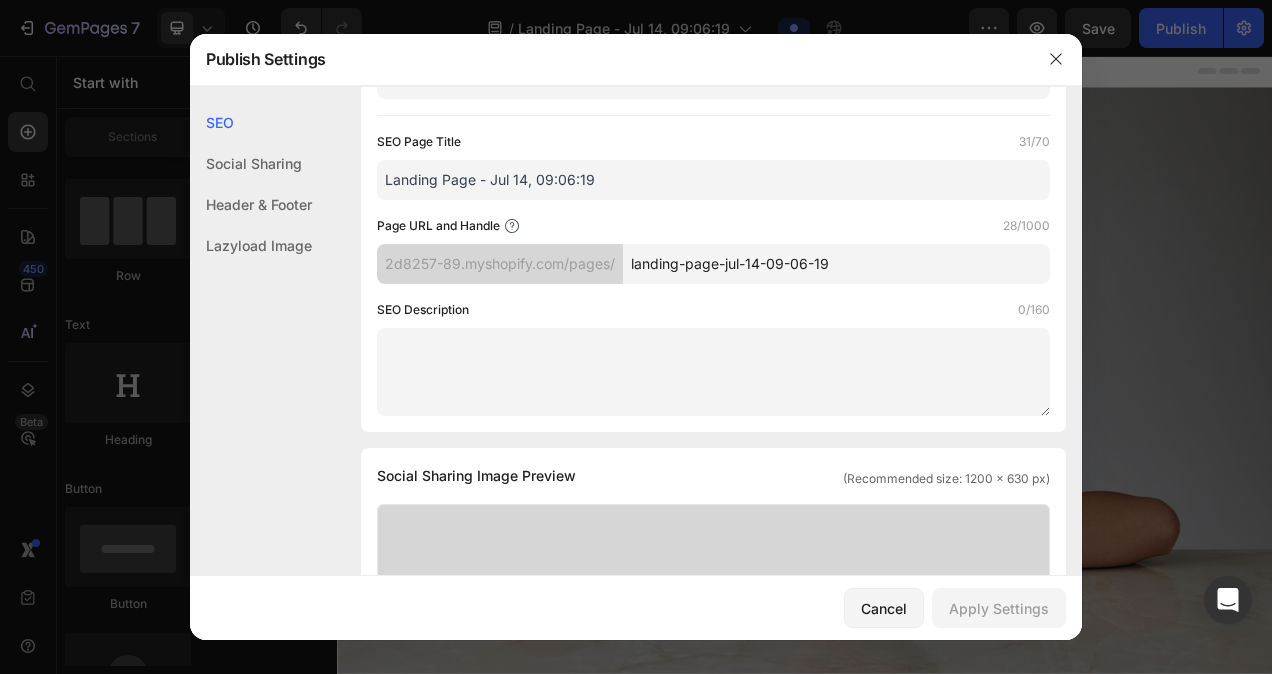 scroll, scrollTop: 0, scrollLeft: 0, axis: both 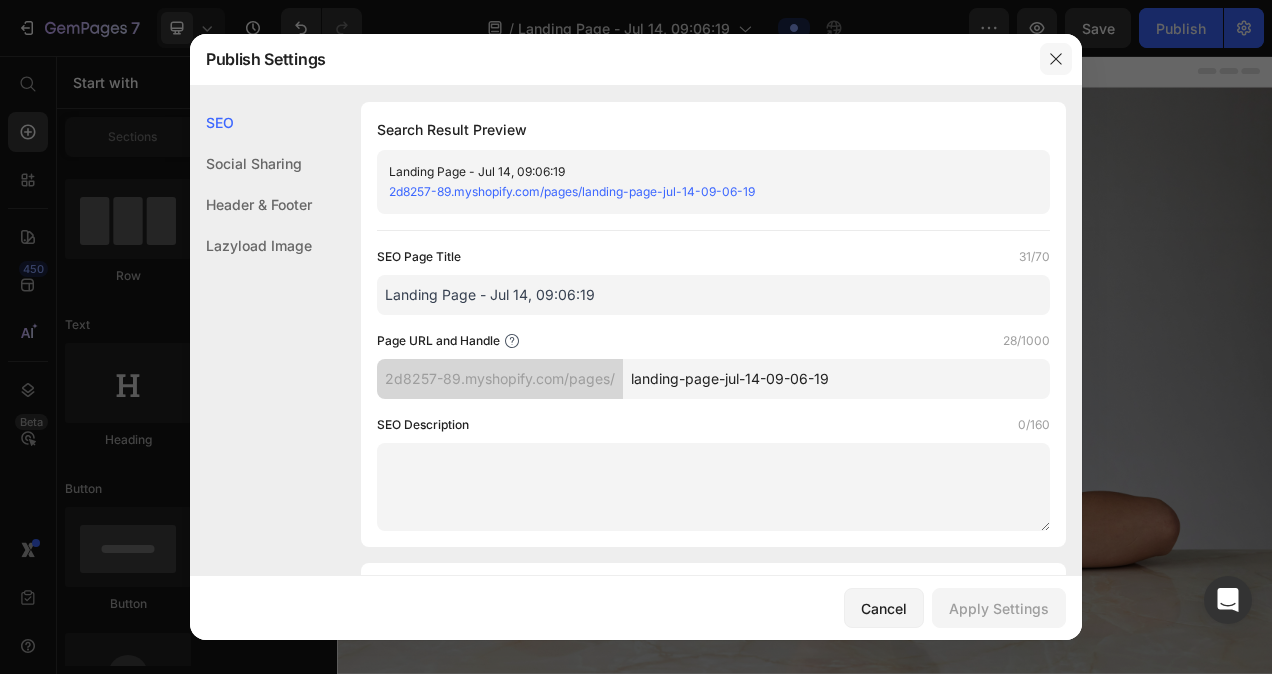click 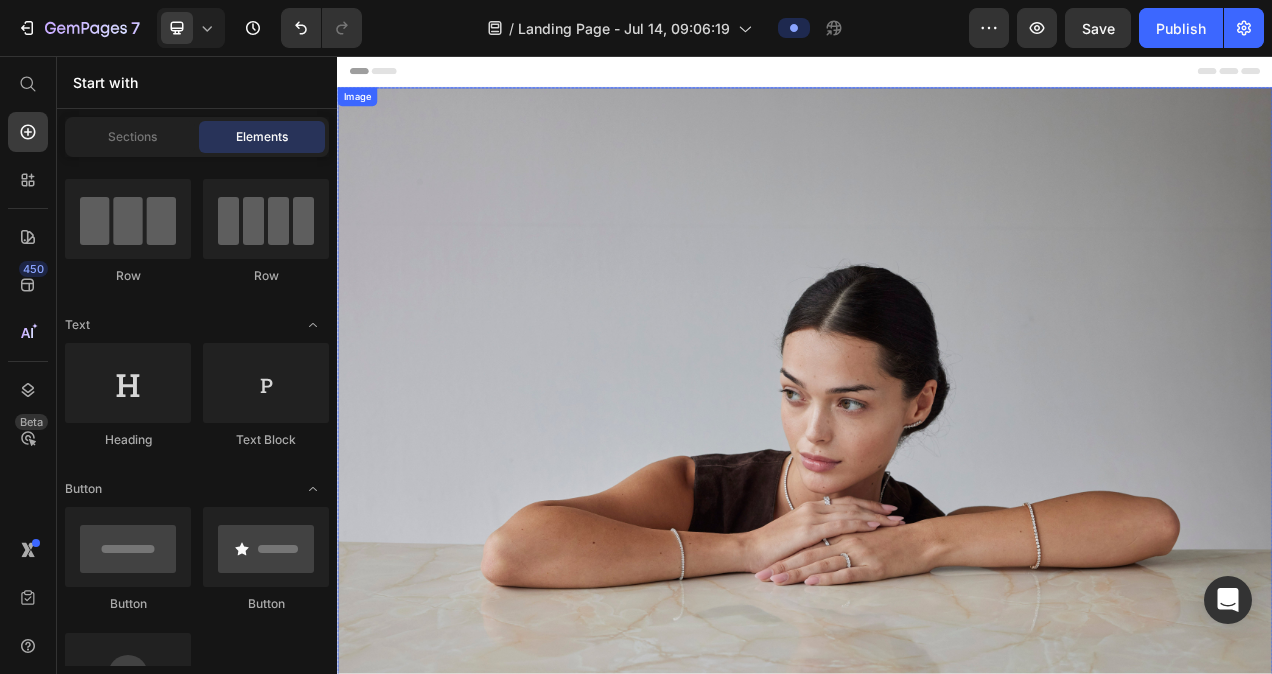 scroll, scrollTop: 349, scrollLeft: 0, axis: vertical 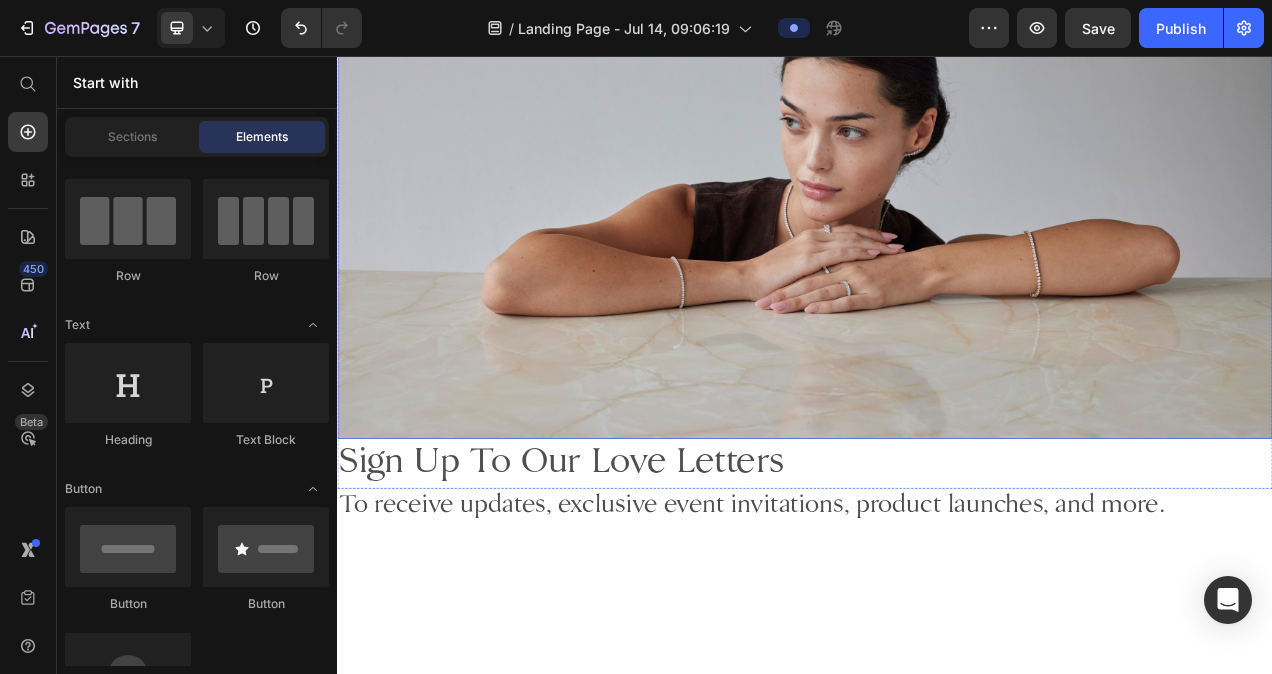 click at bounding box center [937, 148] 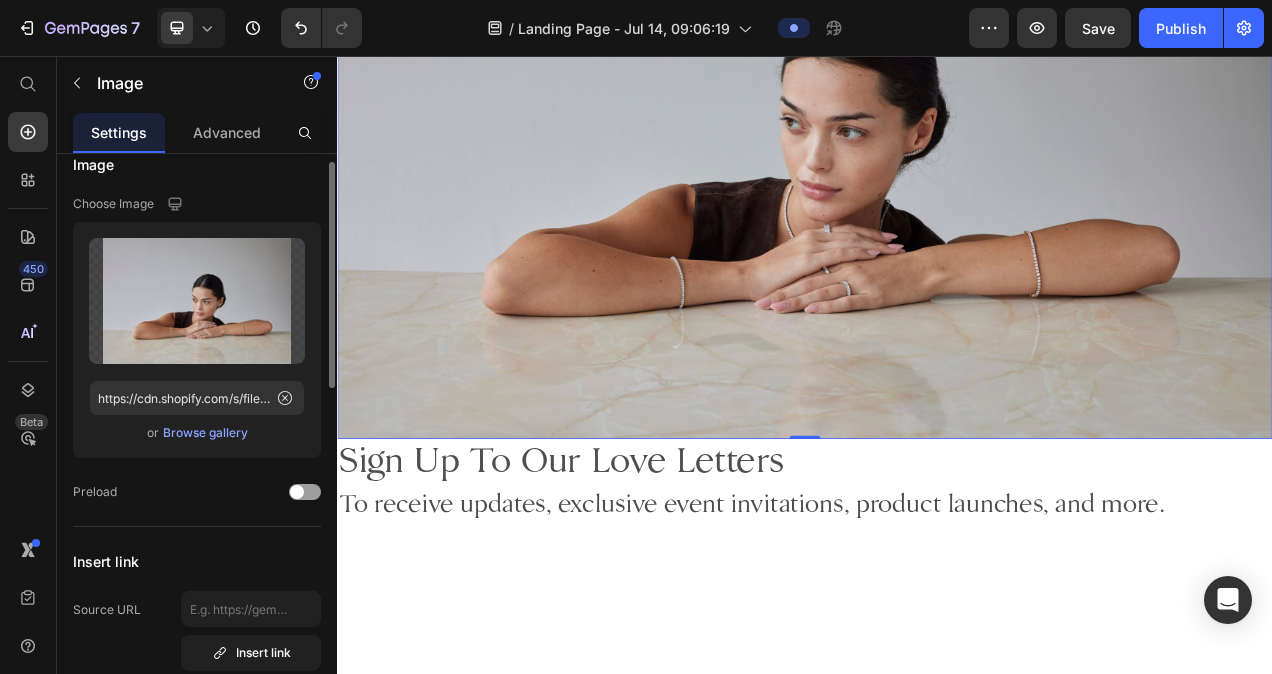 scroll, scrollTop: 23, scrollLeft: 0, axis: vertical 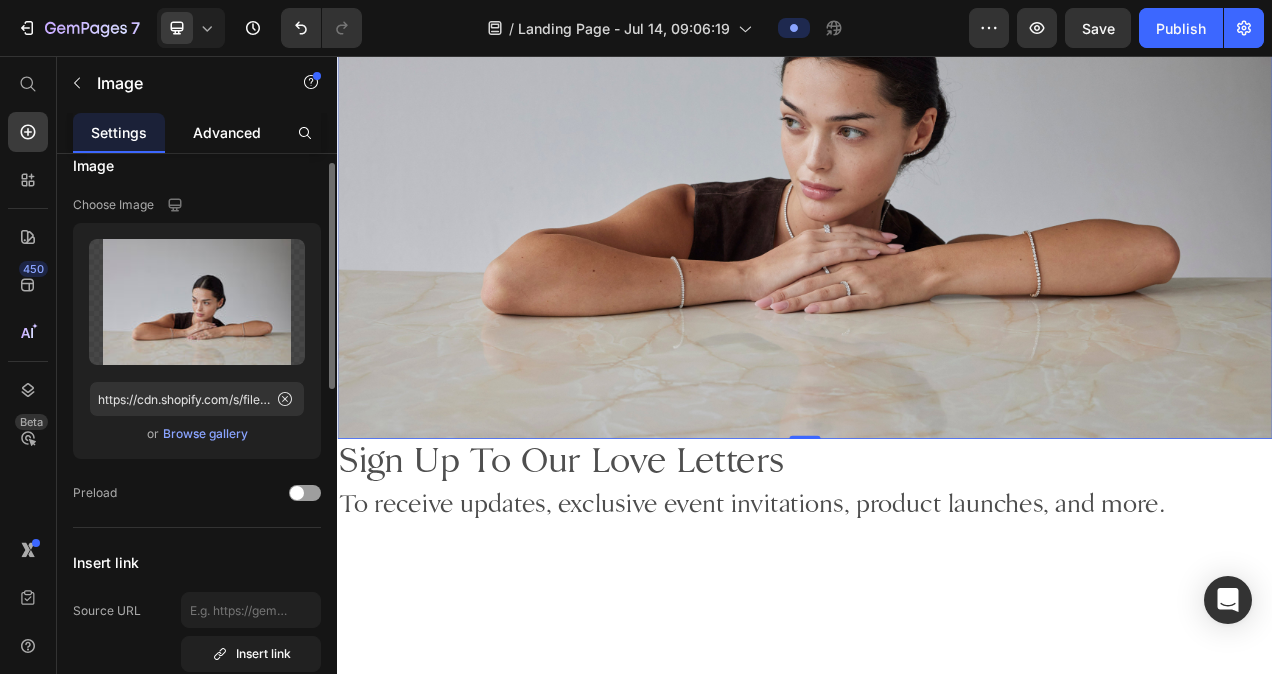 click on "Advanced" at bounding box center [227, 132] 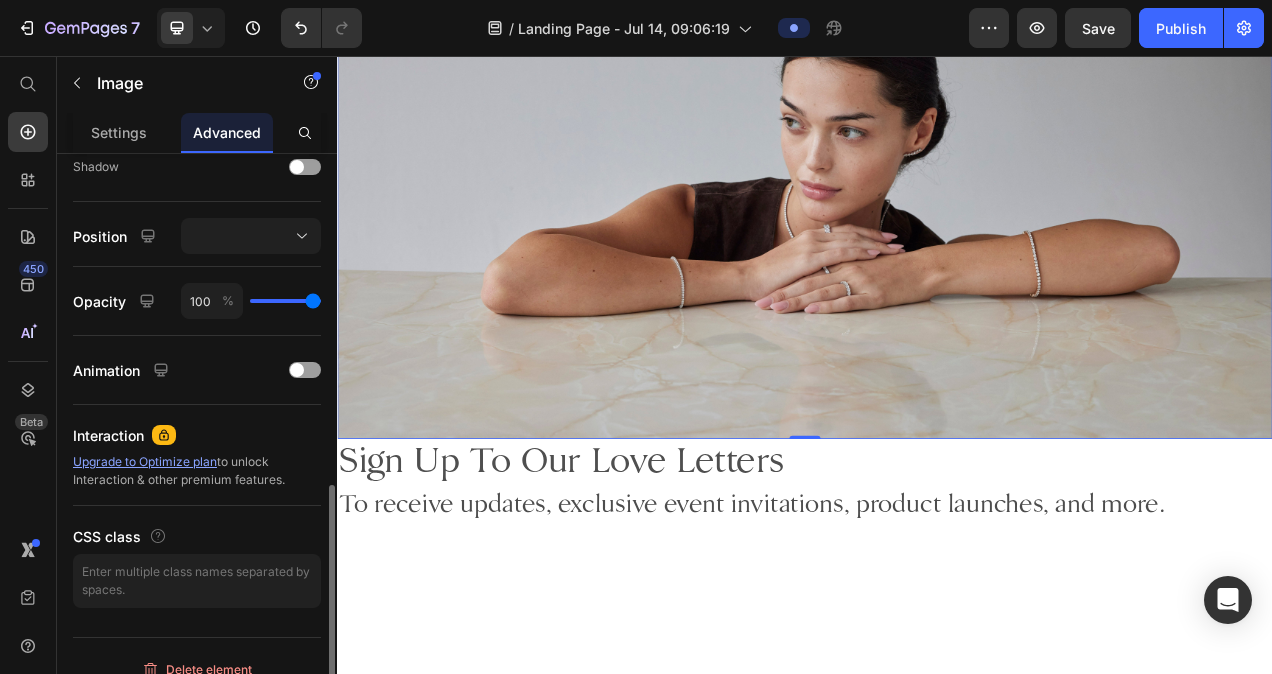 scroll, scrollTop: 688, scrollLeft: 0, axis: vertical 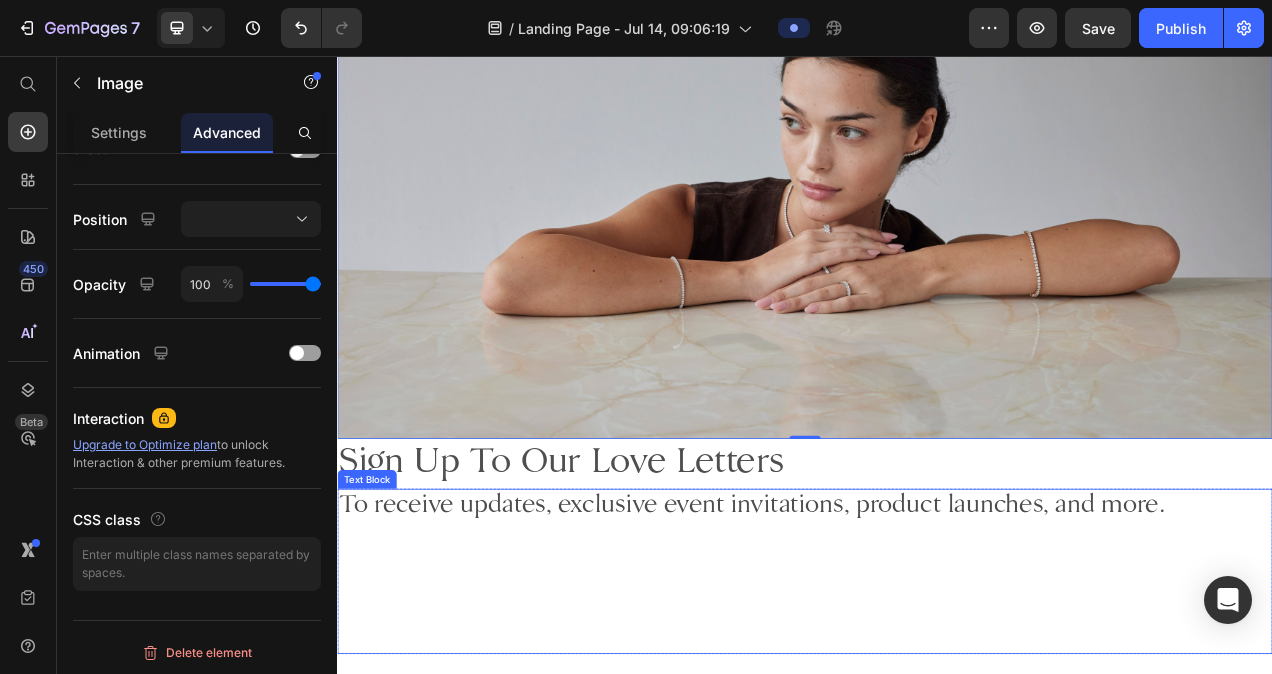 click on "To receive updates, exclusive event invitations, product launches, and more." at bounding box center (937, 635) 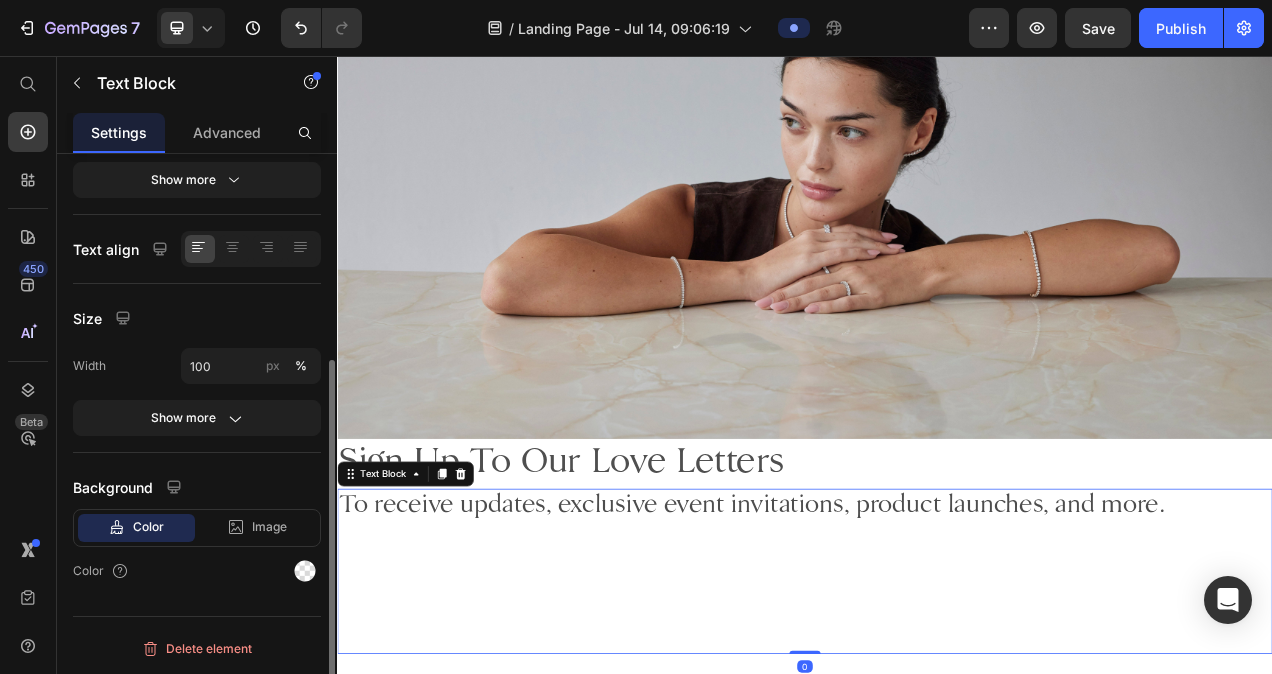 scroll, scrollTop: 0, scrollLeft: 0, axis: both 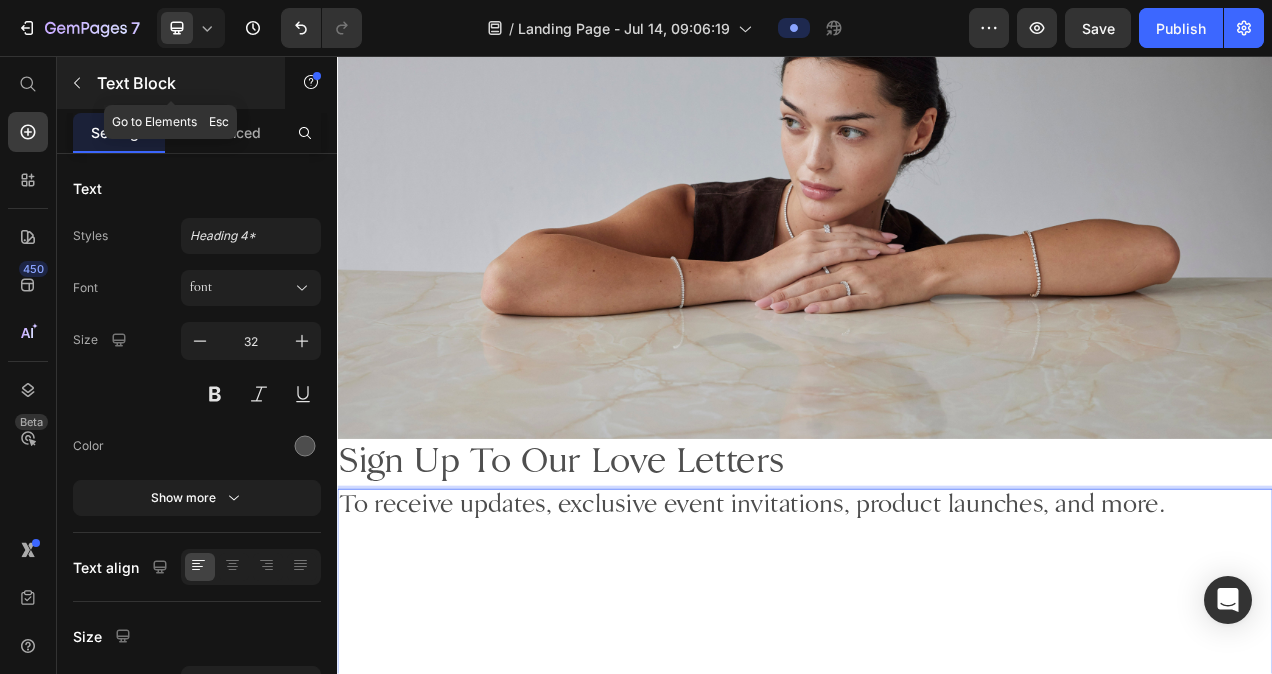 click 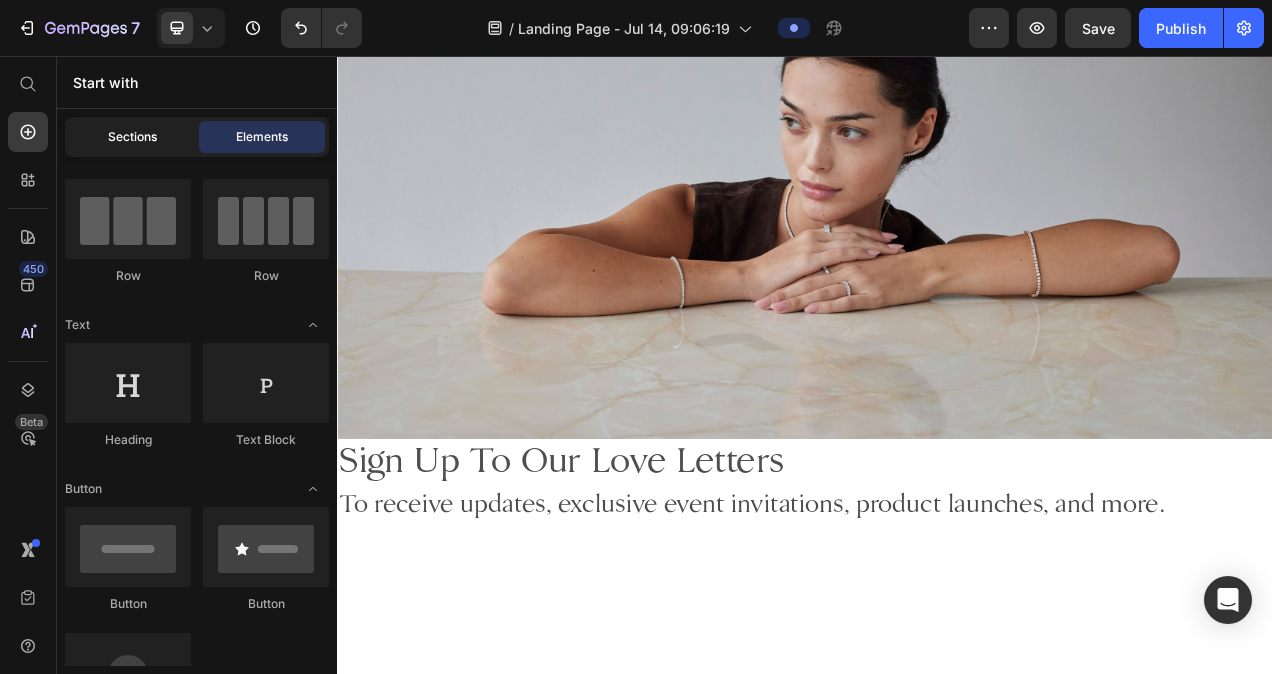 click on "Sections" at bounding box center (132, 137) 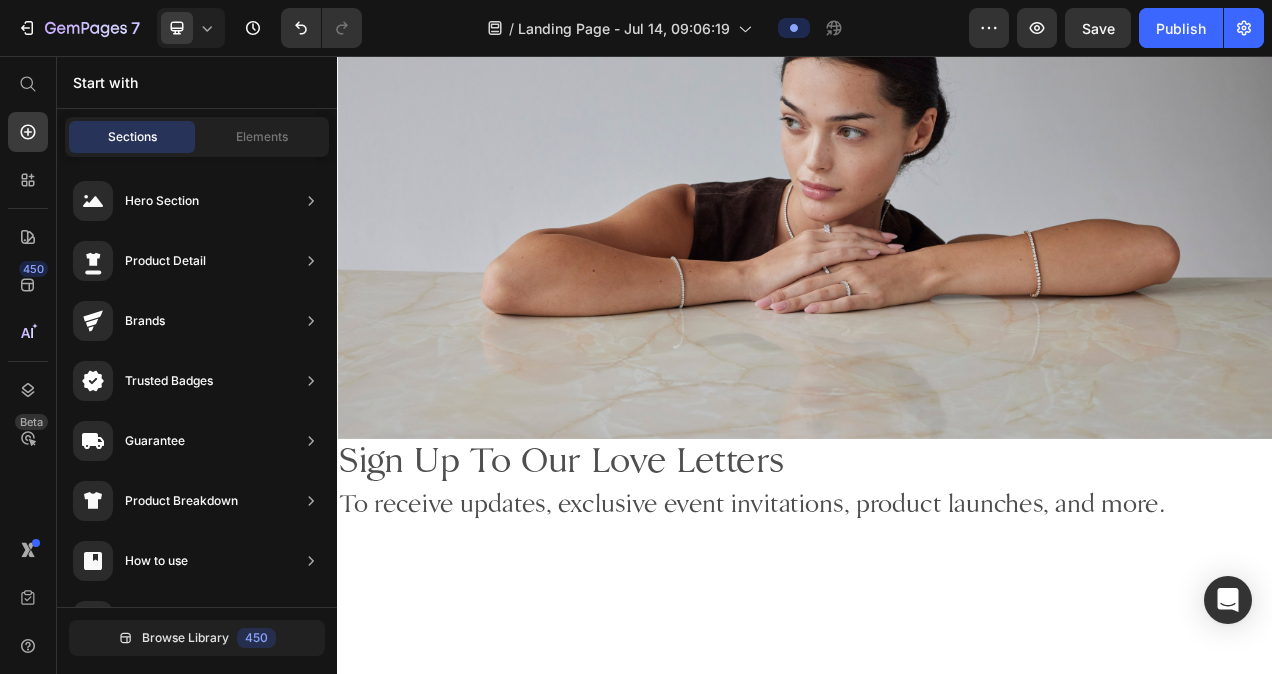 click on "Sections Elements" at bounding box center (197, 137) 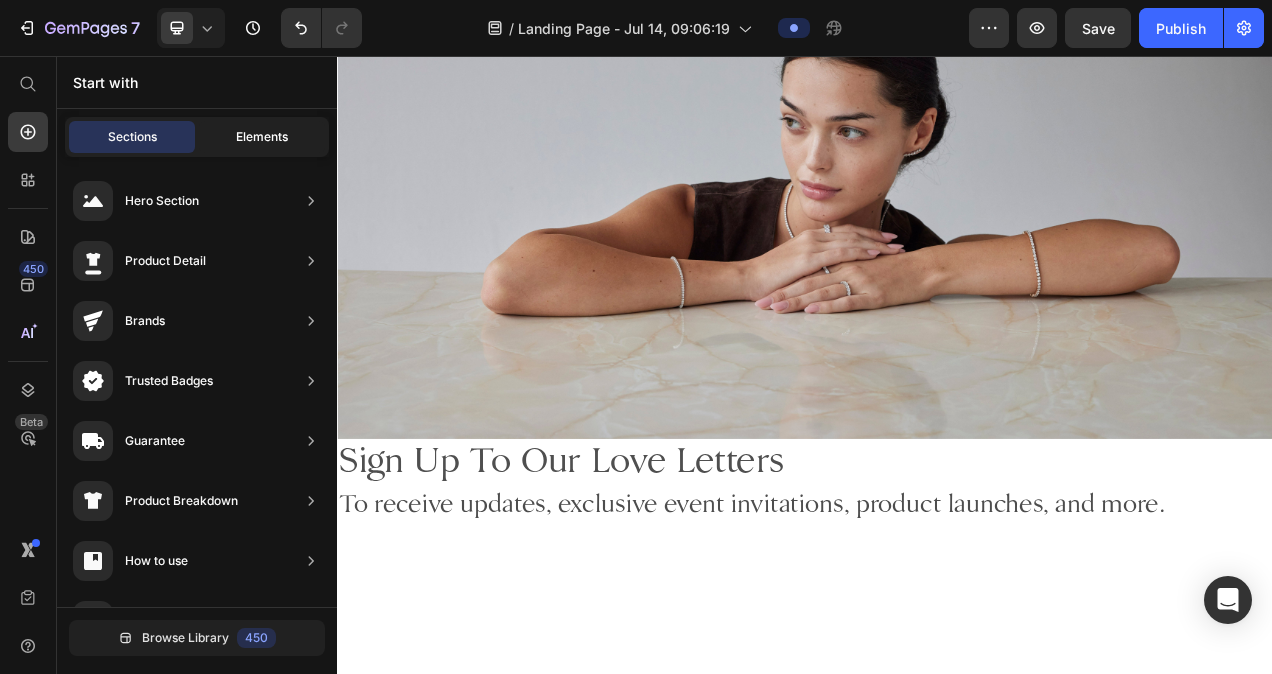 click on "Elements" 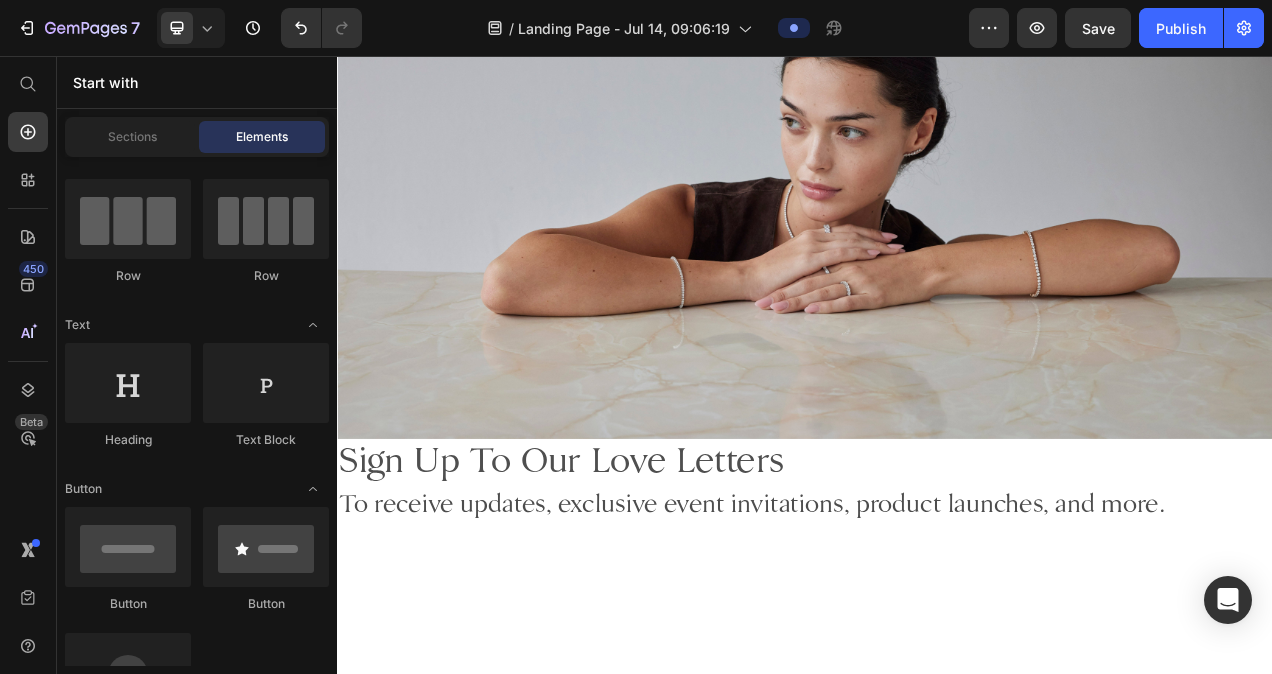 scroll, scrollTop: 365, scrollLeft: 0, axis: vertical 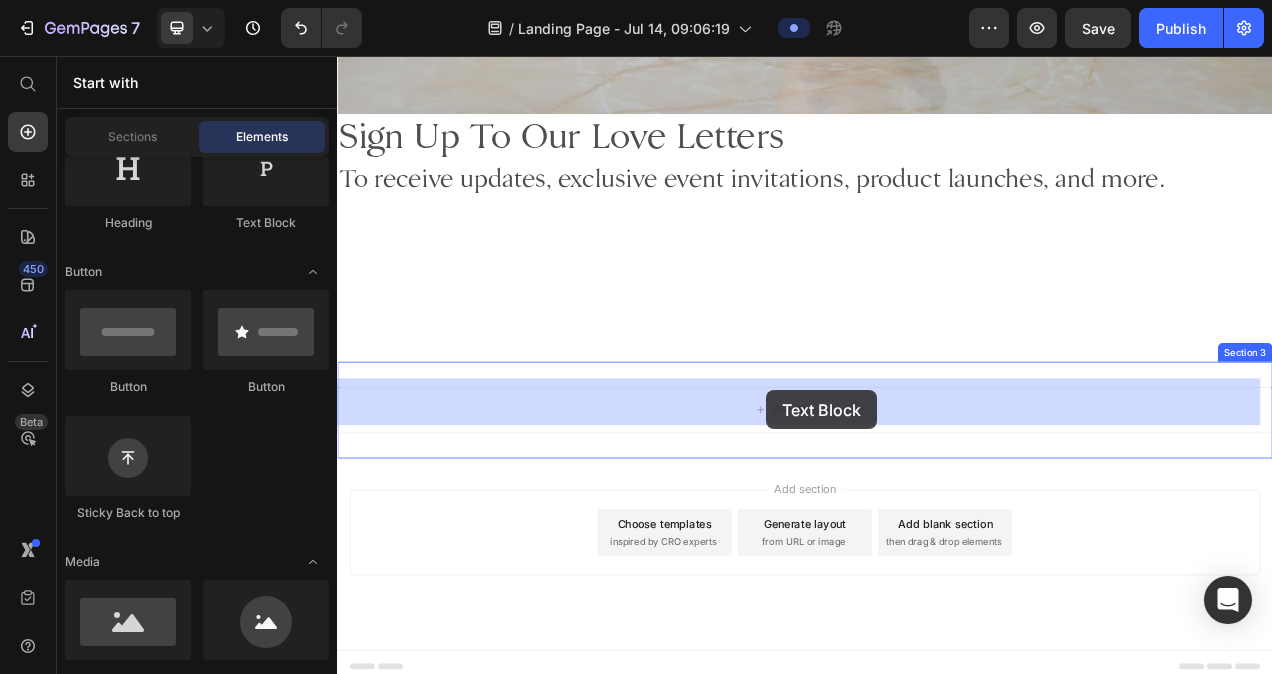 drag, startPoint x: 588, startPoint y: 249, endPoint x: 888, endPoint y: 487, distance: 382.94125 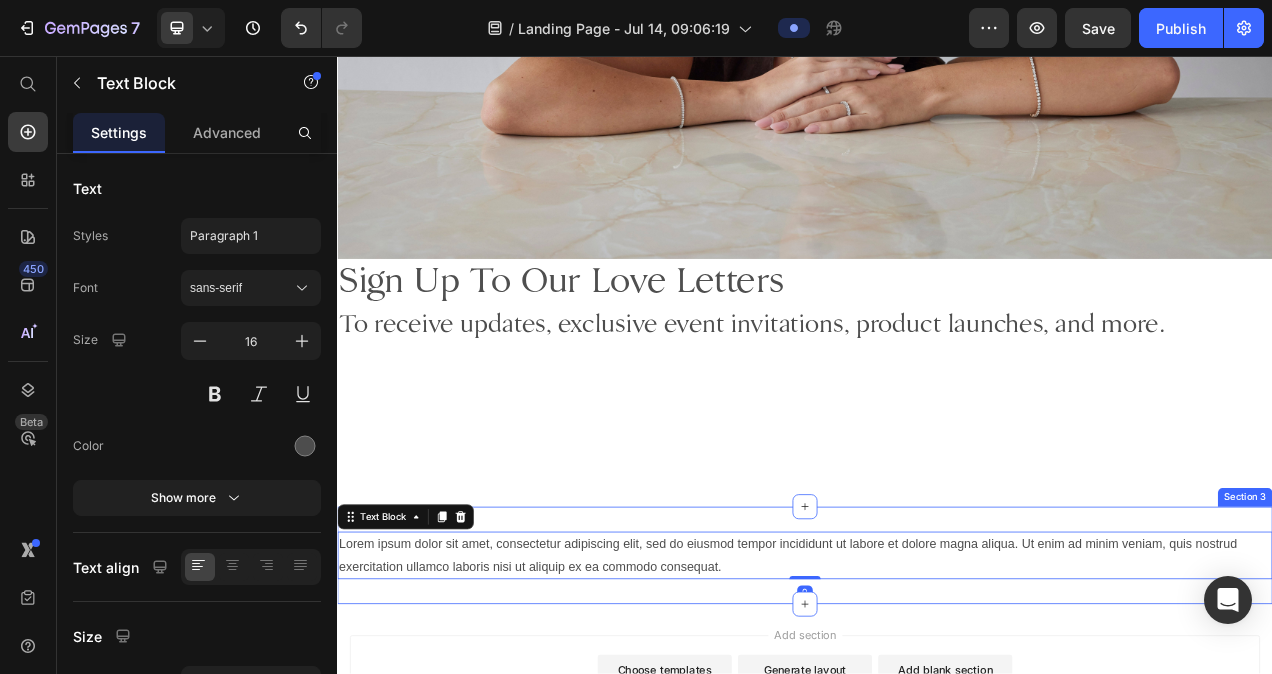 scroll, scrollTop: 582, scrollLeft: 0, axis: vertical 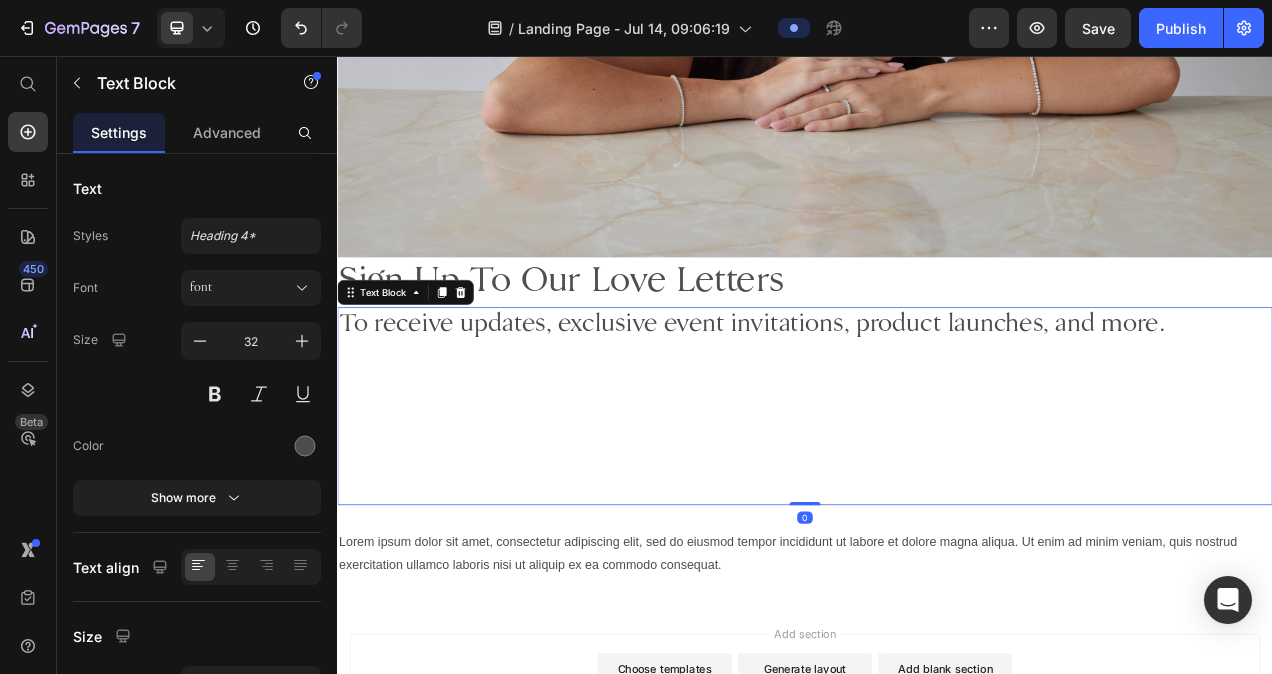 click on "To receive updates, exclusive event invitations, product launches, and more." at bounding box center [937, 402] 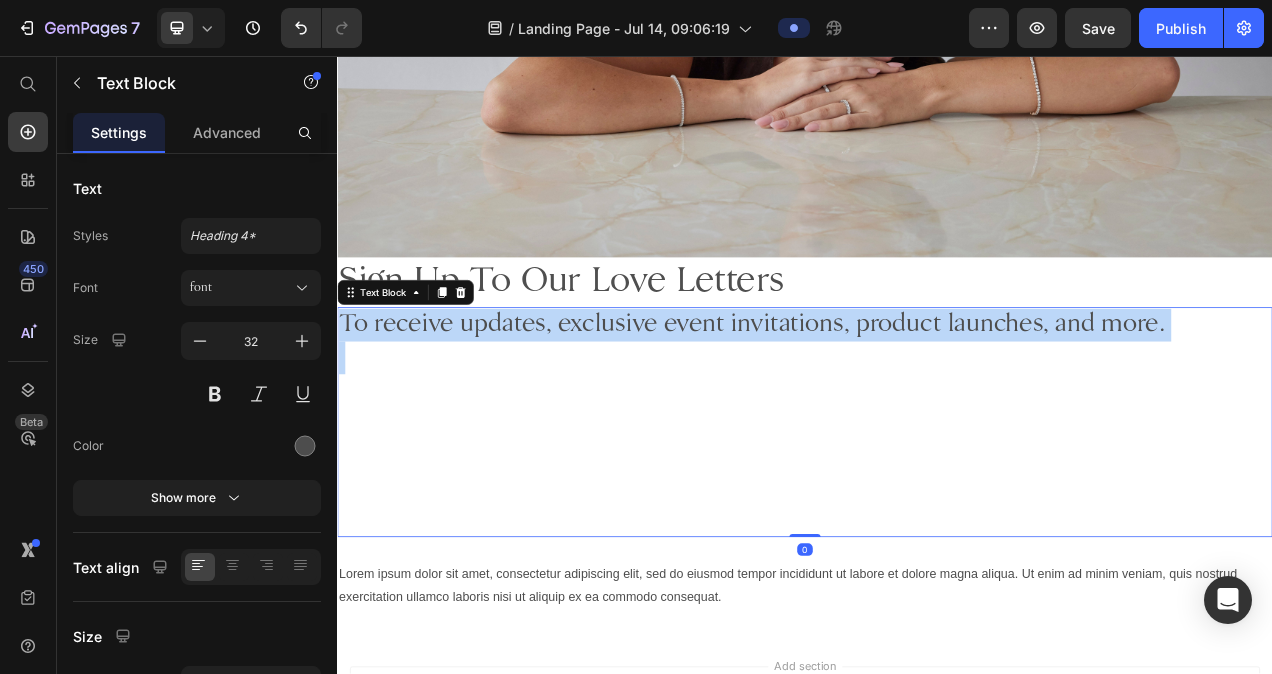 click on "To receive updates, exclusive event invitations, product launches, and more." at bounding box center [937, 402] 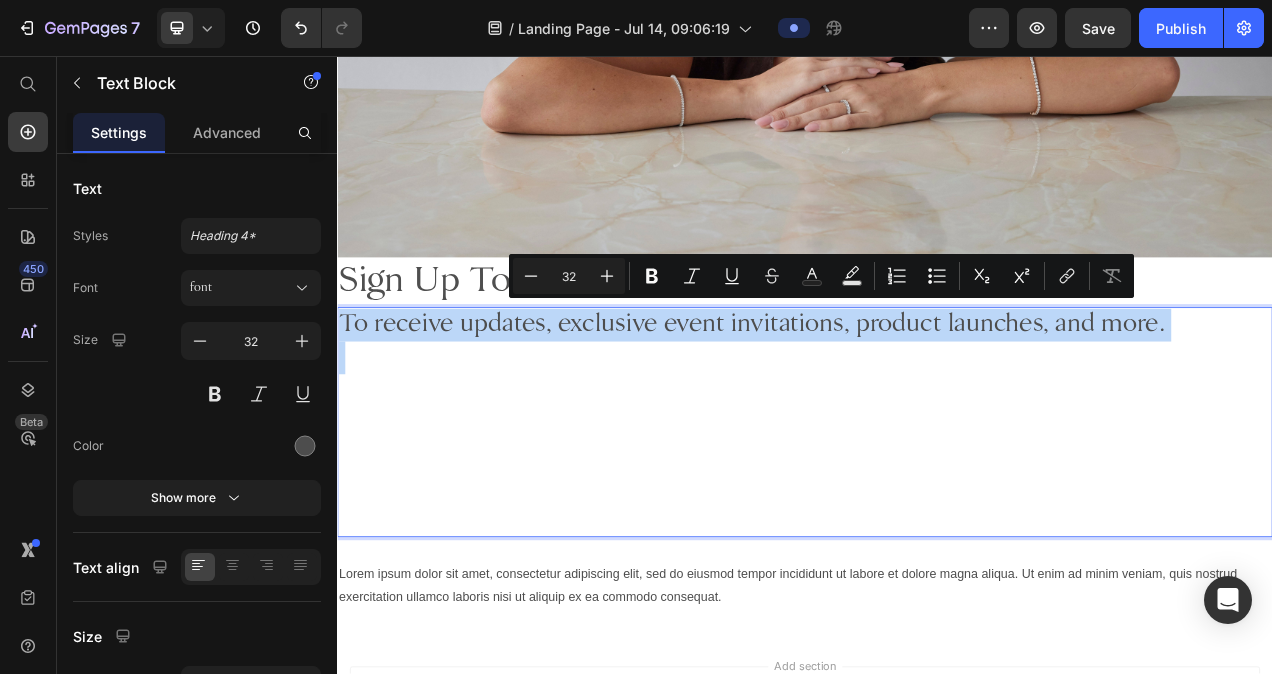 copy on "To receive updates, exclusive event invitations, product launches, and more." 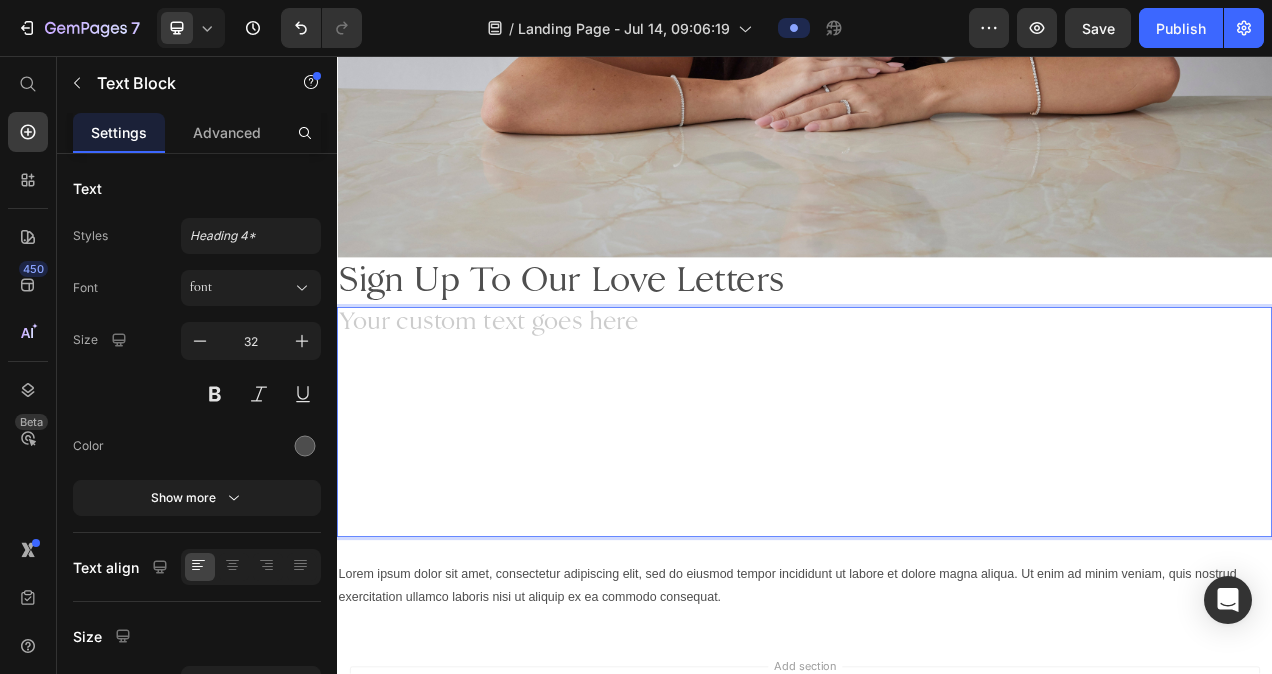 scroll, scrollTop: 517, scrollLeft: 0, axis: vertical 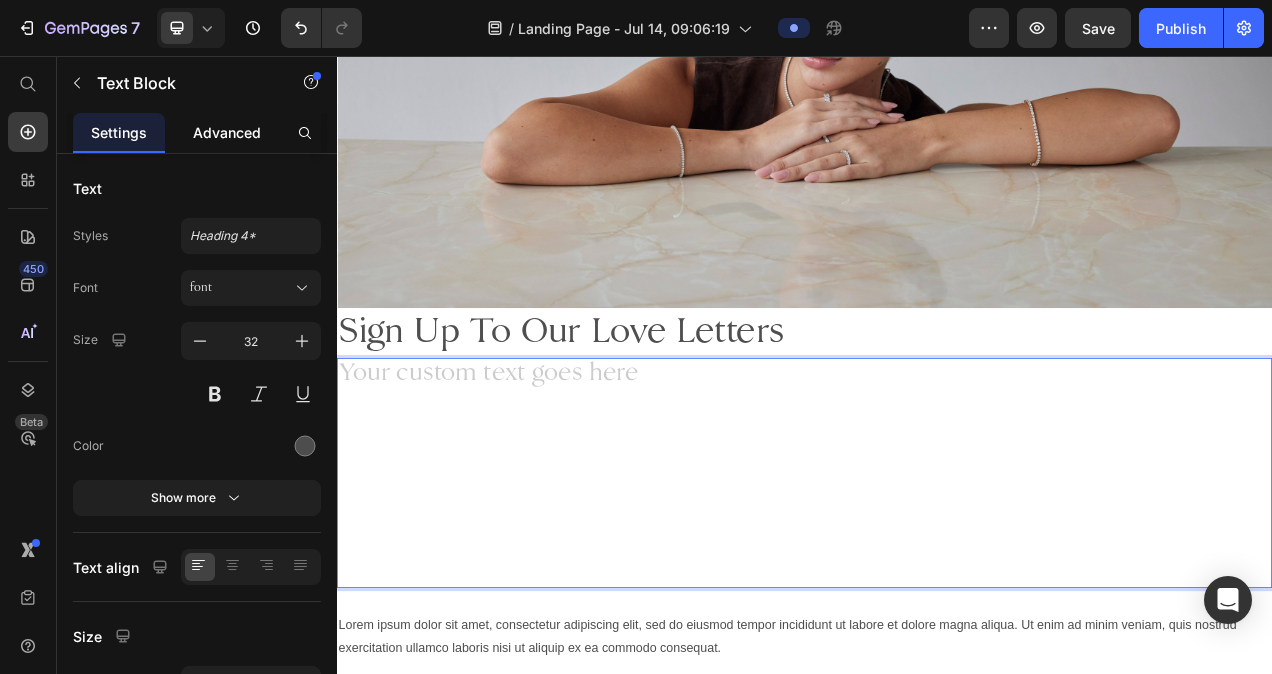 click on "Advanced" 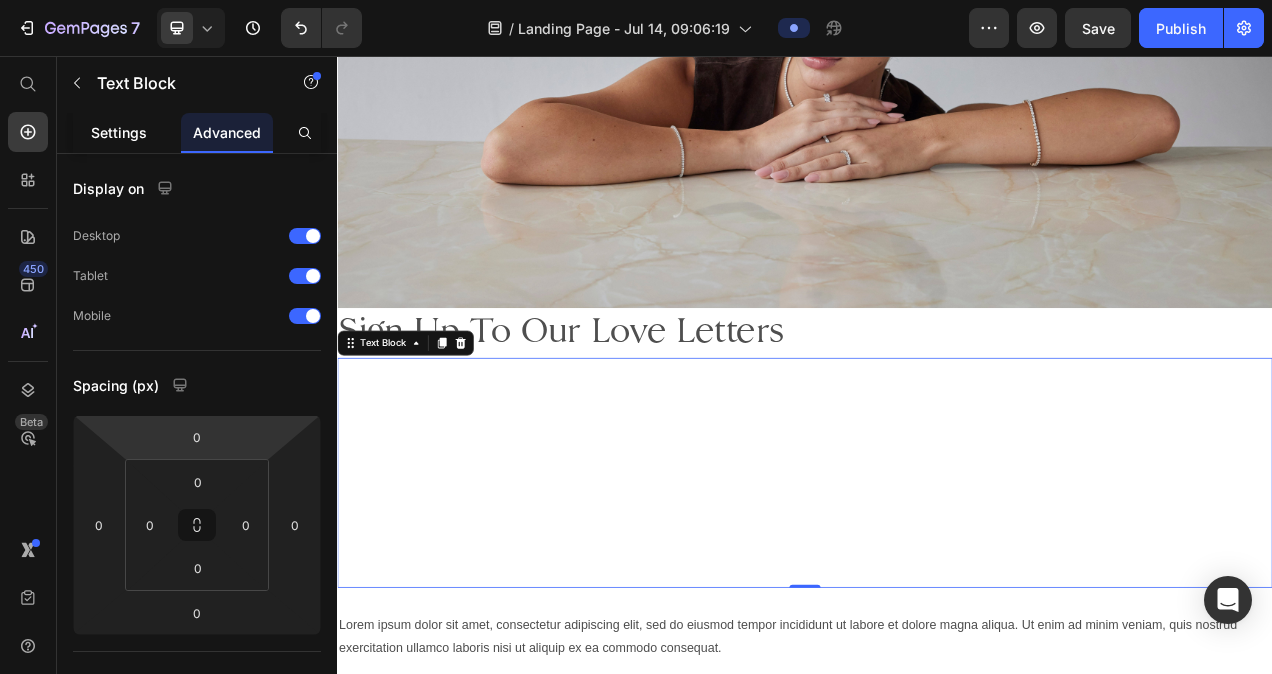 click on "Settings" 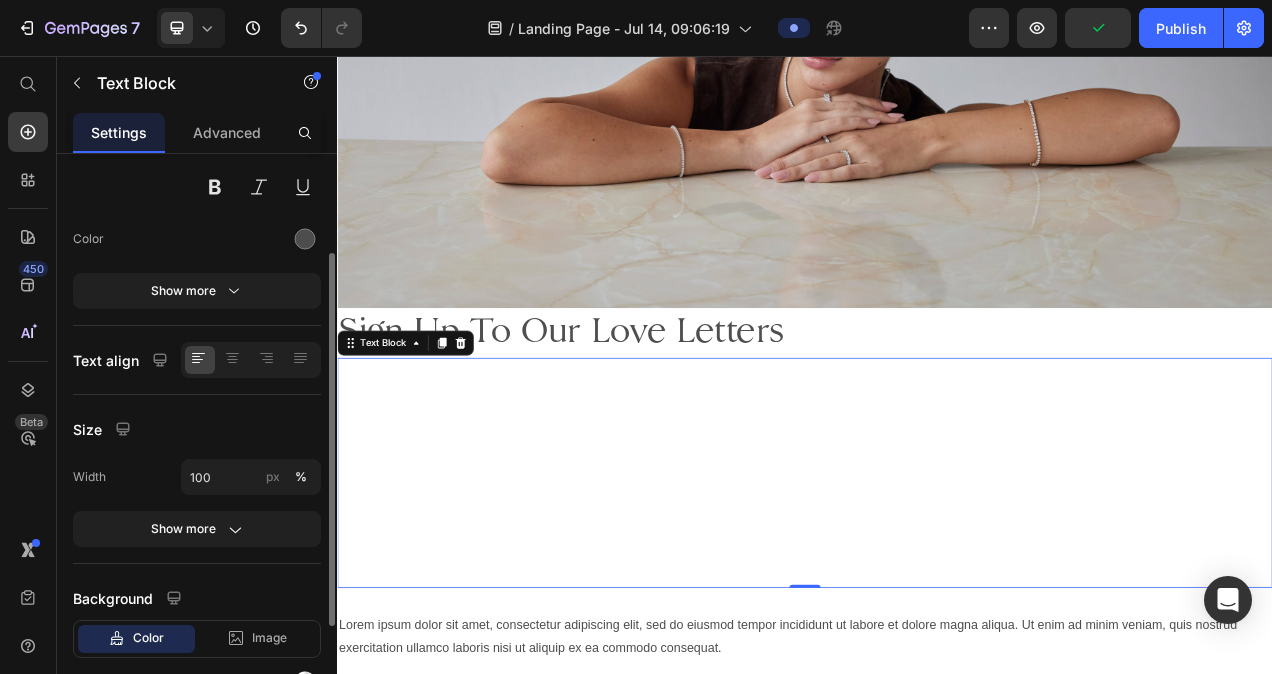 scroll, scrollTop: 0, scrollLeft: 0, axis: both 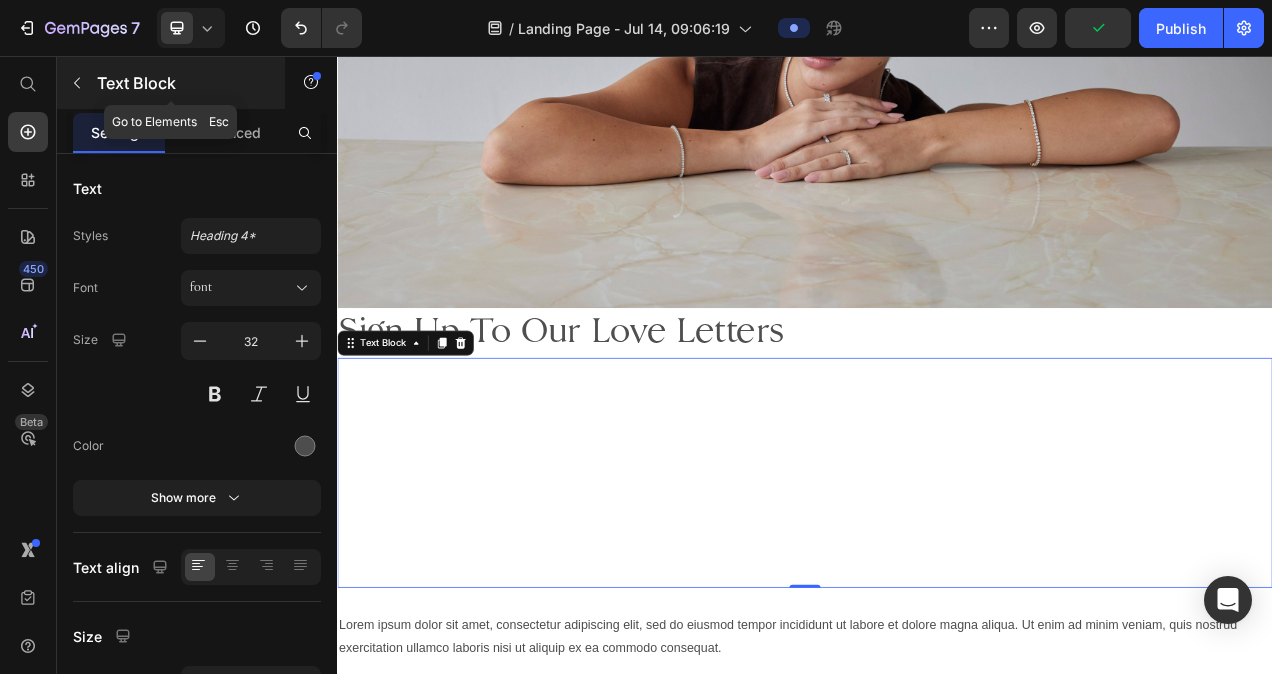 click 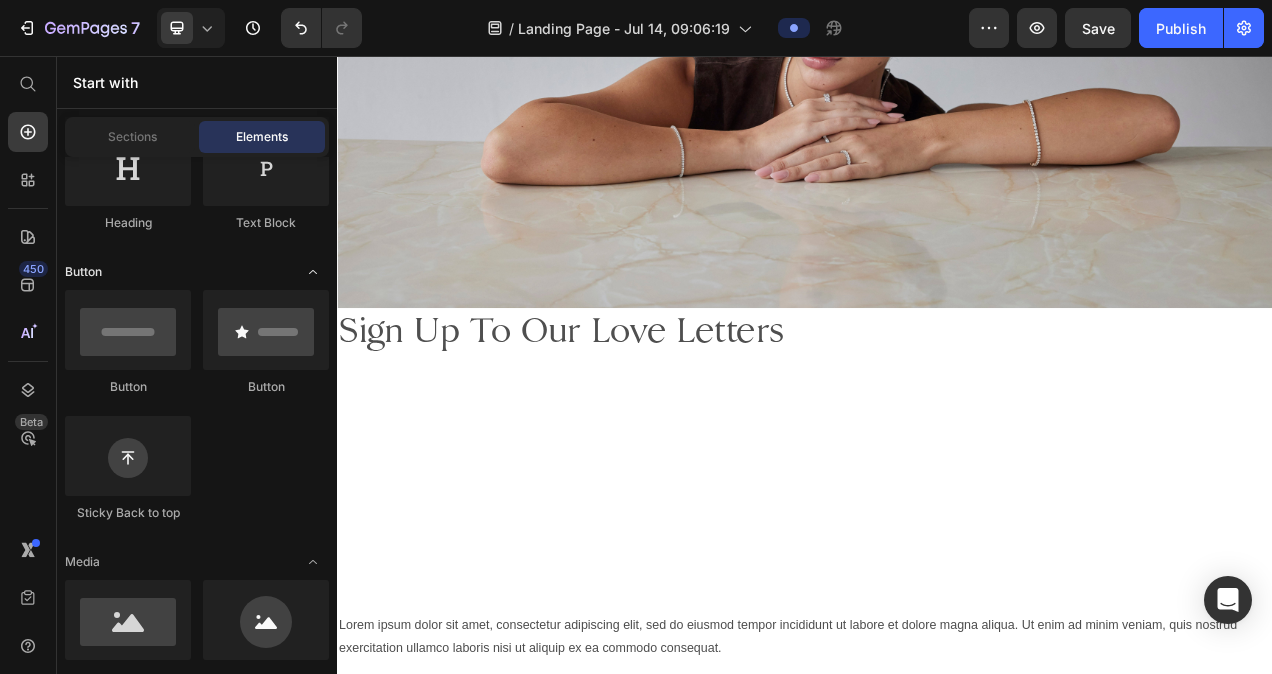 scroll, scrollTop: 0, scrollLeft: 0, axis: both 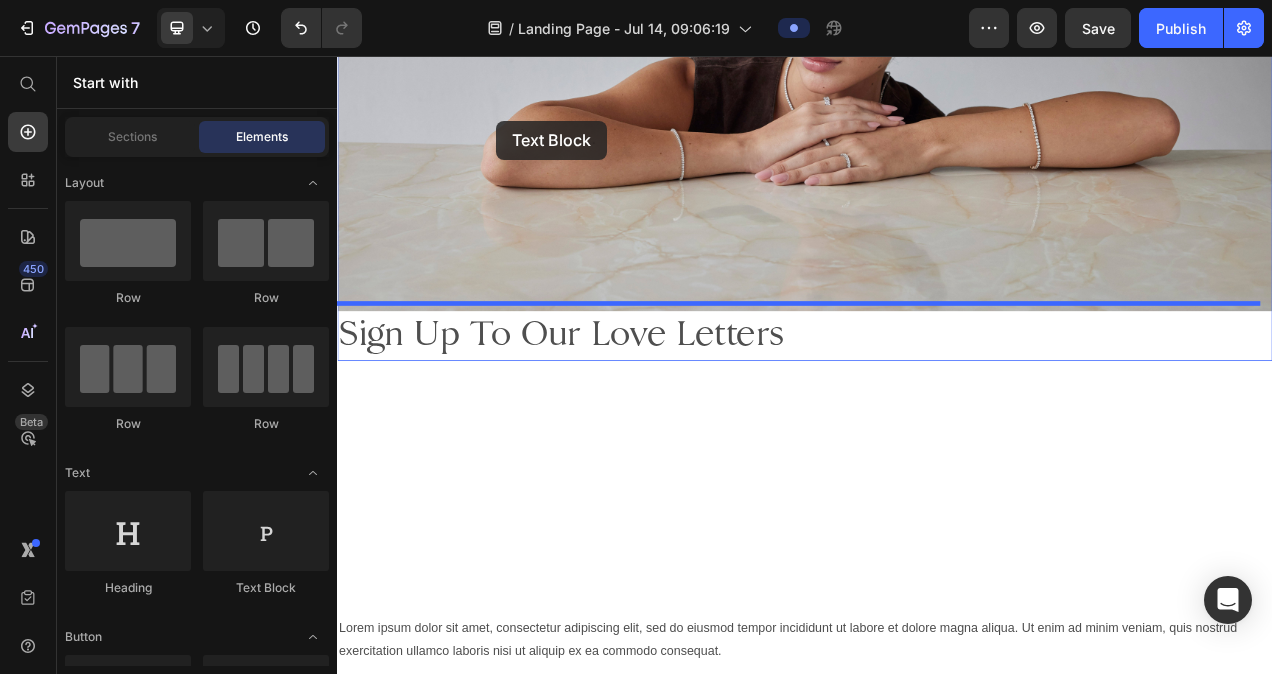 drag, startPoint x: 595, startPoint y: 615, endPoint x: 529, endPoint y: 106, distance: 513.26117 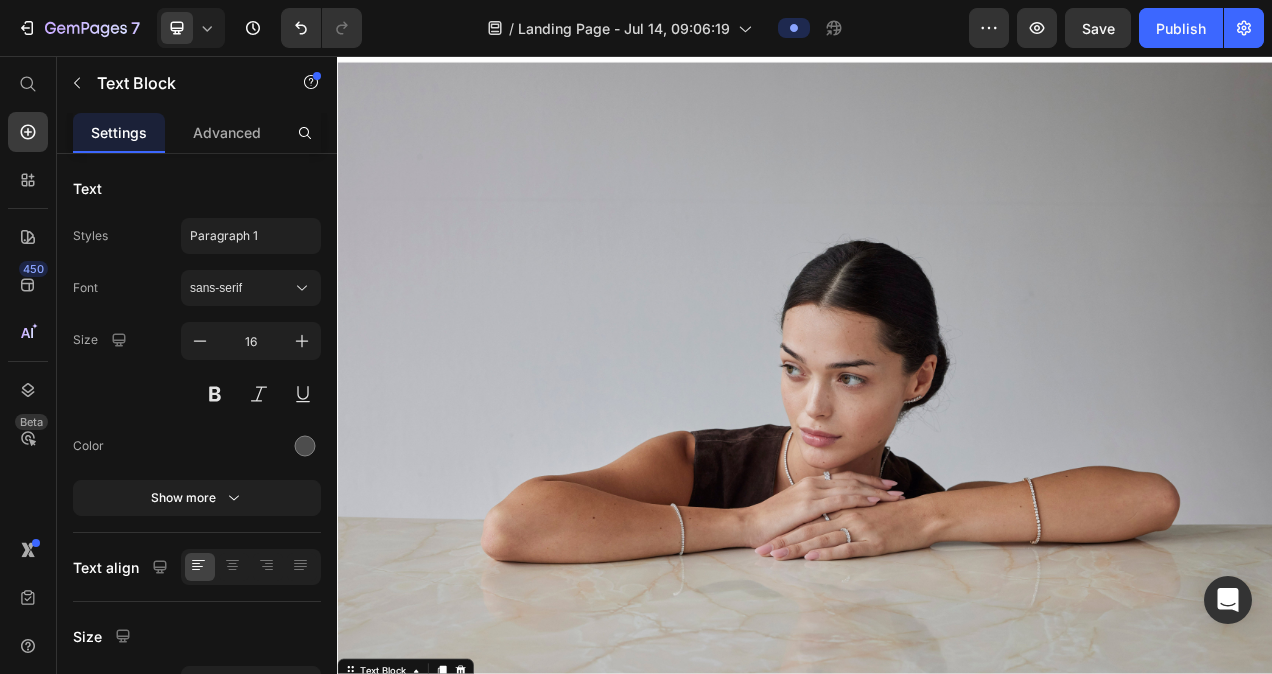 scroll, scrollTop: 11, scrollLeft: 0, axis: vertical 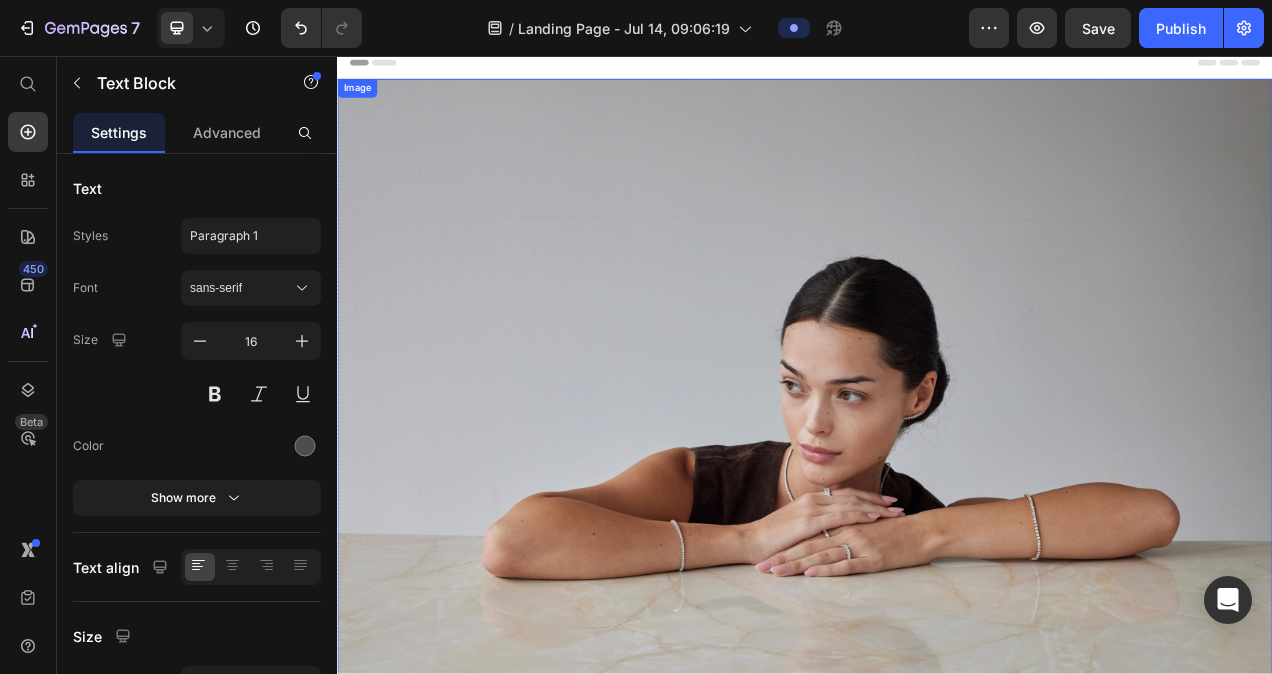 click at bounding box center [937, 486] 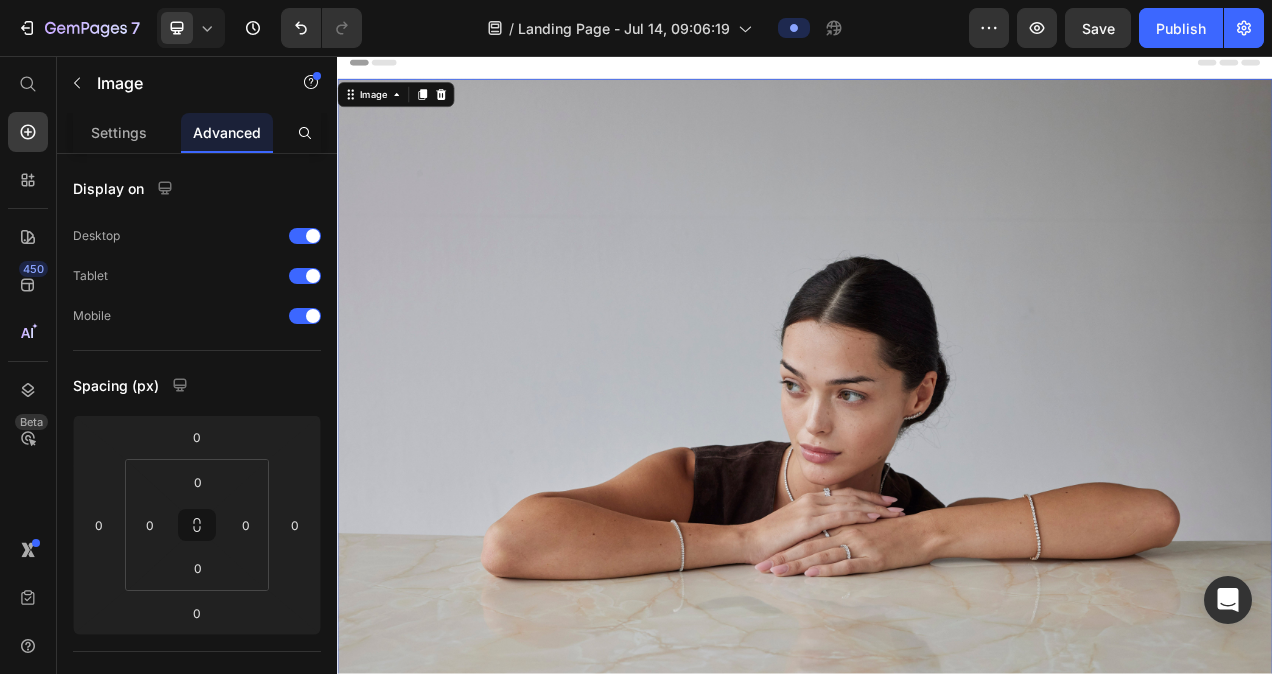 click at bounding box center [937, 486] 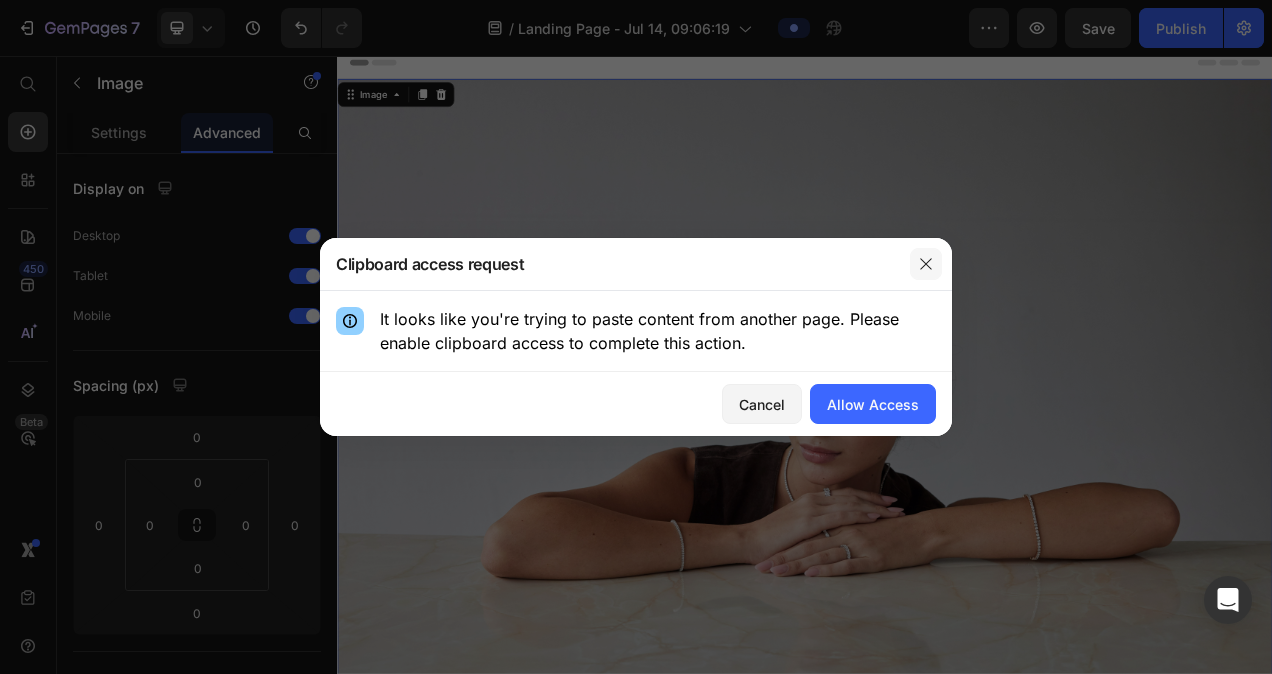 click at bounding box center [926, 264] 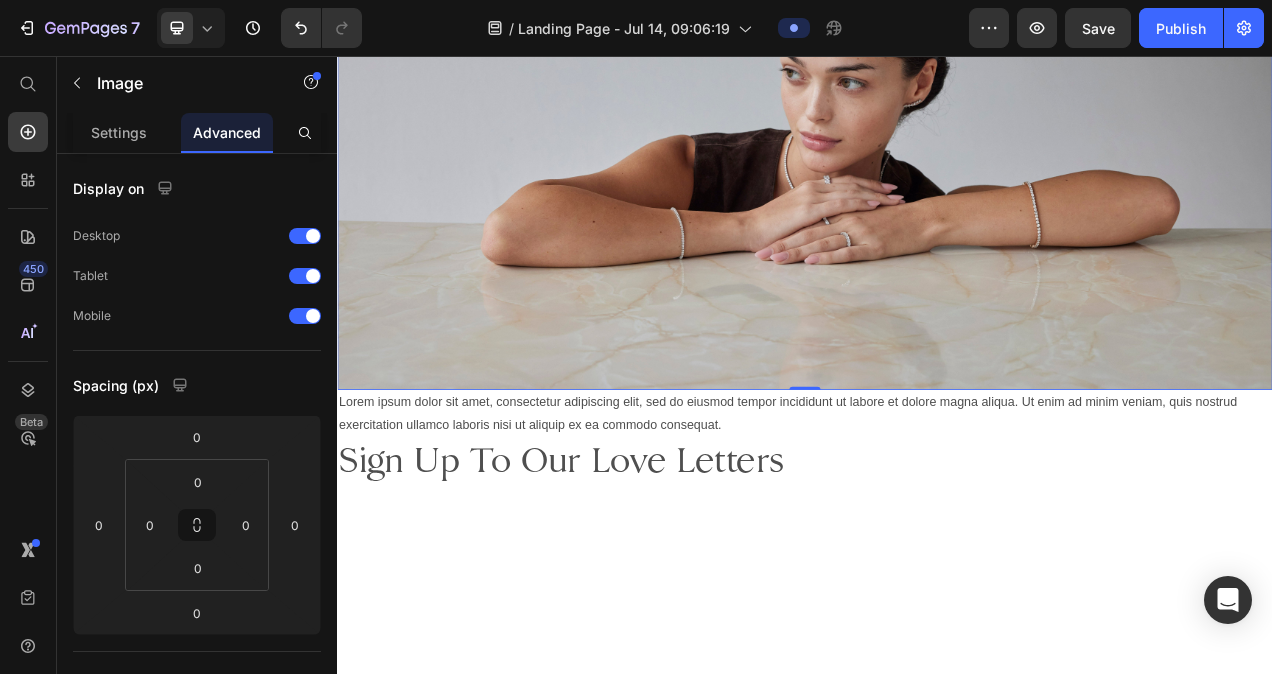 scroll, scrollTop: 421, scrollLeft: 0, axis: vertical 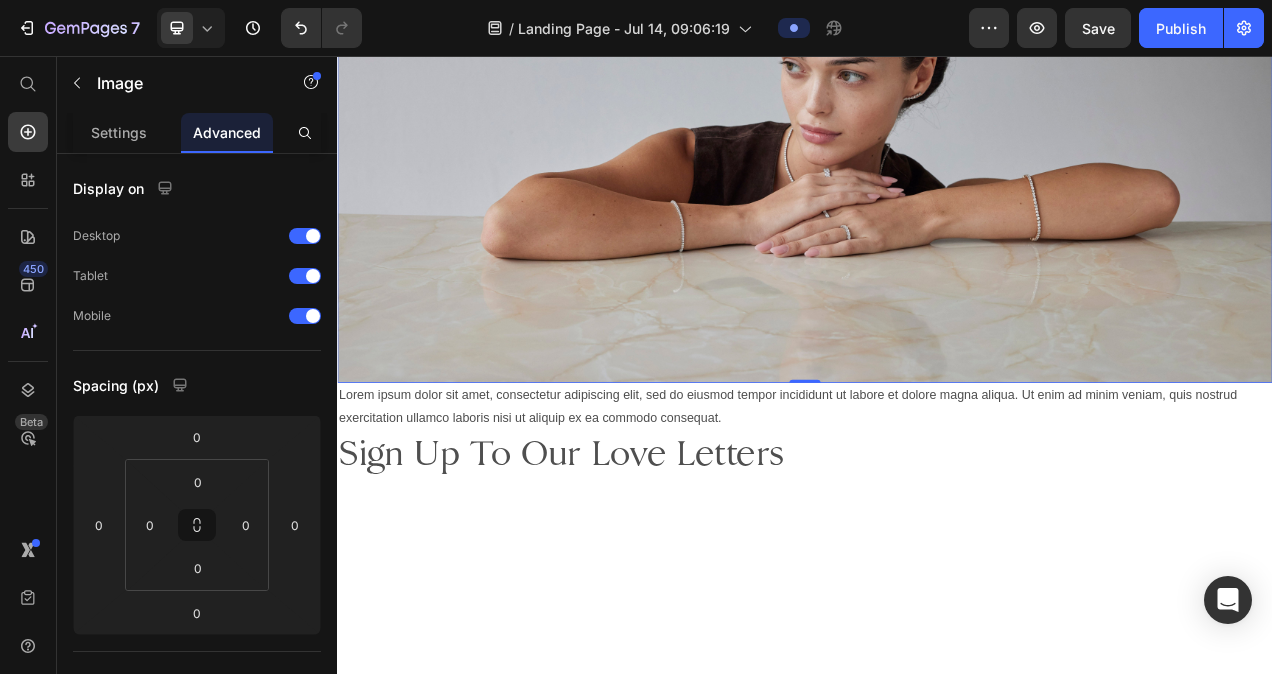 click at bounding box center (937, 76) 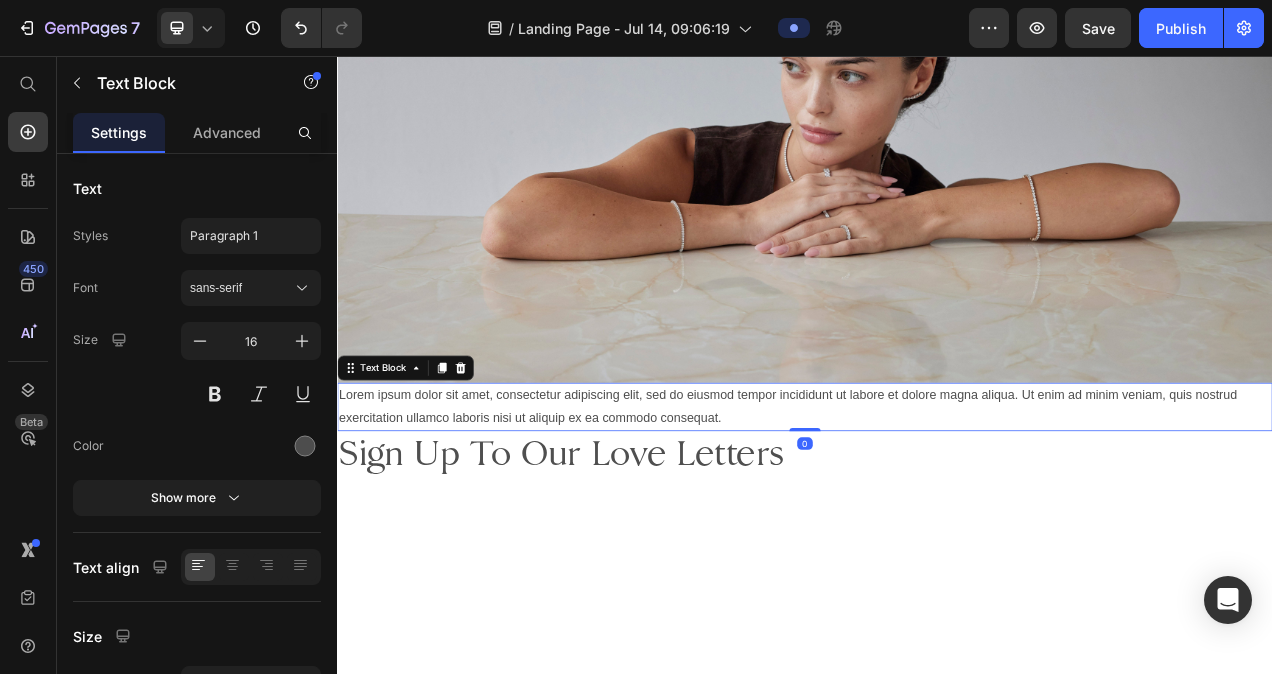 click on "Lorem ipsum dolor sit amet, consectetur adipiscing elit, sed do eiusmod tempor incididunt ut labore et dolore magna aliqua. Ut enim ad minim veniam, quis nostrud exercitation ullamco laboris nisi ut aliquip ex ea commodo consequat." at bounding box center (937, 507) 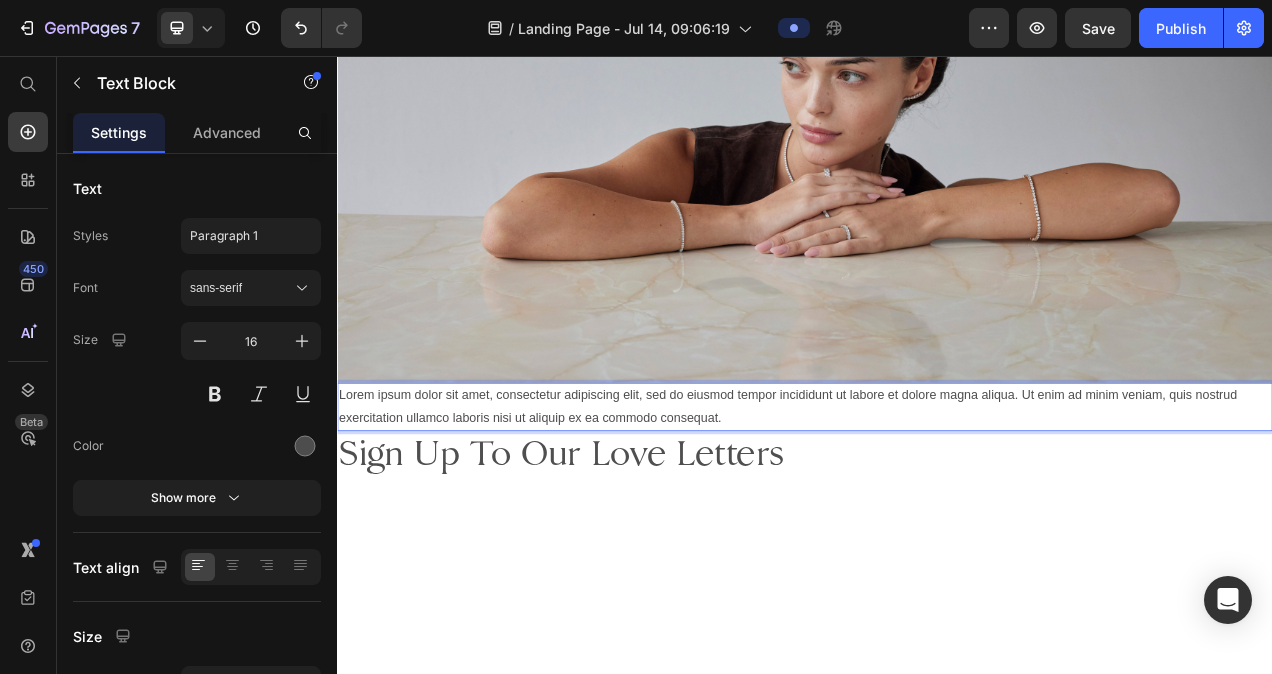 click on "Lorem ipsum dolor sit amet, consectetur adipiscing elit, sed do eiusmod tempor incididunt ut labore et dolore magna aliqua. Ut enim ad minim veniam, quis nostrud exercitation ullamco laboris nisi ut aliquip ex ea commodo consequat." at bounding box center [937, 507] 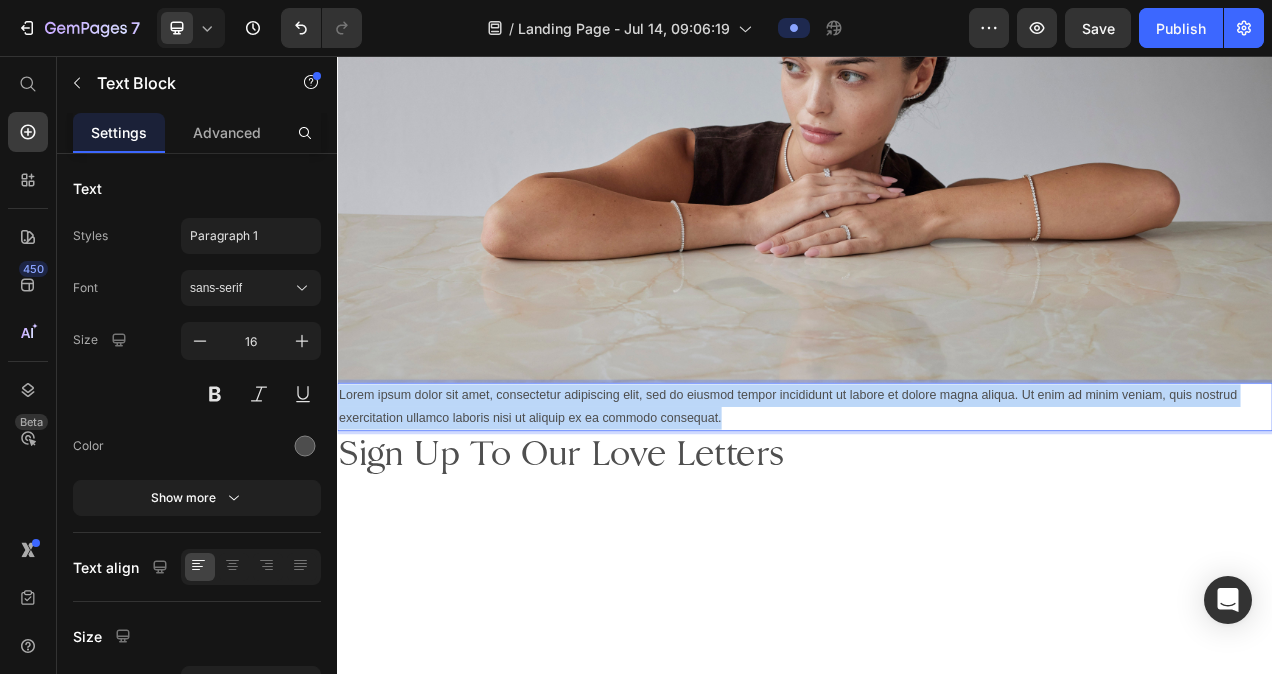 click on "Lorem ipsum dolor sit amet, consectetur adipiscing elit, sed do eiusmod tempor incididunt ut labore et dolore magna aliqua. Ut enim ad minim veniam, quis nostrud exercitation ullamco laboris nisi ut aliquip ex ea commodo consequat." at bounding box center [937, 507] 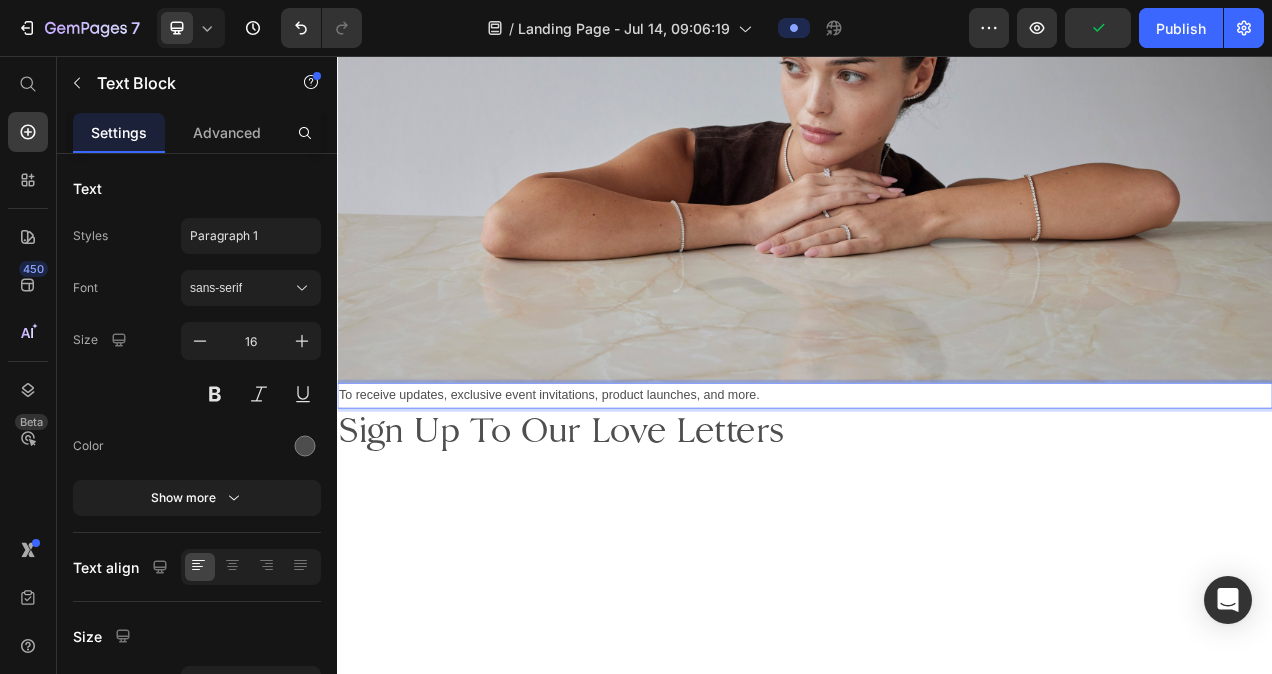 click on "To receive updates, exclusive event invitations, product launches, and more." at bounding box center (937, 492) 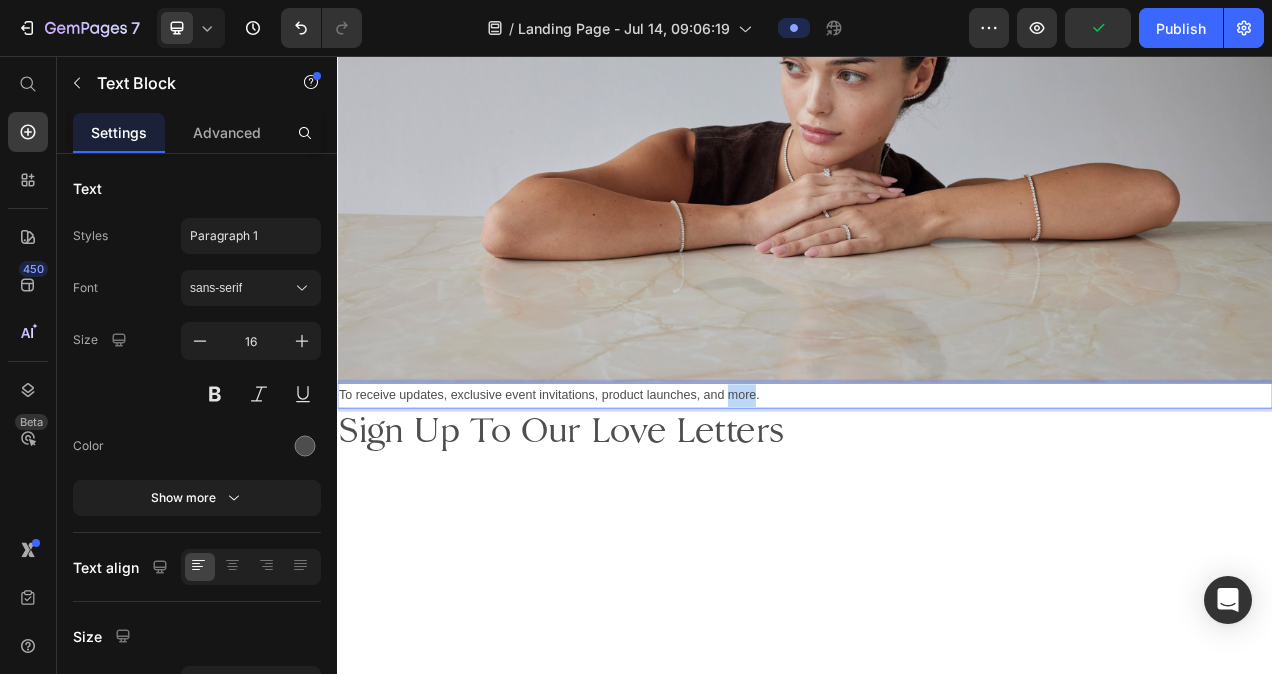 click on "To receive updates, exclusive event invitations, product launches, and more." at bounding box center [937, 492] 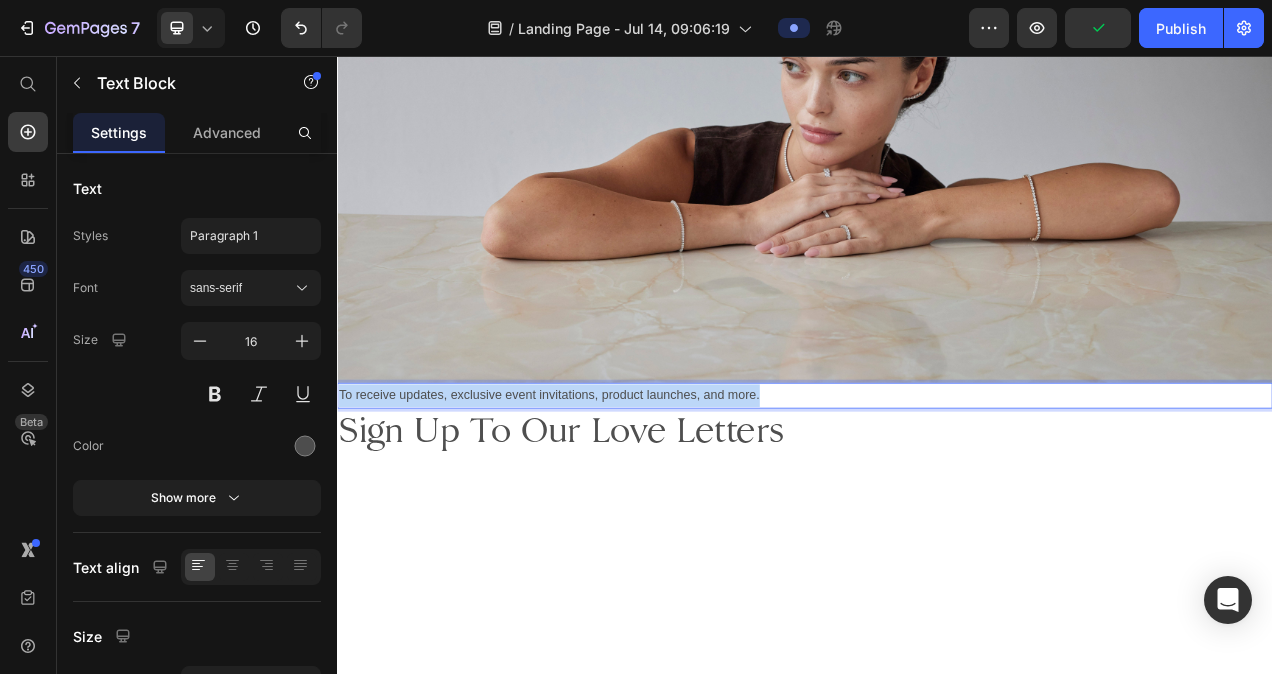 click on "To receive updates, exclusive event invitations, product launches, and more." at bounding box center [937, 492] 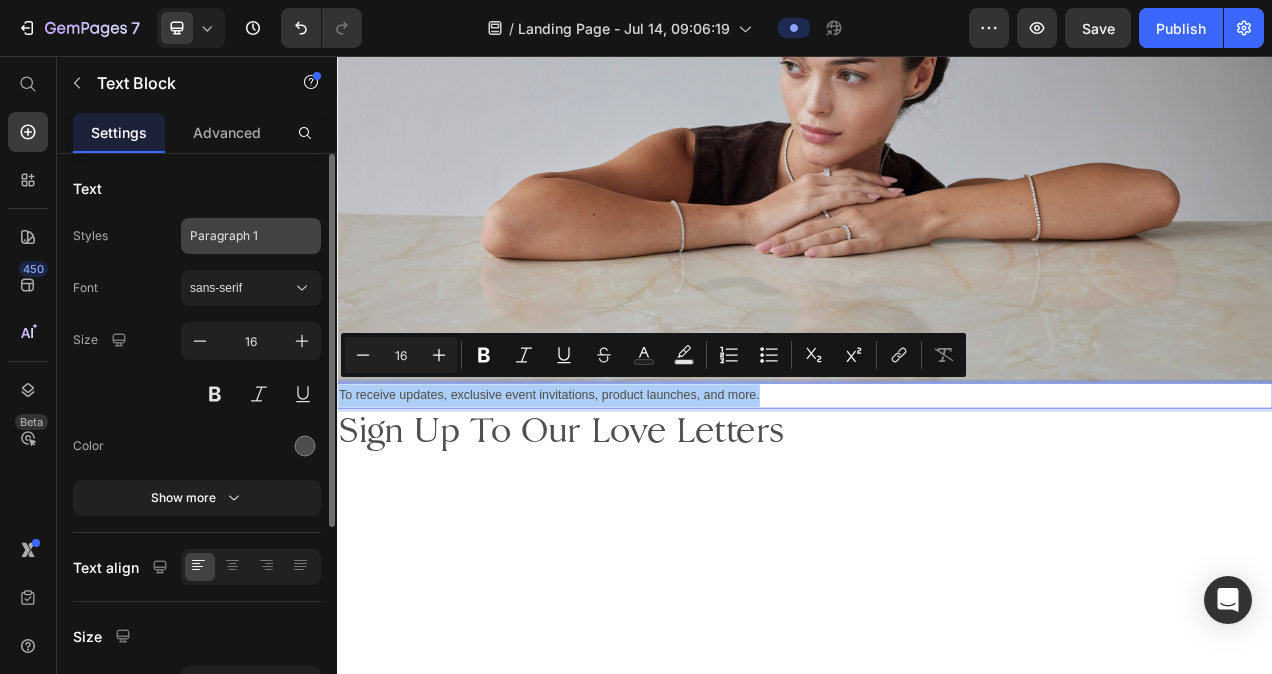click on "Paragraph 1" at bounding box center (251, 236) 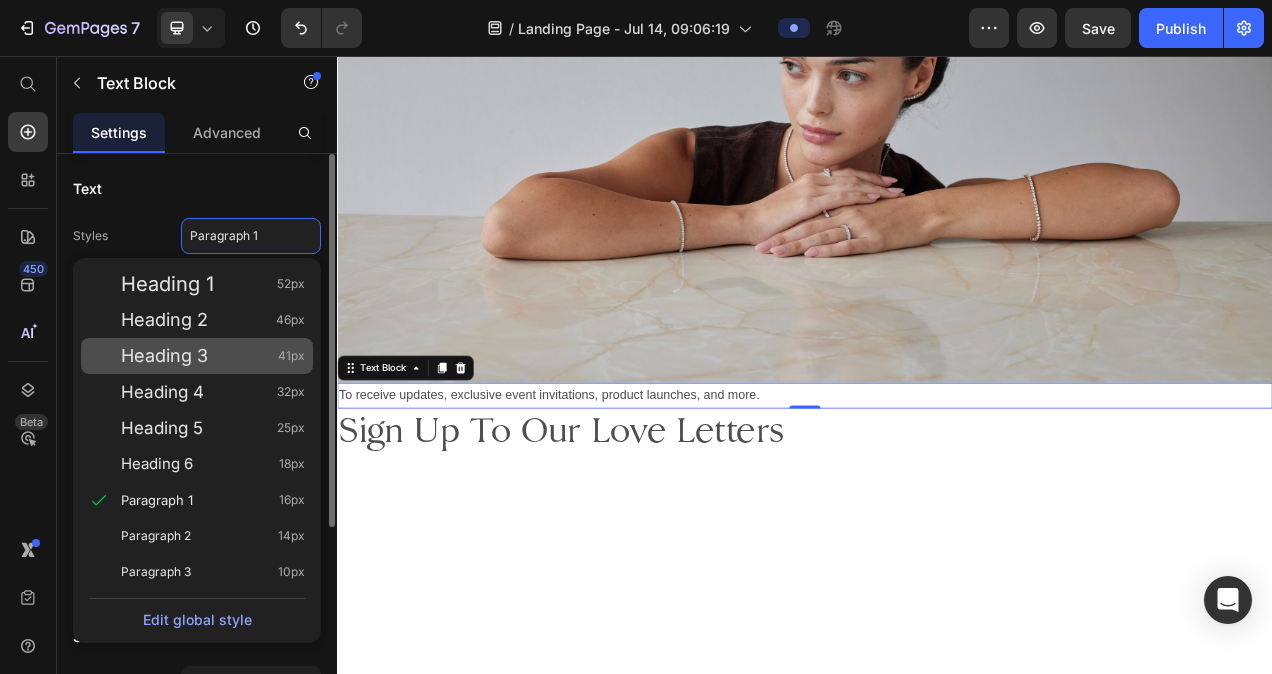 click on "Heading 3" at bounding box center (164, 356) 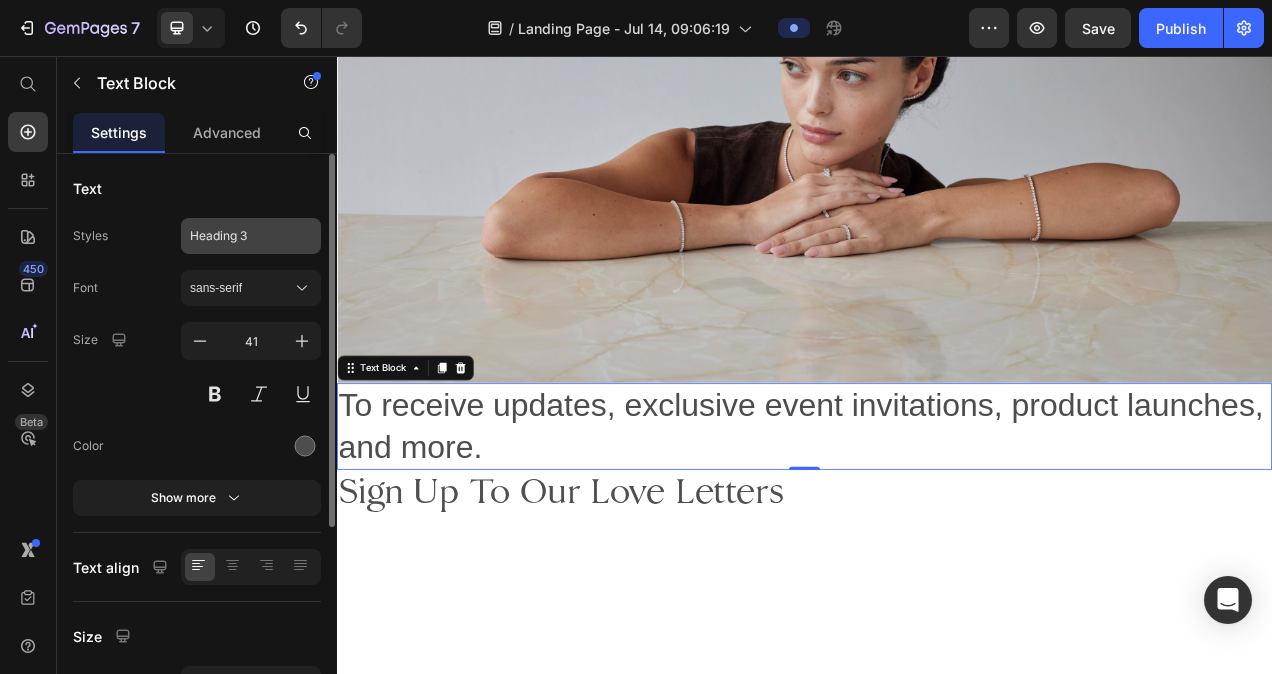 click on "Heading 3" at bounding box center (239, 236) 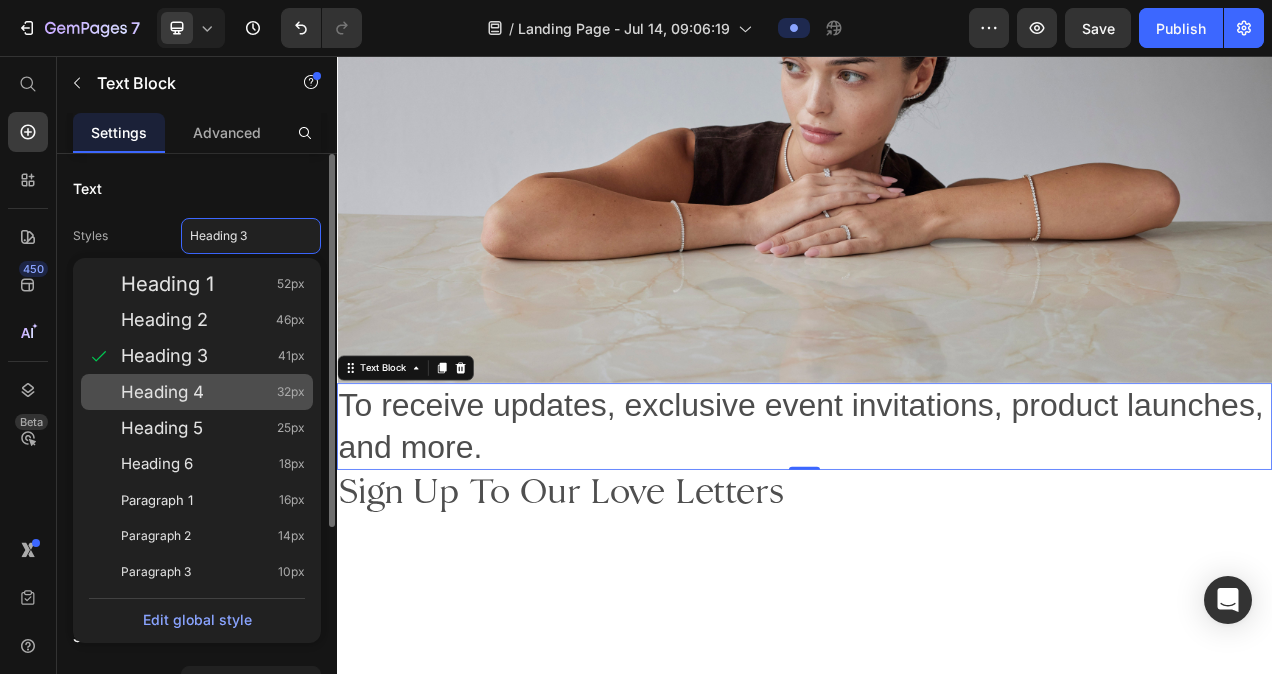 click on "Heading 4" at bounding box center (162, 392) 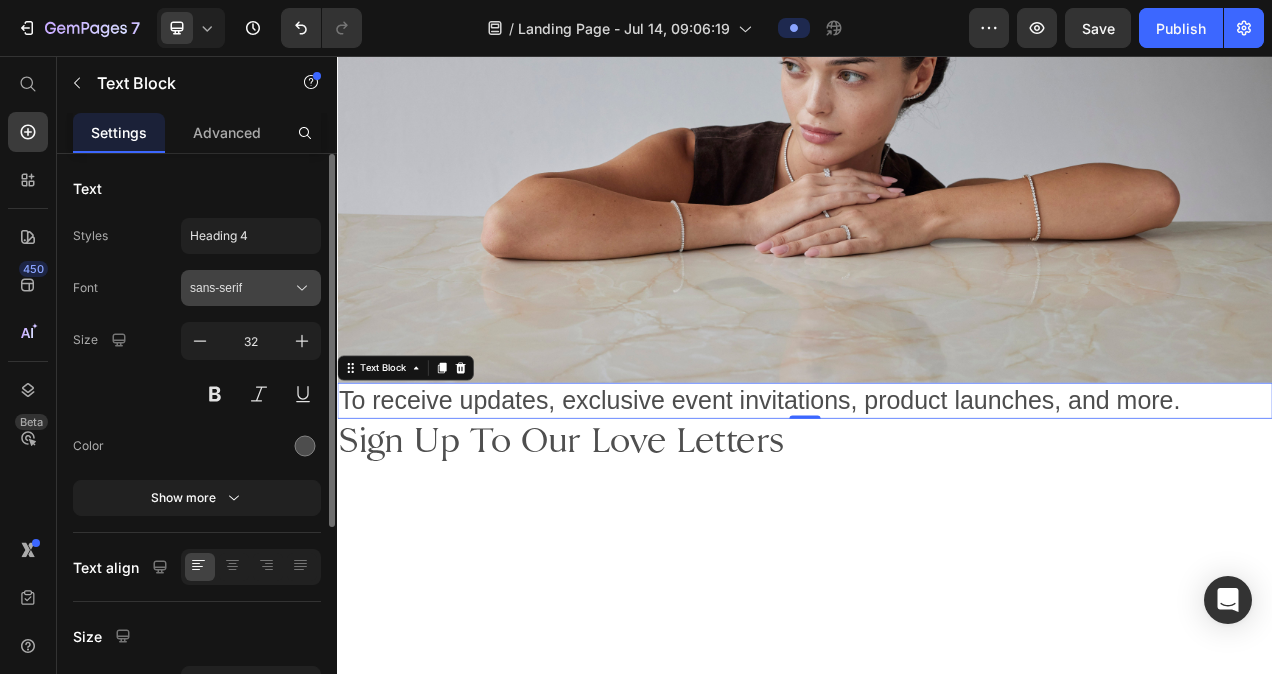 click on "sans-serif" at bounding box center [251, 288] 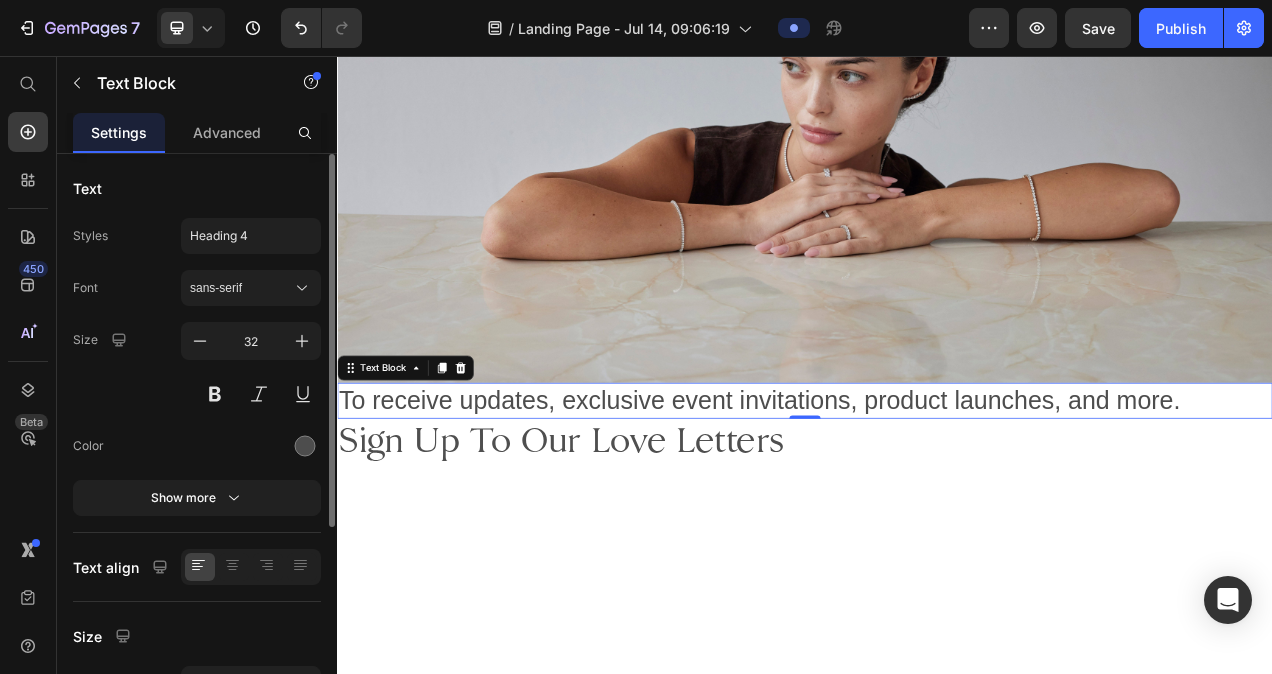 click on "Text Styles Heading 4 Font sans-serif Size 32 Color Show more" 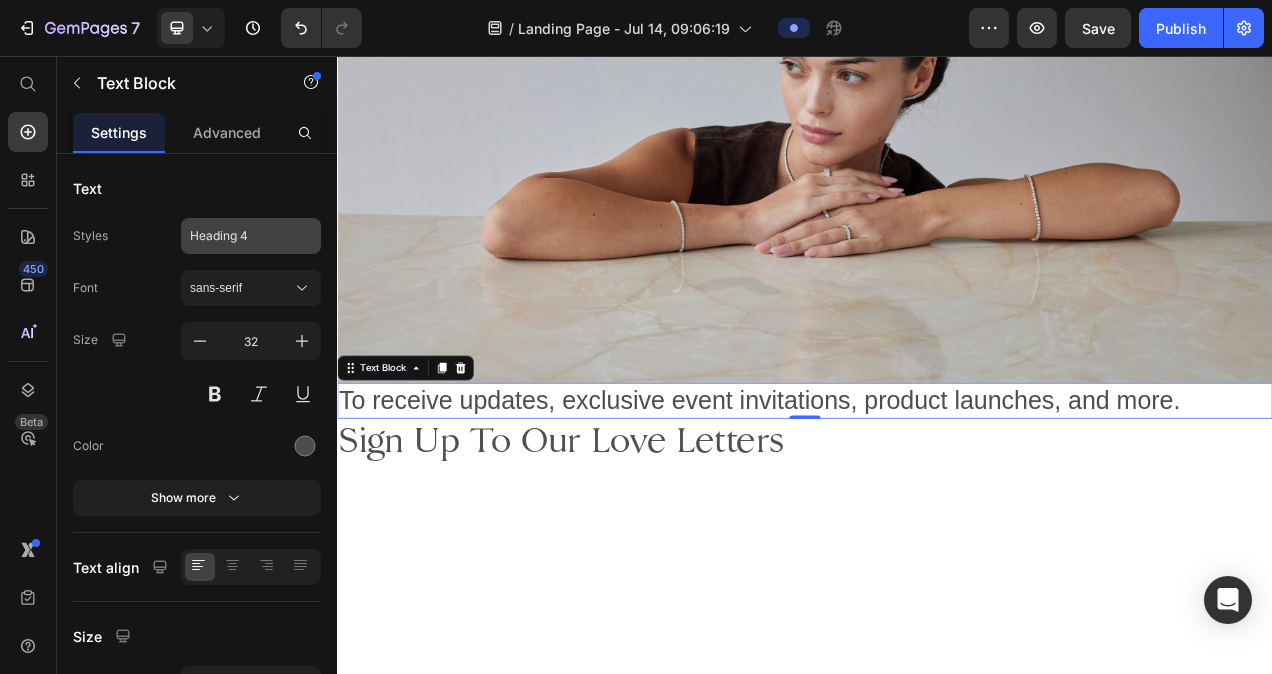 click on "Heading 4" at bounding box center (251, 236) 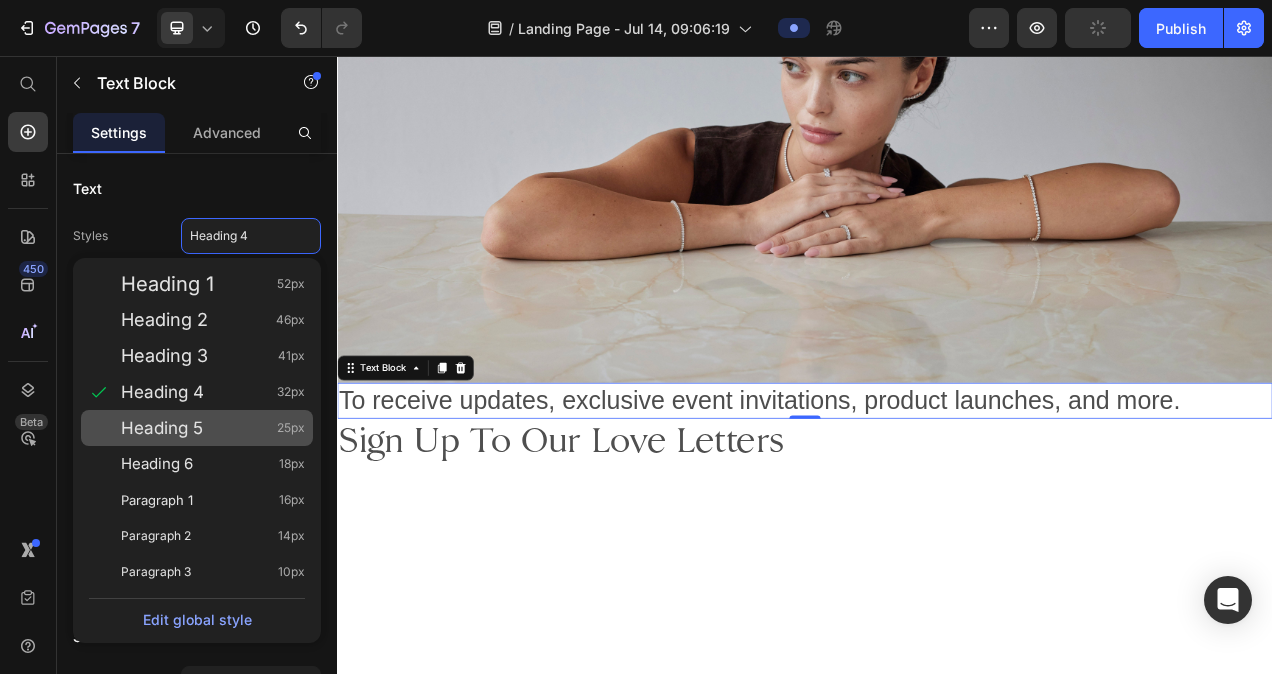 click on "Heading 5" at bounding box center [162, 428] 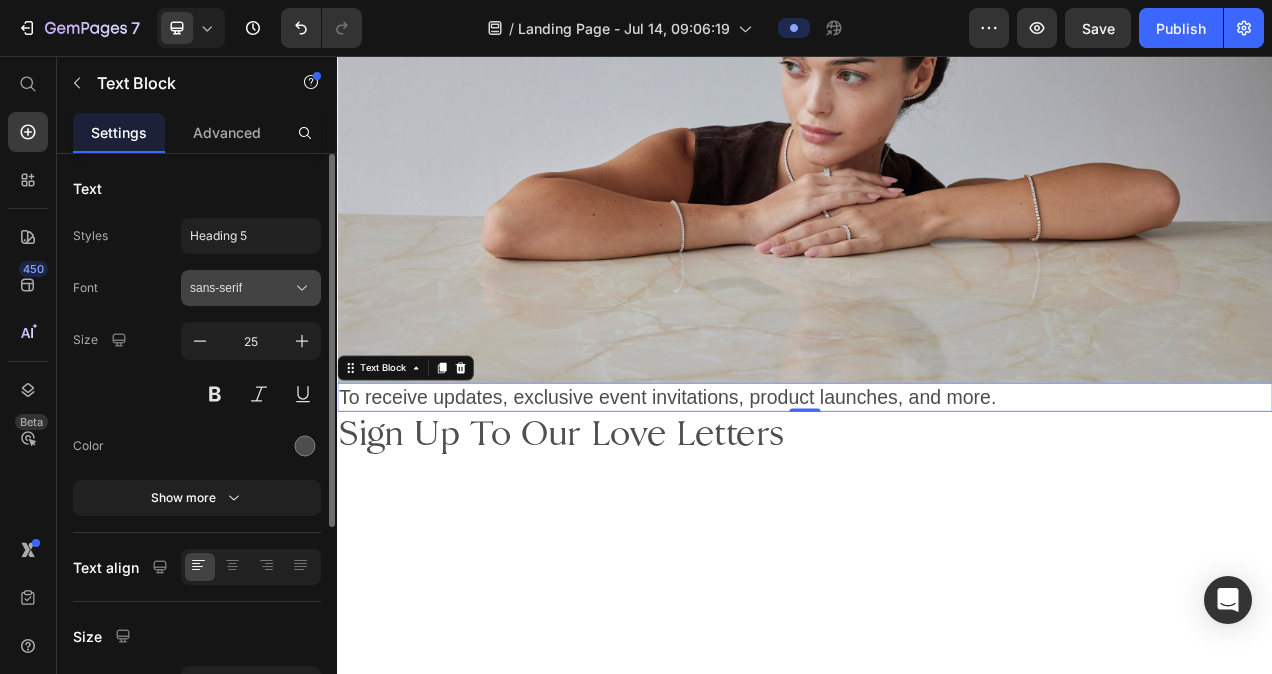 click on "sans-serif" at bounding box center (241, 288) 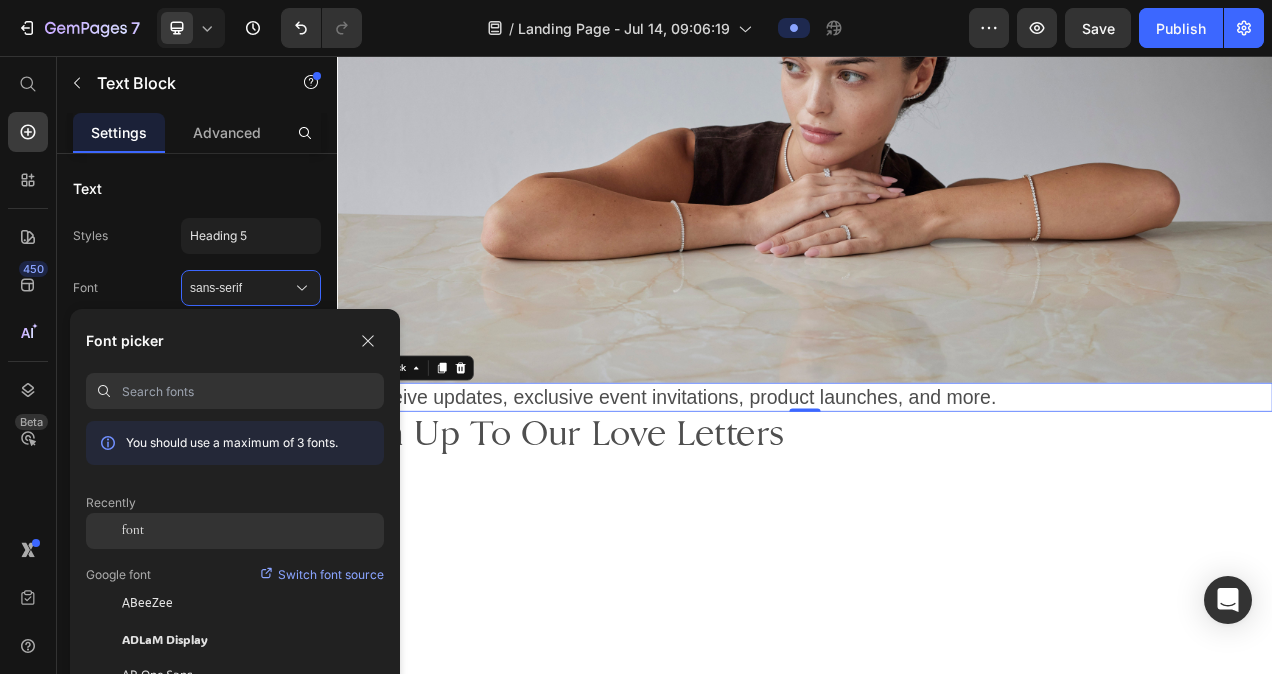 click on "font" 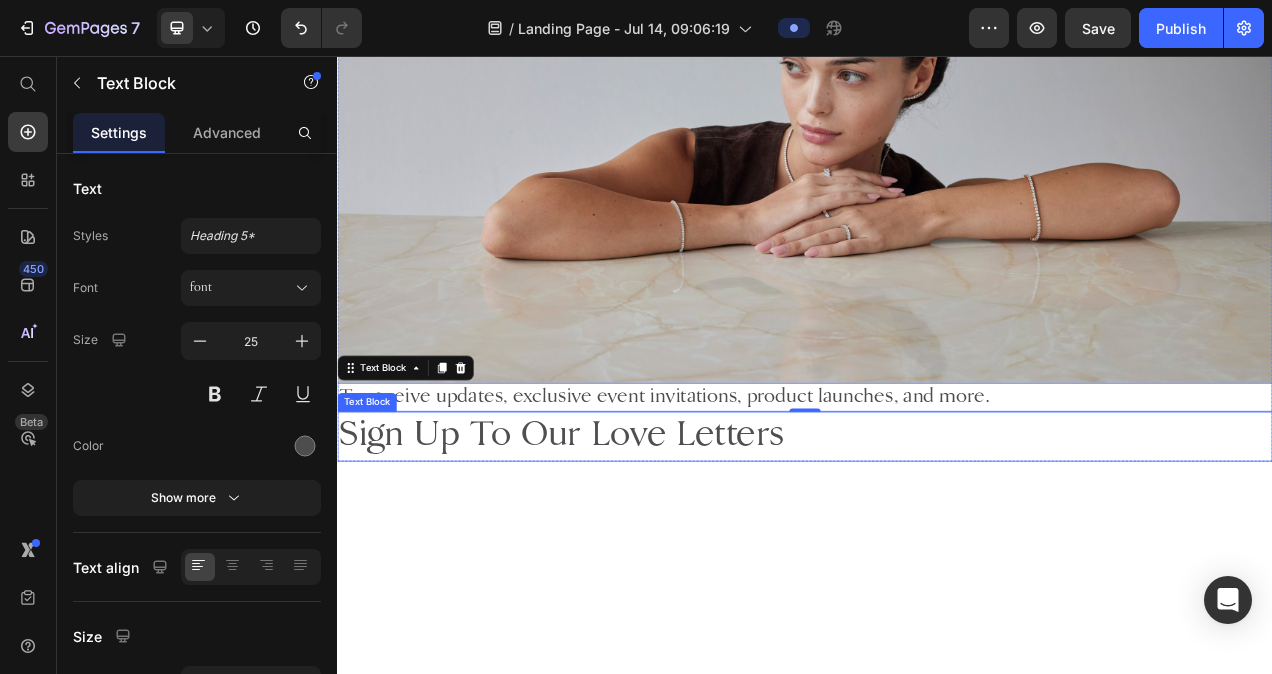 click on "Sign Up To Our Love Letters" at bounding box center [937, 545] 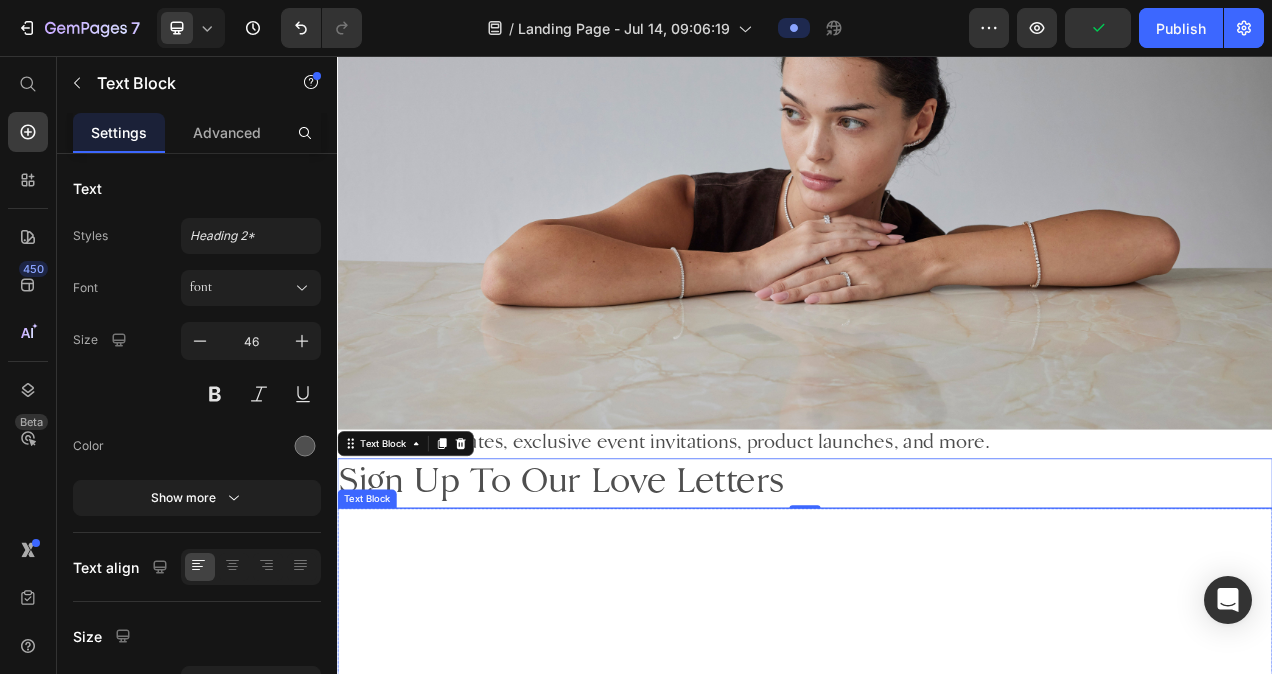 scroll, scrollTop: 339, scrollLeft: 0, axis: vertical 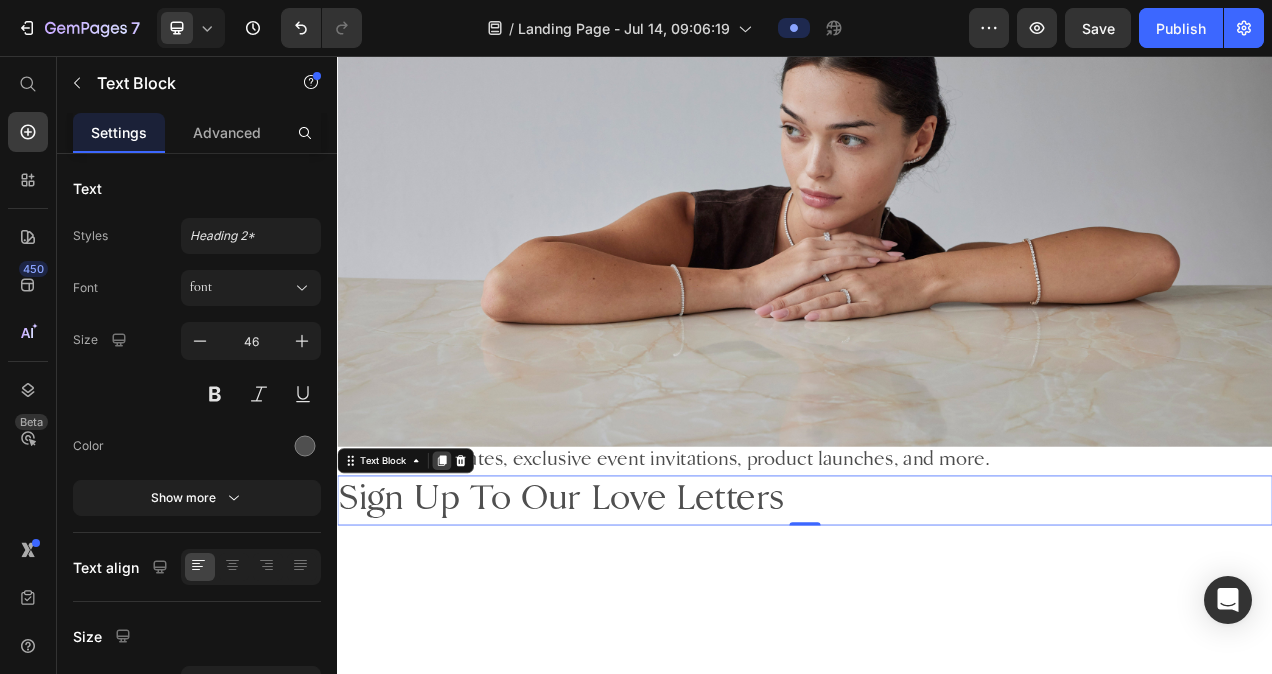 click 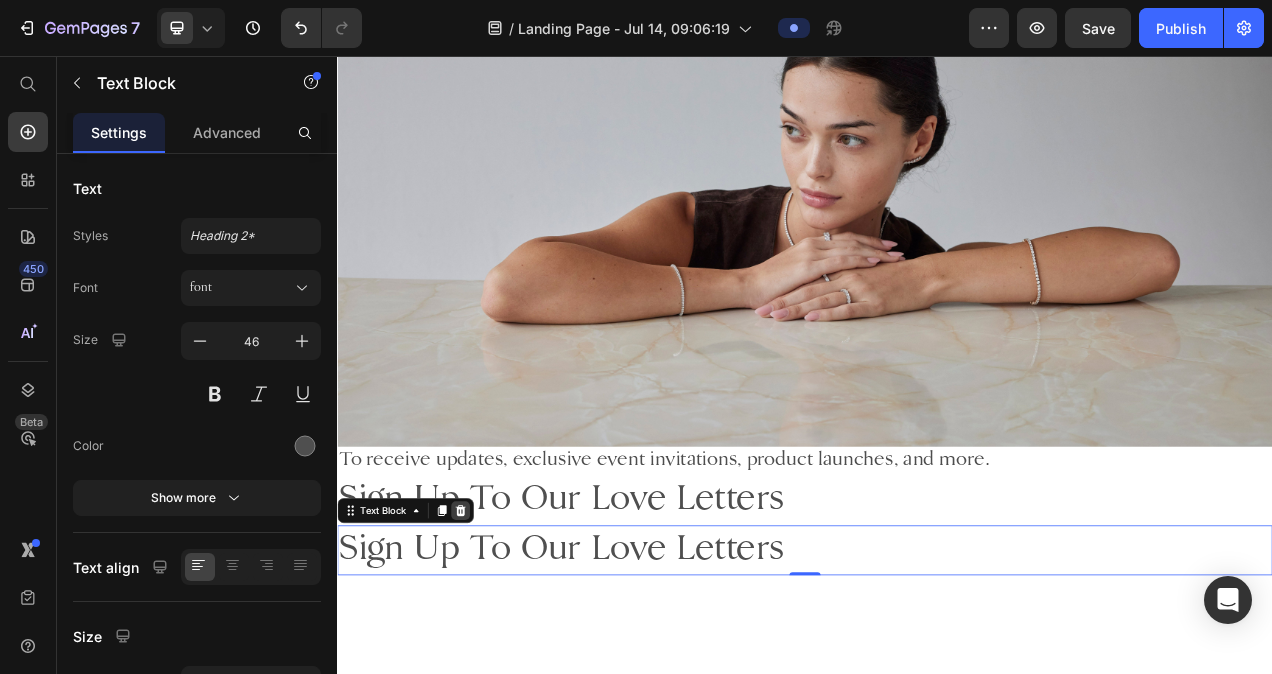 click 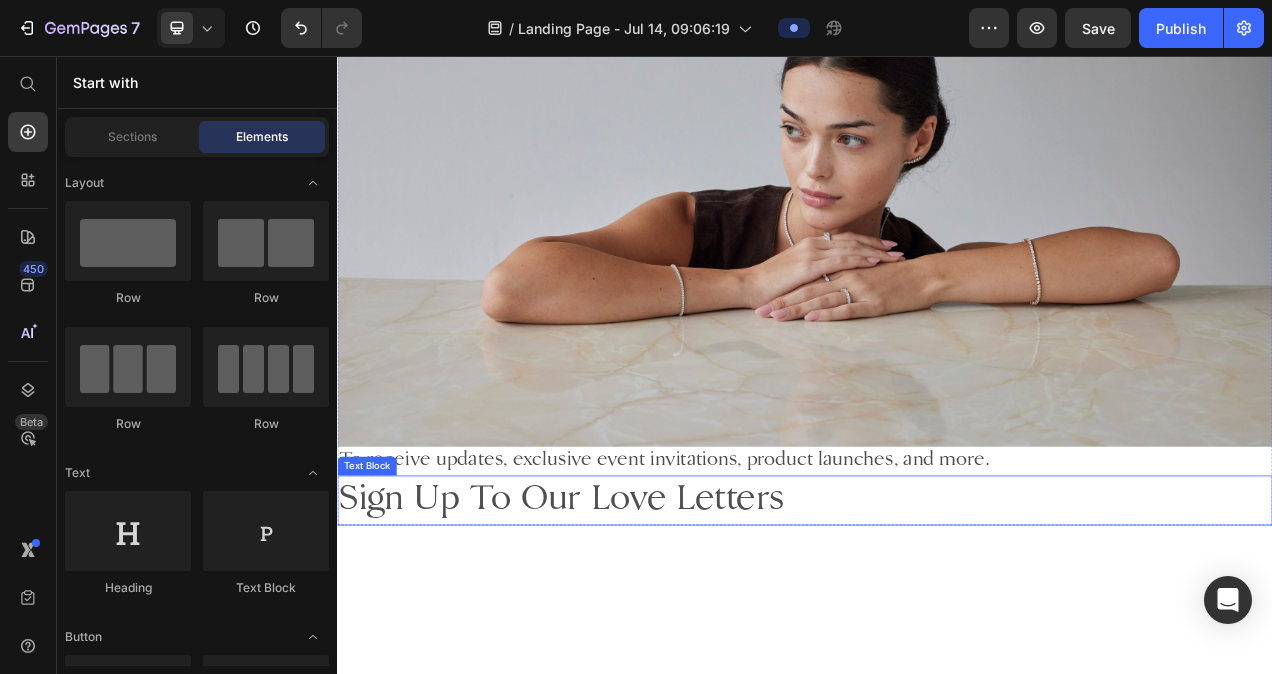 click on "Sign Up To Our Love Letters" at bounding box center [937, 627] 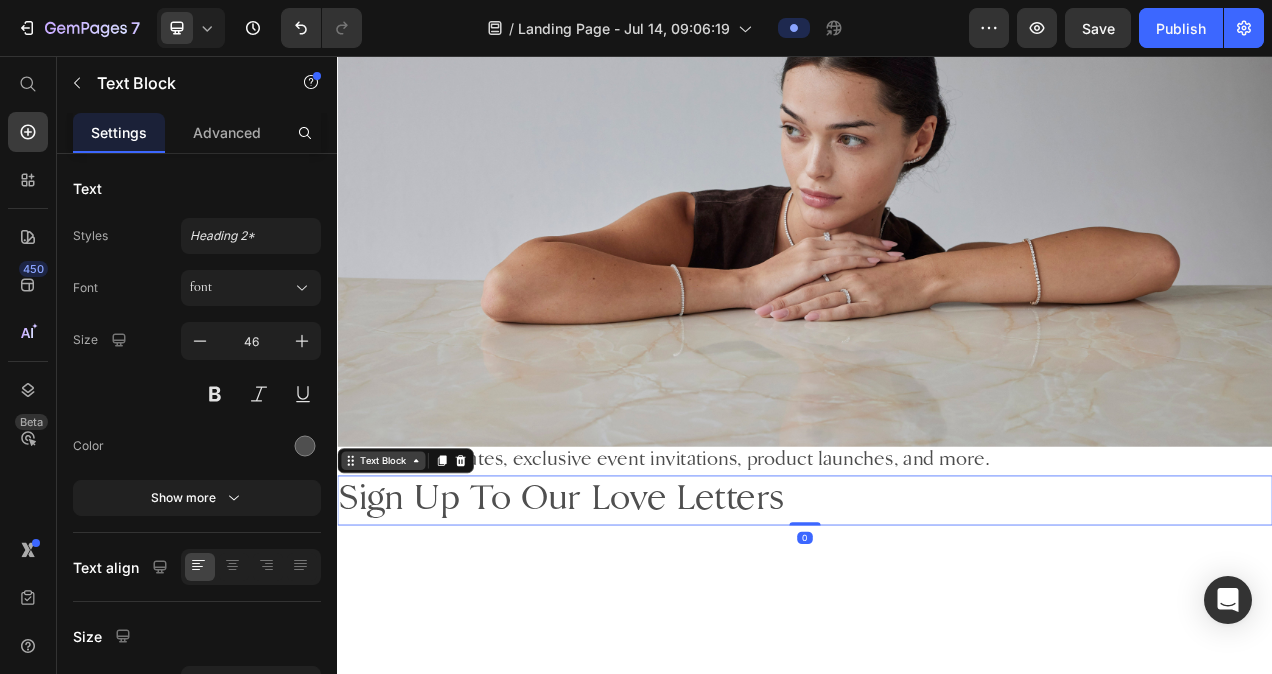 click 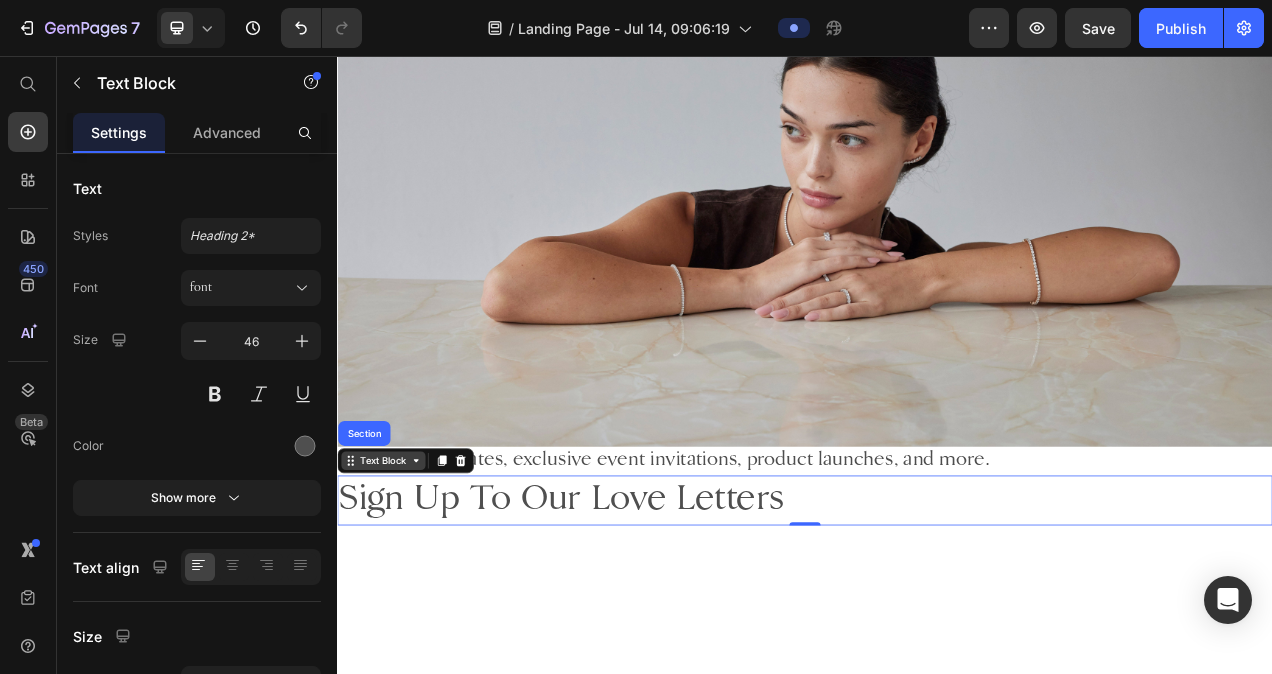 click on "Text Block" at bounding box center [396, 576] 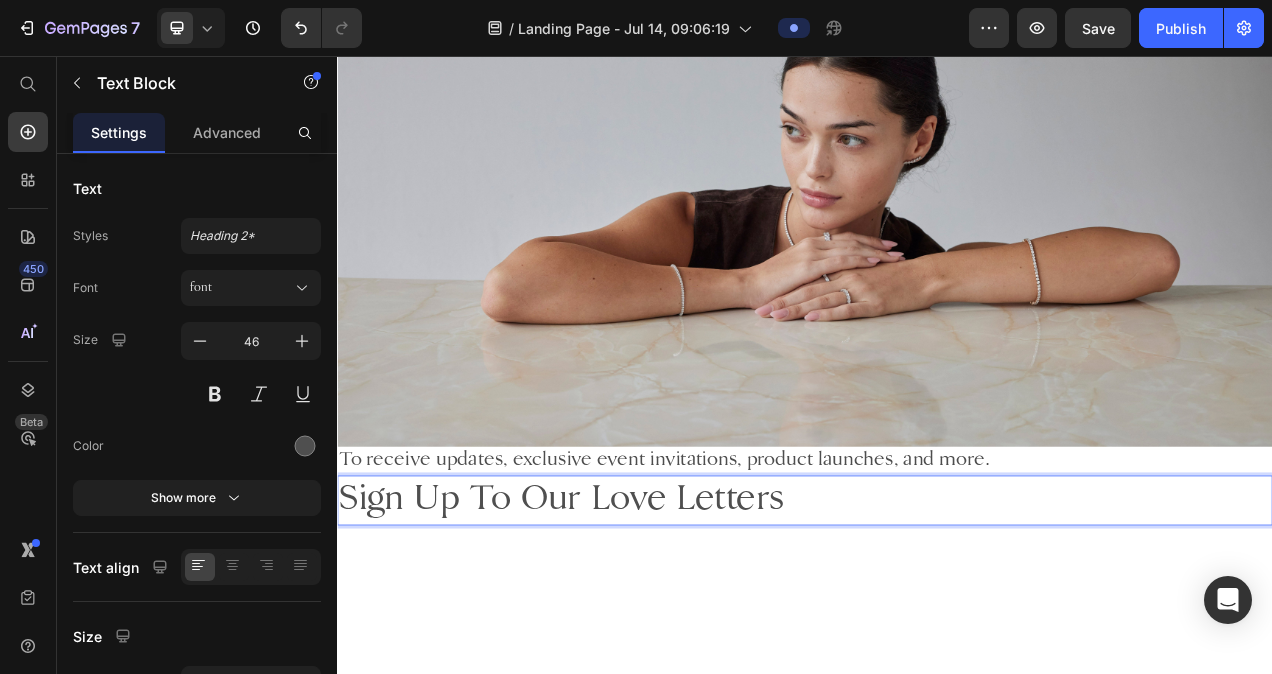 click on "Sign Up To Our Love Letters" at bounding box center [937, 627] 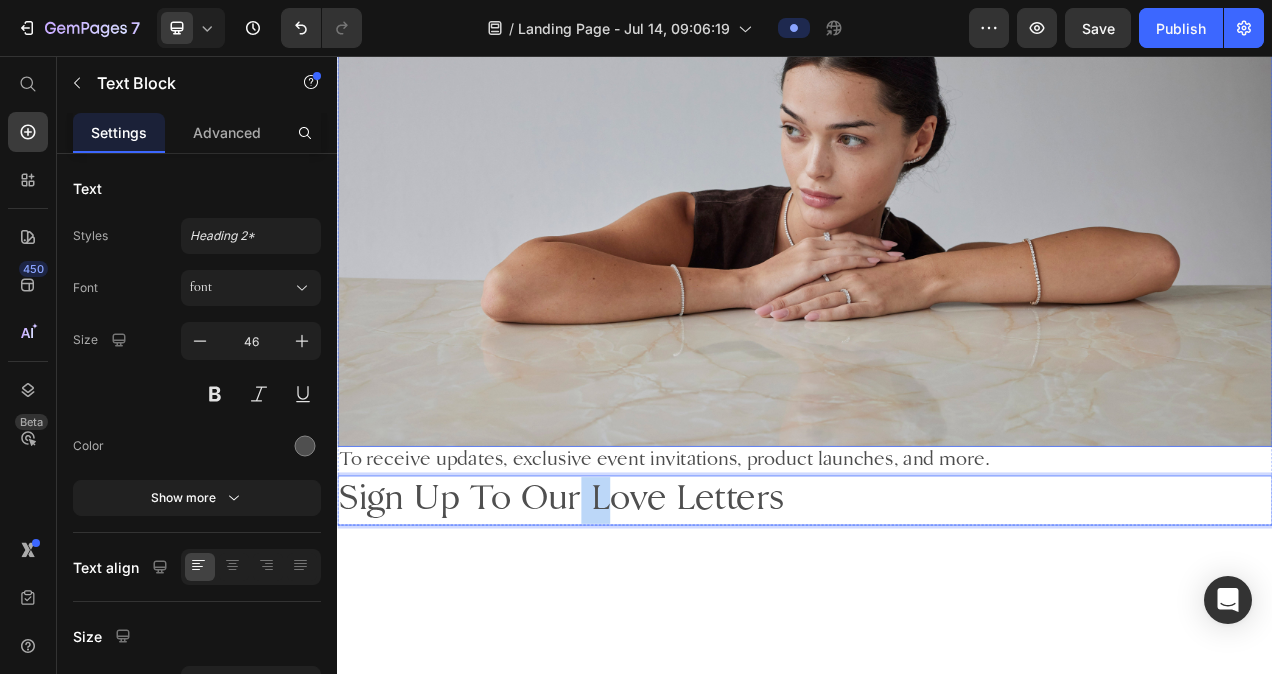 drag, startPoint x: 676, startPoint y: 626, endPoint x: 652, endPoint y: 447, distance: 180.60178 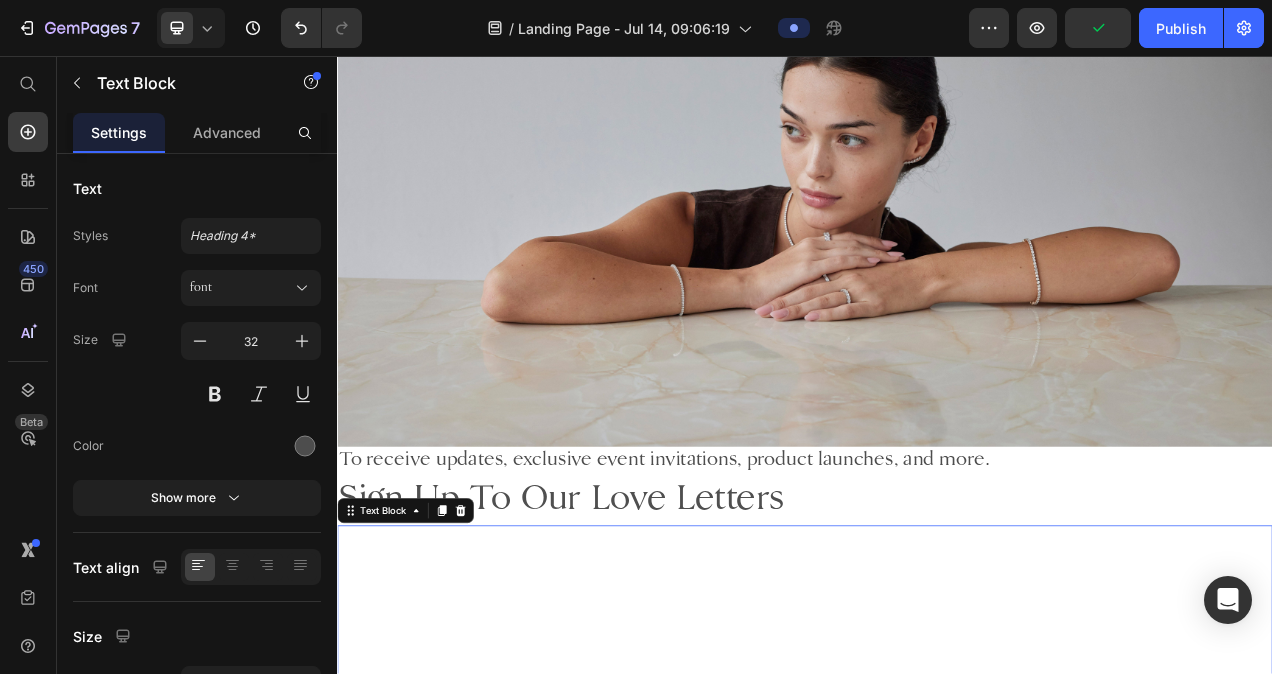 click at bounding box center (937, 827) 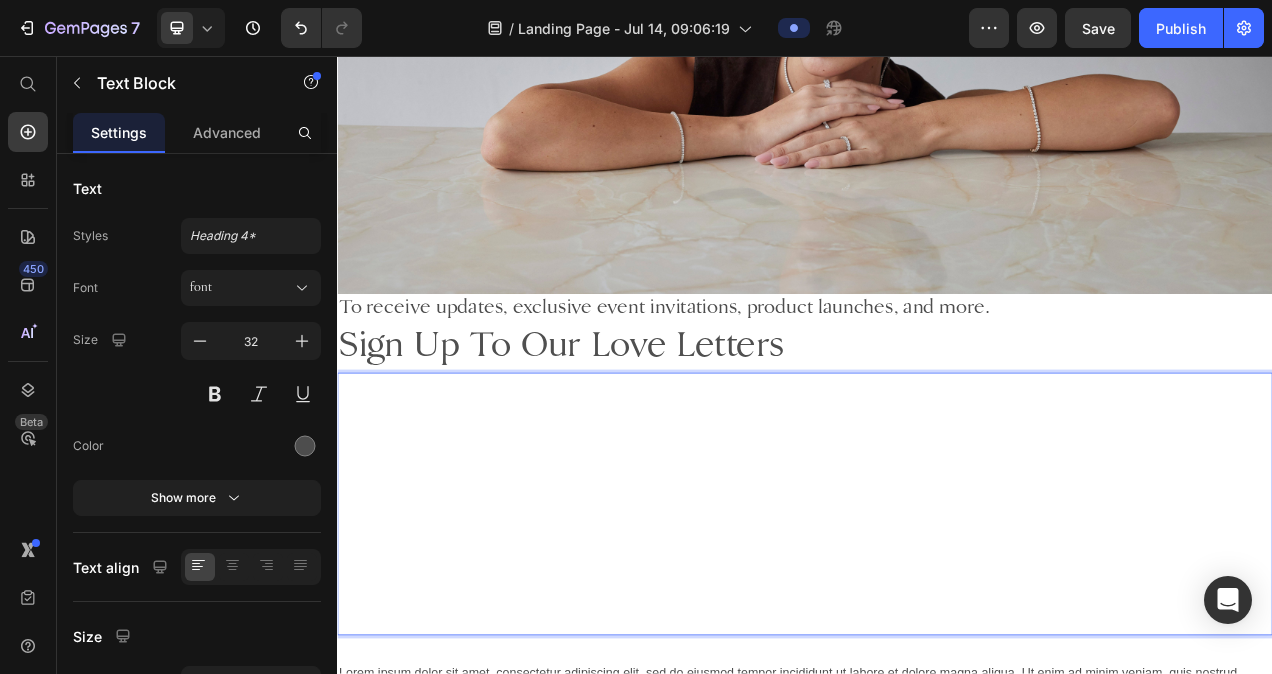 scroll, scrollTop: 536, scrollLeft: 0, axis: vertical 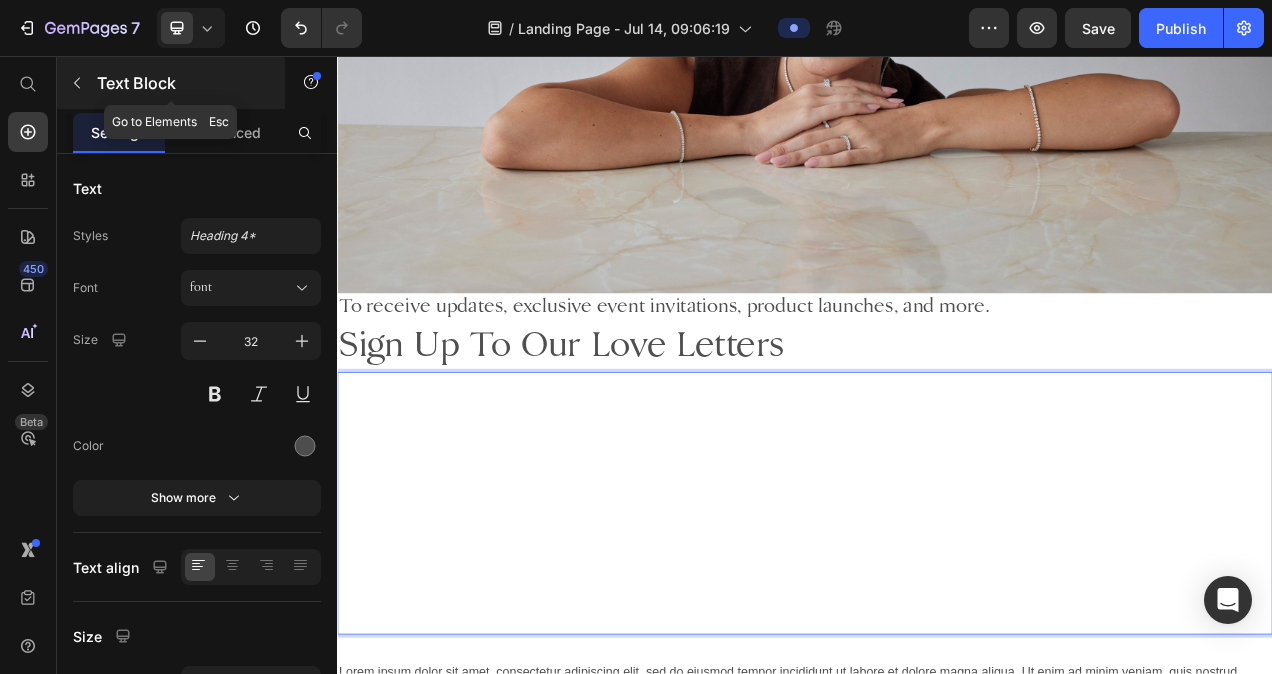 click 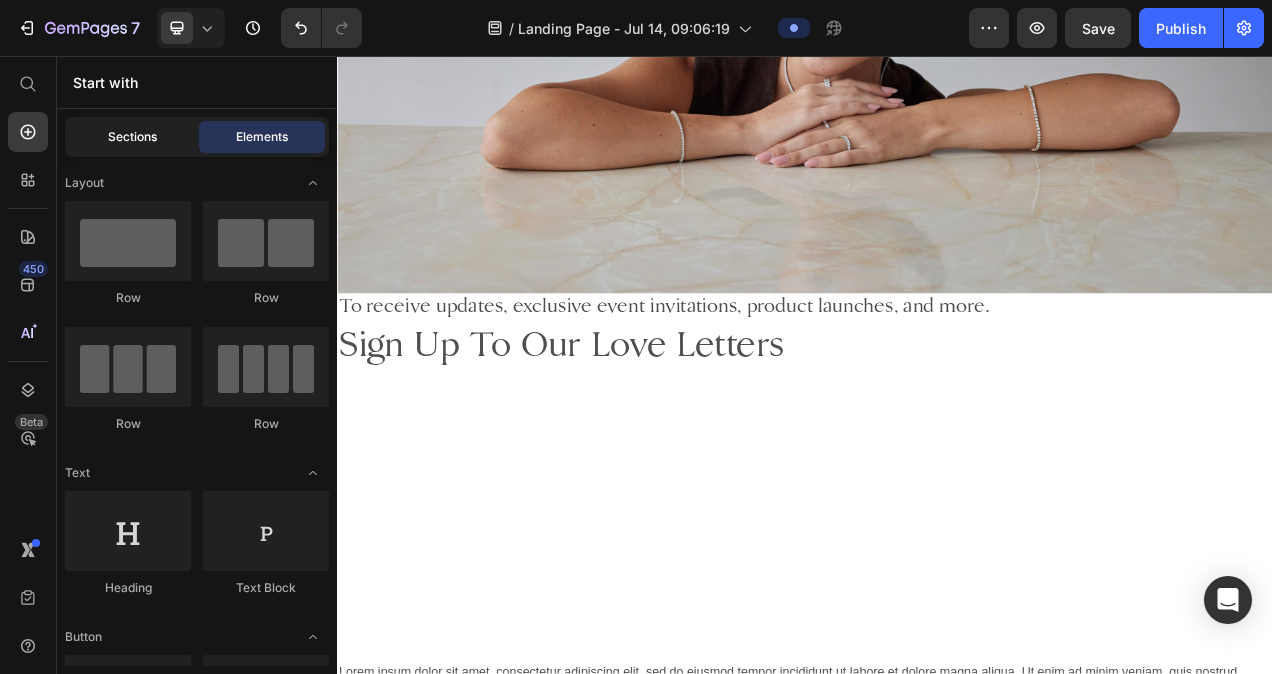 click on "Sections" 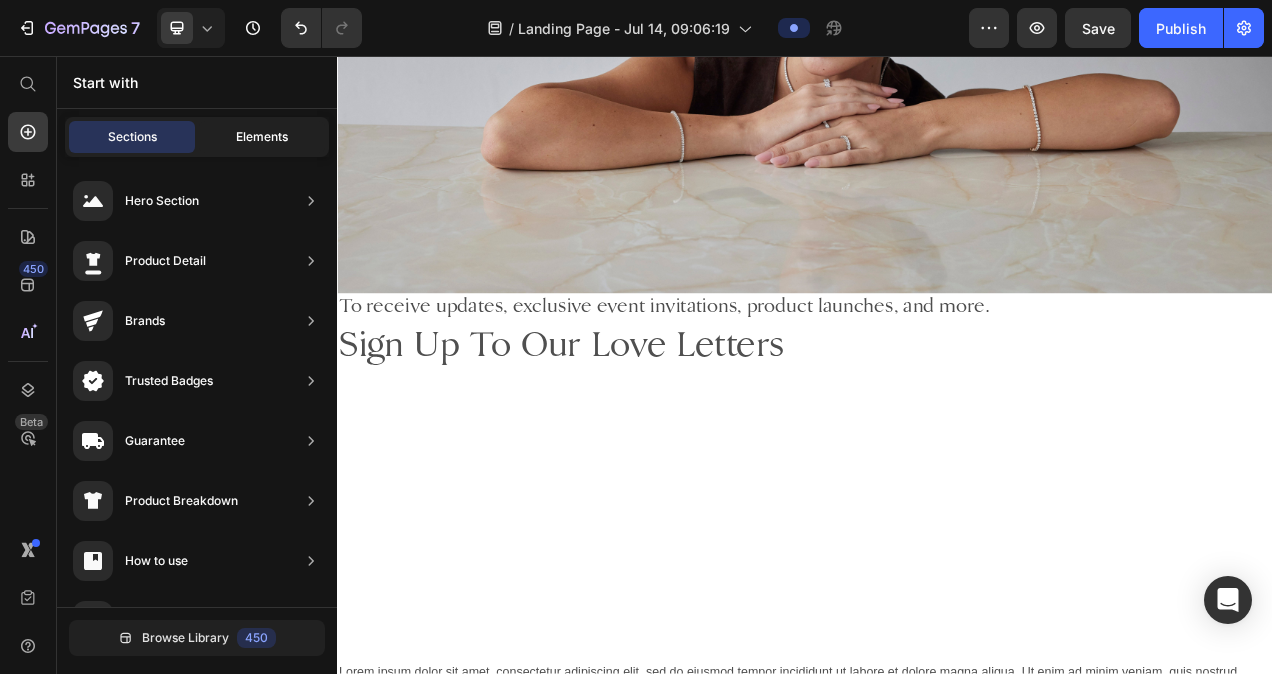 click on "Elements" at bounding box center (262, 137) 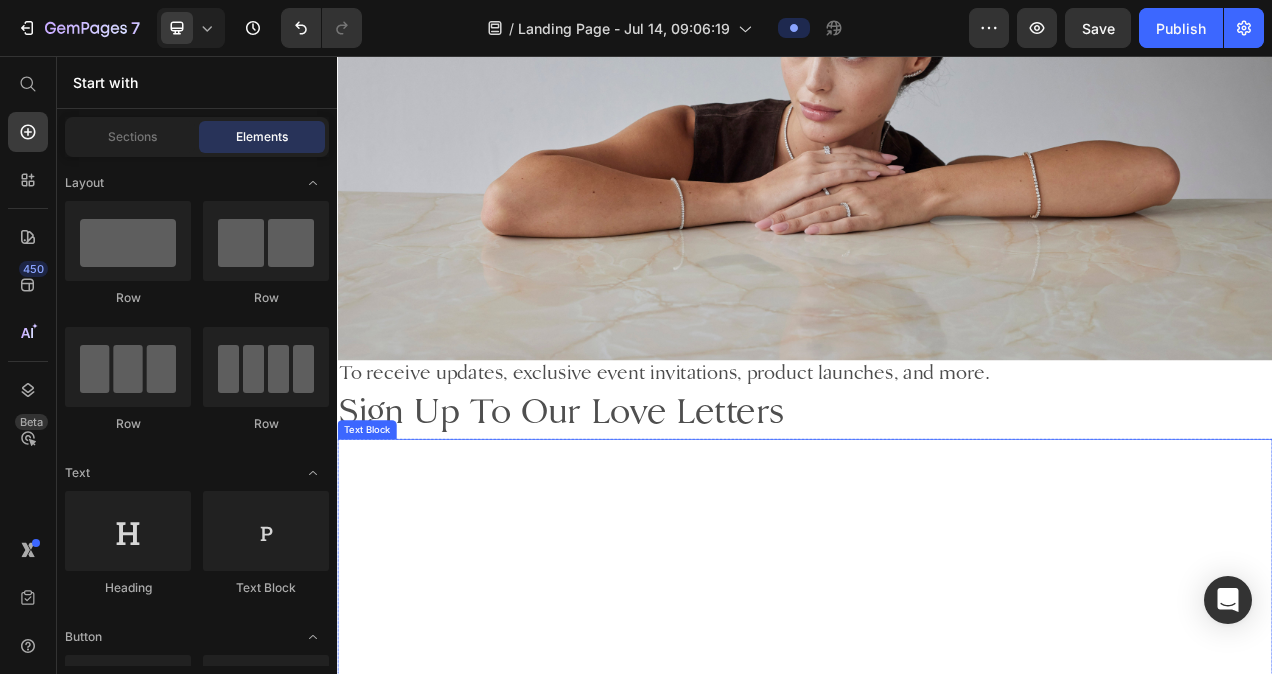 scroll, scrollTop: 472, scrollLeft: 0, axis: vertical 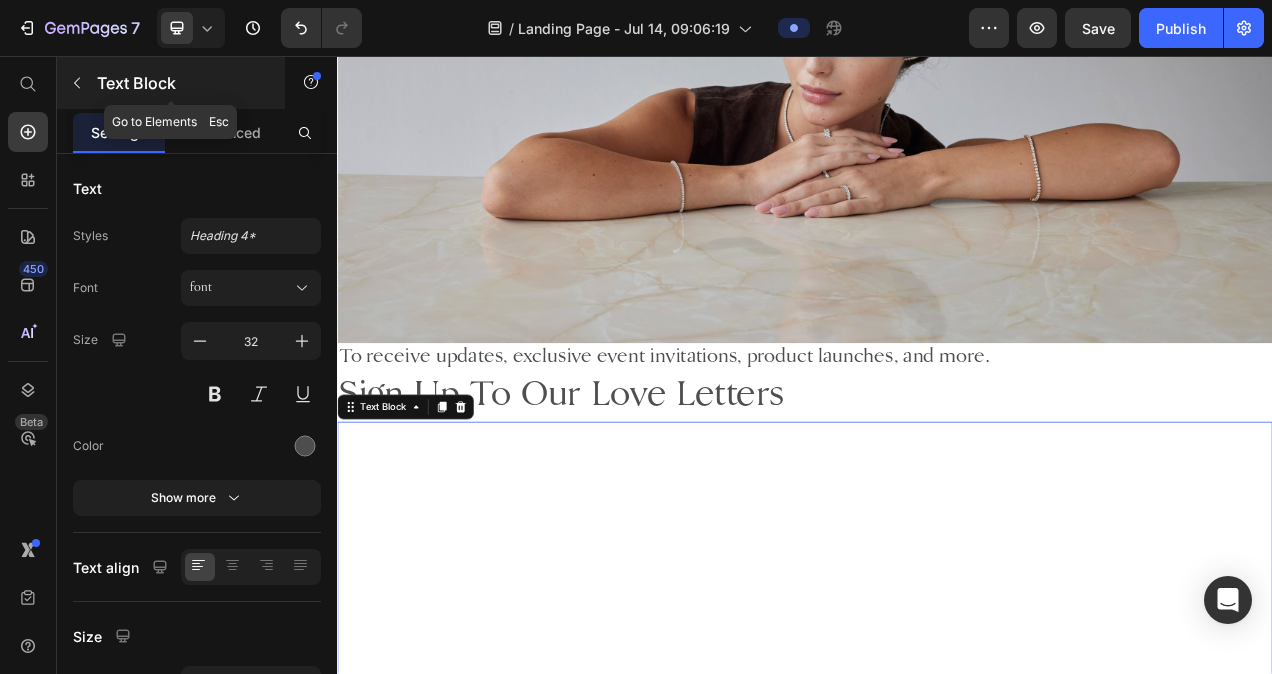 click 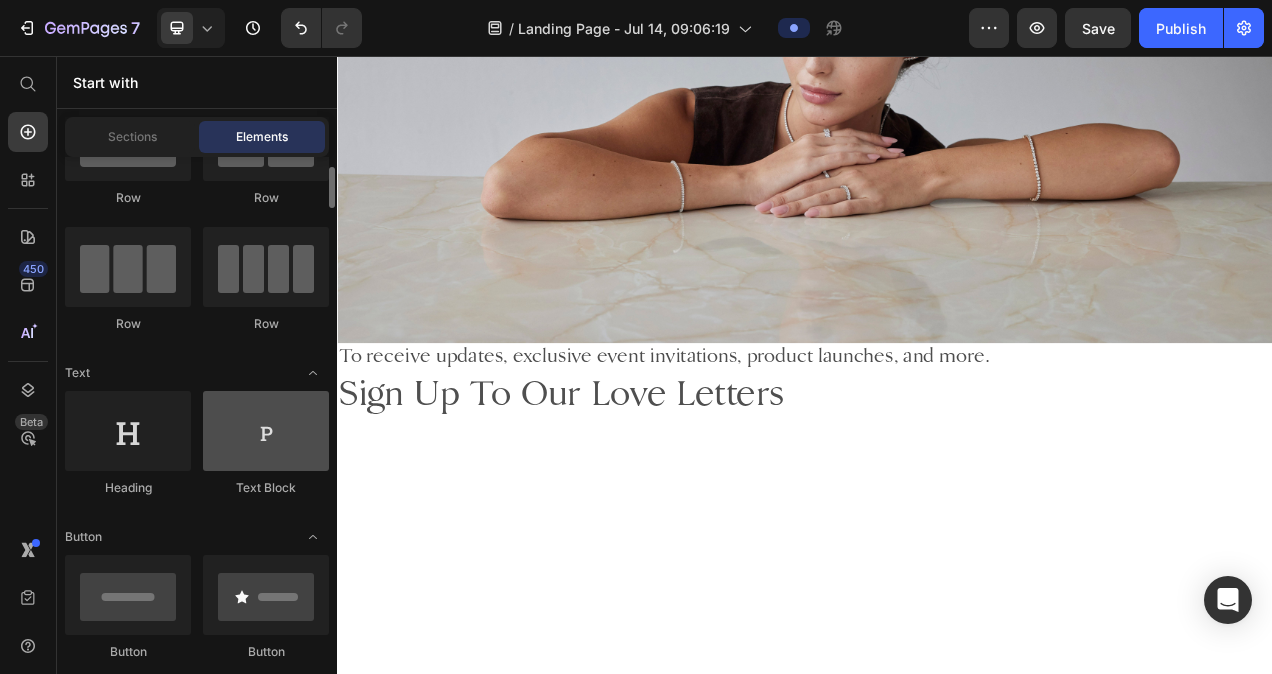 scroll, scrollTop: 102, scrollLeft: 0, axis: vertical 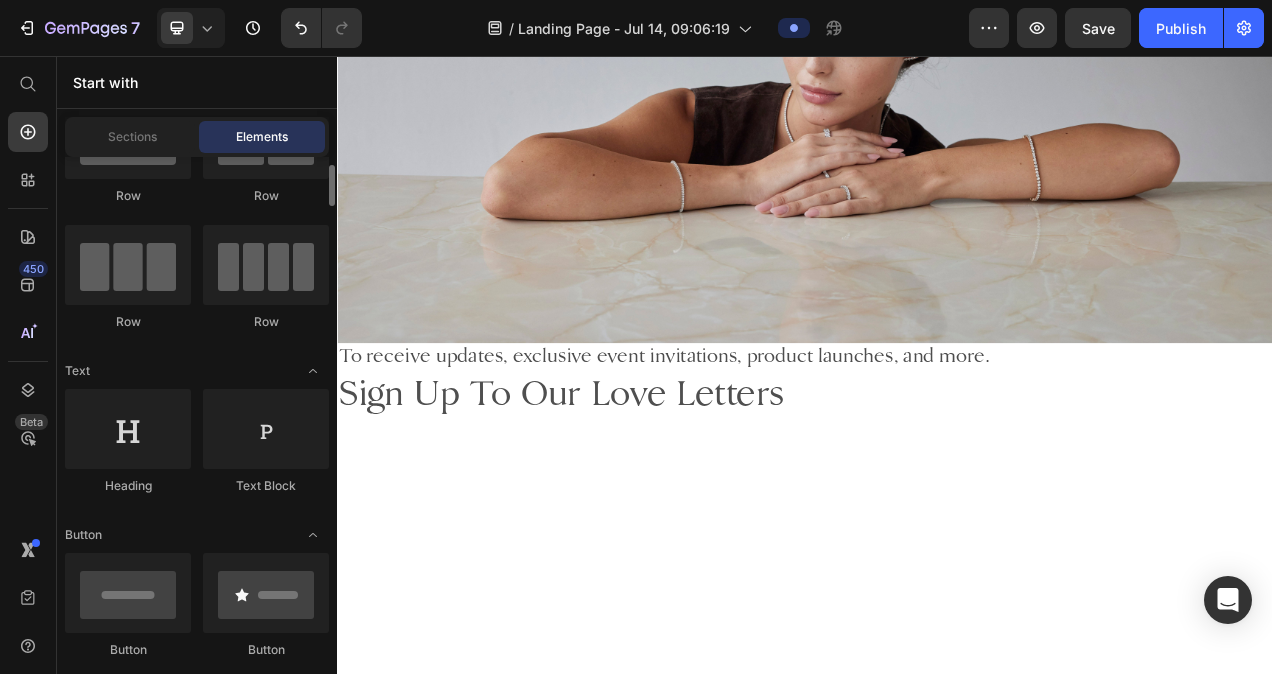 click on "⁠⁠⁠⁠⁠⁠⁠" at bounding box center (937, 714) 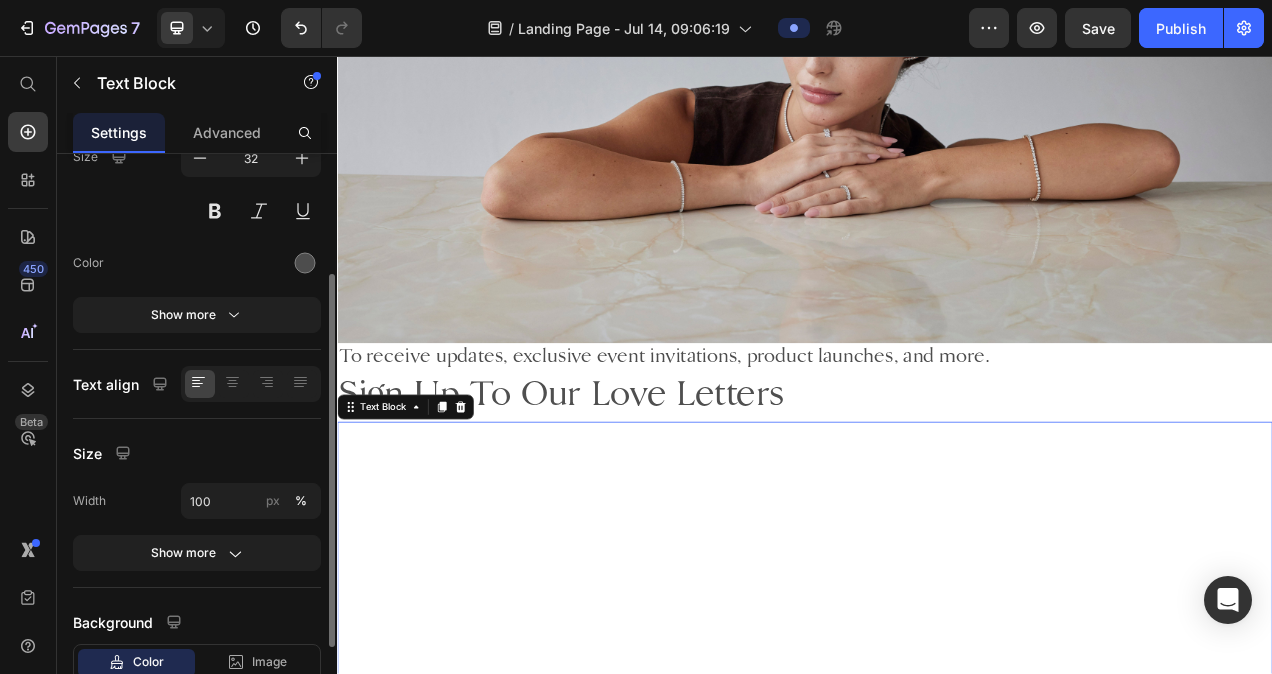 scroll, scrollTop: 184, scrollLeft: 0, axis: vertical 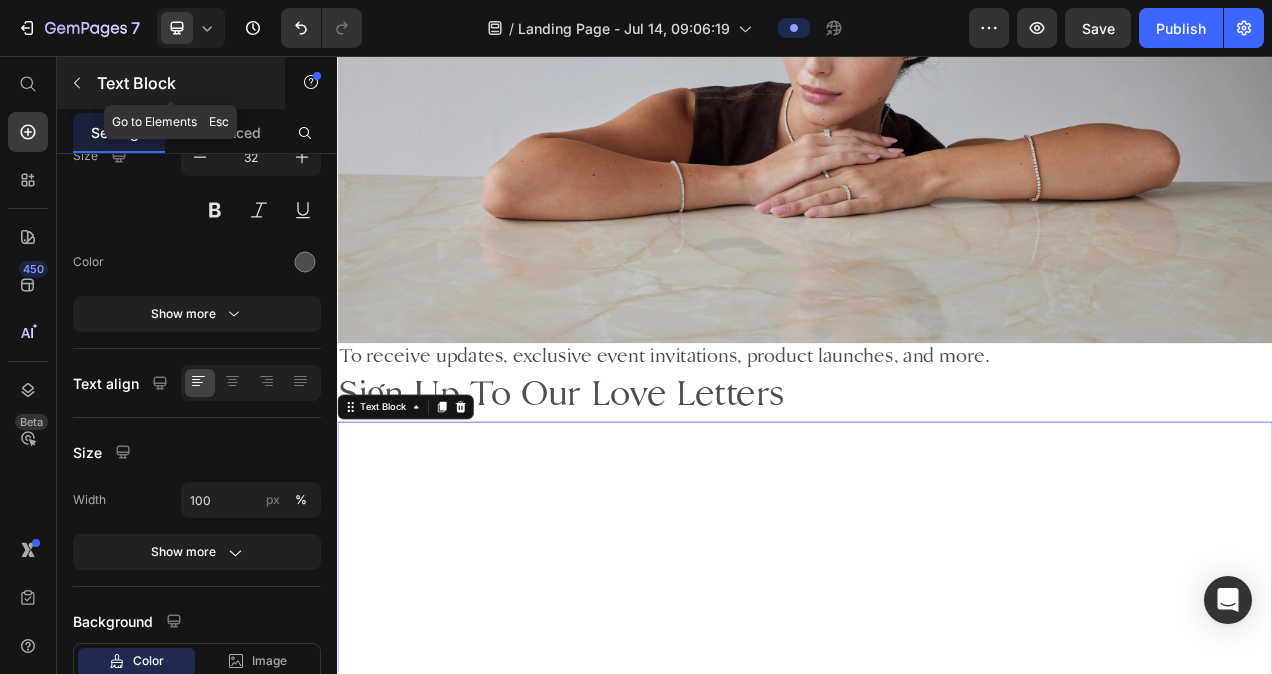click 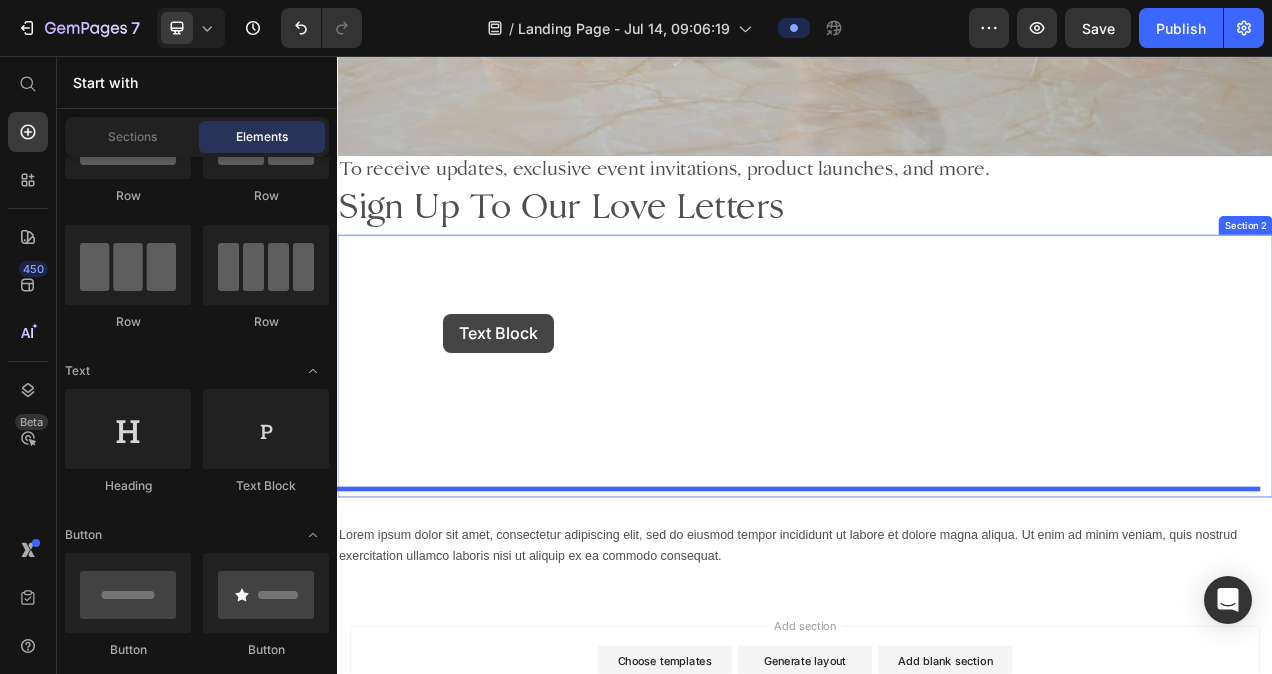 scroll, scrollTop: 748, scrollLeft: 0, axis: vertical 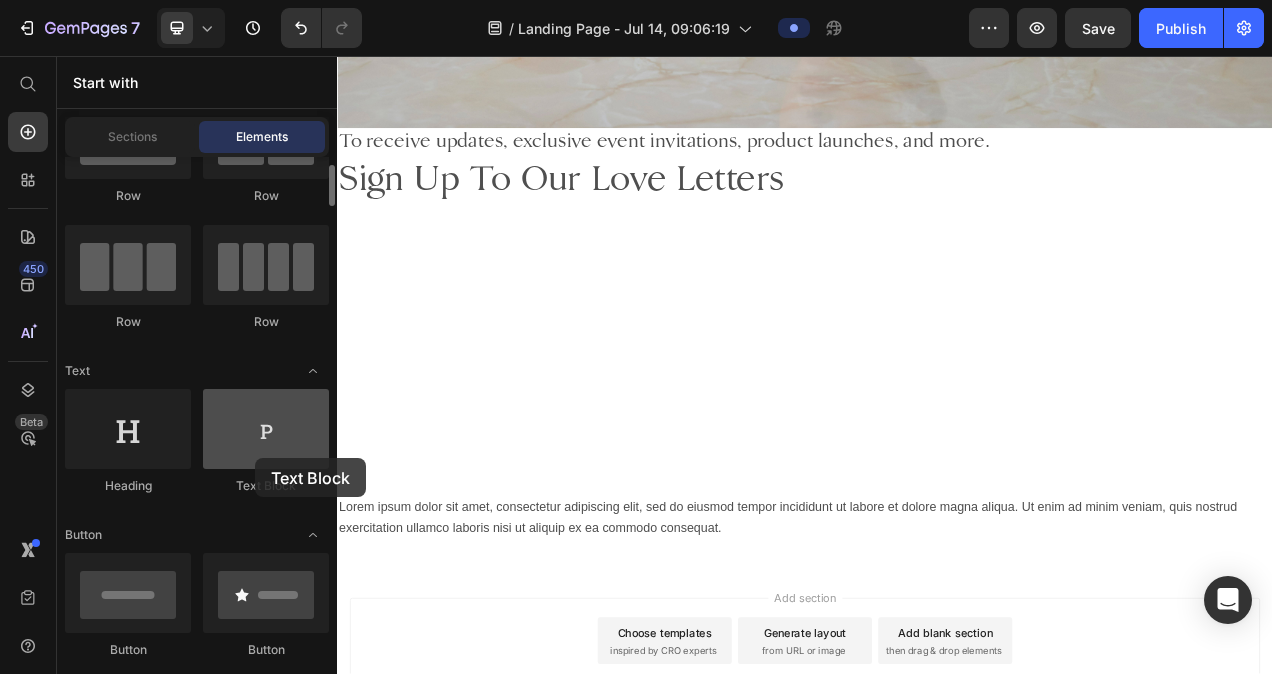 drag, startPoint x: 236, startPoint y: 438, endPoint x: 256, endPoint y: 452, distance: 24.41311 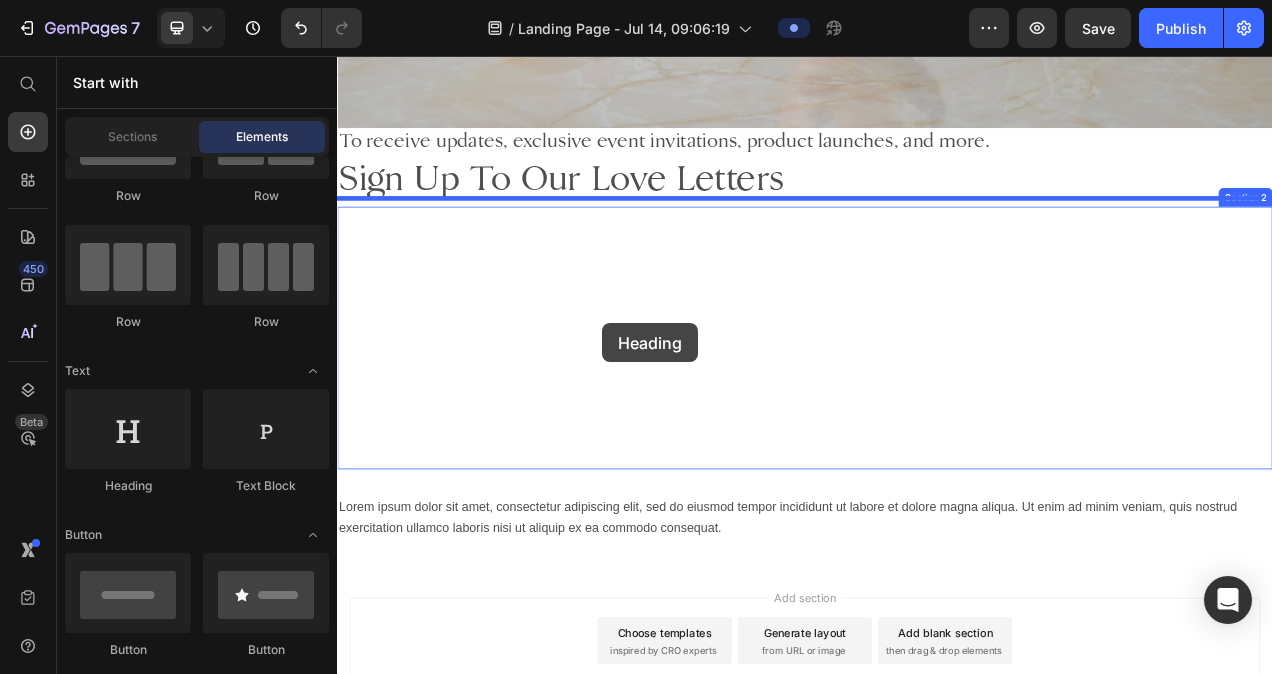 drag, startPoint x: 465, startPoint y: 484, endPoint x: 690, endPoint y: 375, distance: 250.012 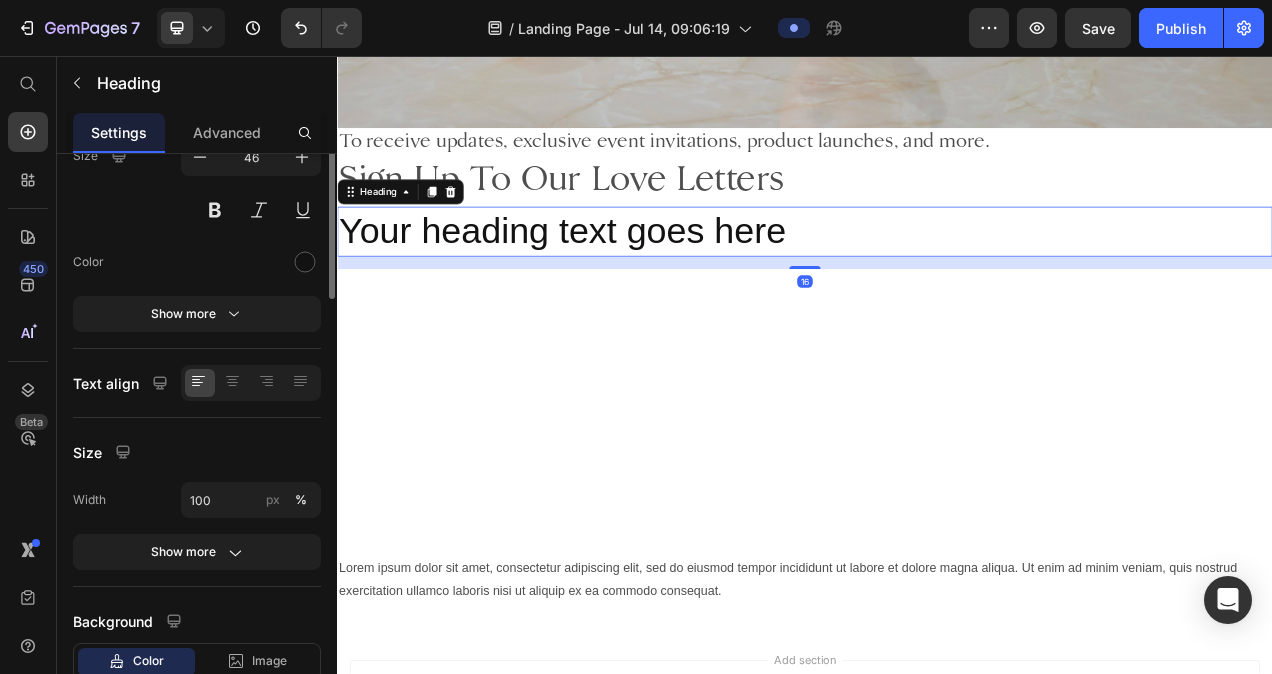 scroll, scrollTop: 0, scrollLeft: 0, axis: both 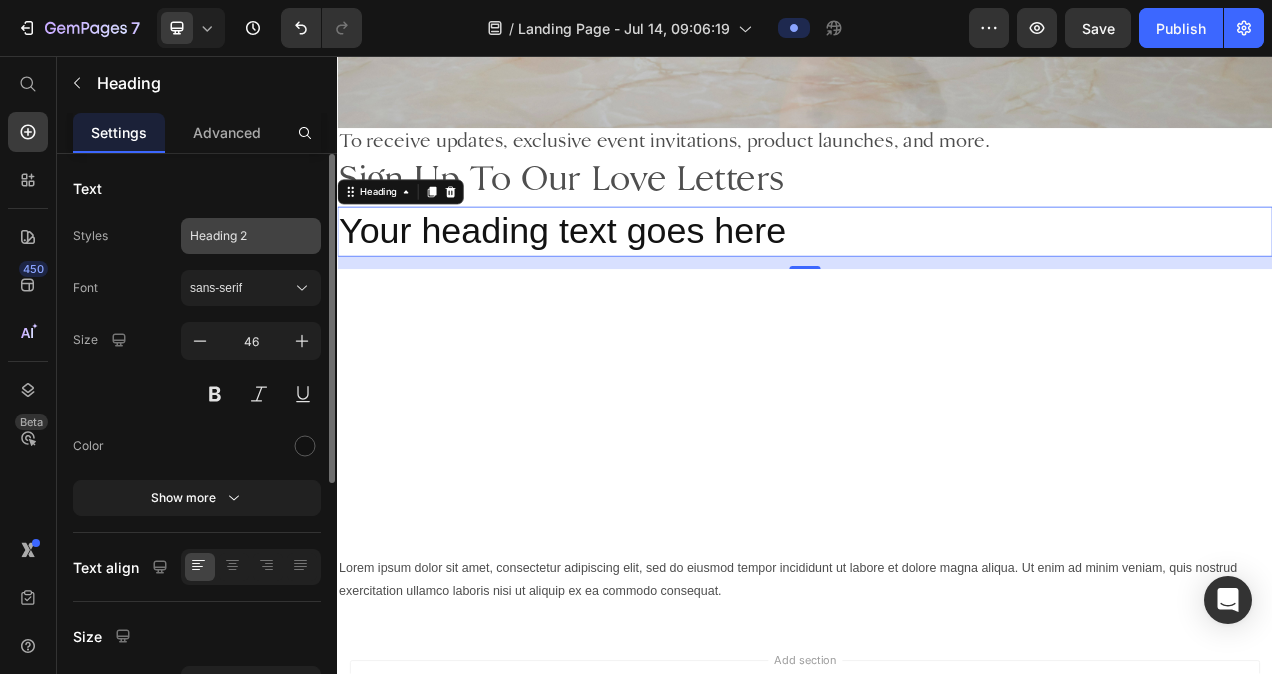 click on "Heading 2" at bounding box center (251, 236) 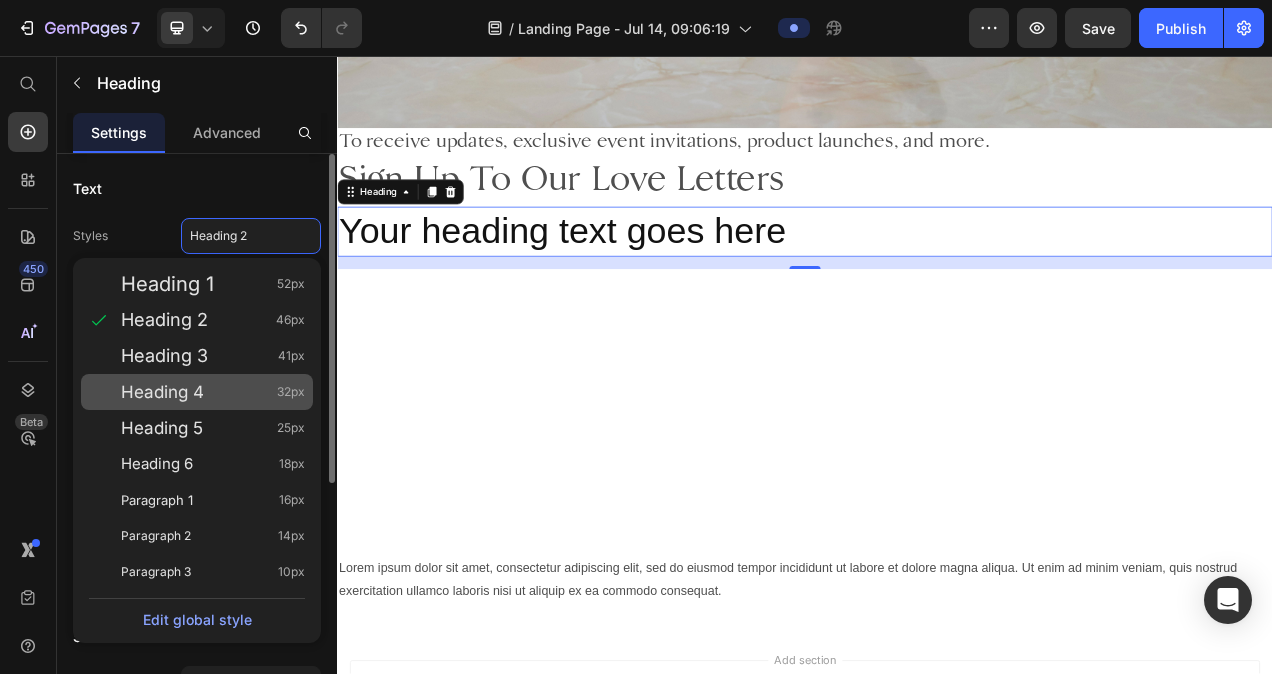 click on "Heading 4 32px" at bounding box center [213, 392] 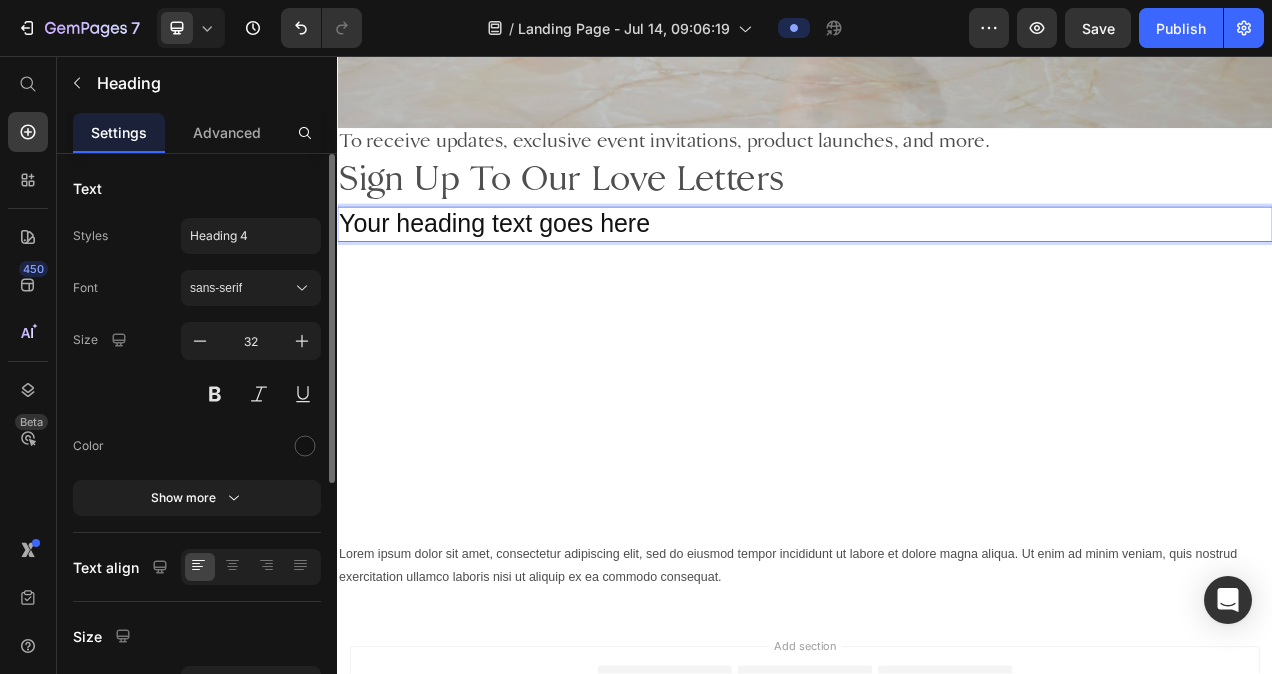 click on "Your heading text goes here" at bounding box center [937, 273] 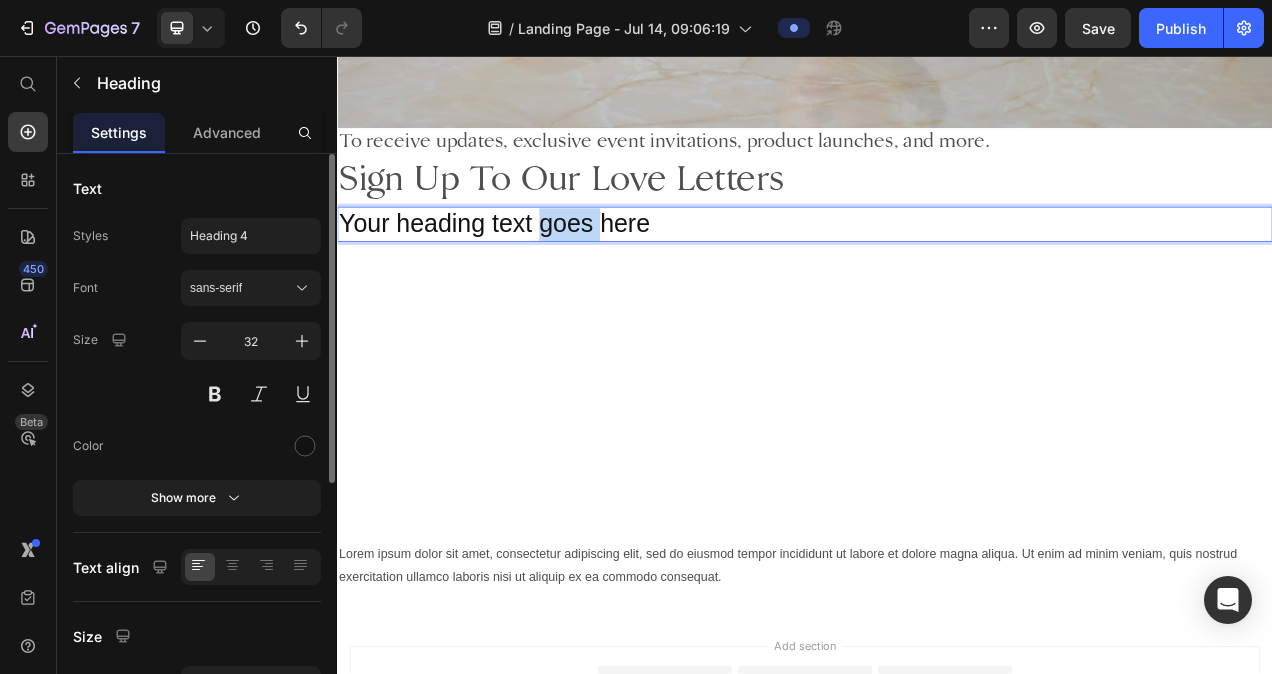 click on "Your heading text goes here" at bounding box center [937, 273] 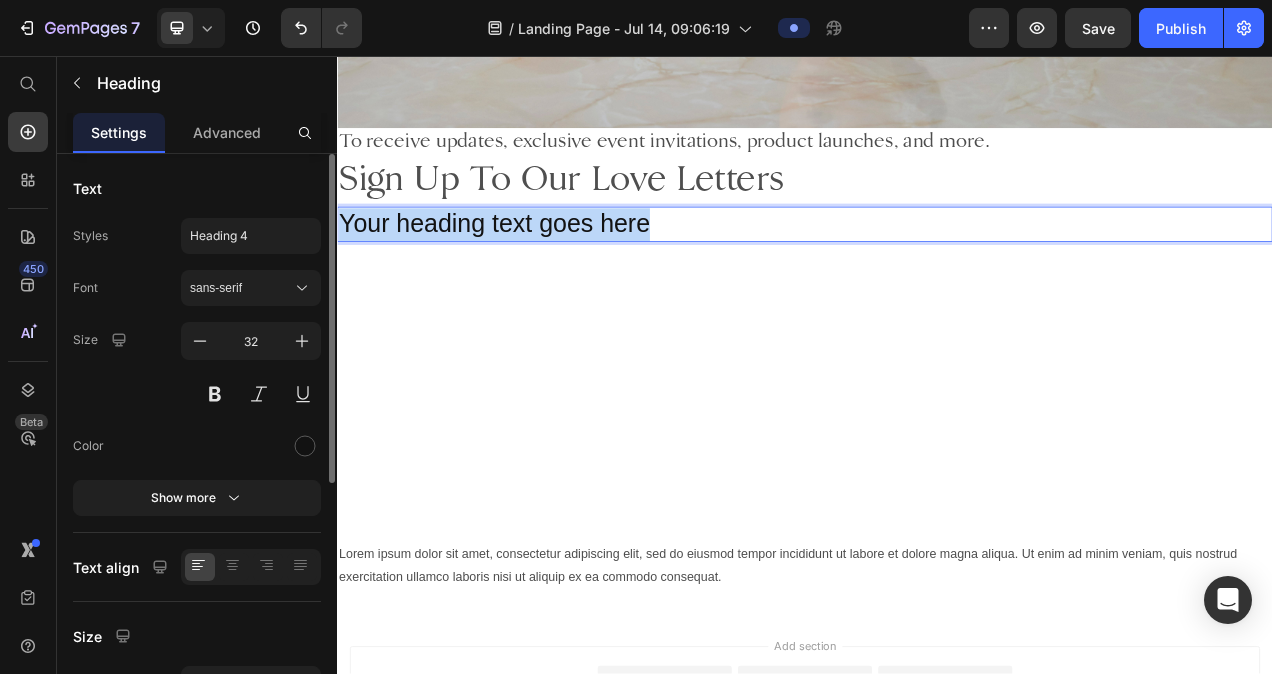 click on "Your heading text goes here" at bounding box center [937, 273] 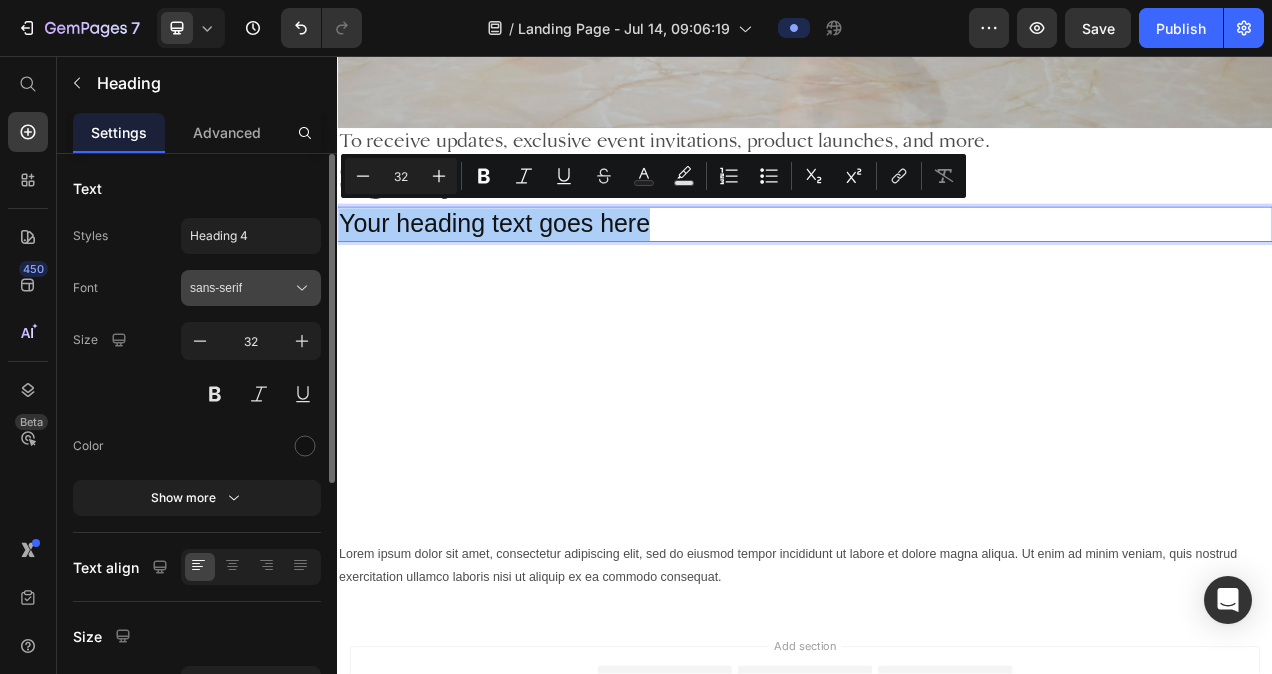 click 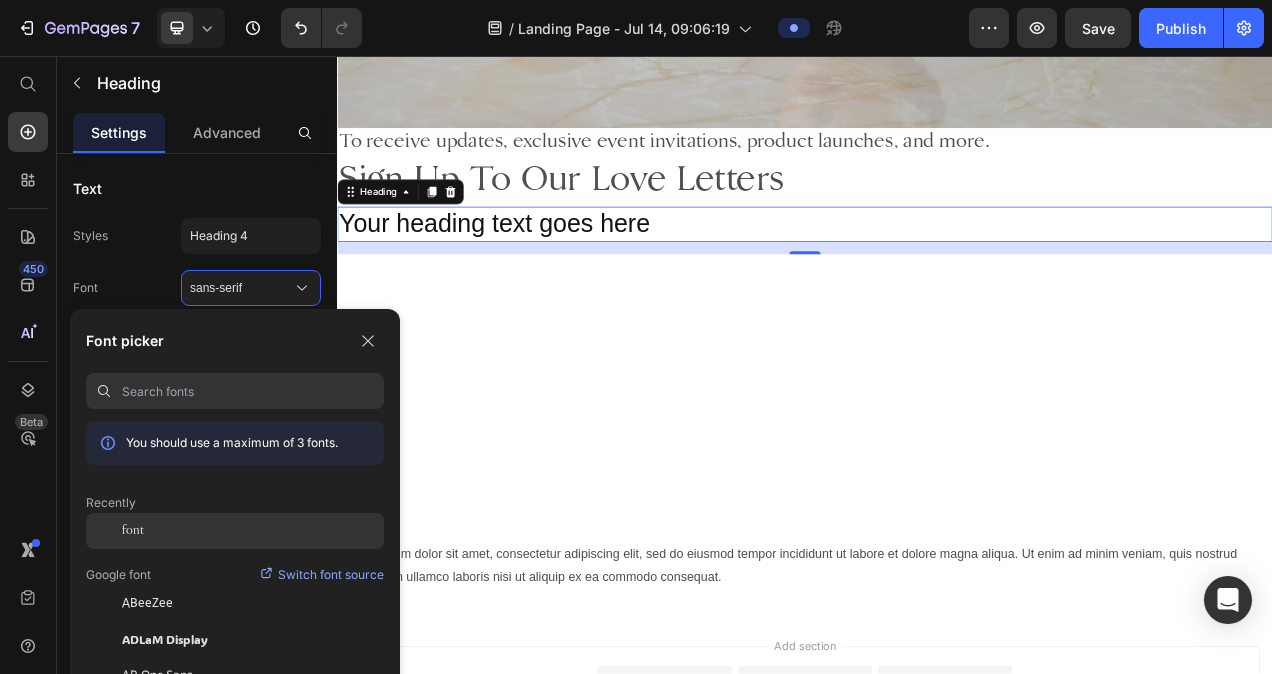 click on "font" 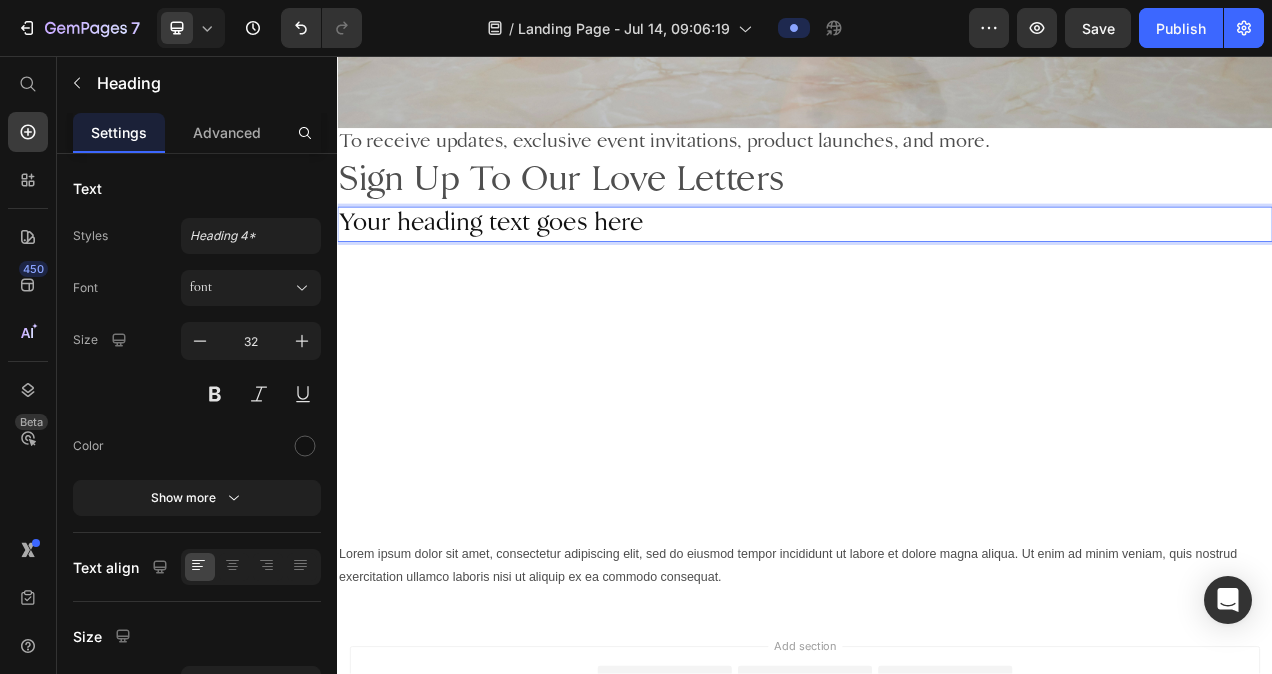 click on "Your heading text goes here" at bounding box center [937, 273] 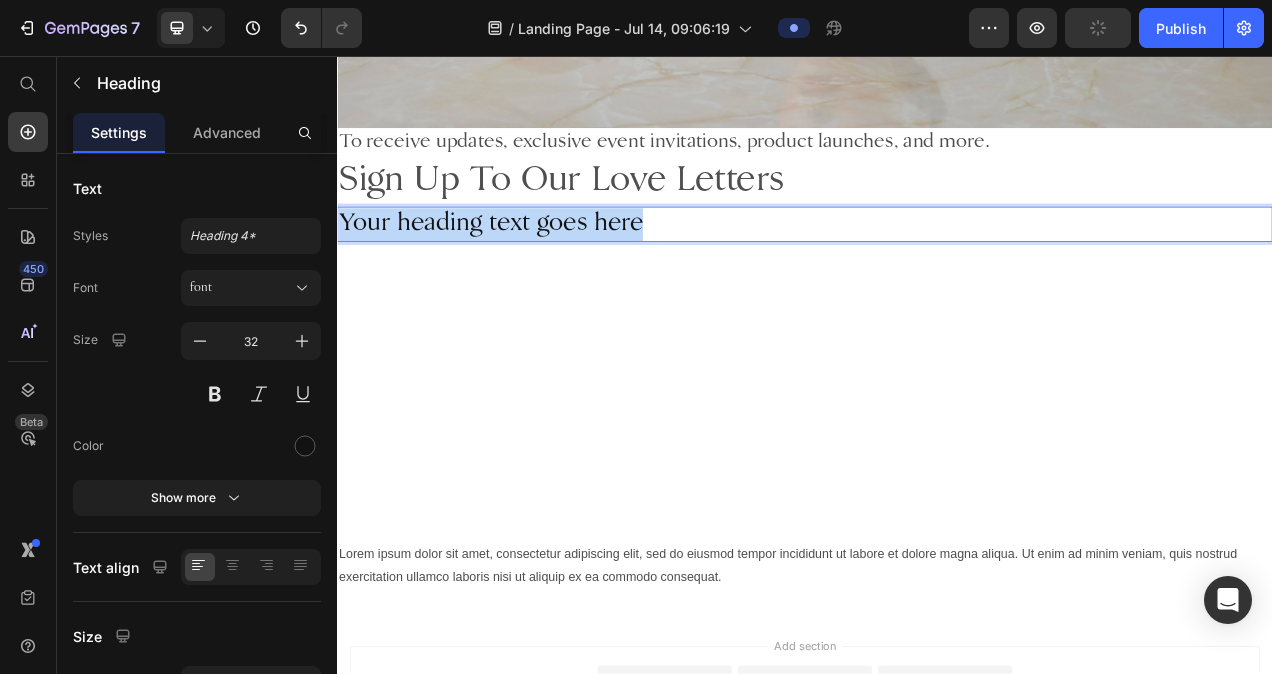 click on "Your heading text goes here" at bounding box center (937, 273) 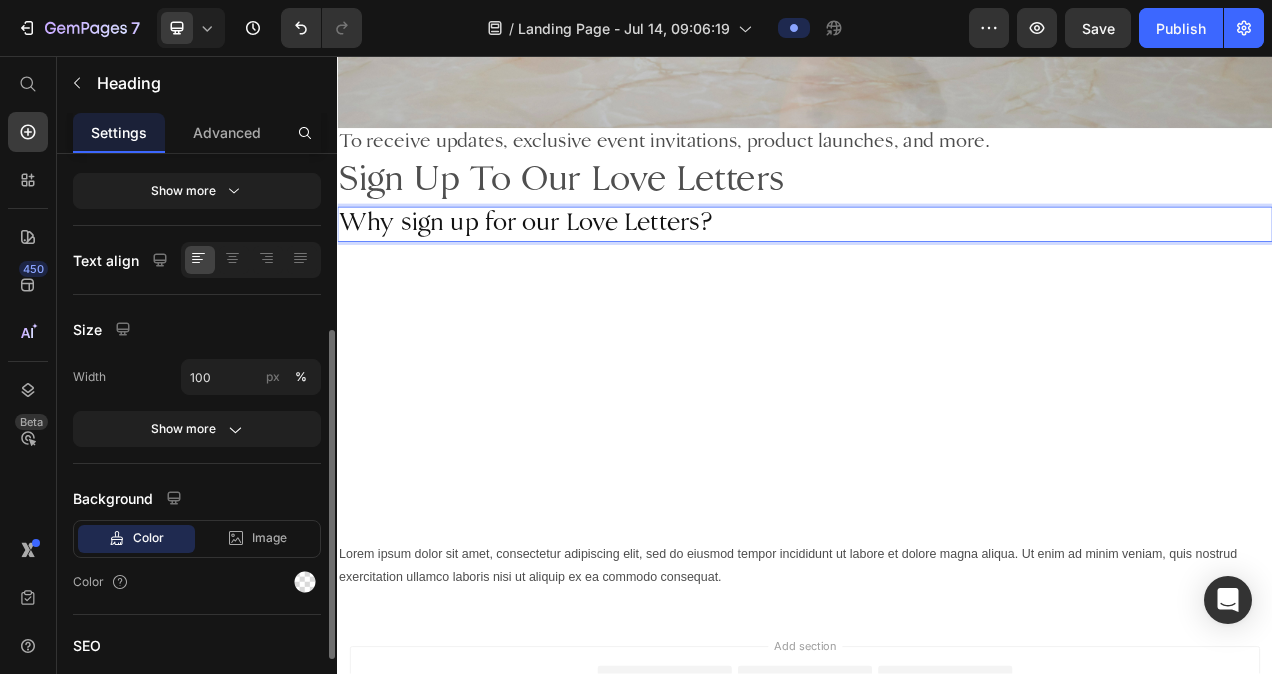 scroll, scrollTop: 306, scrollLeft: 0, axis: vertical 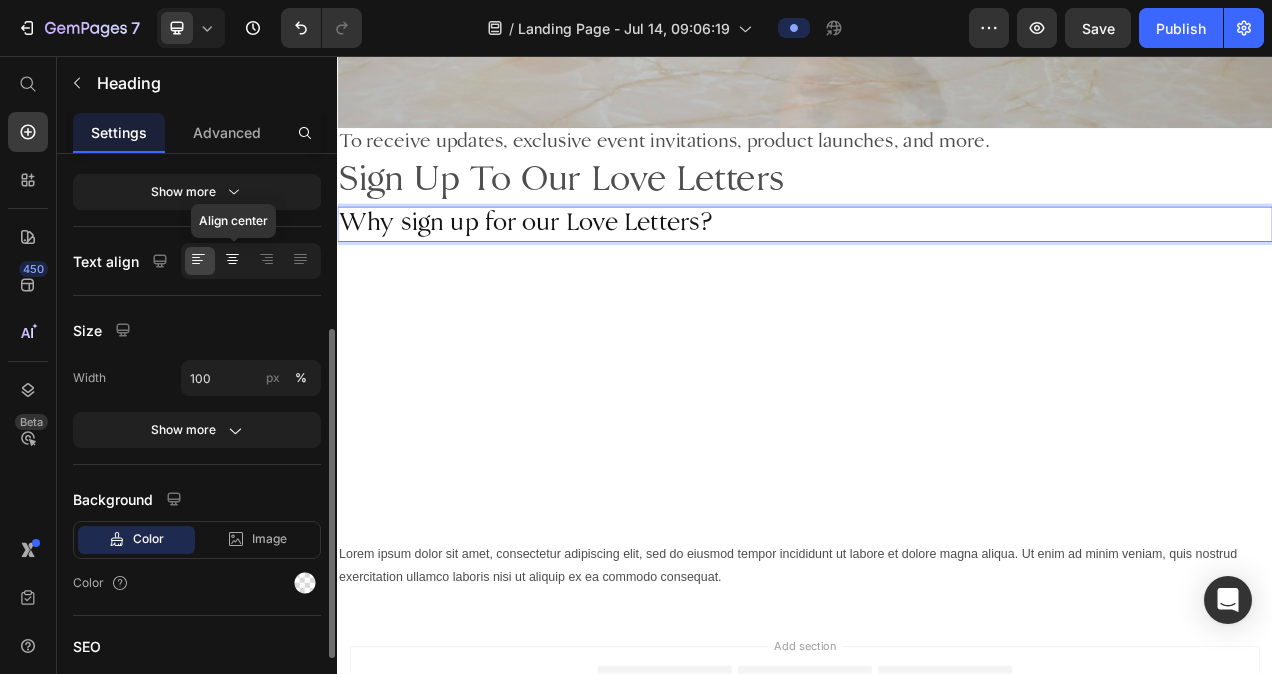 click 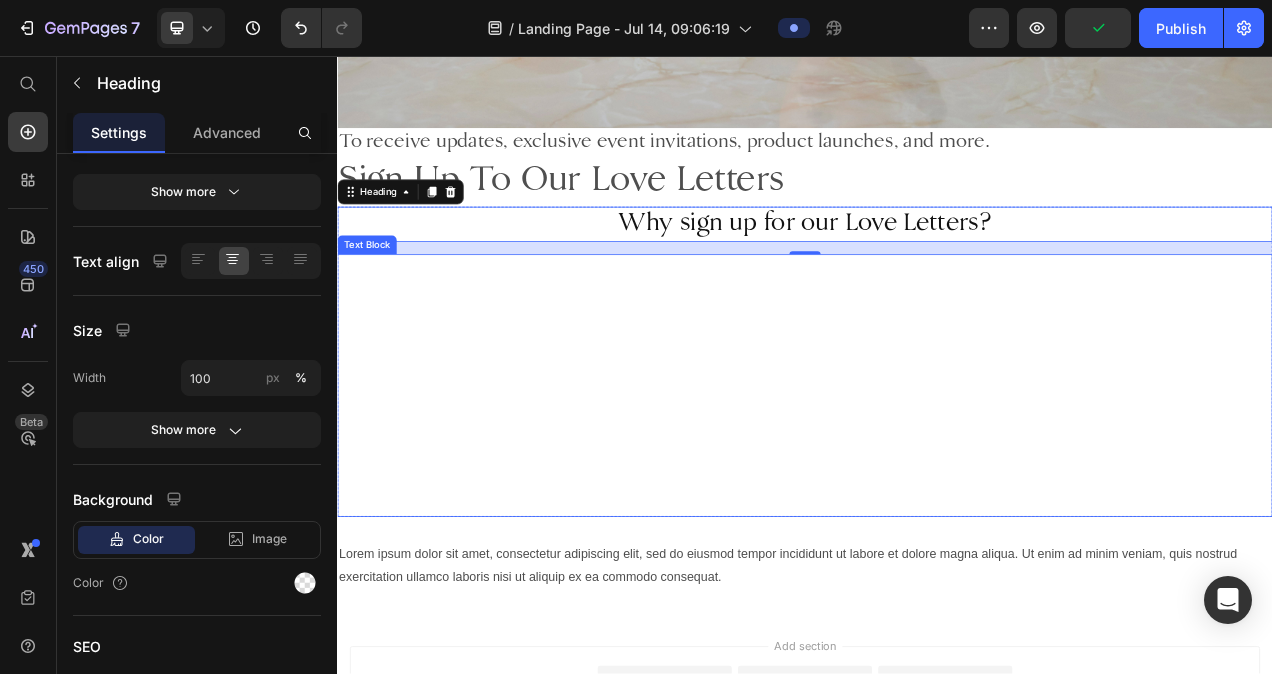 click at bounding box center (937, 334) 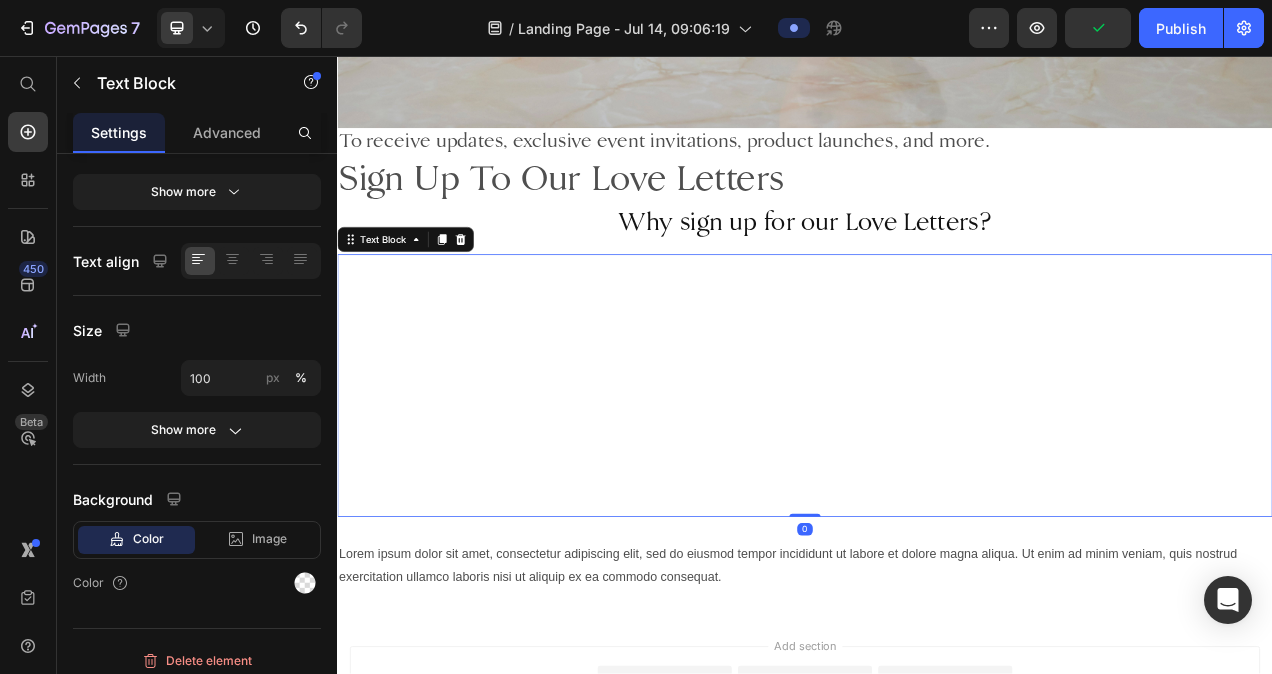 scroll, scrollTop: 0, scrollLeft: 0, axis: both 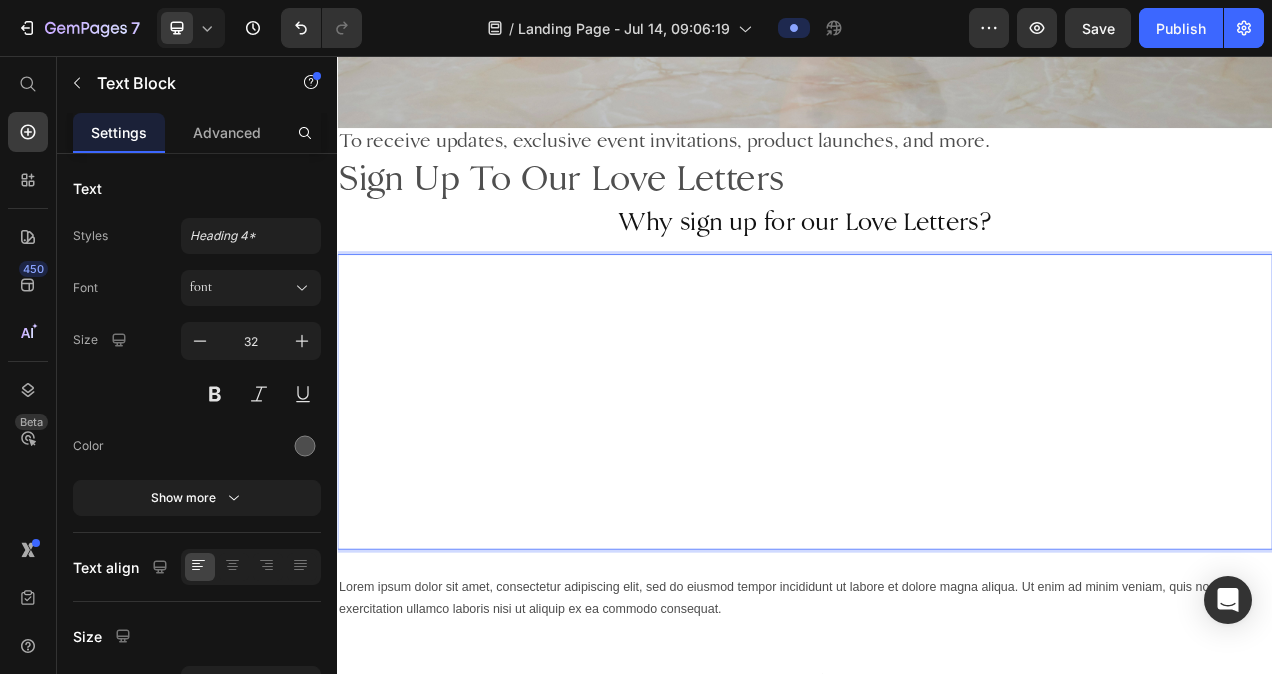 click at bounding box center [937, 334] 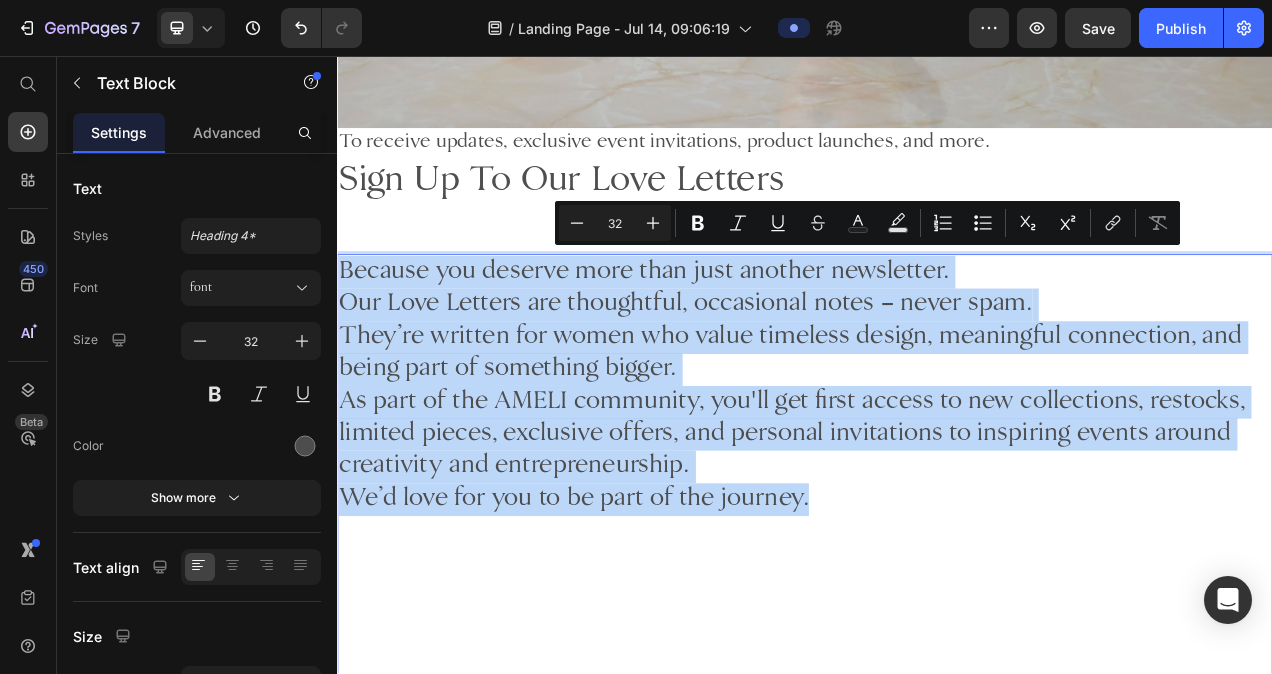 drag, startPoint x: 973, startPoint y: 632, endPoint x: 313, endPoint y: 312, distance: 733.48486 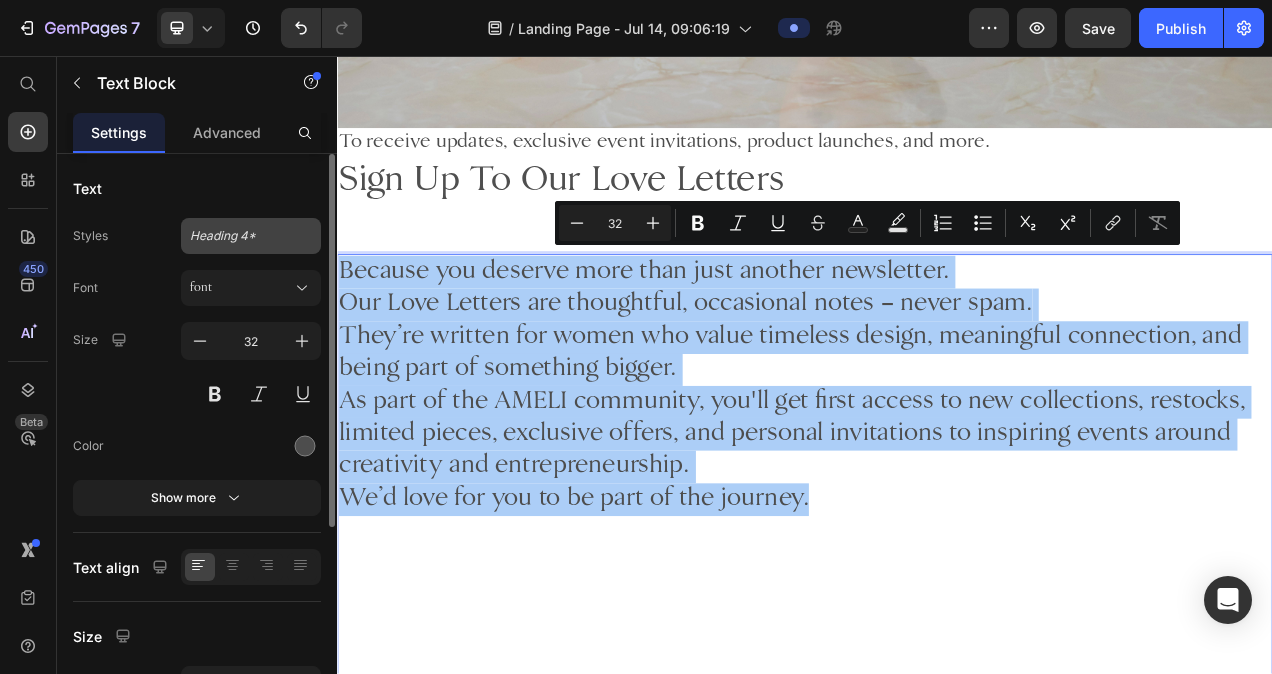 click on "Heading 4*" at bounding box center [251, 236] 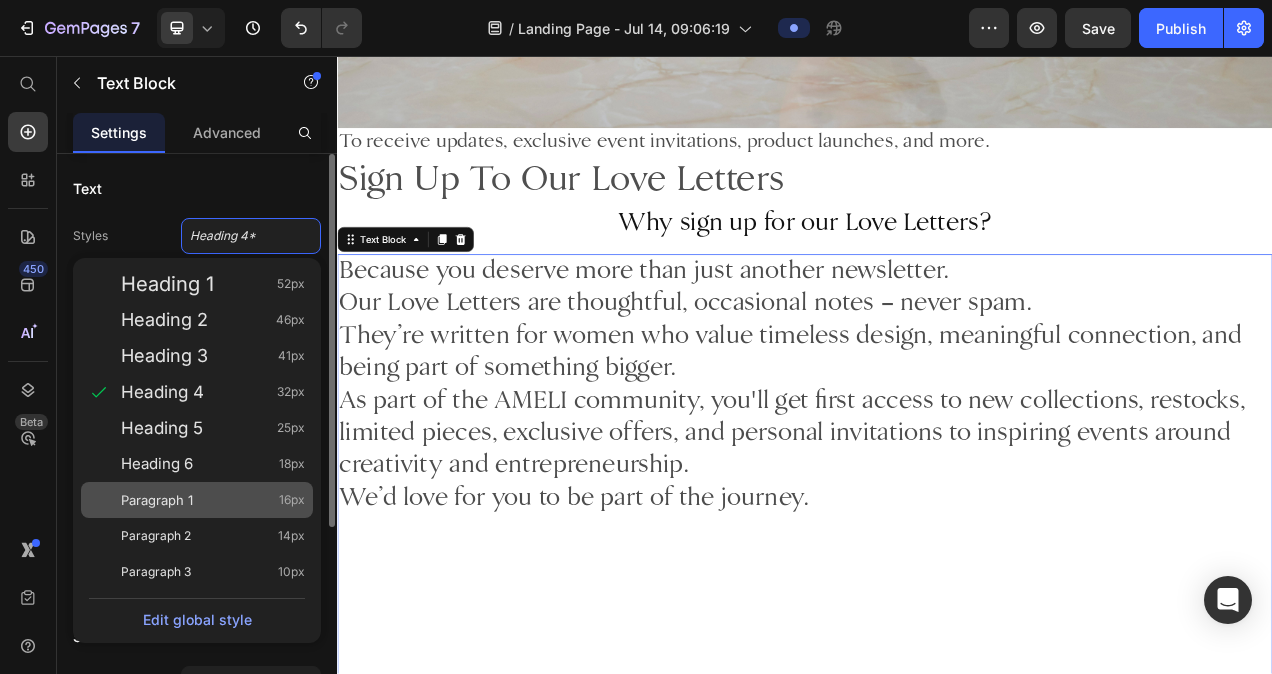 click on "Paragraph 1 16px" at bounding box center [213, 500] 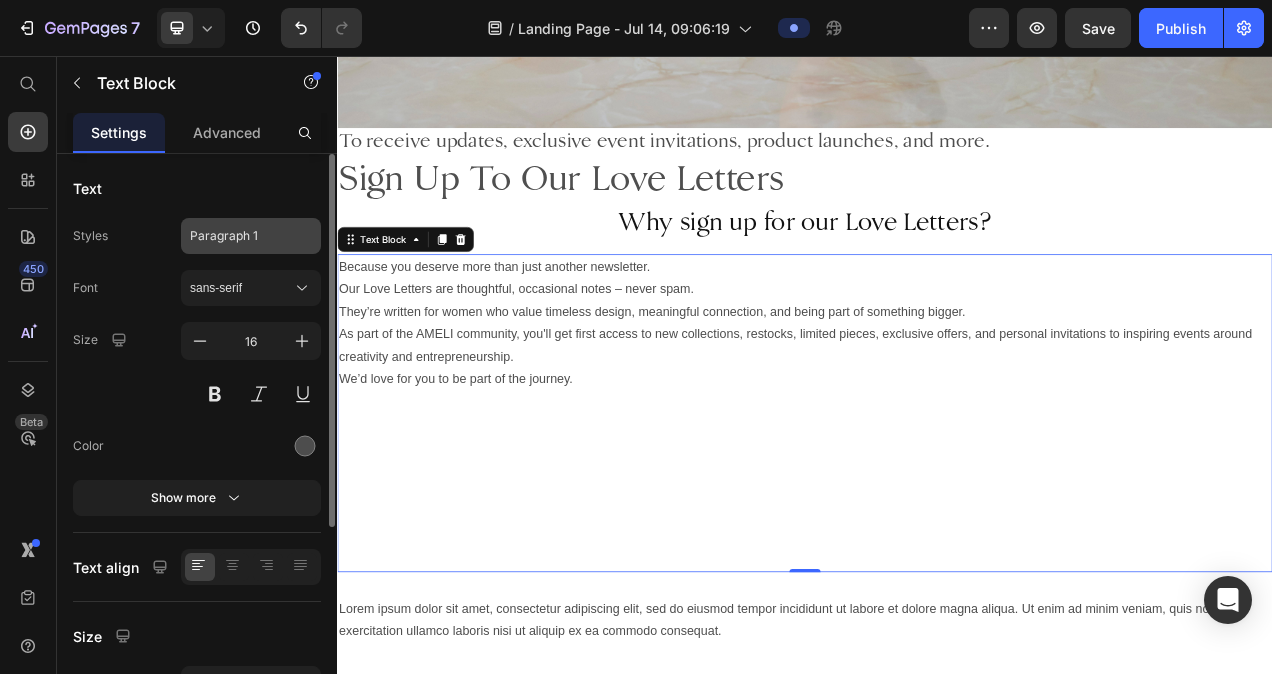 click on "Paragraph 1" at bounding box center (239, 236) 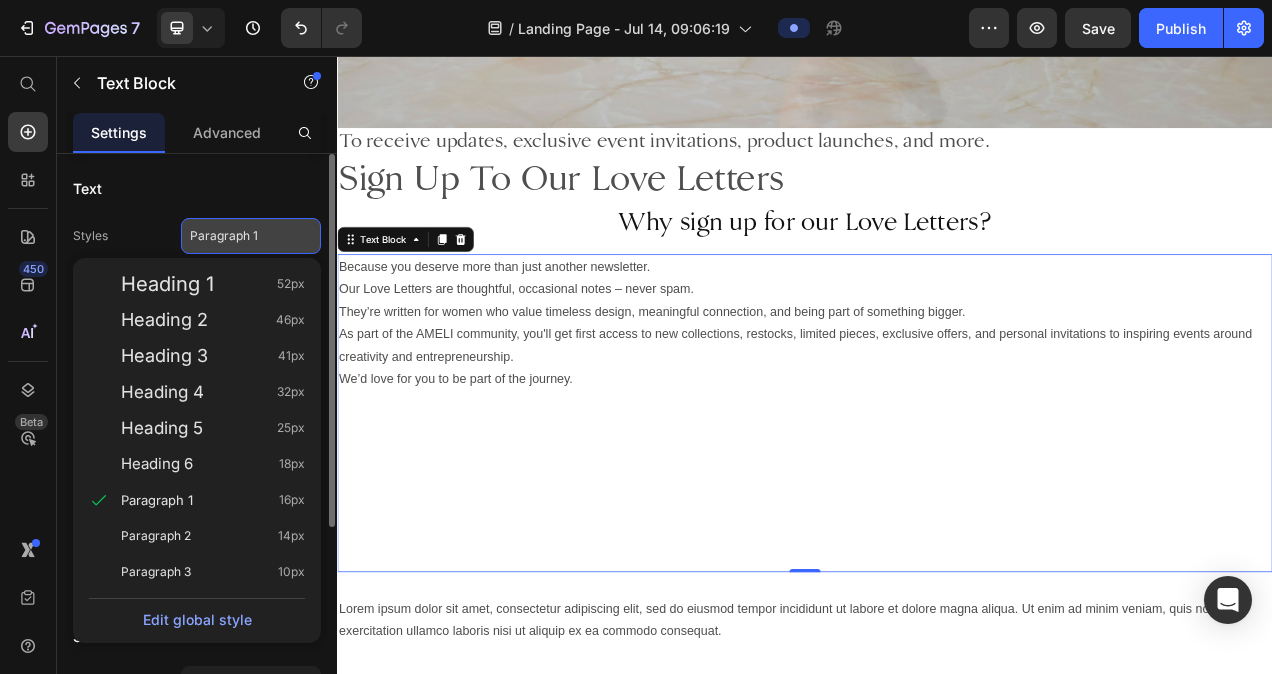 click on "Paragraph 1" at bounding box center (251, 236) 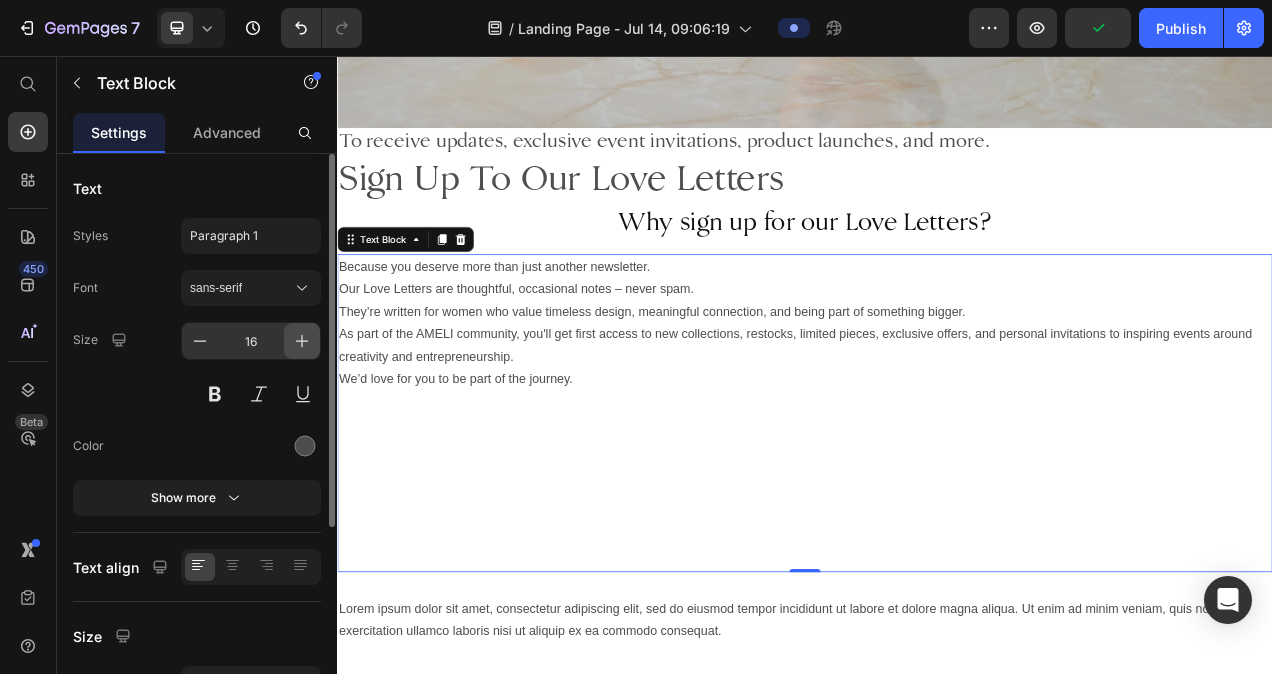 click 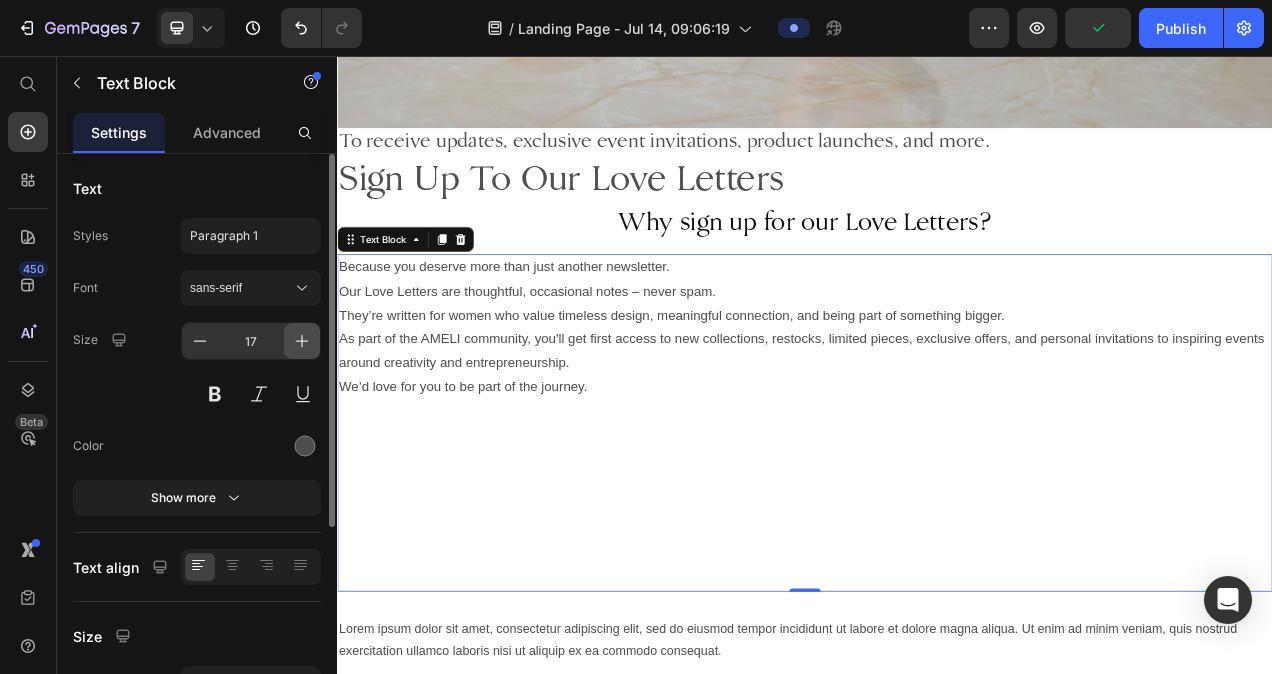 click 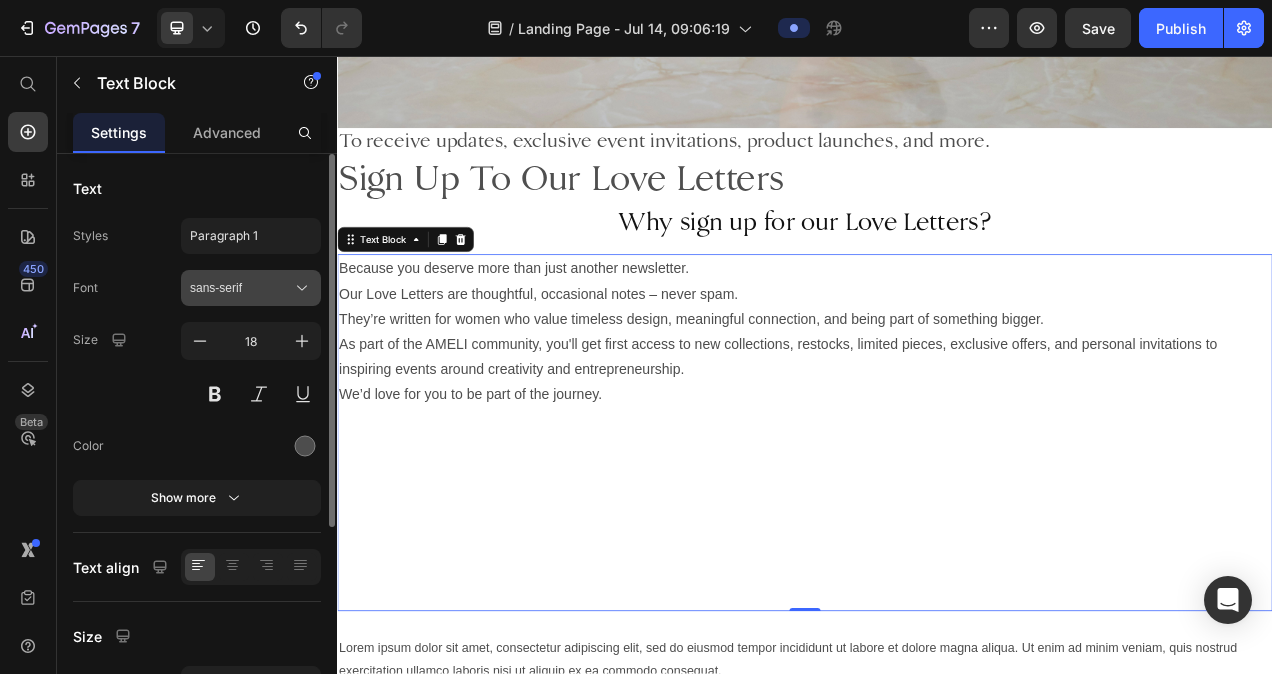 click 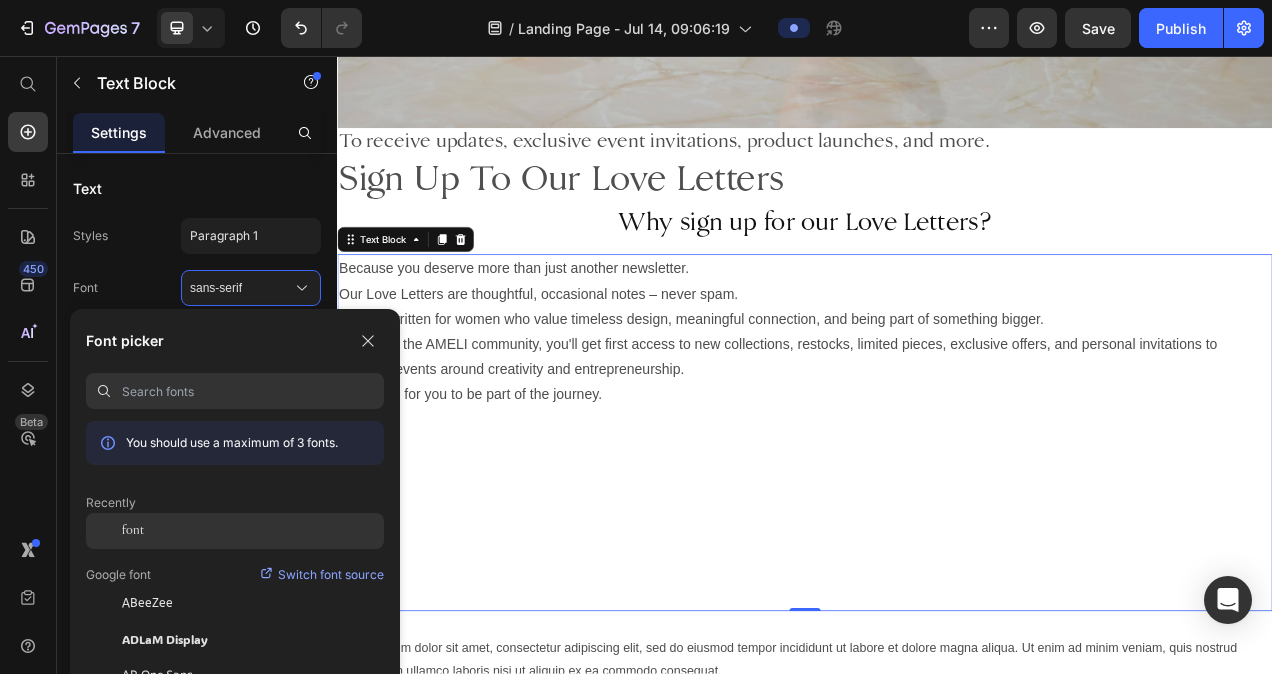 click on "font" 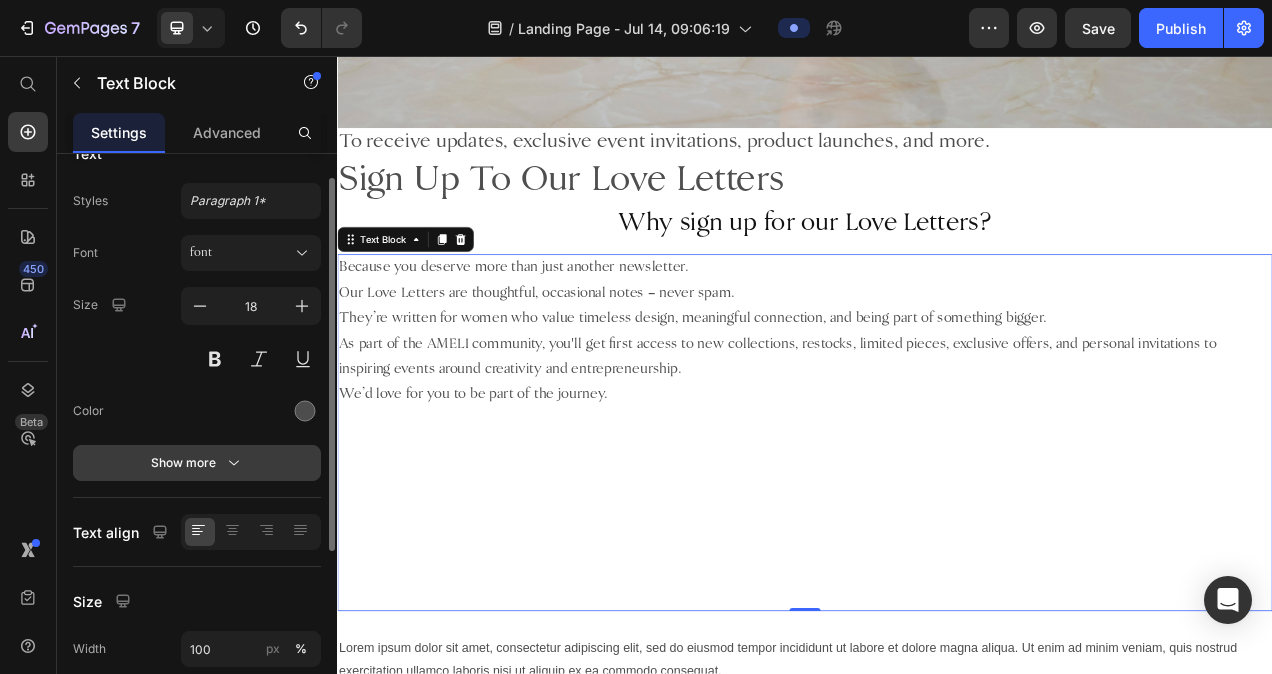 scroll, scrollTop: 36, scrollLeft: 0, axis: vertical 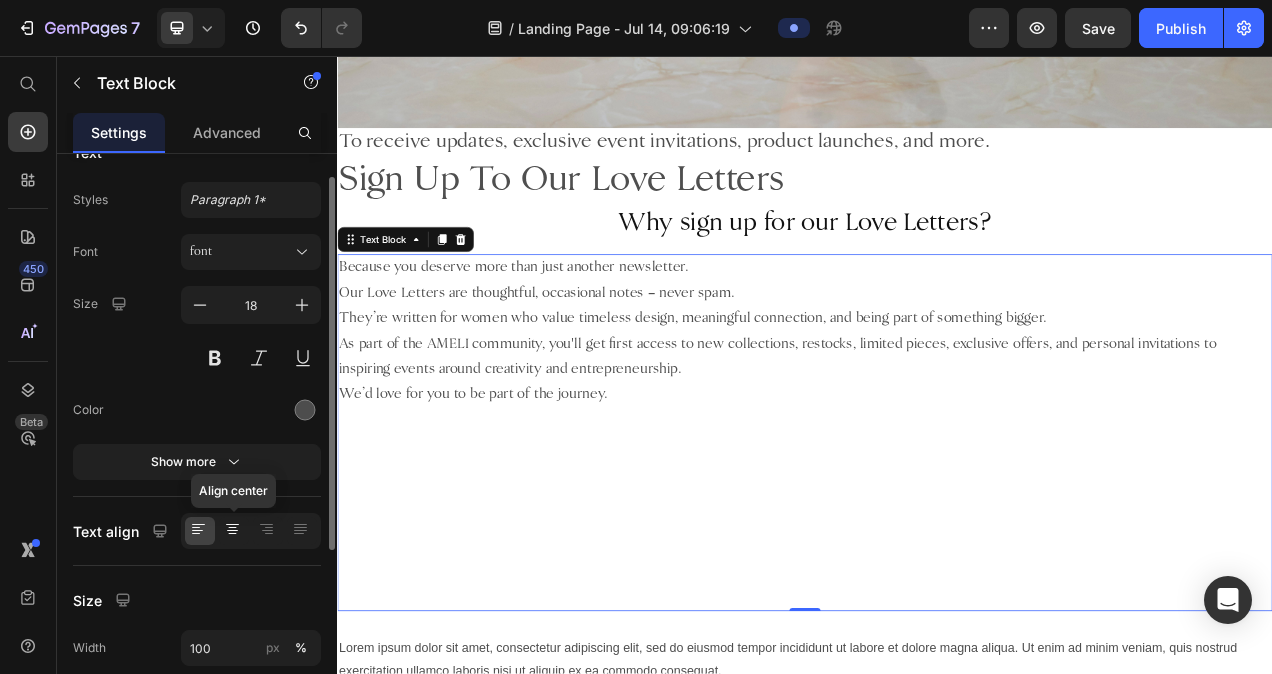 click 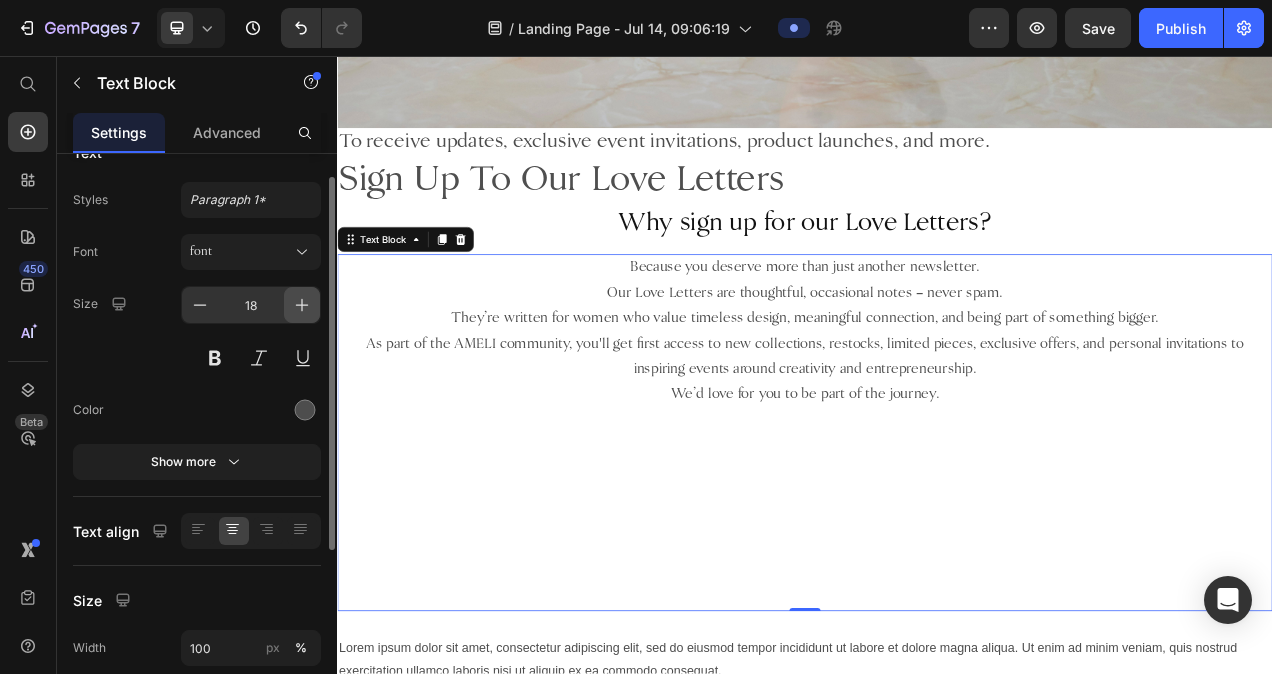 click 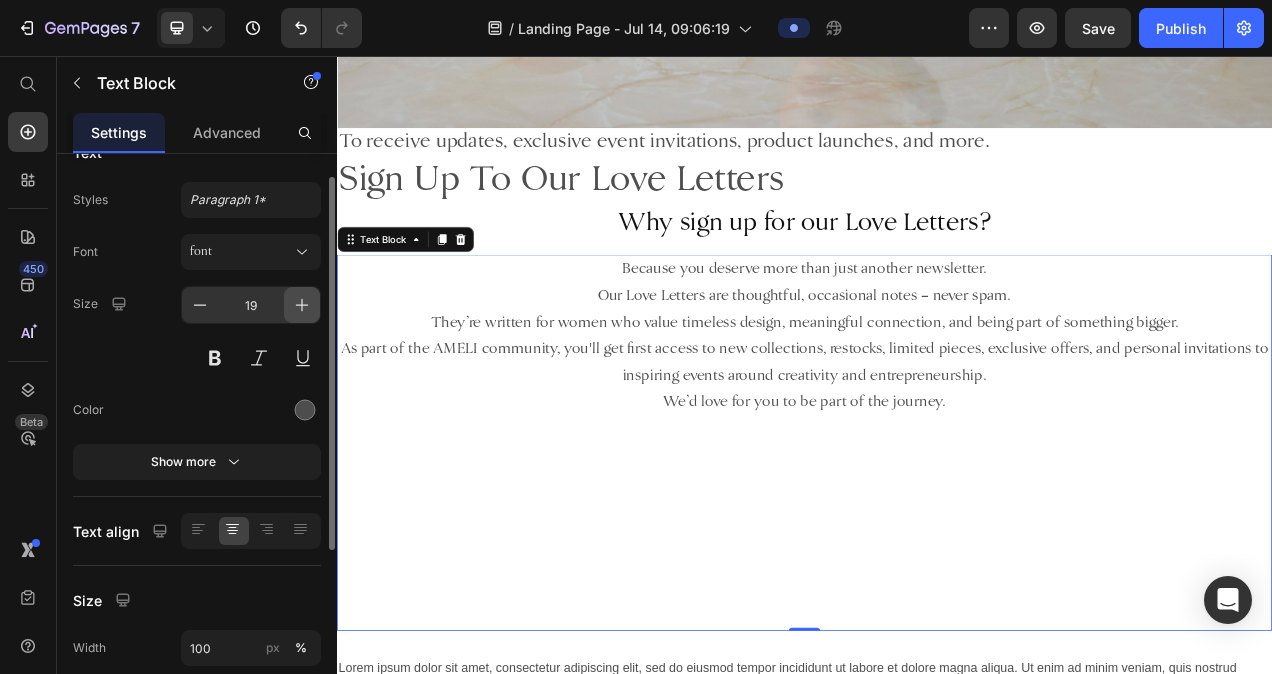 click 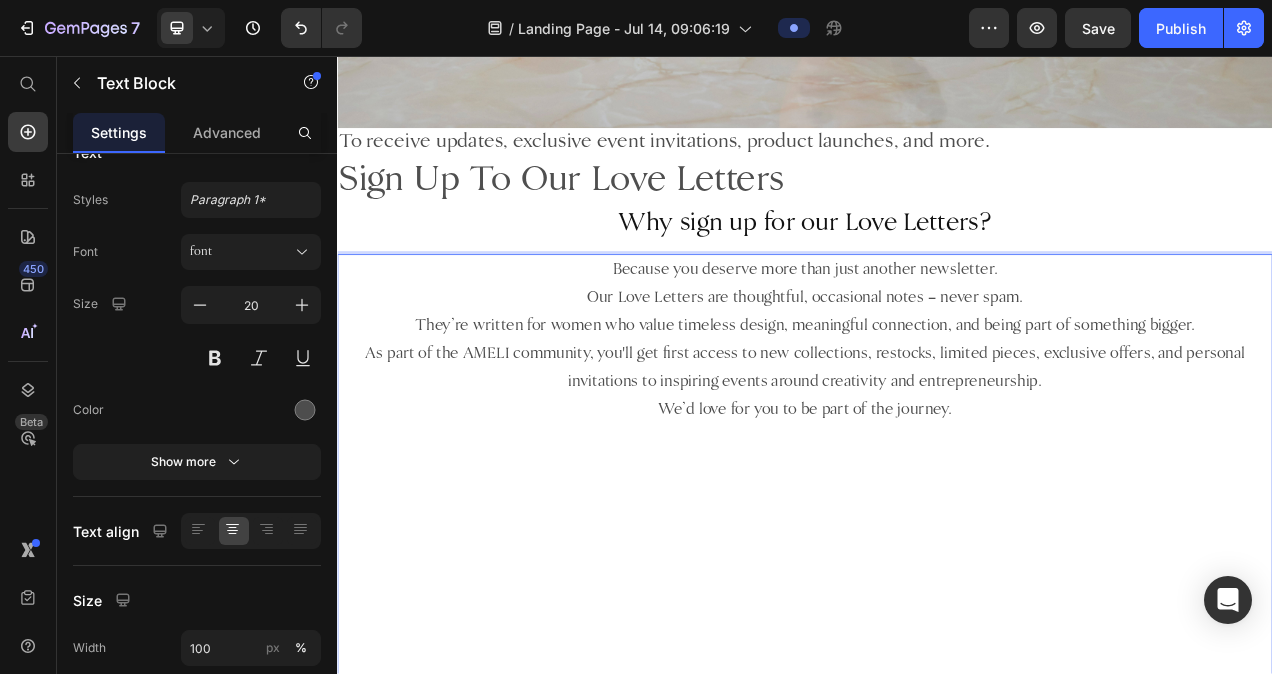 click on "Our Love Letters are thoughtful, occasional notes – never spam. They’re written for women who value timeless design, meaningful connection, and being part of something bigger." at bounding box center [937, 385] 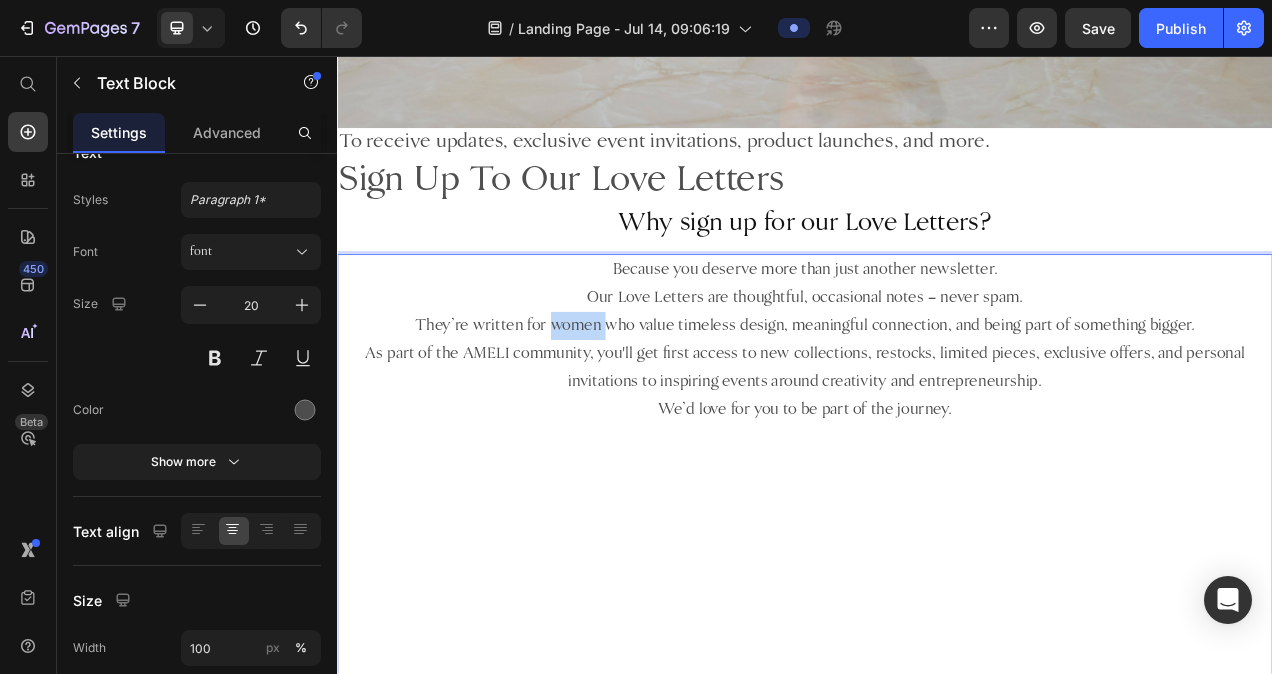 click on "Our Love Letters are thoughtful, occasional notes – never spam. They’re written for women who value timeless design, meaningful connection, and being part of something bigger." at bounding box center (937, 385) 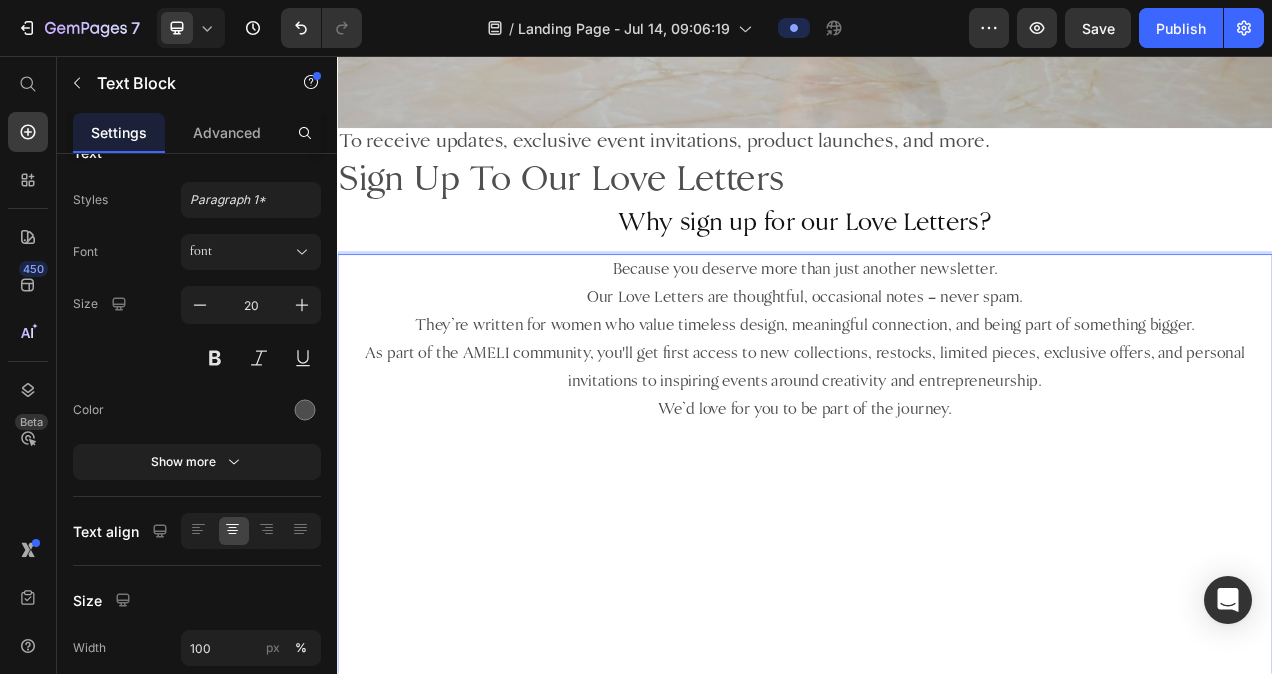 click on "As part of the AMELI community, you'll get first access to new collections, restocks, limited pieces, exclusive offers, and personal invitations to inspiring events around creativity and entrepreneurship." at bounding box center (937, 457) 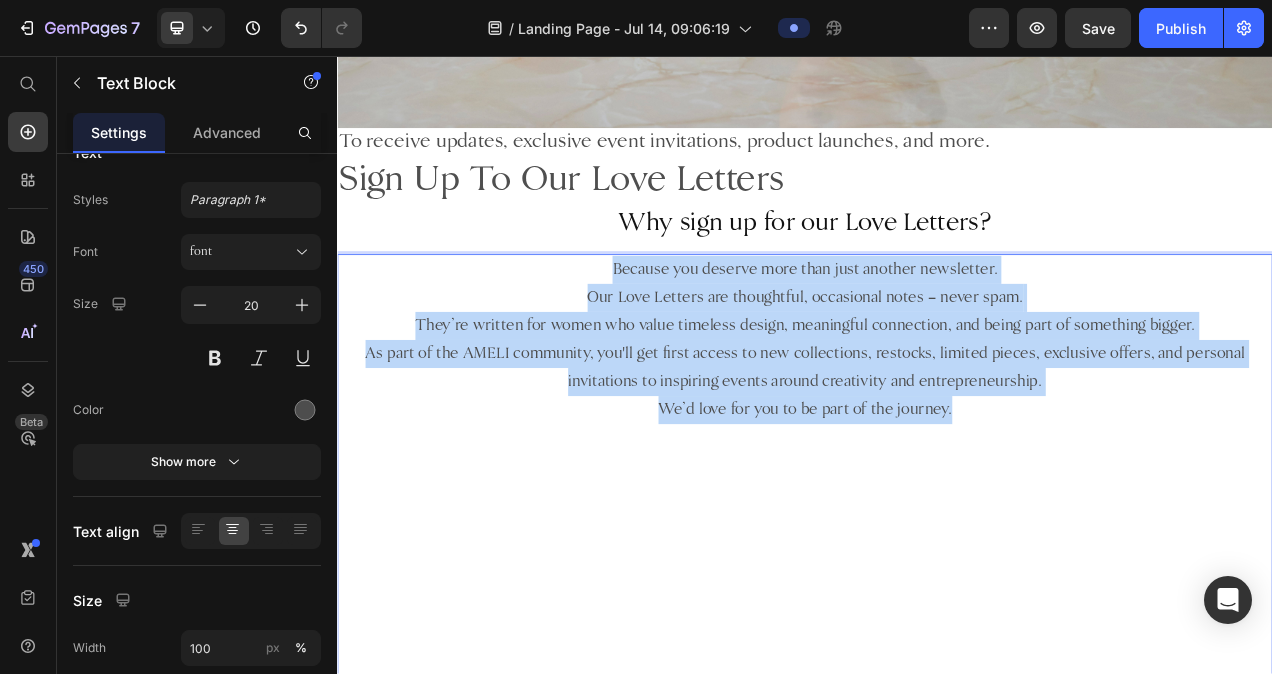 drag, startPoint x: 1131, startPoint y: 495, endPoint x: 613, endPoint y: 300, distance: 553.48804 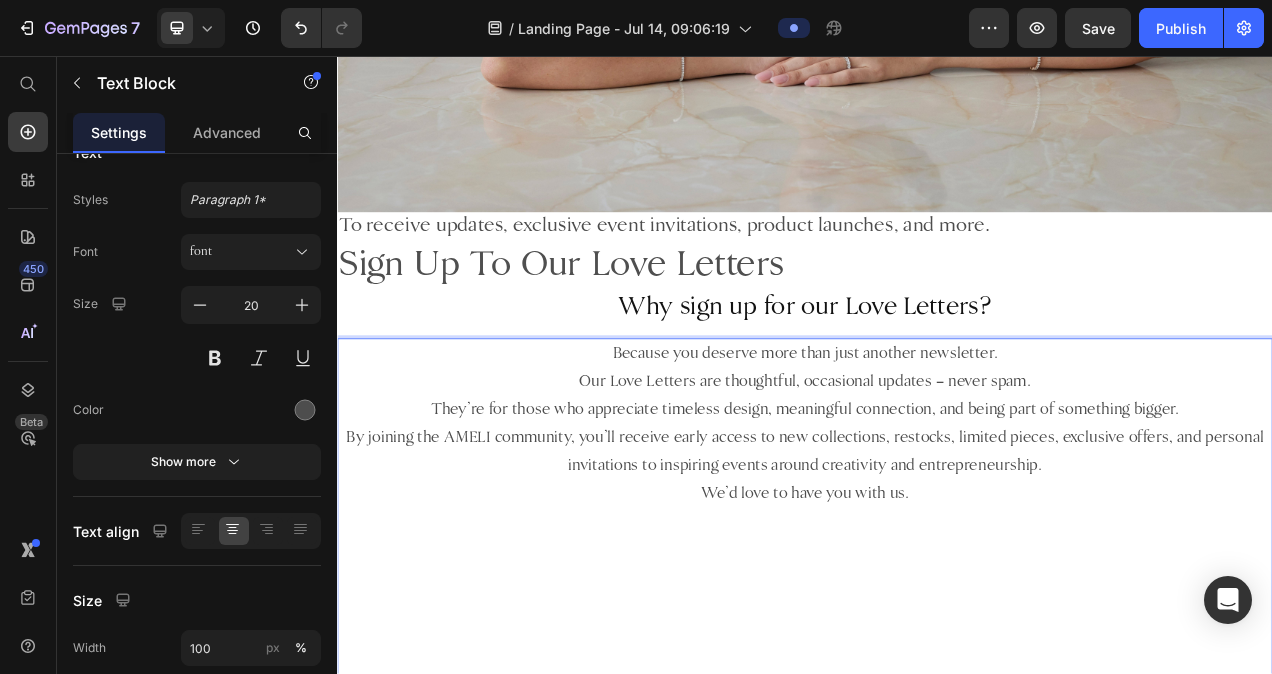 scroll, scrollTop: 639, scrollLeft: 0, axis: vertical 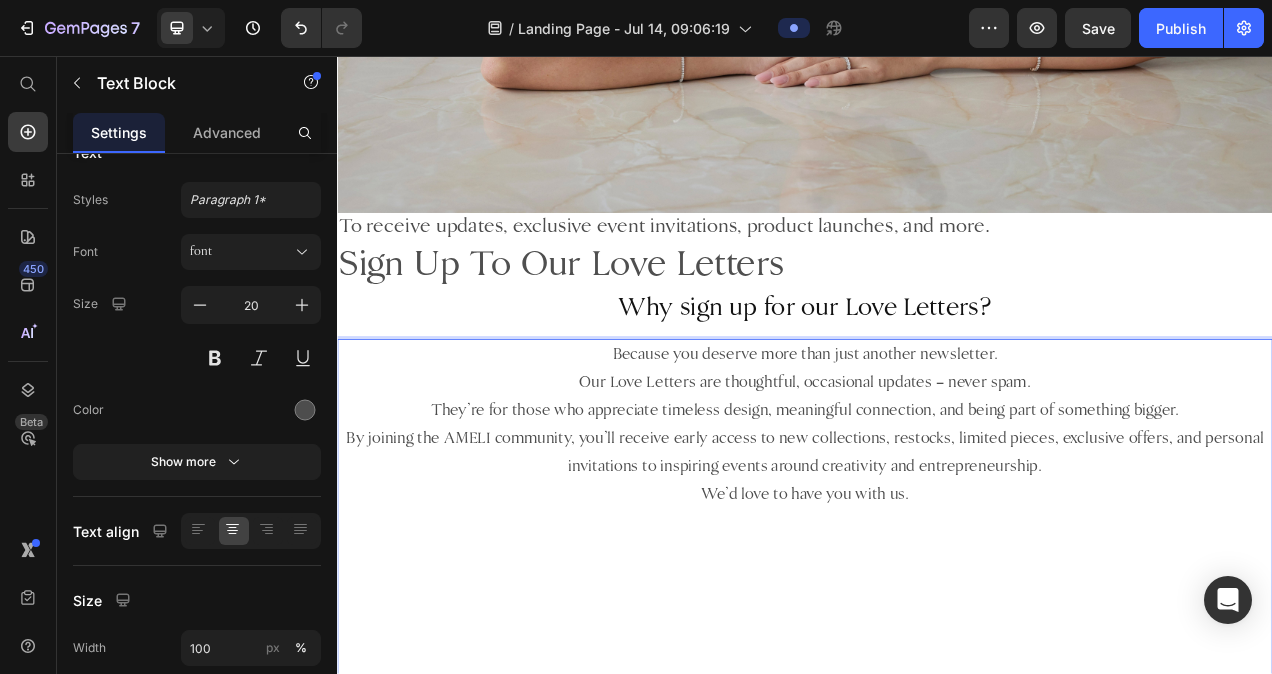 click on "By joining the AMELI community, you’ll receive early access to new collections, restocks, limited pieces, exclusive offers, and personal invitations to inspiring events around creativity and entrepreneurship." at bounding box center (937, 566) 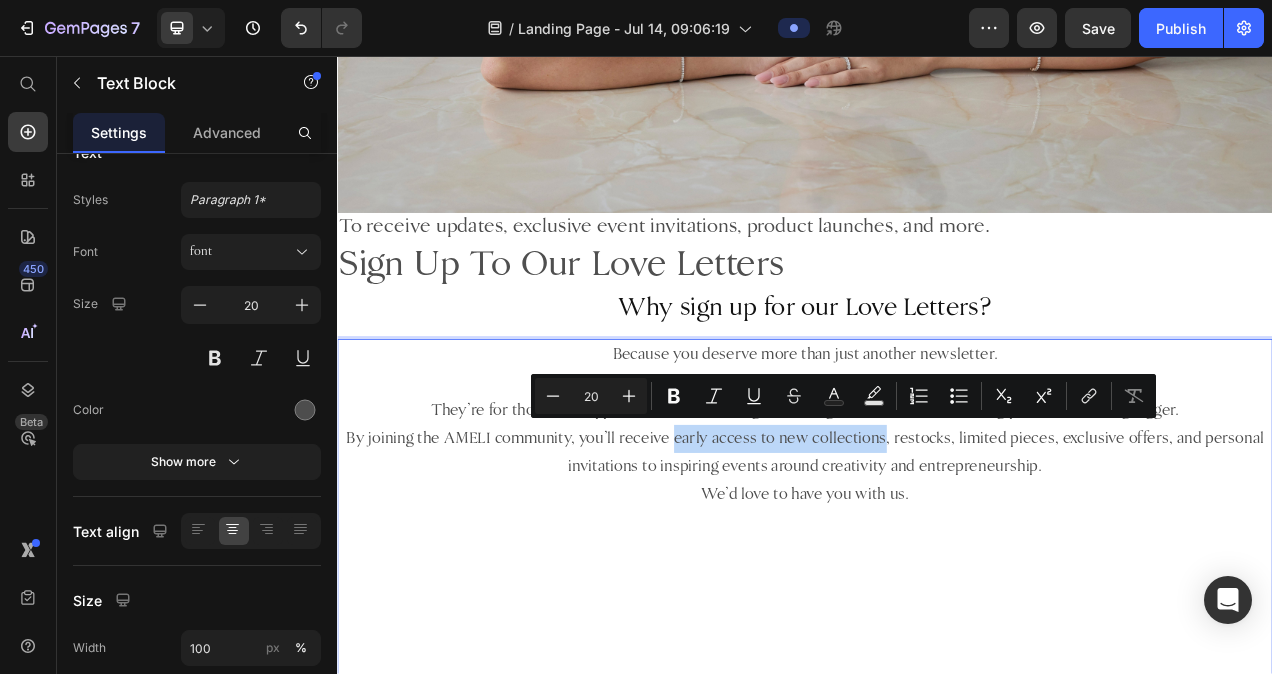 drag, startPoint x: 766, startPoint y: 535, endPoint x: 1036, endPoint y: 527, distance: 270.1185 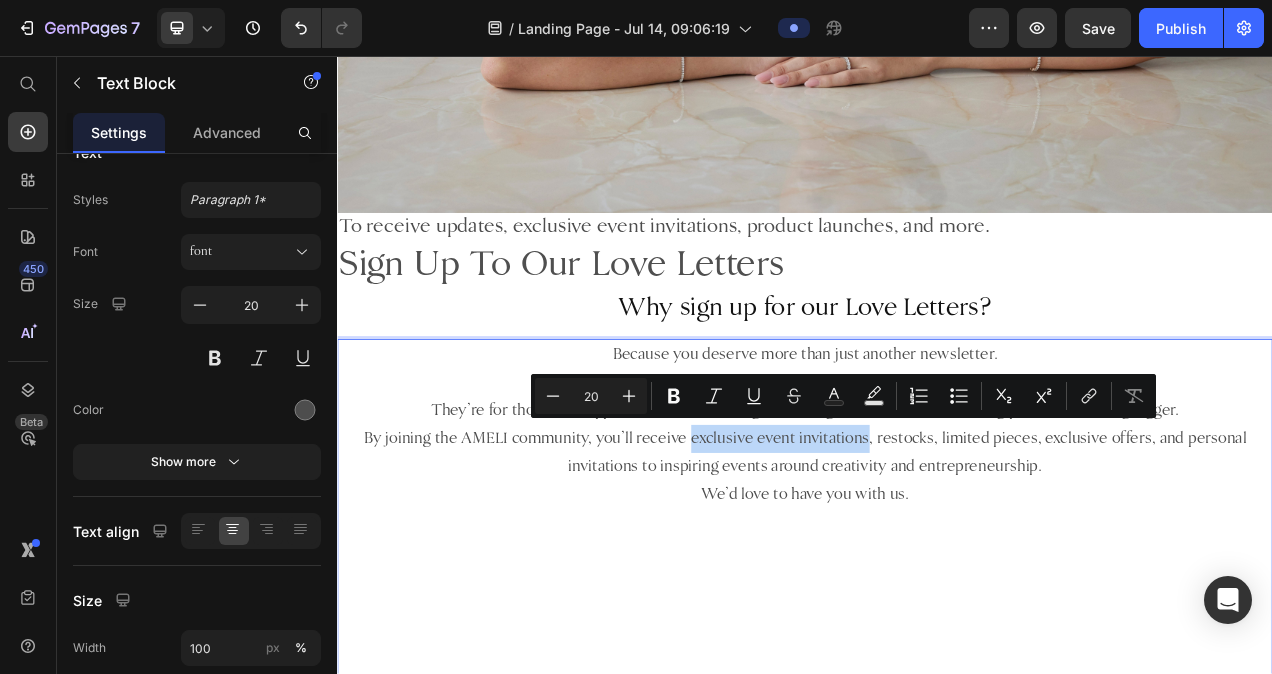 drag, startPoint x: 786, startPoint y: 534, endPoint x: 1015, endPoint y: 521, distance: 229.3687 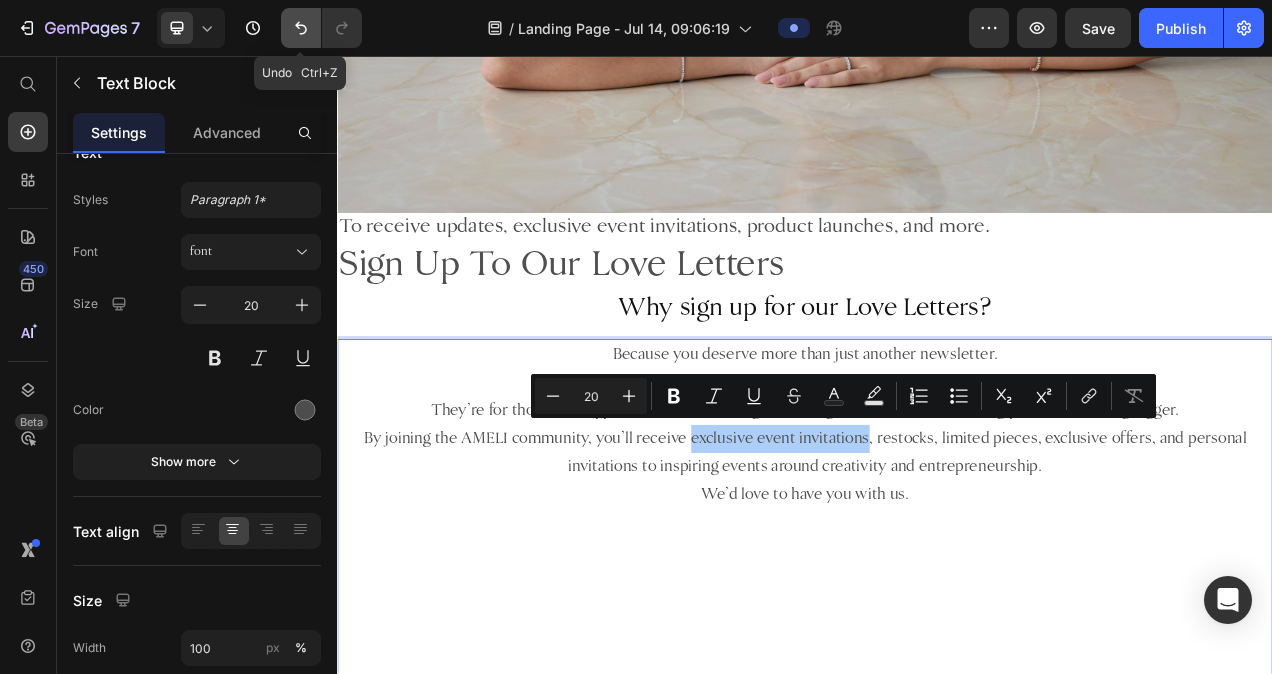 click 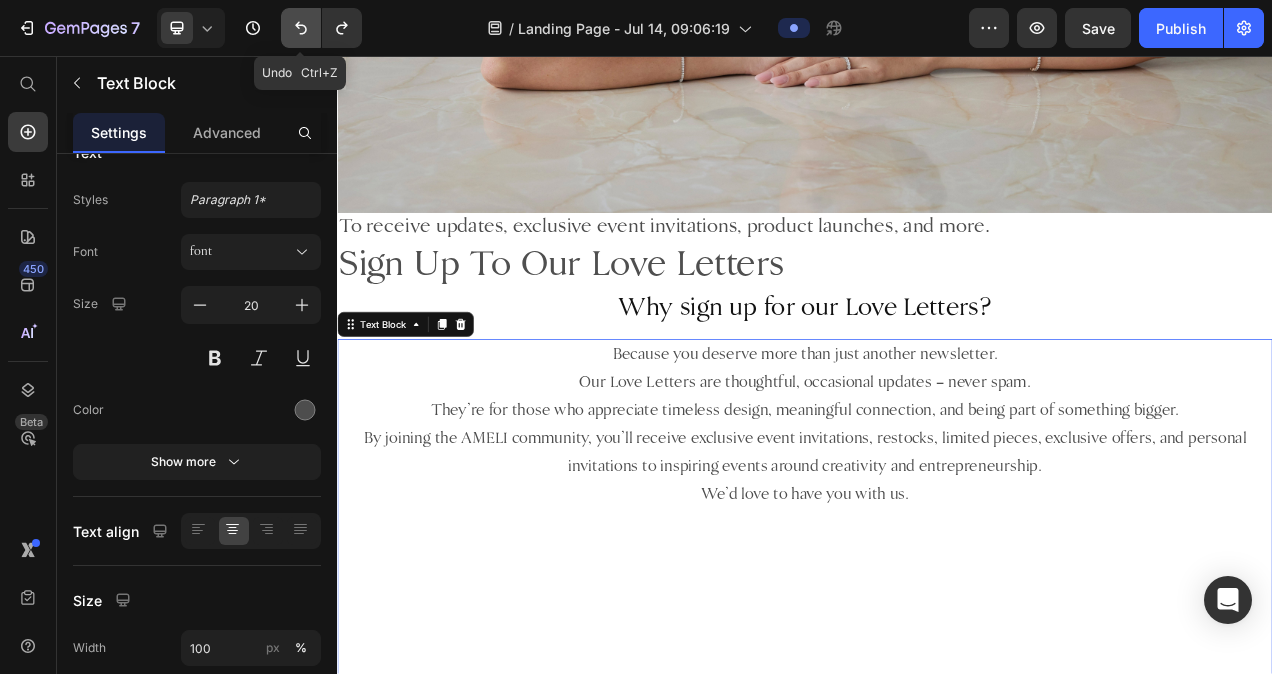 click 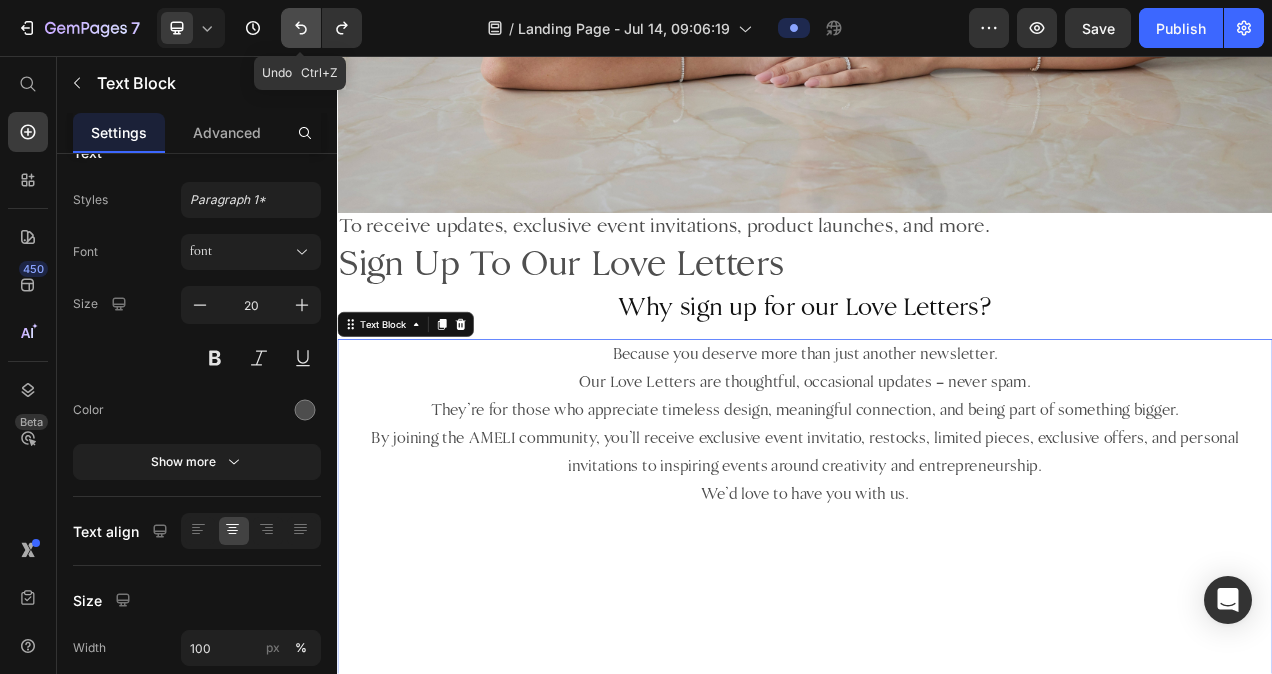 click 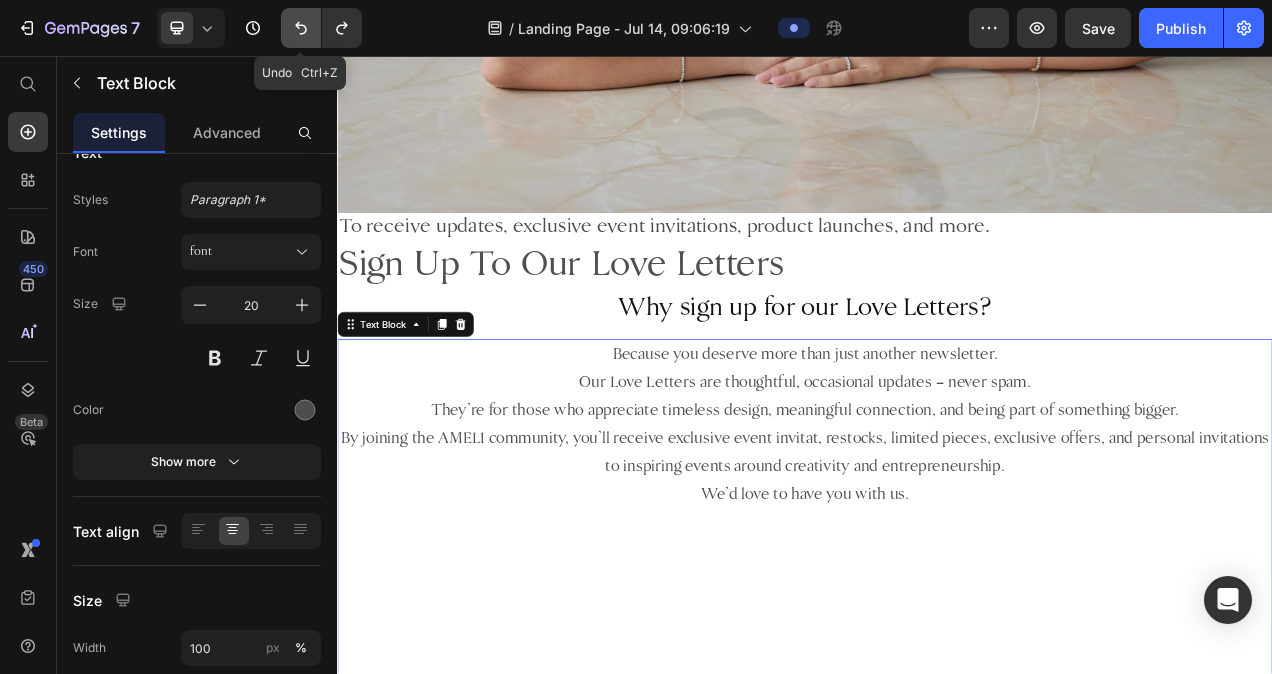 click 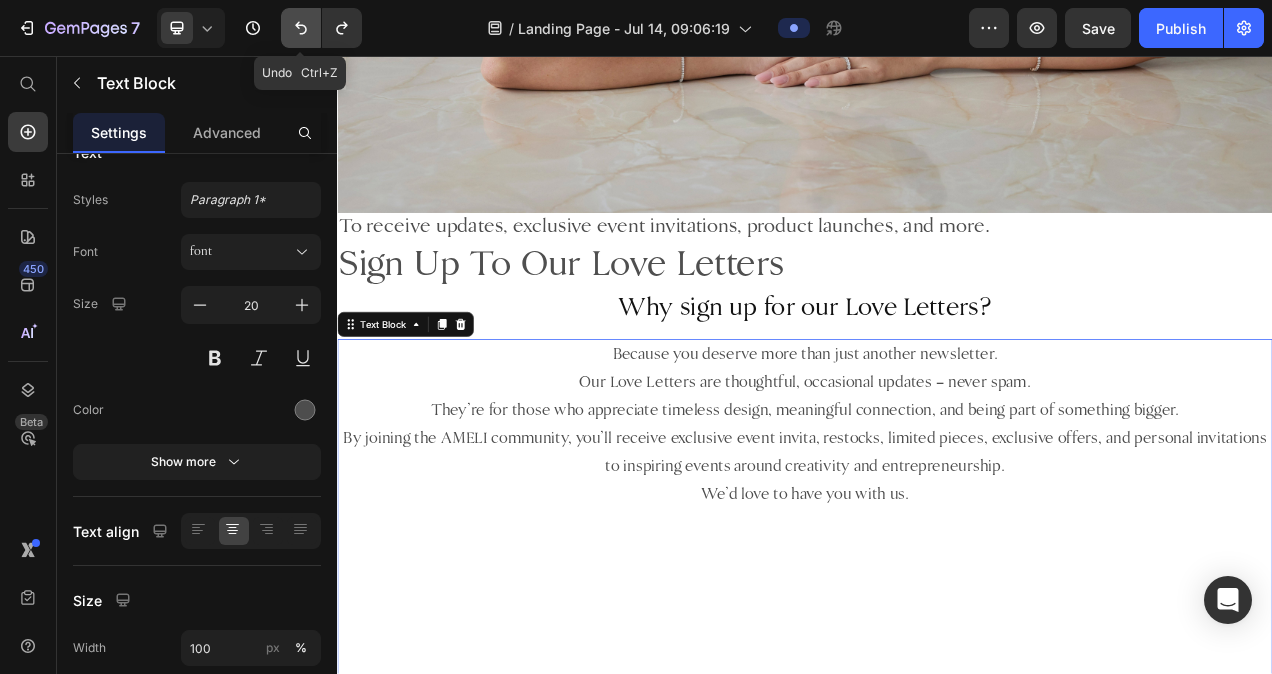 click 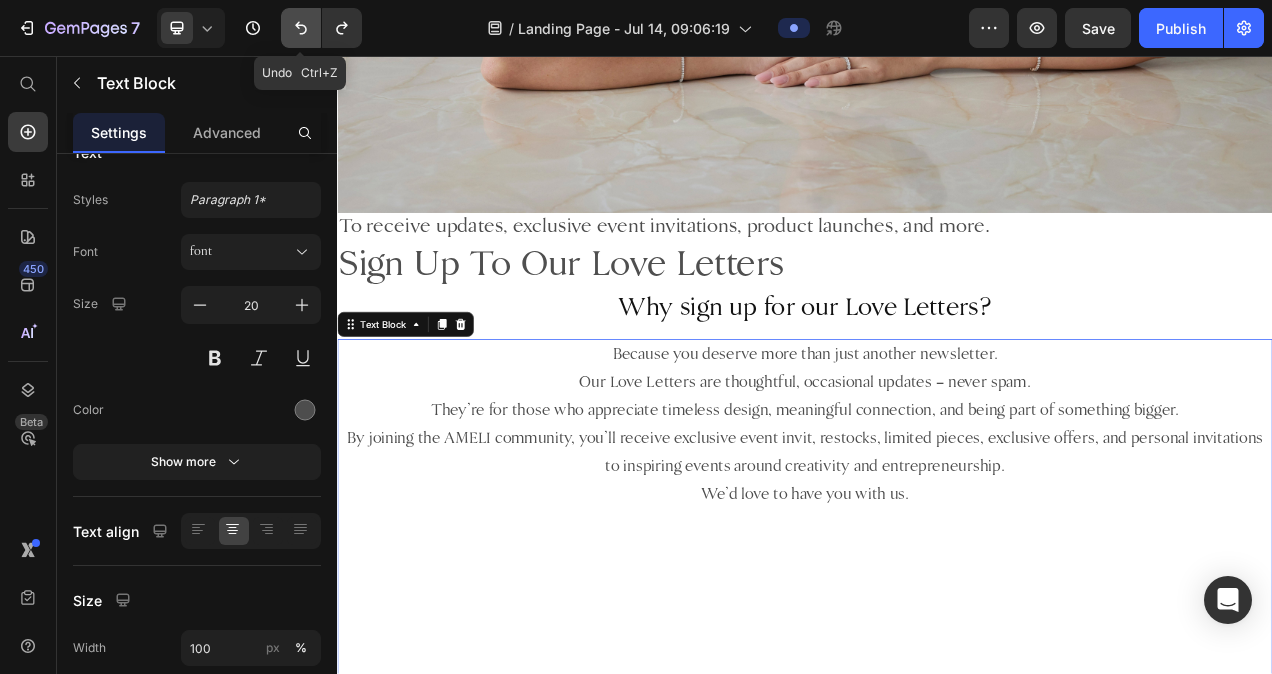 click 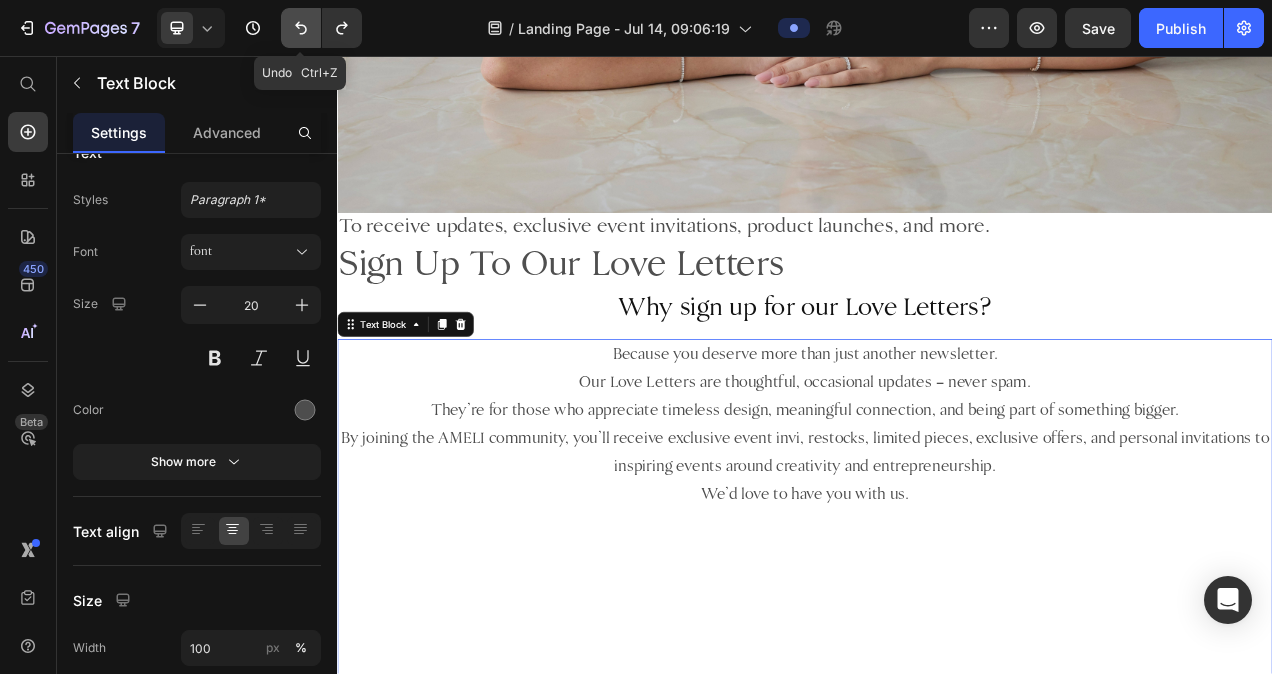 click 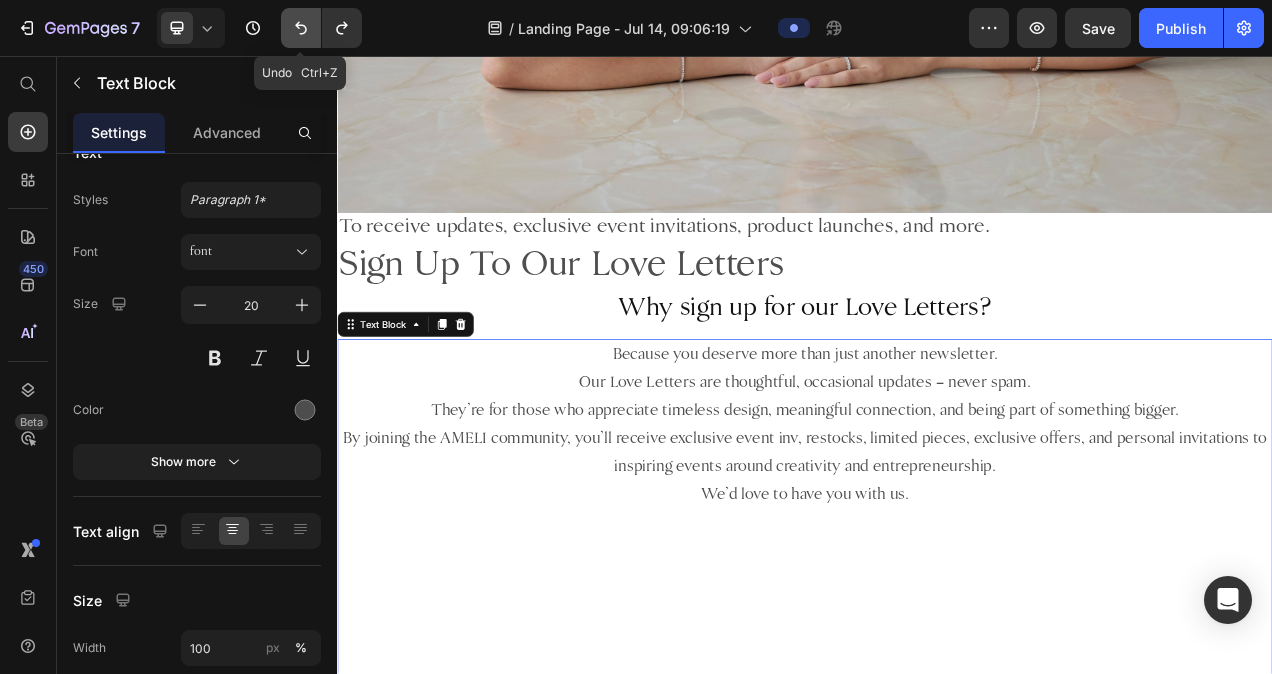 click 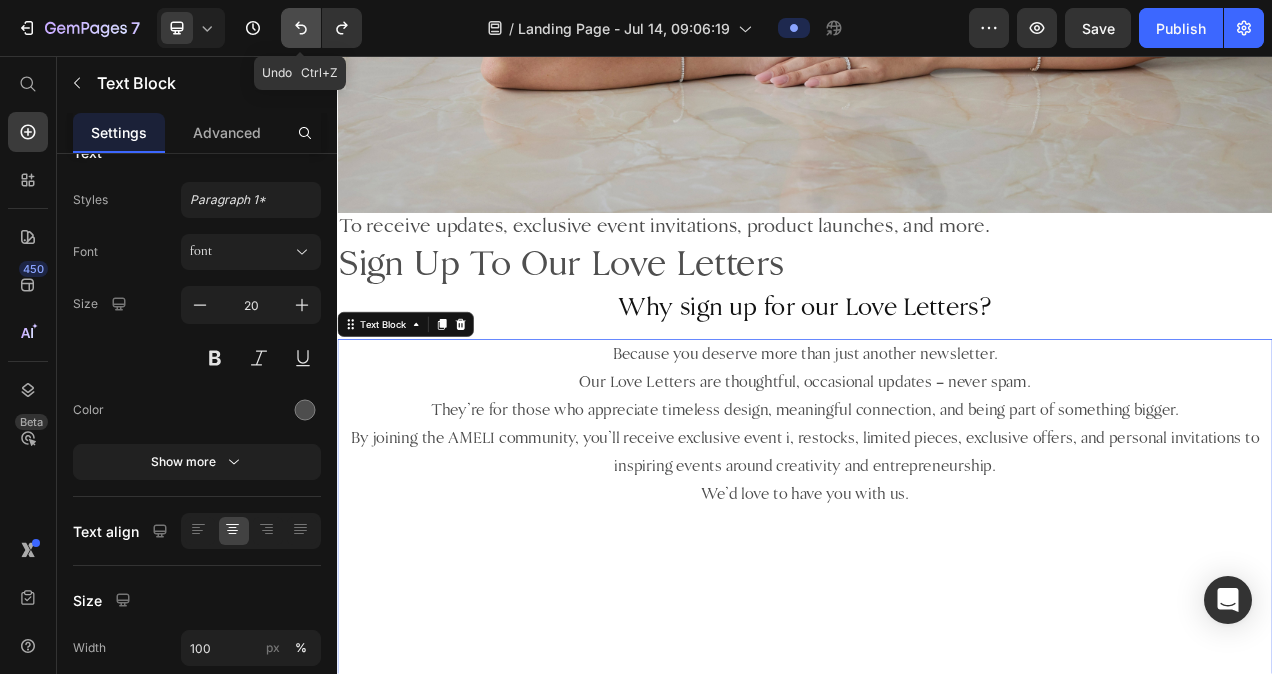 click 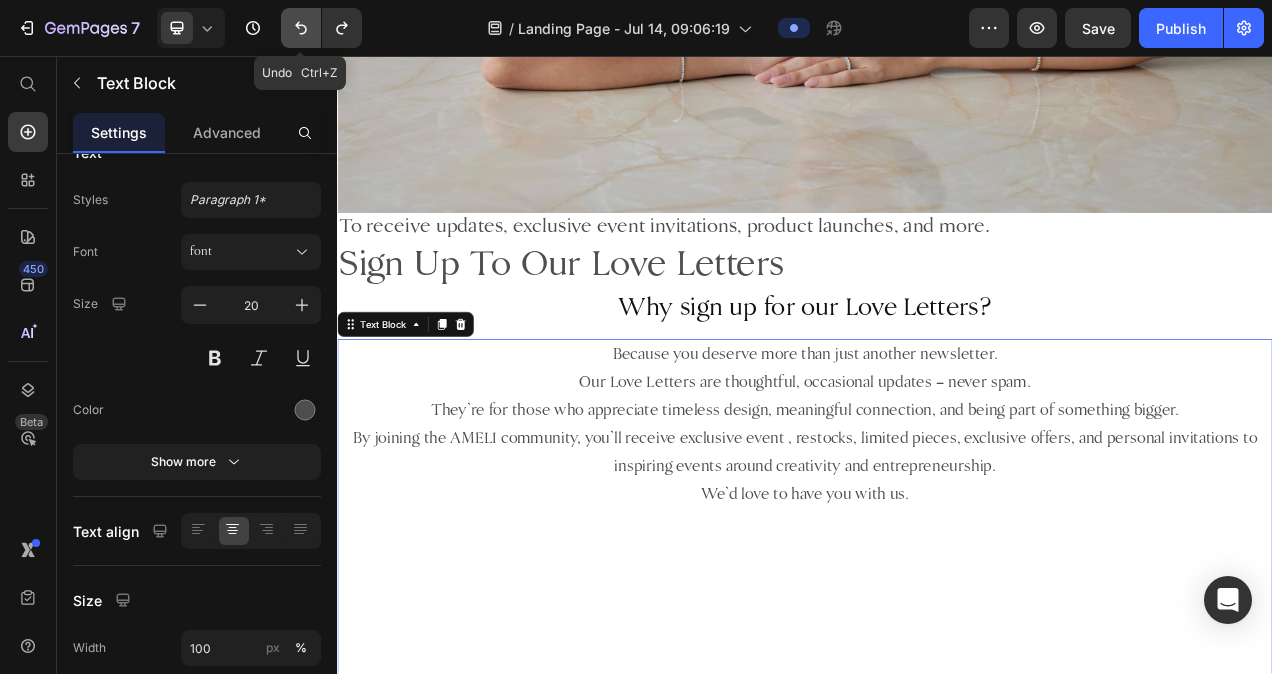 click 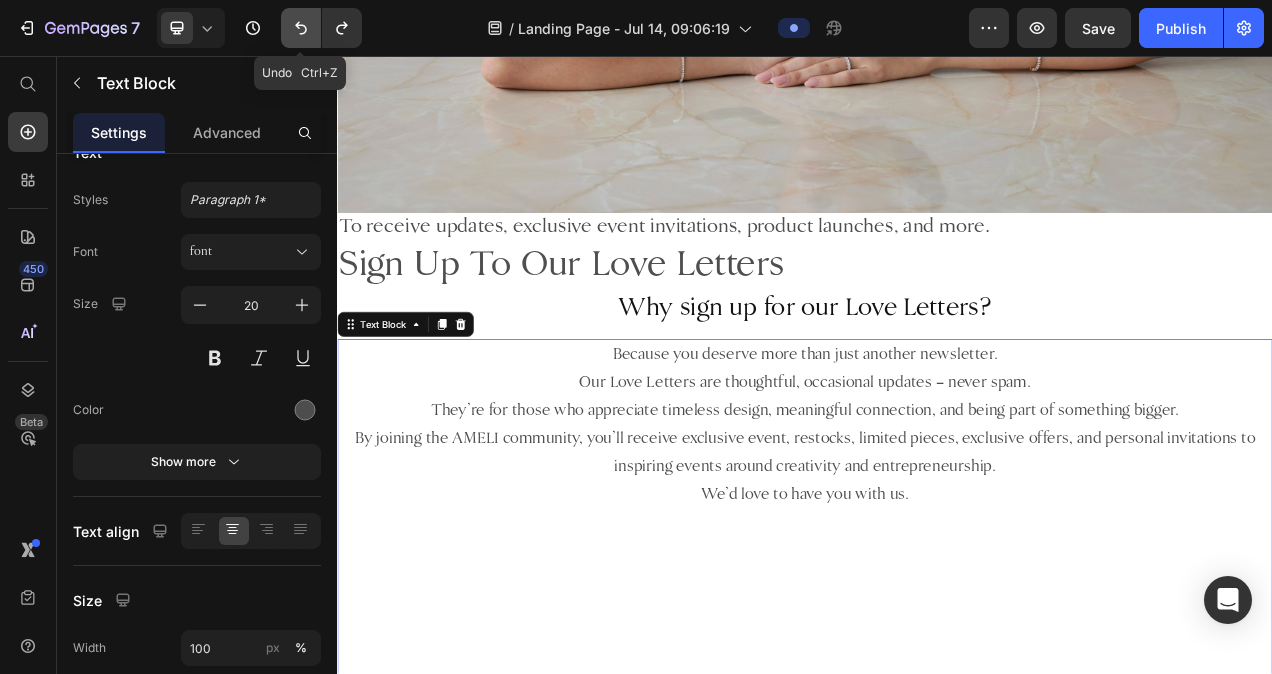 click 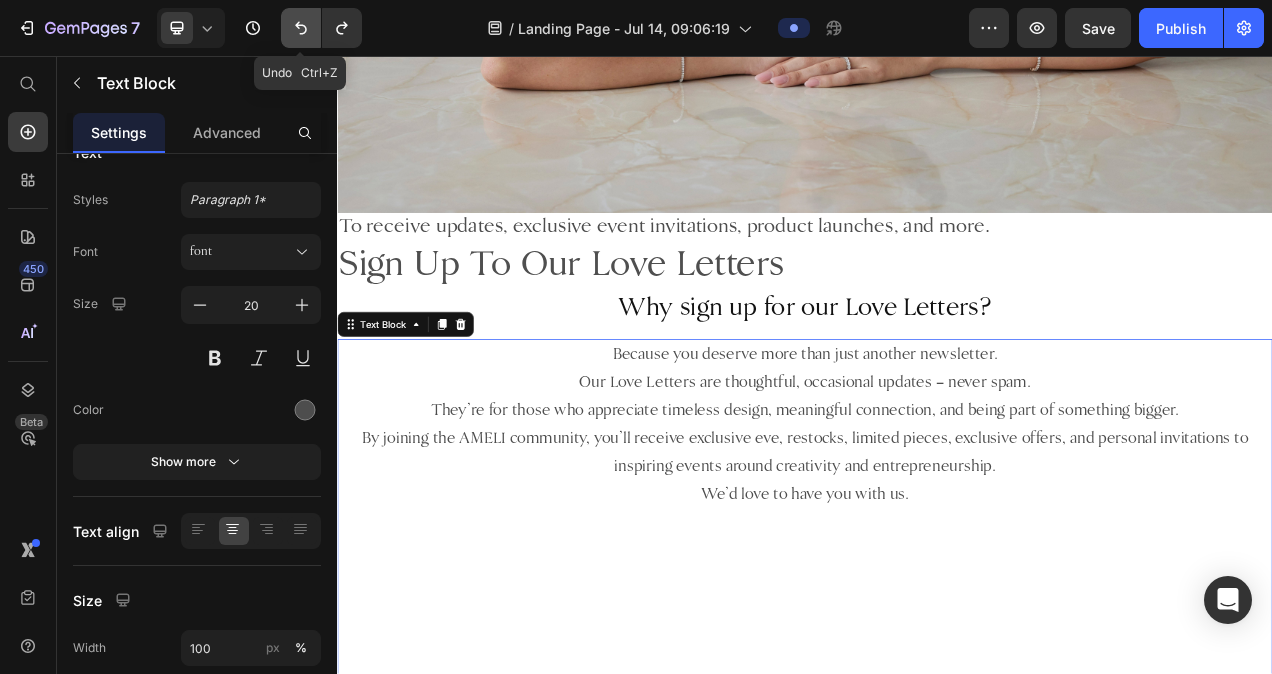 click 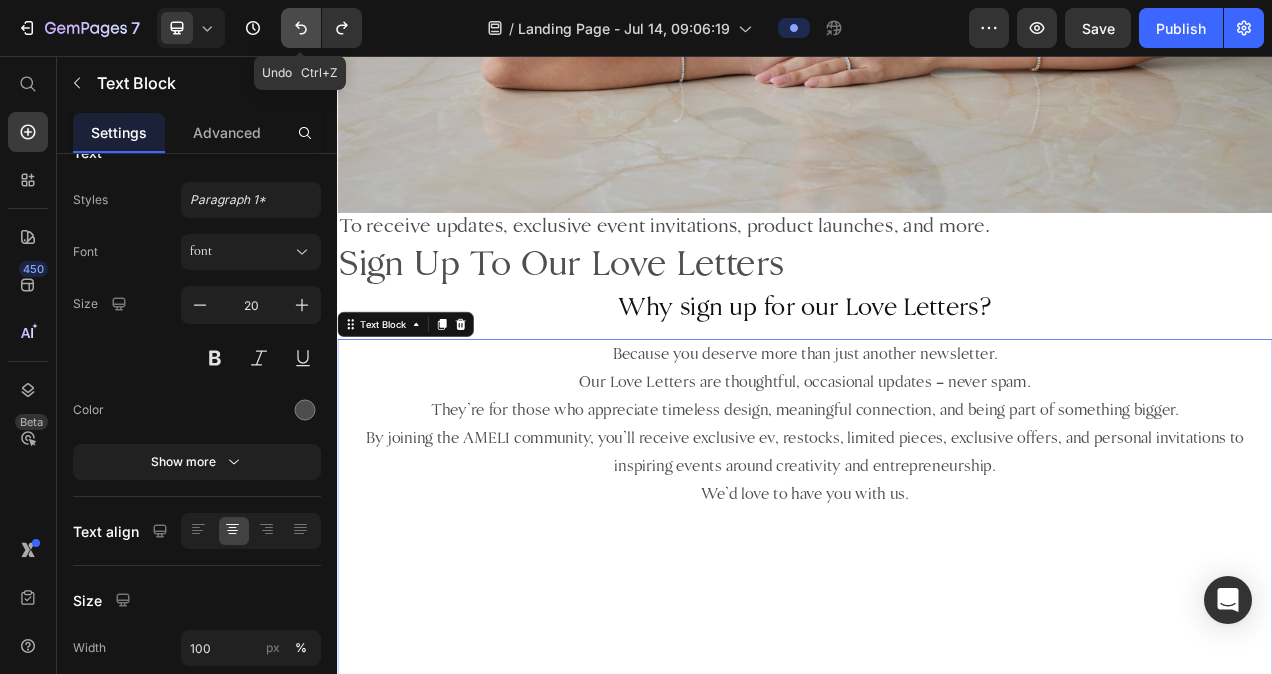 click 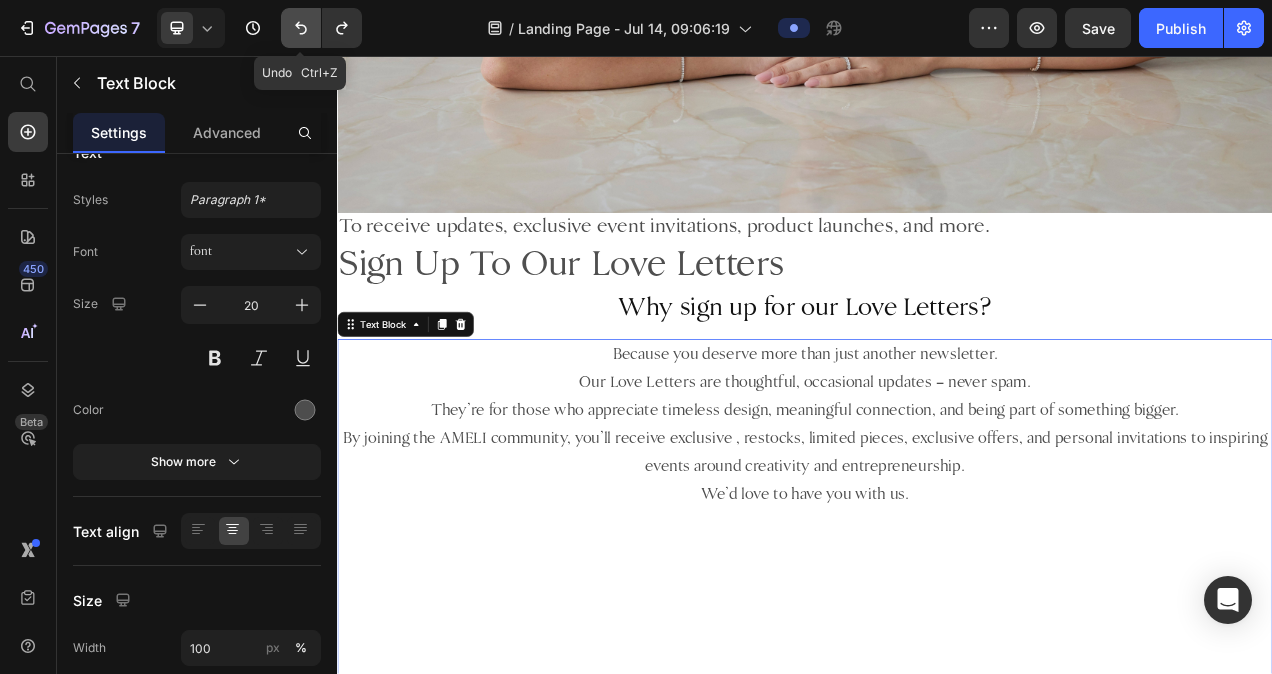 click 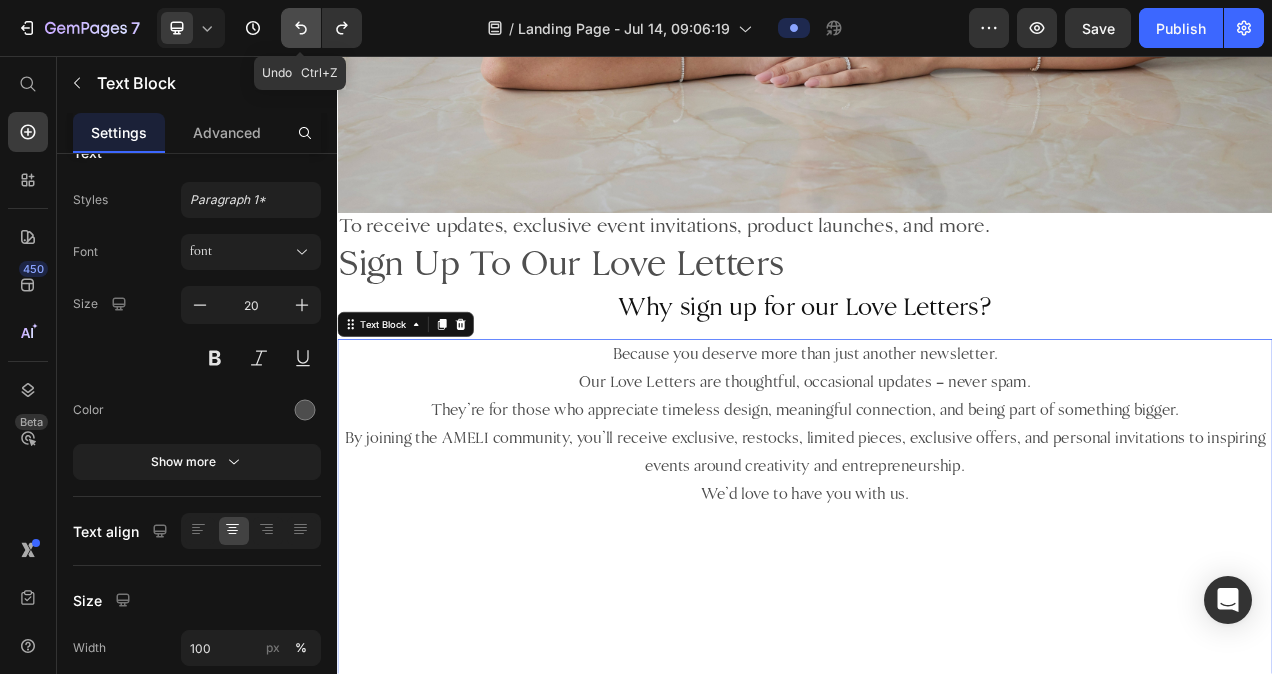 click 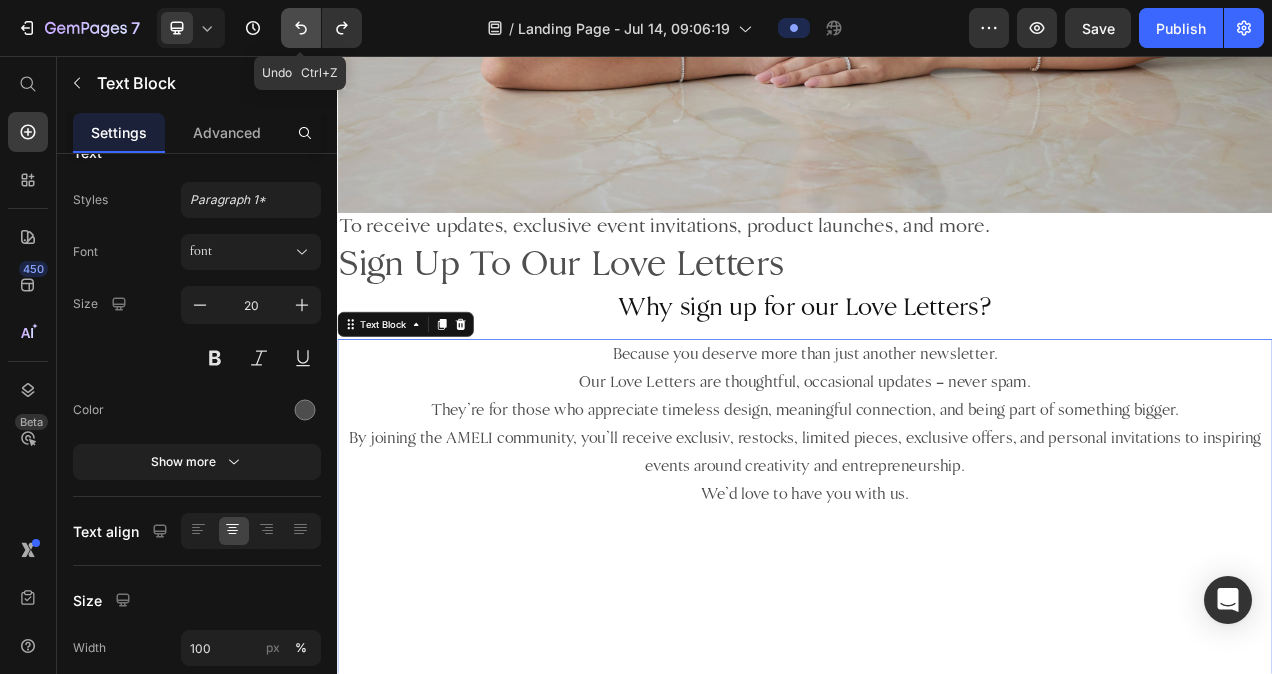 click 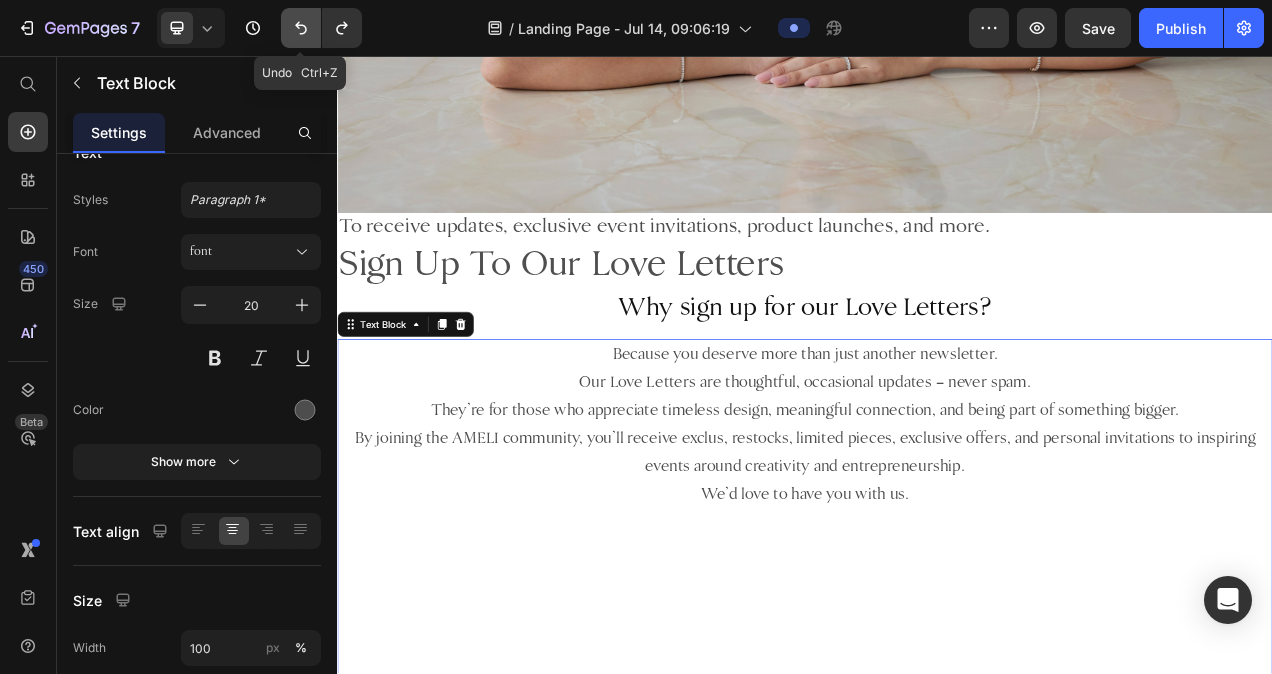 click 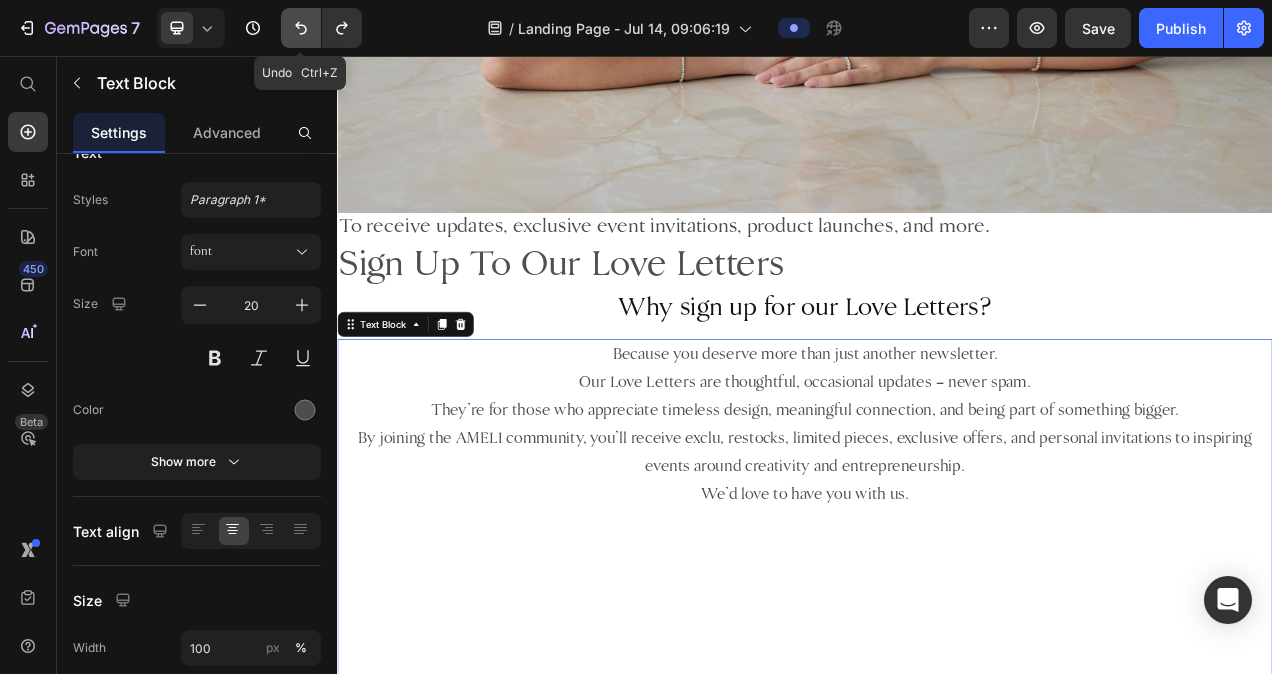 click 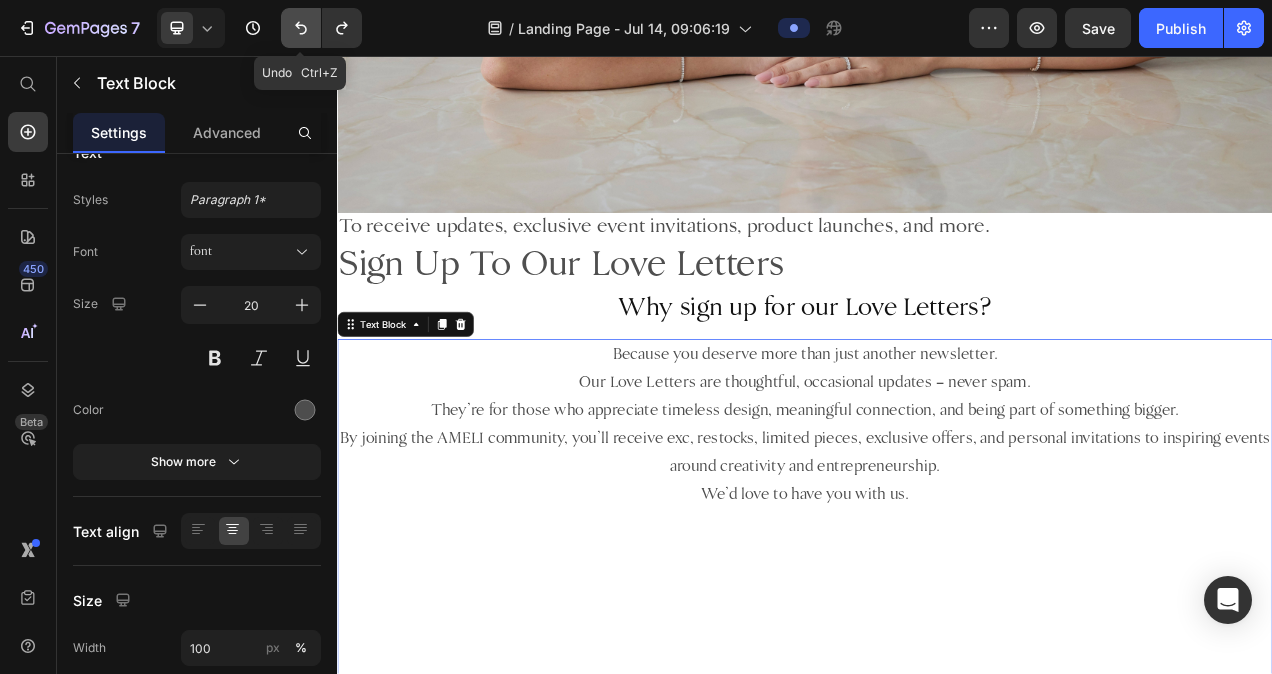 click 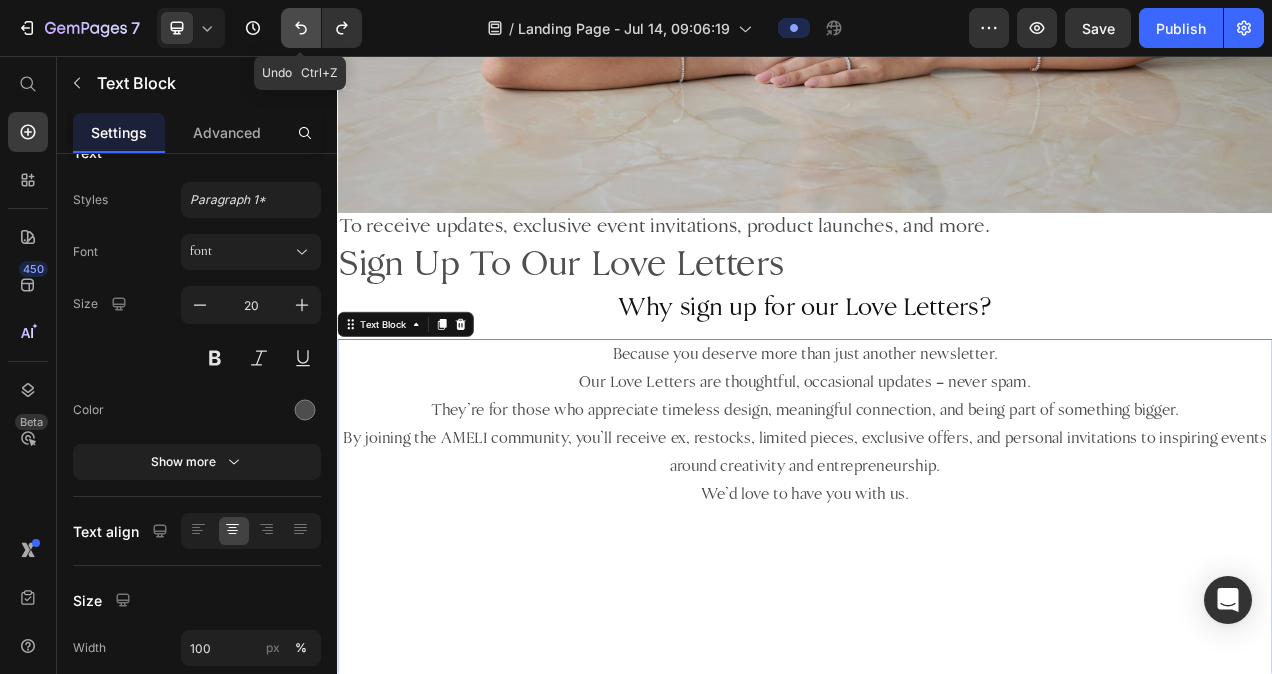 click 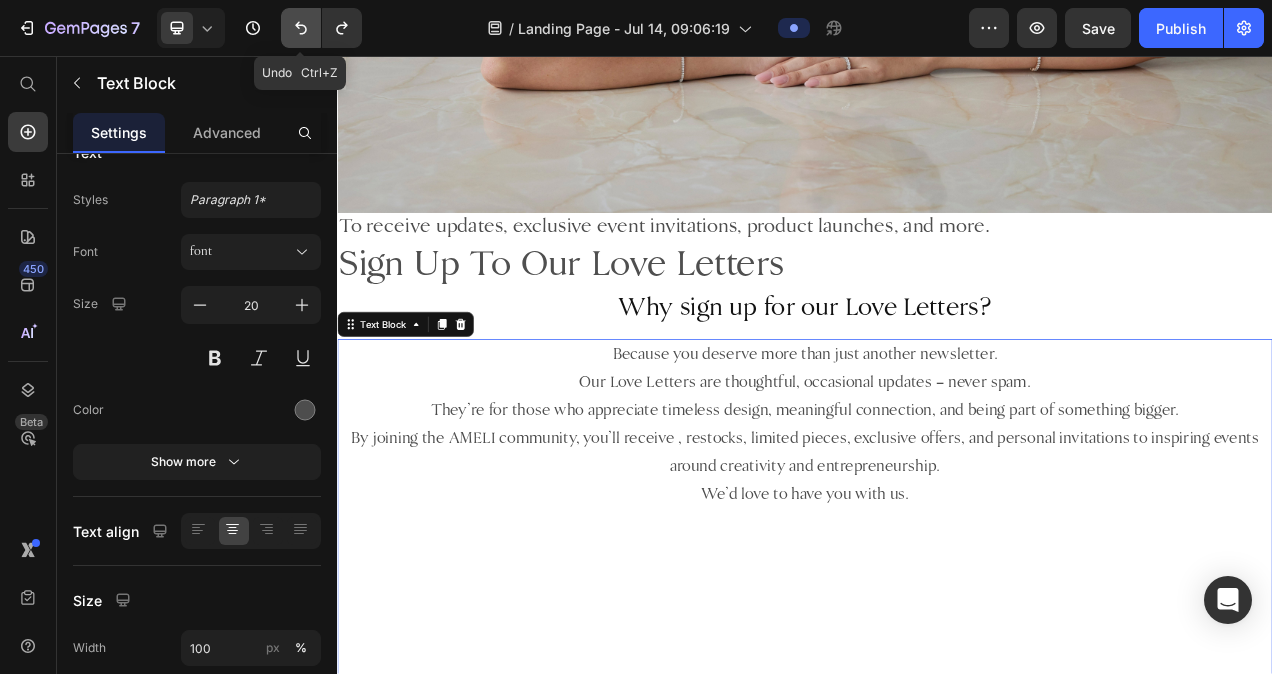 click 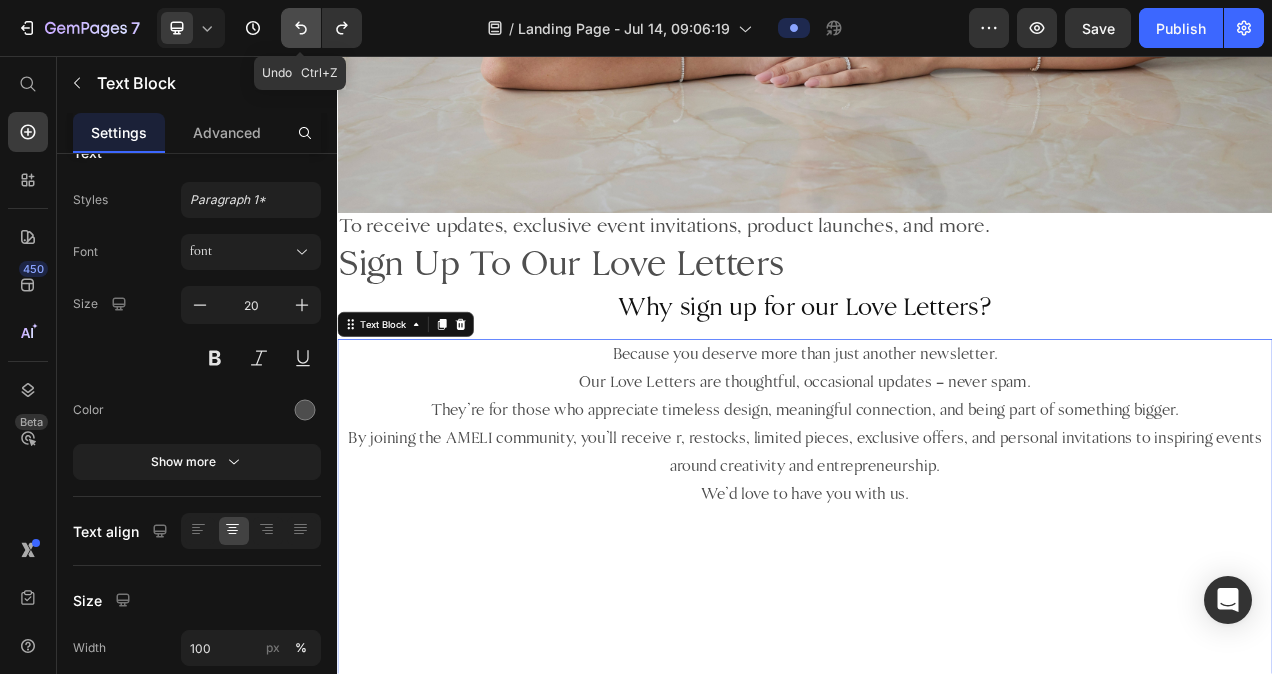 click 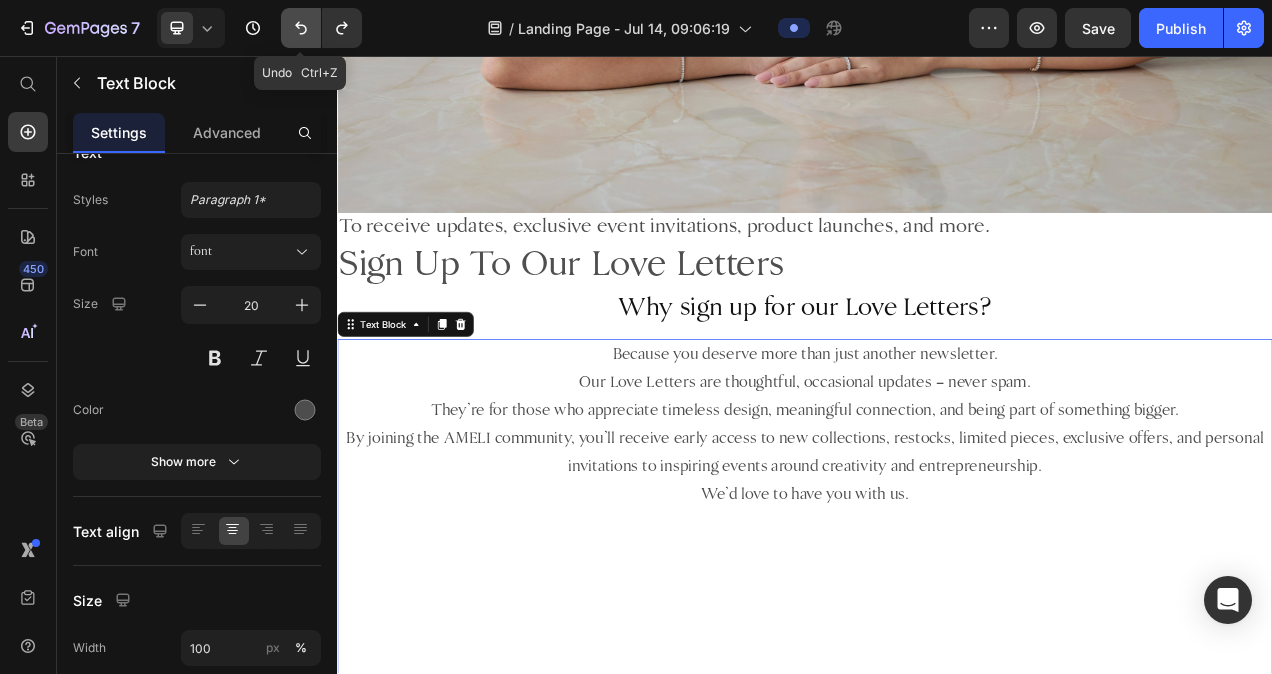 click 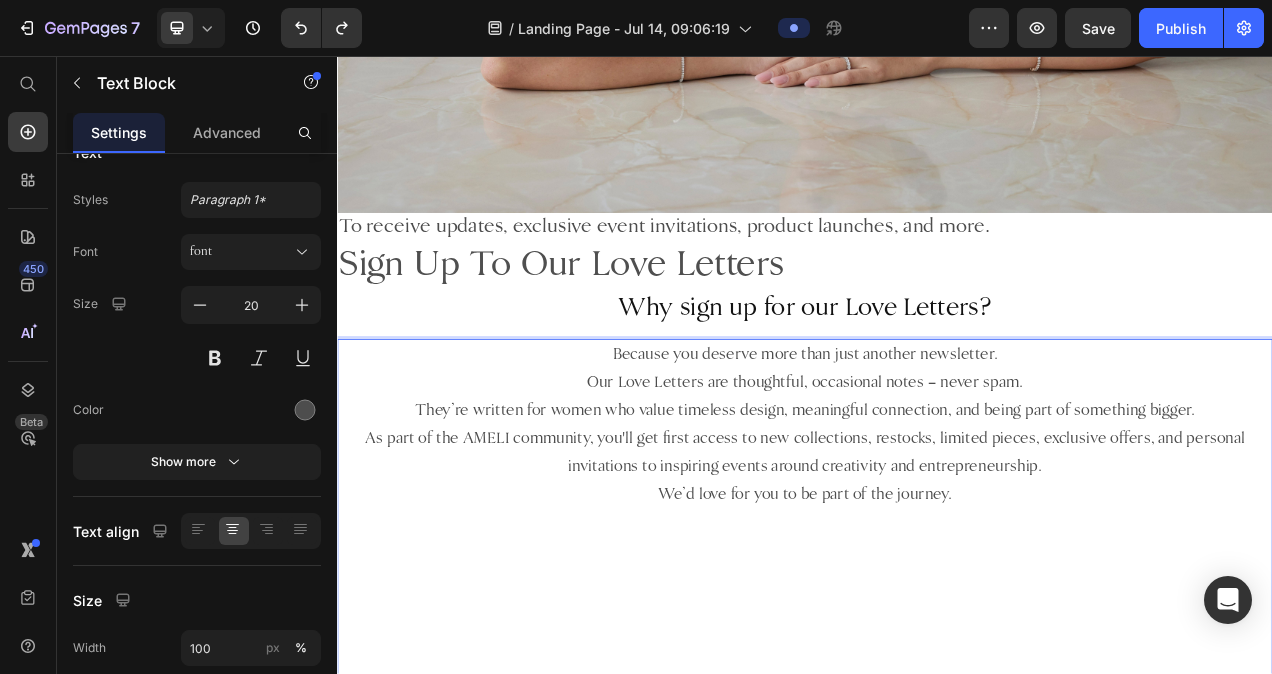 click on "As part of the AMELI community, you'll get first access to new collections, restocks, limited pieces, exclusive offers, and personal invitations to inspiring events around creativity and entrepreneurship." at bounding box center [937, 566] 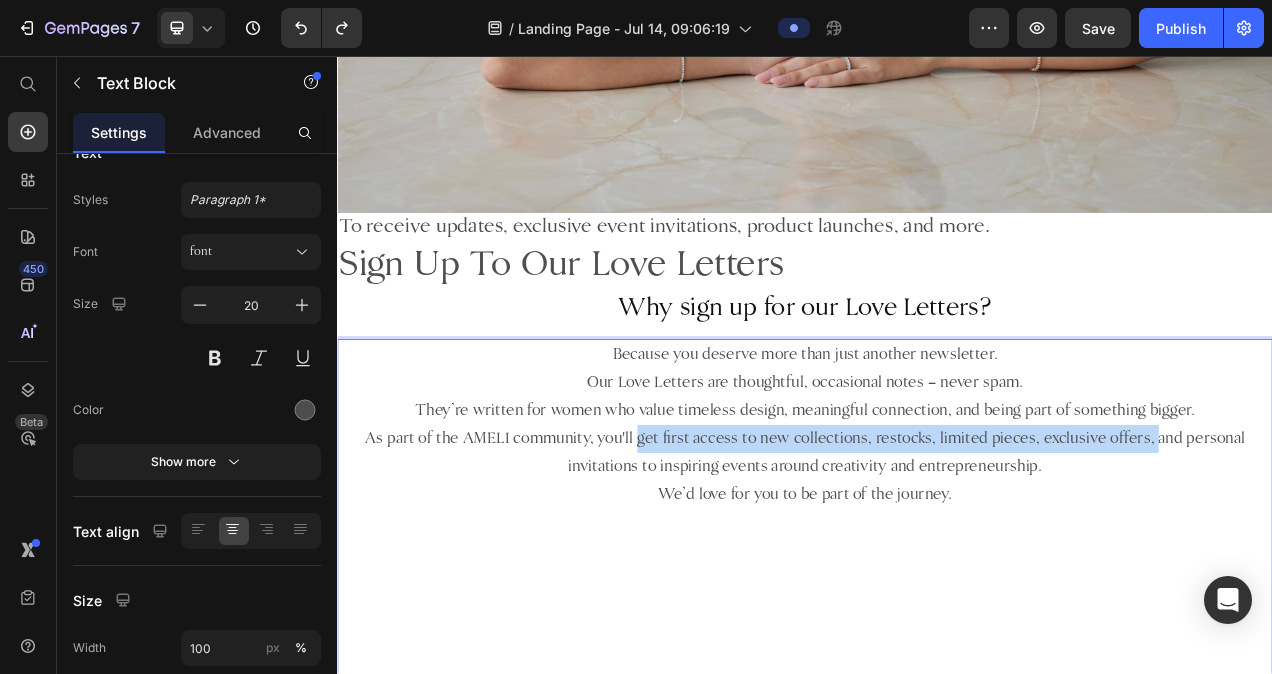 drag, startPoint x: 718, startPoint y: 533, endPoint x: 1377, endPoint y: 546, distance: 659.12823 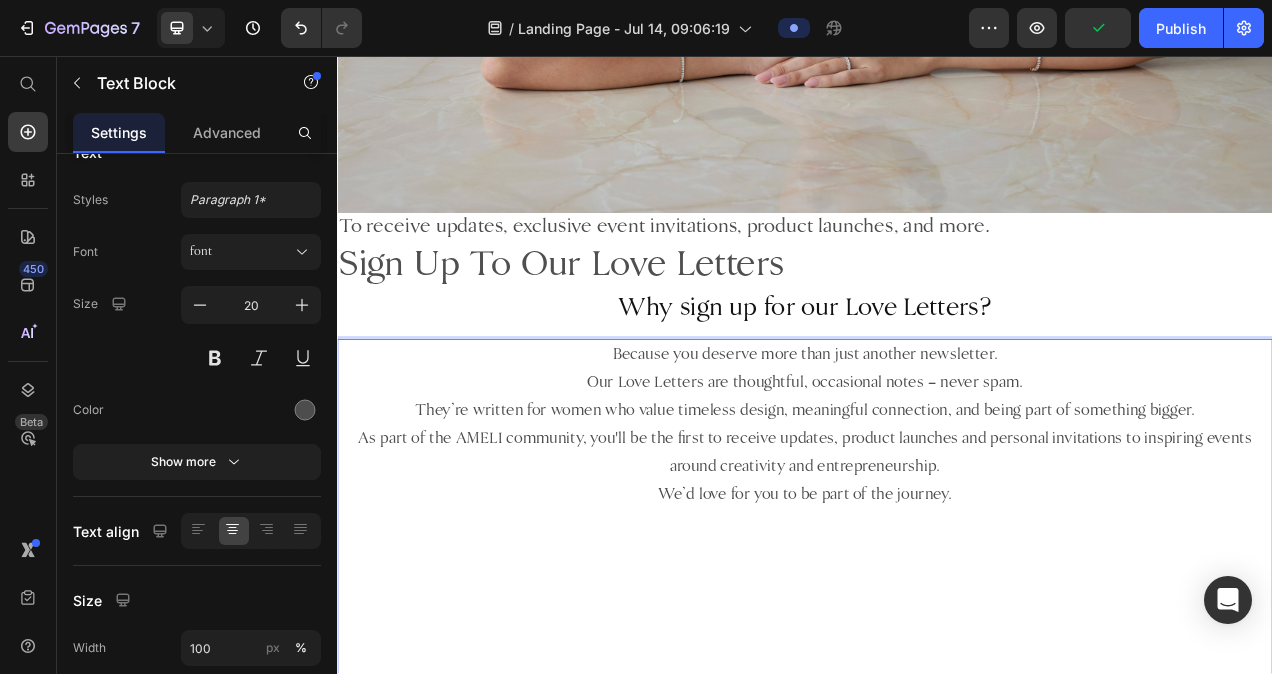 click on "As part of the AMELI community, you'll be the first to receive updates, product launches and personal invitations to inspiring events around creativity and entrepreneurship." at bounding box center (937, 566) 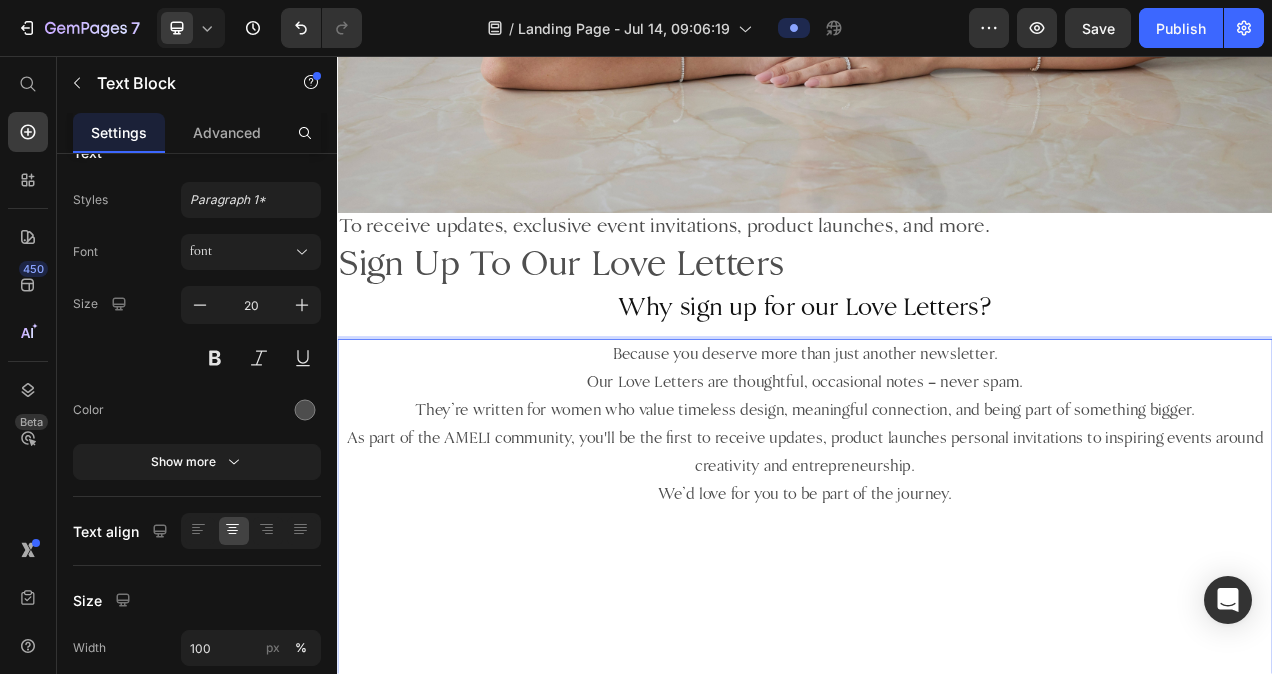 click on "As part of the AMELI community, you'll be the first to receive updates, product launches personal invitations to inspiring events around creativity and entrepreneurship." at bounding box center [937, 566] 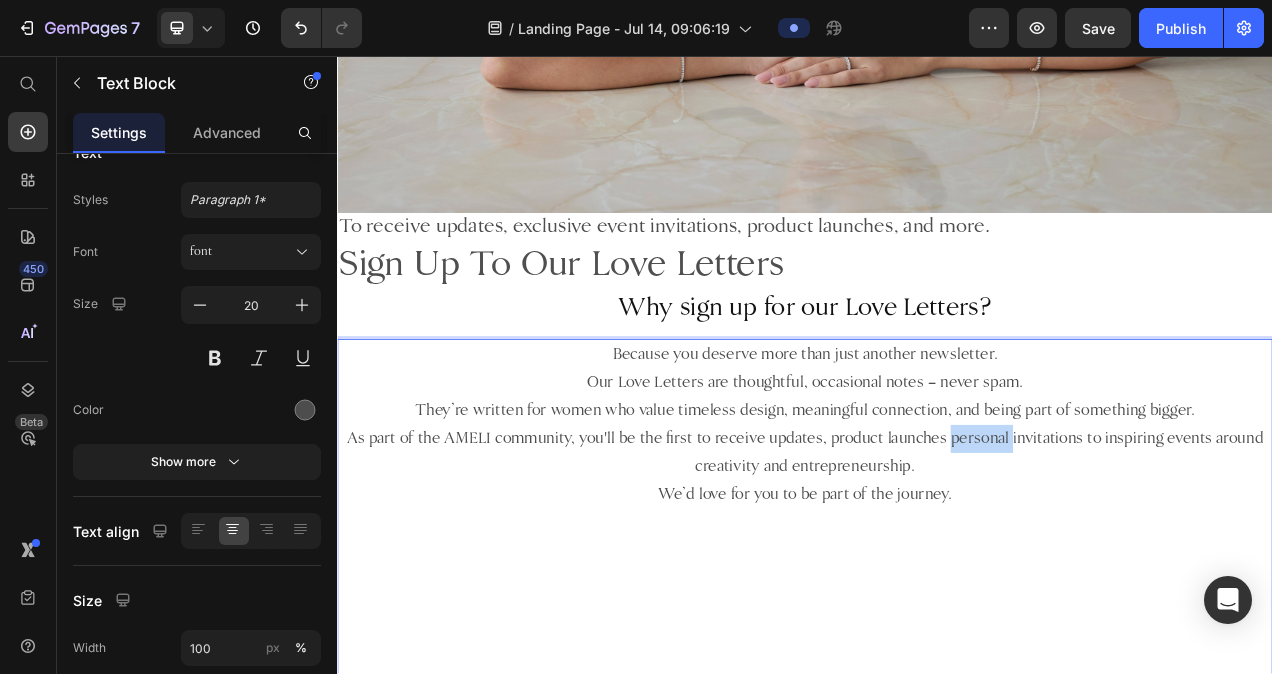 click on "As part of the AMELI community, you'll be the first to receive updates, product launches personal invitations to inspiring events around creativity and entrepreneurship." at bounding box center [937, 566] 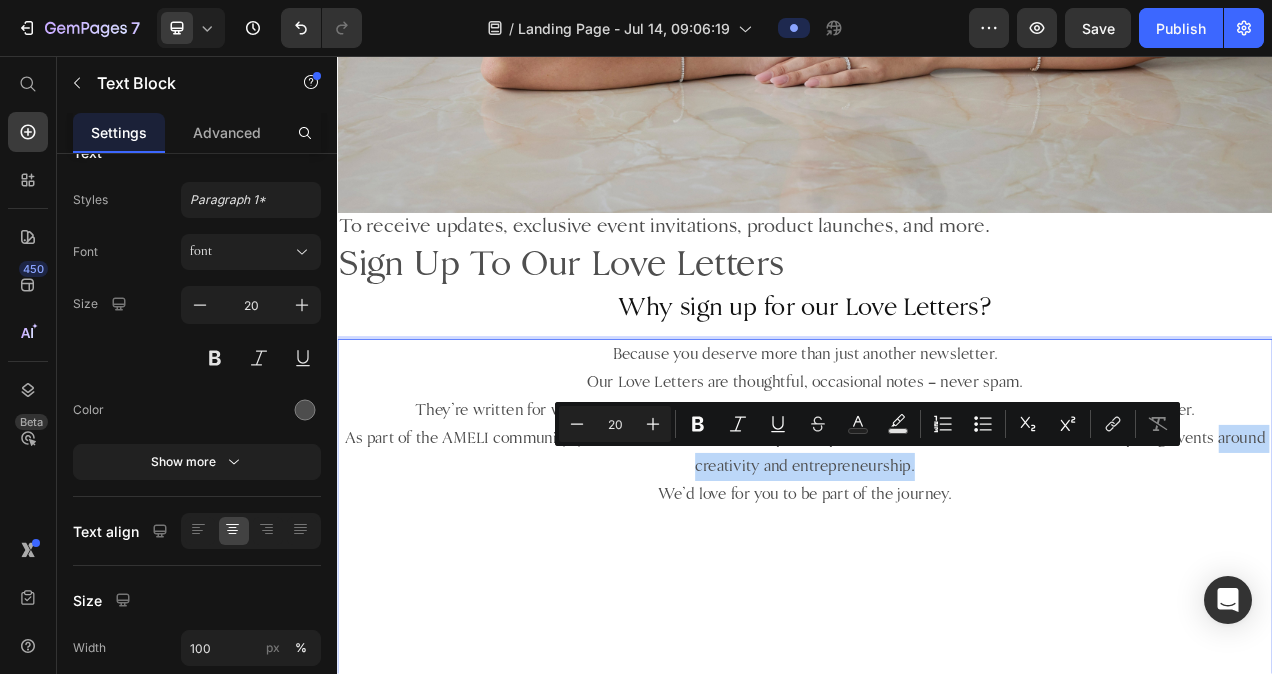 drag, startPoint x: 756, startPoint y: 568, endPoint x: 1169, endPoint y: 564, distance: 413.01938 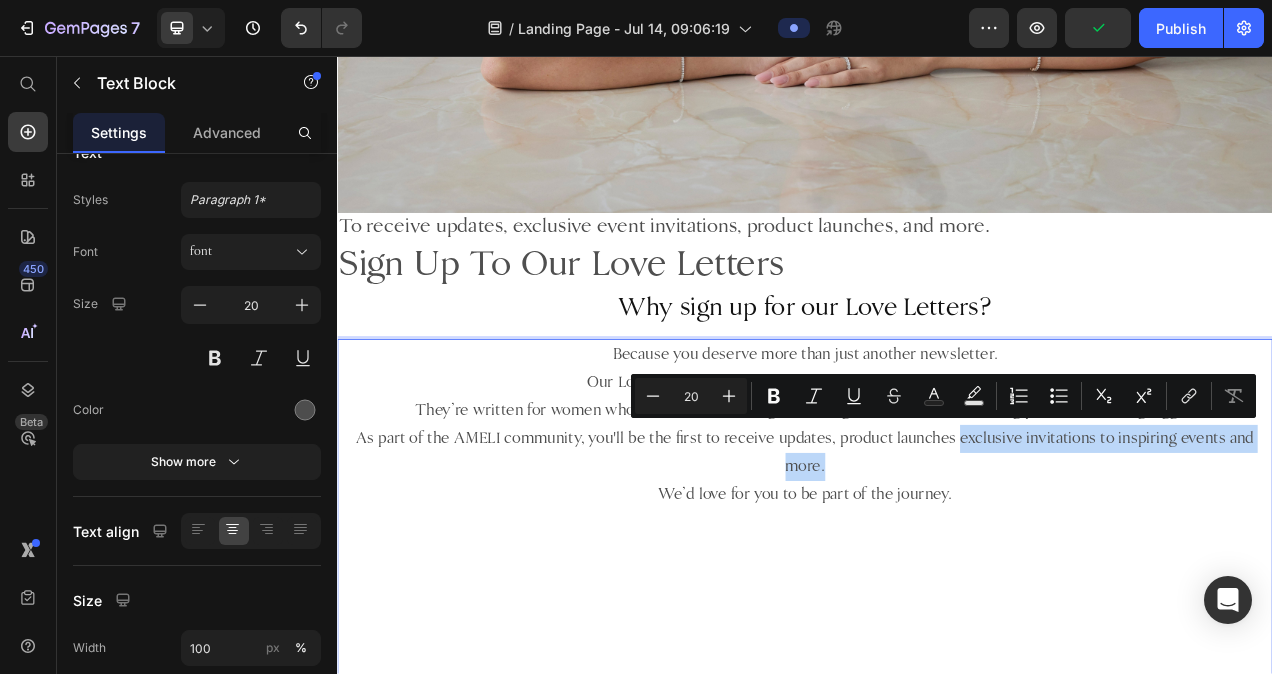 drag, startPoint x: 1130, startPoint y: 531, endPoint x: 1145, endPoint y: 568, distance: 39.92493 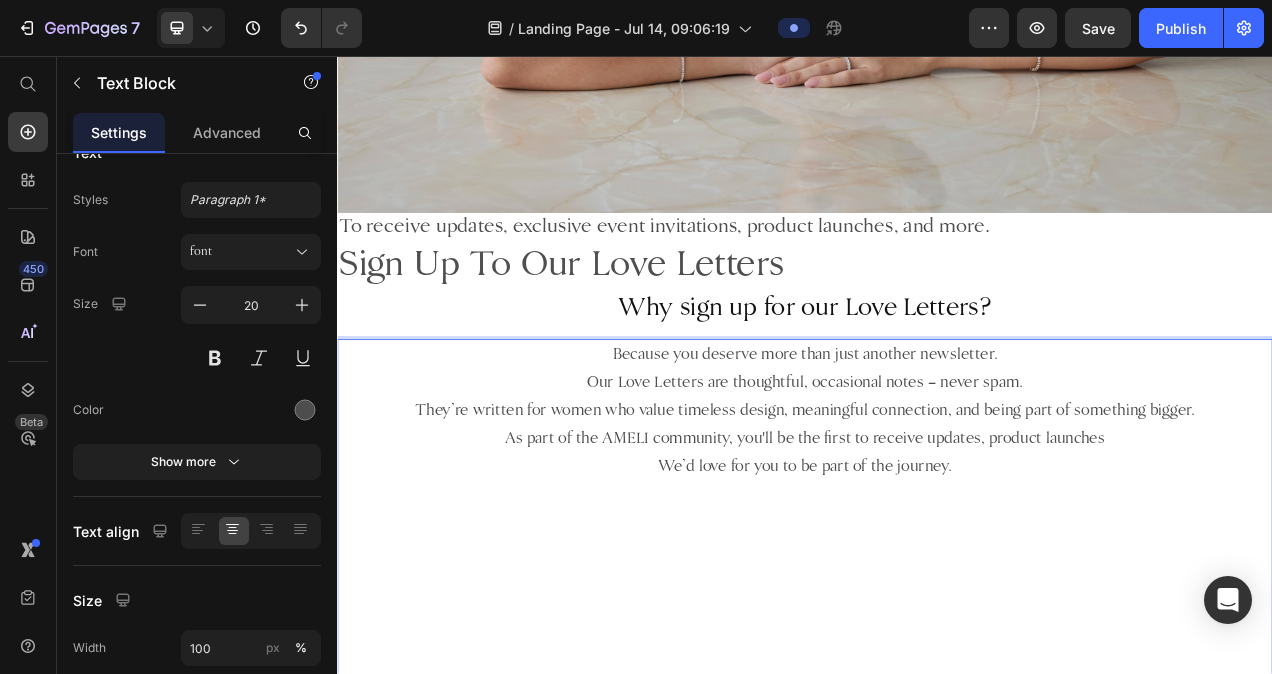 click on "As part of the AMELI community, you'll be the first to receive updates, product launches" at bounding box center (937, 548) 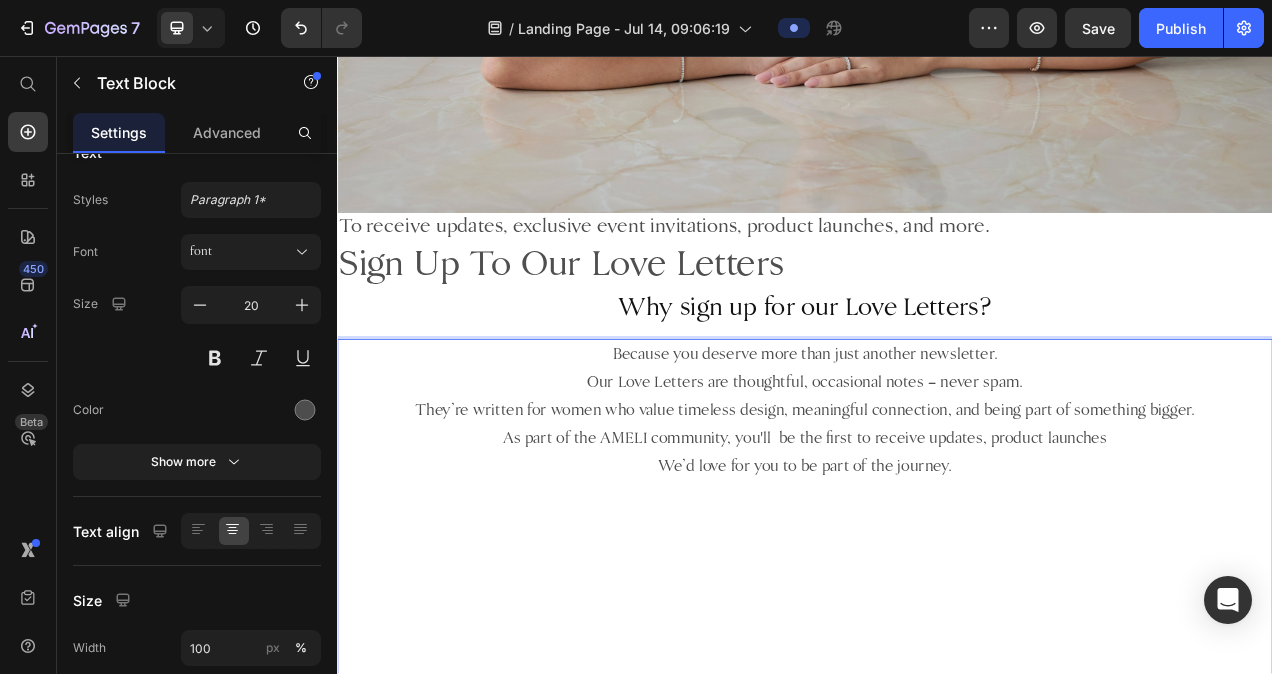 scroll, scrollTop: 66, scrollLeft: 0, axis: vertical 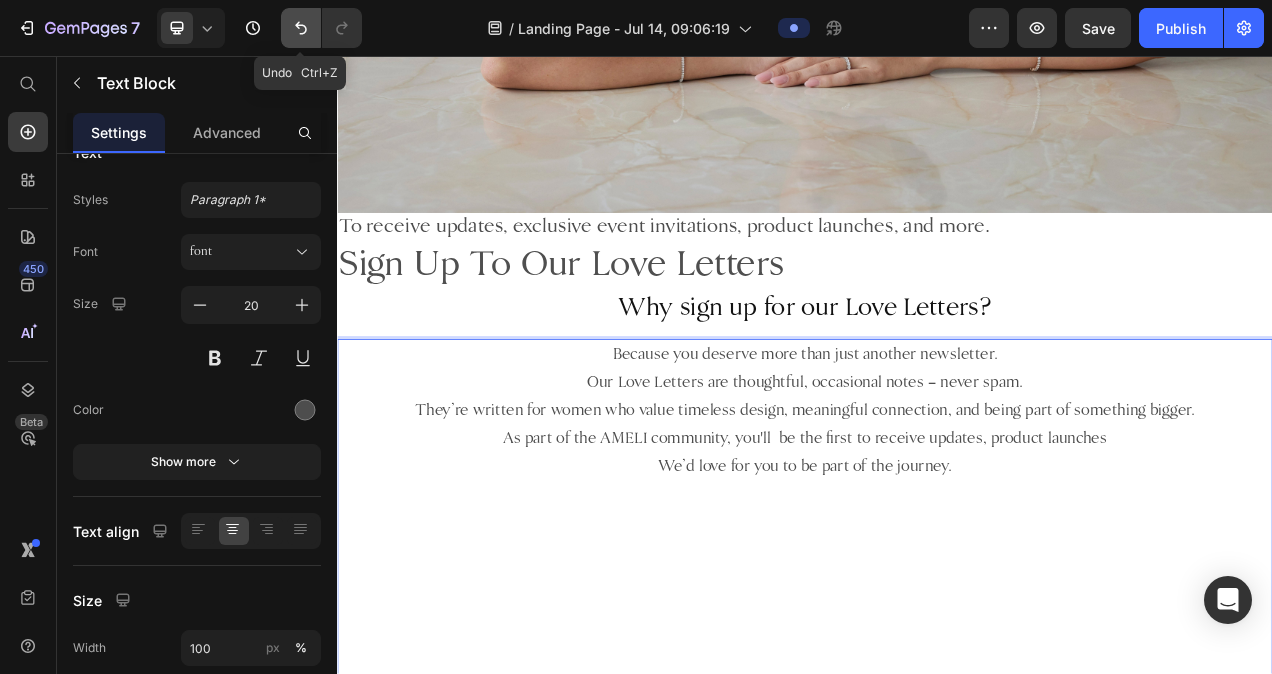 click 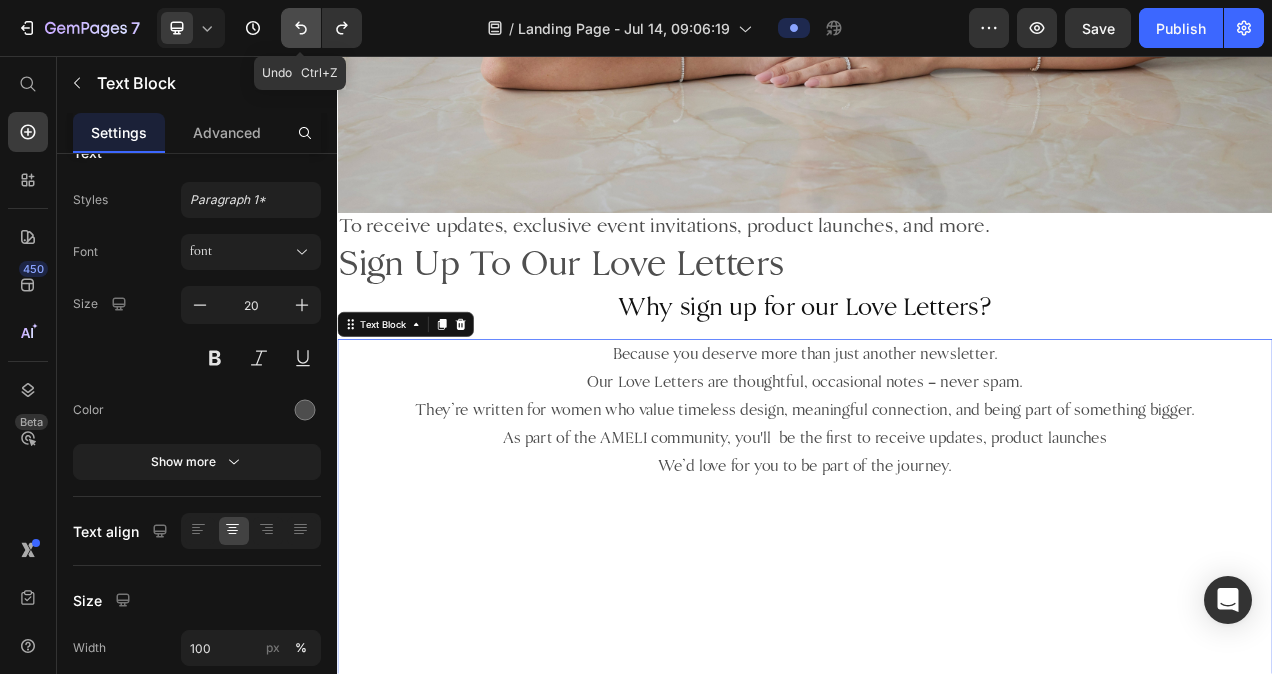 click 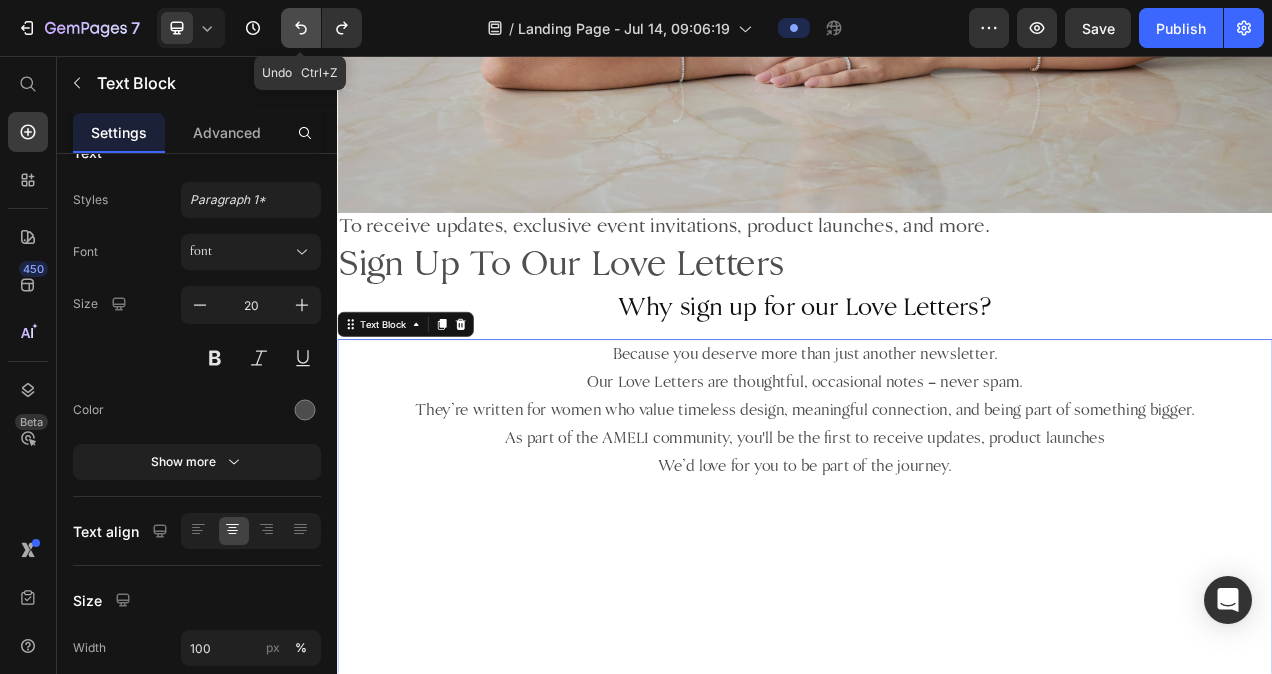click 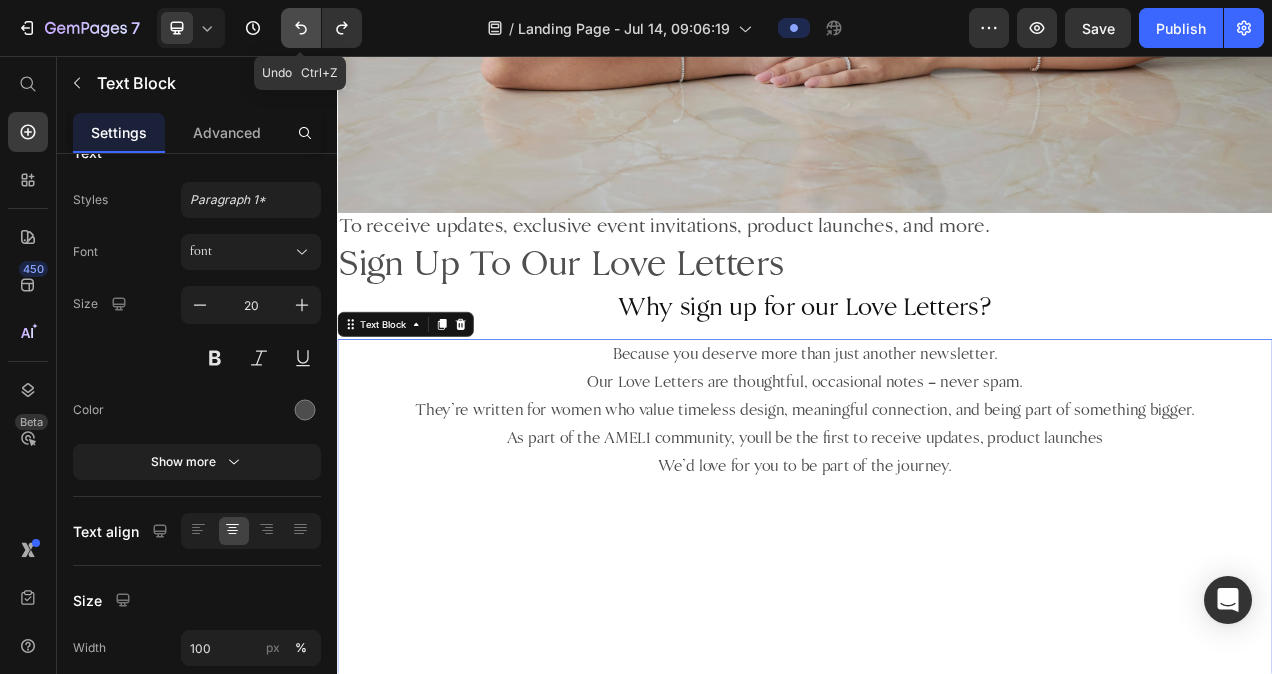 click 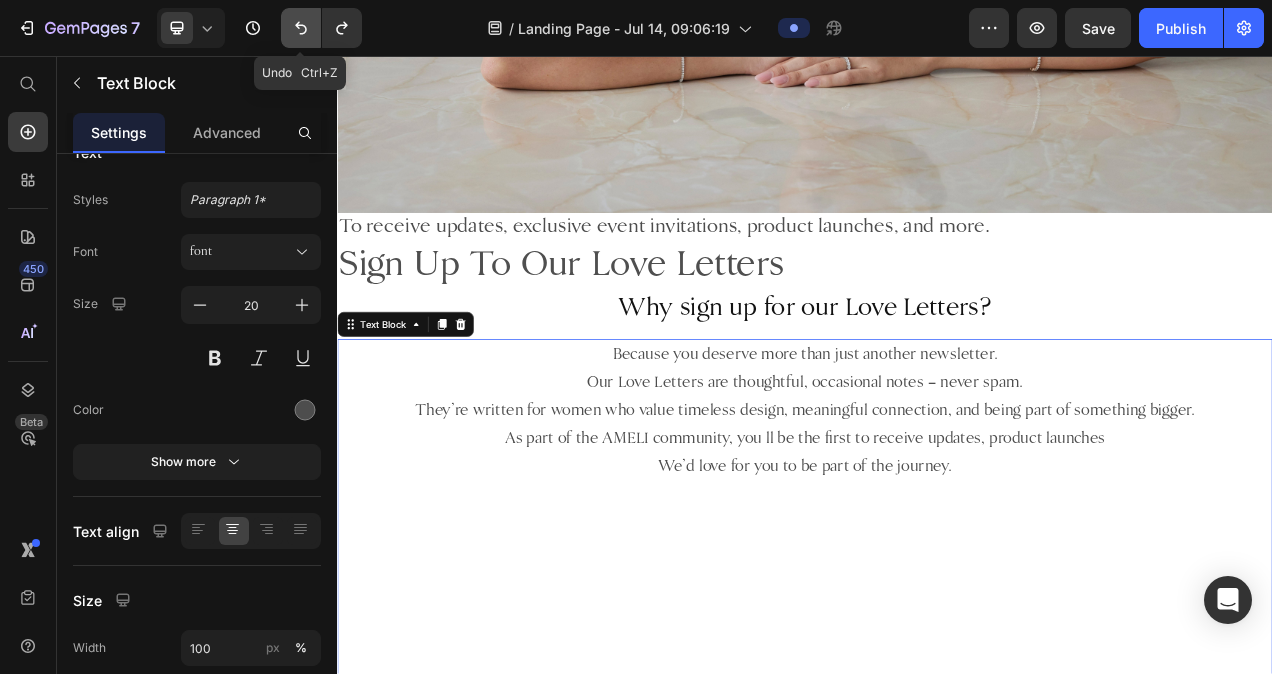 click 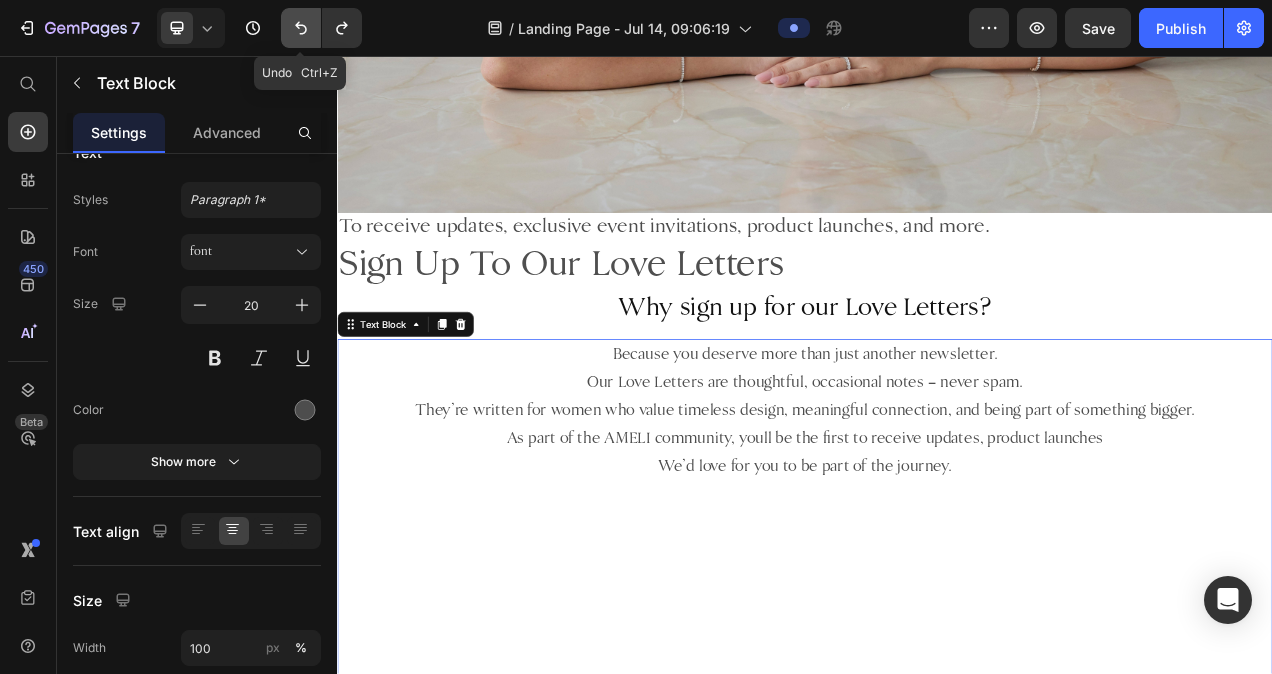 click 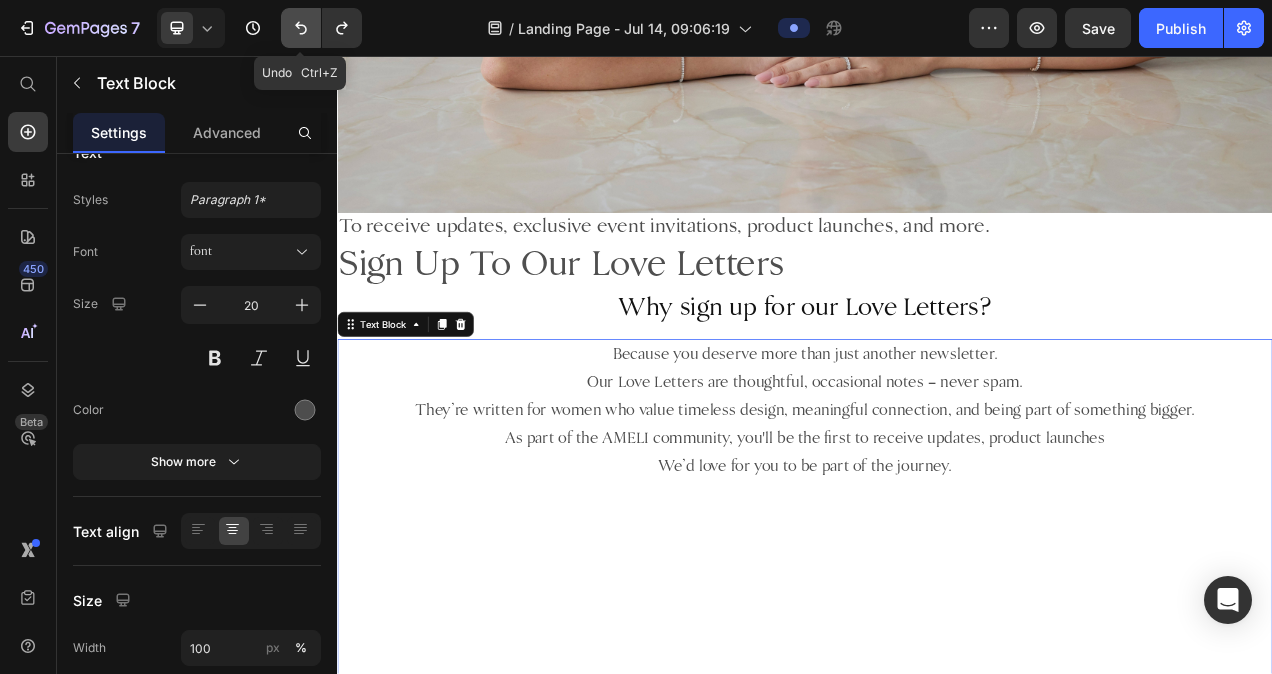 click 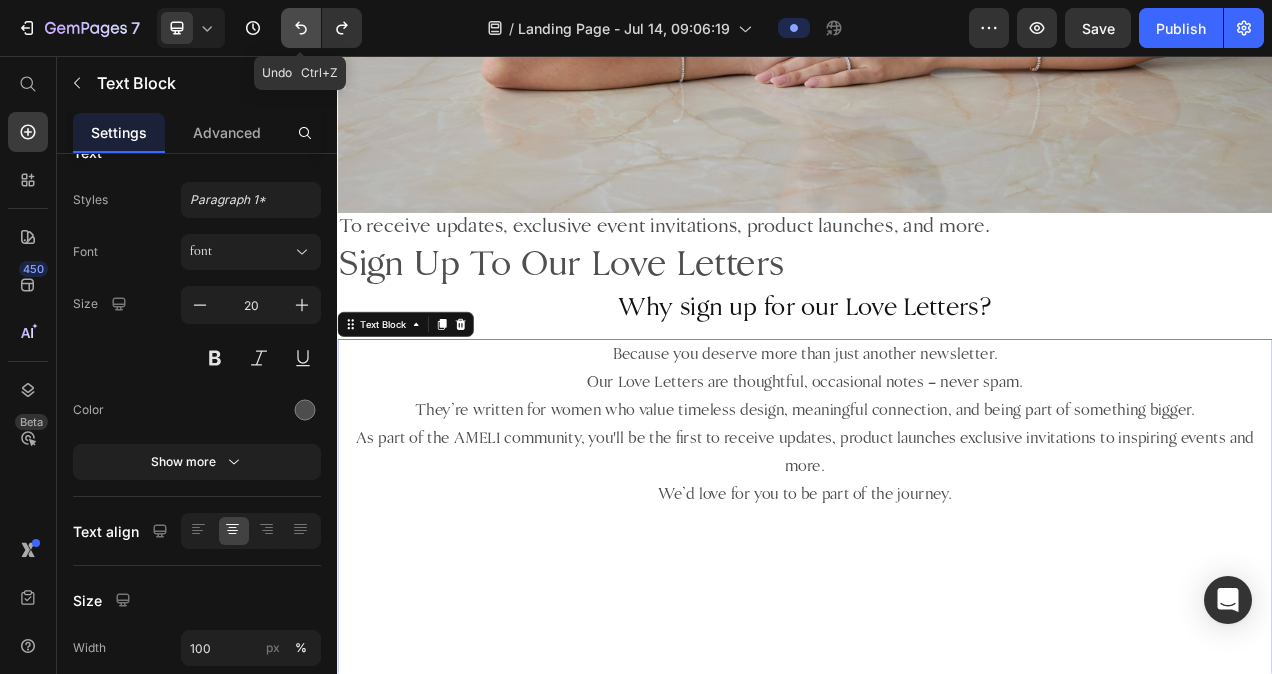click 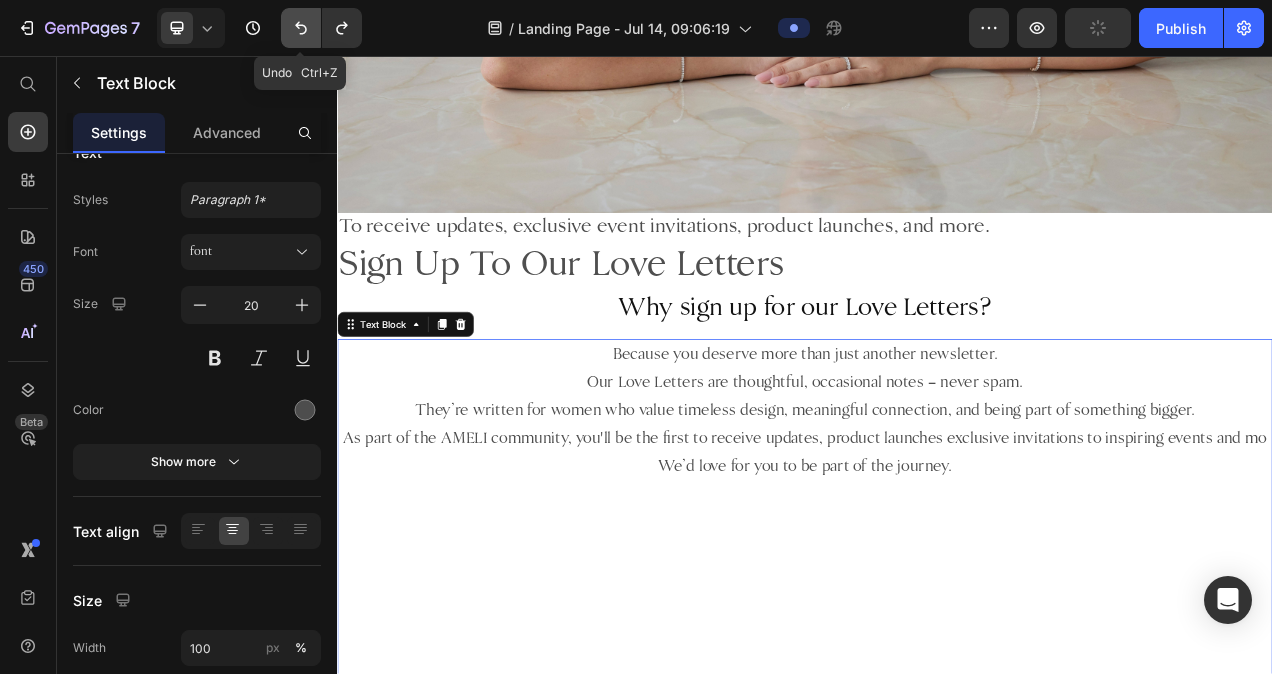 type 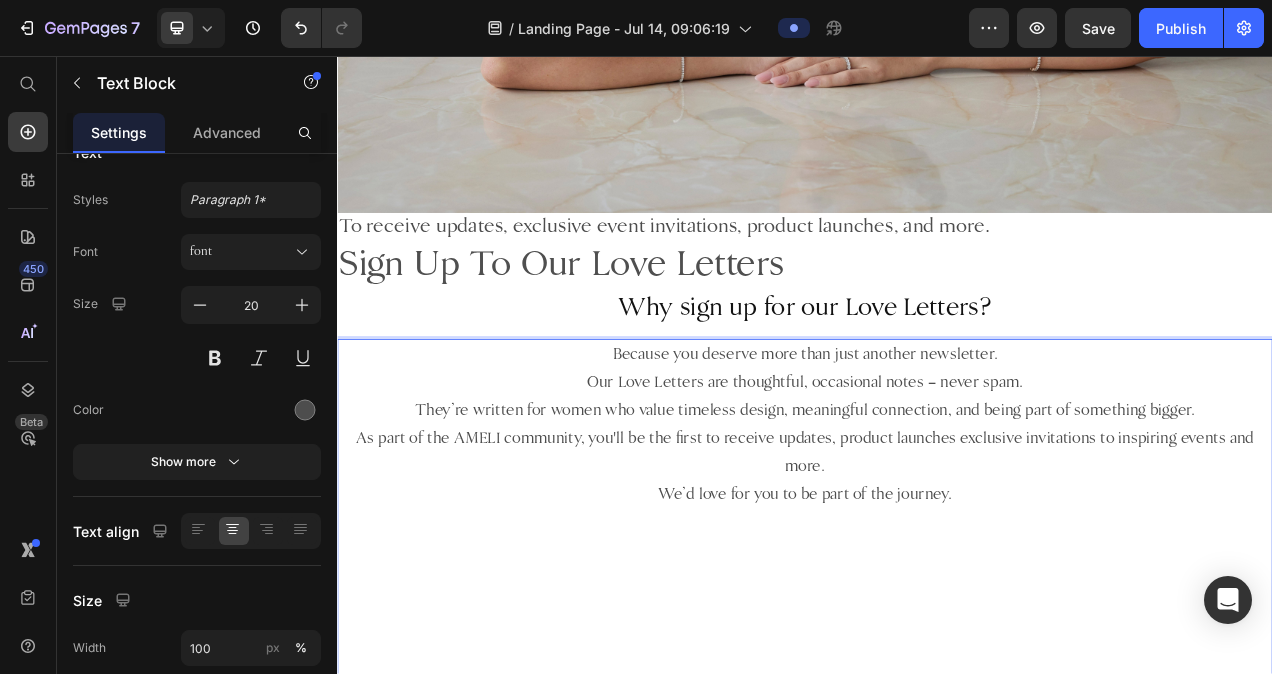 click on "We’d love for you to be part of the journey." at bounding box center [937, 620] 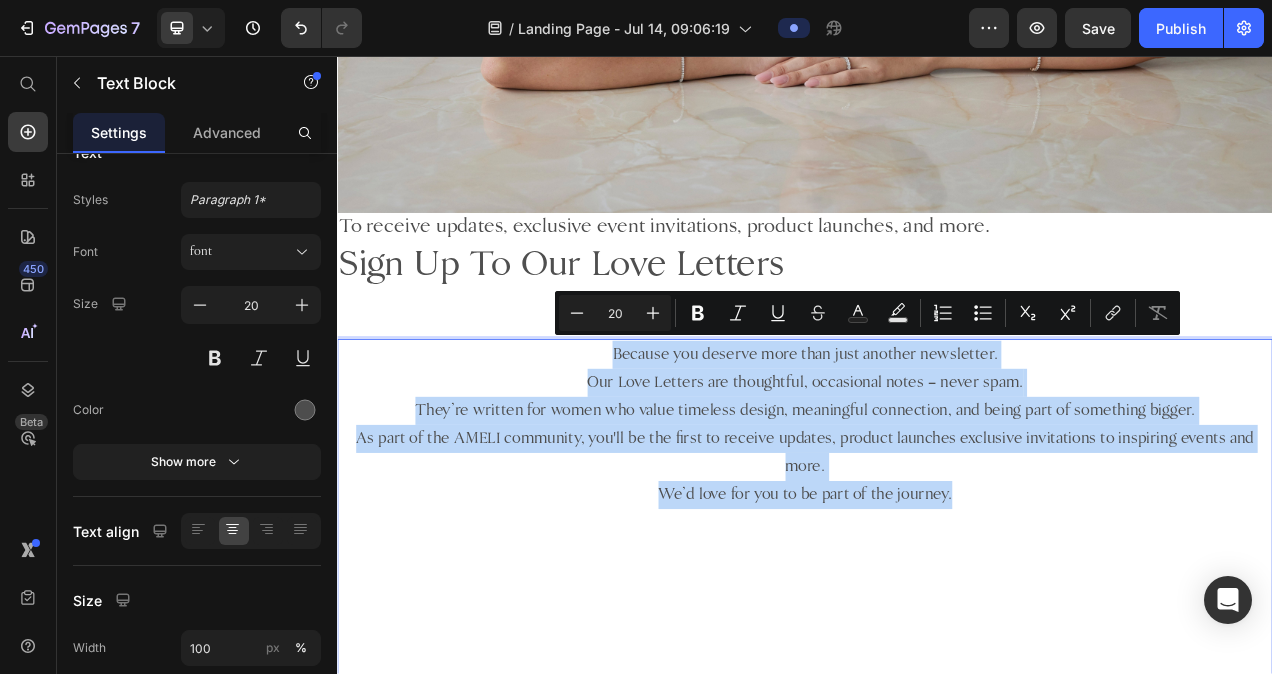 drag, startPoint x: 1145, startPoint y: 621, endPoint x: 527, endPoint y: 432, distance: 646.2546 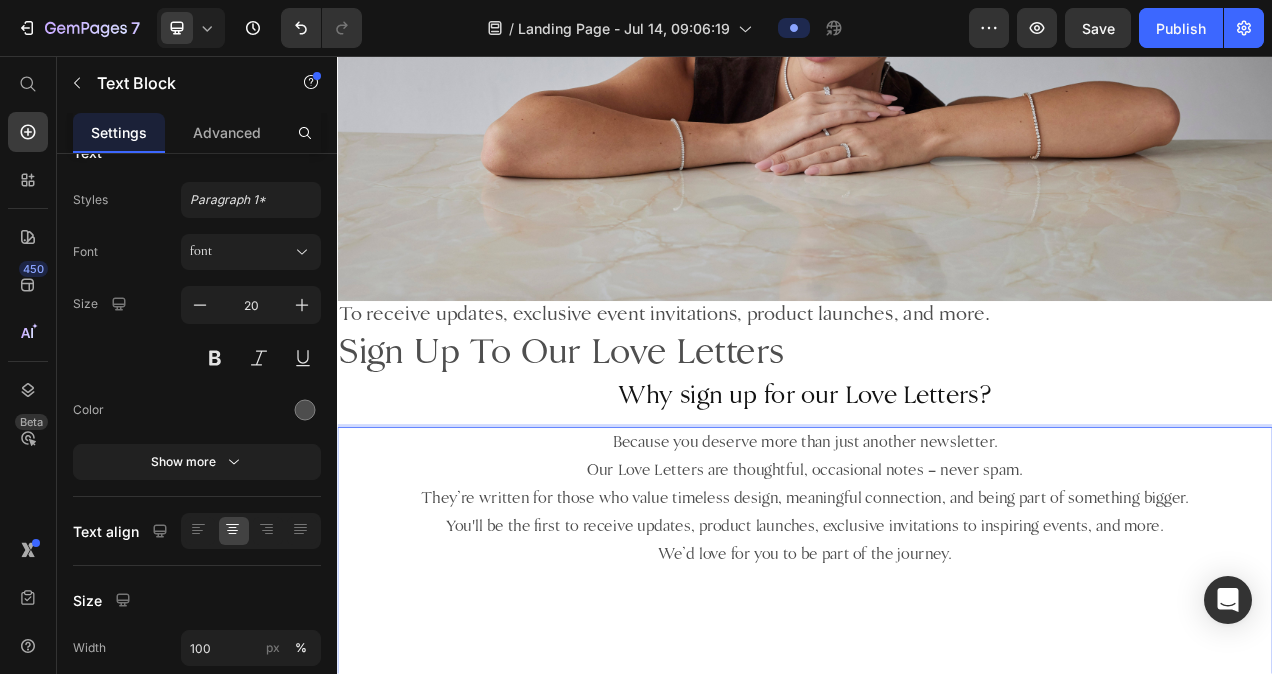 scroll, scrollTop: 527, scrollLeft: 0, axis: vertical 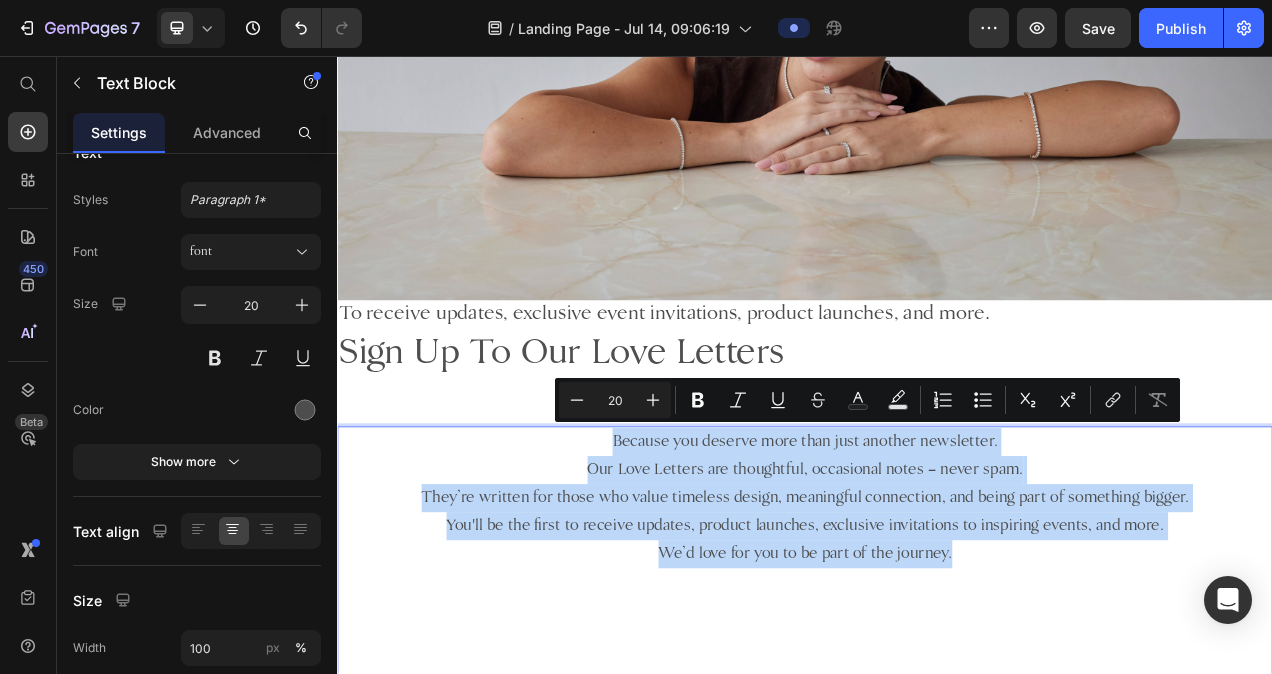 drag, startPoint x: 1120, startPoint y: 690, endPoint x: 294, endPoint y: 336, distance: 898.66125 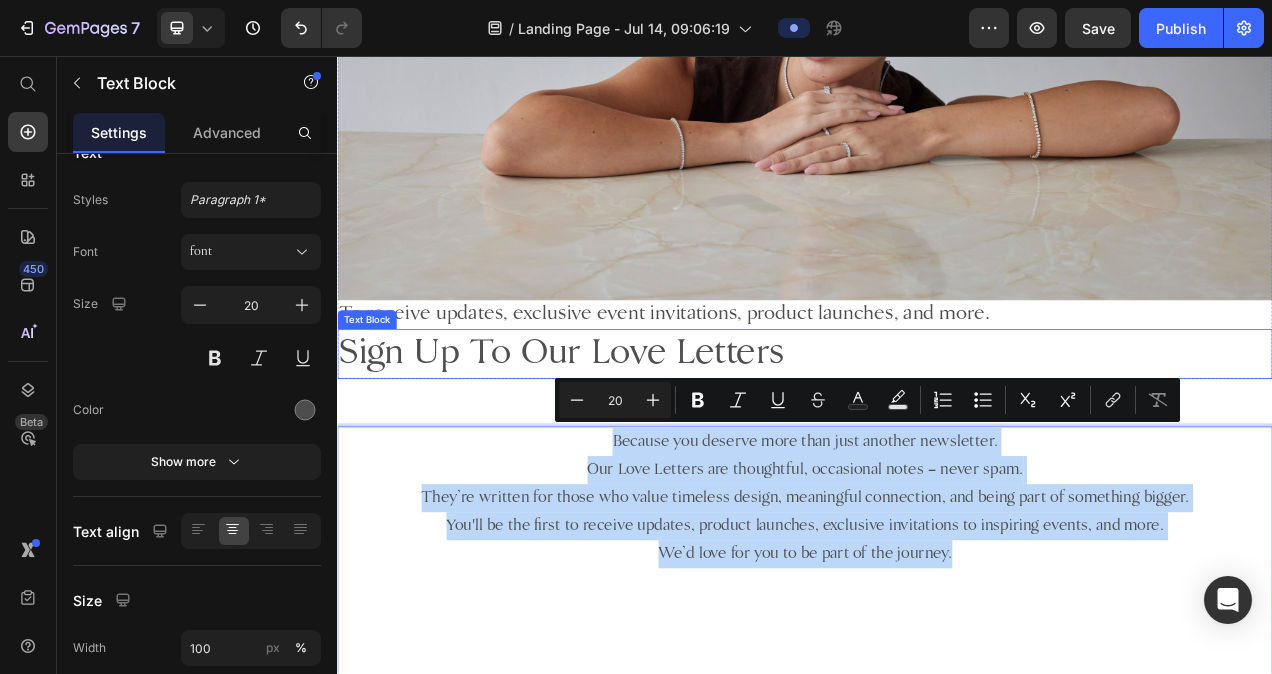 copy on "Because you deserve more than just another newsletter. Our Love Letters are thoughtful, occasional notes – never spam. They’re written for those who value timeless design, meaningful connection, and being part of something bigger. You'll be the first to receive updates, product launches, exclusive invitations to inspiring events, and more. We’d love for you to be part of the journey." 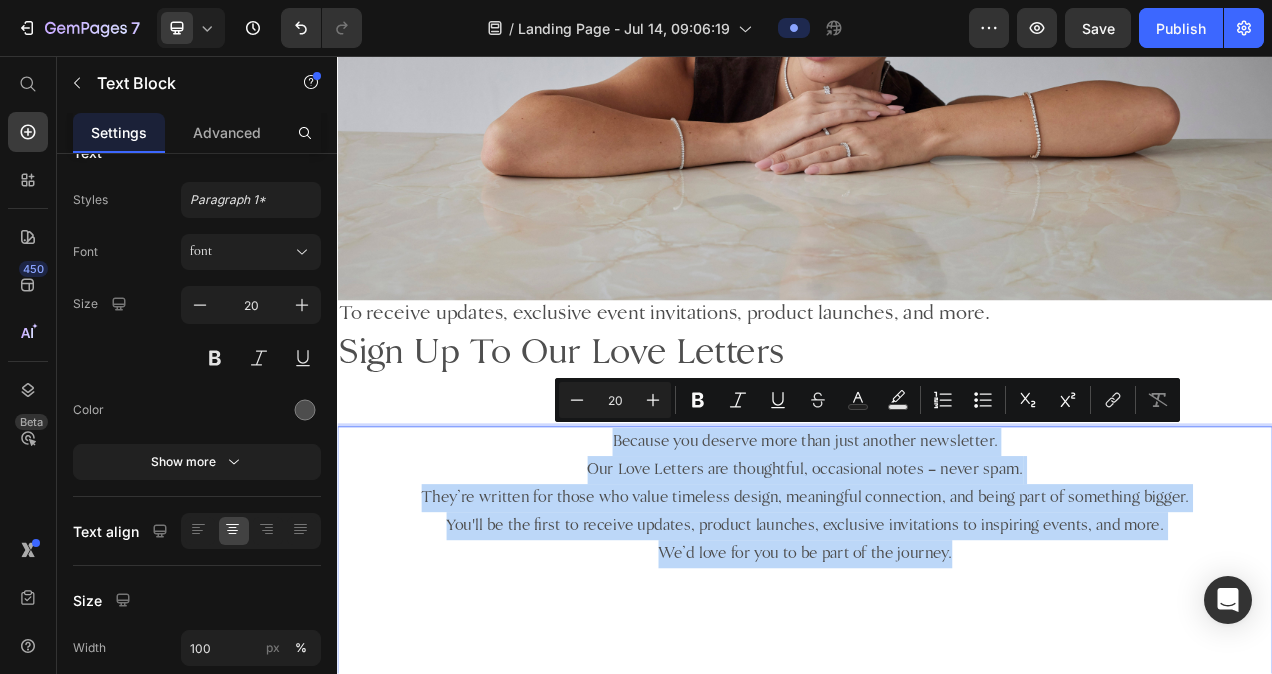 click on "We’d love for you to be part of the journey." at bounding box center [937, 696] 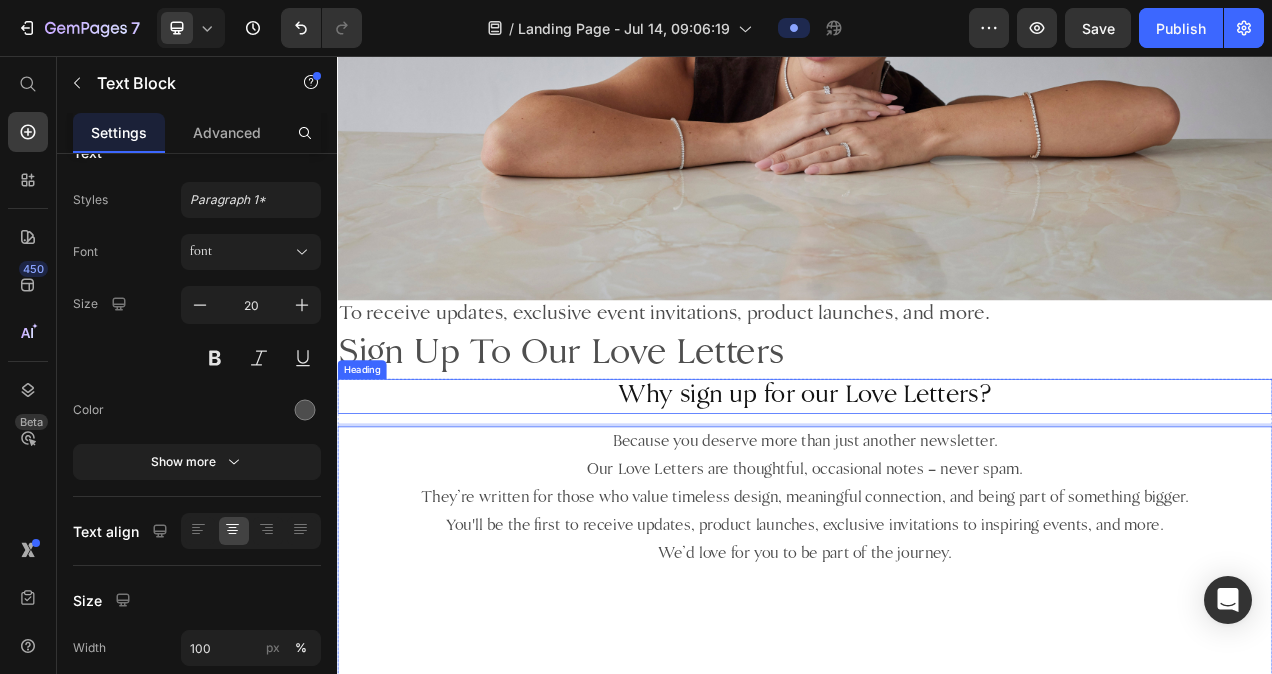 click on "Why sign up for our Love Letters?" at bounding box center (937, 494) 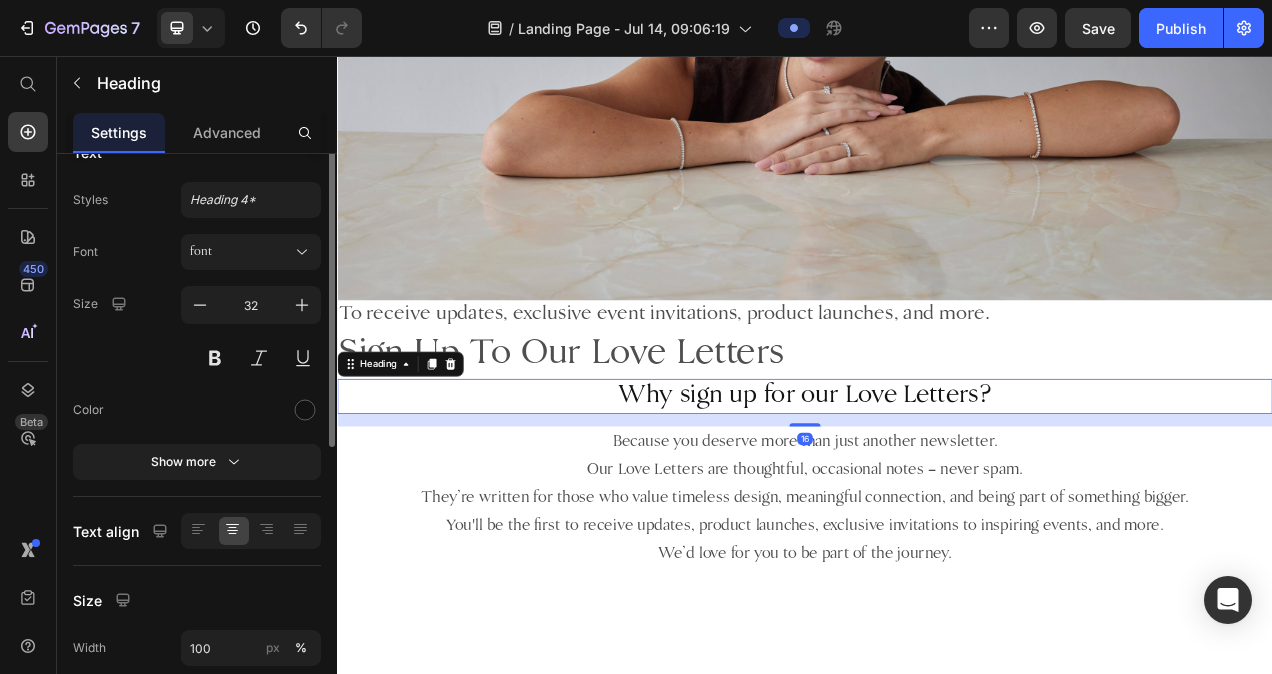 scroll, scrollTop: 0, scrollLeft: 0, axis: both 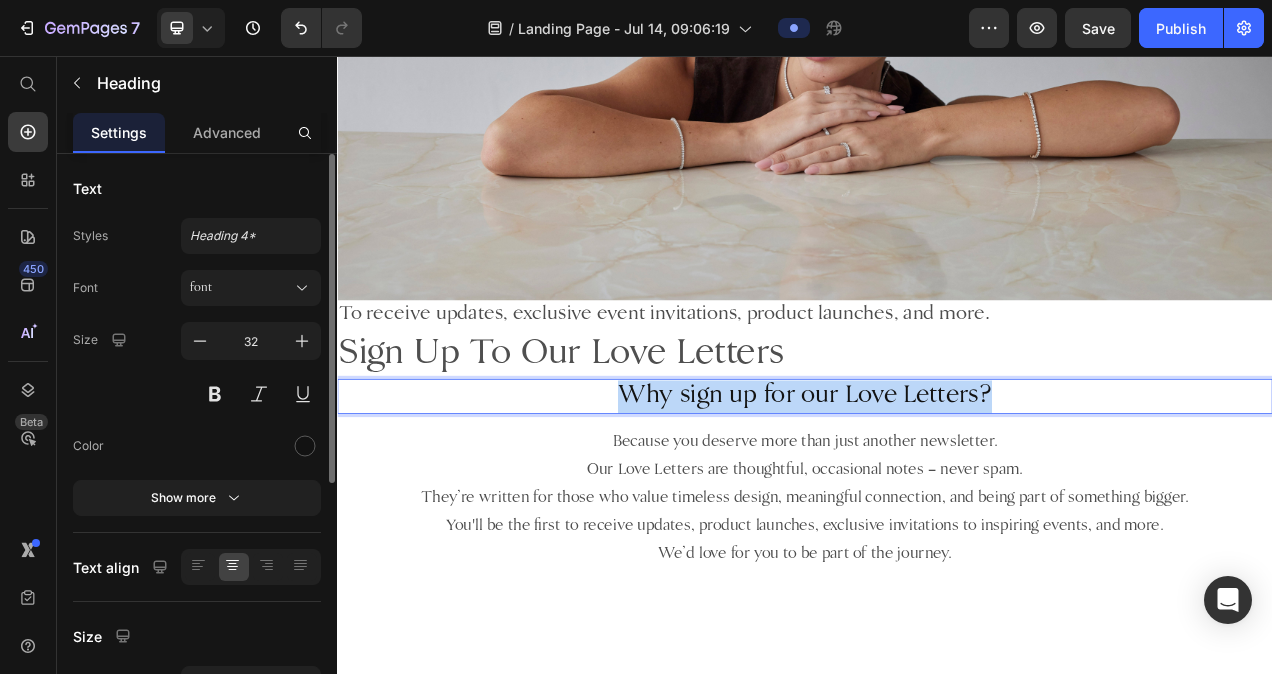 click on "Why sign up for our Love Letters?" at bounding box center [937, 494] 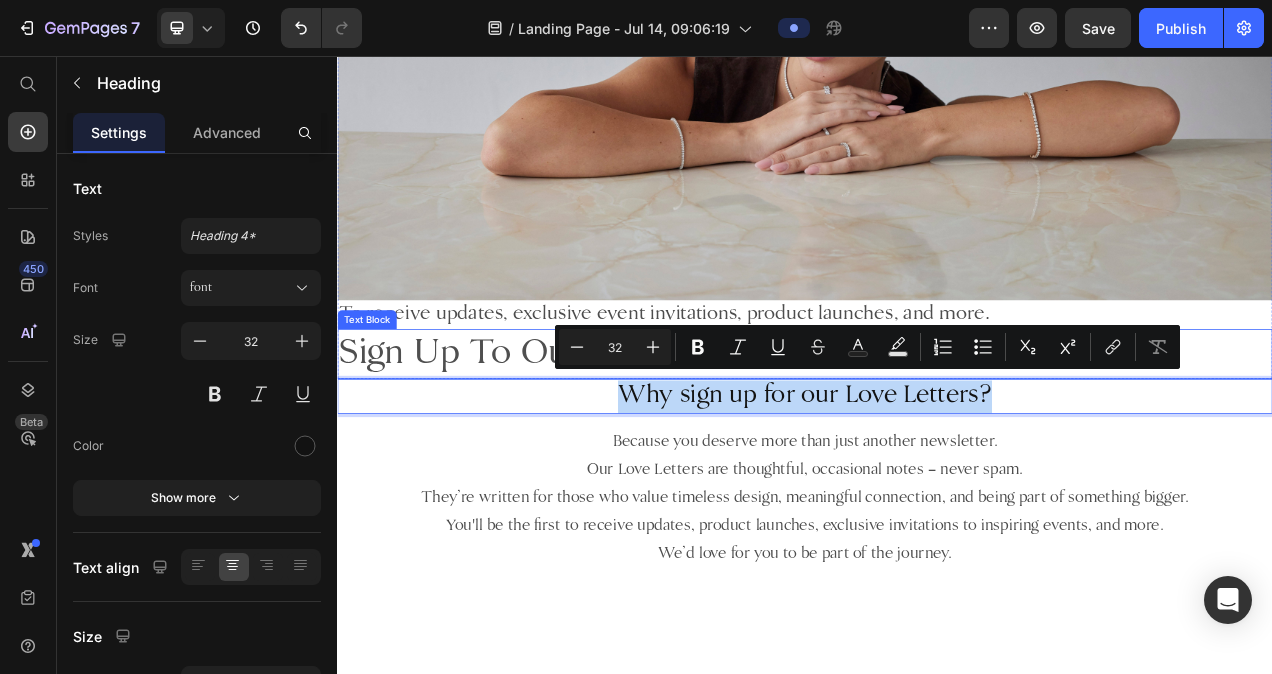click on "Sign Up To Our Love Letters" at bounding box center (937, 439) 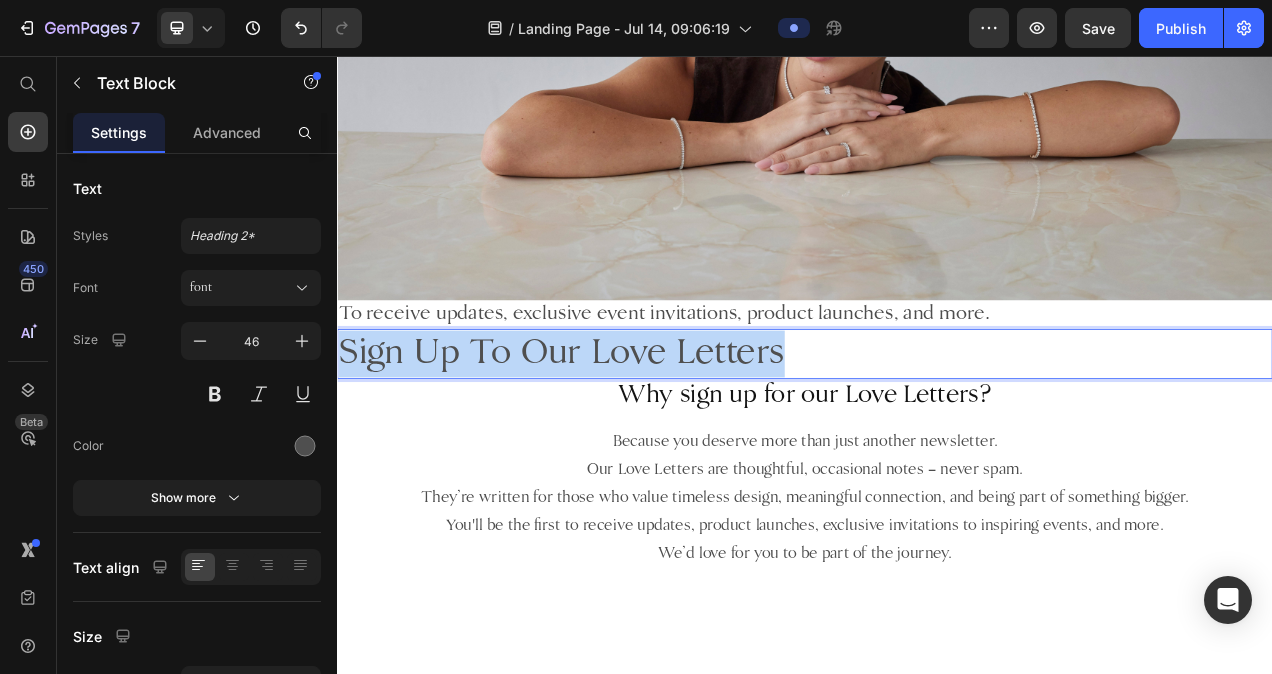 click on "Sign Up To Our Love Letters" at bounding box center (937, 439) 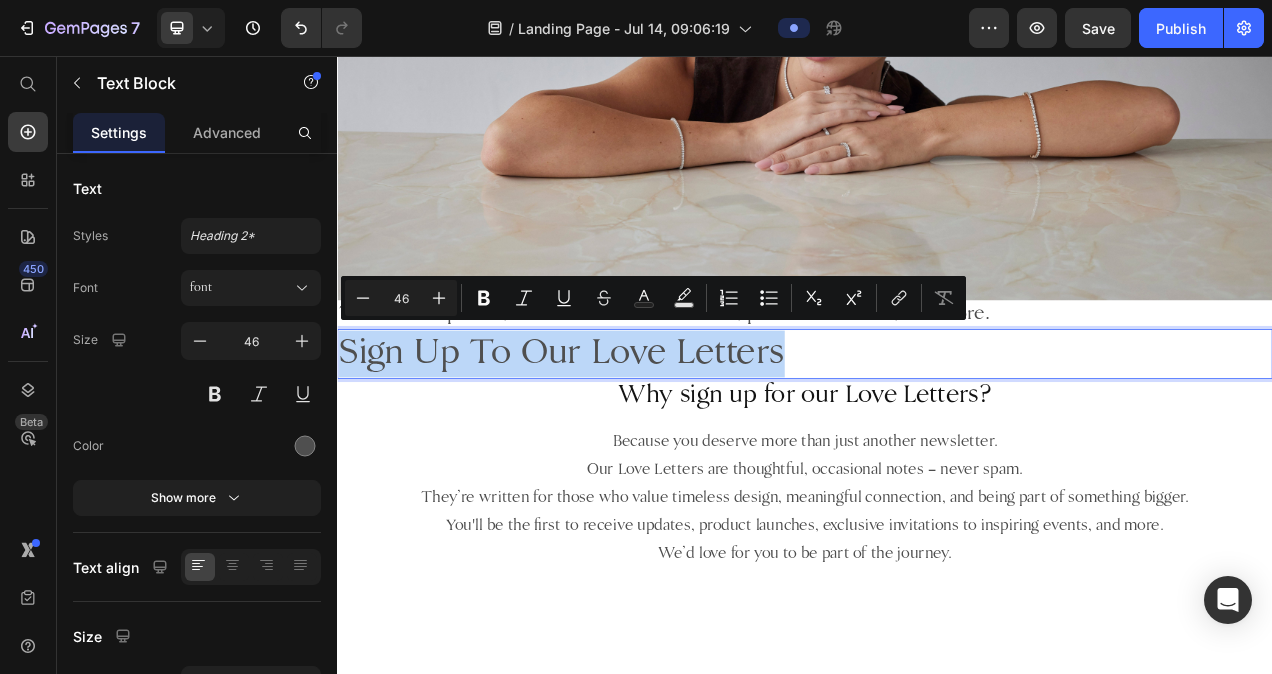 copy on "Sign Up To Our Love Letters" 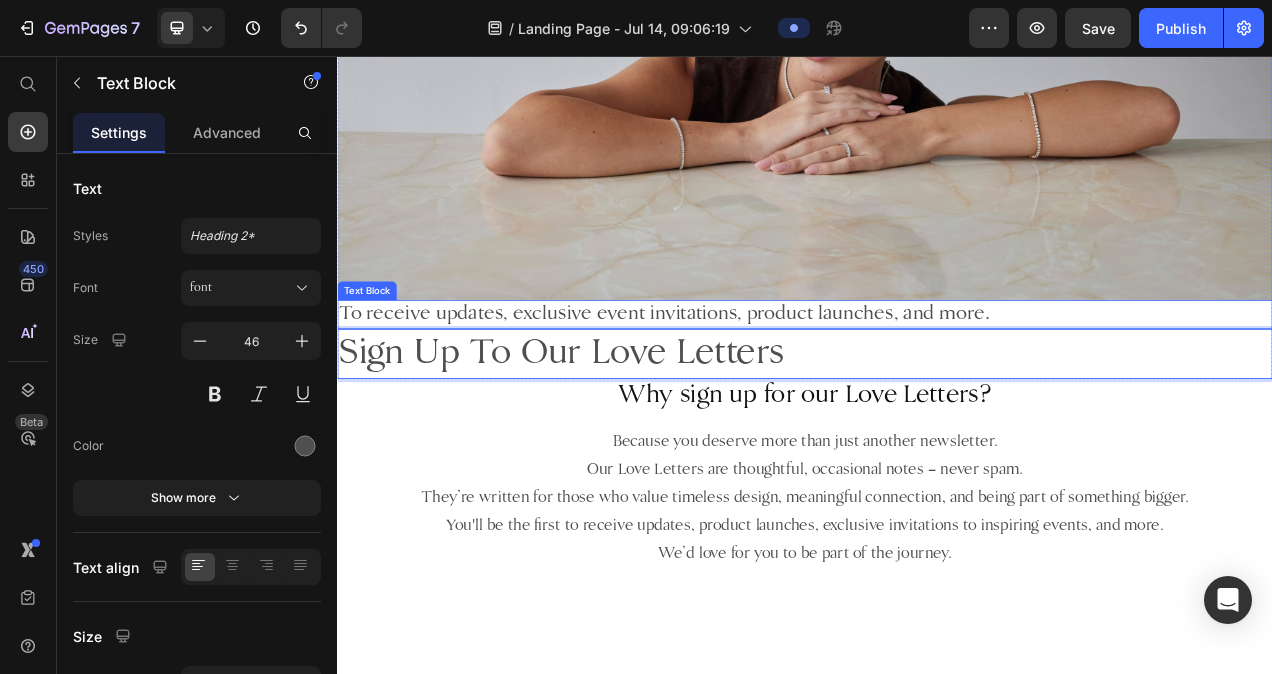 click on "To receive updates, exclusive event invitations, product launches, and more." at bounding box center (937, 388) 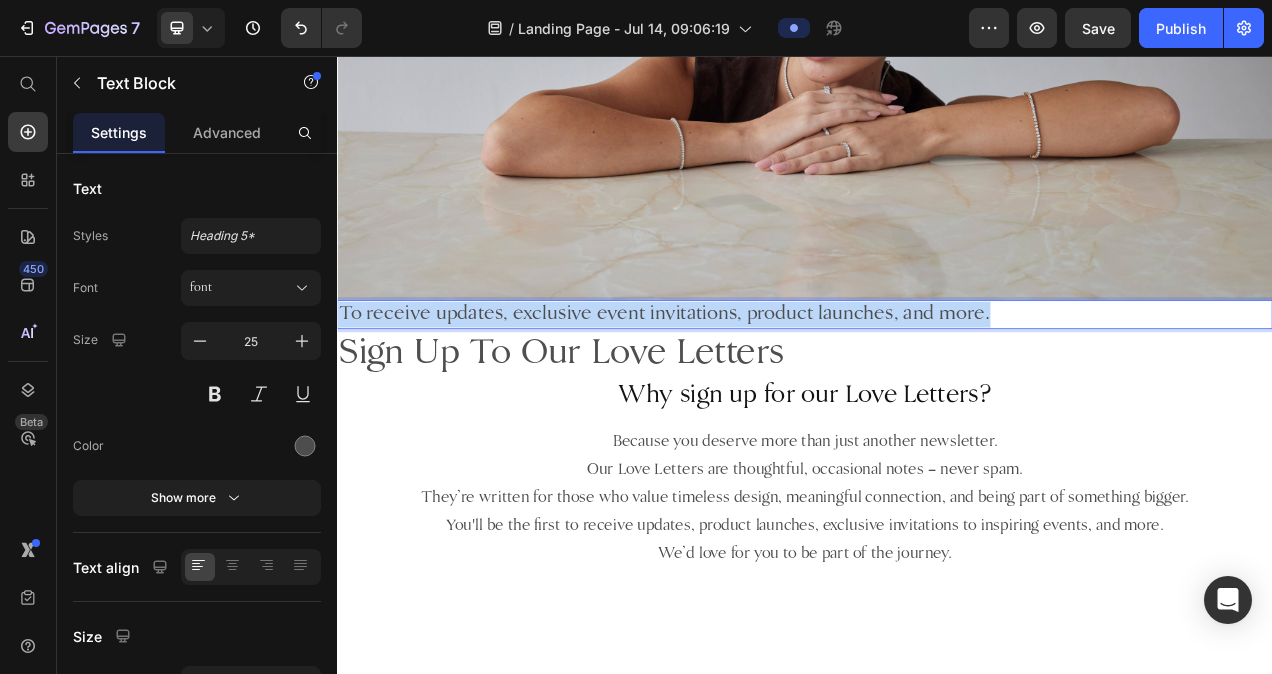 click on "To receive updates, exclusive event invitations, product launches, and more." at bounding box center (937, 388) 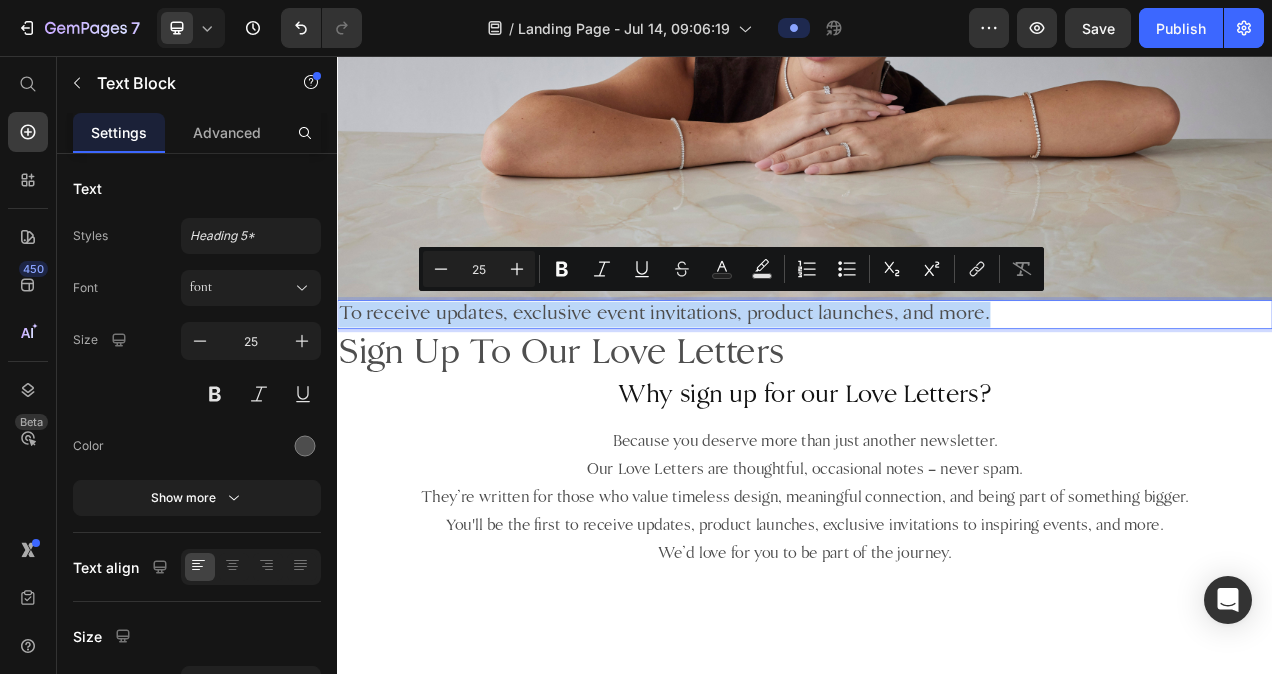 click on "To receive updates, exclusive event invitations, product launches, and more." at bounding box center [937, 388] 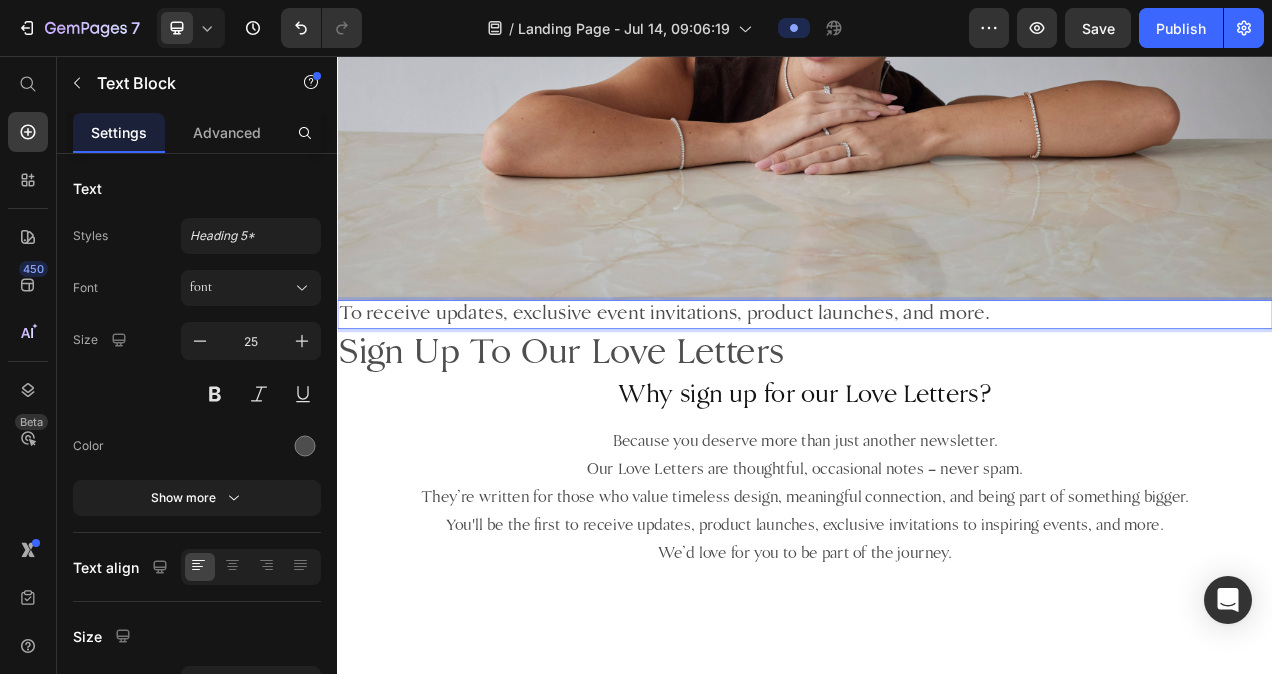 click on "Sign Up To Our Love Letters" at bounding box center (937, 439) 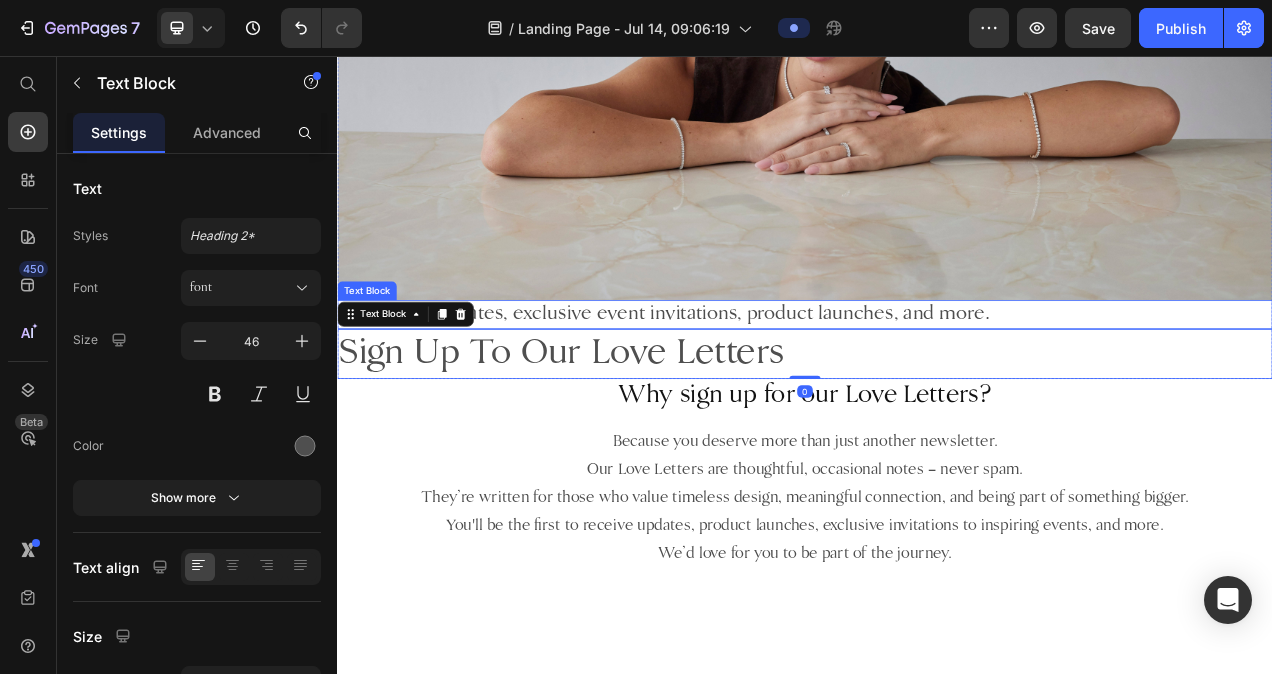 click on "To receive updates, exclusive event invitations, product launches, and more." at bounding box center [937, 388] 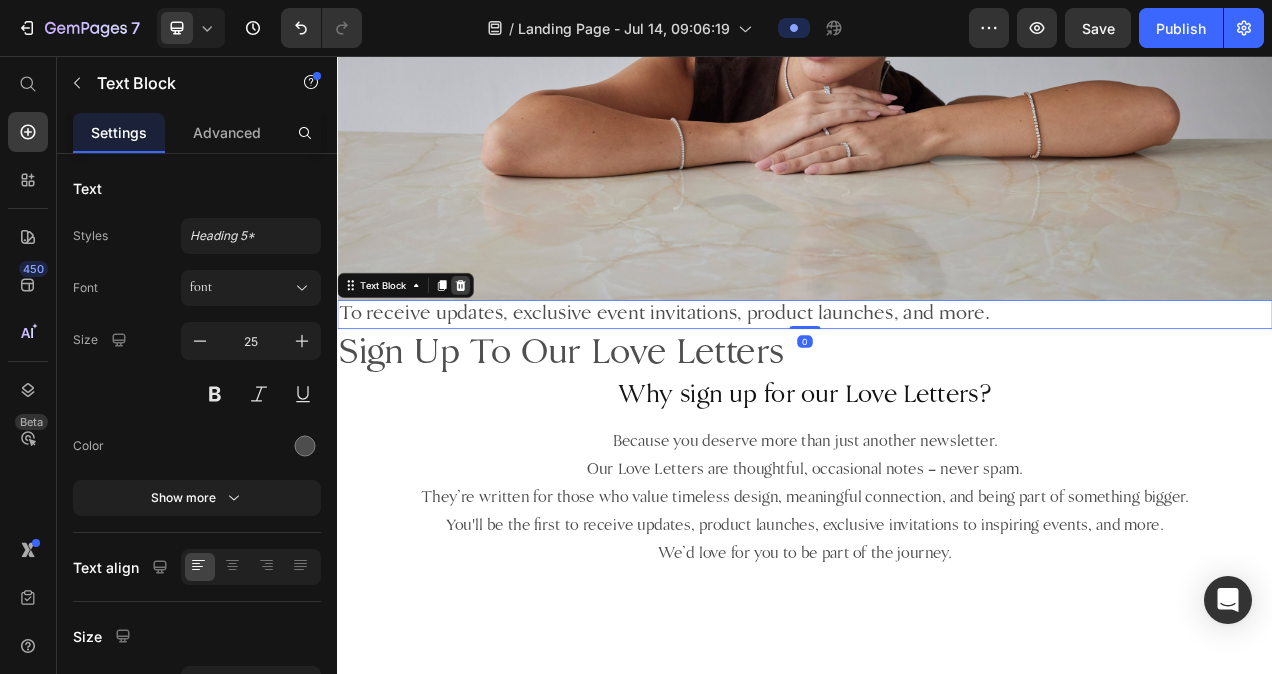click 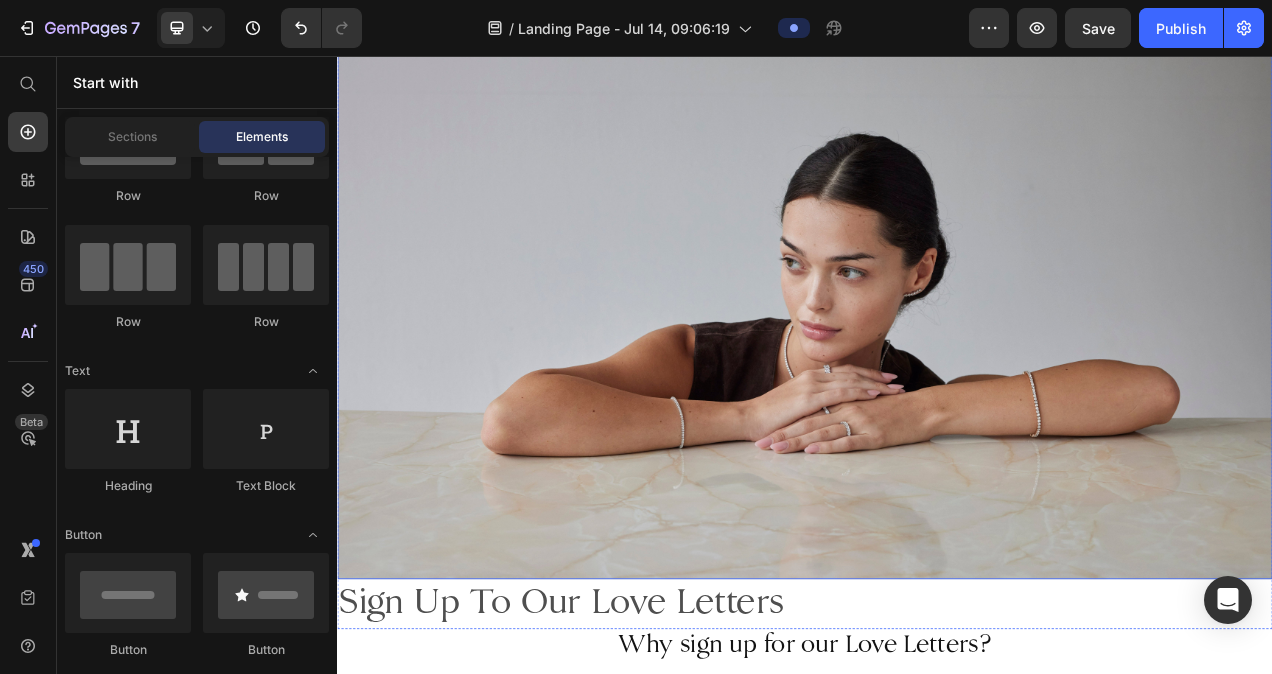 scroll, scrollTop: 168, scrollLeft: 0, axis: vertical 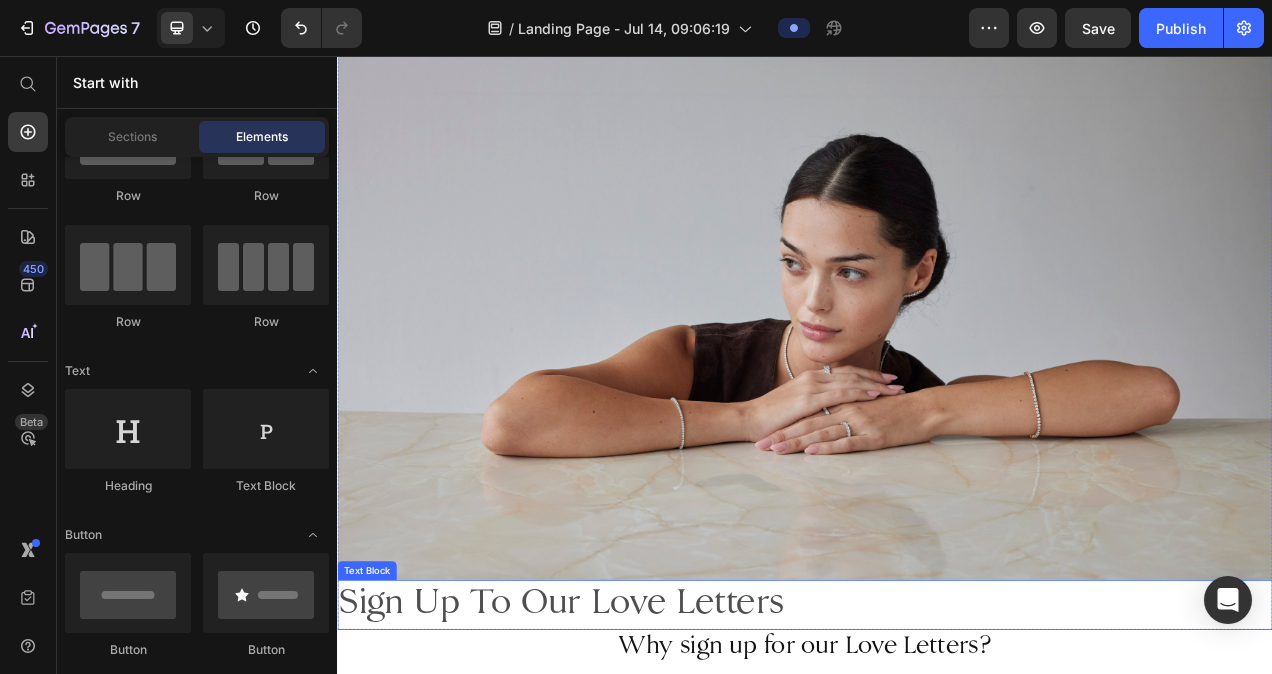 click on "Sign Up To Our Love Letters" at bounding box center (937, 761) 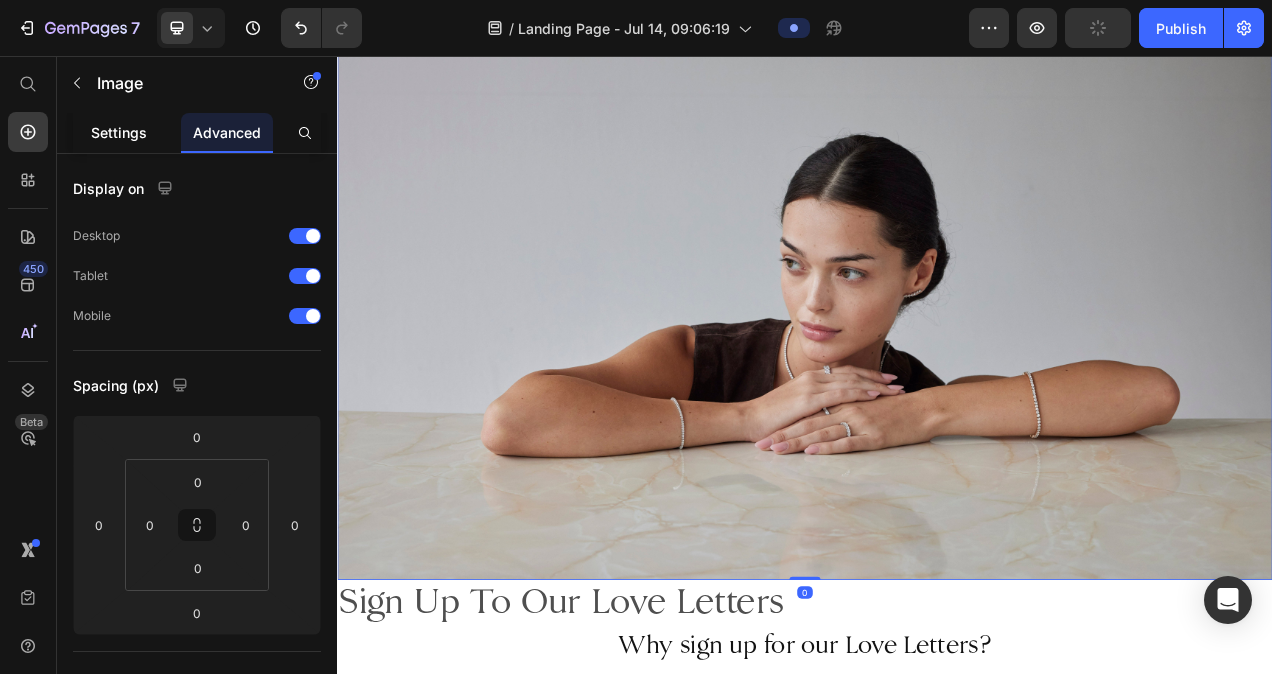 click on "Settings" at bounding box center [119, 132] 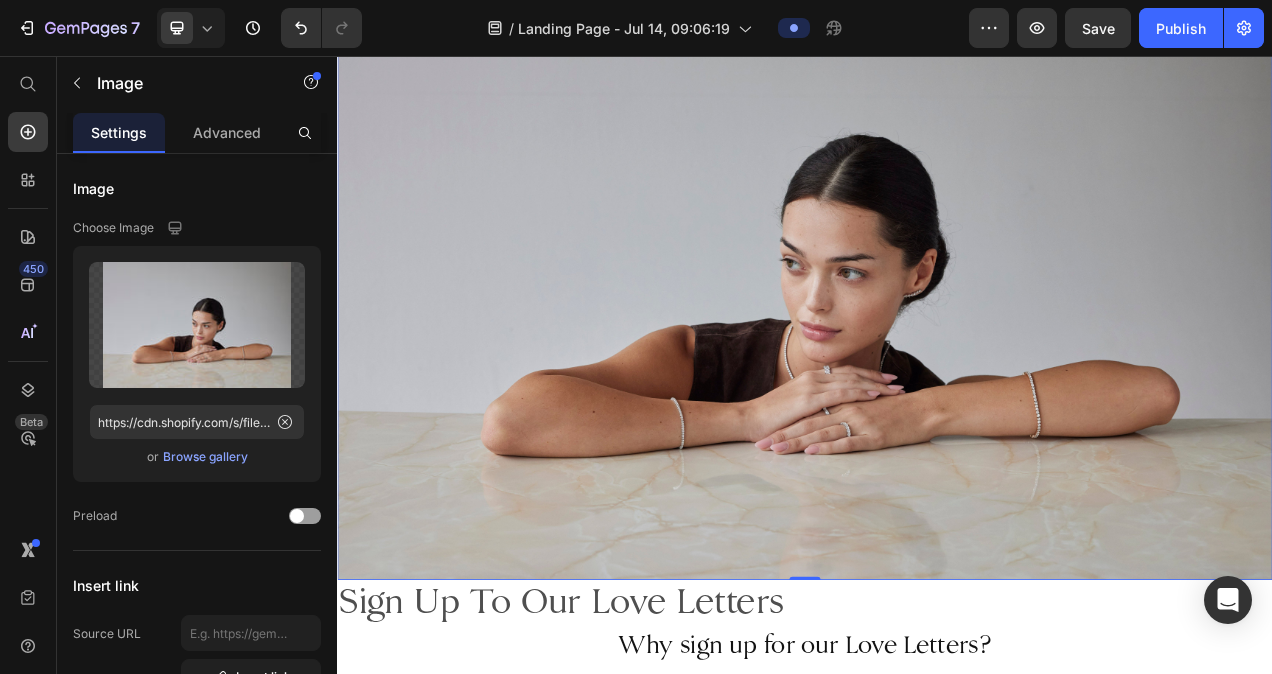 click at bounding box center (937, 329) 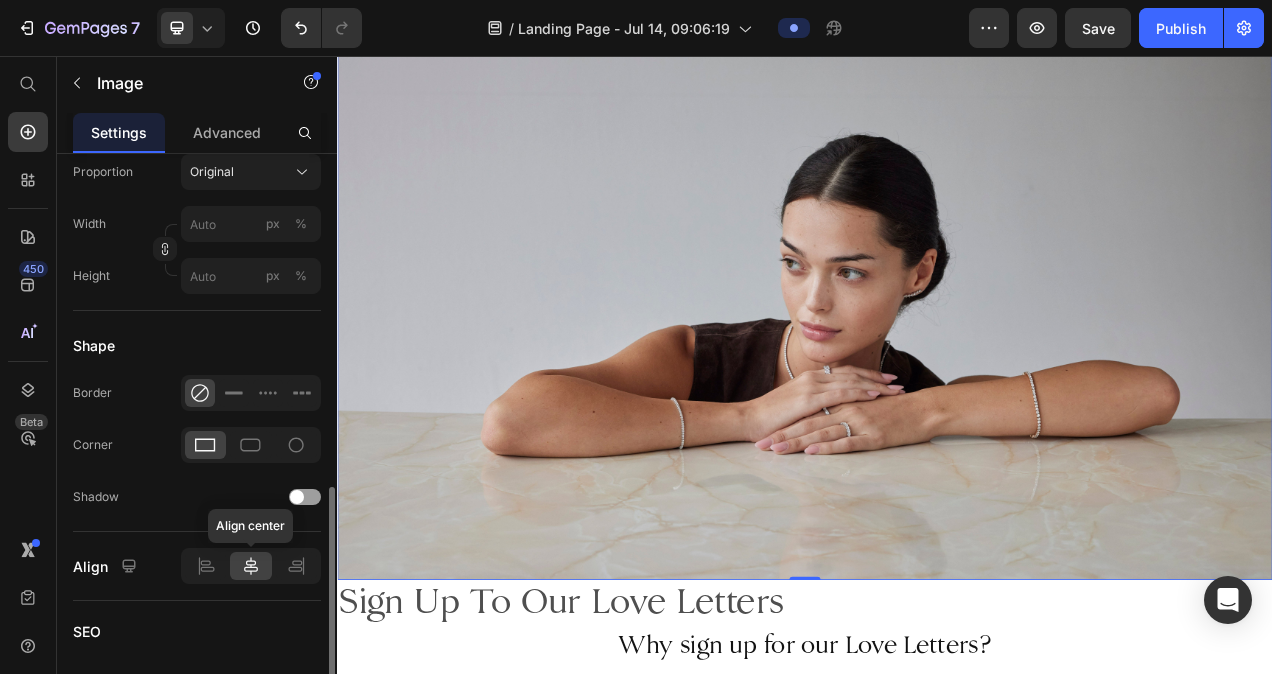 scroll, scrollTop: 892, scrollLeft: 0, axis: vertical 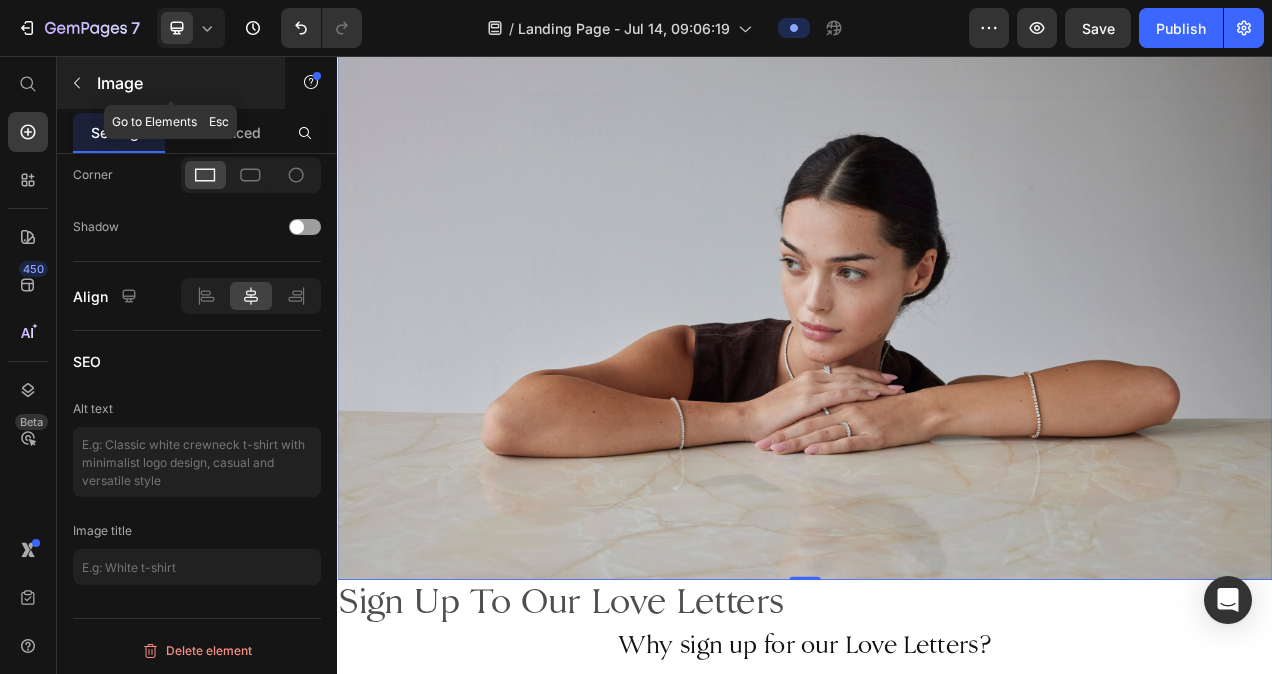 click on "Image" at bounding box center (171, 83) 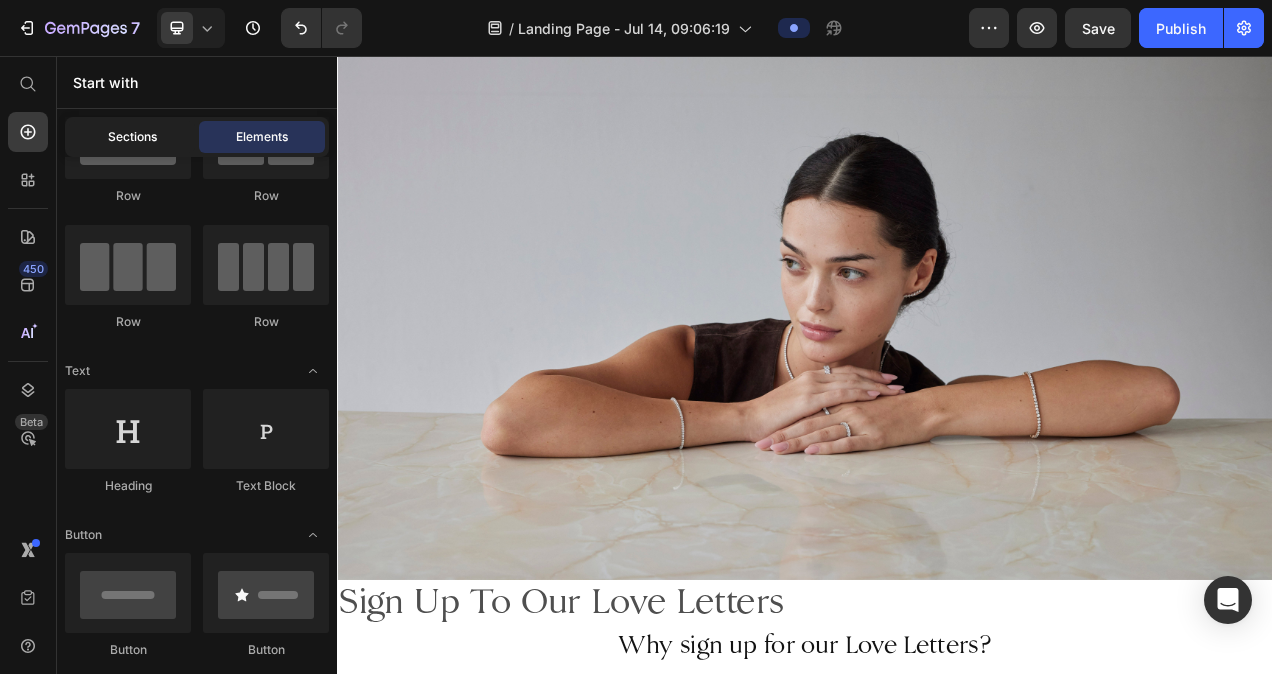 click on "Sections" 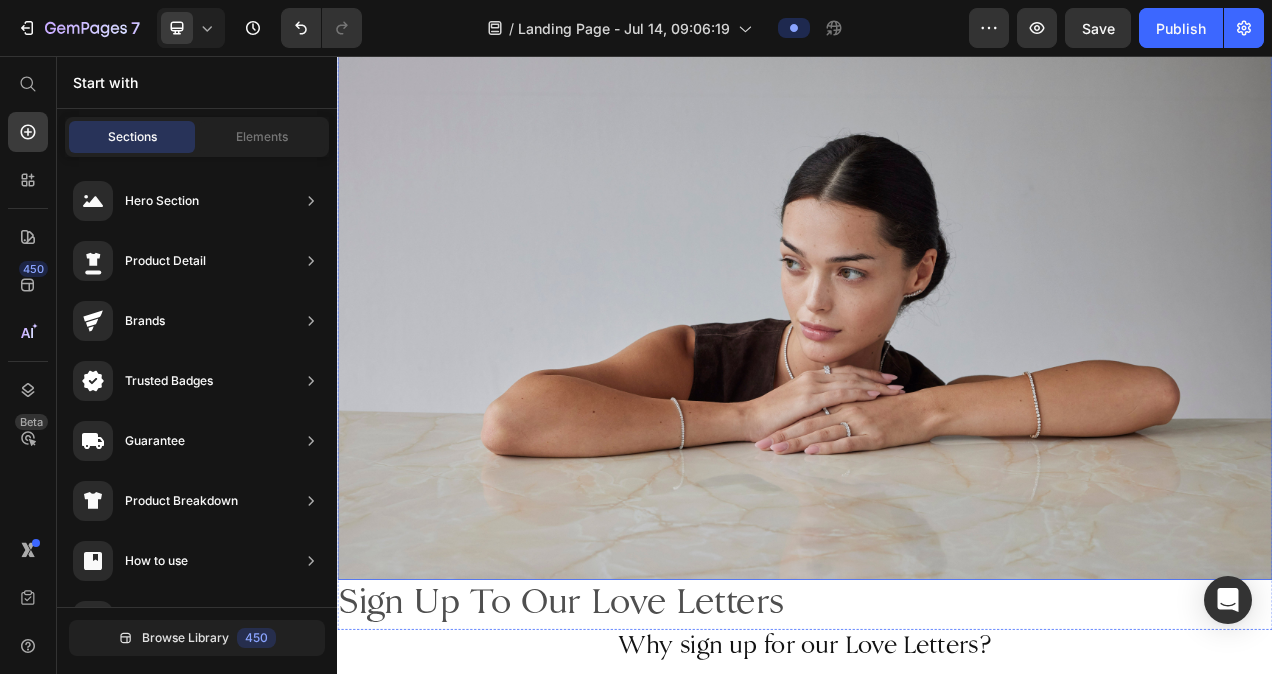 click at bounding box center [937, 329] 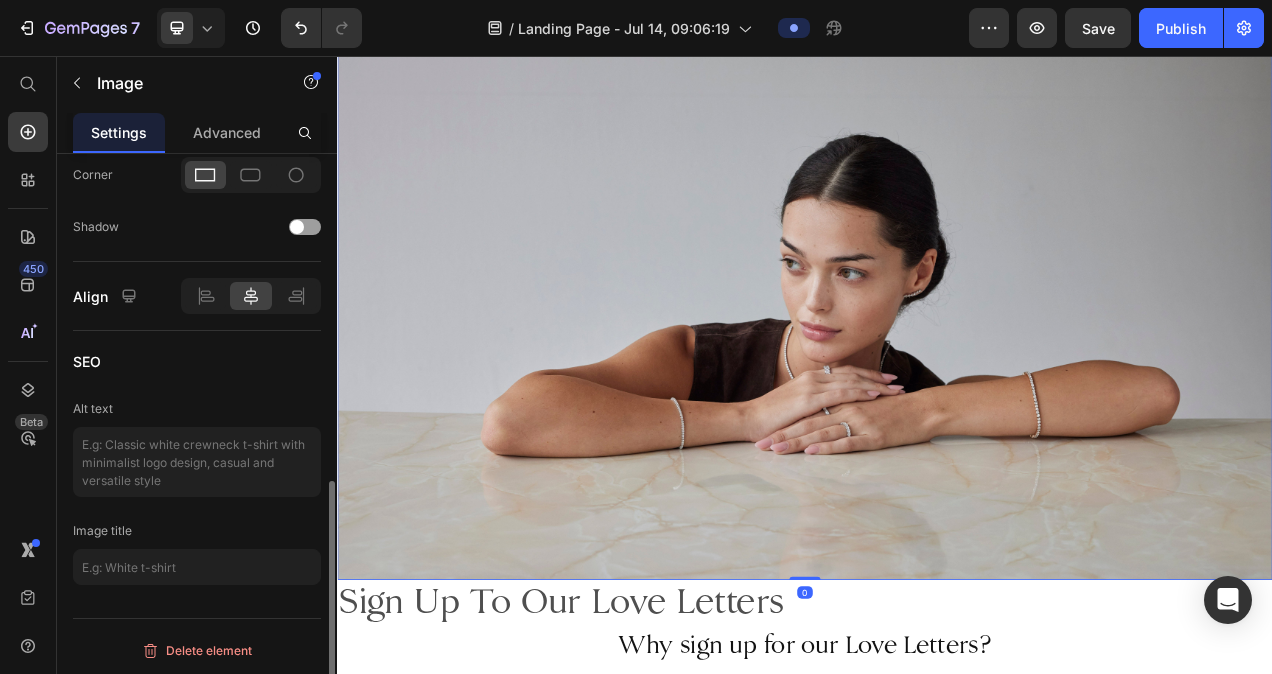 scroll, scrollTop: 875, scrollLeft: 0, axis: vertical 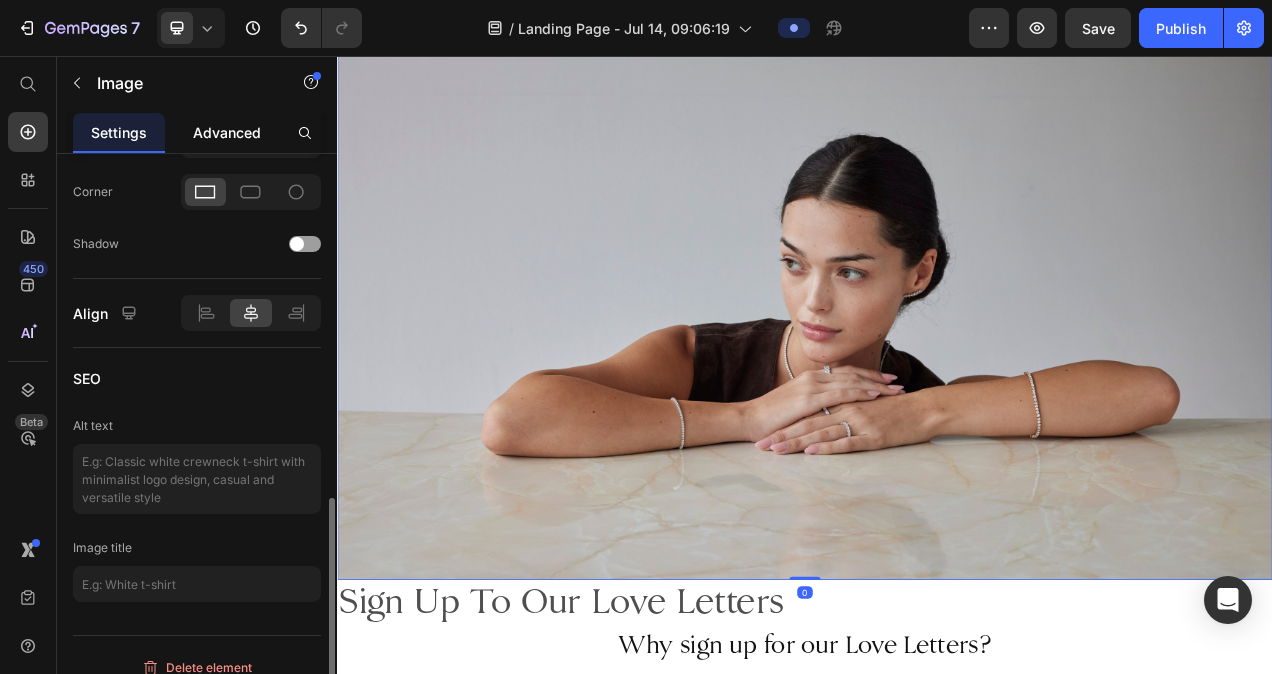 click on "Advanced" at bounding box center (227, 132) 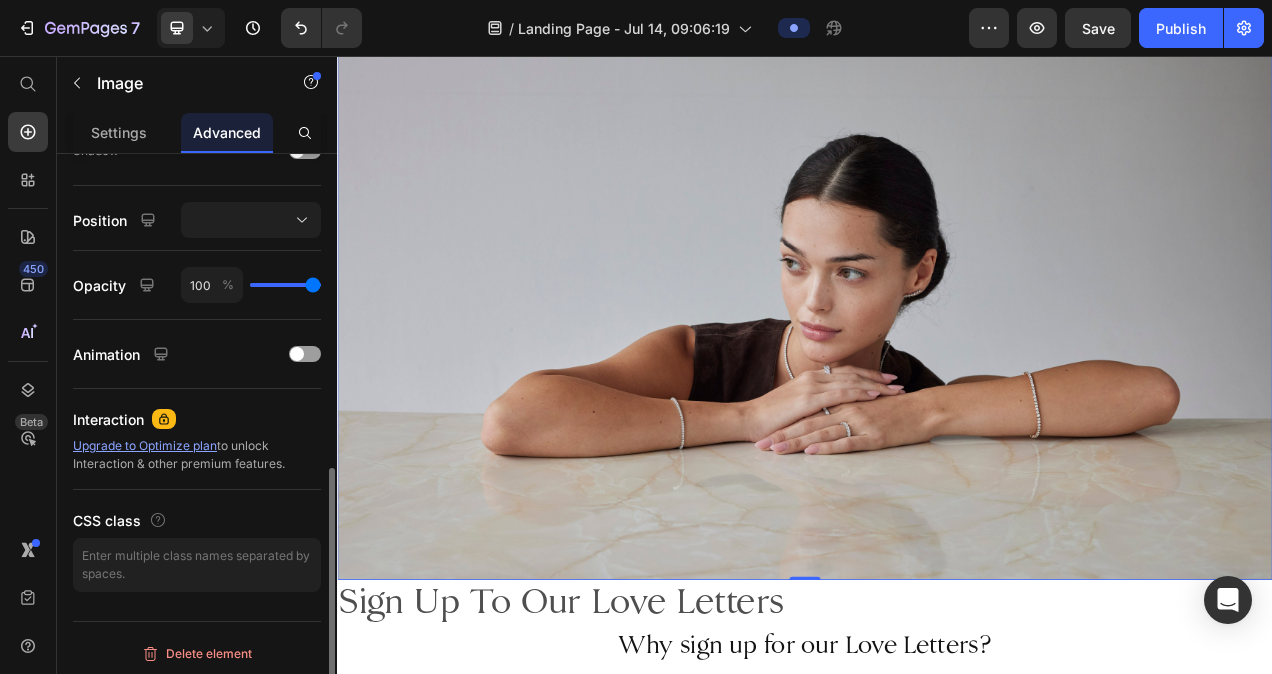 scroll, scrollTop: 688, scrollLeft: 0, axis: vertical 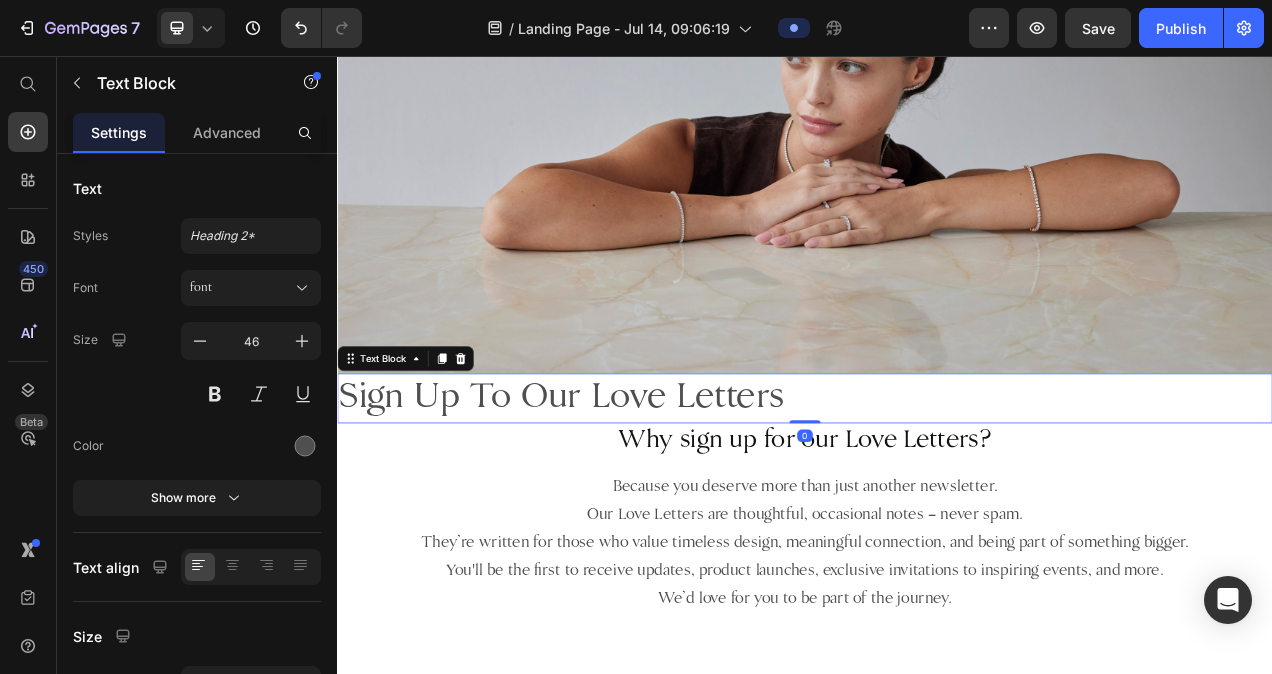click on "Sign Up To Our Love Letters" at bounding box center (937, 496) 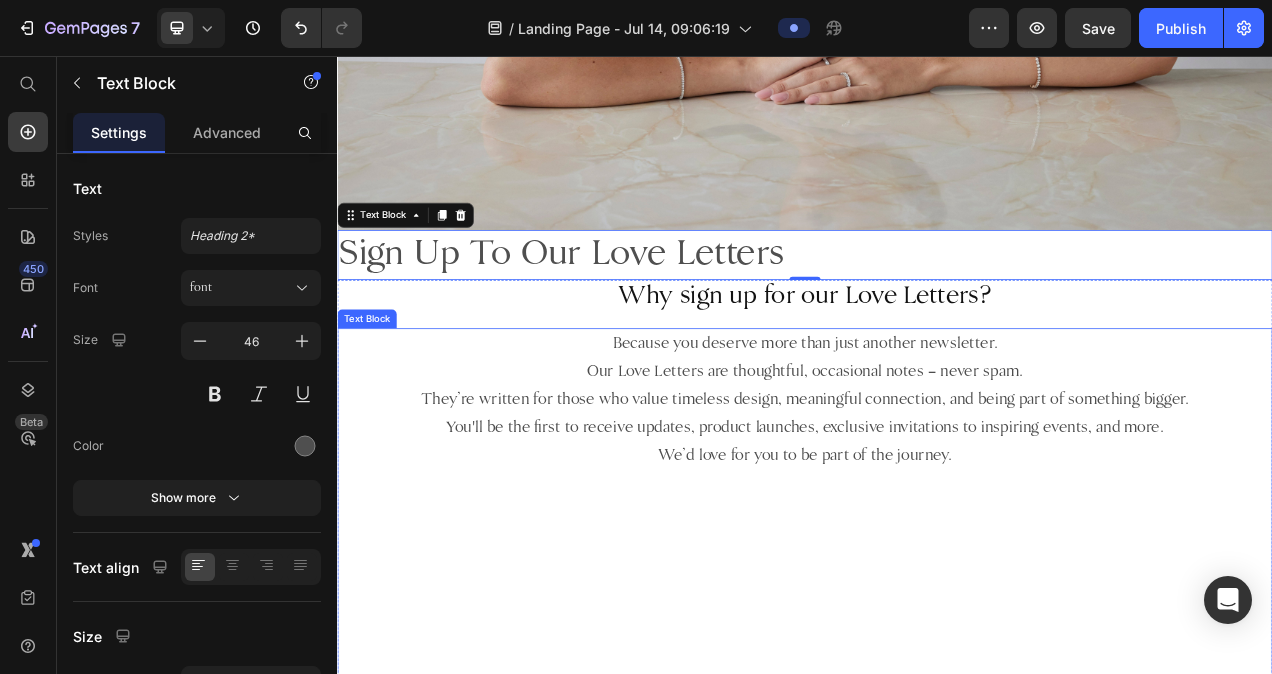 scroll, scrollTop: 616, scrollLeft: 0, axis: vertical 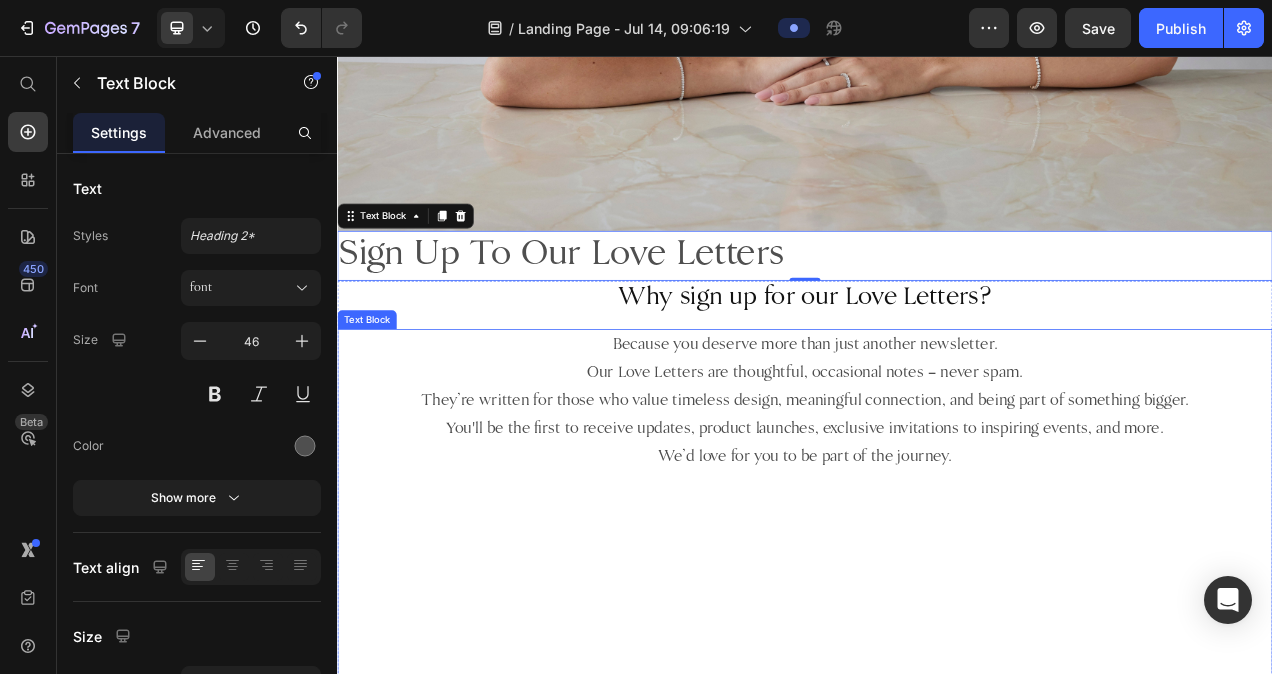 click at bounding box center [937, 733] 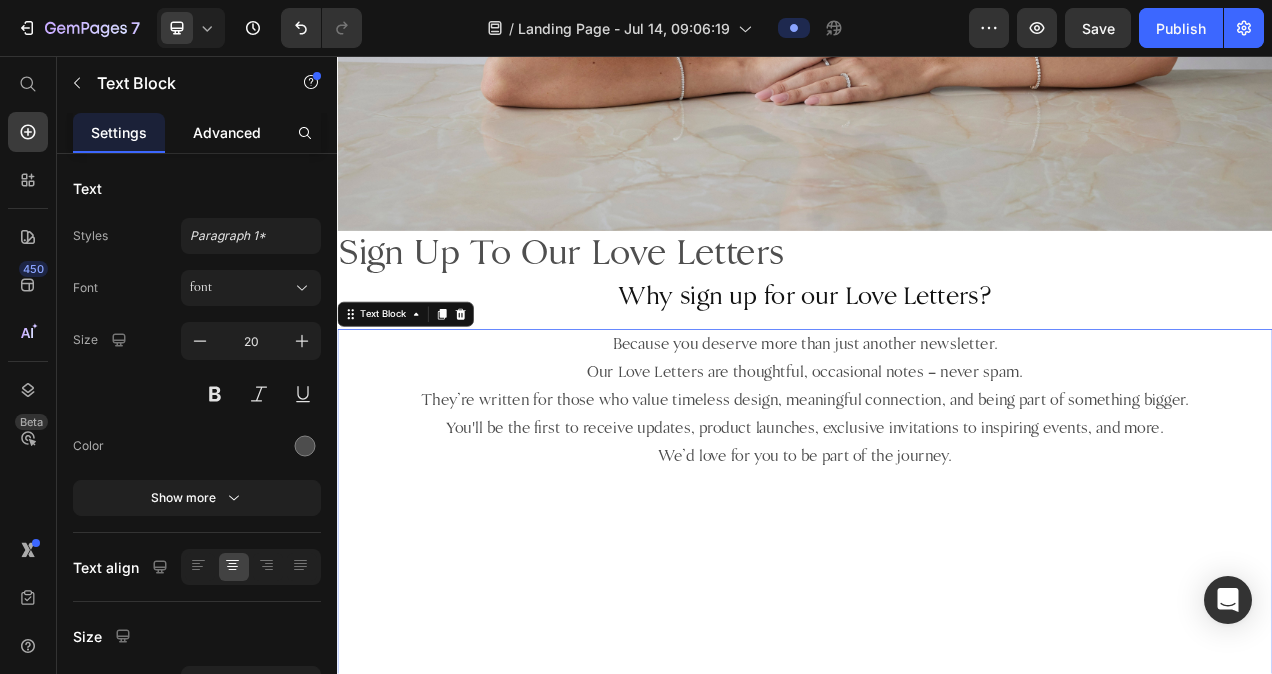 click on "Advanced" 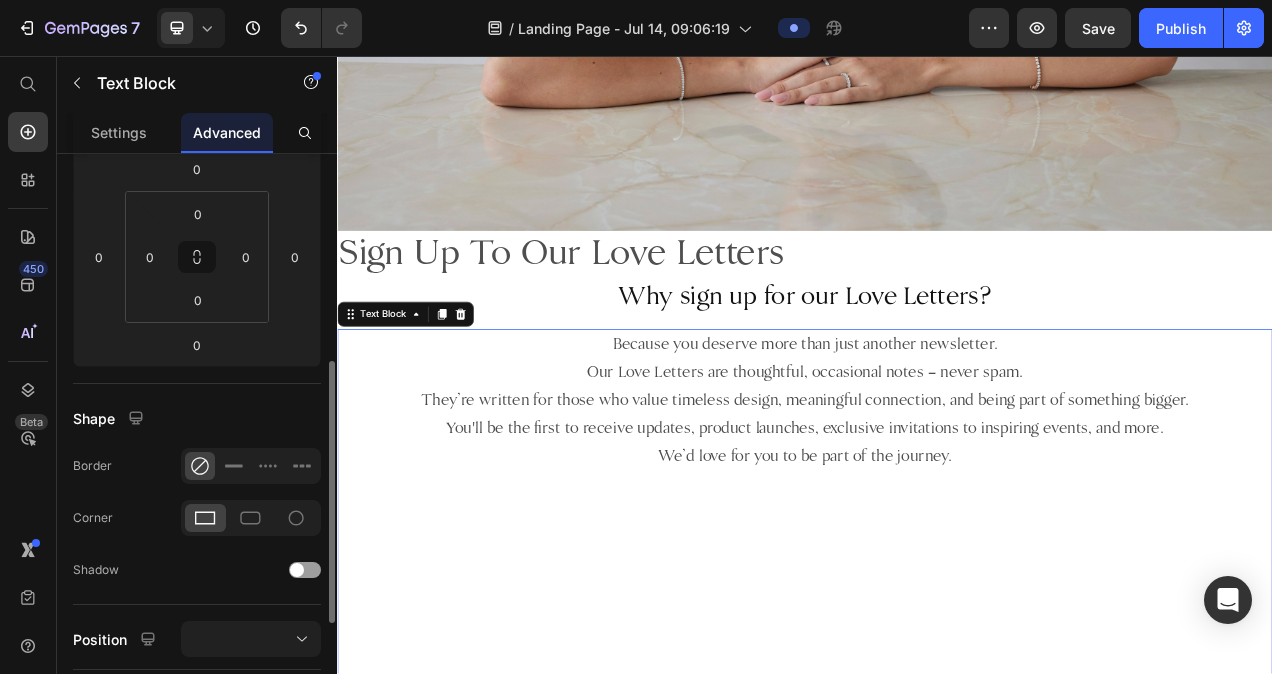 scroll, scrollTop: 438, scrollLeft: 0, axis: vertical 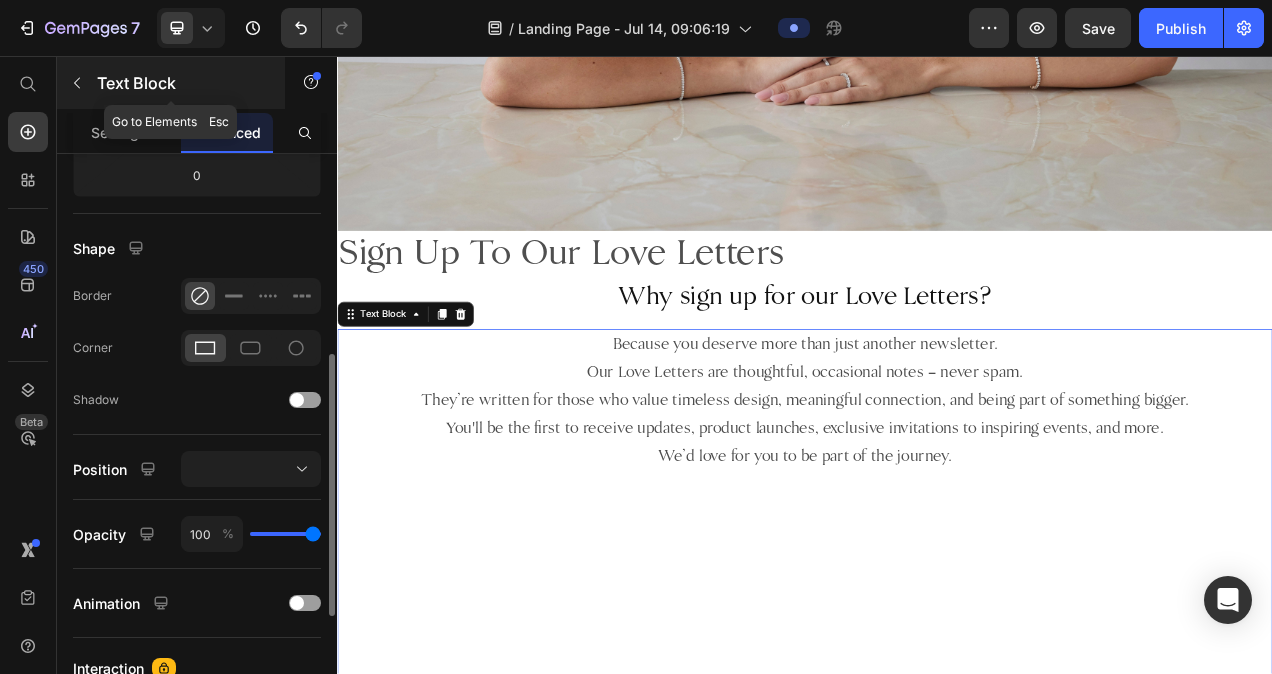 click 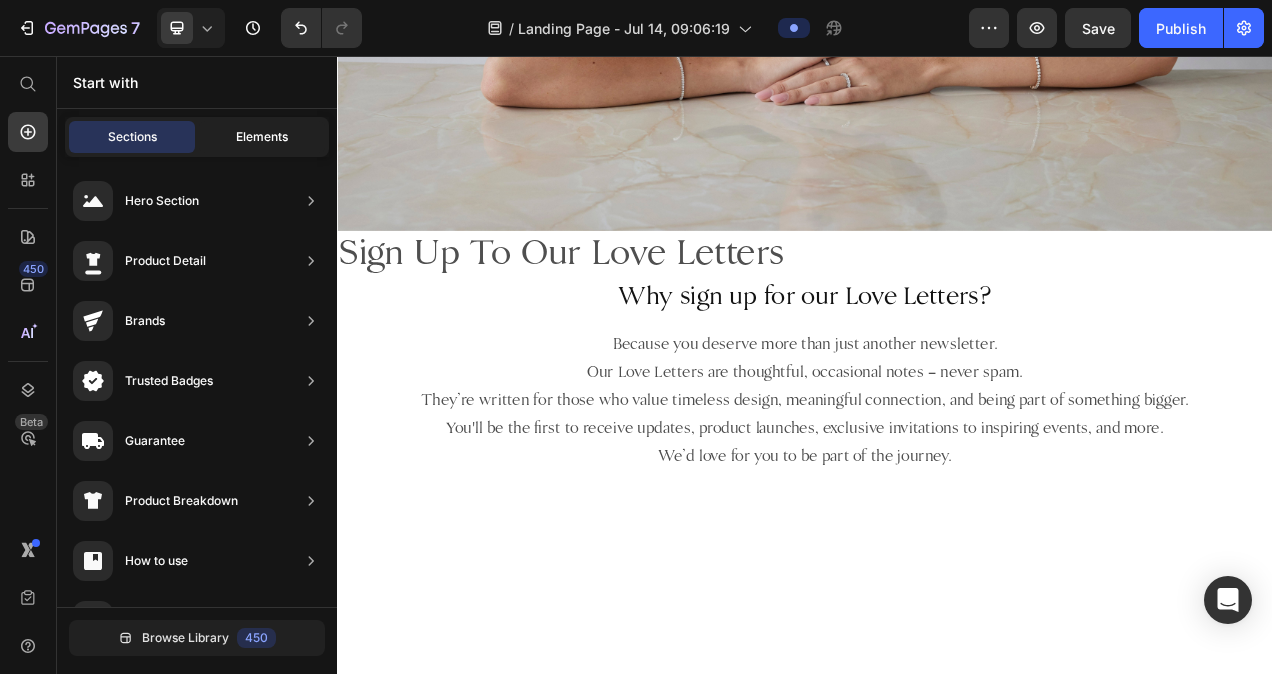 click on "Elements" at bounding box center [262, 137] 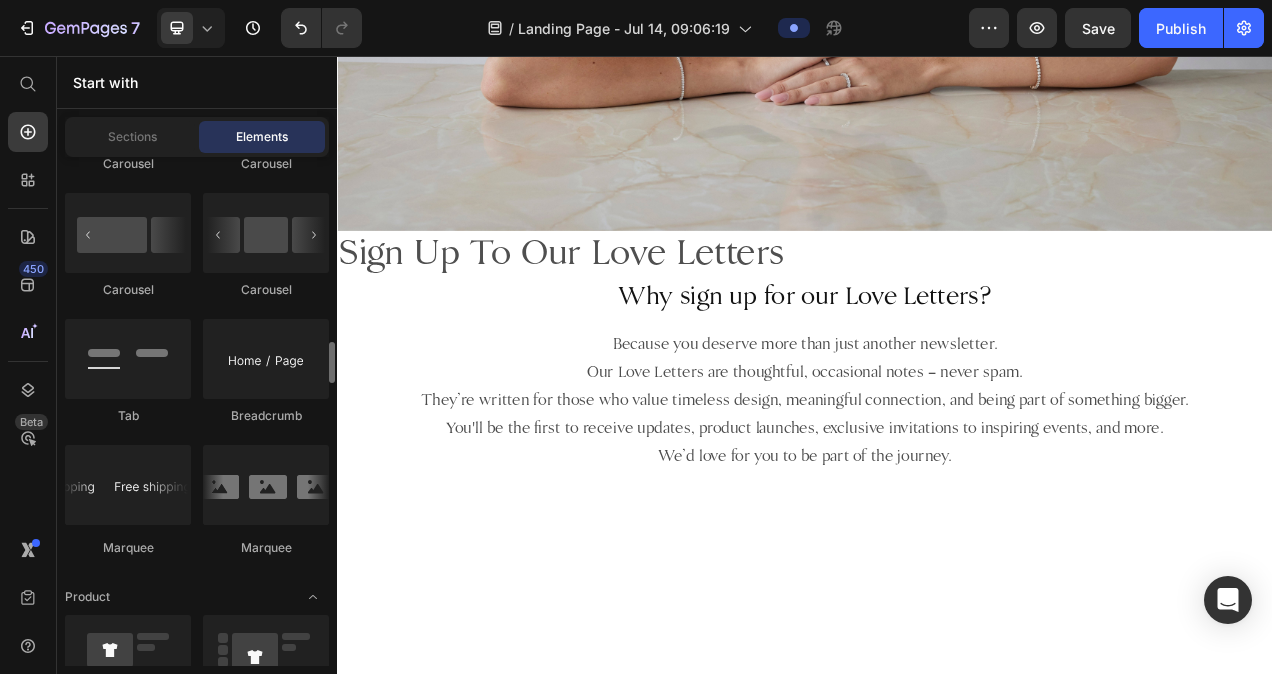 scroll, scrollTop: 2257, scrollLeft: 0, axis: vertical 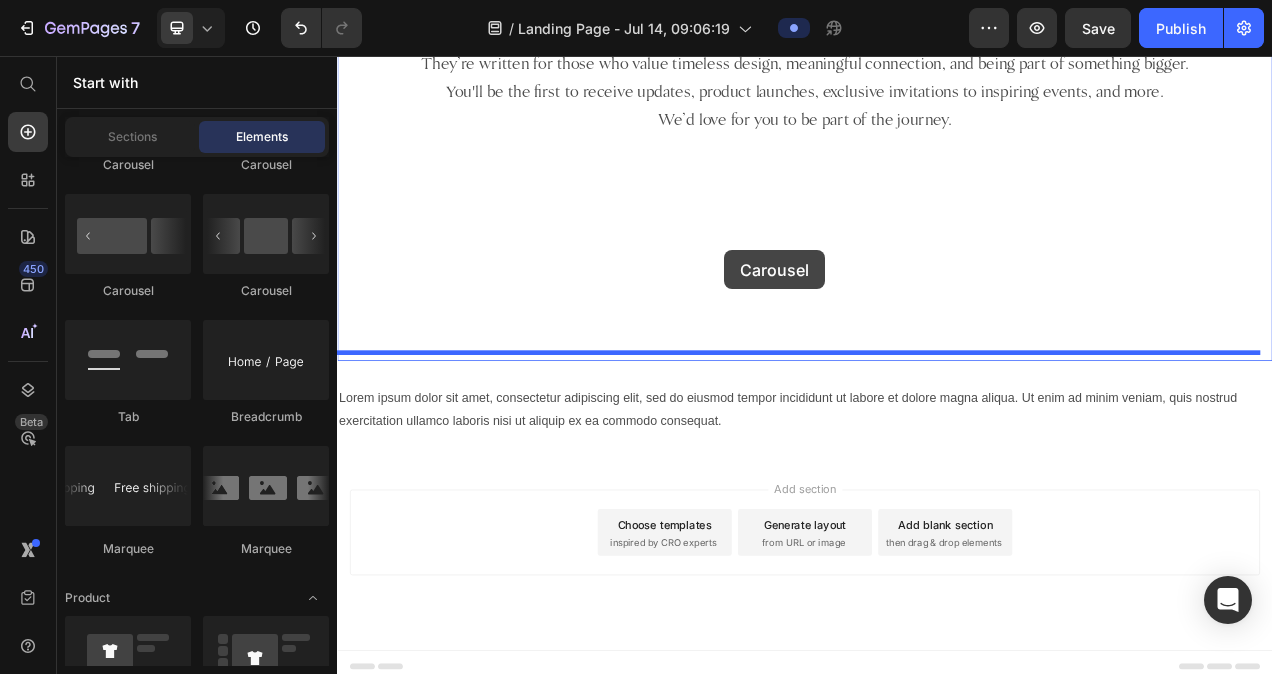 drag, startPoint x: 623, startPoint y: 318, endPoint x: 834, endPoint y: 305, distance: 211.4001 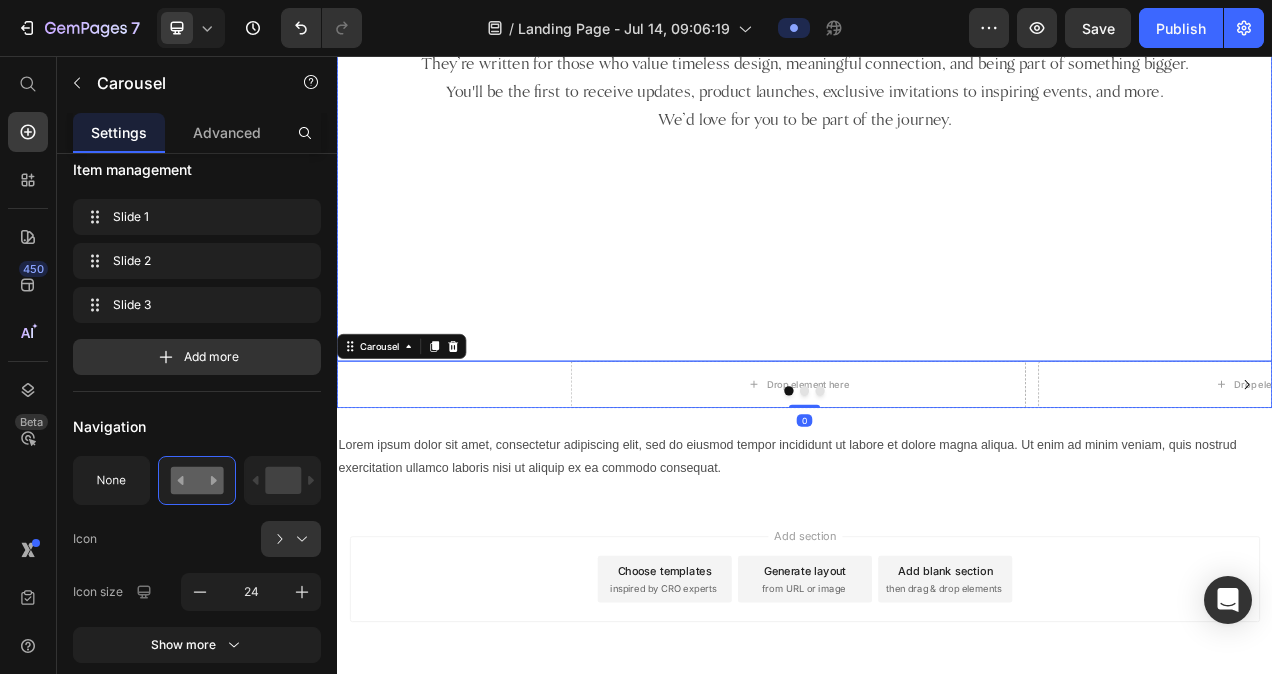scroll, scrollTop: 0, scrollLeft: 0, axis: both 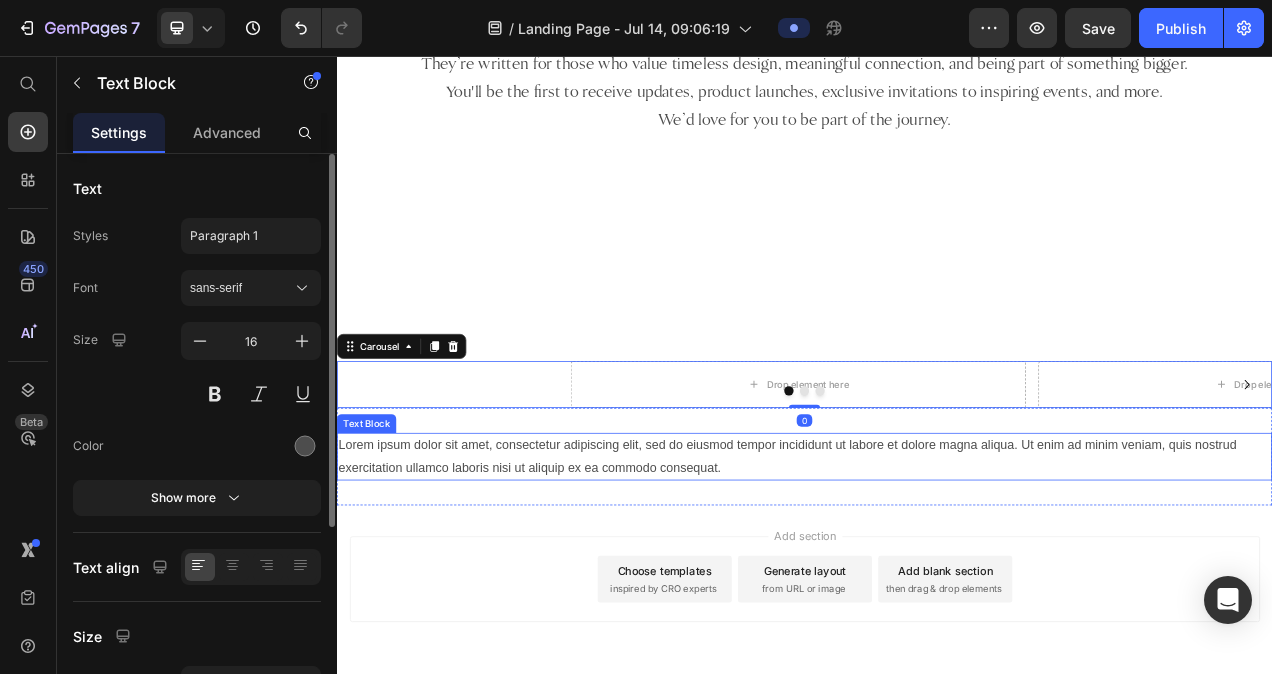 click on "Lorem ipsum dolor sit amet, consectetur adipiscing elit, sed do eiusmod tempor incididunt ut labore et dolore magna aliqua. Ut enim ad minim veniam, quis nostrud exercitation ullamco laboris nisi ut aliquip ex ea commodo consequat." at bounding box center (937, 571) 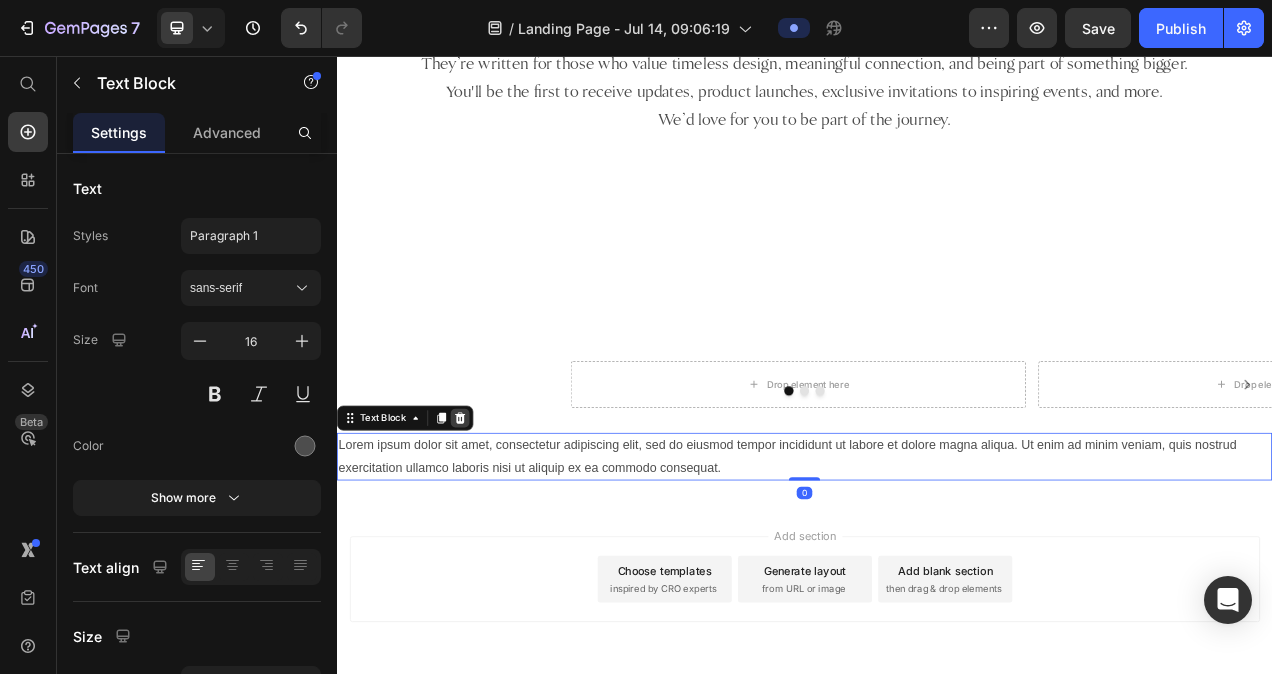 click 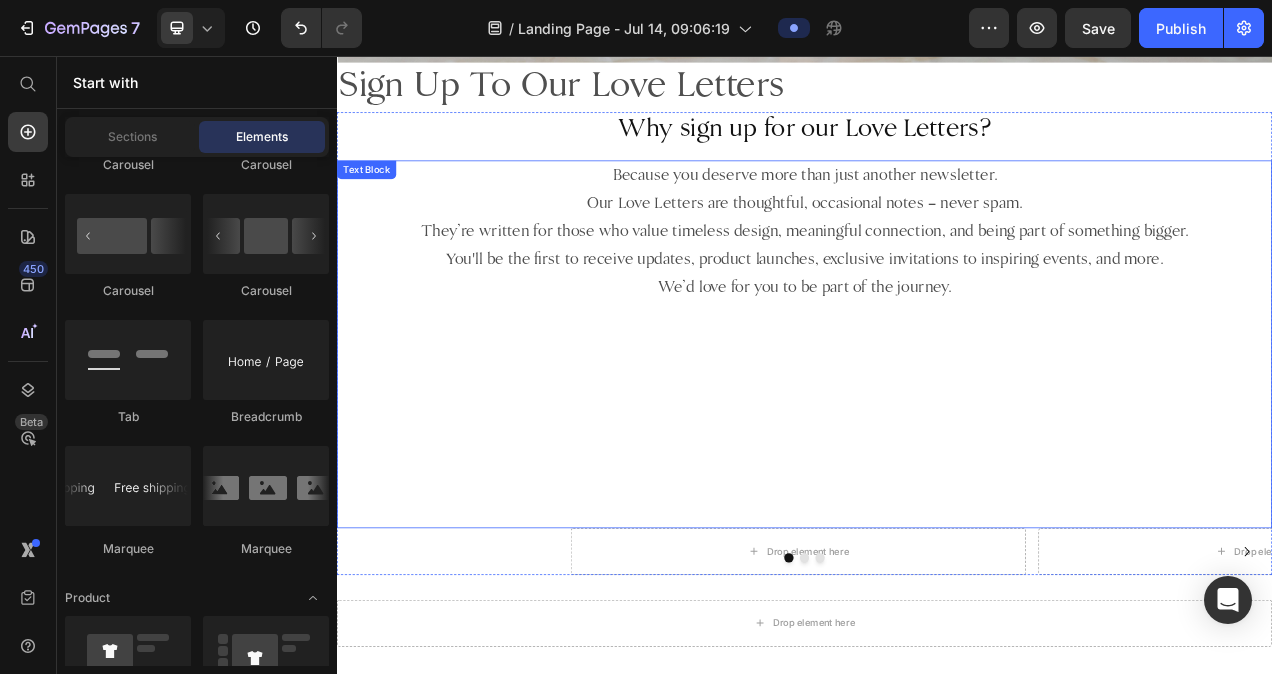 scroll, scrollTop: 826, scrollLeft: 0, axis: vertical 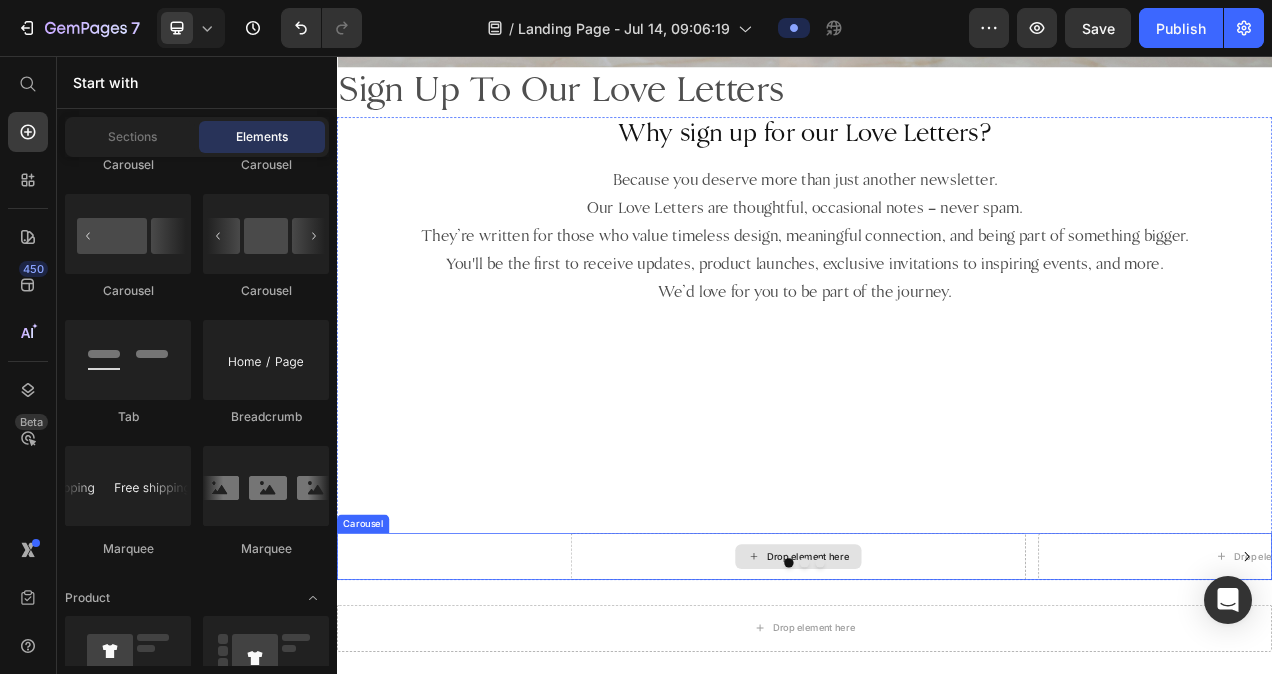 click on "Drop element here" at bounding box center (929, 699) 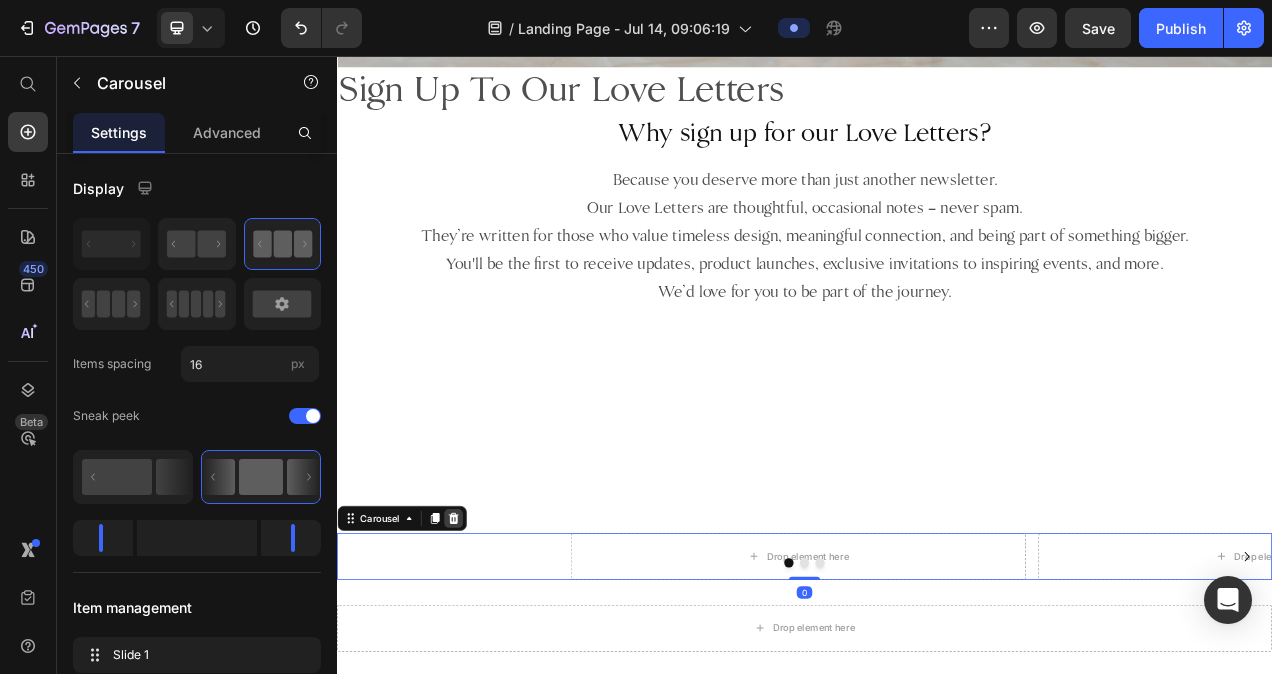 click at bounding box center (486, 650) 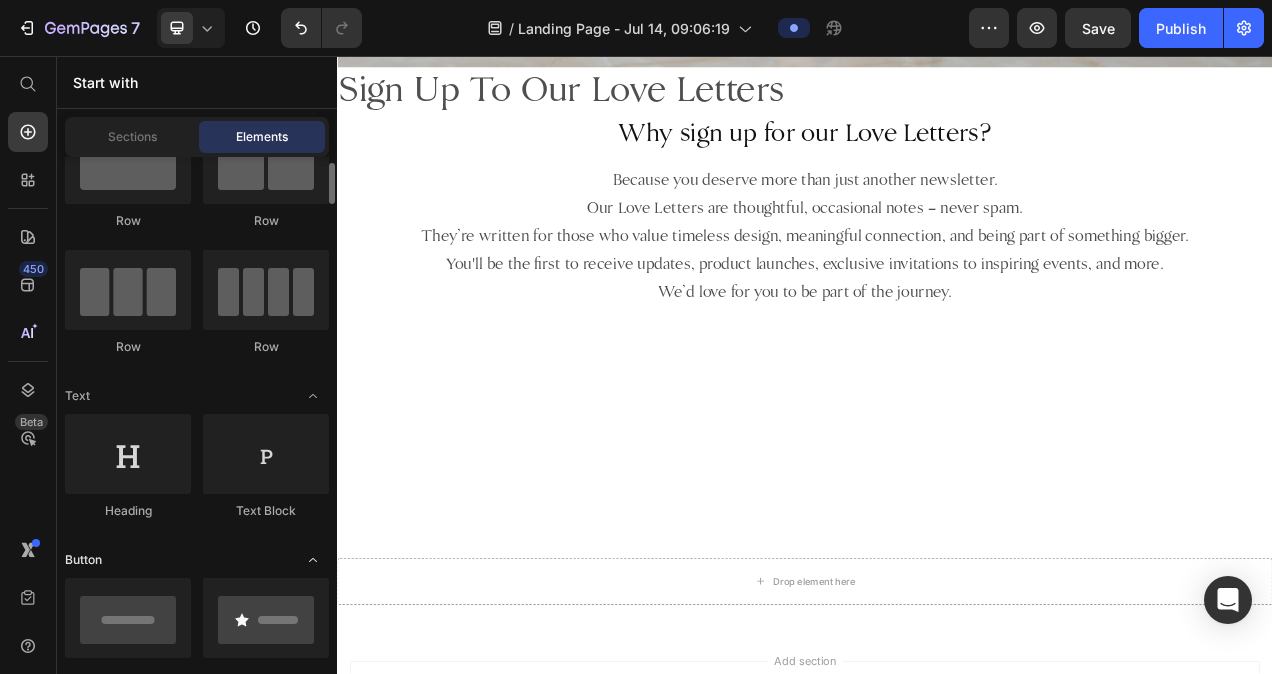 scroll, scrollTop: 0, scrollLeft: 0, axis: both 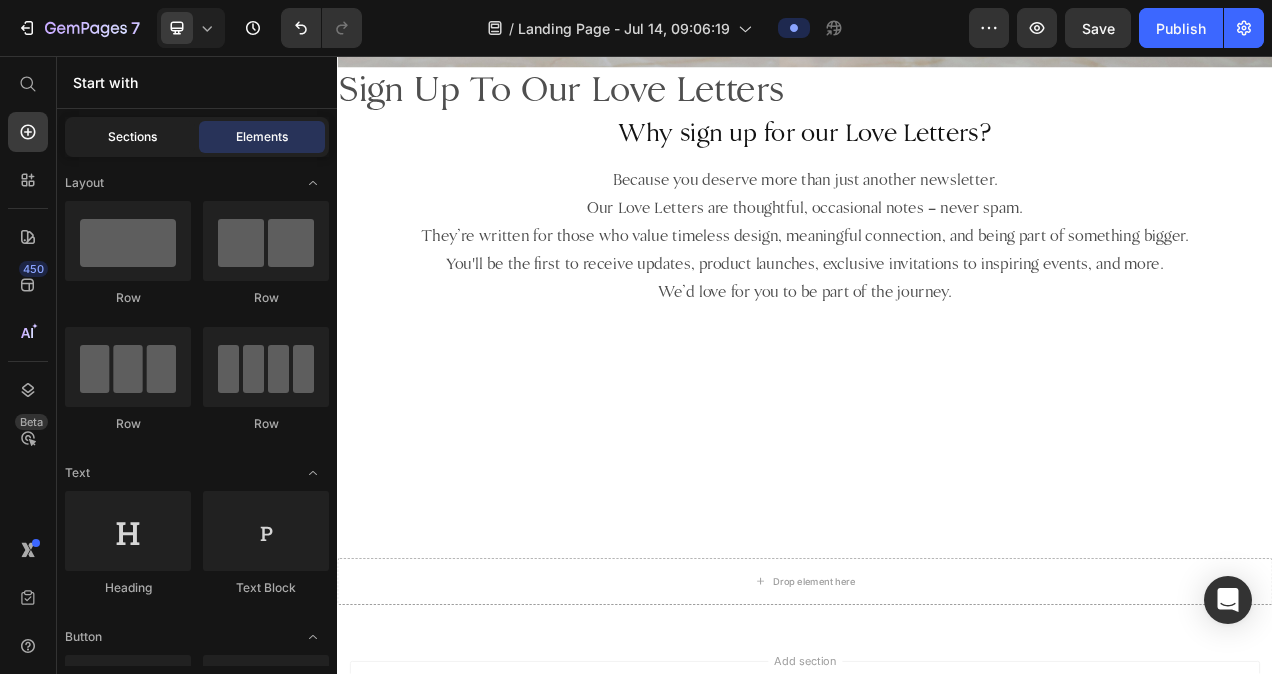 click on "Sections" at bounding box center [132, 137] 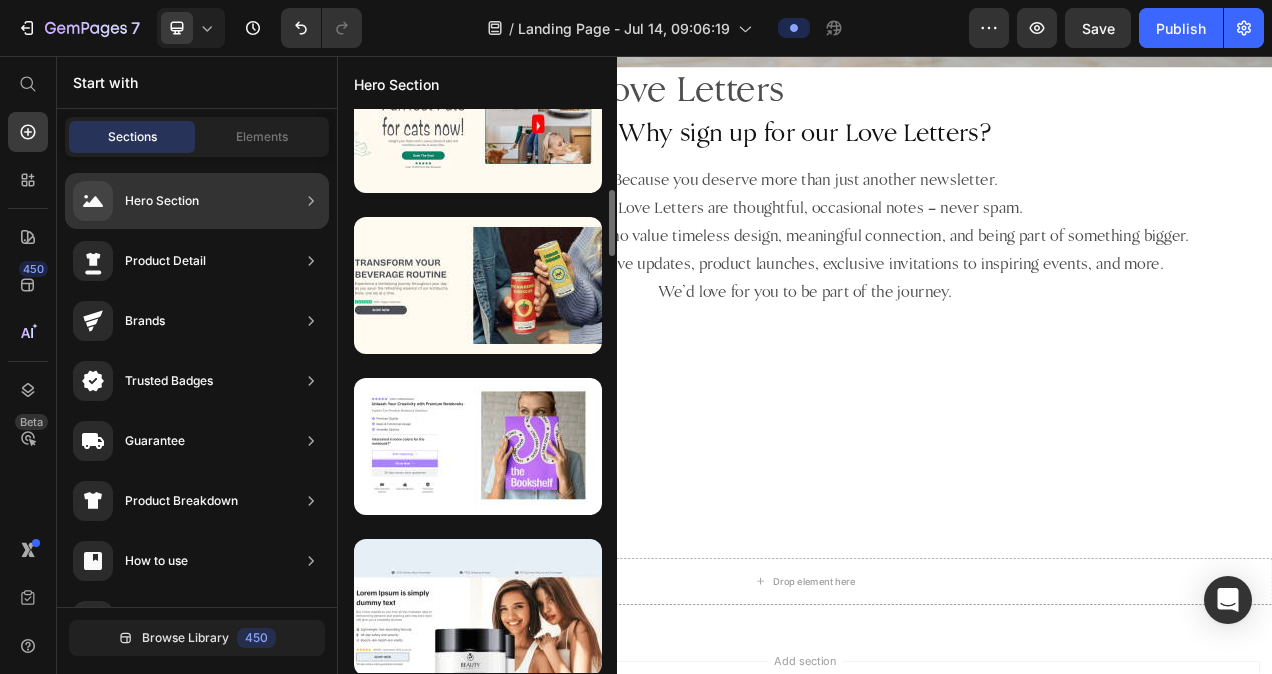 scroll, scrollTop: 702, scrollLeft: 0, axis: vertical 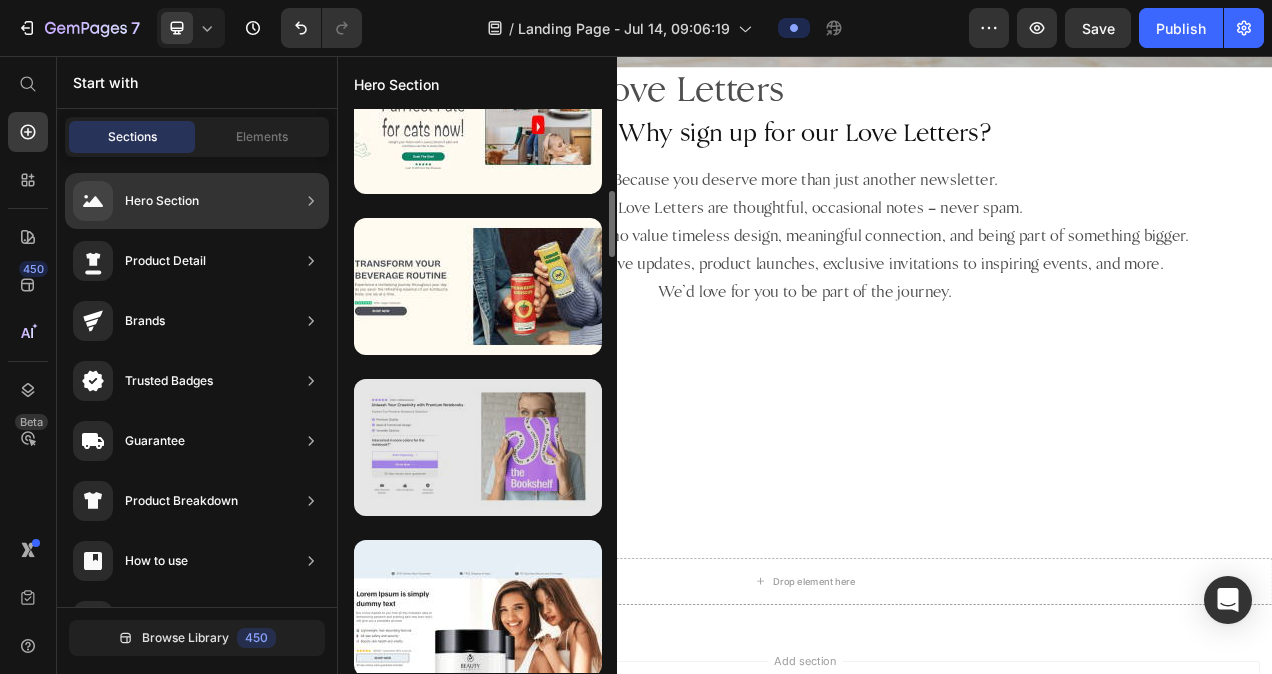 click at bounding box center [478, 447] 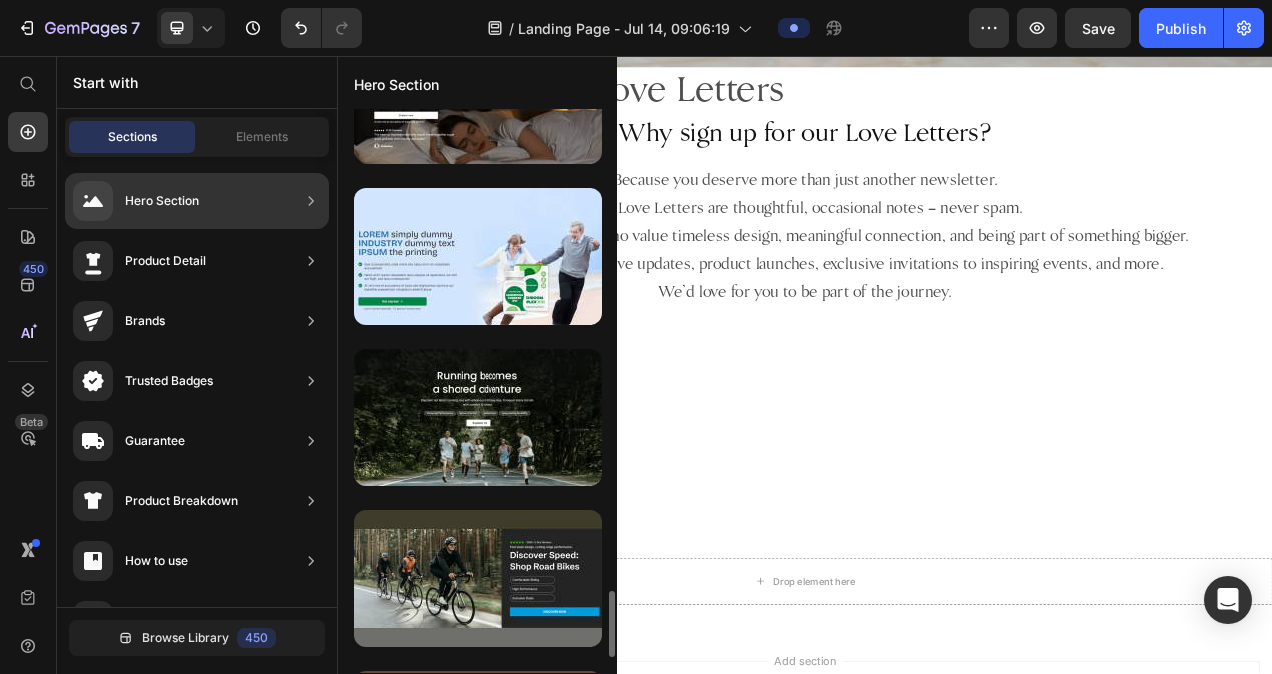 scroll, scrollTop: 4114, scrollLeft: 0, axis: vertical 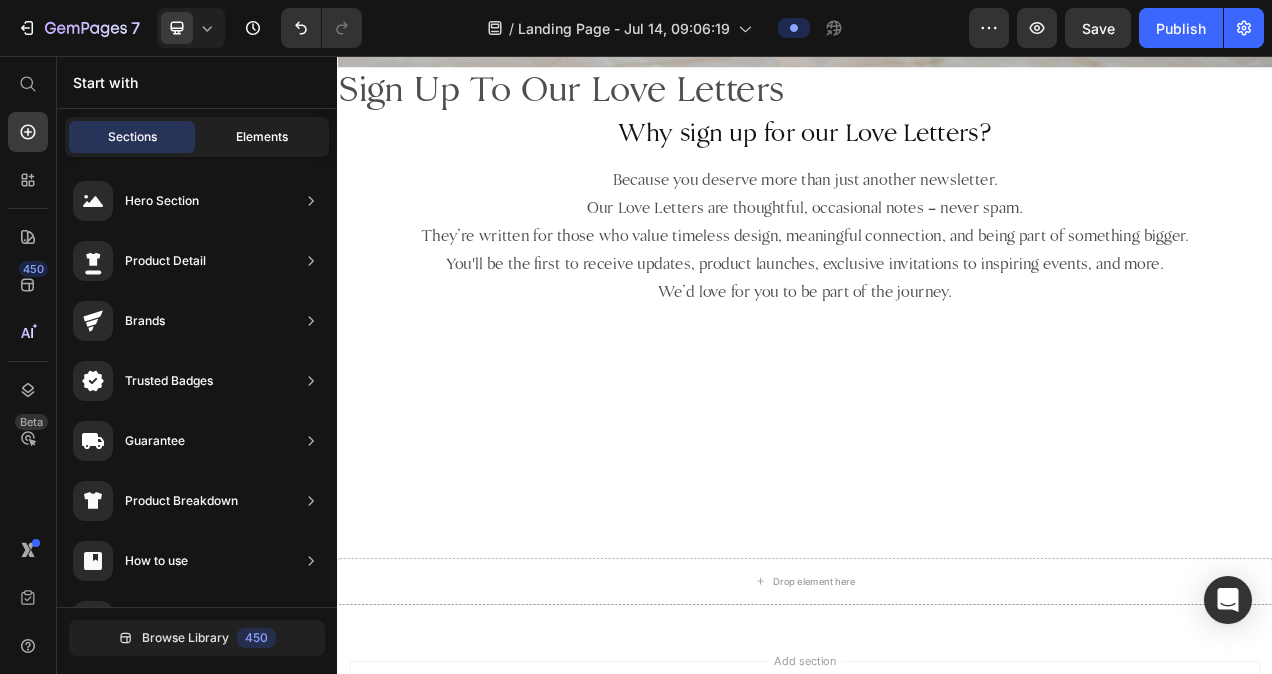 click on "Elements" 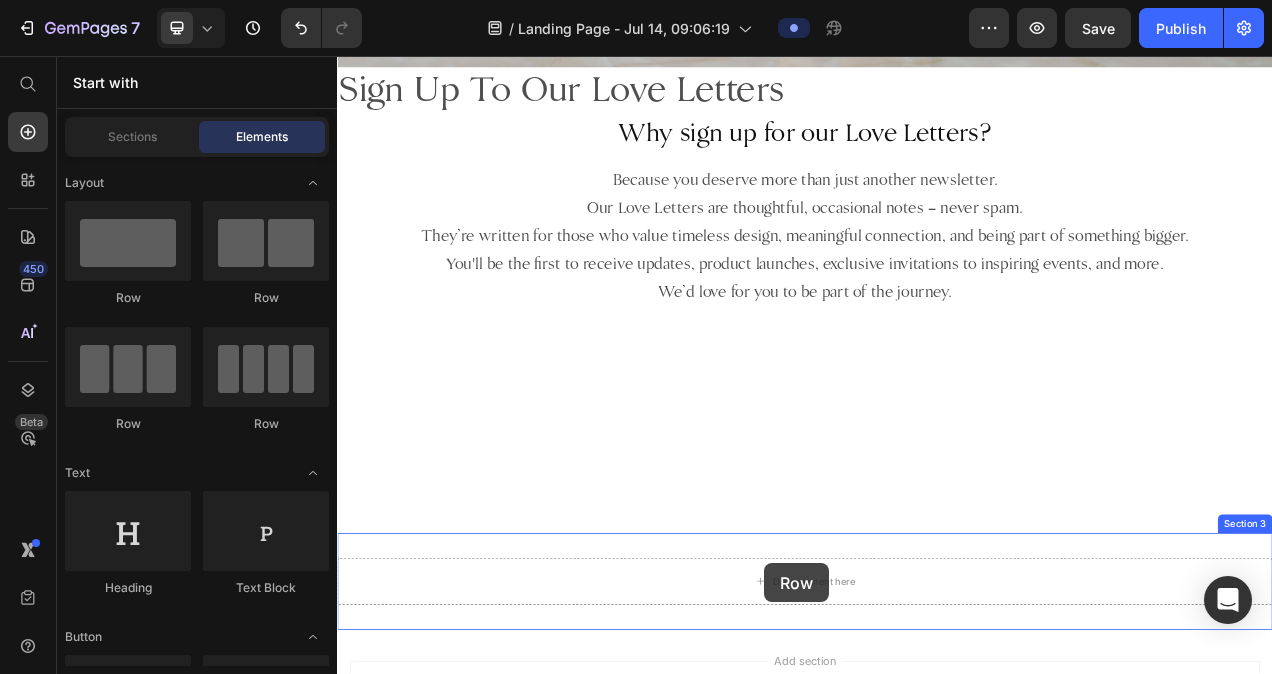 scroll, scrollTop: 1045, scrollLeft: 0, axis: vertical 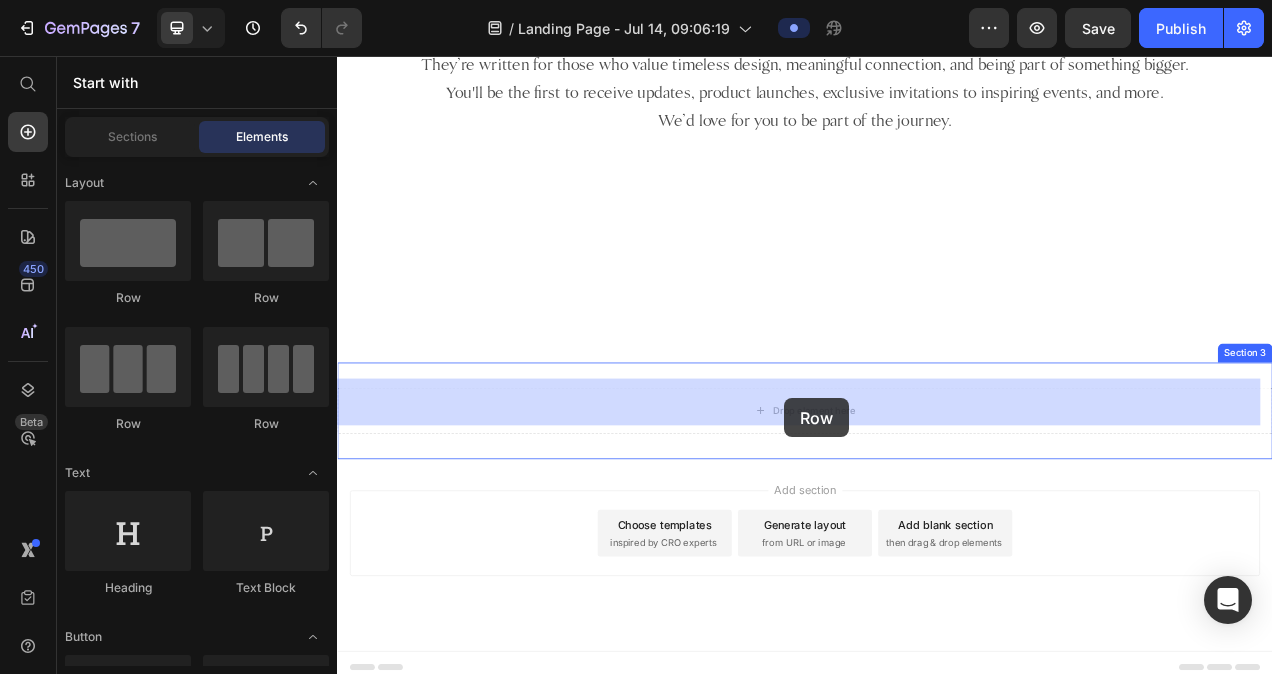 drag, startPoint x: 606, startPoint y: 322, endPoint x: 911, endPoint y: 495, distance: 350.64798 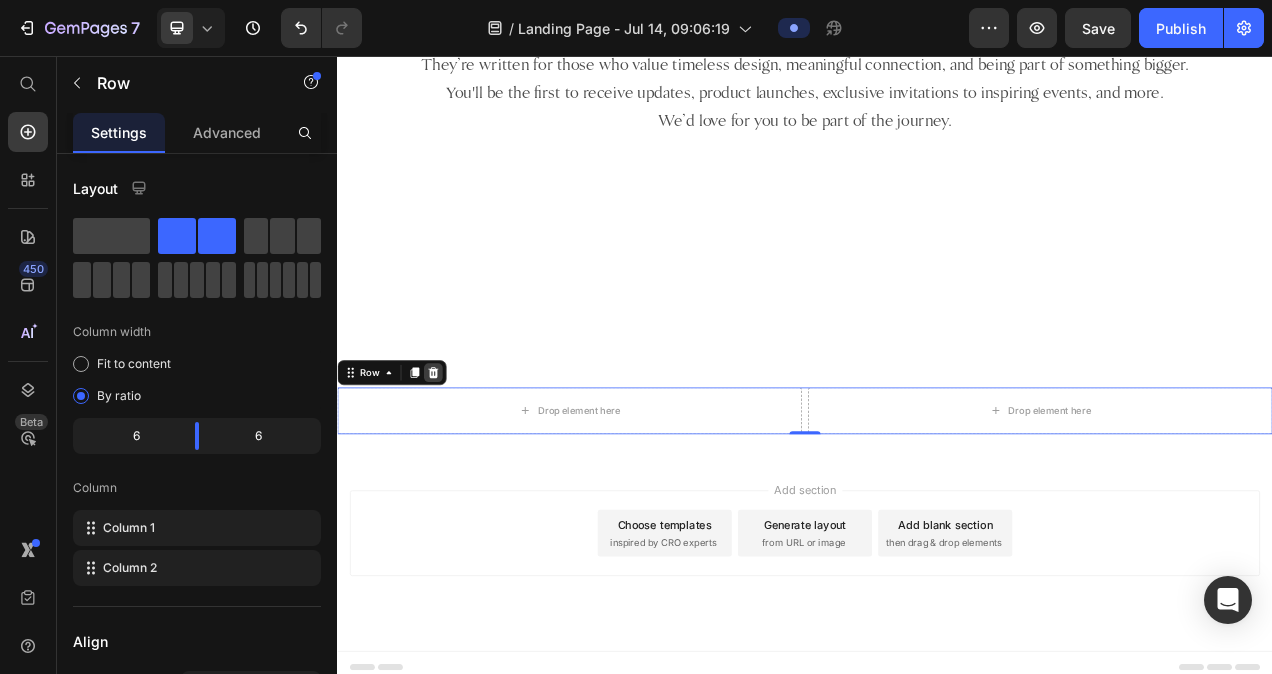 click 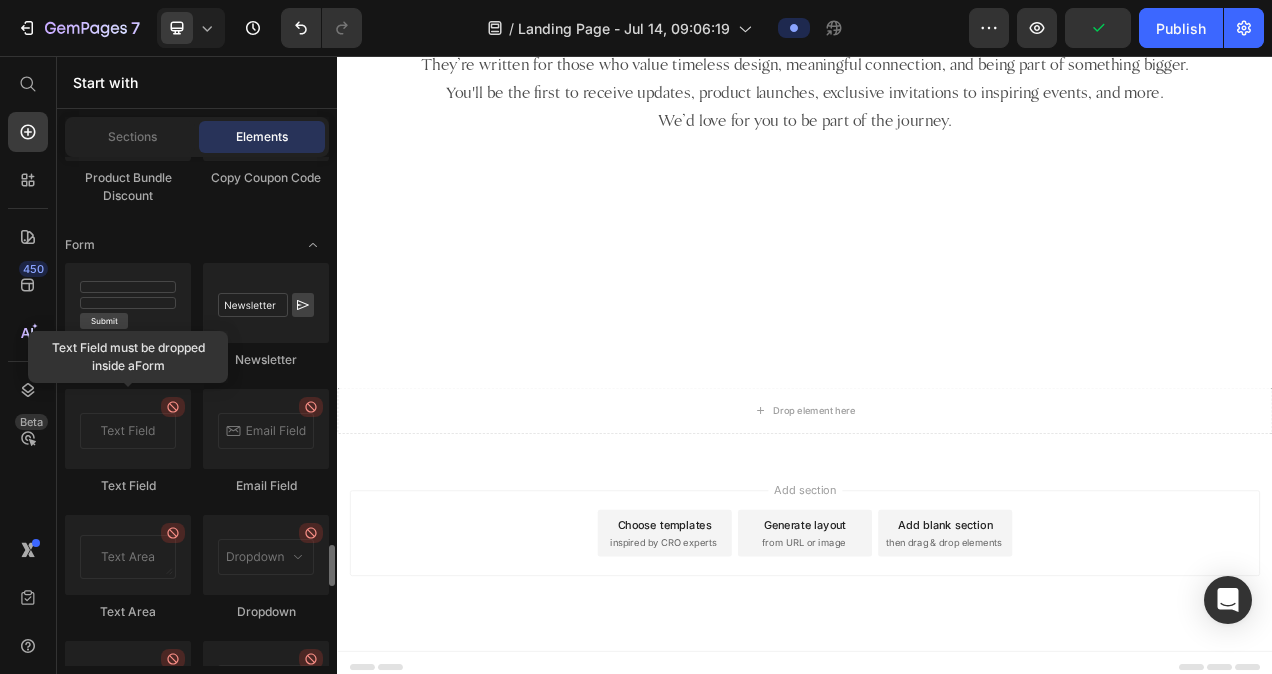 scroll, scrollTop: 4736, scrollLeft: 0, axis: vertical 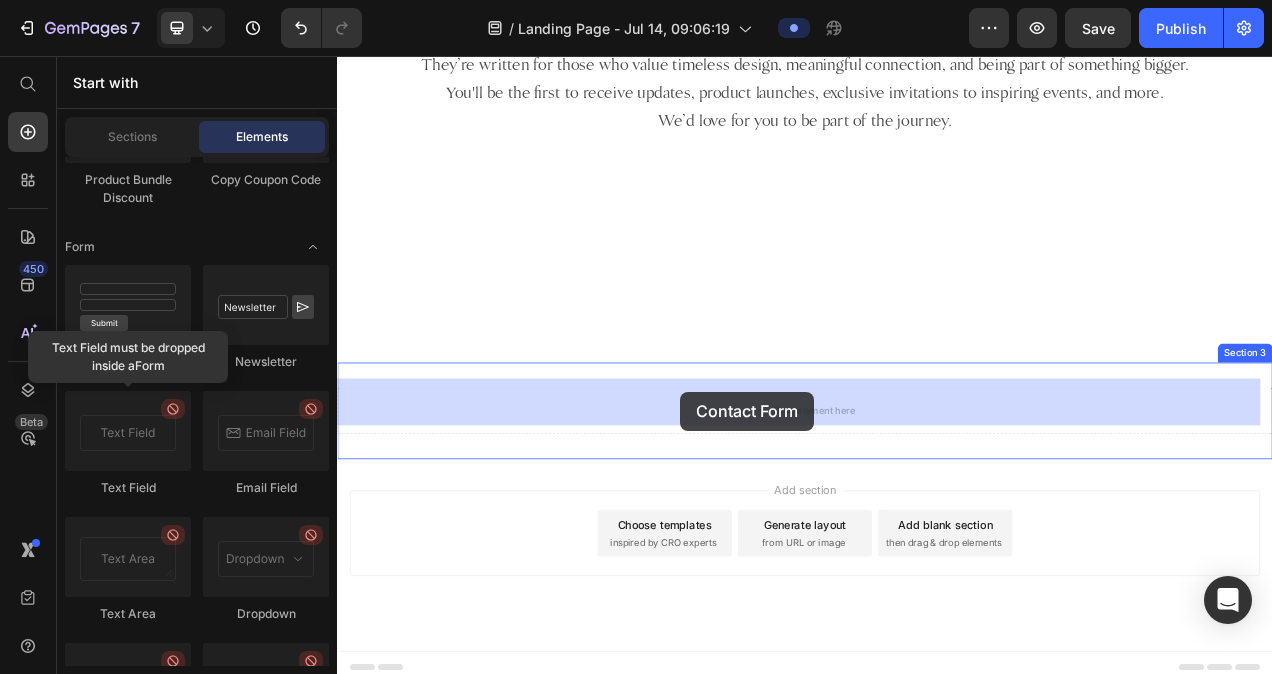 drag, startPoint x: 491, startPoint y: 344, endPoint x: 777, endPoint y: 487, distance: 319.75772 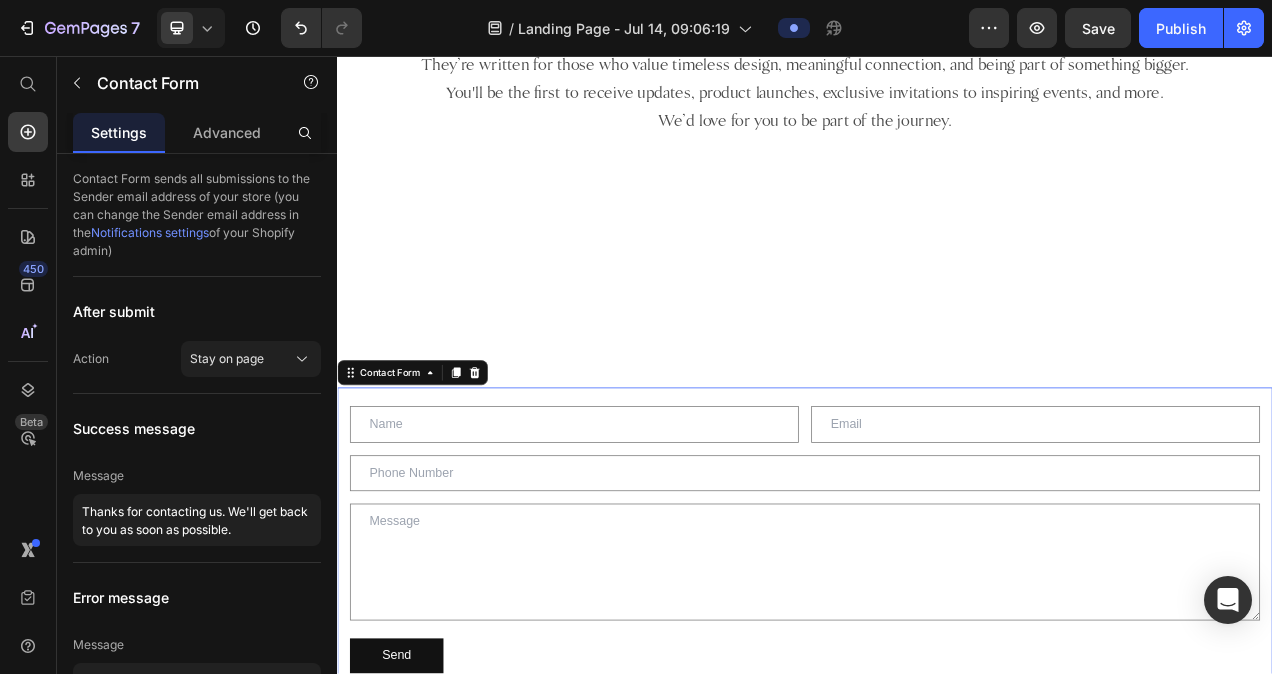 click at bounding box center [937, 592] 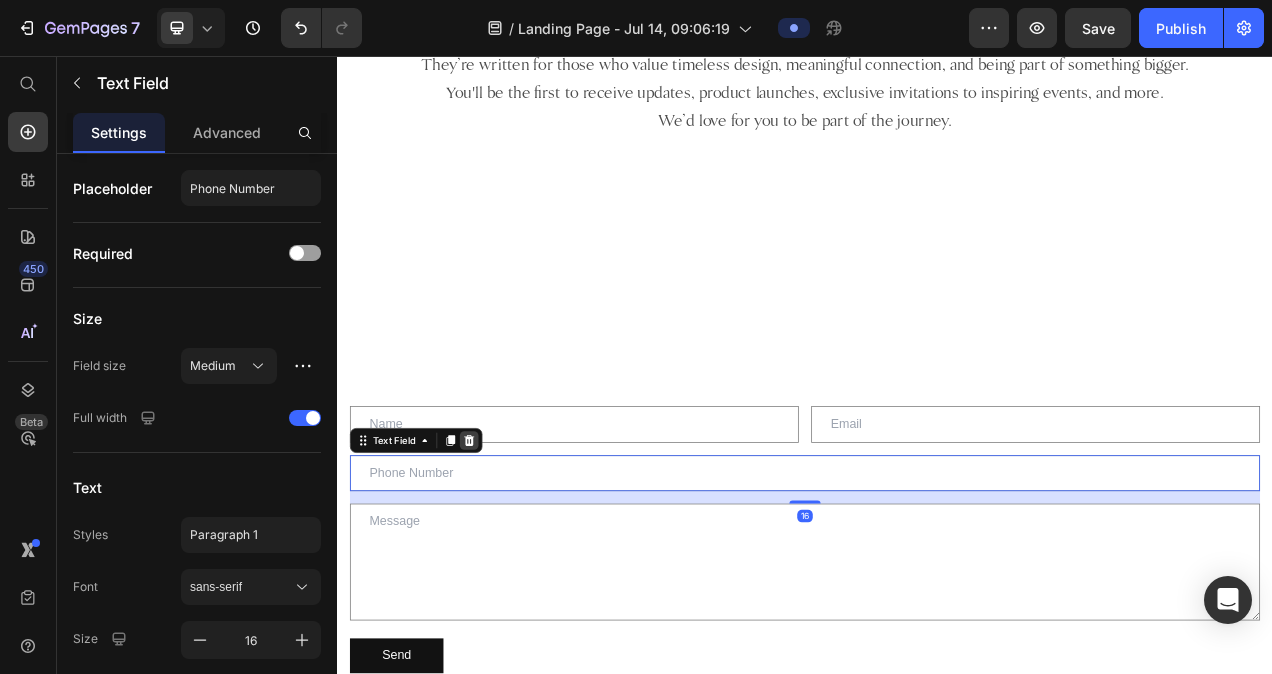 click 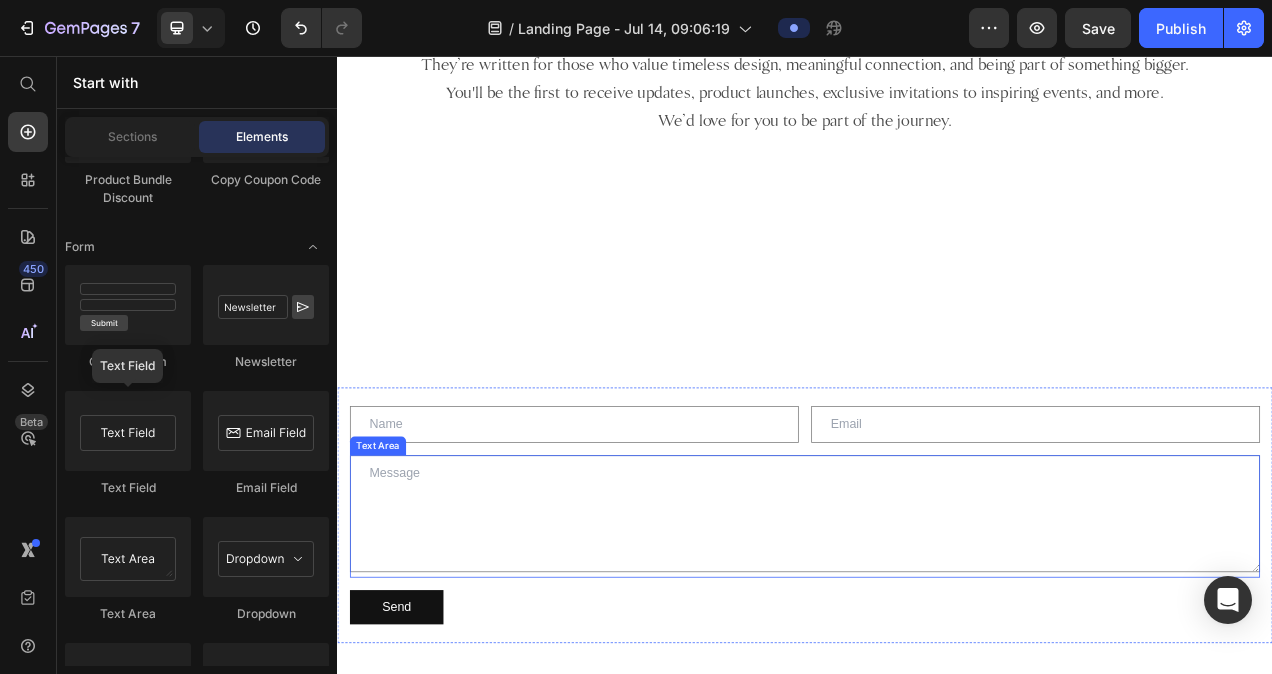 click at bounding box center (937, 644) 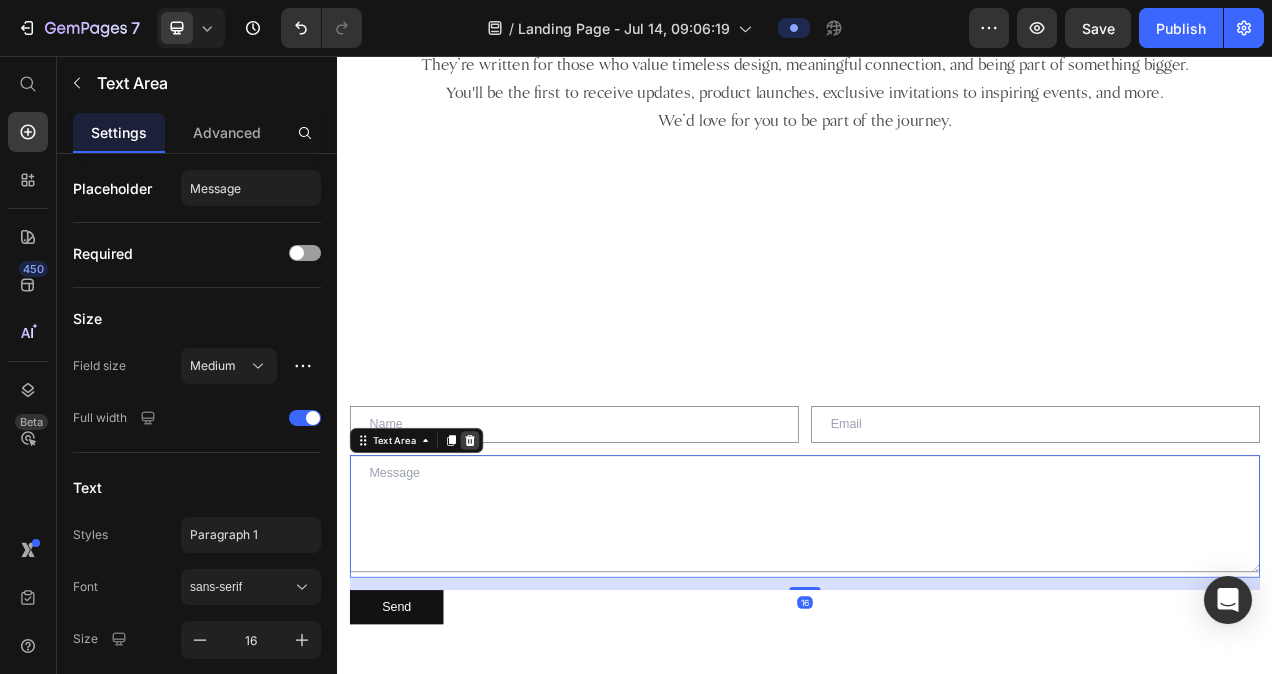 click 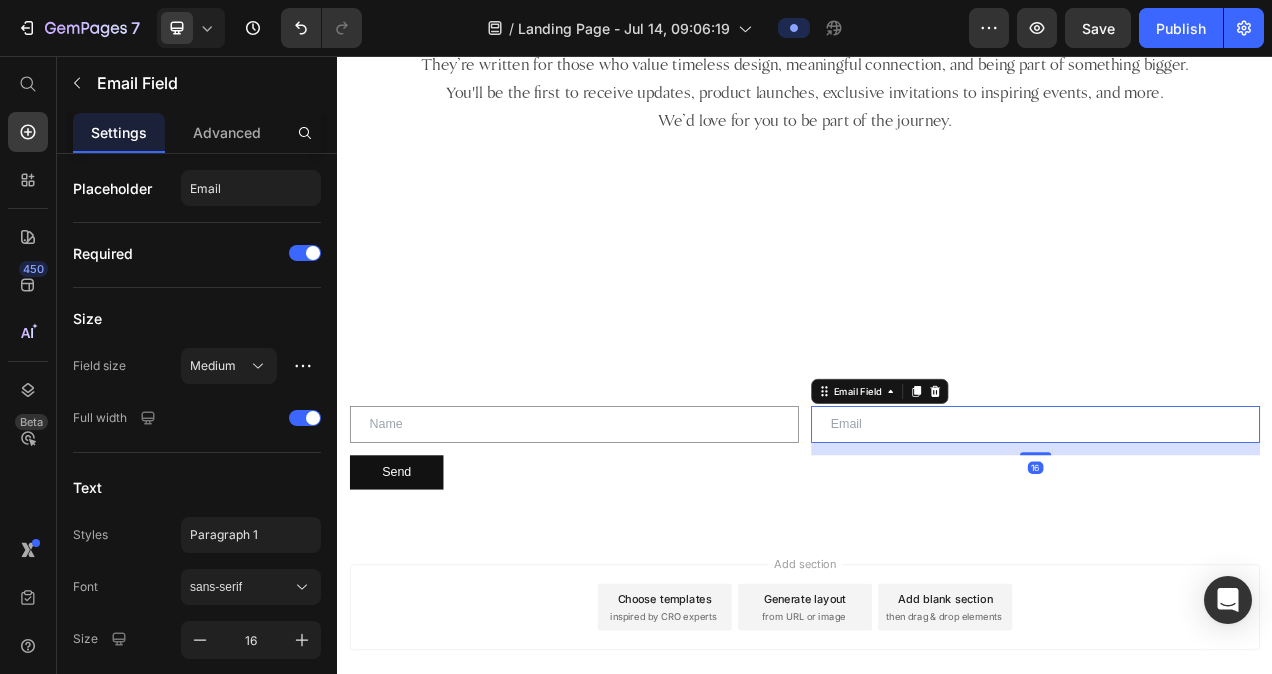 click at bounding box center [1233, 529] 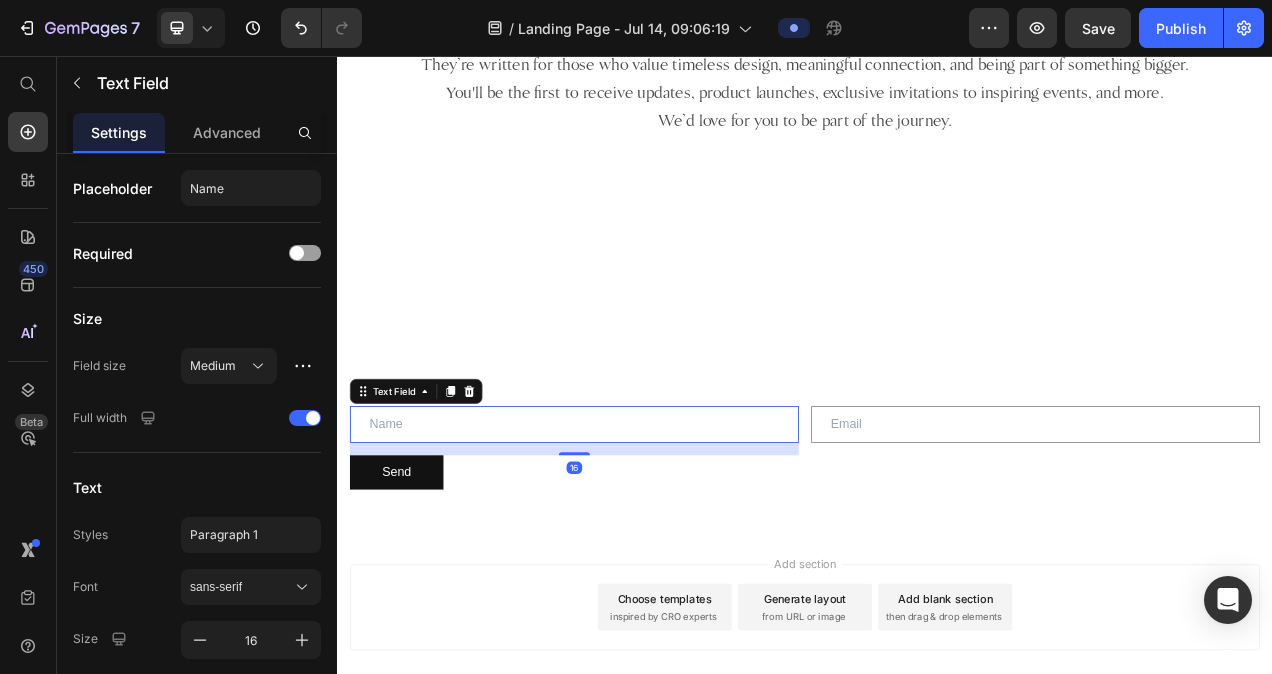 click at bounding box center [641, 529] 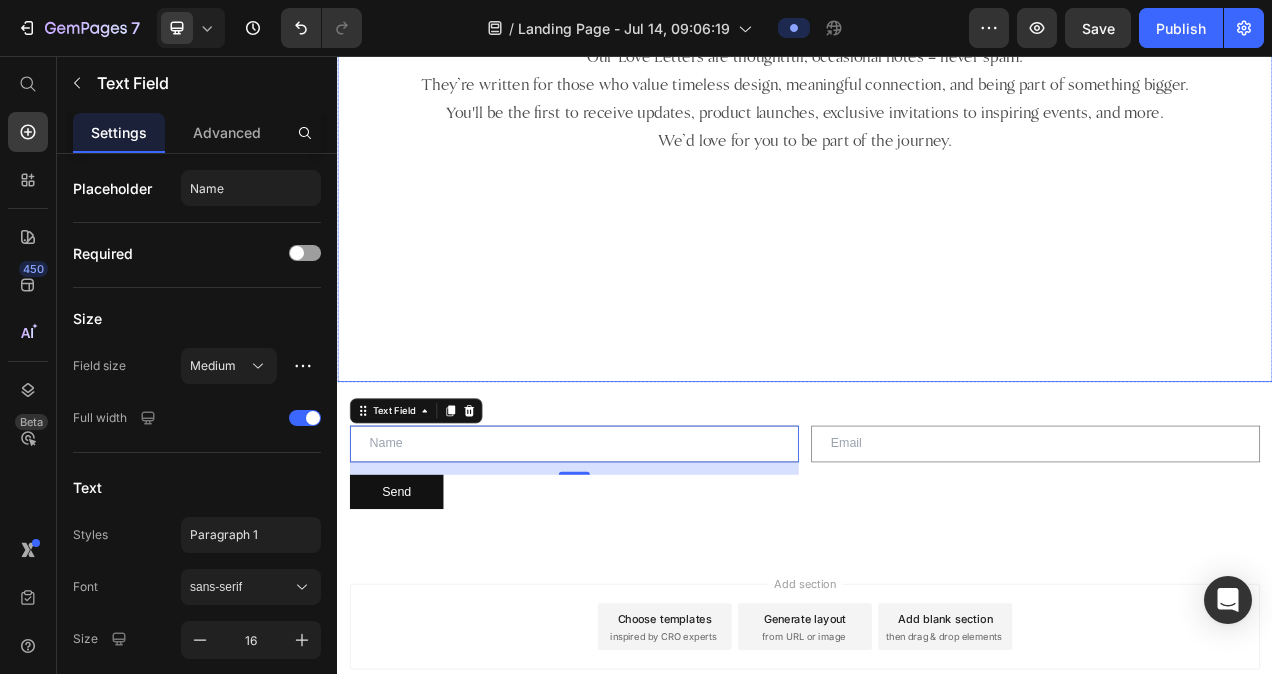 scroll, scrollTop: 1018, scrollLeft: 0, axis: vertical 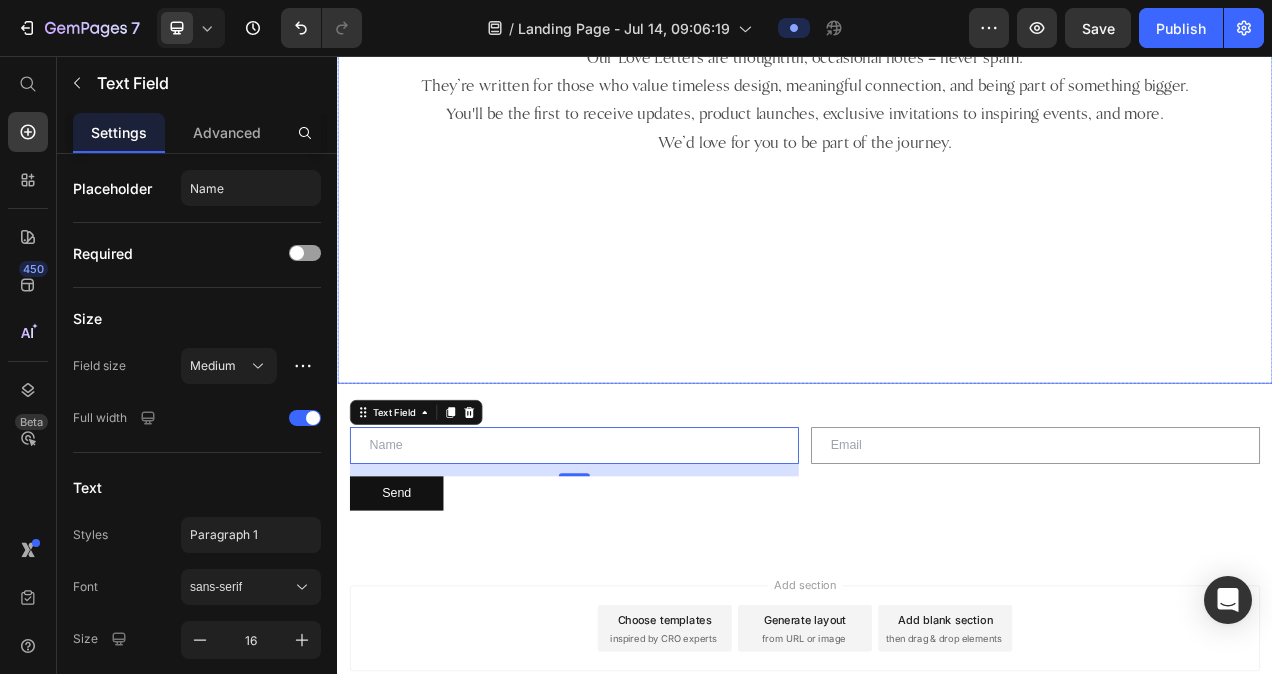 click at bounding box center (937, 331) 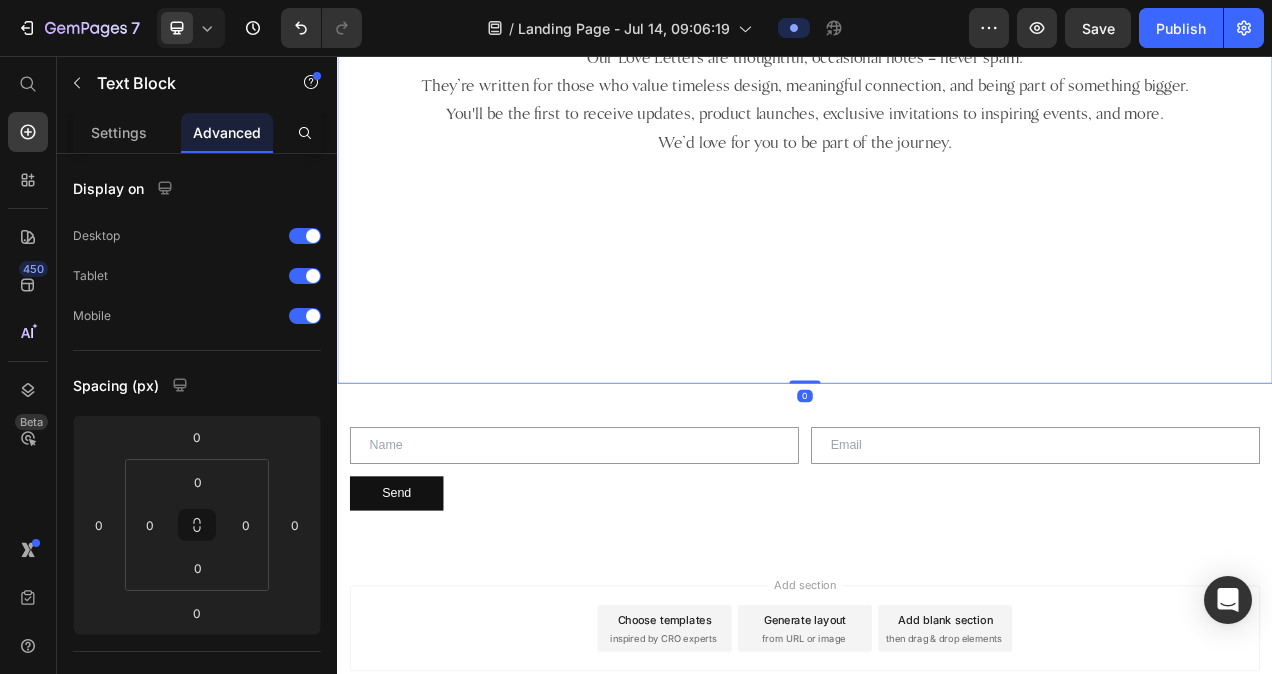 drag, startPoint x: 938, startPoint y: 464, endPoint x: 934, endPoint y: 261, distance: 203.0394 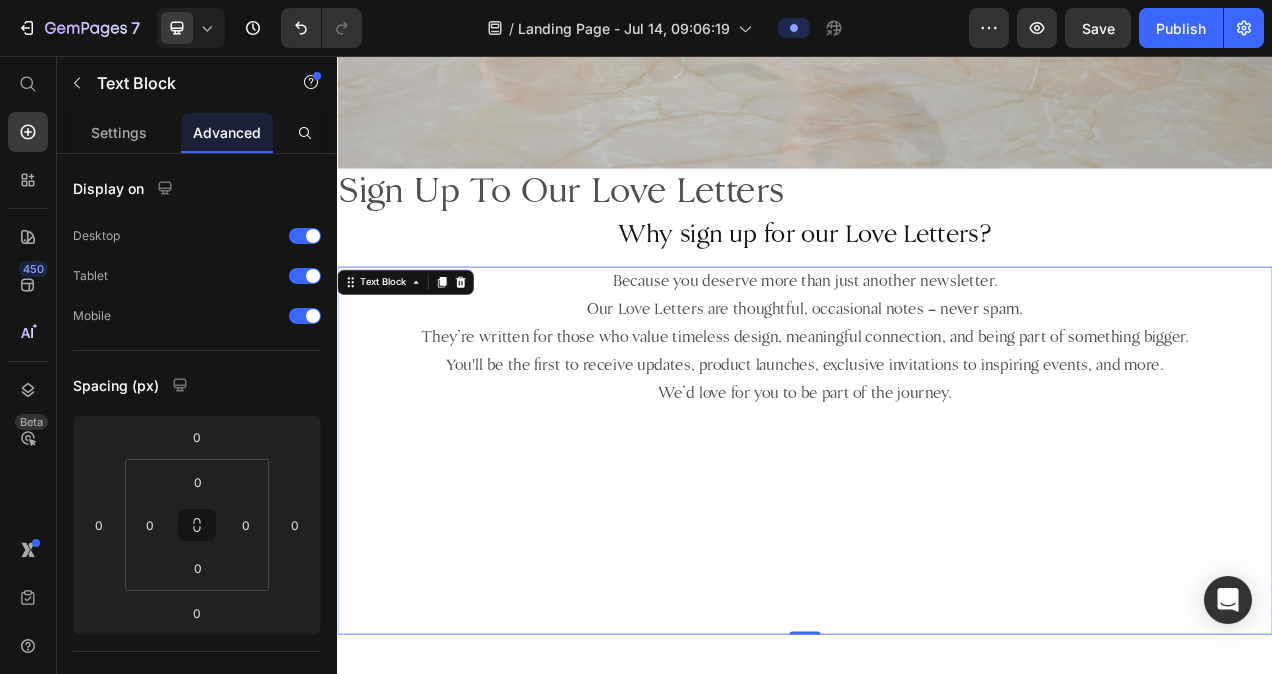 scroll, scrollTop: 1140, scrollLeft: 0, axis: vertical 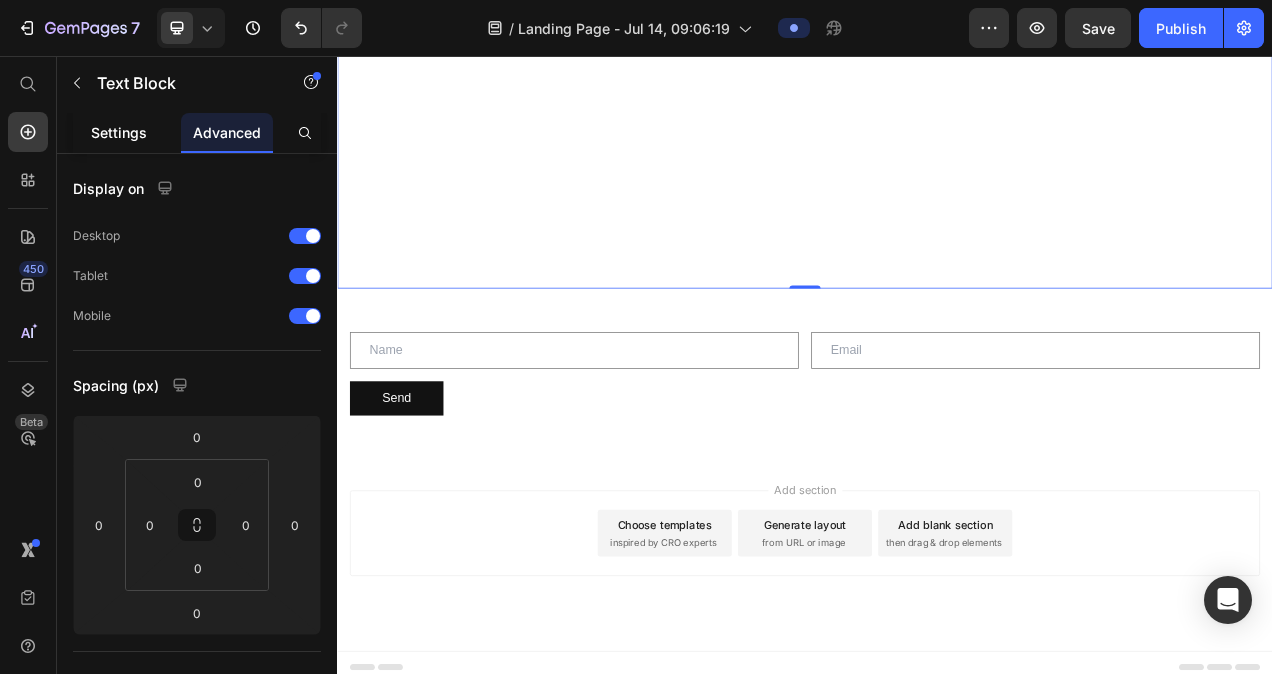 click on "Settings" at bounding box center (119, 132) 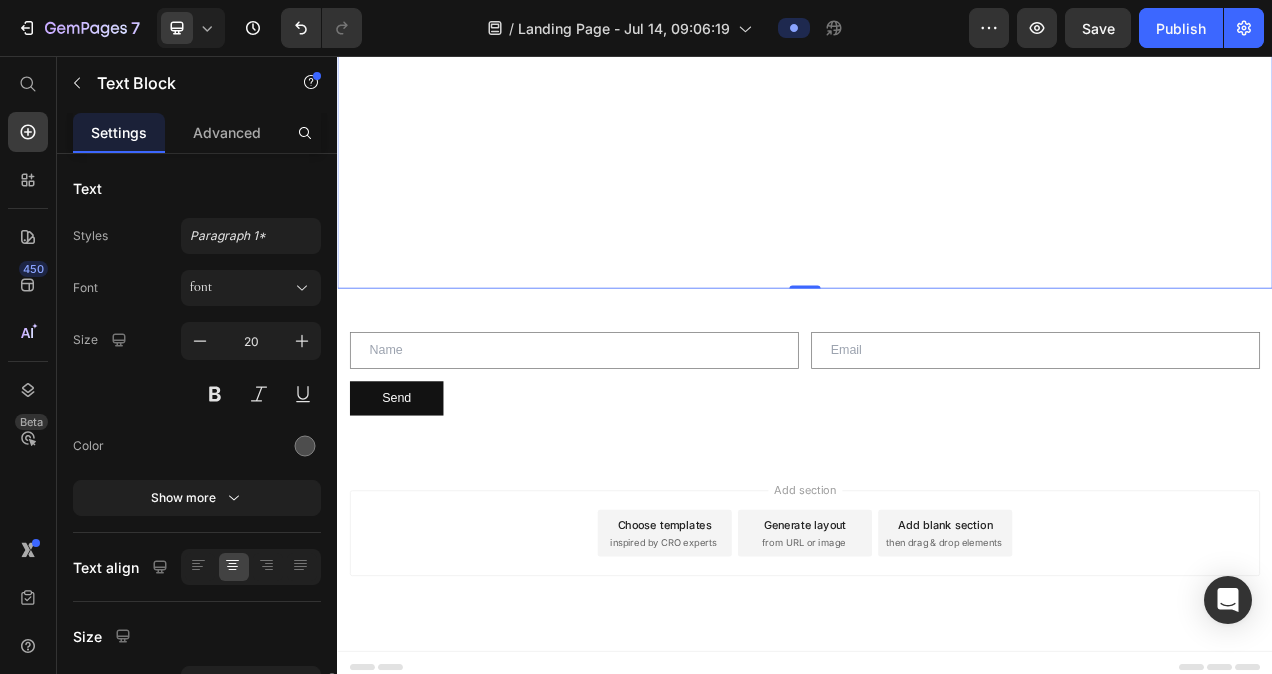 scroll, scrollTop: 315, scrollLeft: 0, axis: vertical 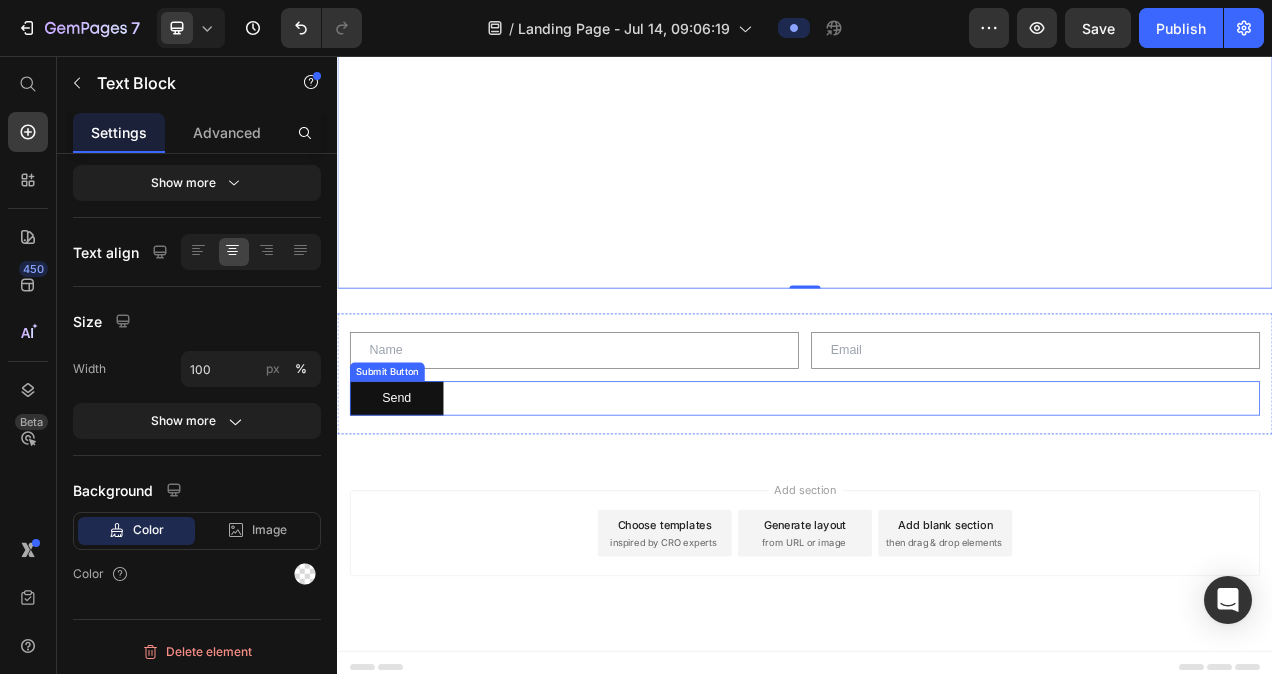 click on "Send Submit Button" at bounding box center [937, 496] 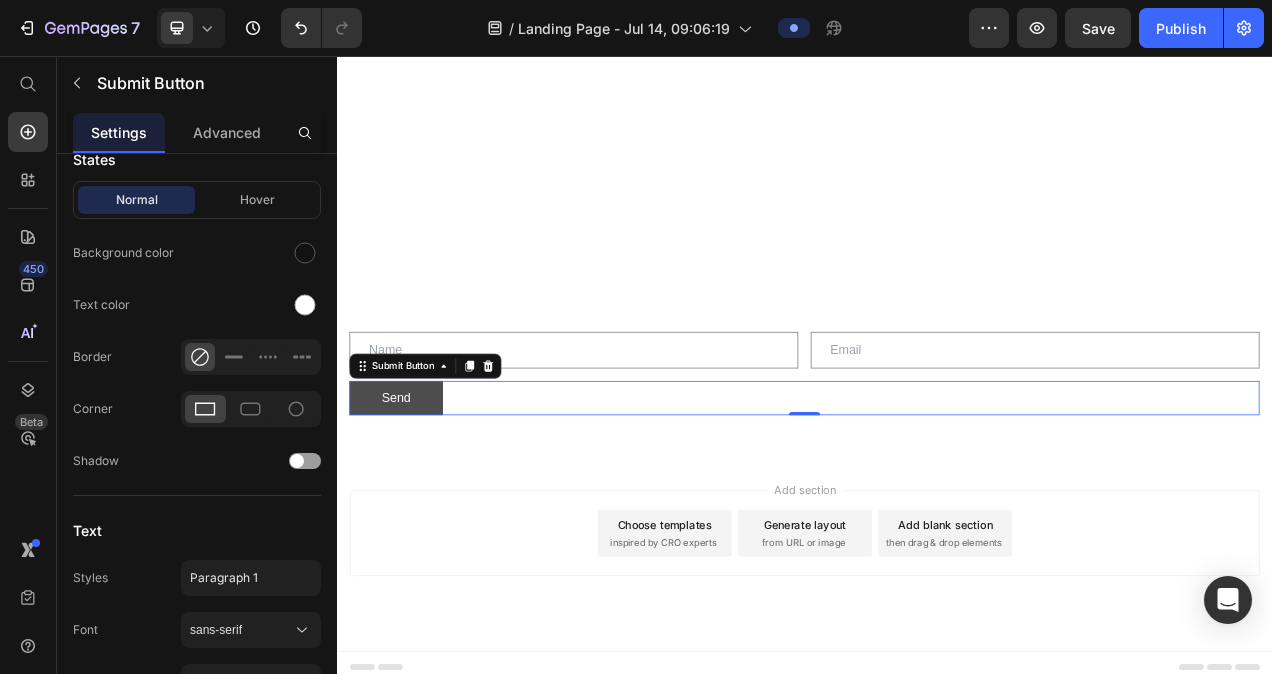 scroll, scrollTop: 0, scrollLeft: 0, axis: both 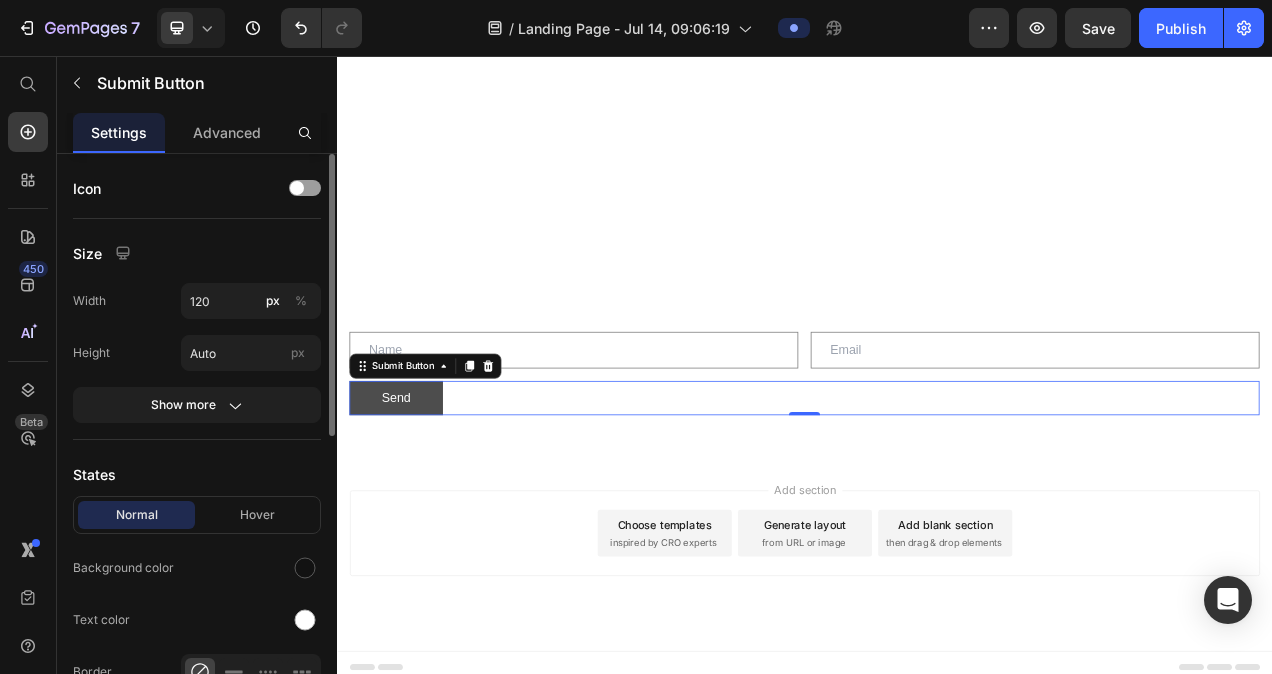 click on "Send" at bounding box center [413, 496] 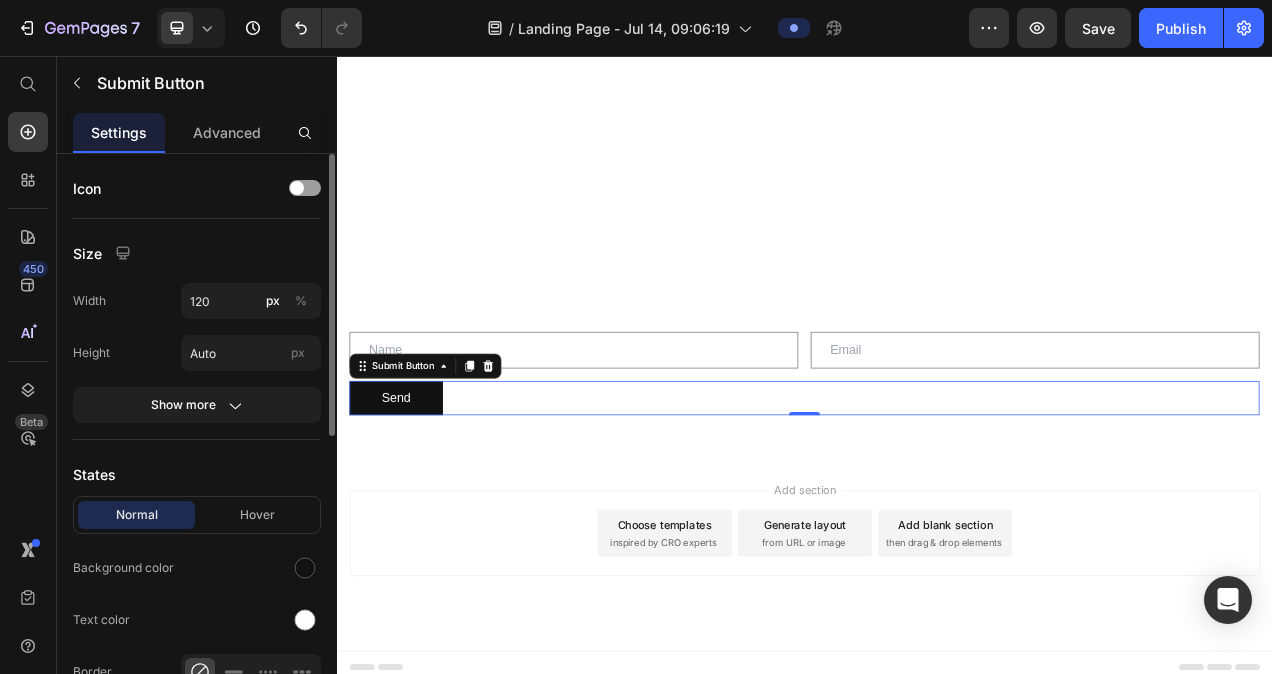 click on "Size Width 120 px % Height Auto px Show more" 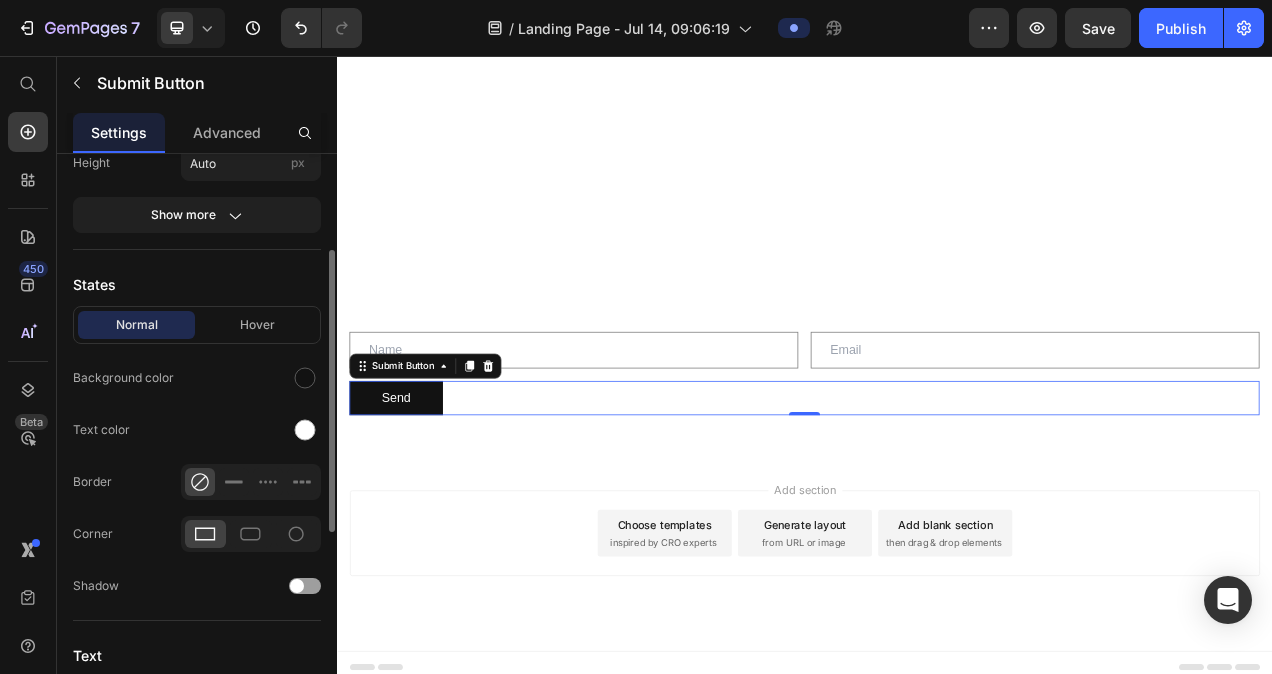 scroll, scrollTop: 191, scrollLeft: 0, axis: vertical 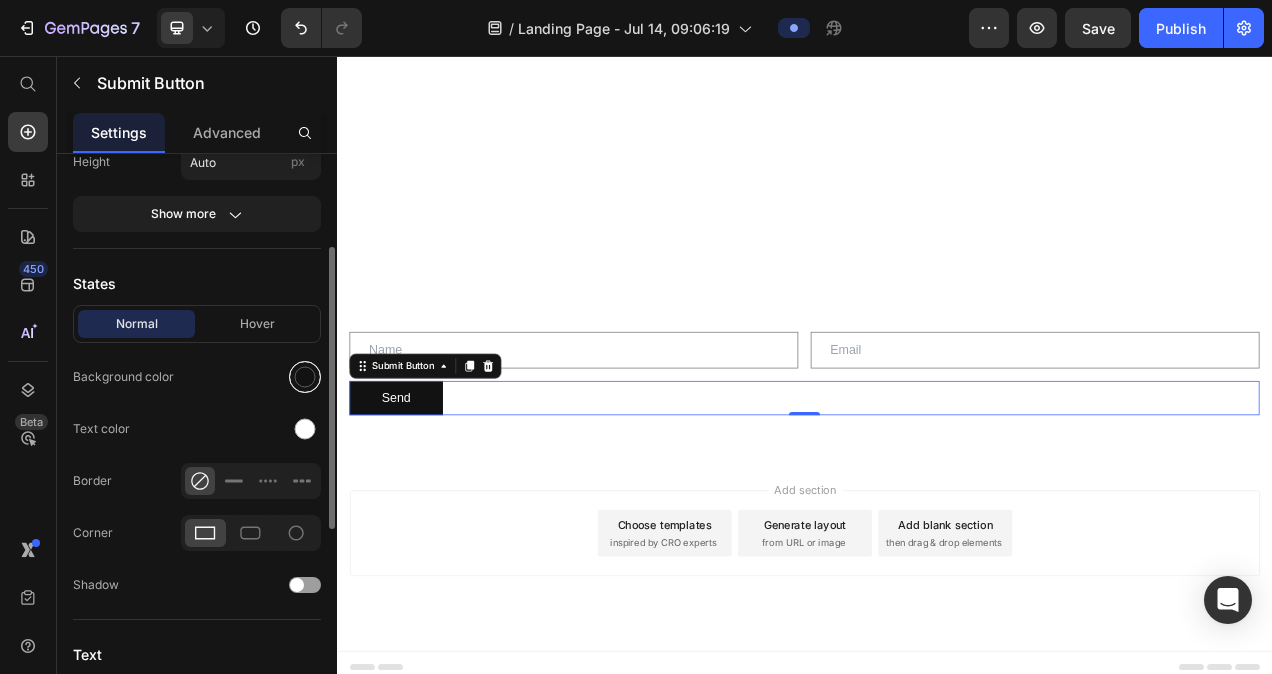 click at bounding box center (305, 377) 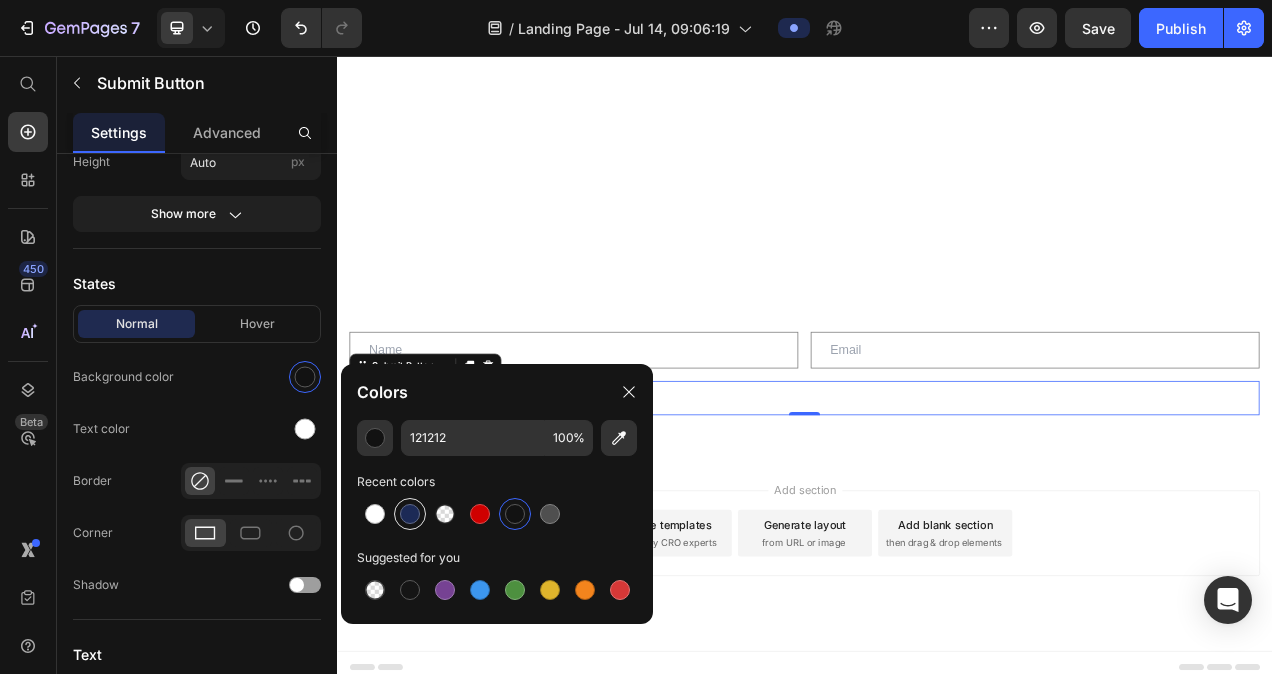click at bounding box center (410, 514) 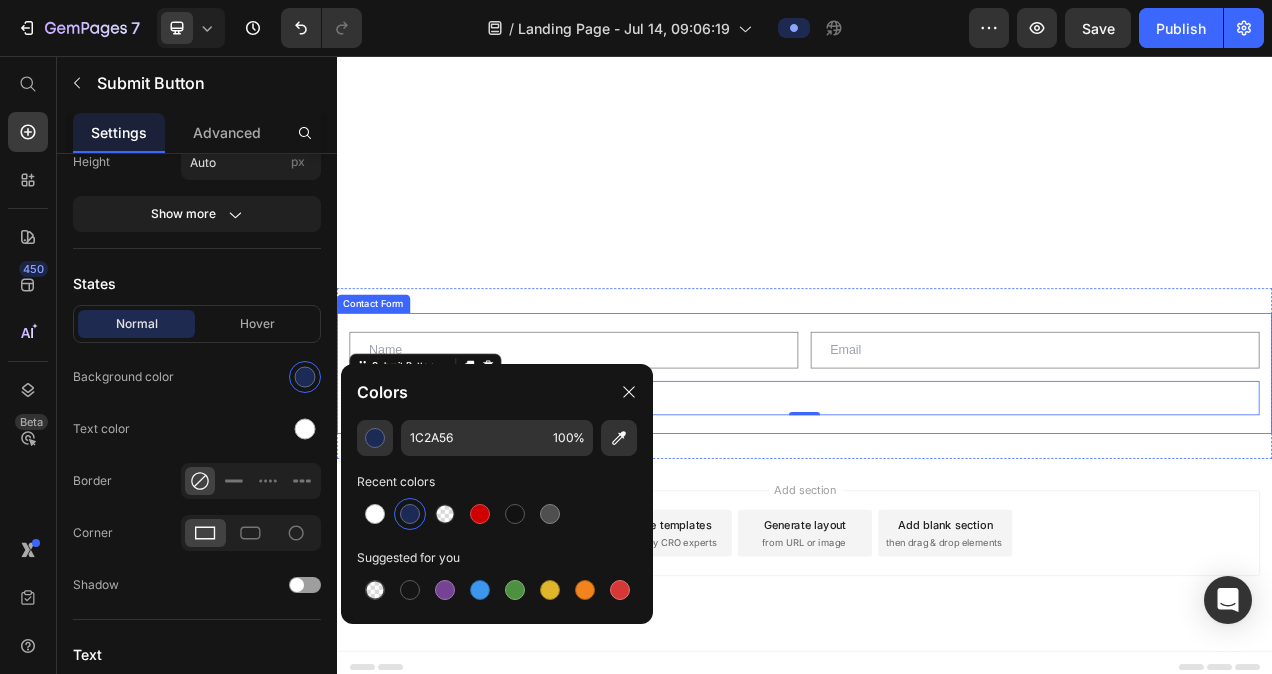 click on "Text Field Email Field Row Send Submit Button   0 Contact Form" at bounding box center [937, 465] 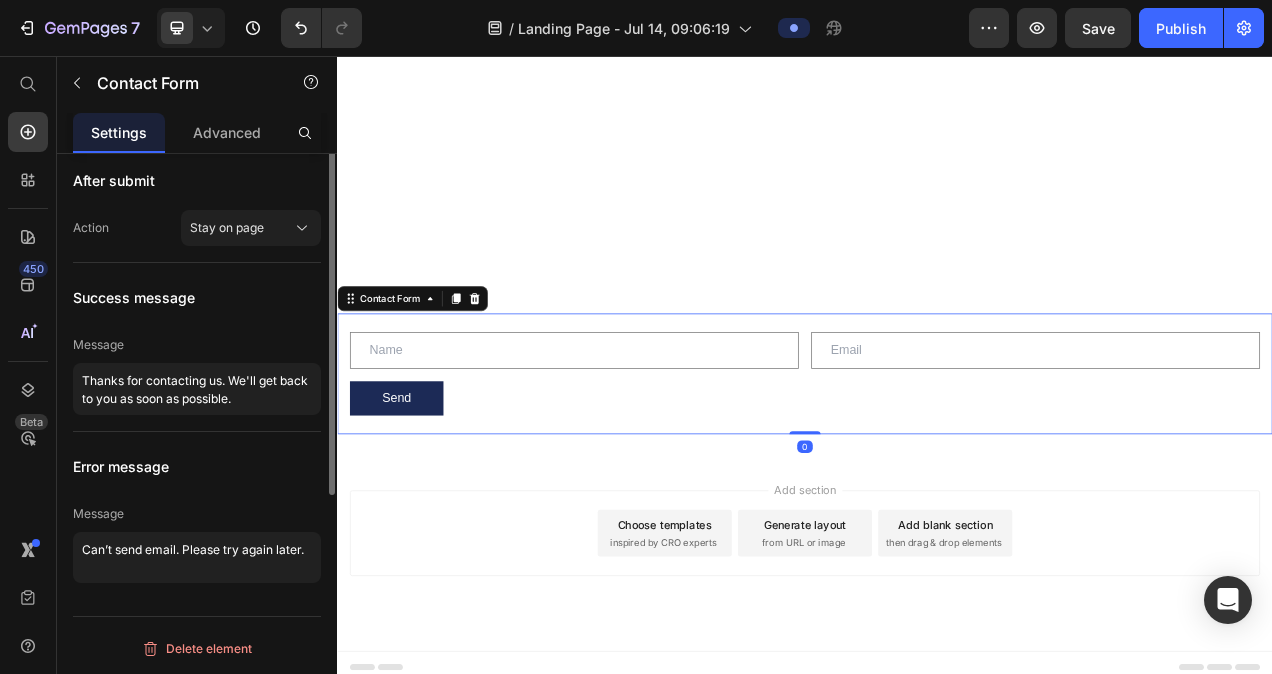 scroll, scrollTop: 0, scrollLeft: 0, axis: both 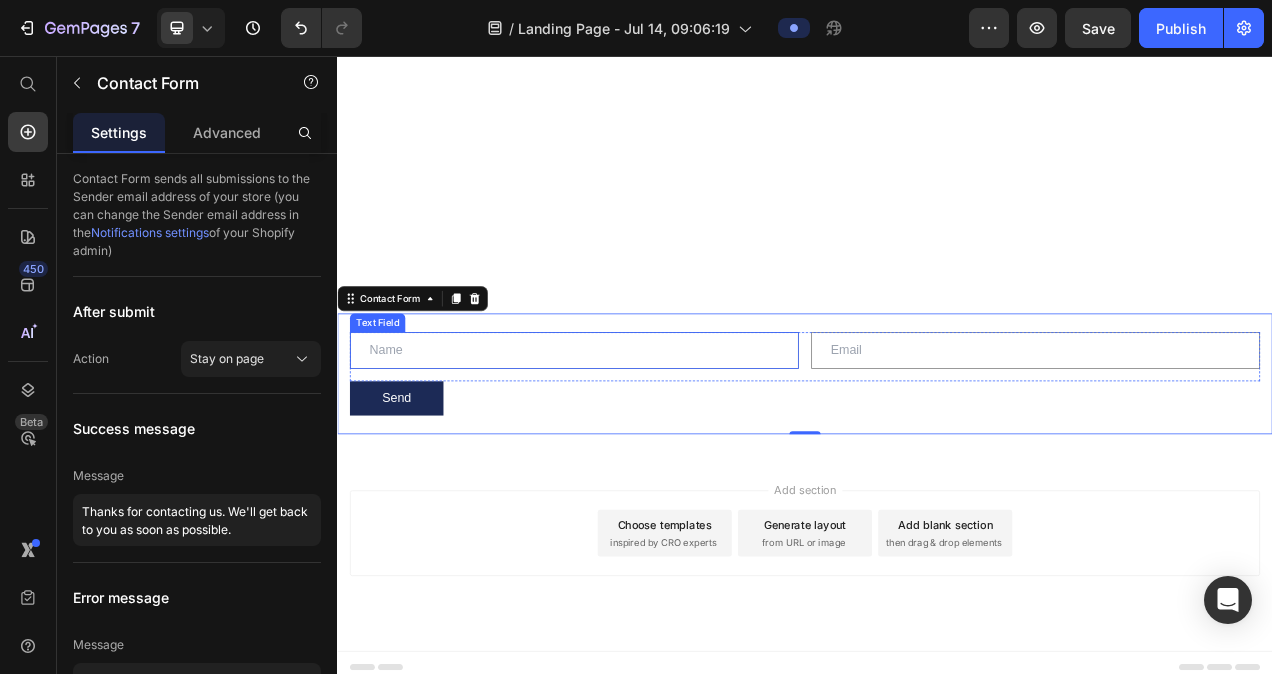 click at bounding box center [641, 434] 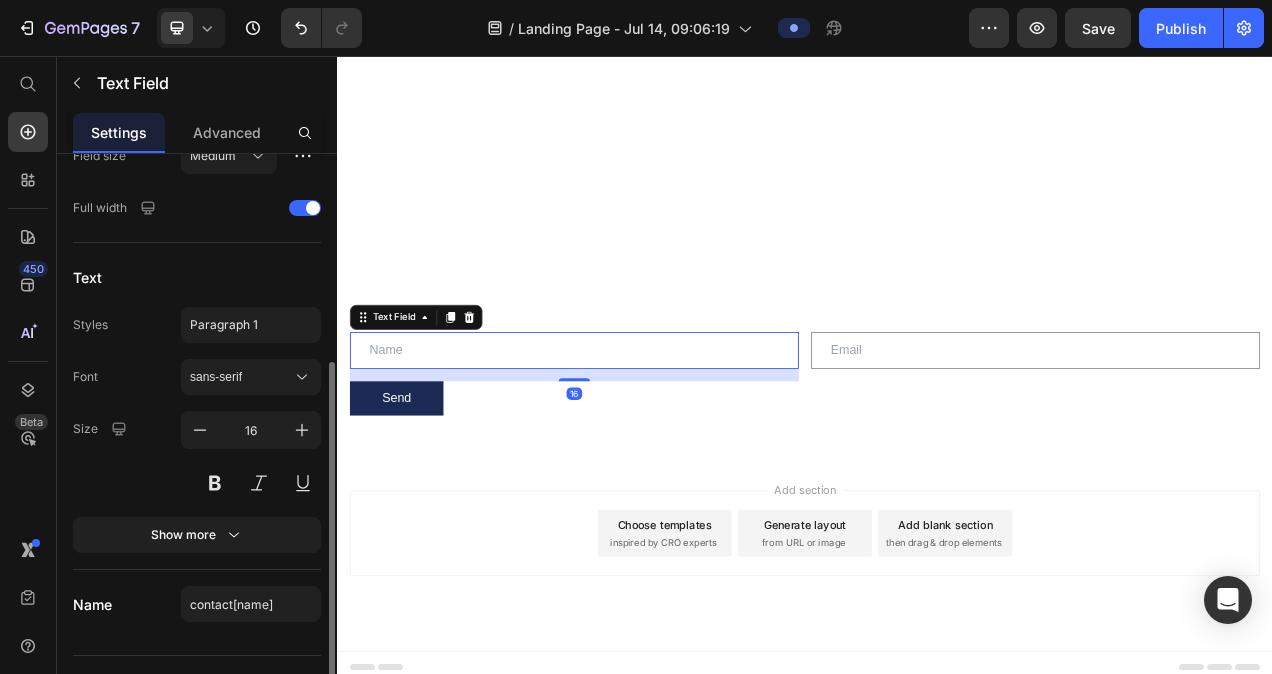 scroll, scrollTop: 246, scrollLeft: 0, axis: vertical 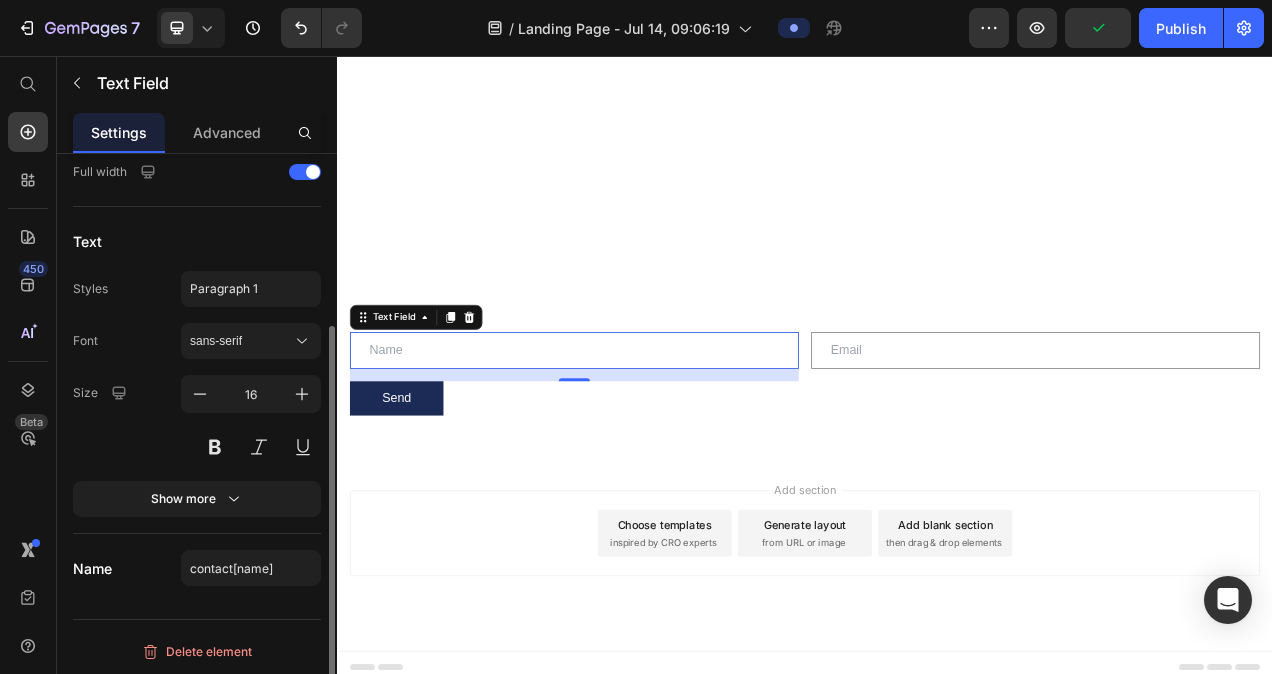 click on "Name" at bounding box center [92, 568] 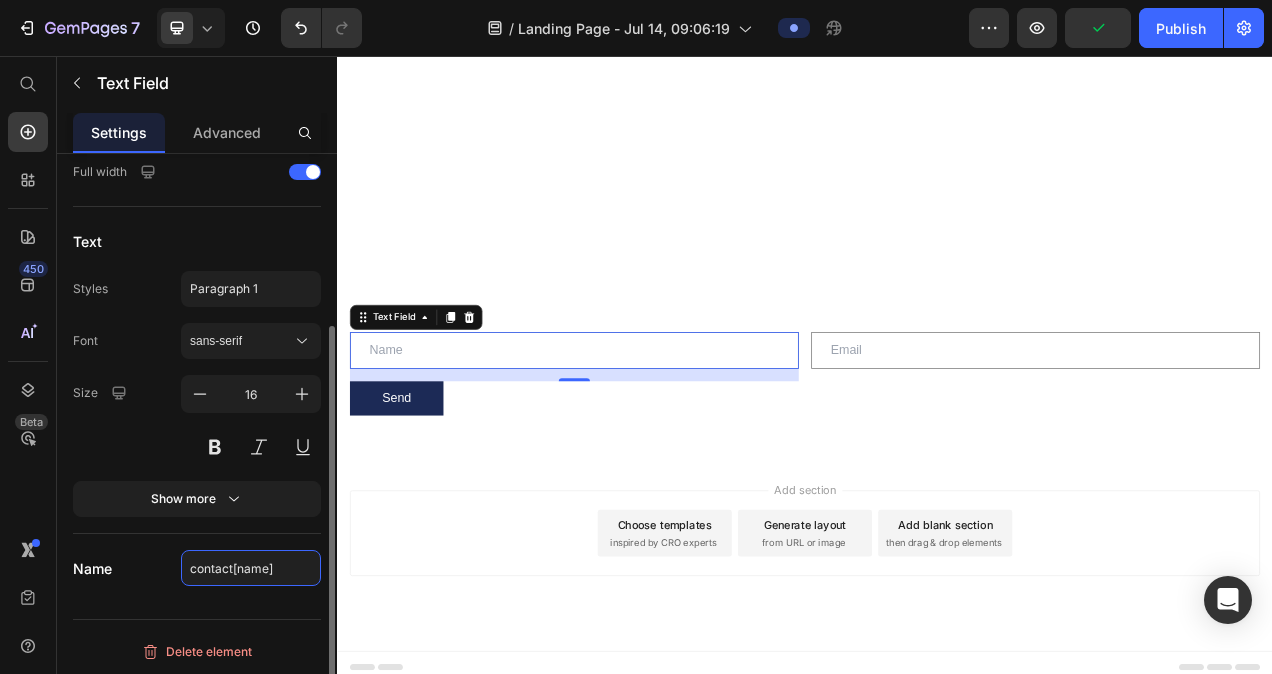 click on "contact[name]" 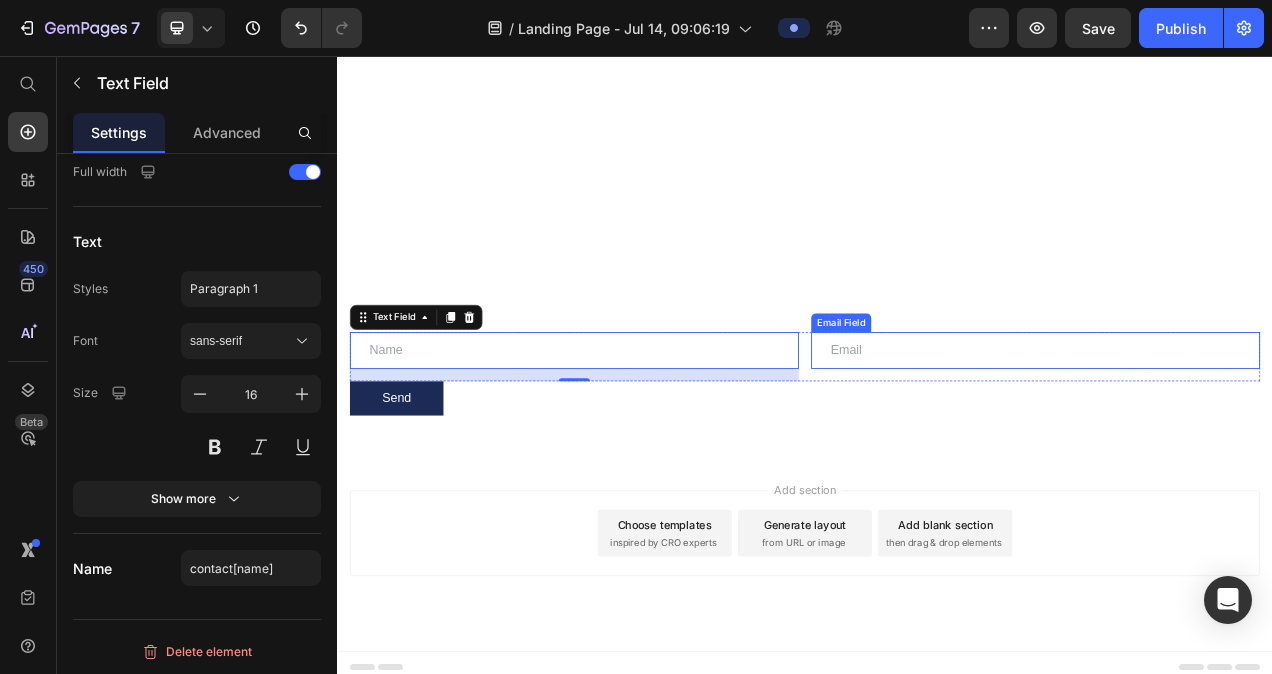 click at bounding box center (1233, 434) 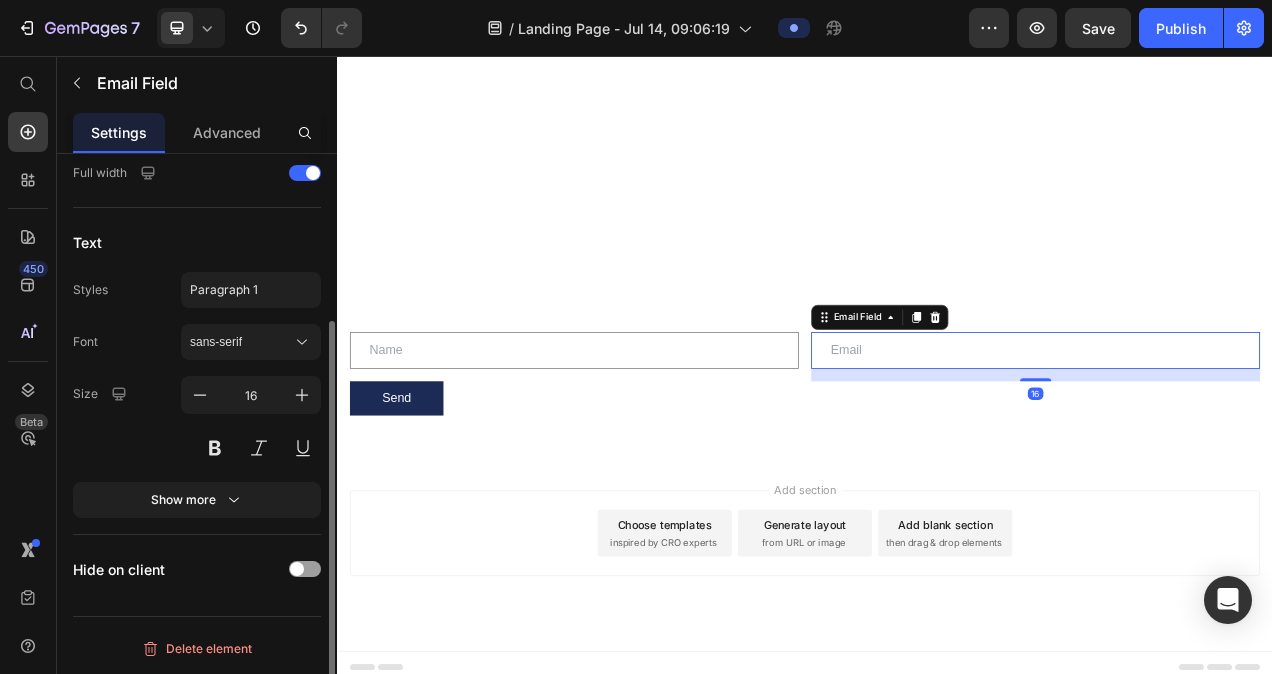 scroll, scrollTop: 0, scrollLeft: 0, axis: both 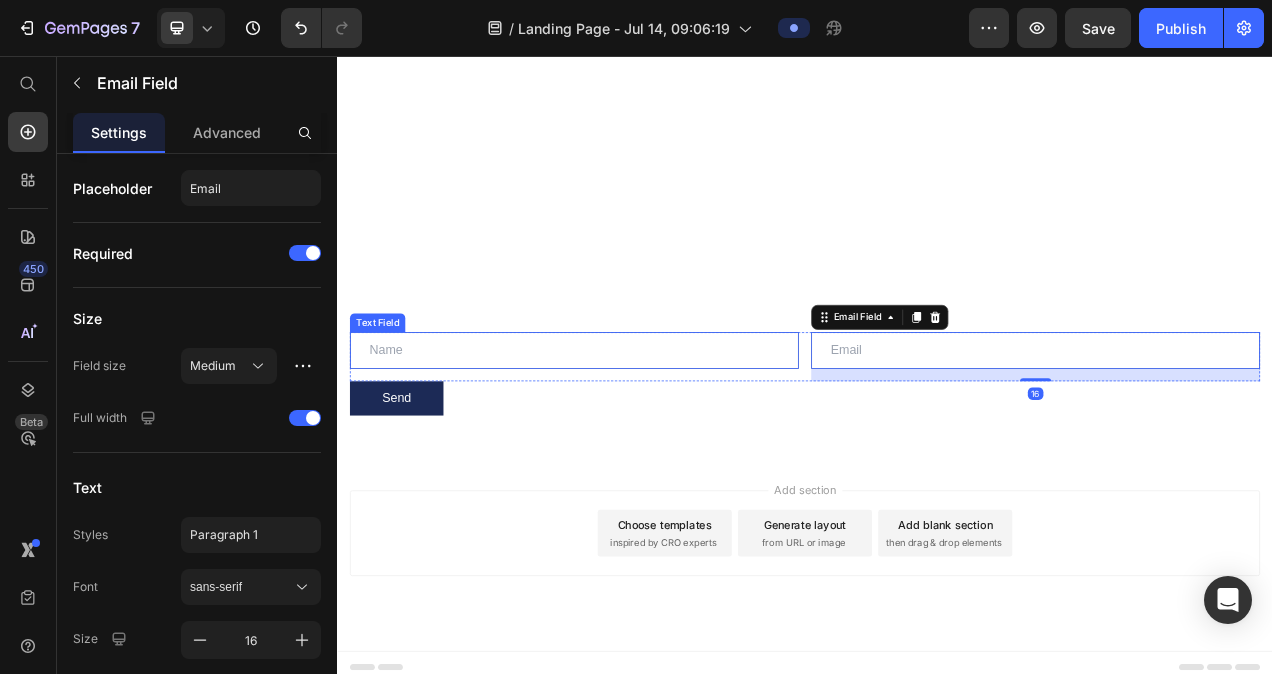 click at bounding box center [641, 434] 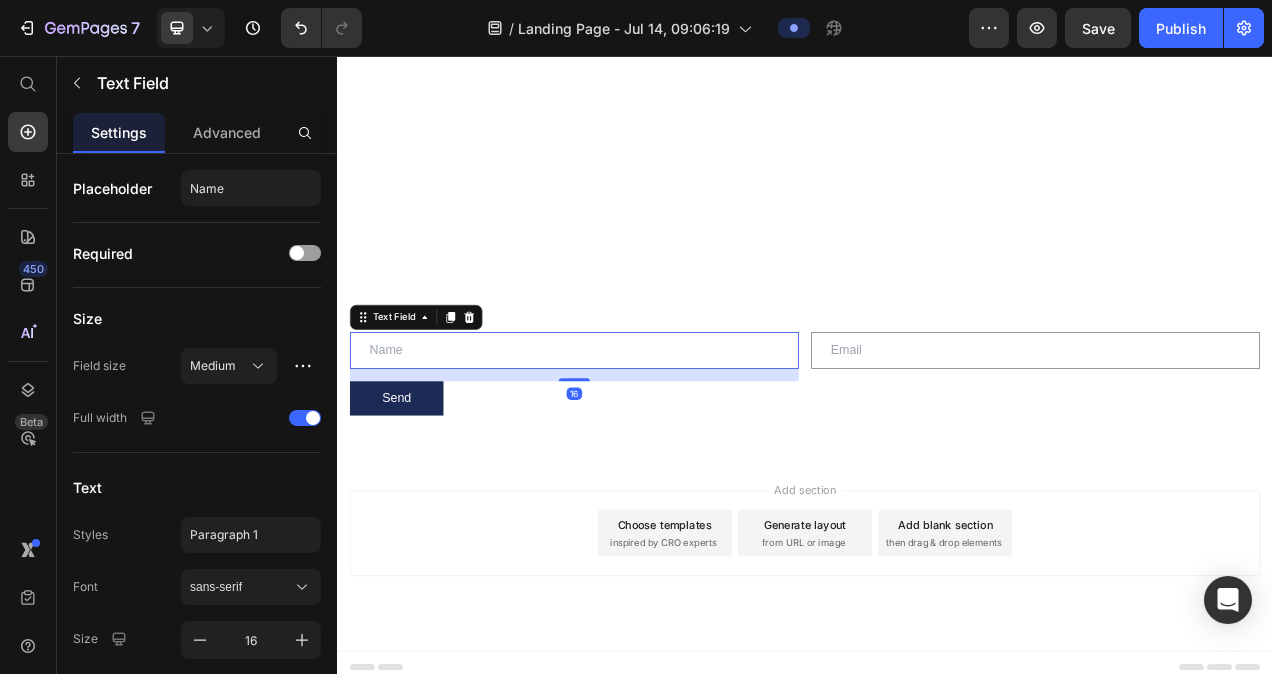 click on "450 Beta" at bounding box center [28, 365] 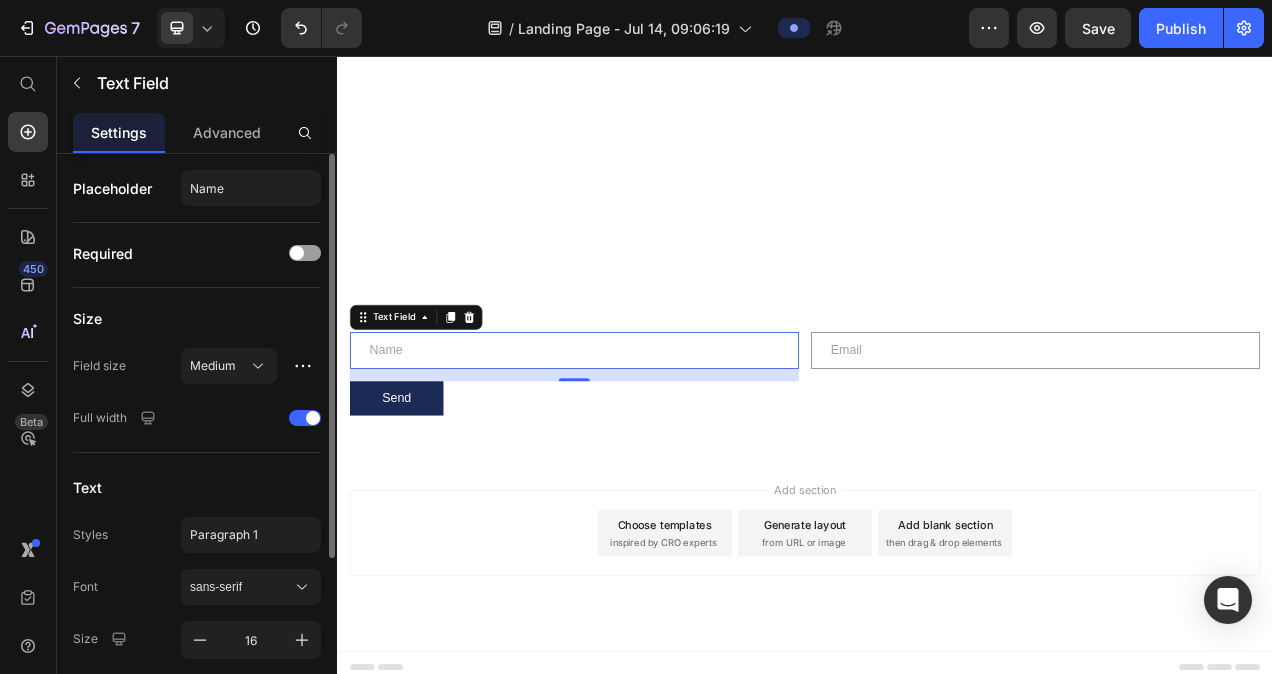 drag, startPoint x: 156, startPoint y: 530, endPoint x: 99, endPoint y: 212, distance: 323.0681 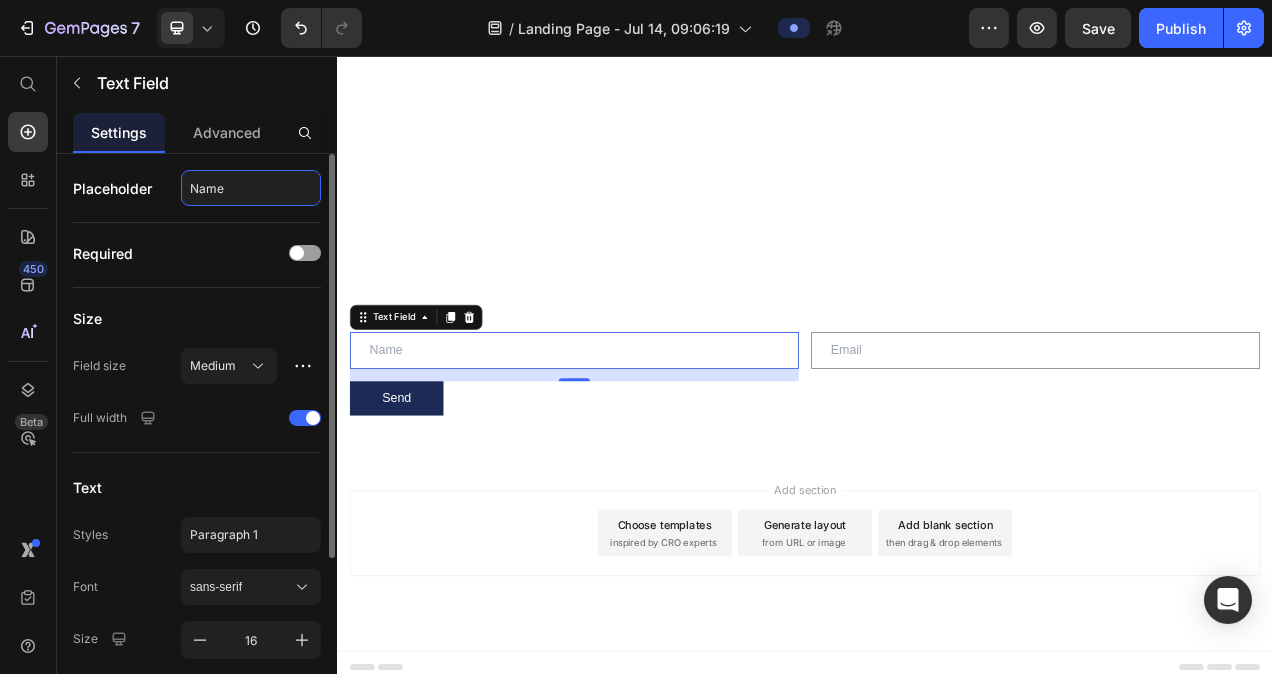 click on "Name" 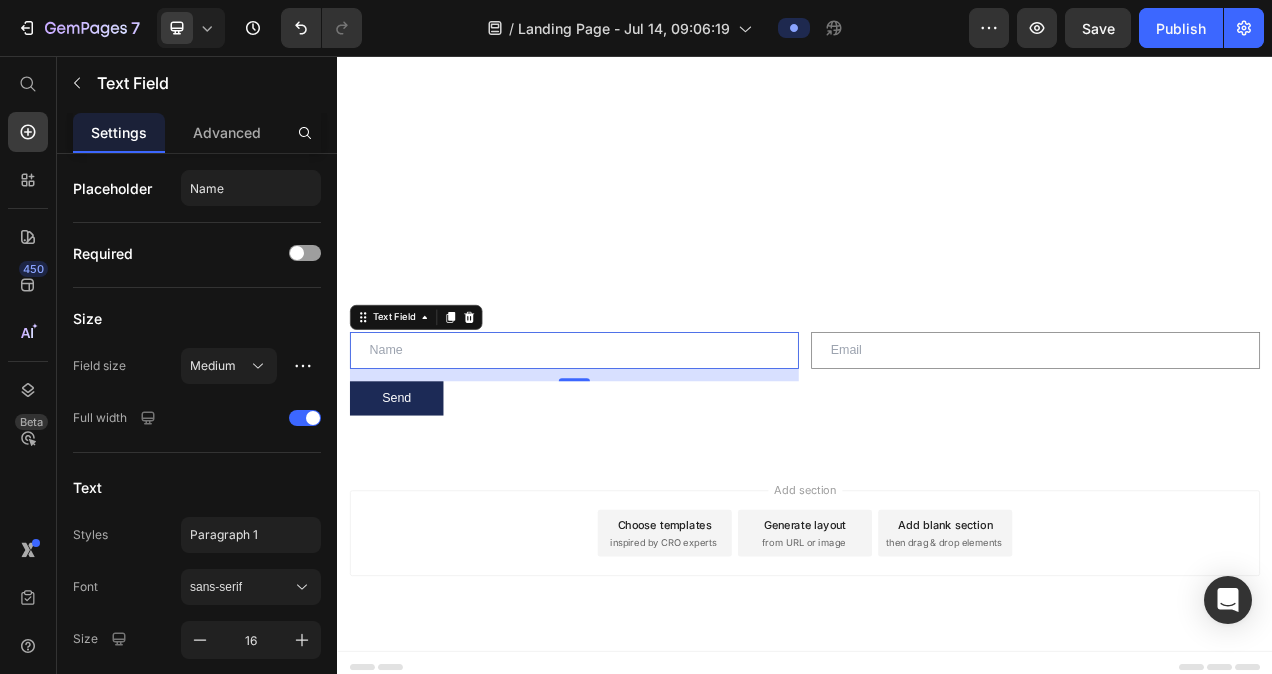 click at bounding box center (641, 434) 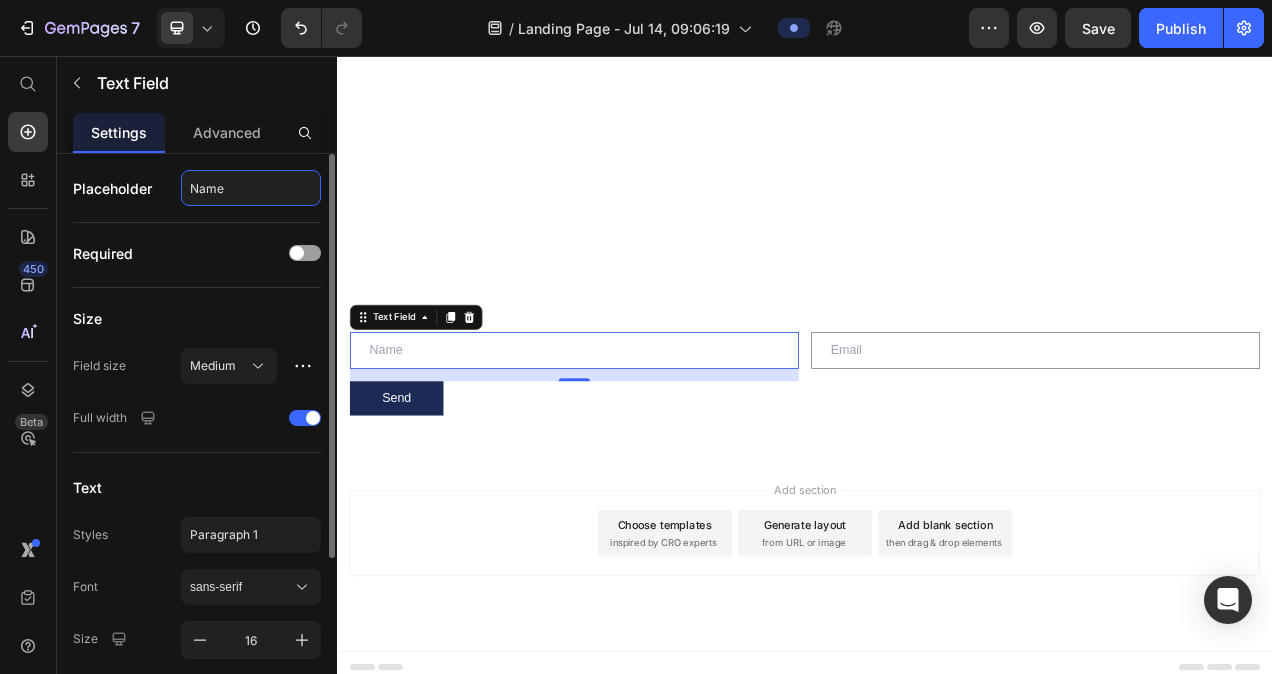 click on "Name" 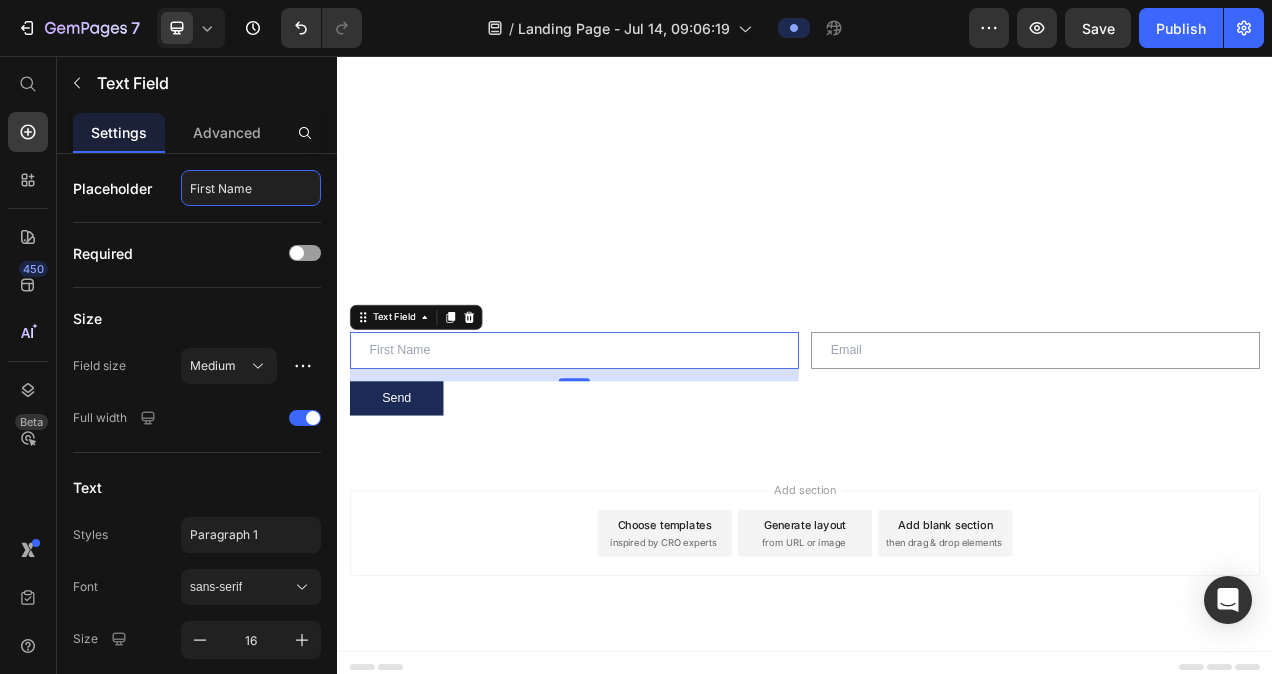 type on "First Name" 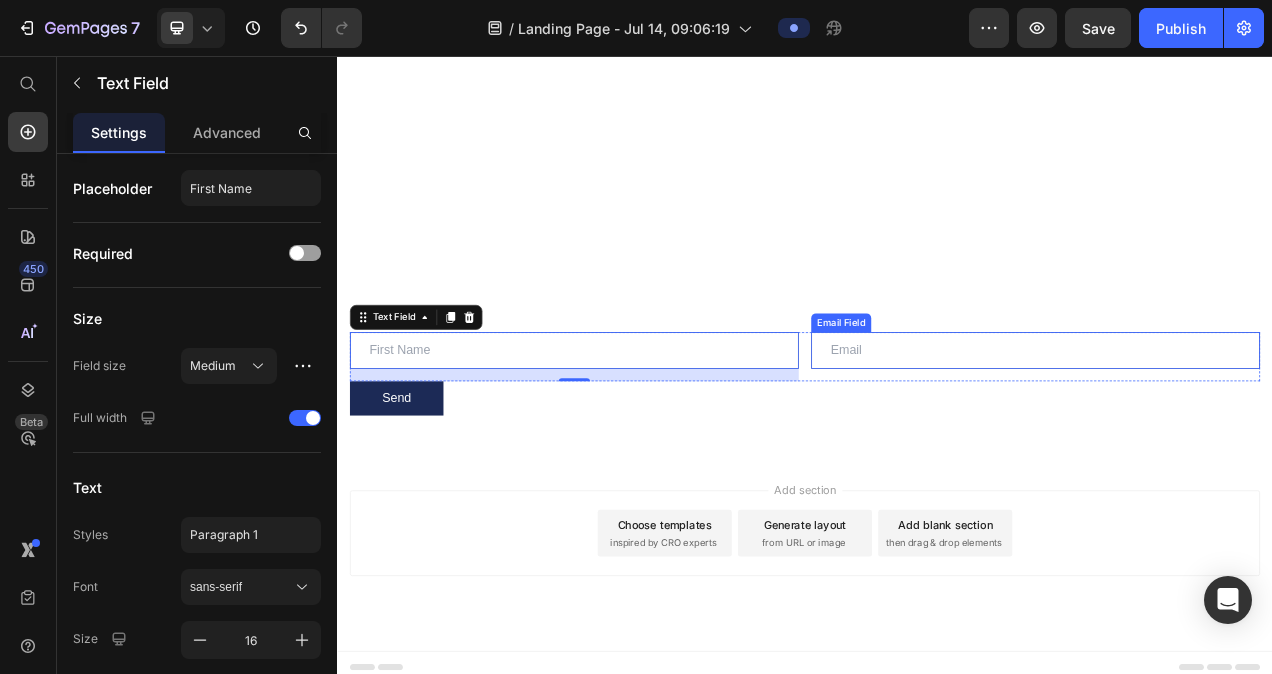 click at bounding box center (1233, 434) 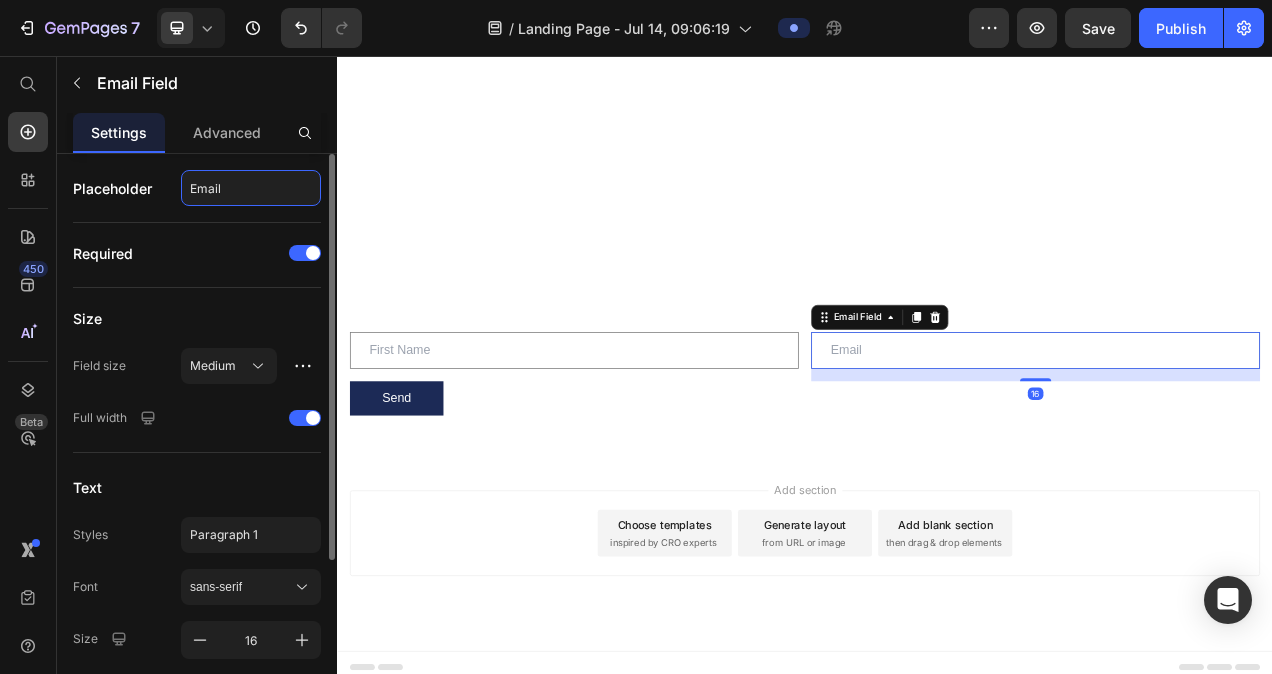 click on "Email" 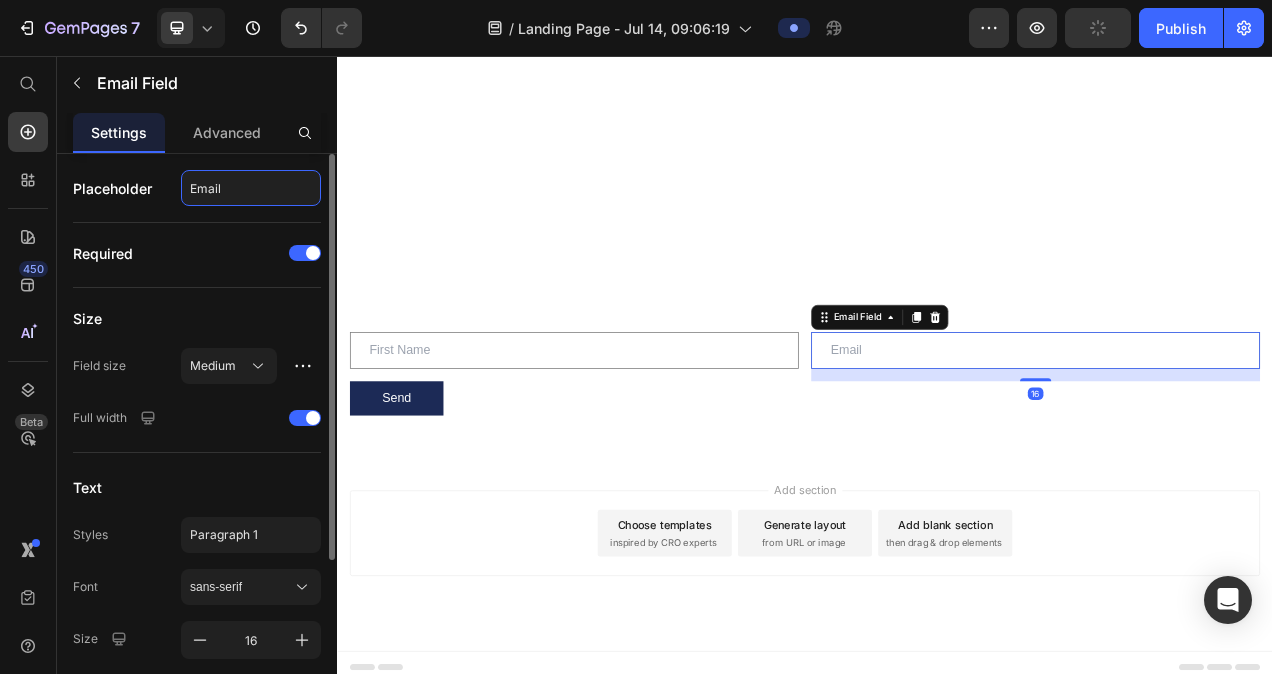 click on "Email" 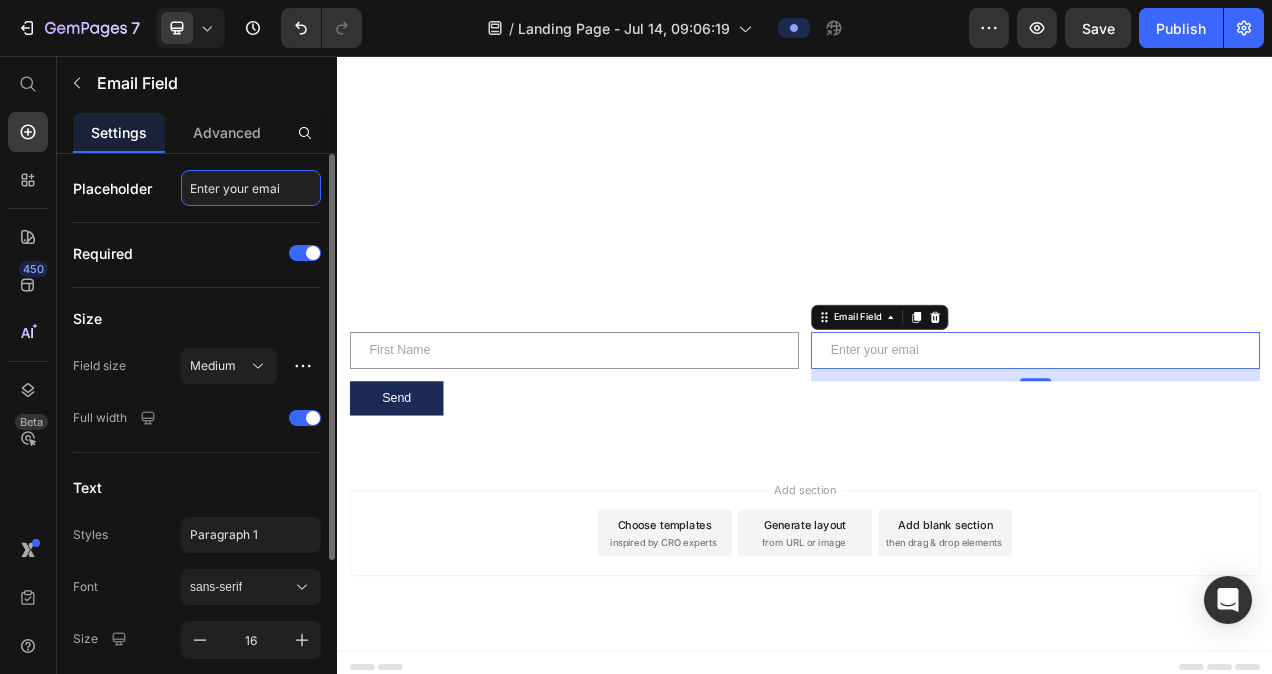 type on "Enter your email" 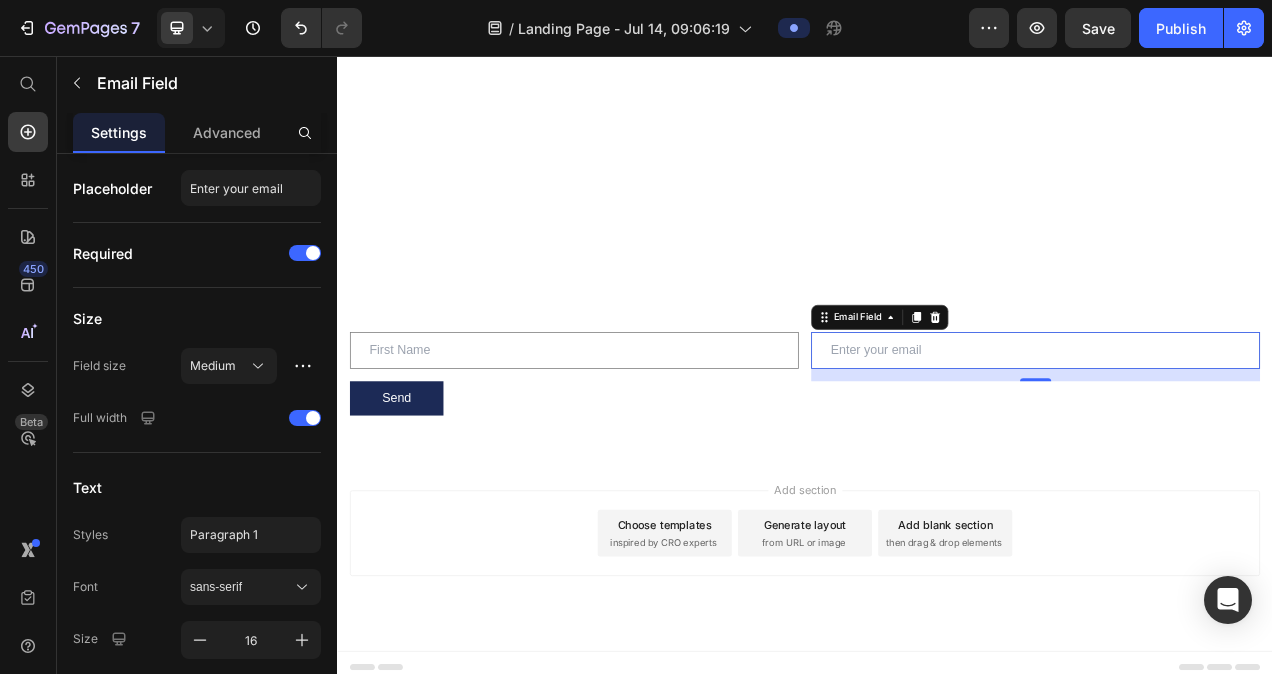 click at bounding box center (937, 209) 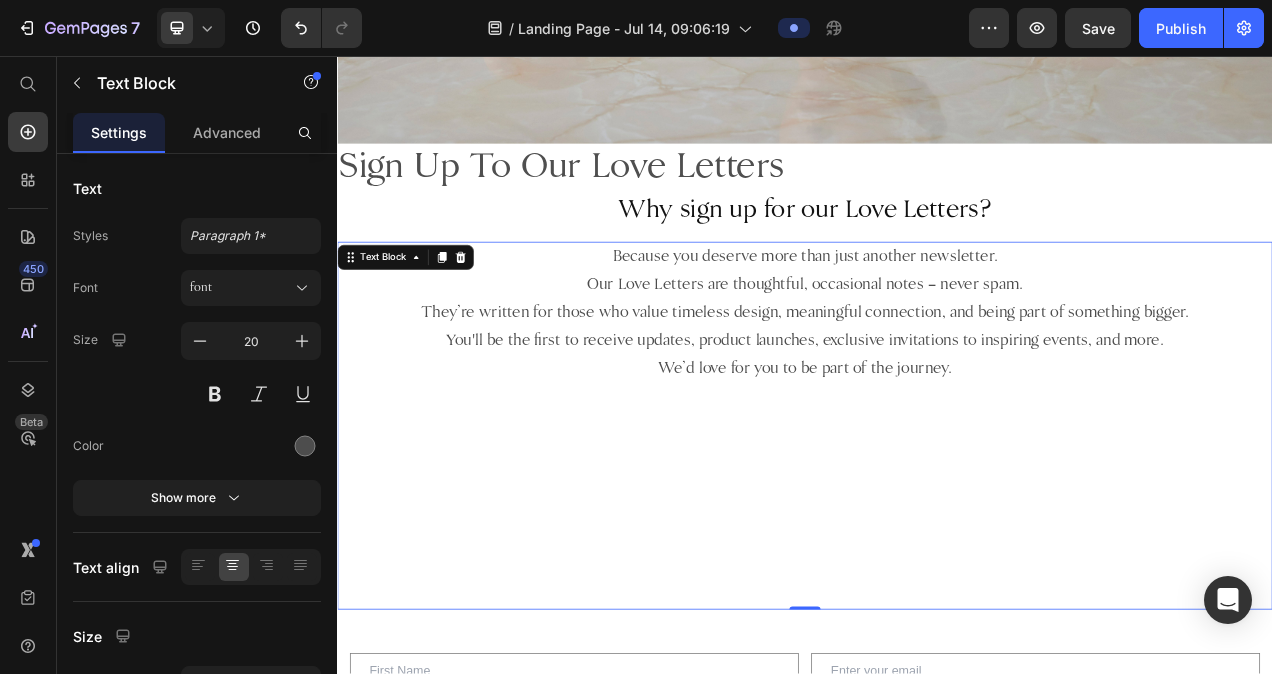 scroll, scrollTop: 728, scrollLeft: 0, axis: vertical 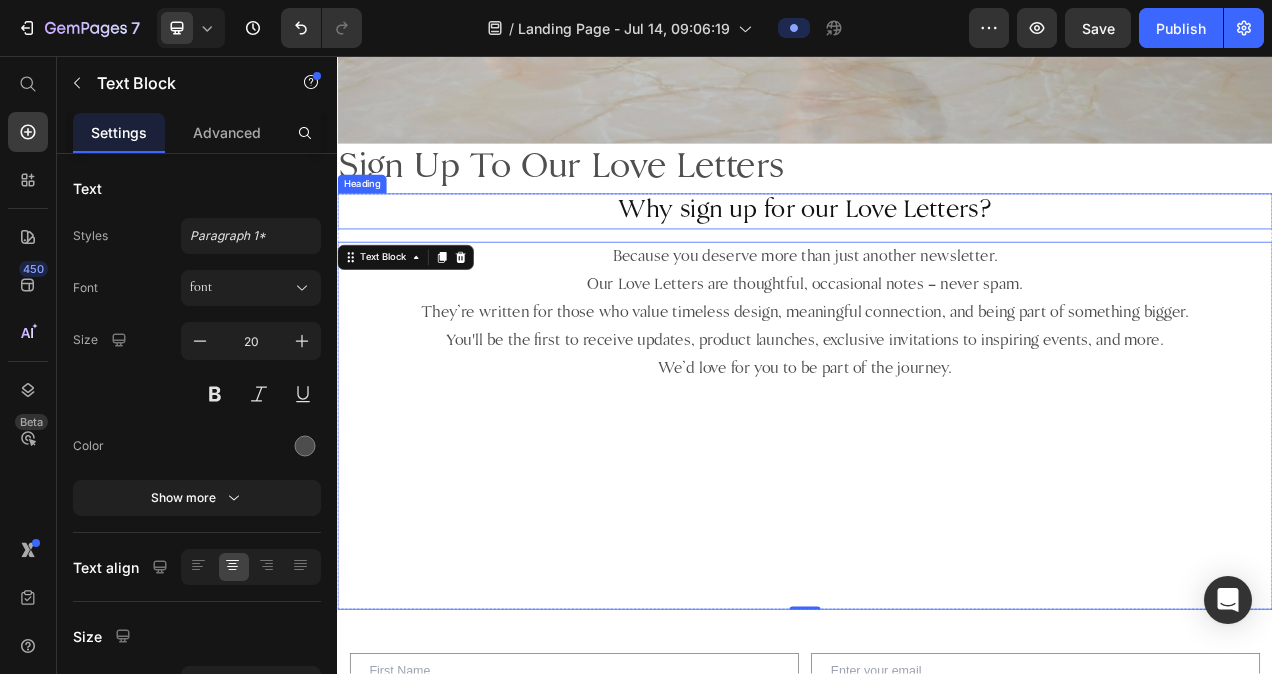 click on "Why sign up for our Love Letters?" at bounding box center [937, 256] 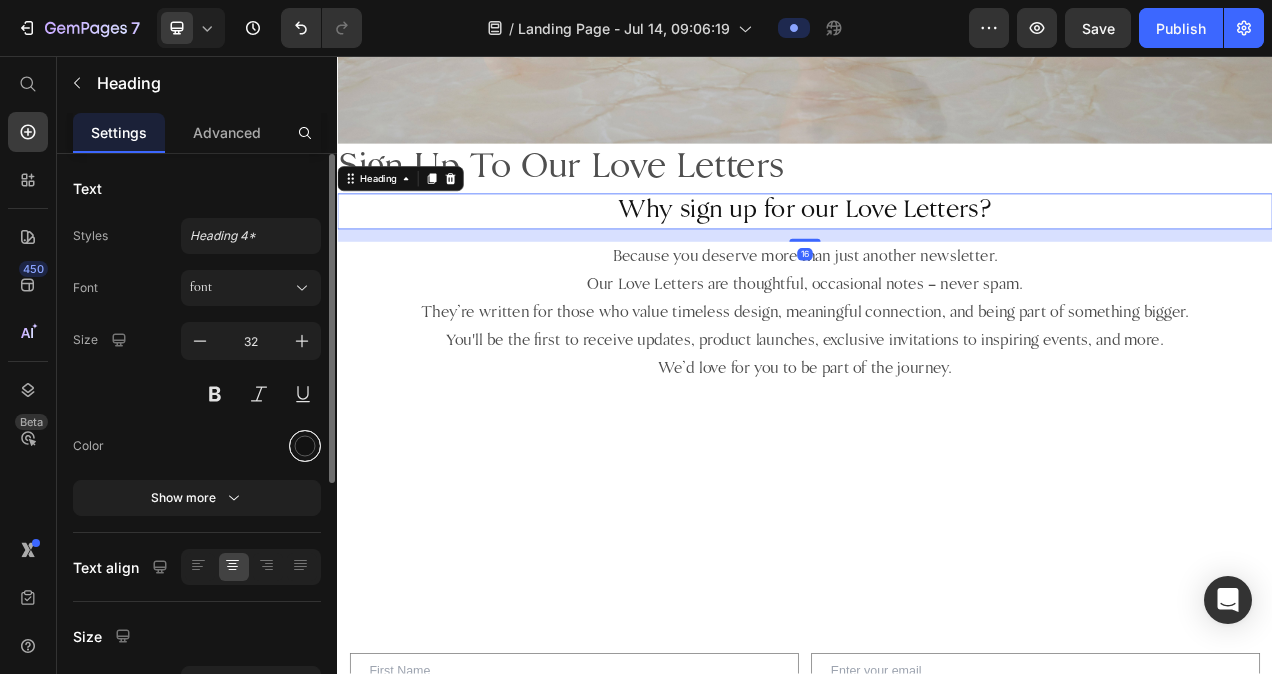 click at bounding box center (305, 446) 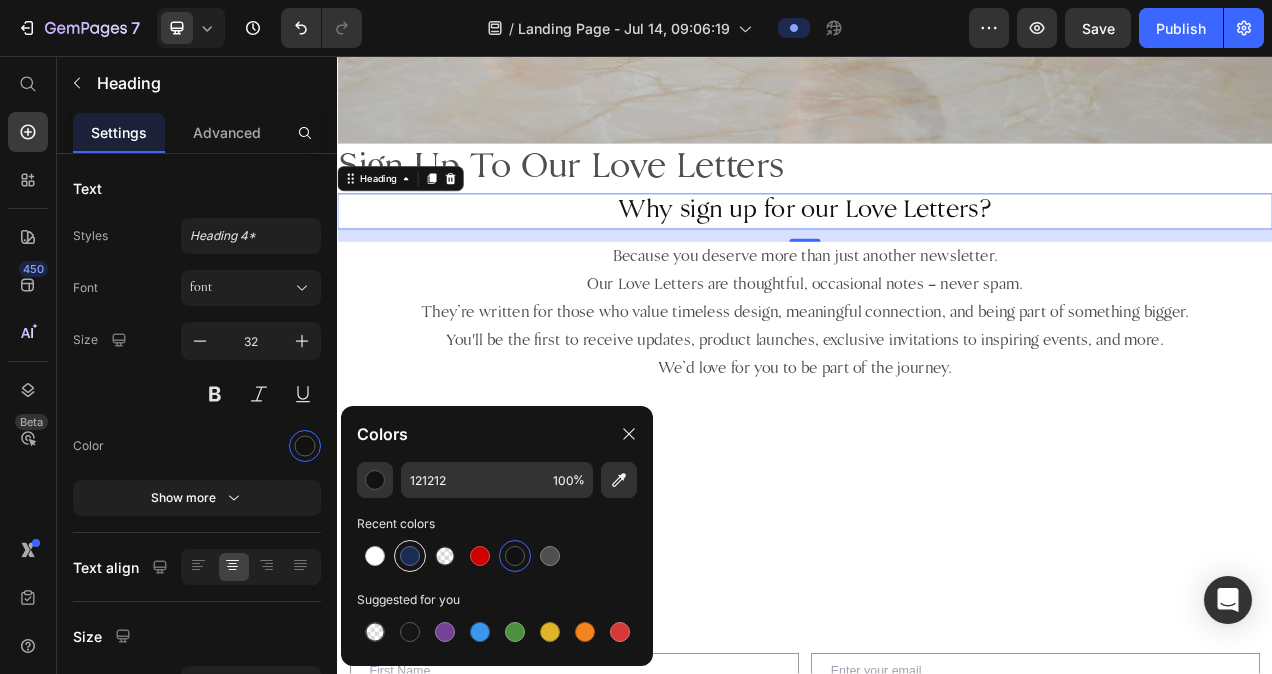 click at bounding box center [410, 556] 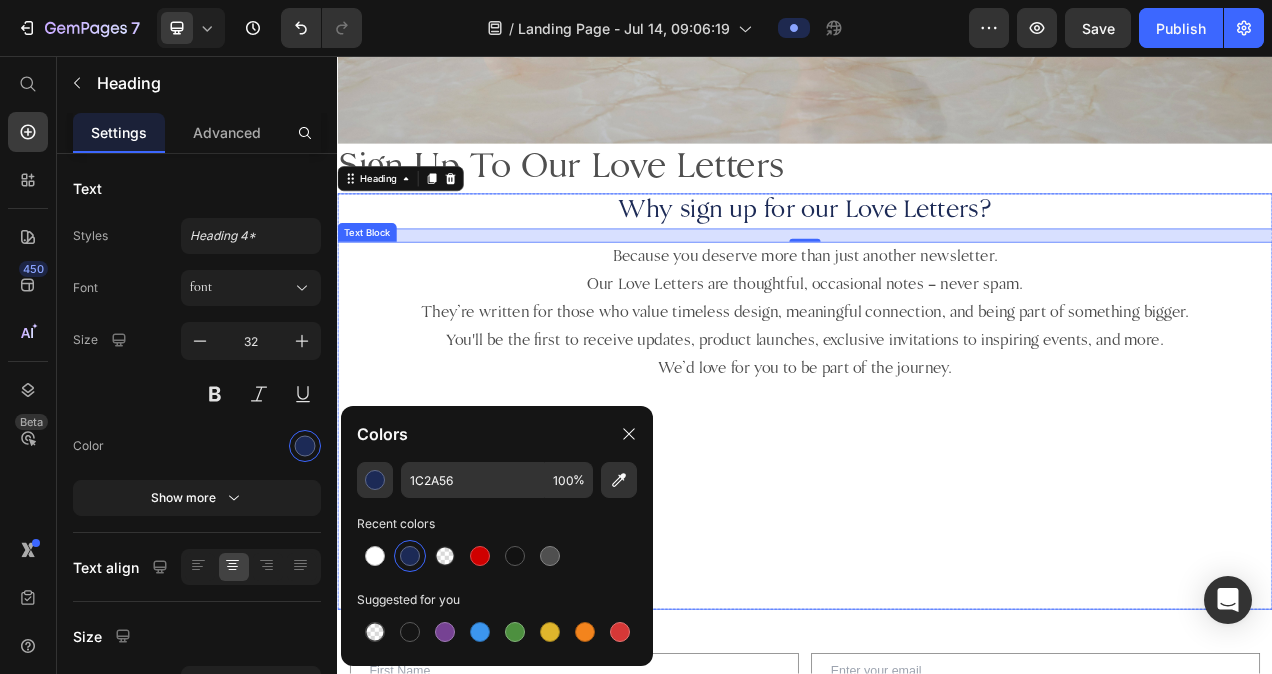 click on "You'll be the first to receive updates, product launches, exclusive invitations to inspiring events, and more." at bounding box center (937, 423) 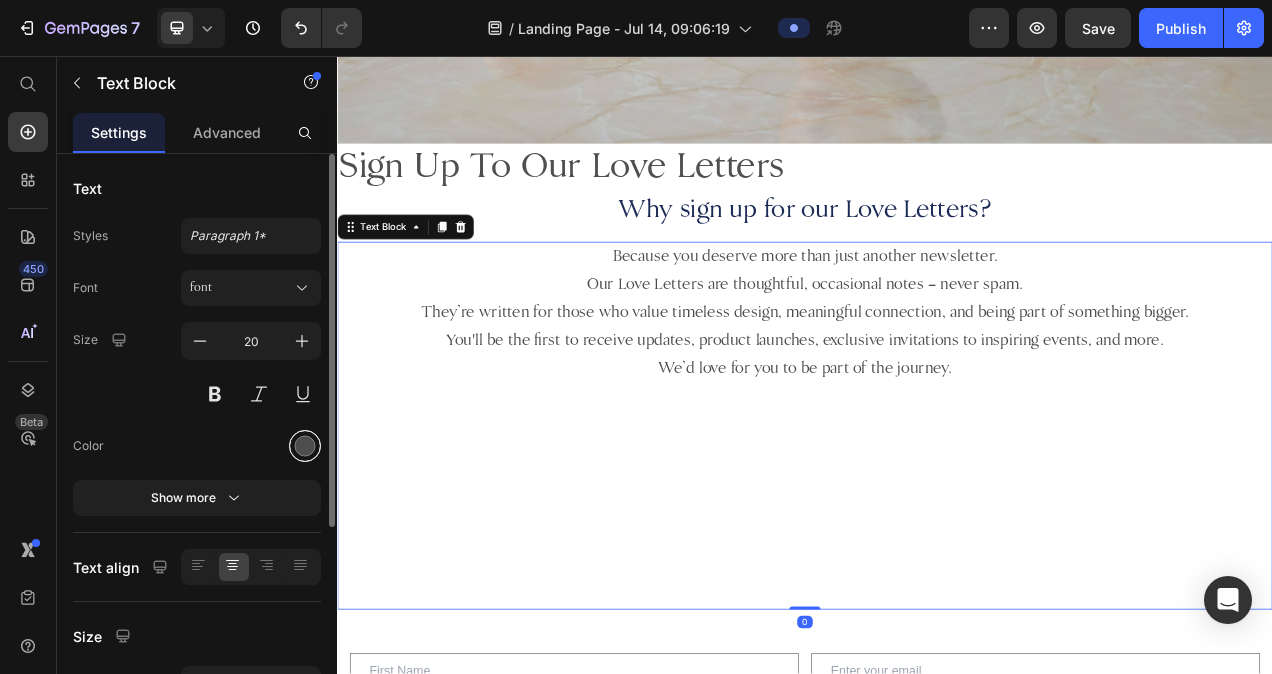 click at bounding box center (305, 446) 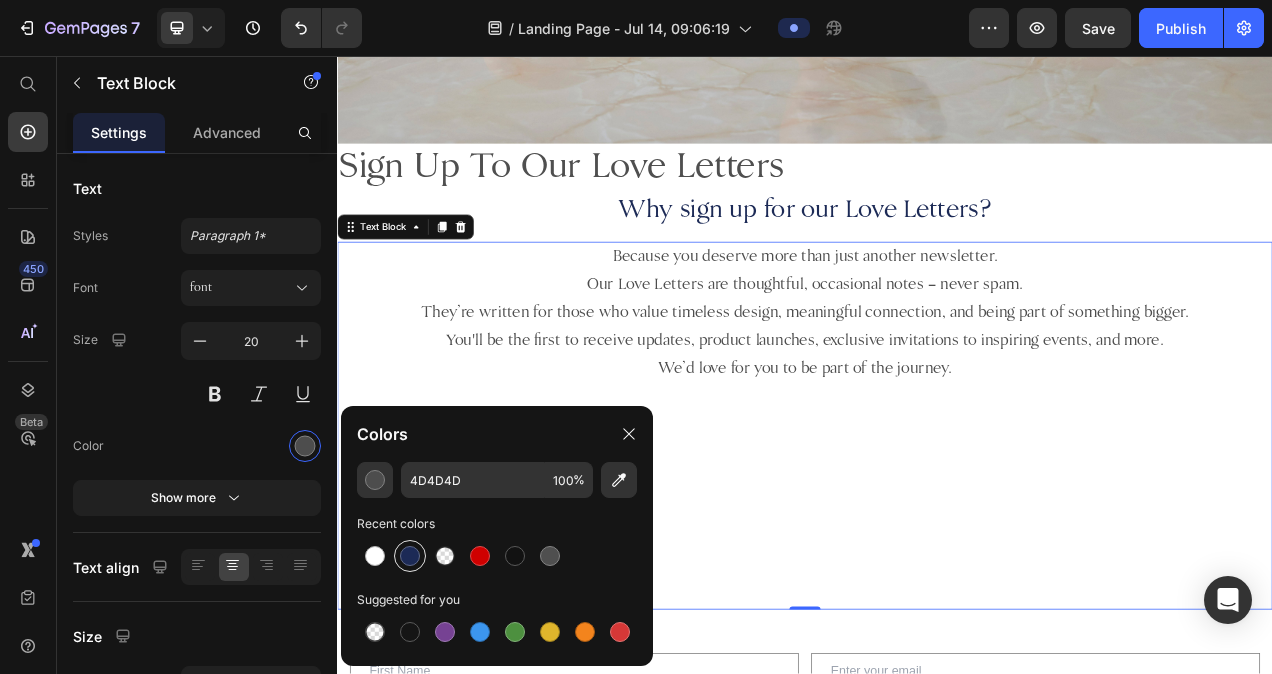 click at bounding box center [410, 556] 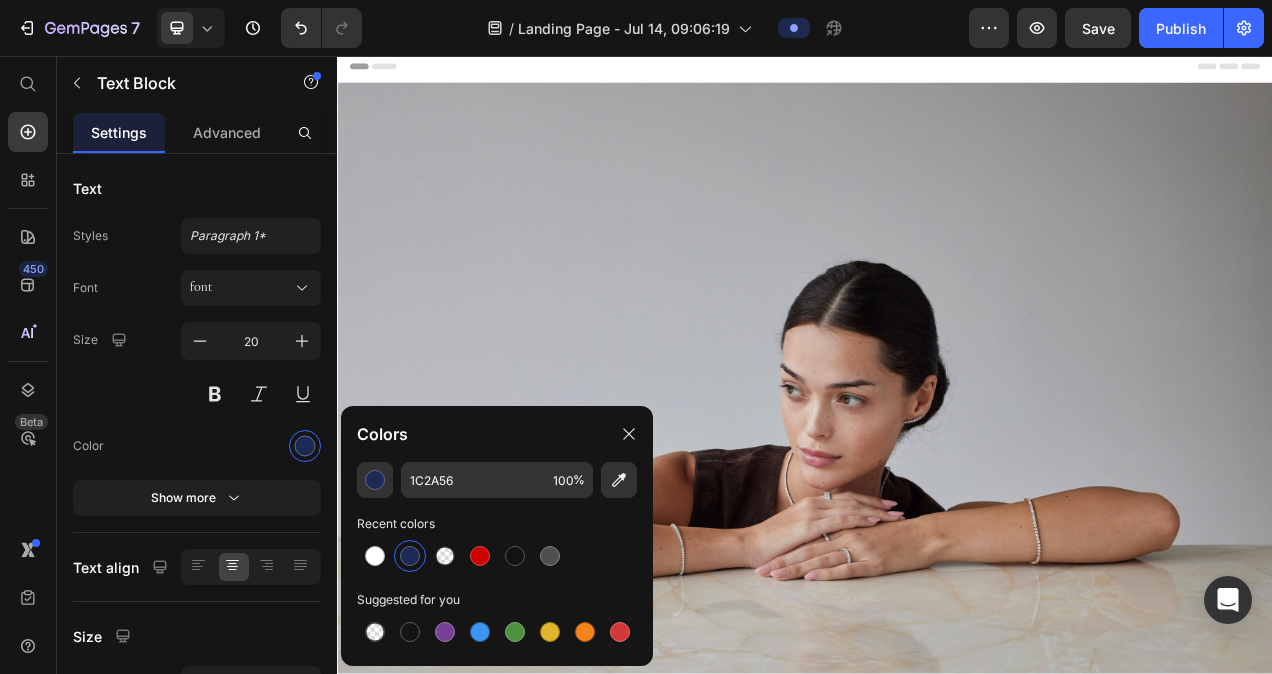 scroll, scrollTop: 0, scrollLeft: 0, axis: both 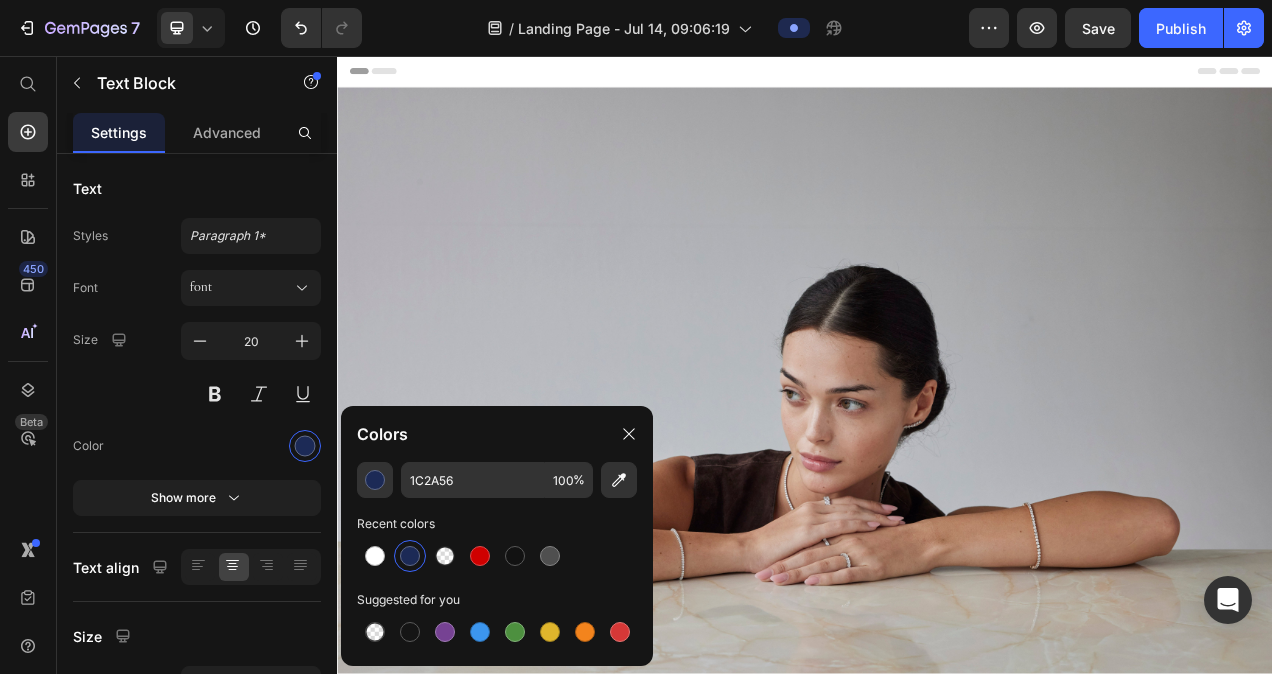 click on "Header" at bounding box center [937, 76] 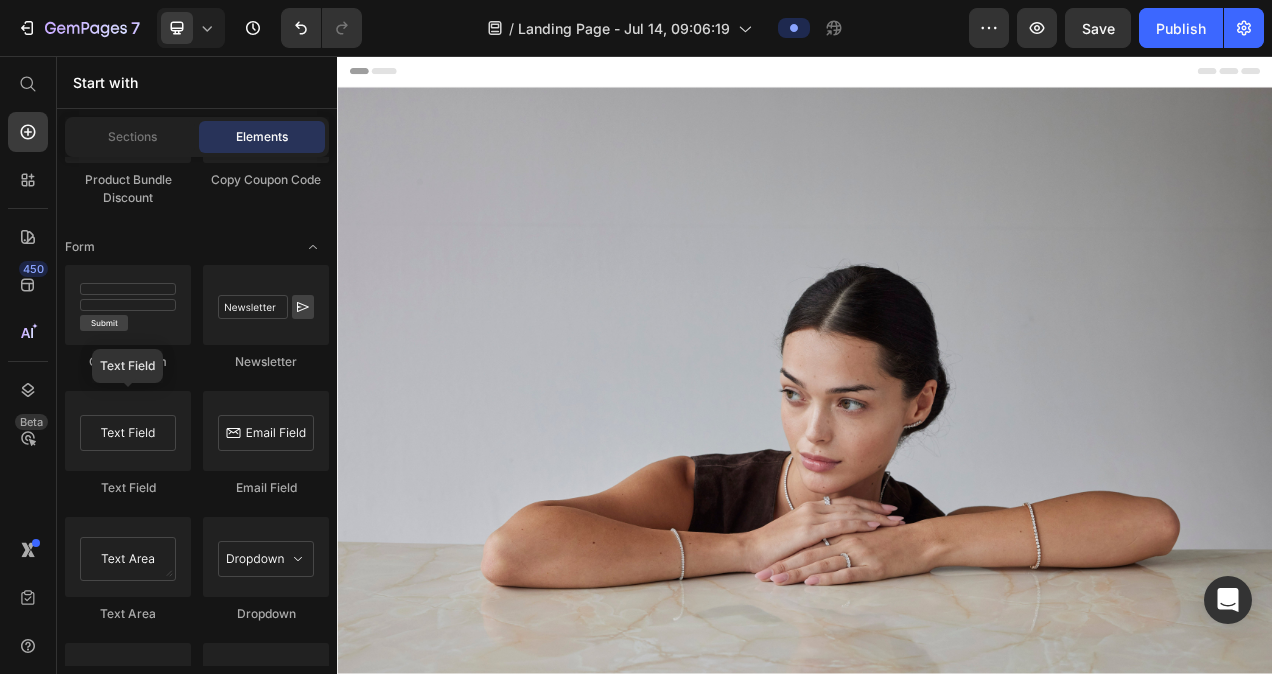 click at bounding box center [937, 497] 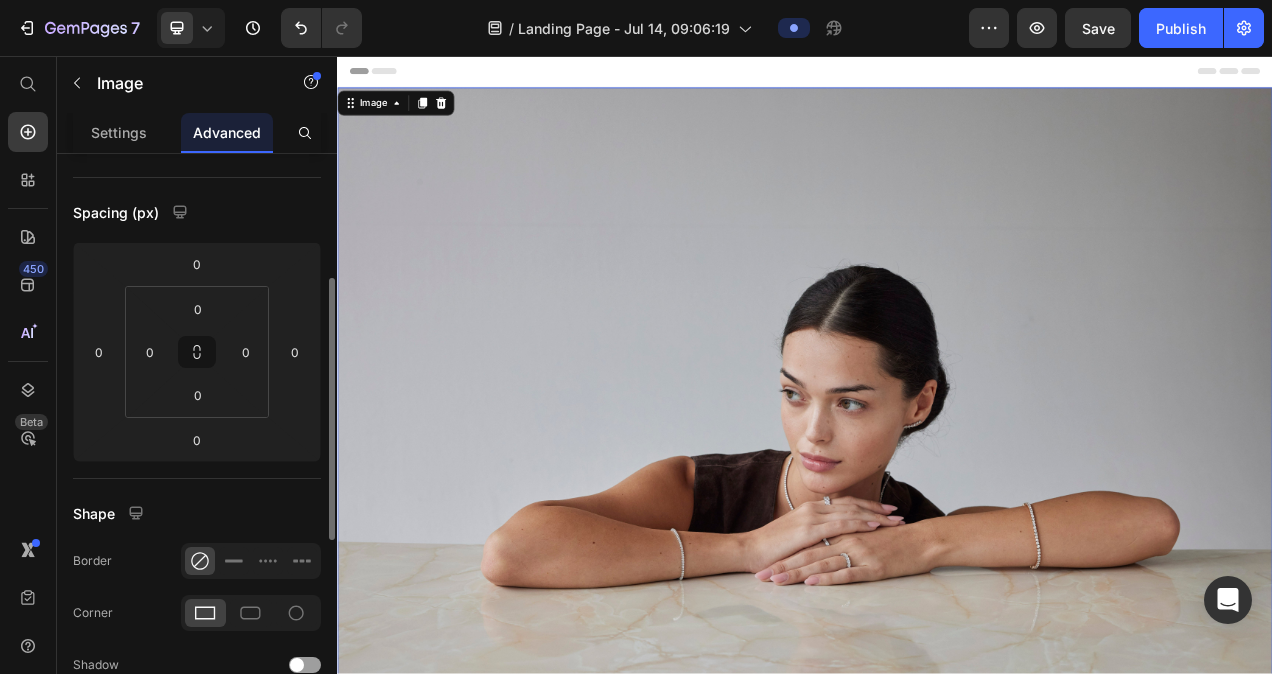 scroll, scrollTop: 165, scrollLeft: 0, axis: vertical 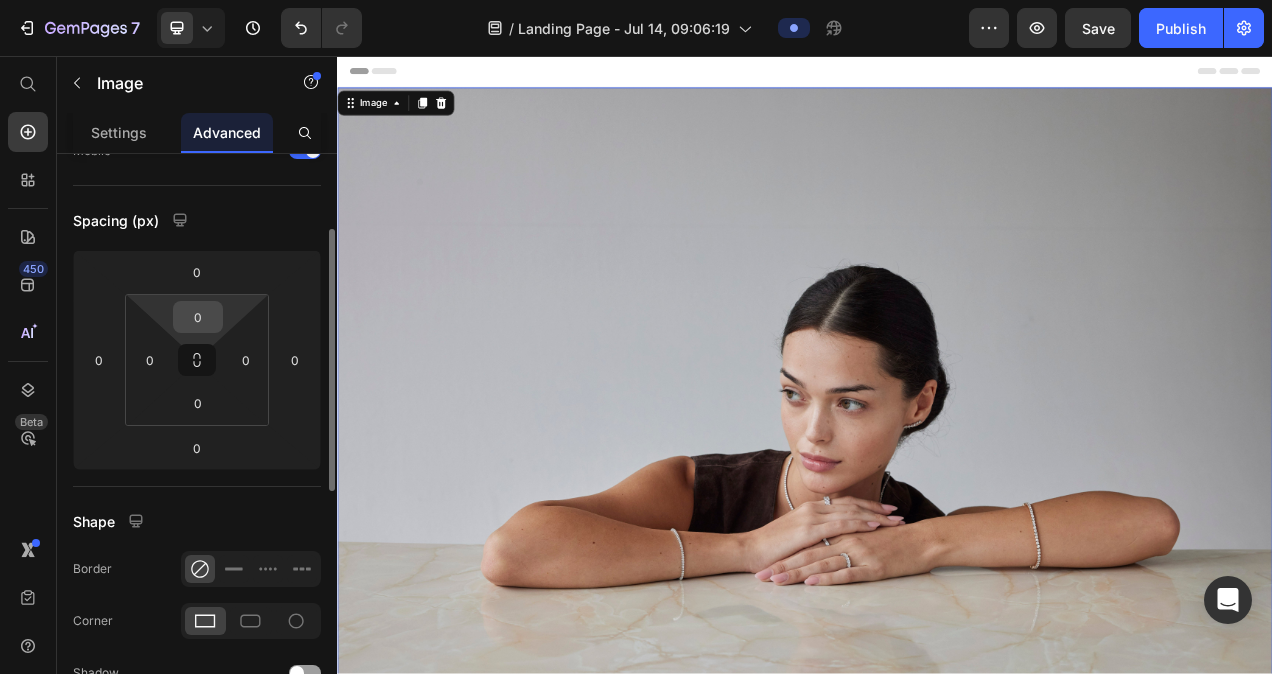 click on "0" at bounding box center [198, 317] 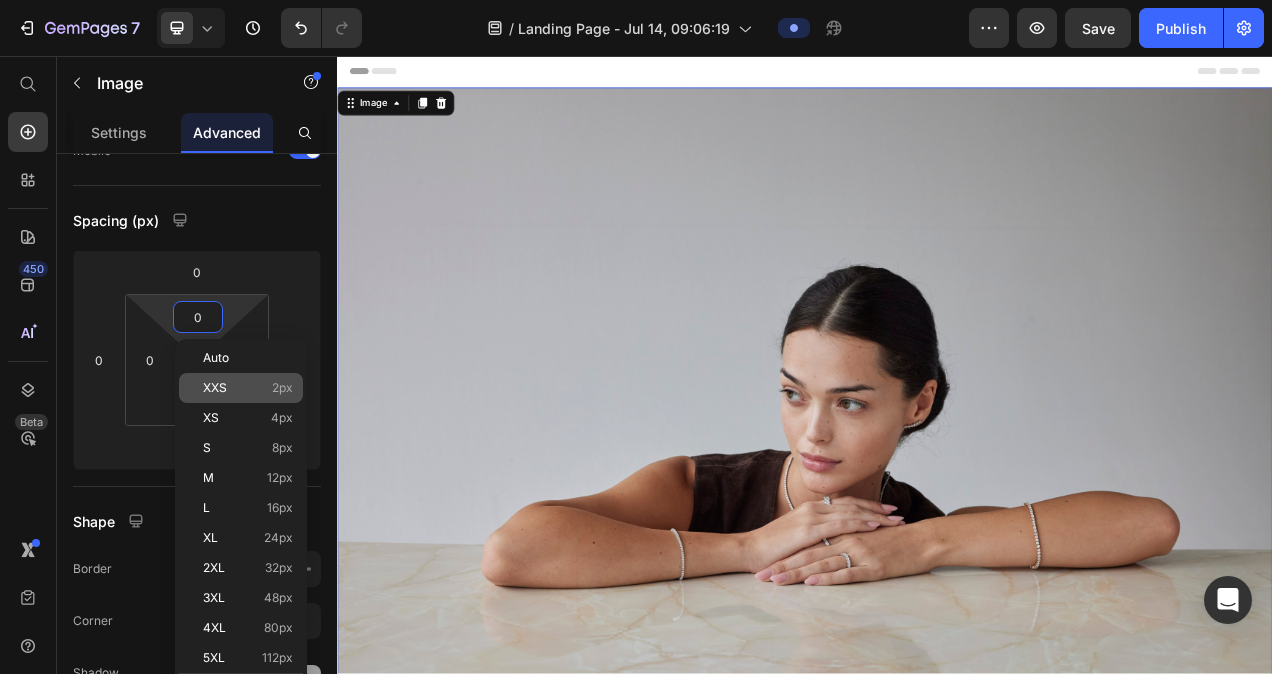 click on "XXS 2px" at bounding box center (248, 388) 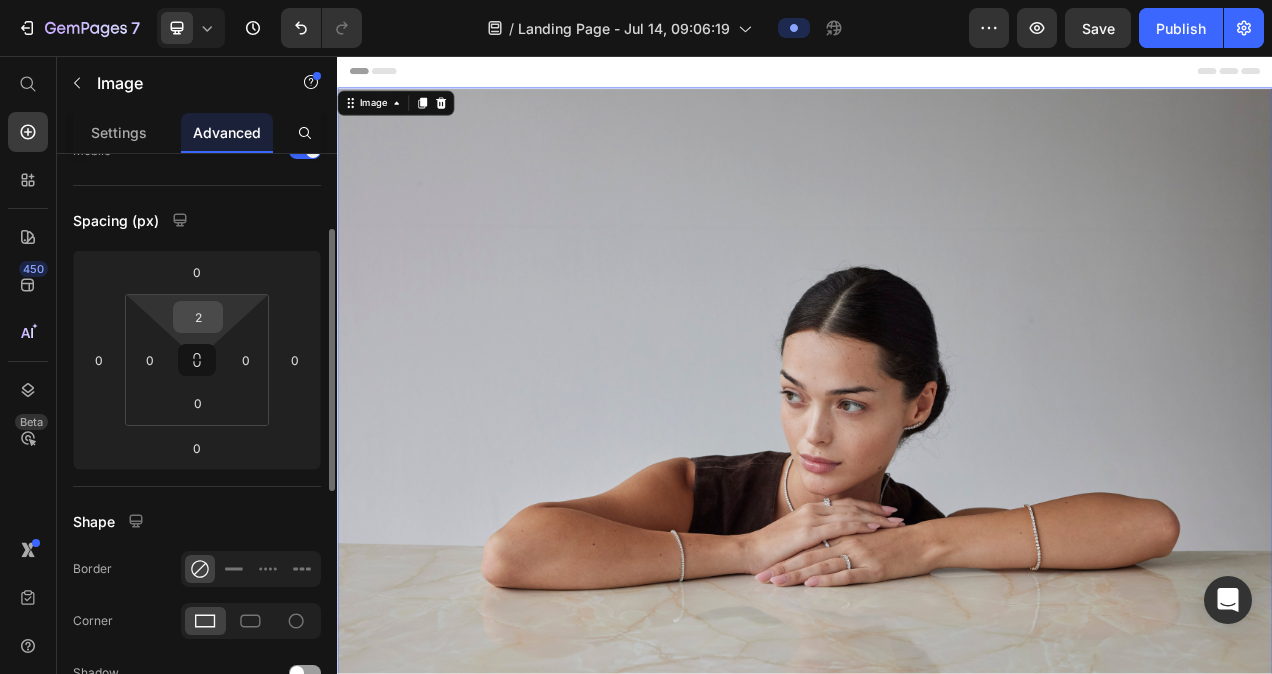 click on "2" at bounding box center [198, 317] 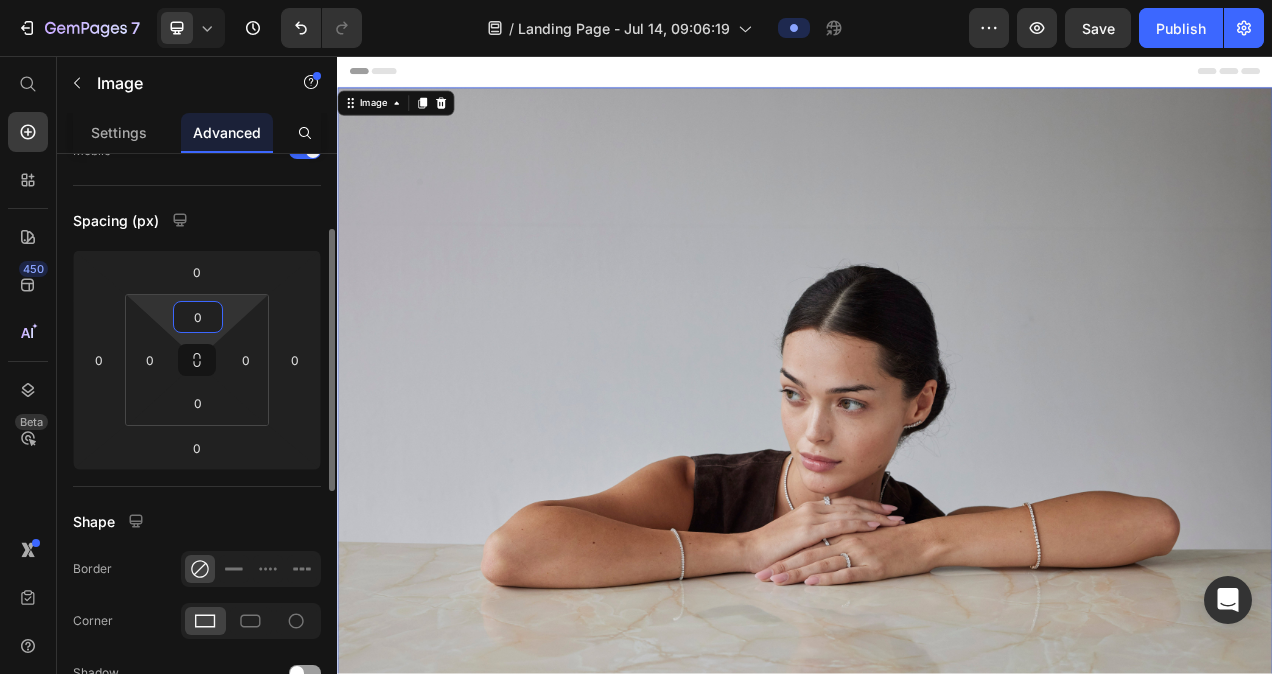 type on "0" 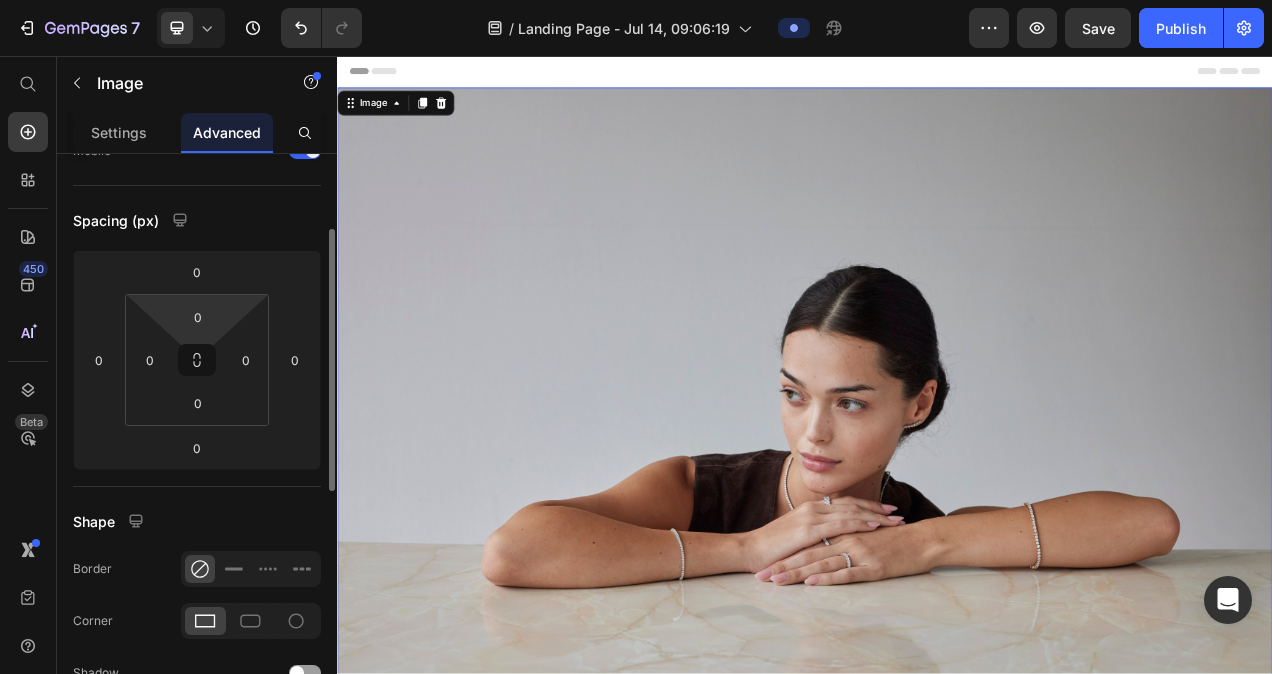 click on "Spacing (px)" at bounding box center [197, 220] 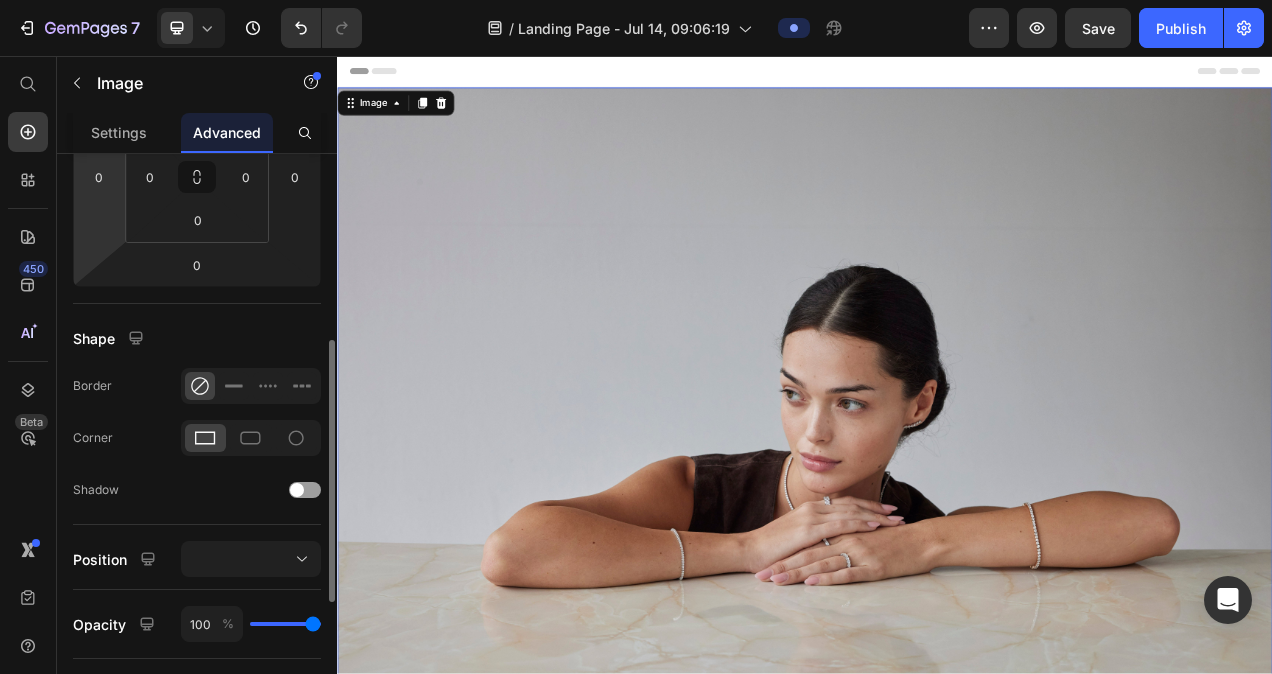 scroll, scrollTop: 382, scrollLeft: 0, axis: vertical 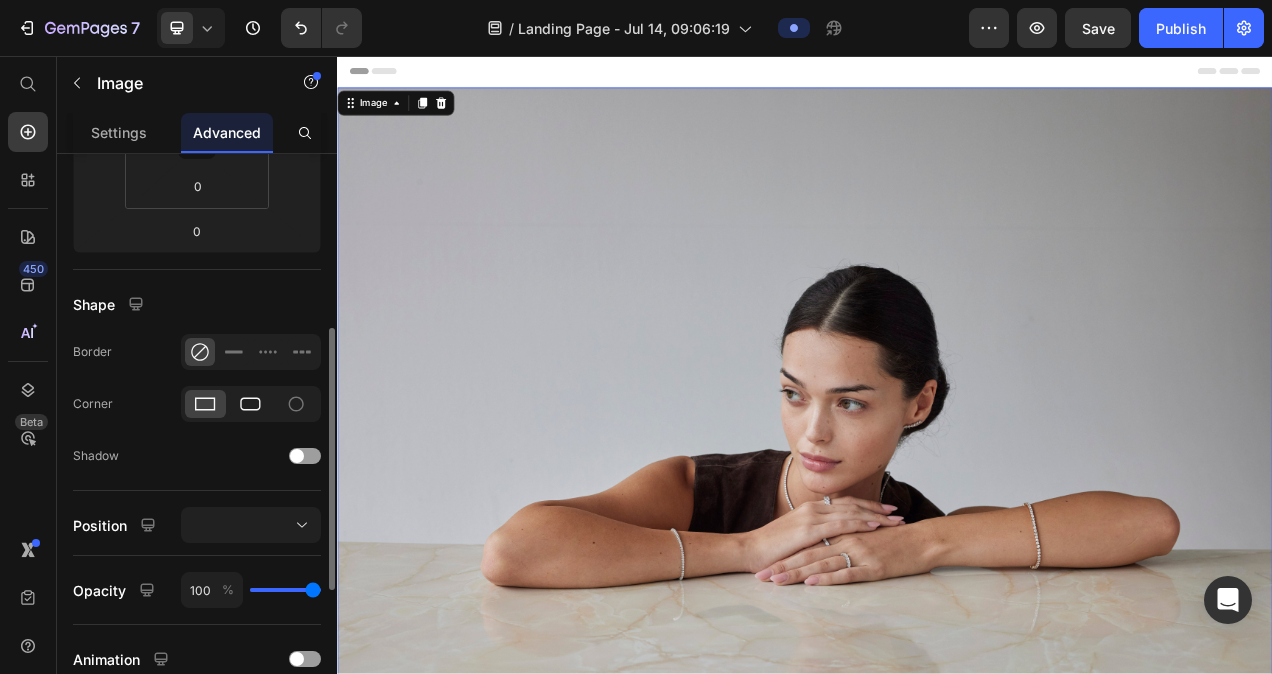 click 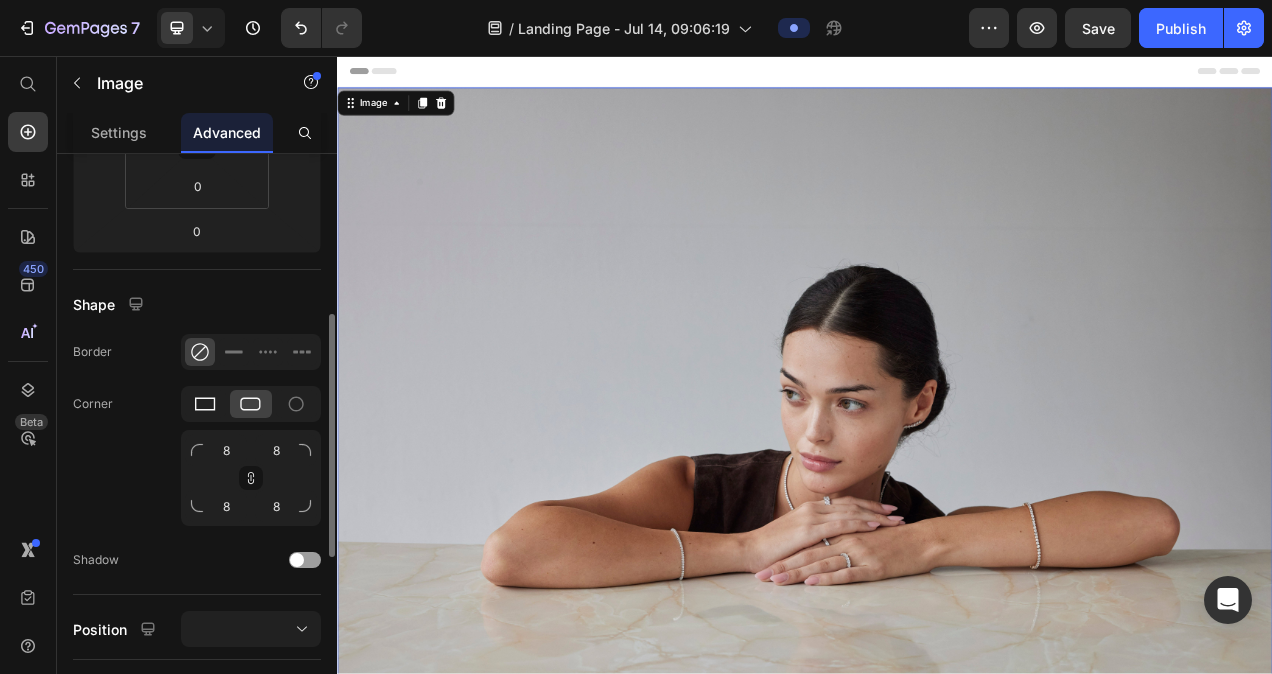 click 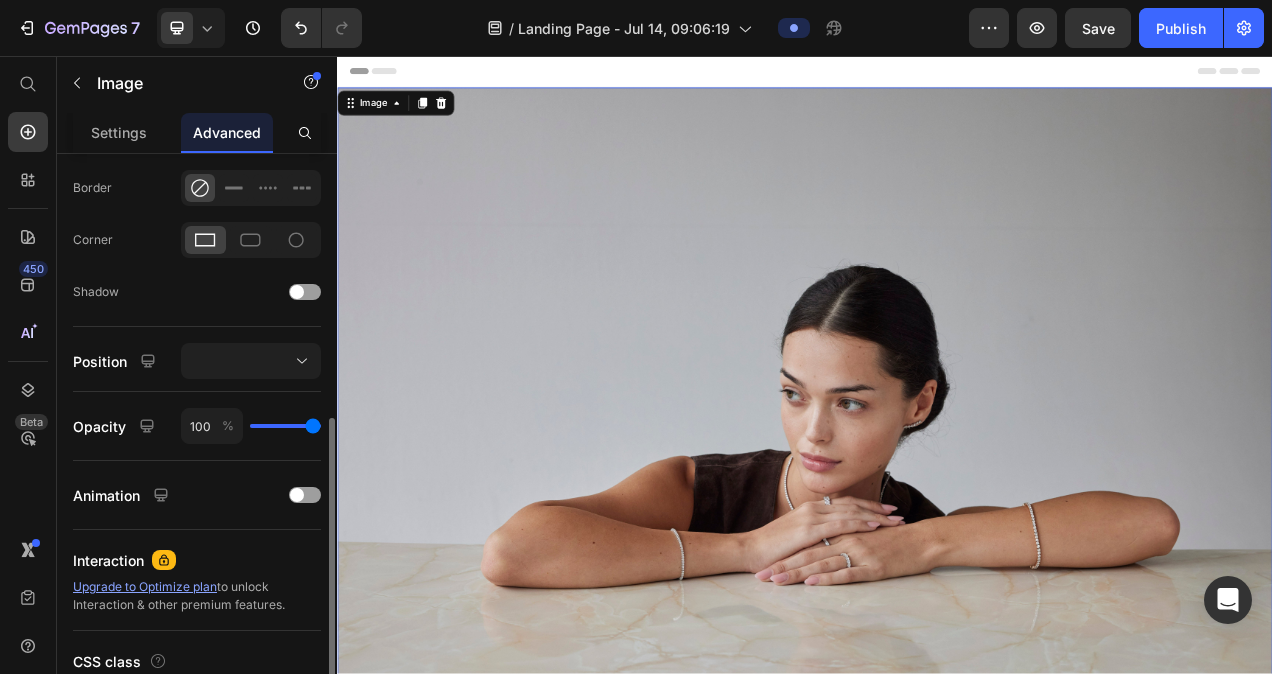 scroll, scrollTop: 558, scrollLeft: 0, axis: vertical 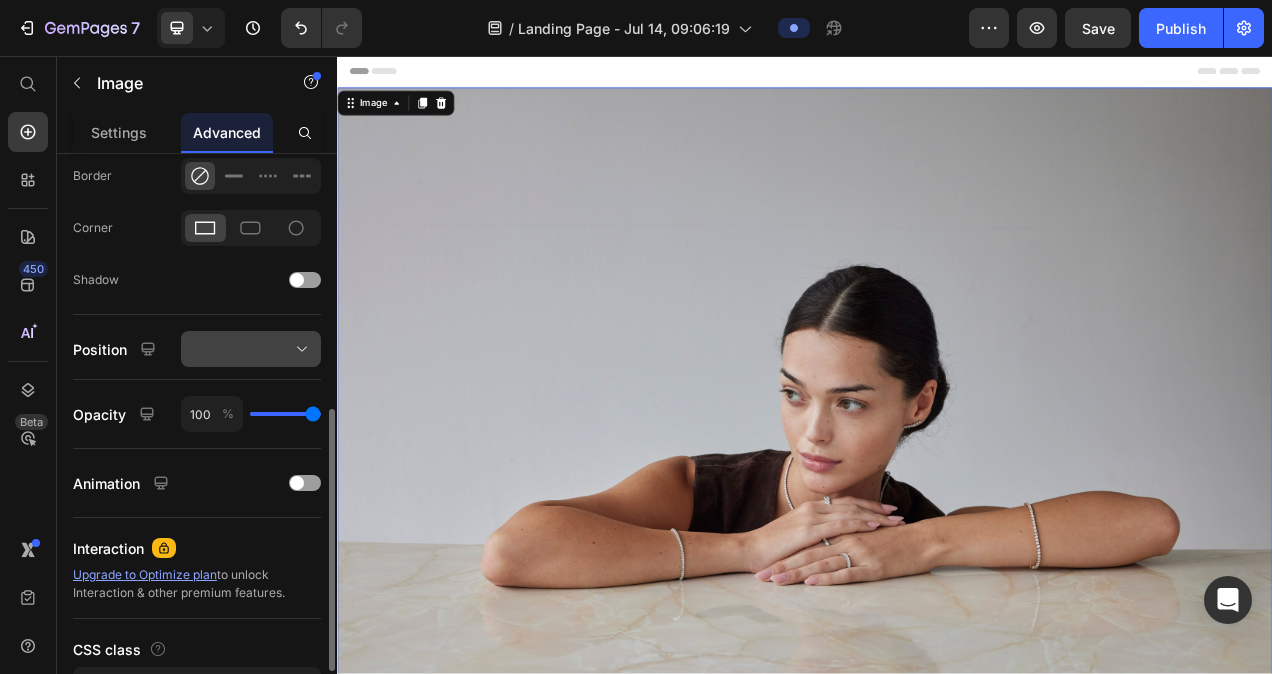 click at bounding box center [251, 349] 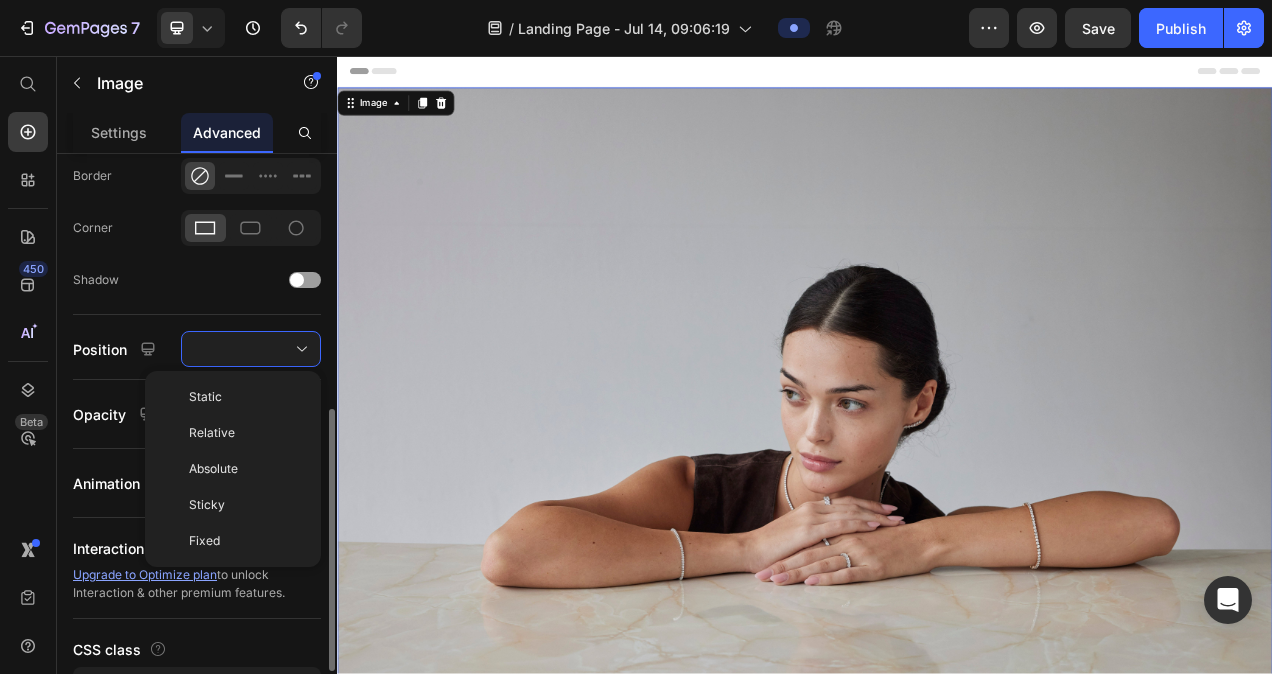 click on "Shape Border Corner Shadow" 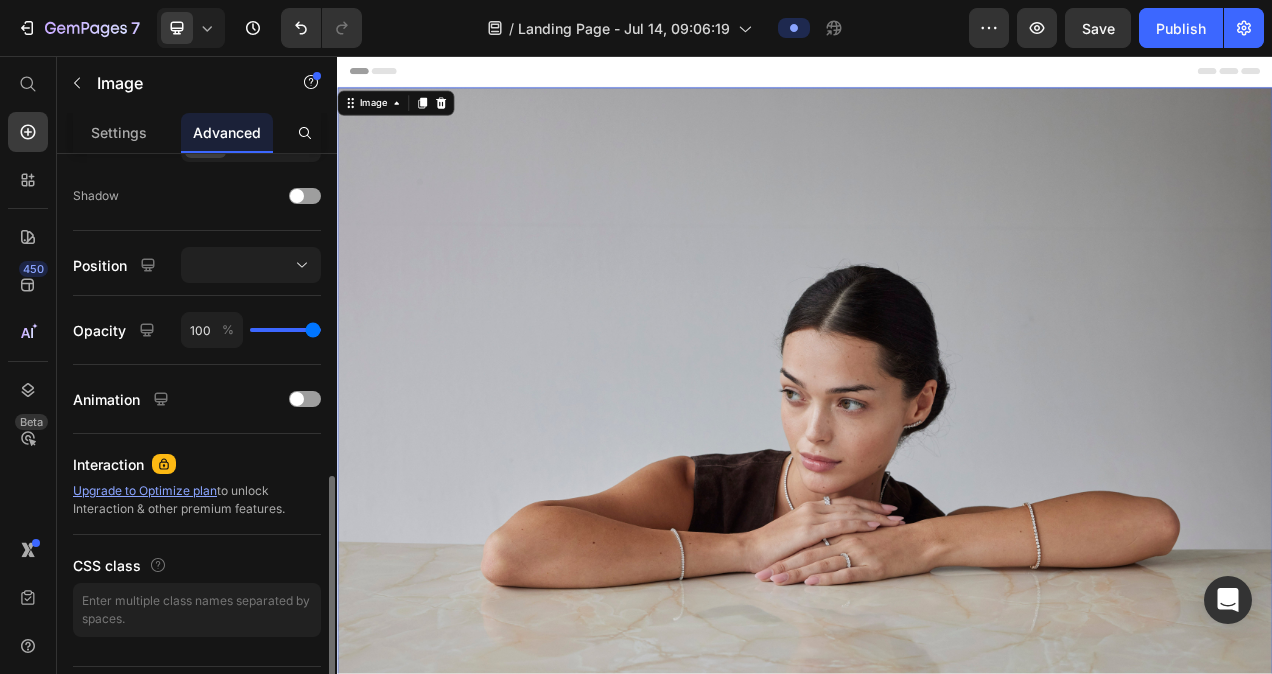 scroll, scrollTop: 688, scrollLeft: 0, axis: vertical 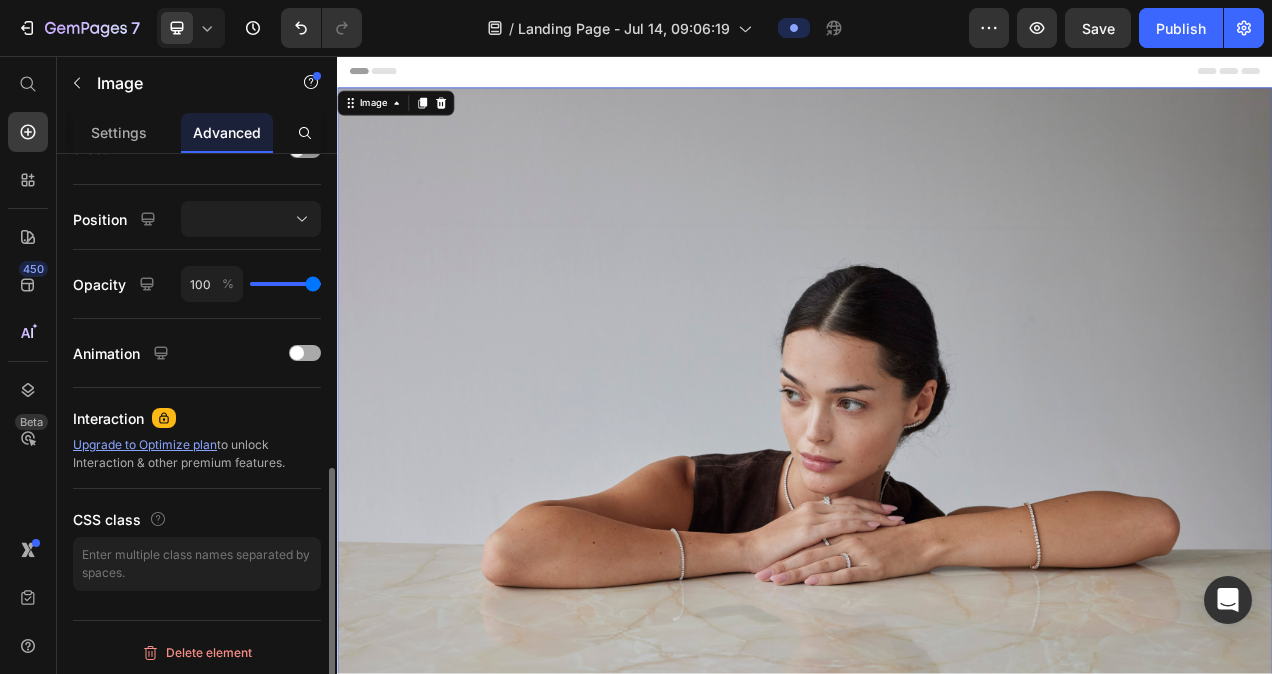 click at bounding box center (297, 353) 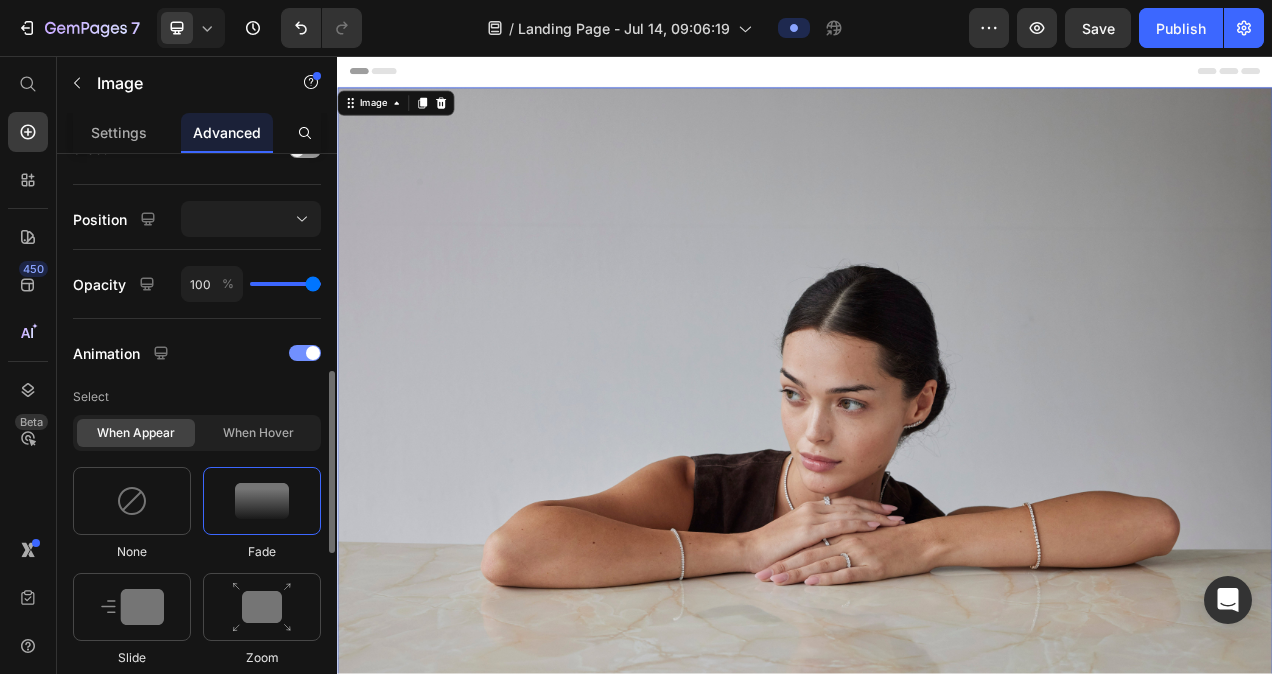 click at bounding box center [305, 353] 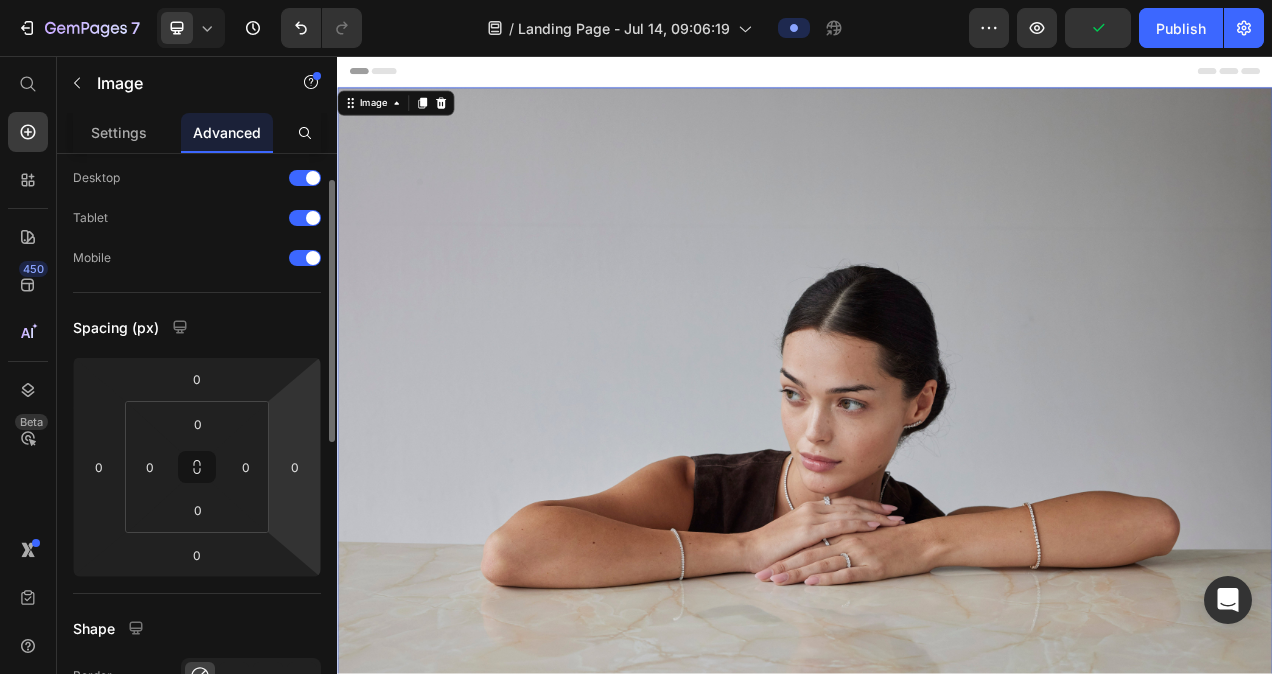 scroll, scrollTop: 0, scrollLeft: 0, axis: both 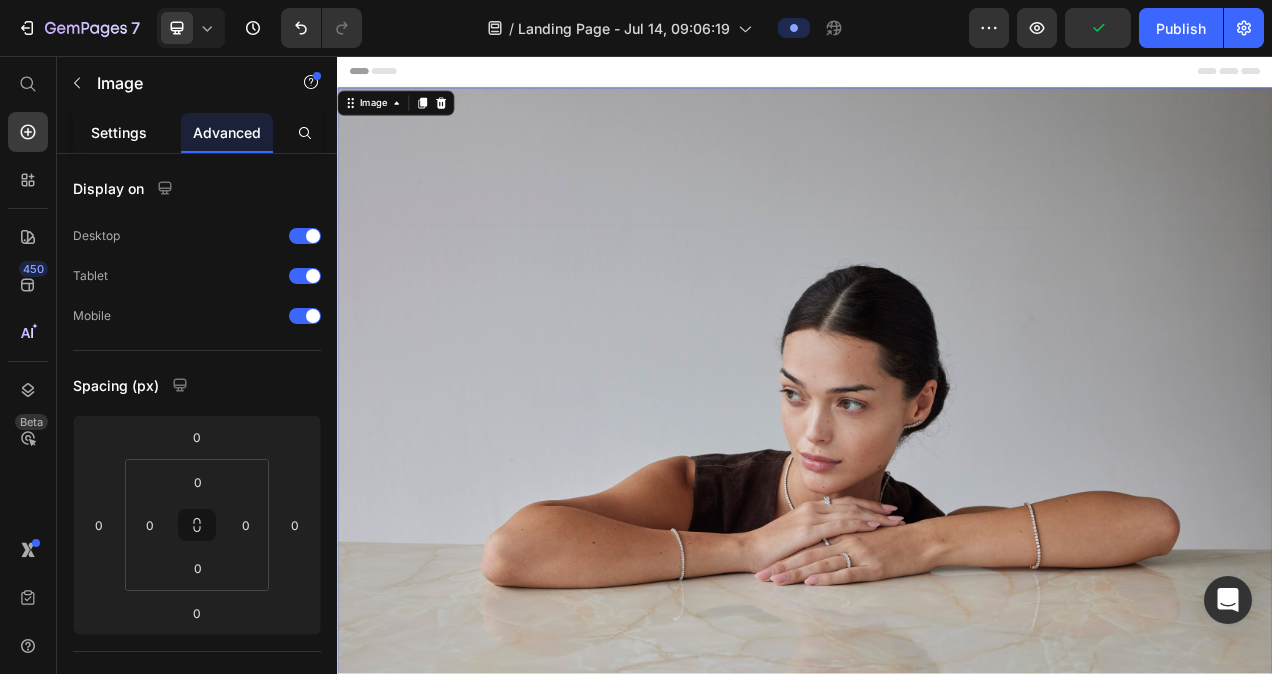 click on "Settings" 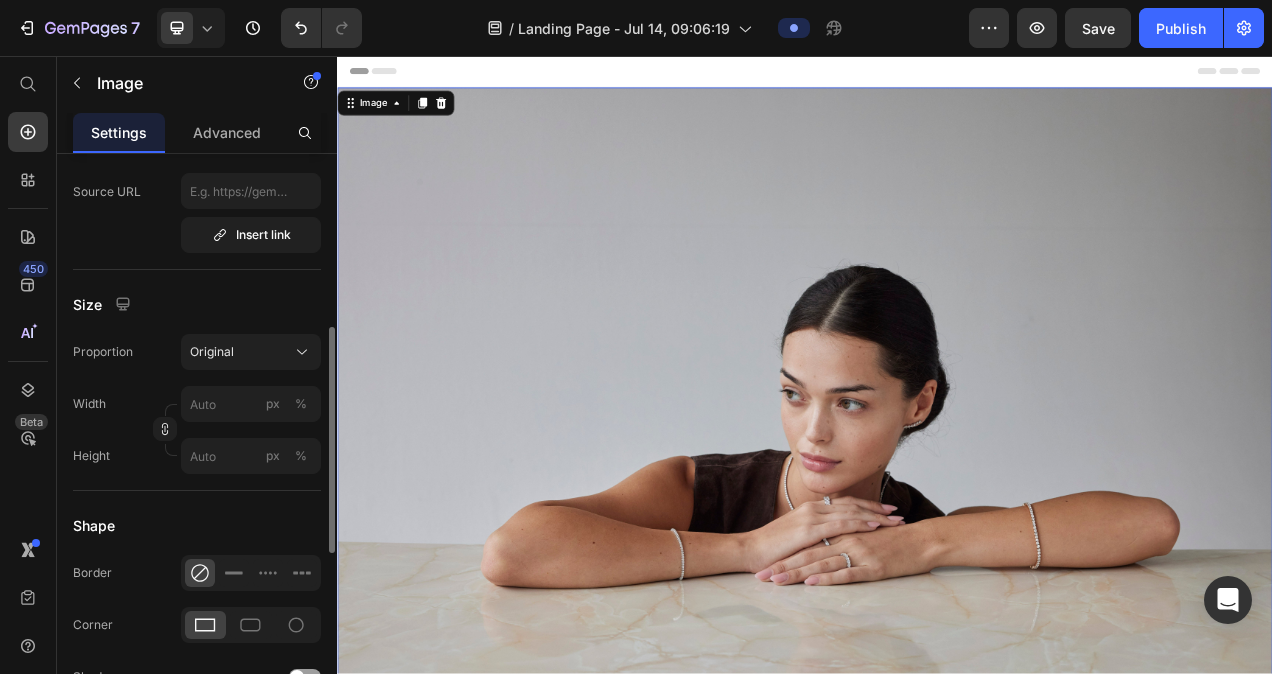 click on "Size" at bounding box center (197, 304) 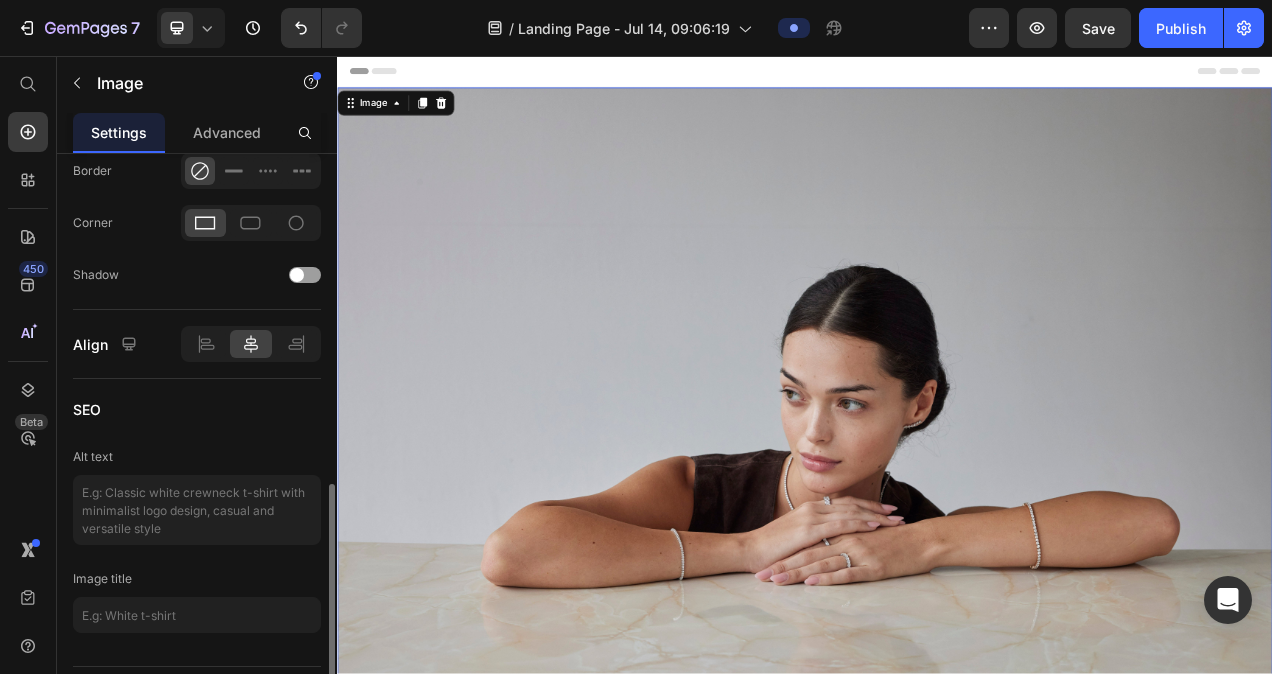 scroll, scrollTop: 846, scrollLeft: 0, axis: vertical 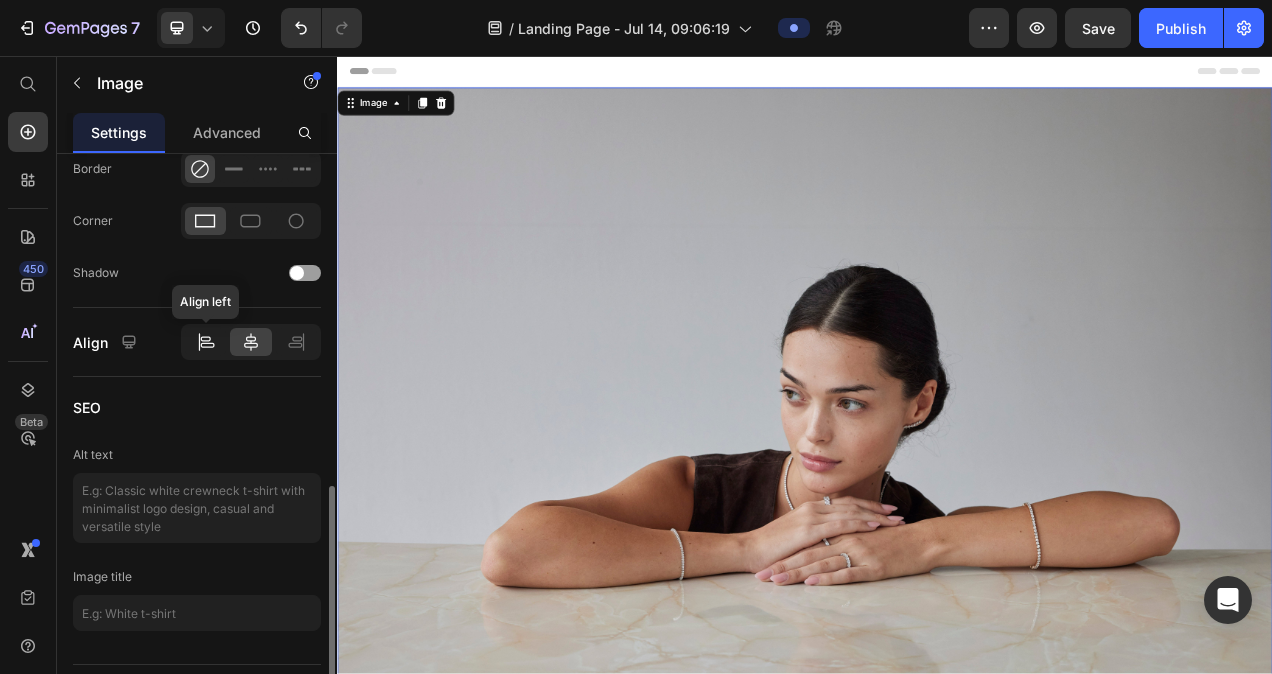 click 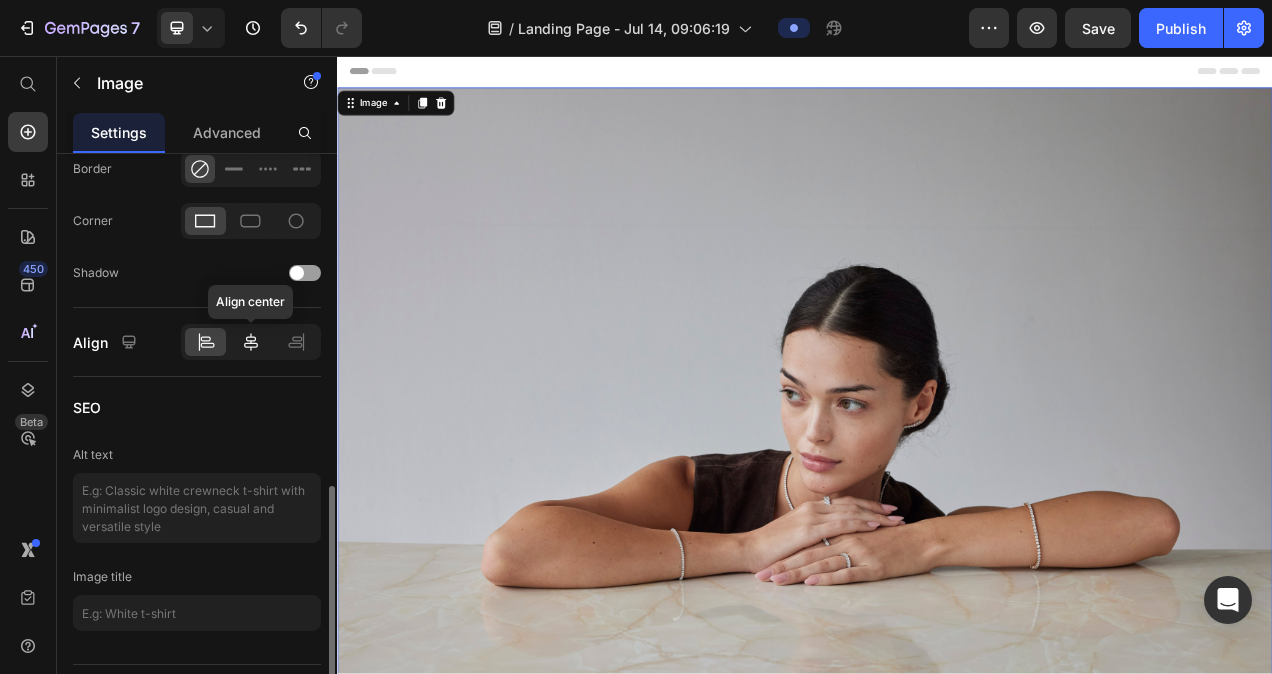 click 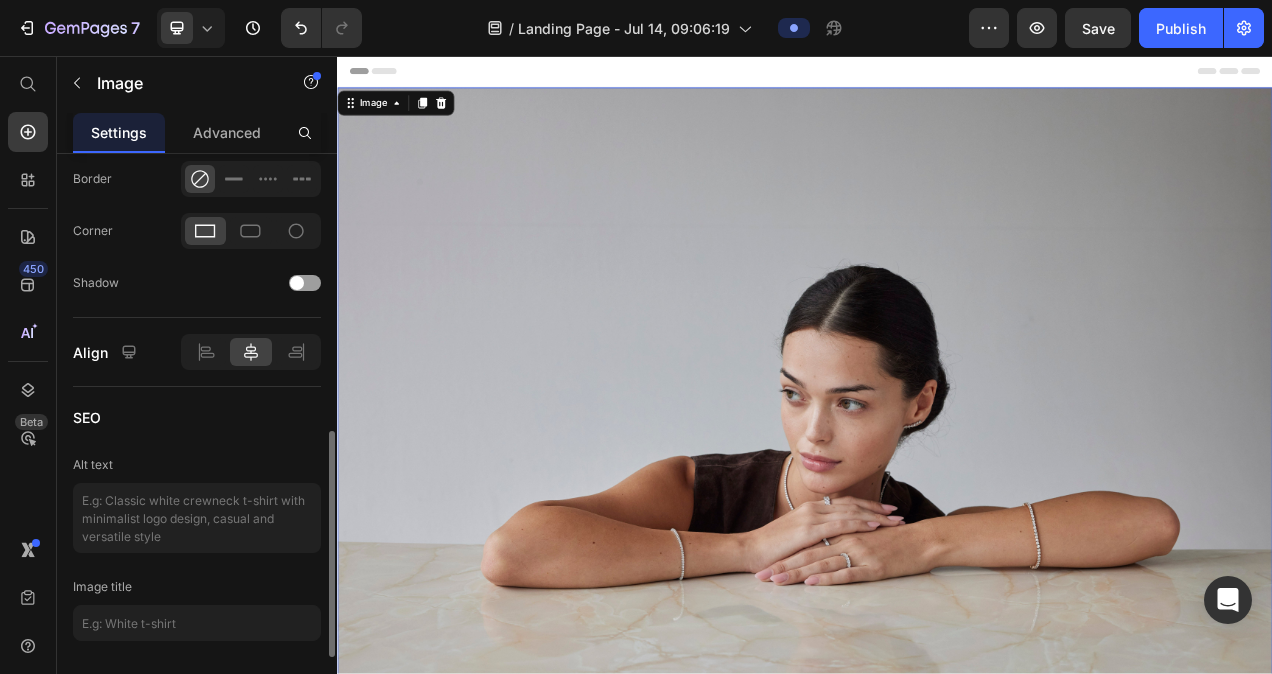 scroll, scrollTop: 794, scrollLeft: 0, axis: vertical 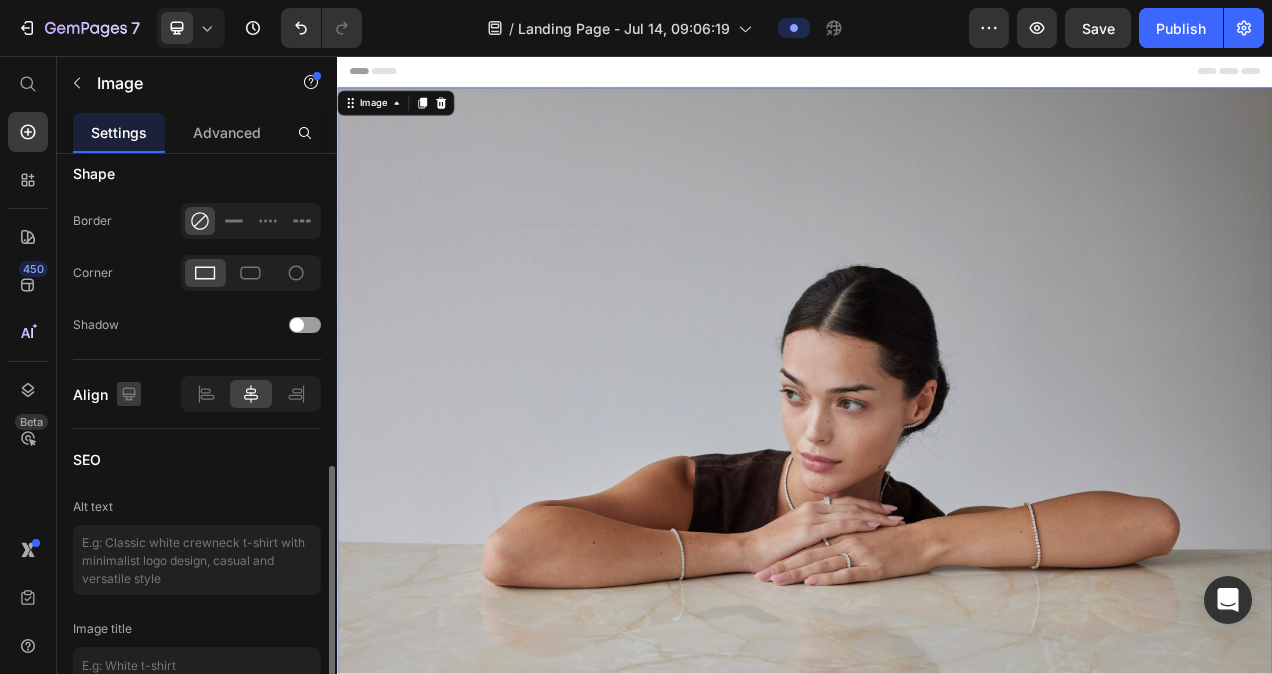 click 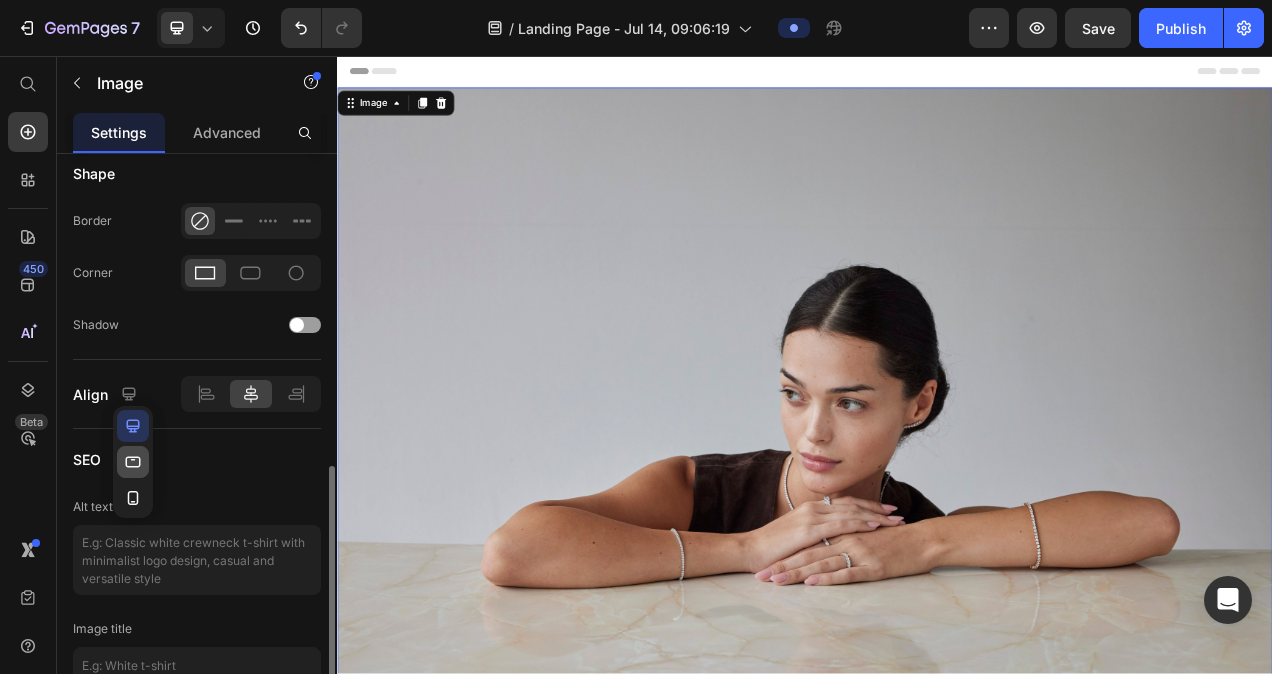 click 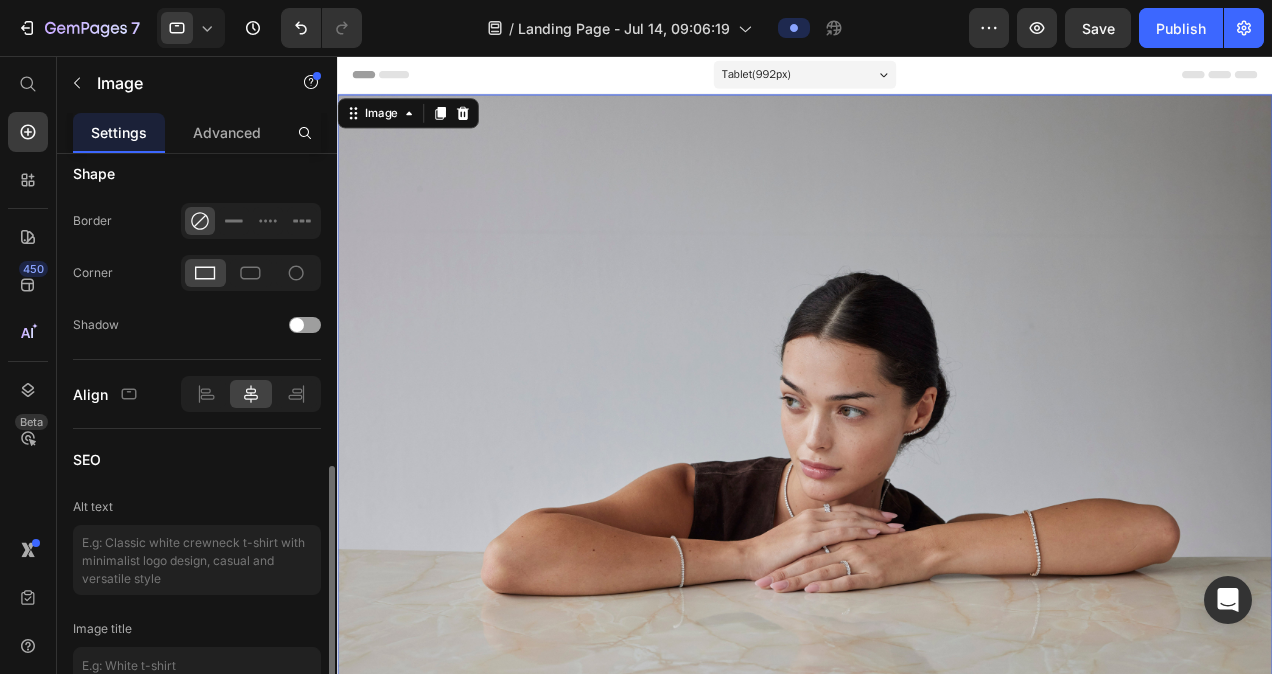 scroll, scrollTop: 794, scrollLeft: 0, axis: vertical 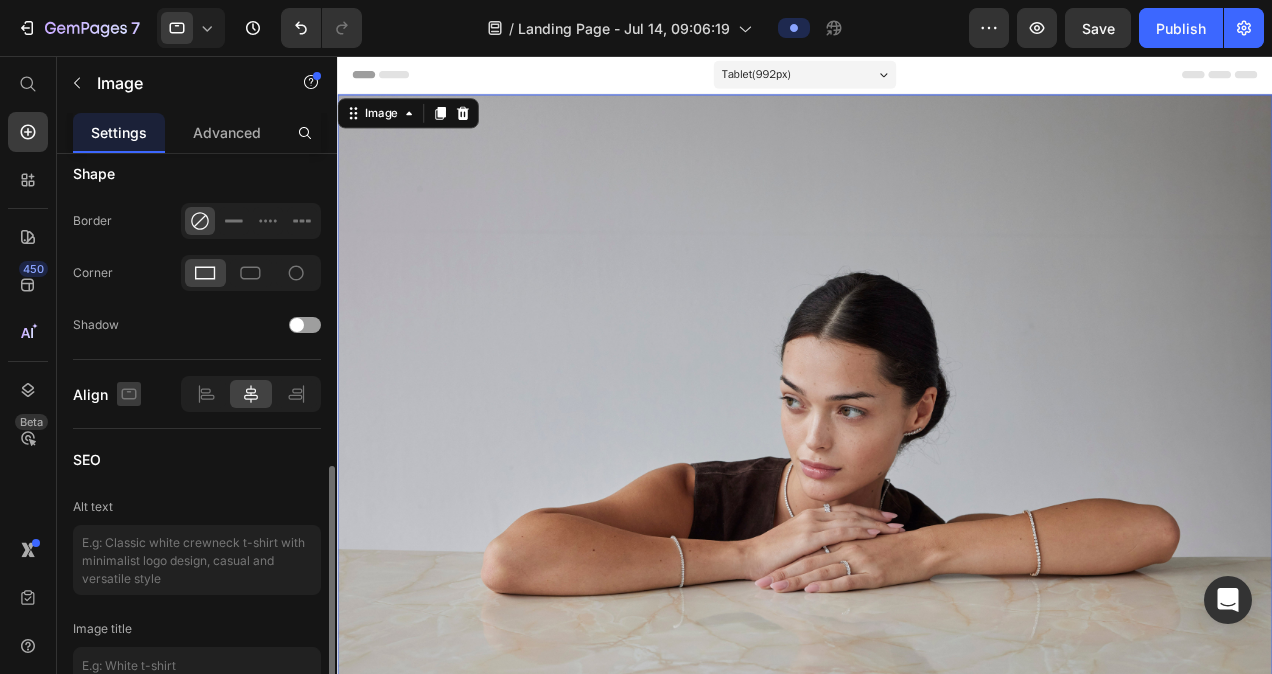 click 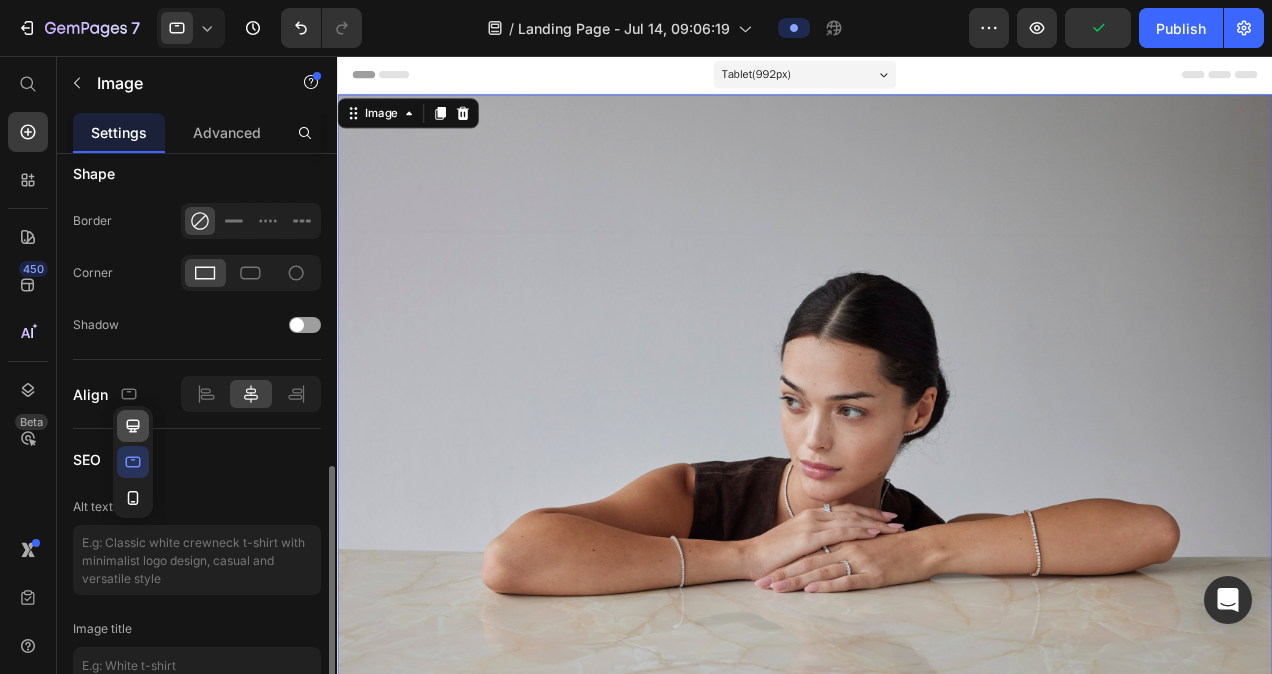 click 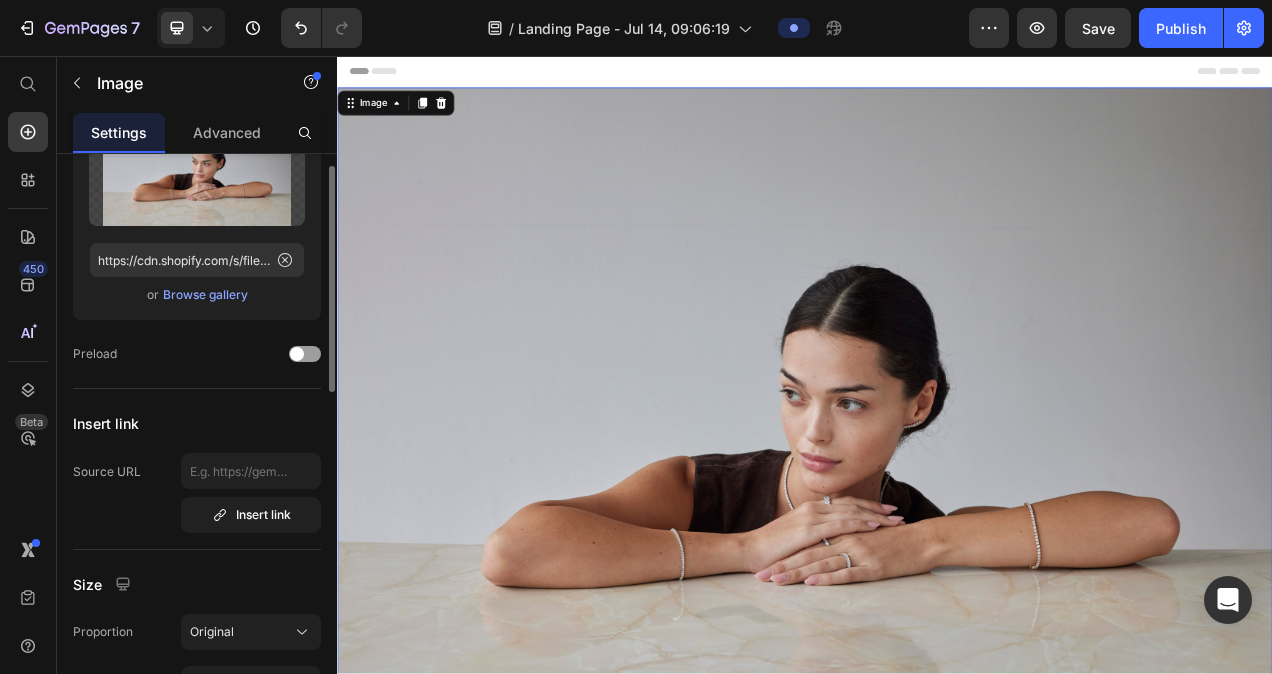 scroll, scrollTop: 0, scrollLeft: 0, axis: both 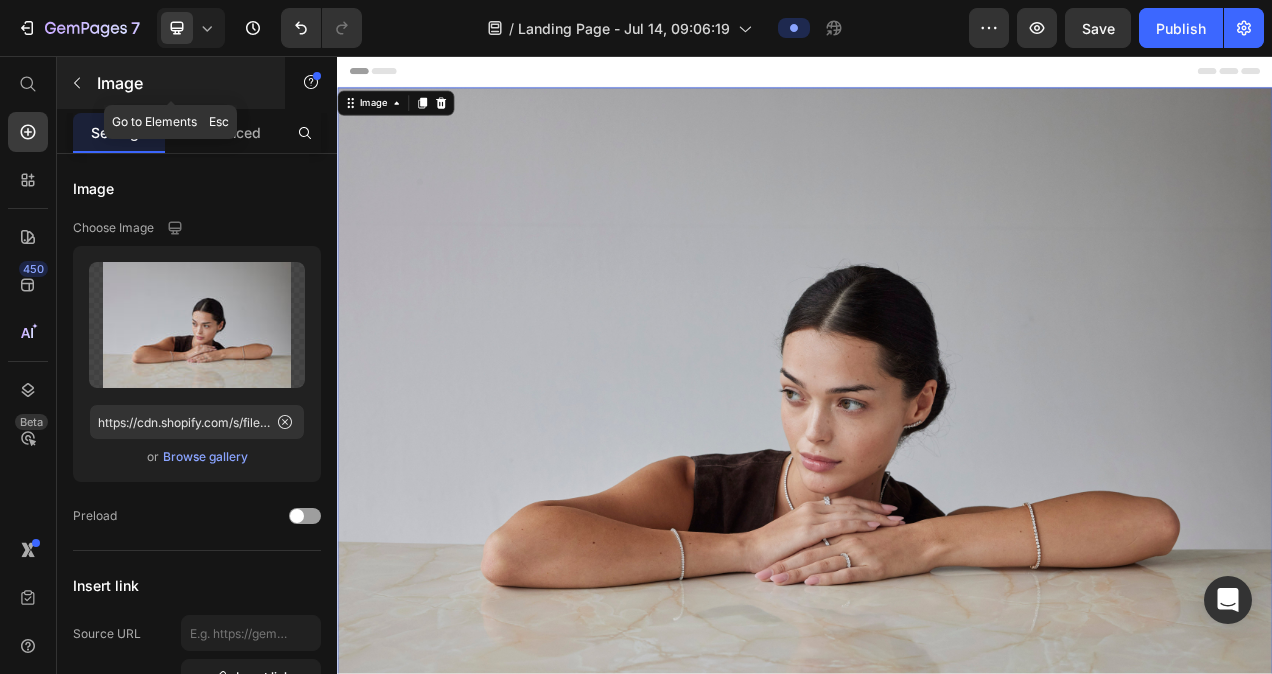 click 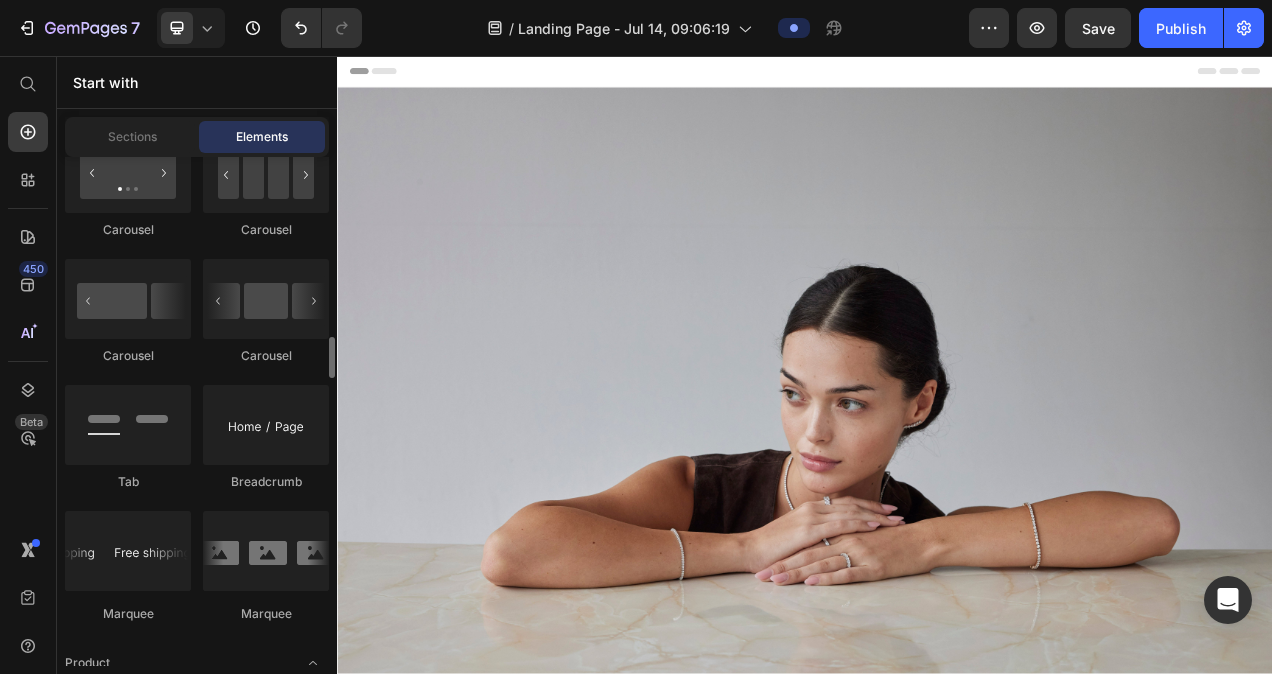 scroll, scrollTop: 2192, scrollLeft: 0, axis: vertical 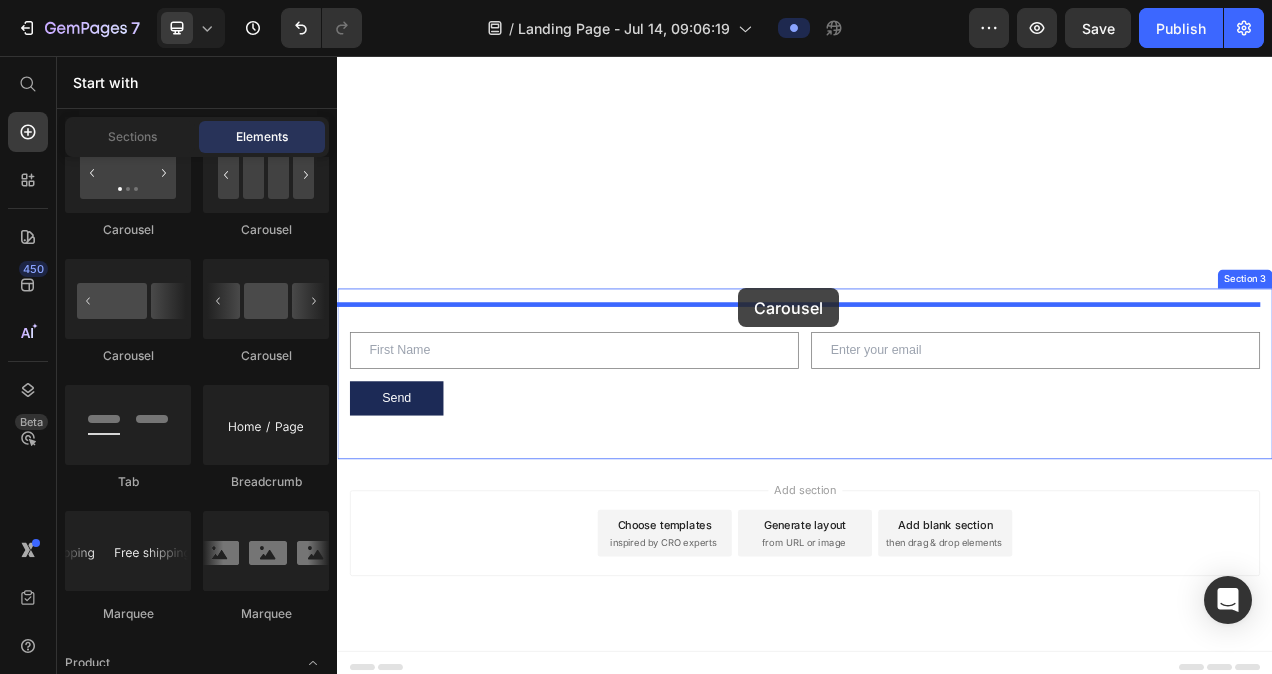 drag, startPoint x: 580, startPoint y: 376, endPoint x: 852, endPoint y: 354, distance: 272.88824 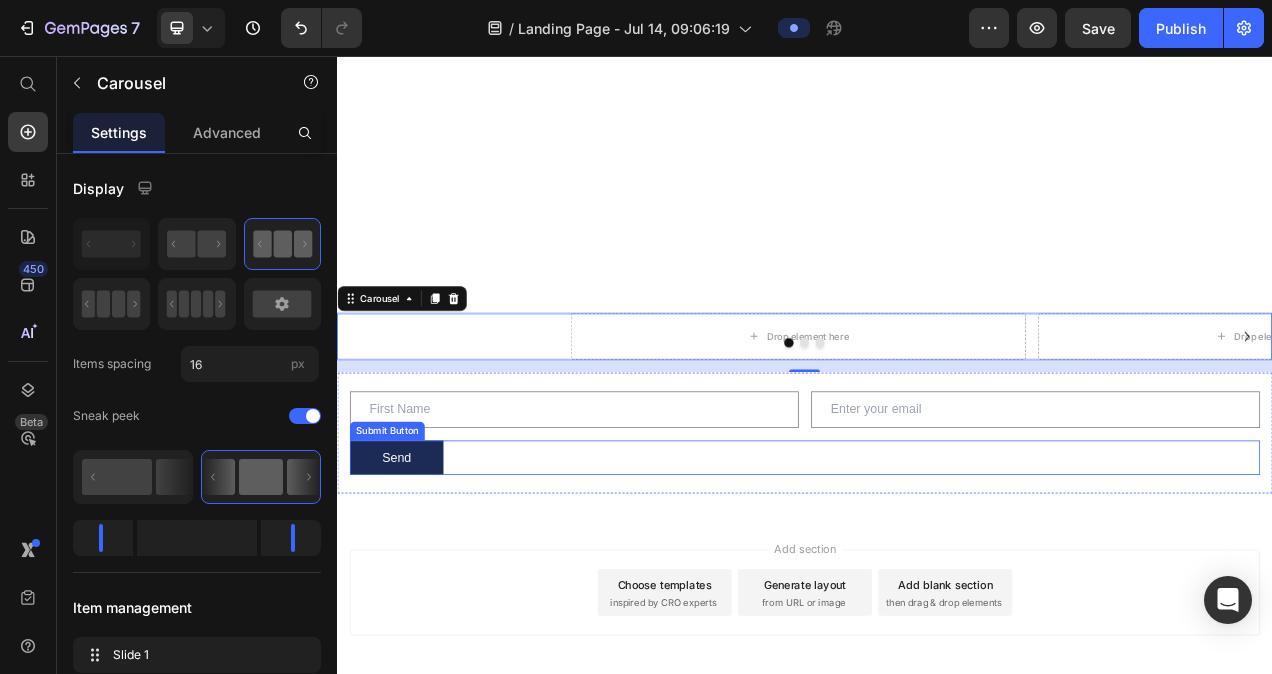 drag, startPoint x: 914, startPoint y: 437, endPoint x: 908, endPoint y: 555, distance: 118.15244 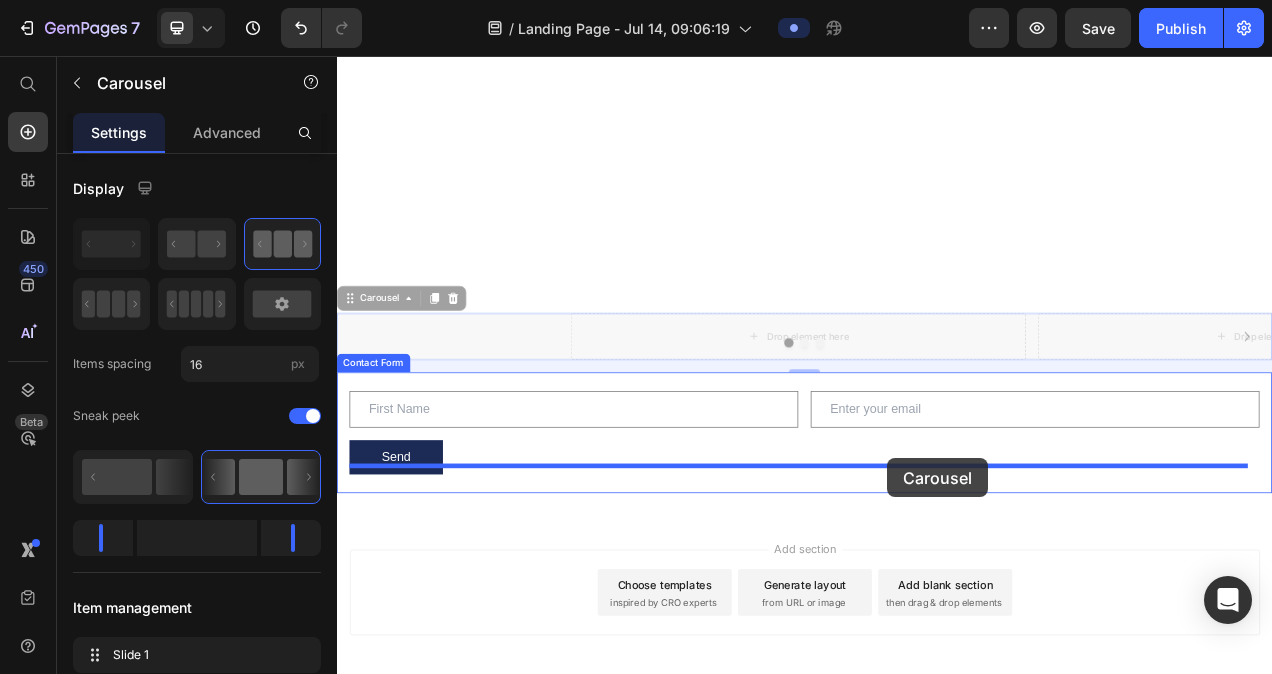 drag, startPoint x: 1033, startPoint y: 387, endPoint x: 1043, endPoint y: 572, distance: 185.27008 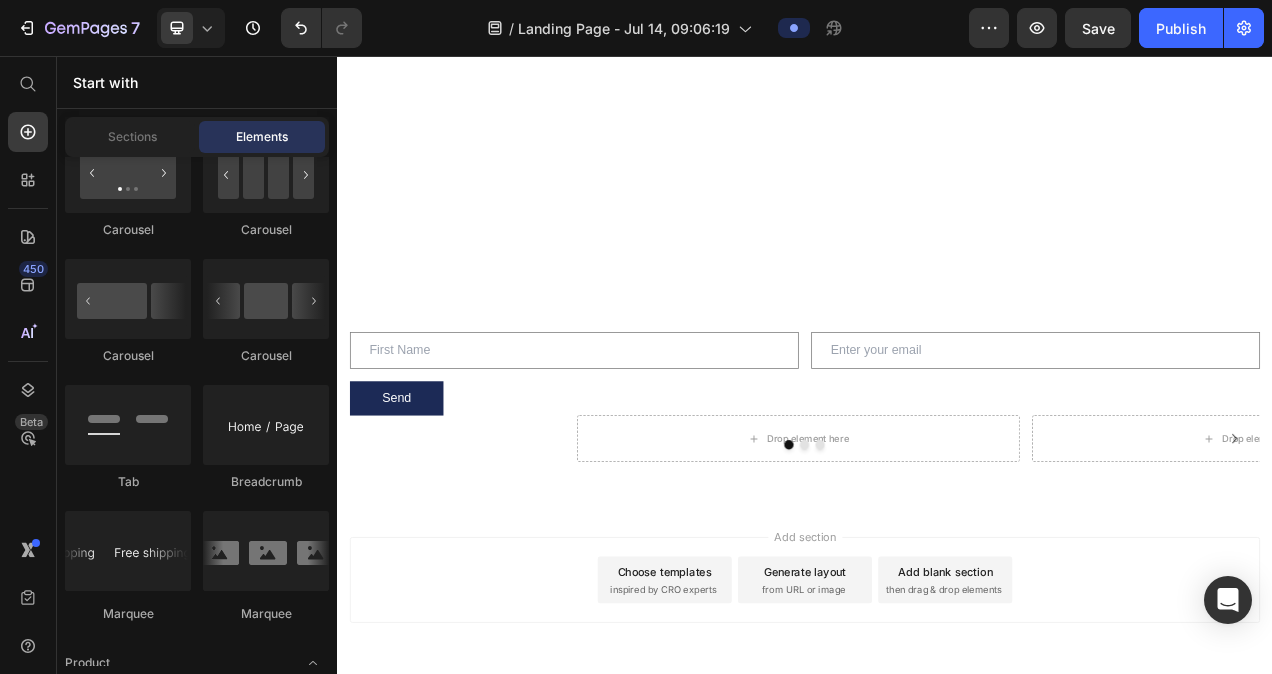 click on "Add section Choose templates inspired by CRO experts Generate layout from URL or image Add blank section then drag & drop elements" at bounding box center (937, 757) 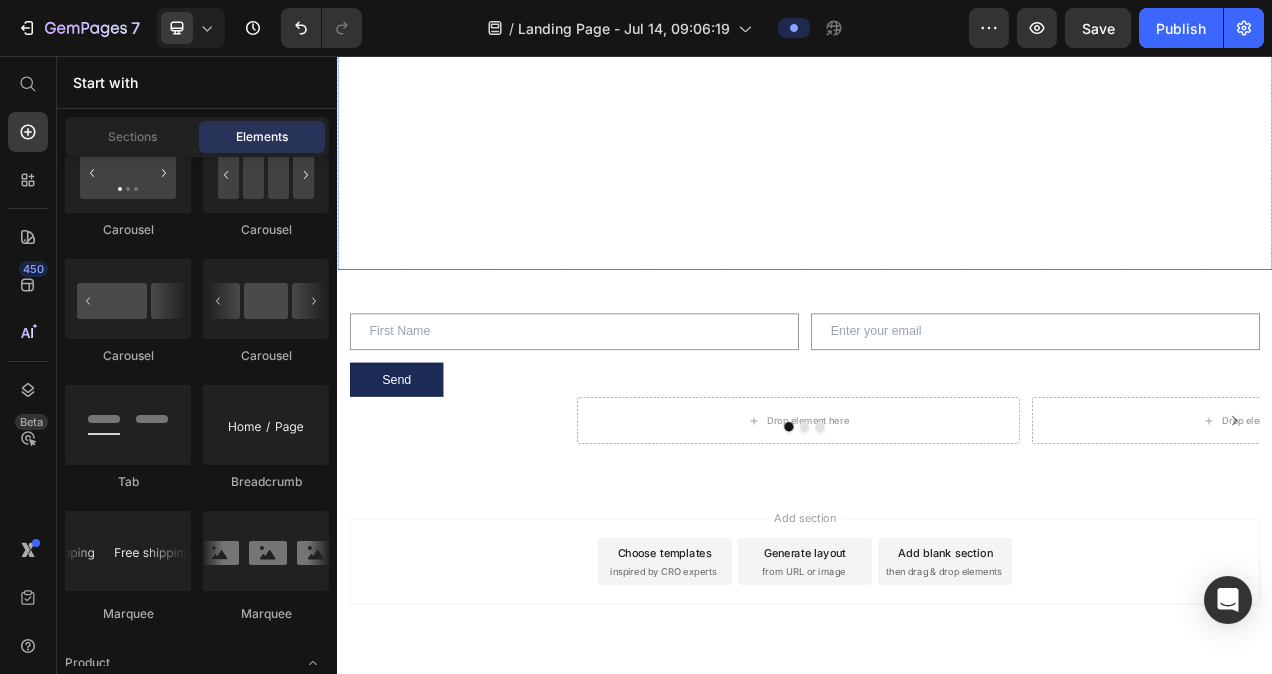 scroll, scrollTop: 1182, scrollLeft: 0, axis: vertical 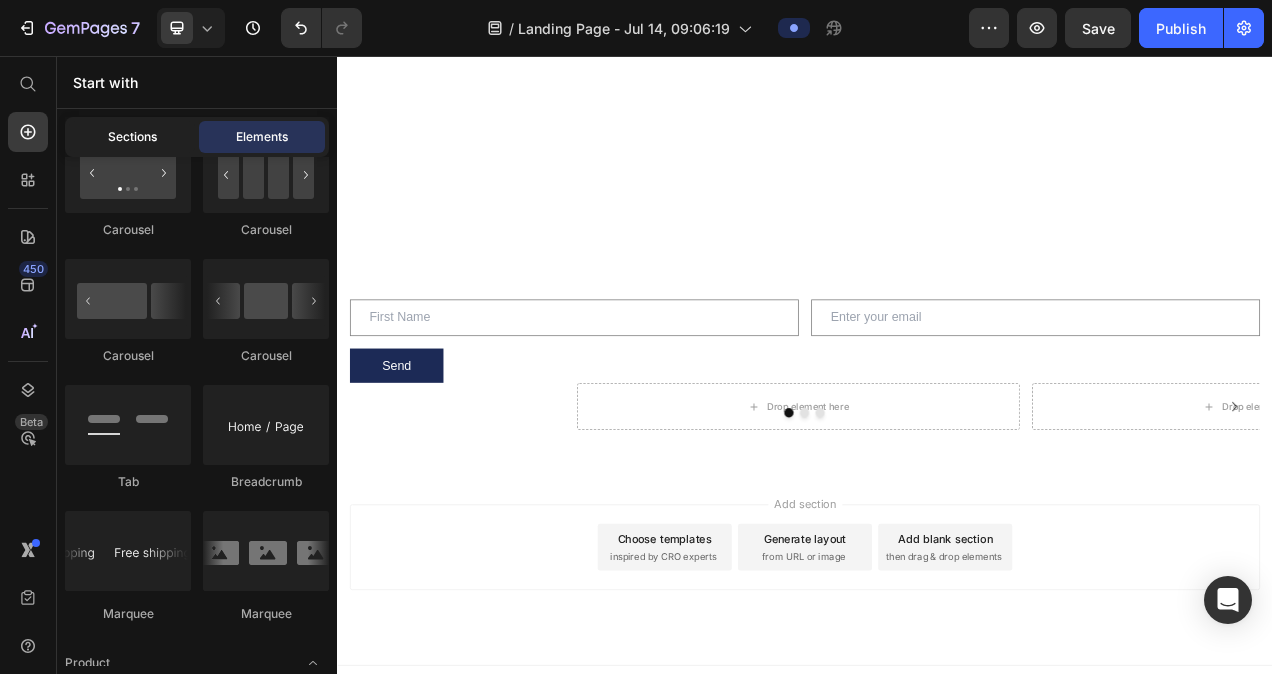 click on "Sections" at bounding box center (132, 137) 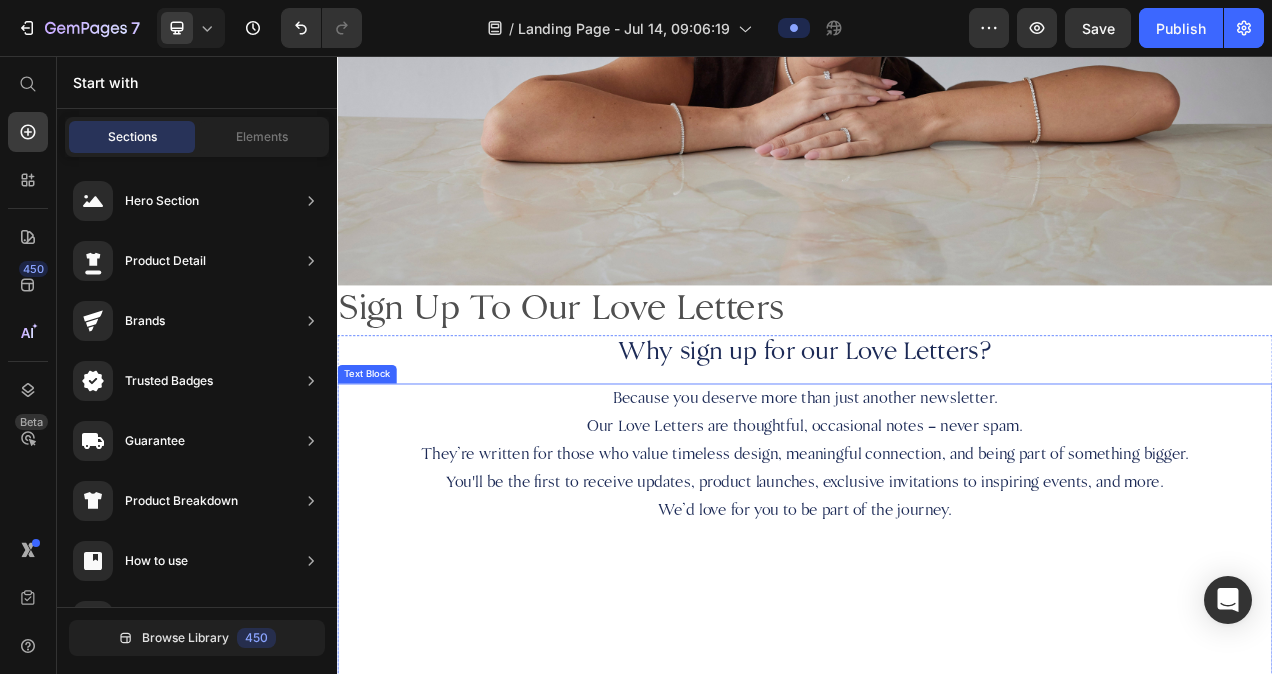 scroll, scrollTop: 546, scrollLeft: 0, axis: vertical 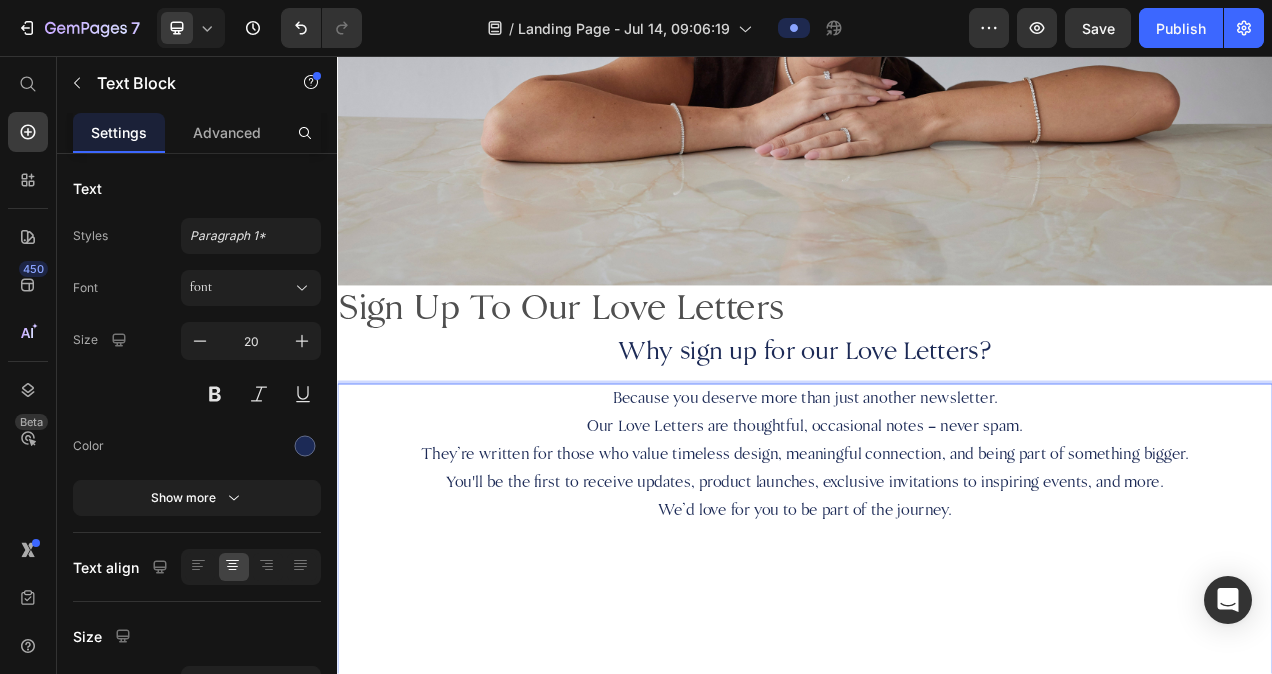 click on "You'll be the first to receive updates, product launches, exclusive invitations to inspiring events, and more." at bounding box center (937, 605) 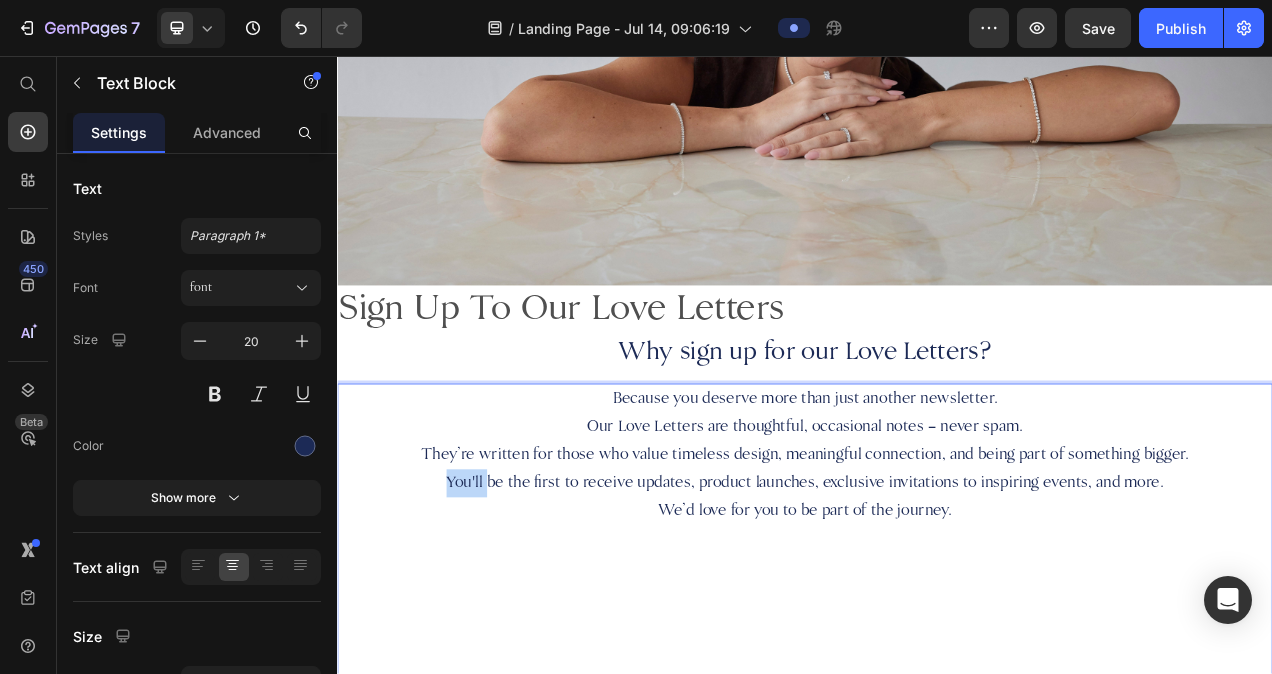 click on "You'll be the first to receive updates, product launches, exclusive invitations to inspiring events, and more." at bounding box center (937, 605) 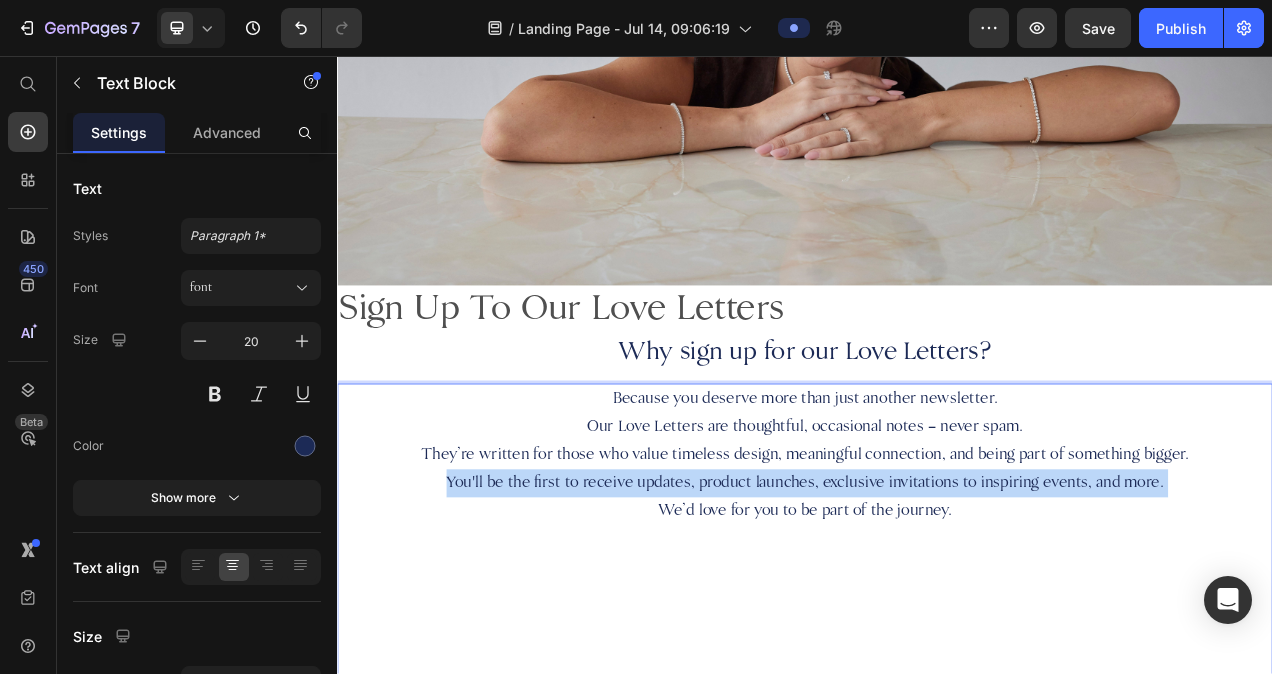 click on "You'll be the first to receive updates, product launches, exclusive invitations to inspiring events, and more." at bounding box center [937, 605] 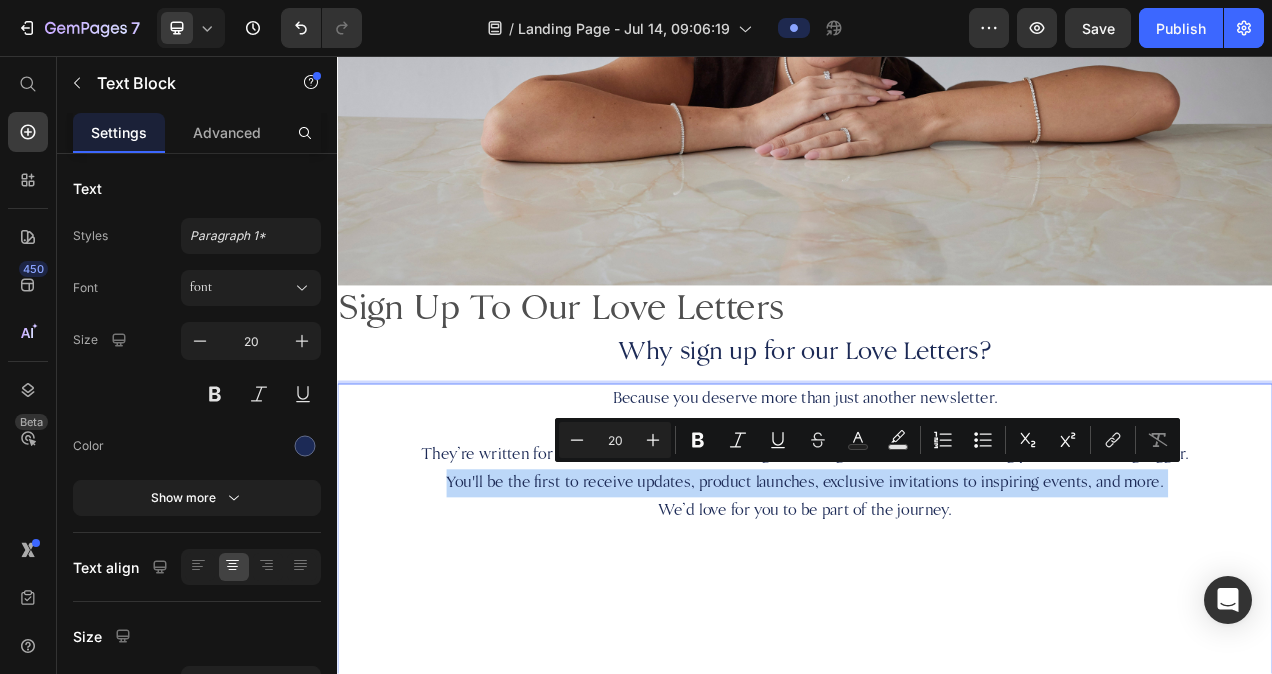 copy on "You'll be the first to receive updates, product launches, exclusive invitations to inspiring events, and more." 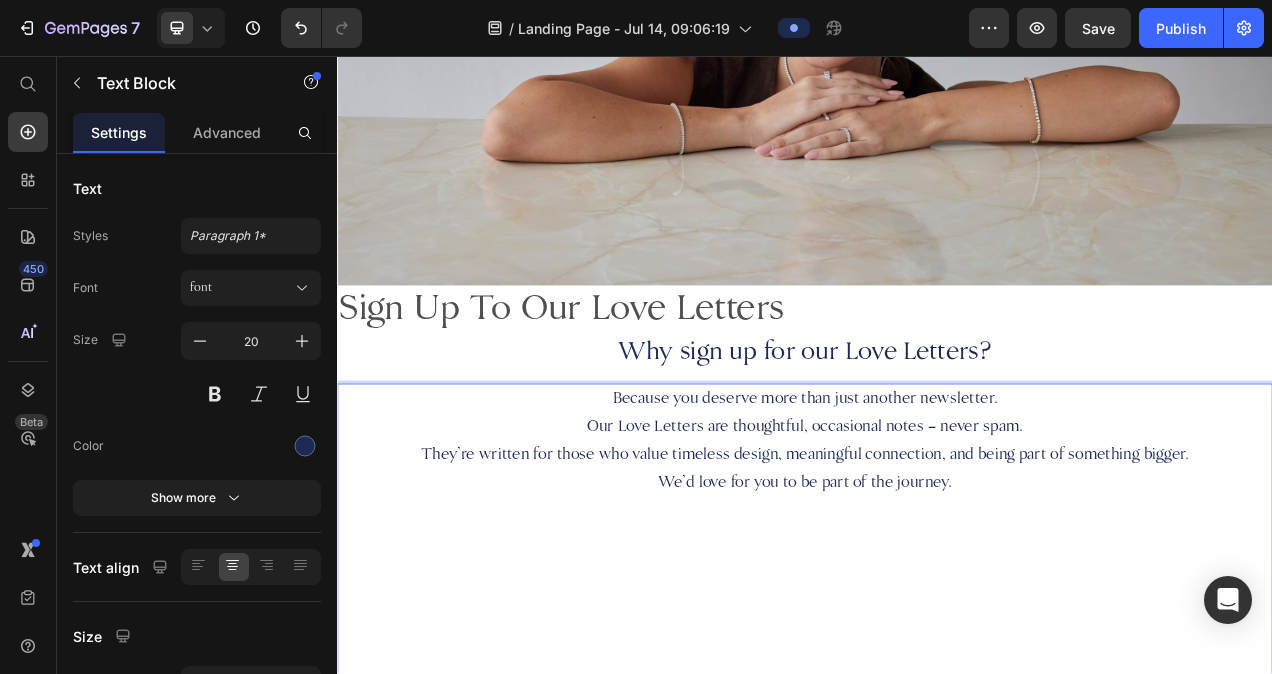 click on "Because you deserve more than just another newsletter." at bounding box center (937, 497) 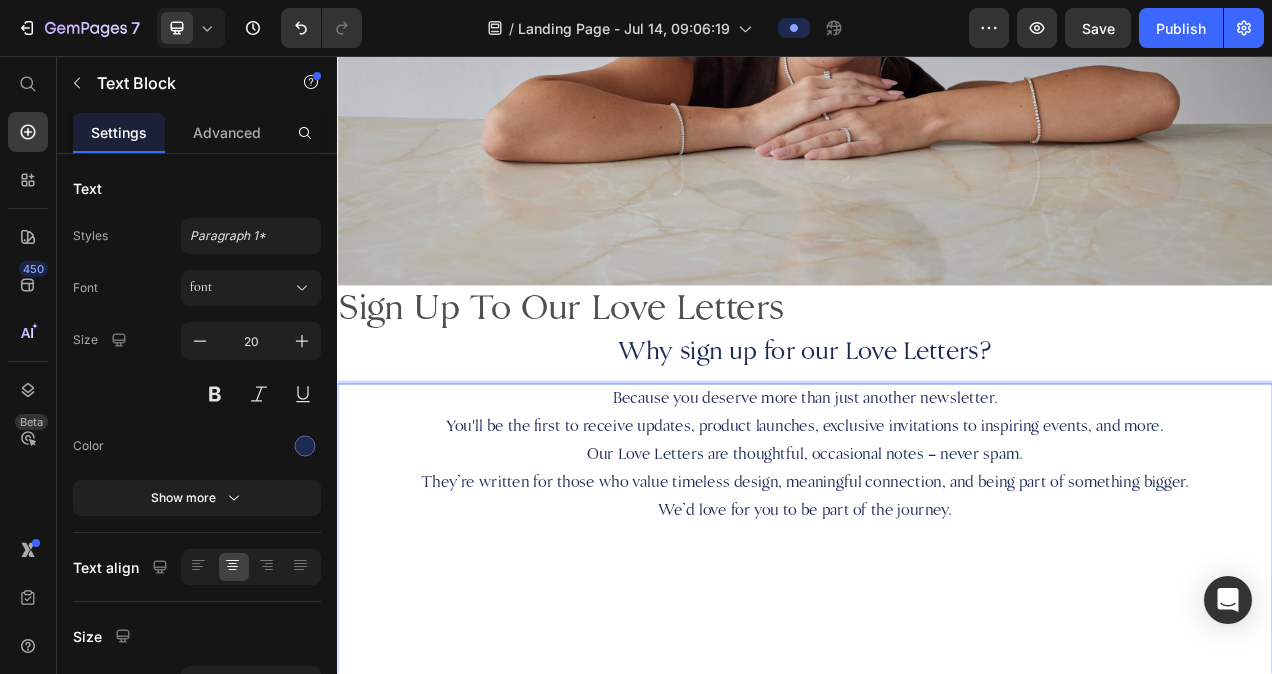 click on "Our Love Letters are thoughtful, occasional notes – never spam. They’re written for those who value timeless design, meaningful connection, and being part of something bigger." at bounding box center [937, 587] 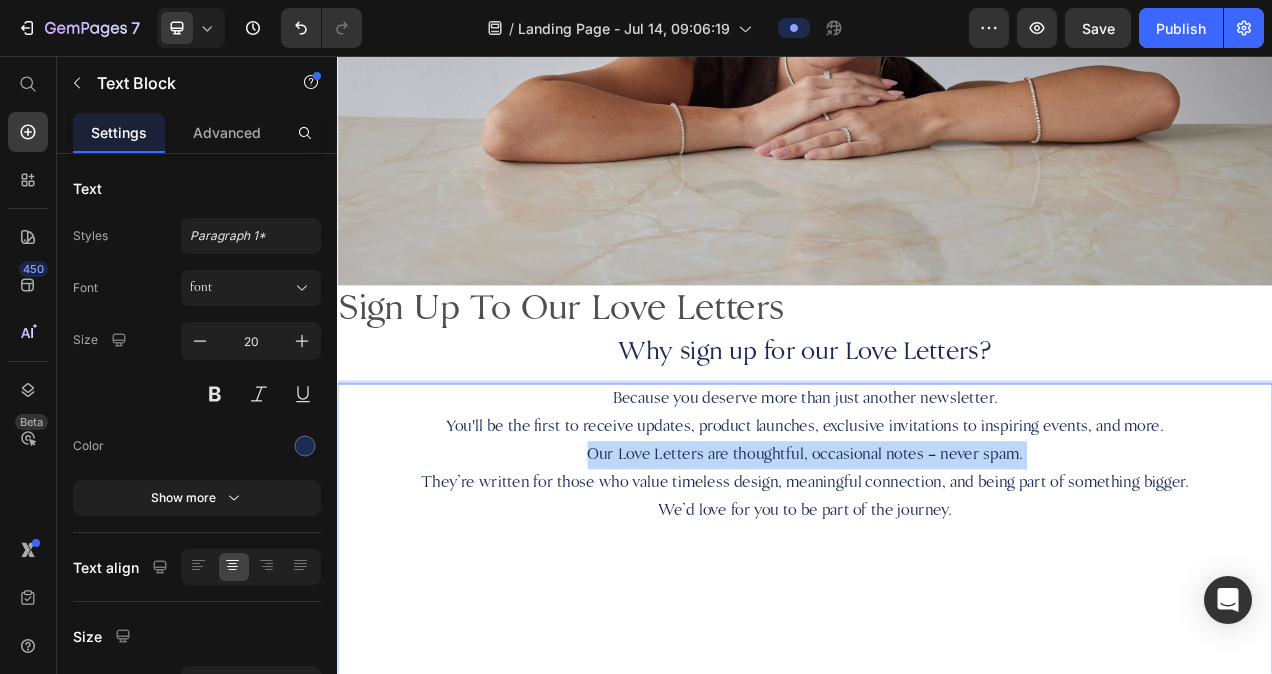 click on "Our Love Letters are thoughtful, occasional notes – never spam. They’re written for those who value timeless design, meaningful connection, and being part of something bigger." at bounding box center [937, 587] 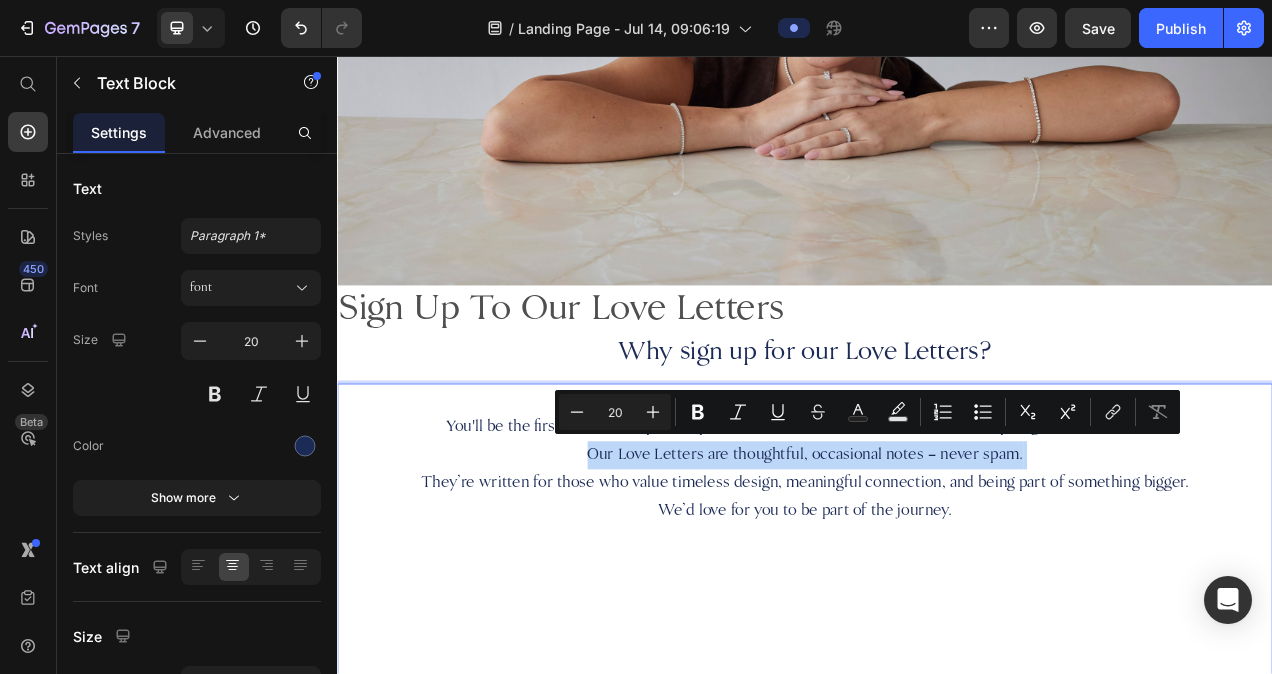 copy on "Our Love Letters are thoughtful, occasional notes – never spam." 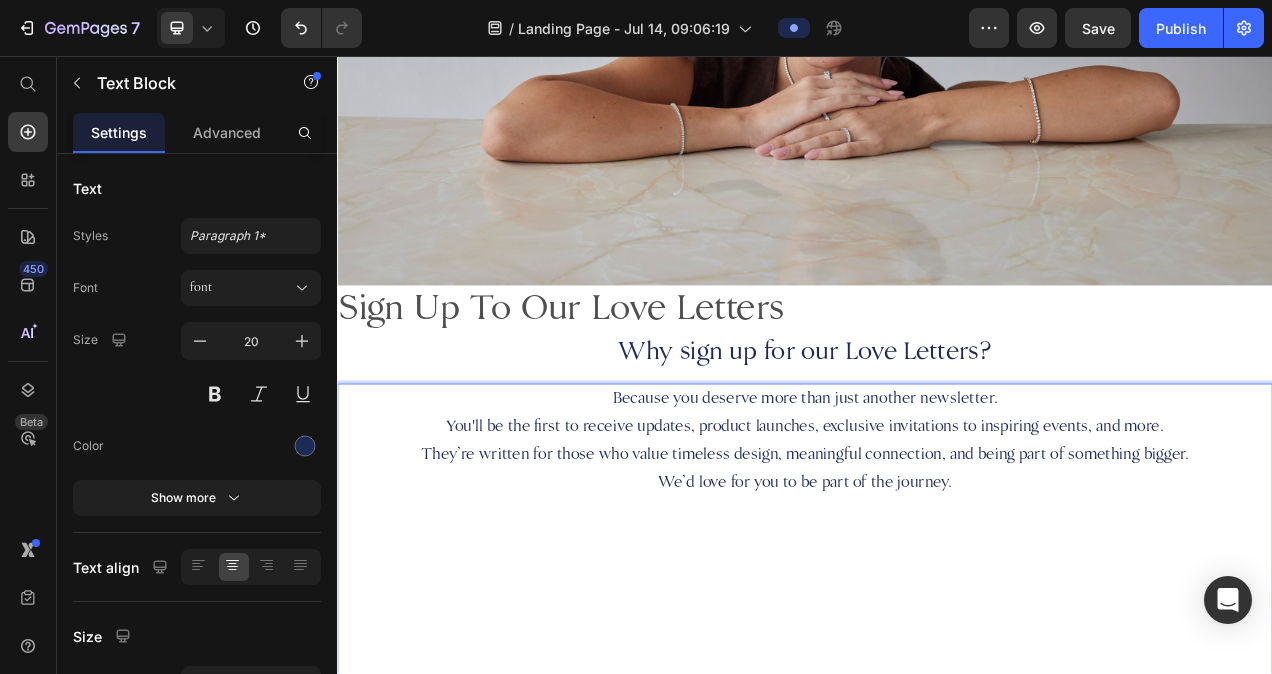 click on "Because you deserve more than just another newsletter." at bounding box center [937, 497] 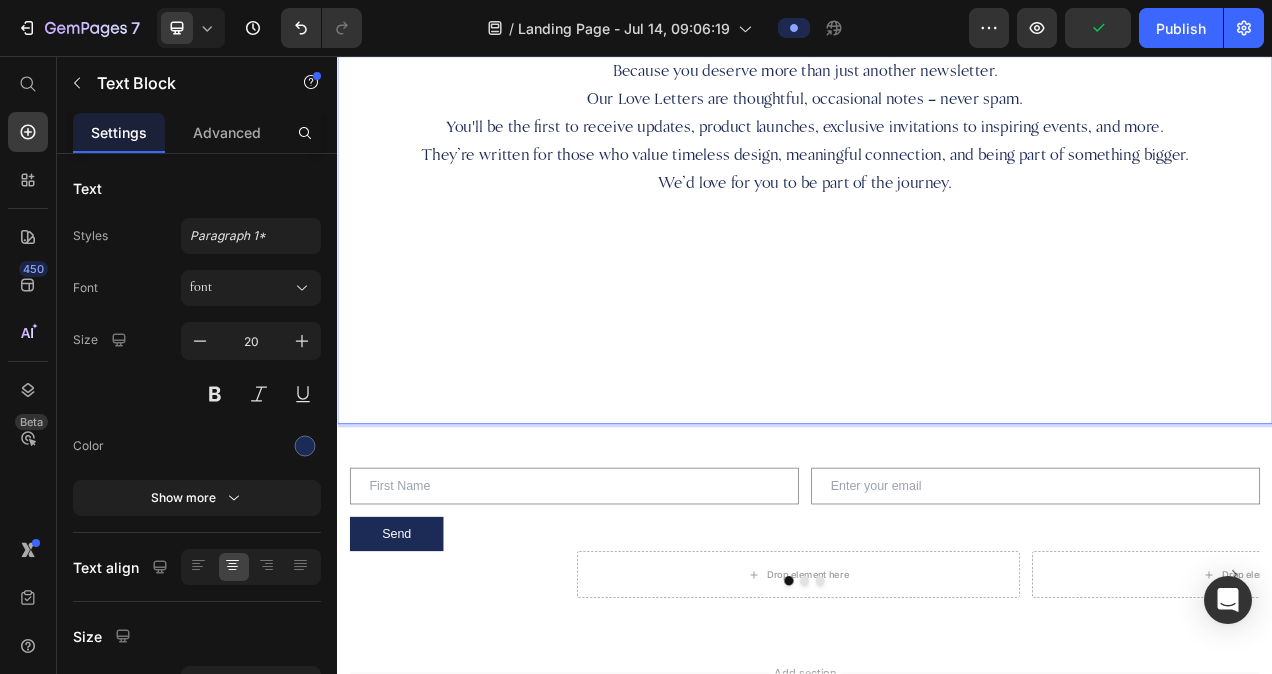 scroll, scrollTop: 1200, scrollLeft: 0, axis: vertical 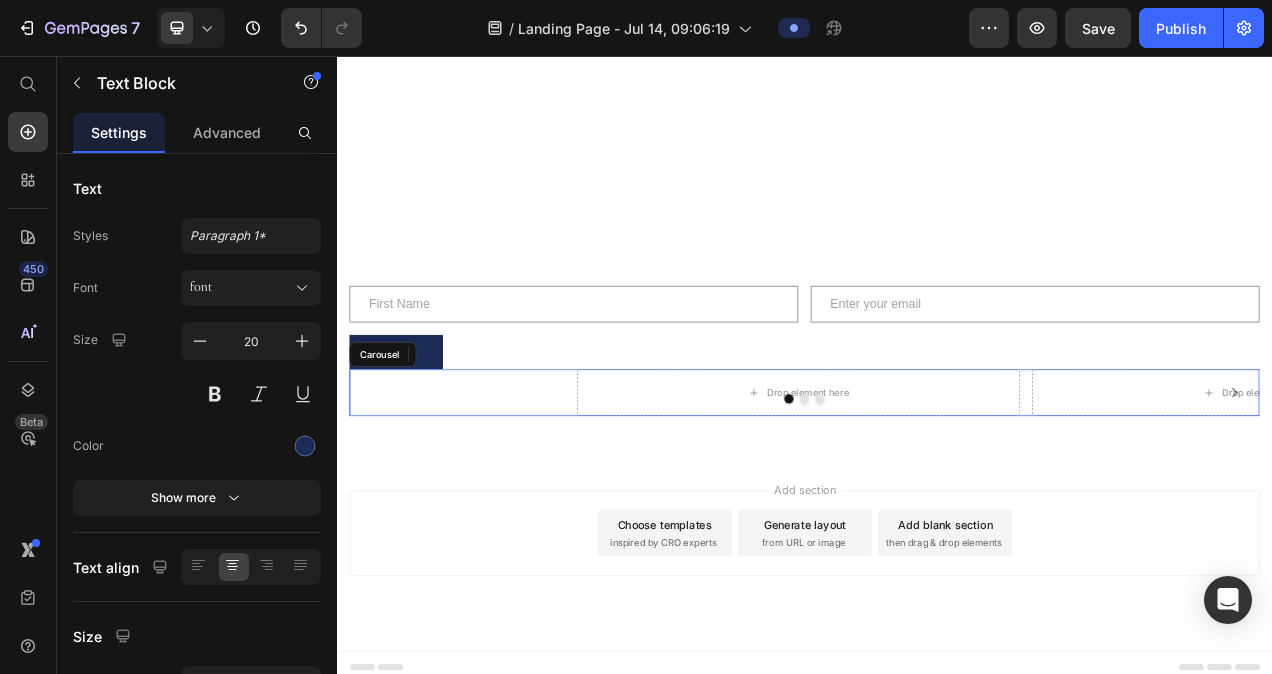 click at bounding box center (937, 496) 